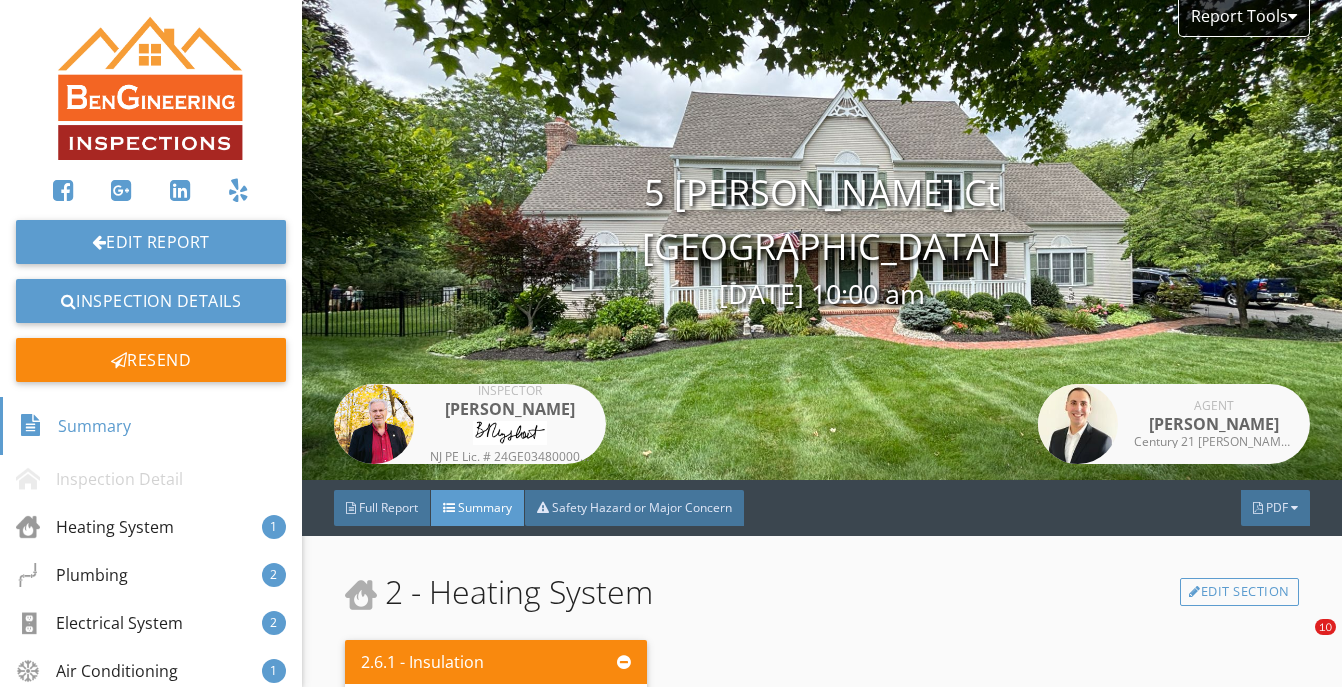 scroll, scrollTop: 0, scrollLeft: 0, axis: both 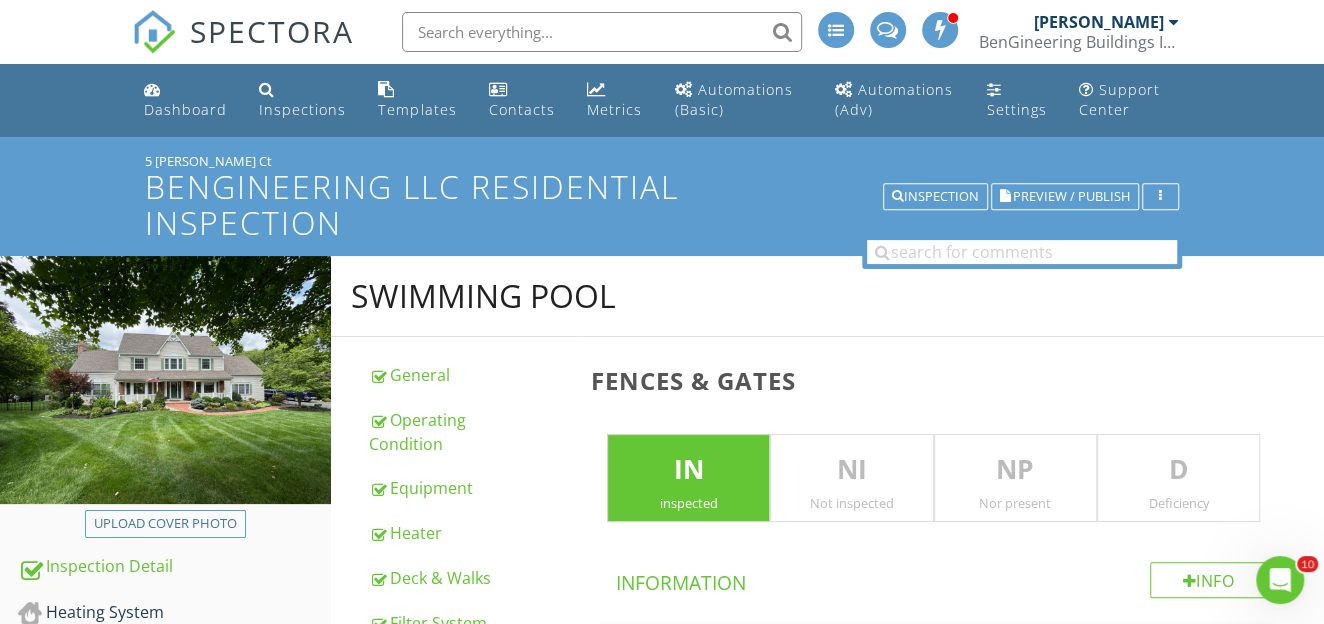 click on "Inspections" at bounding box center [302, 109] 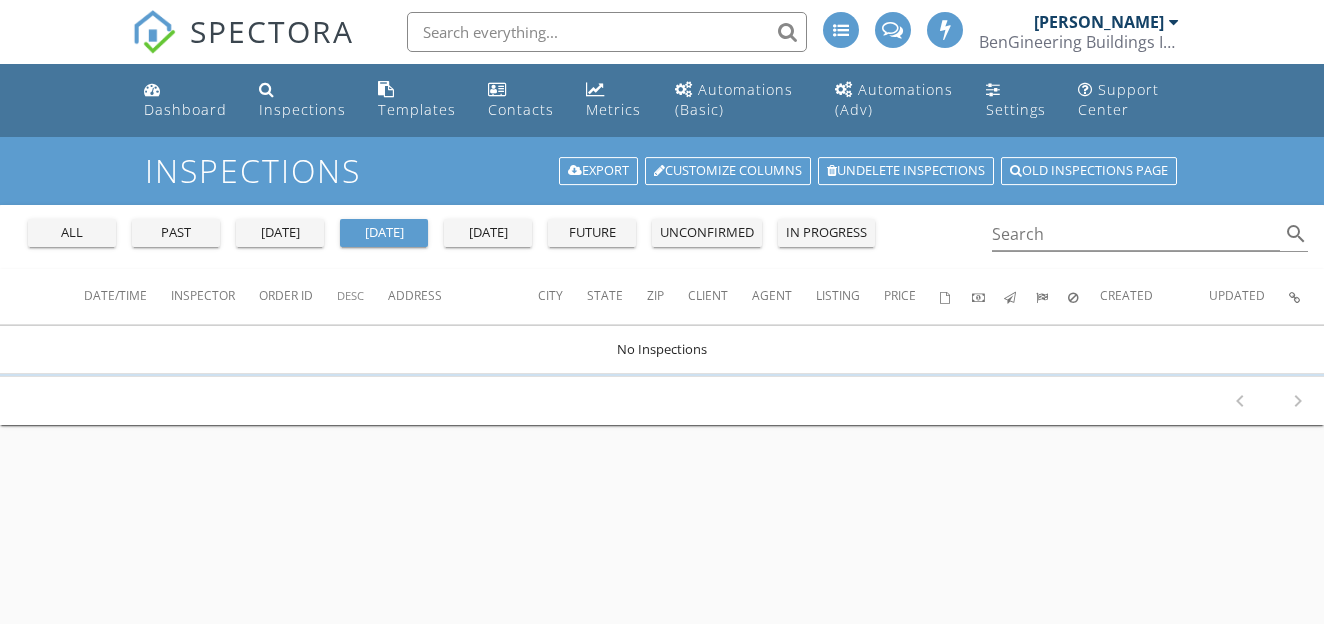 scroll, scrollTop: 0, scrollLeft: 0, axis: both 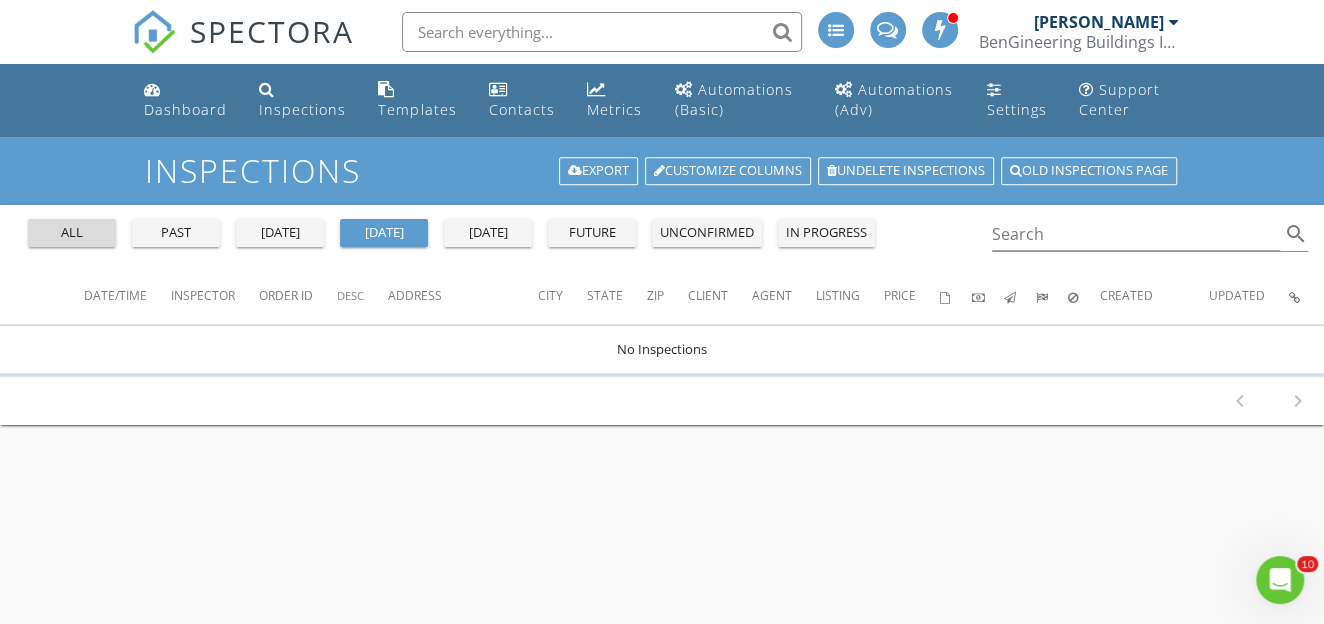 click on "all" at bounding box center [72, 233] 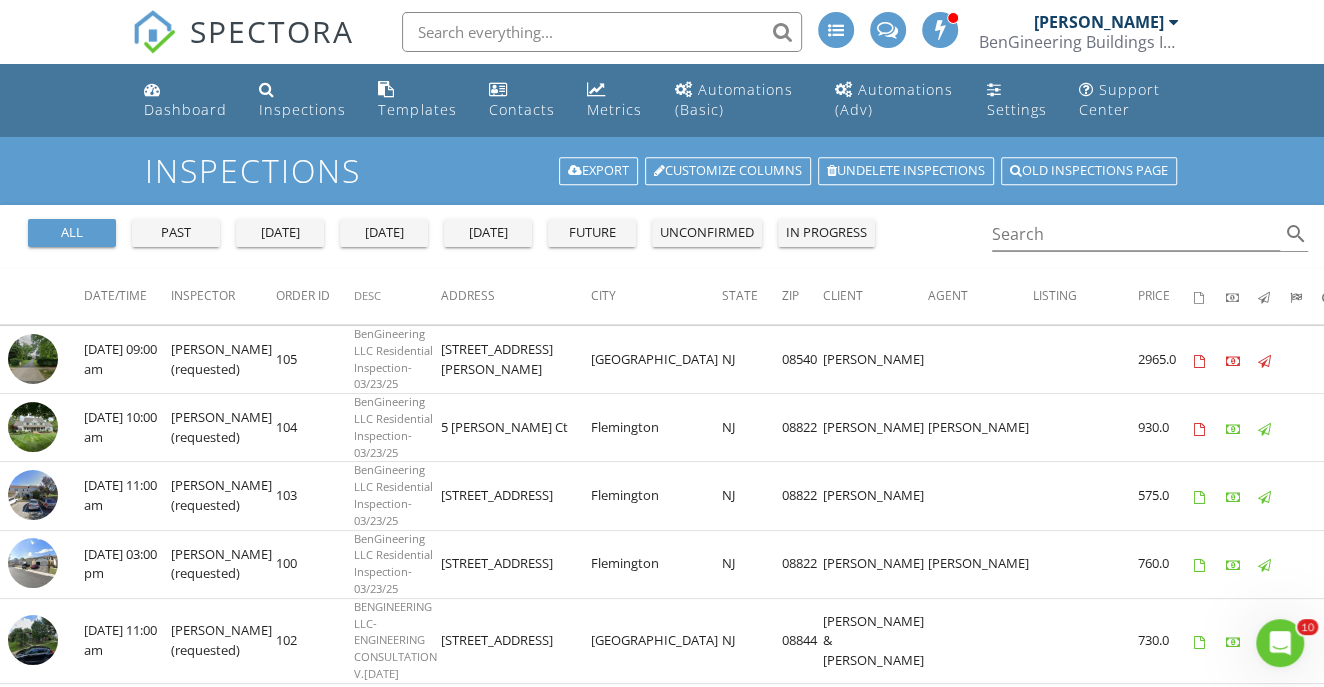 scroll, scrollTop: 370, scrollLeft: 0, axis: vertical 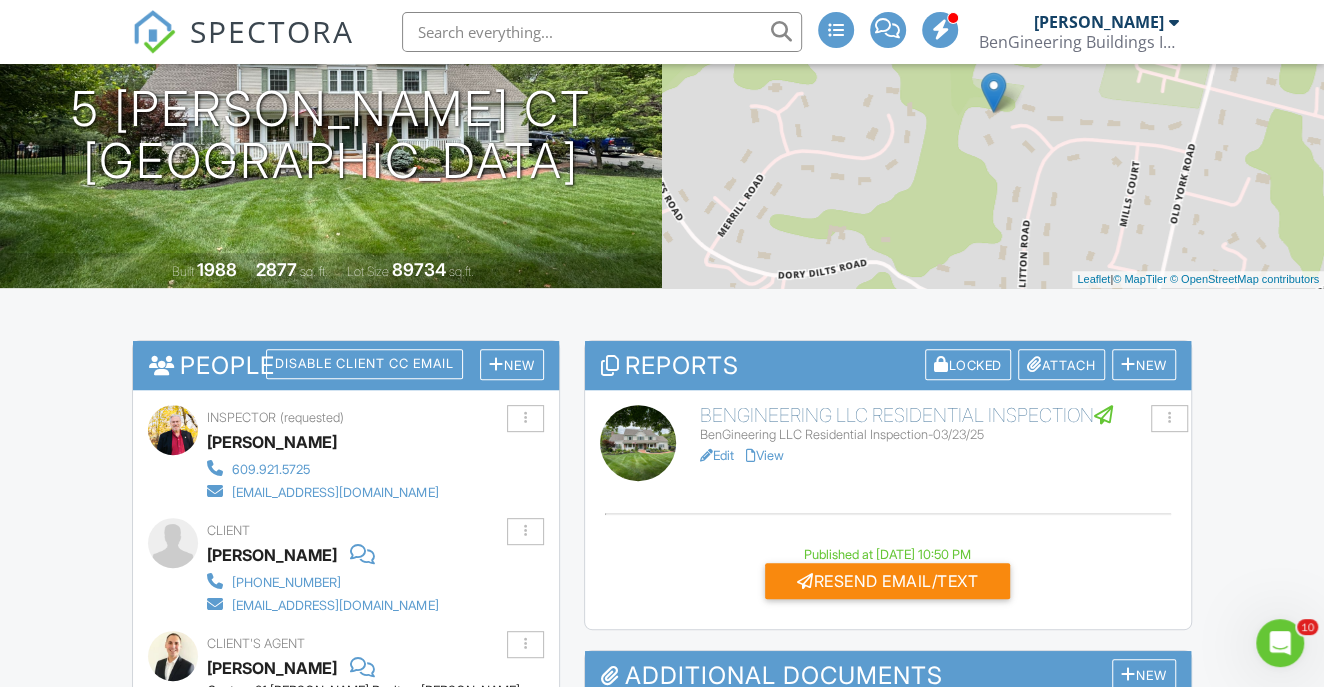 click on "Edit" at bounding box center [717, 455] 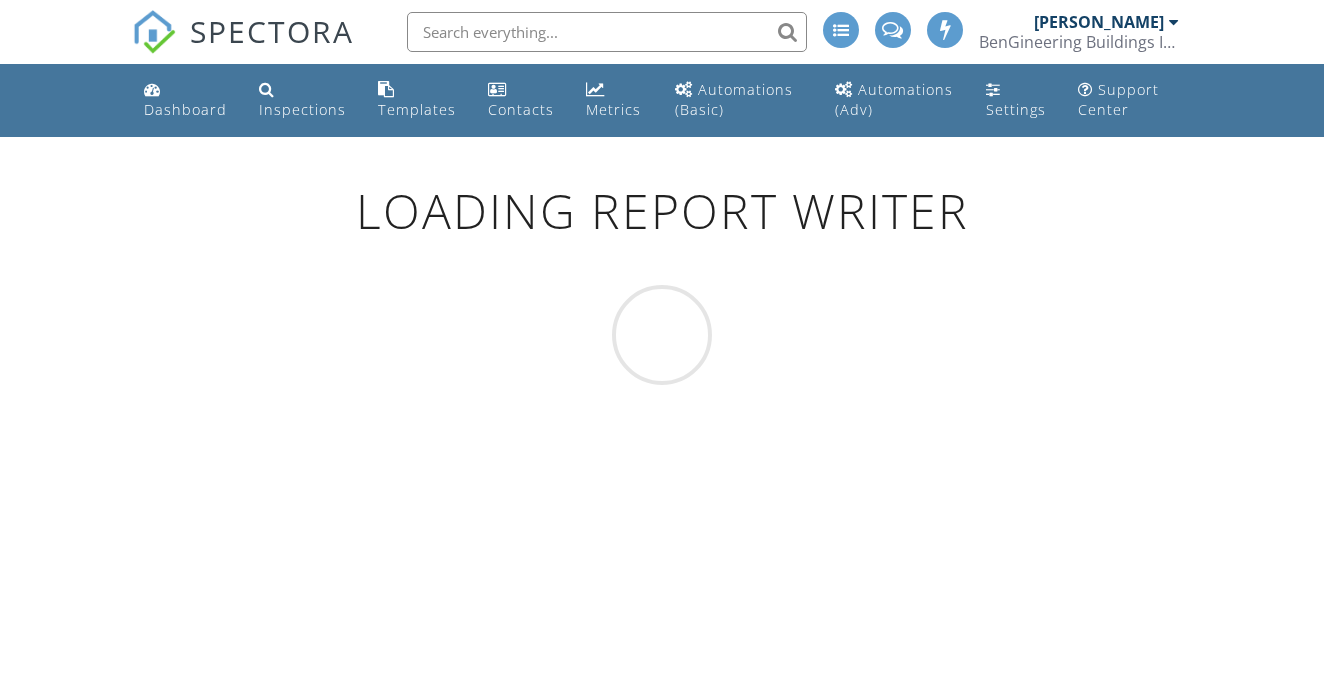 scroll, scrollTop: 0, scrollLeft: 0, axis: both 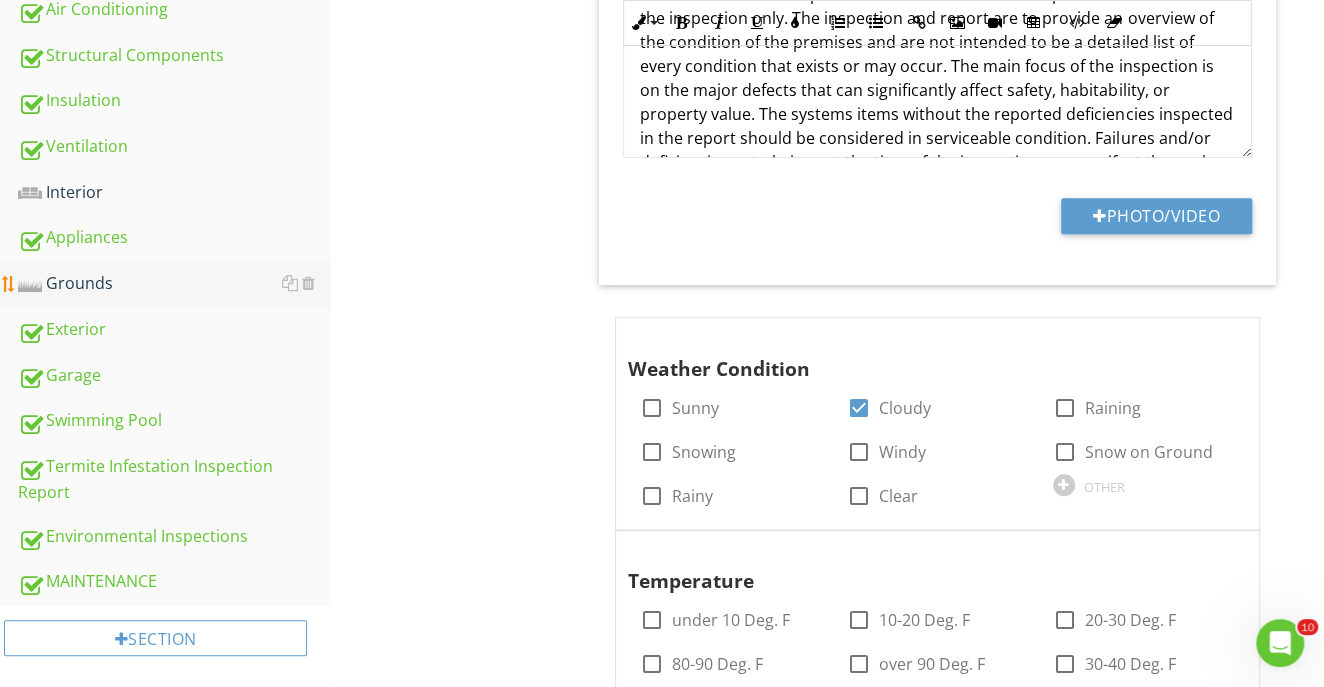 click on "Grounds" at bounding box center [174, 284] 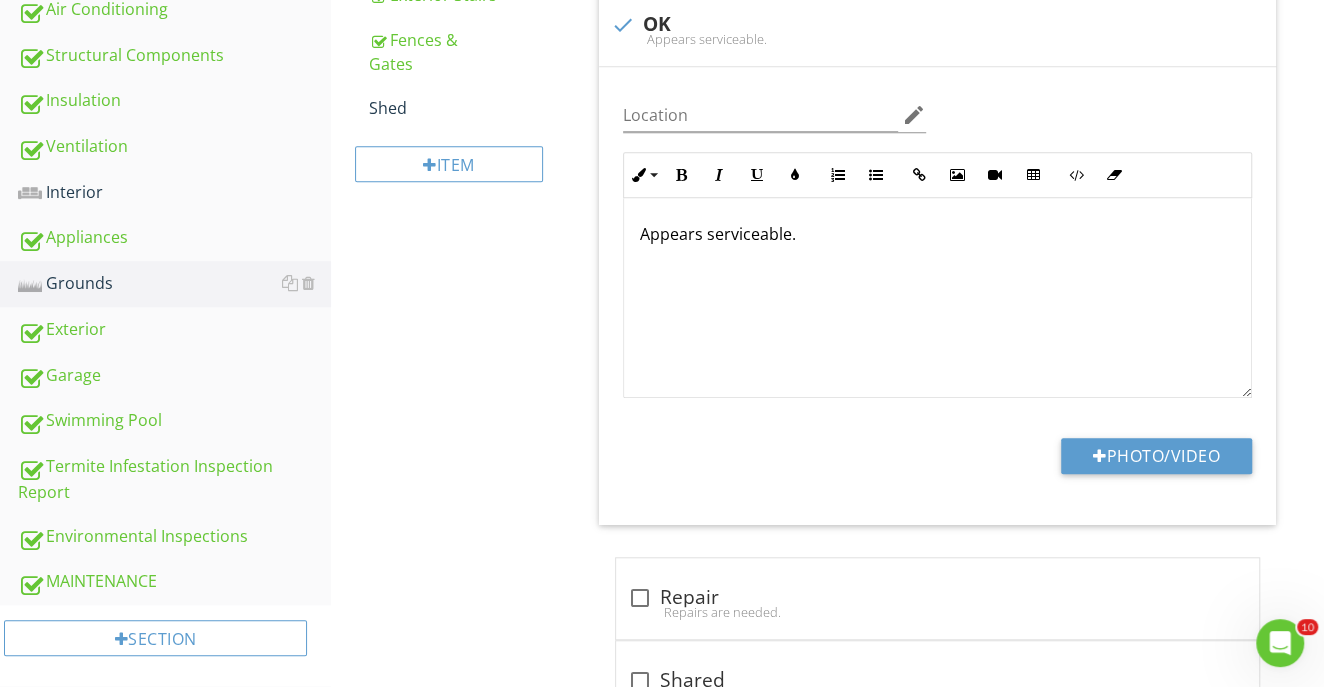 scroll, scrollTop: 370, scrollLeft: 0, axis: vertical 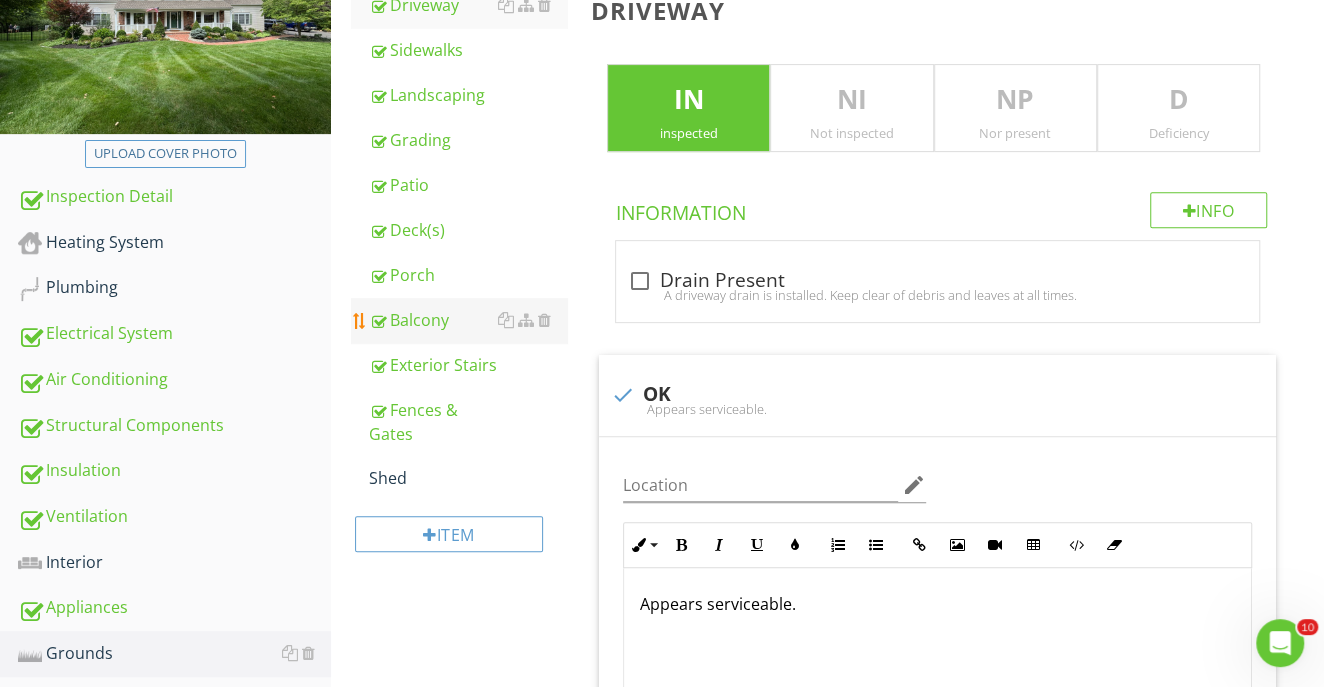 click on "Balcony" at bounding box center (468, 320) 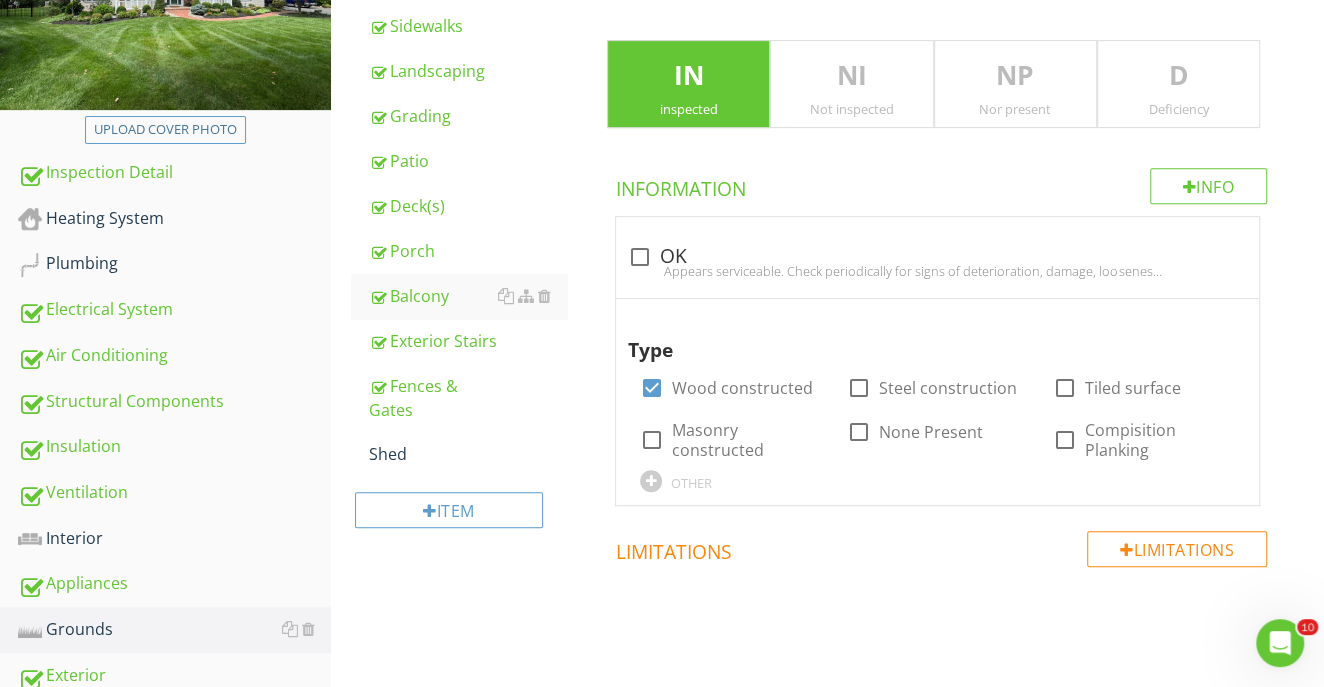scroll, scrollTop: 388, scrollLeft: 0, axis: vertical 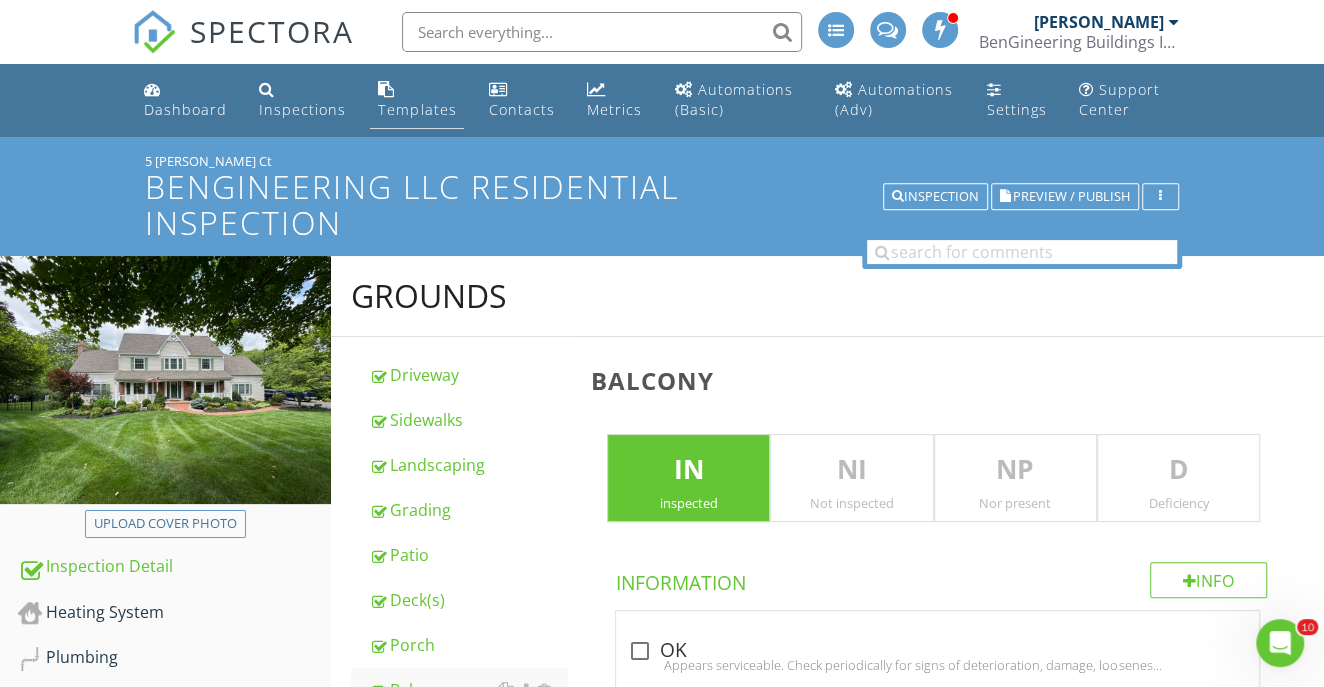 click on "Templates" at bounding box center (417, 109) 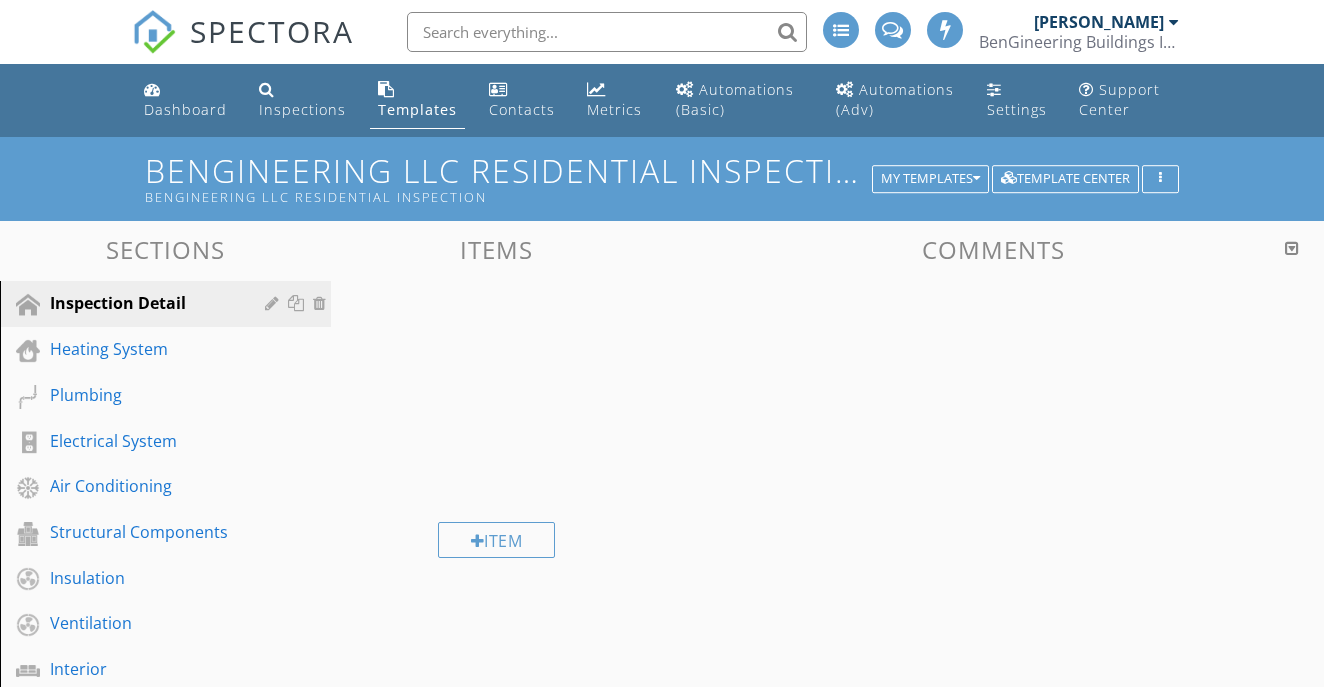 scroll, scrollTop: 0, scrollLeft: 0, axis: both 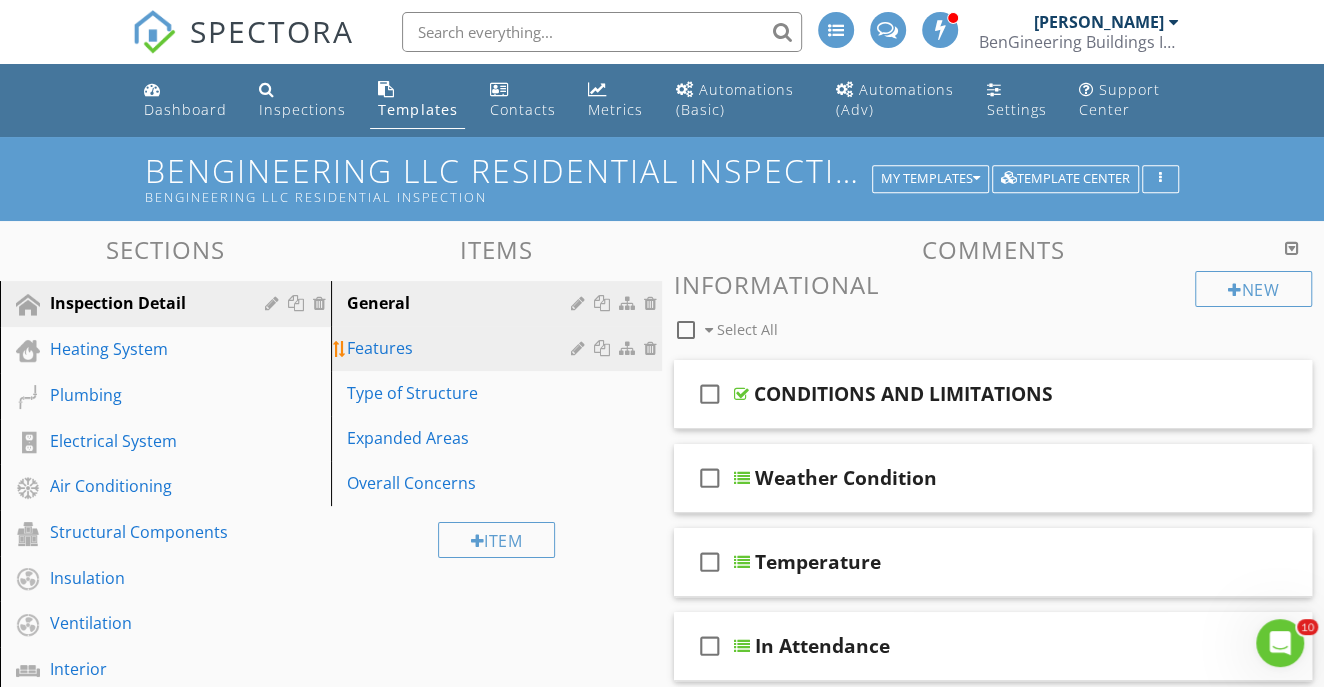 click on "Features" at bounding box center [462, 348] 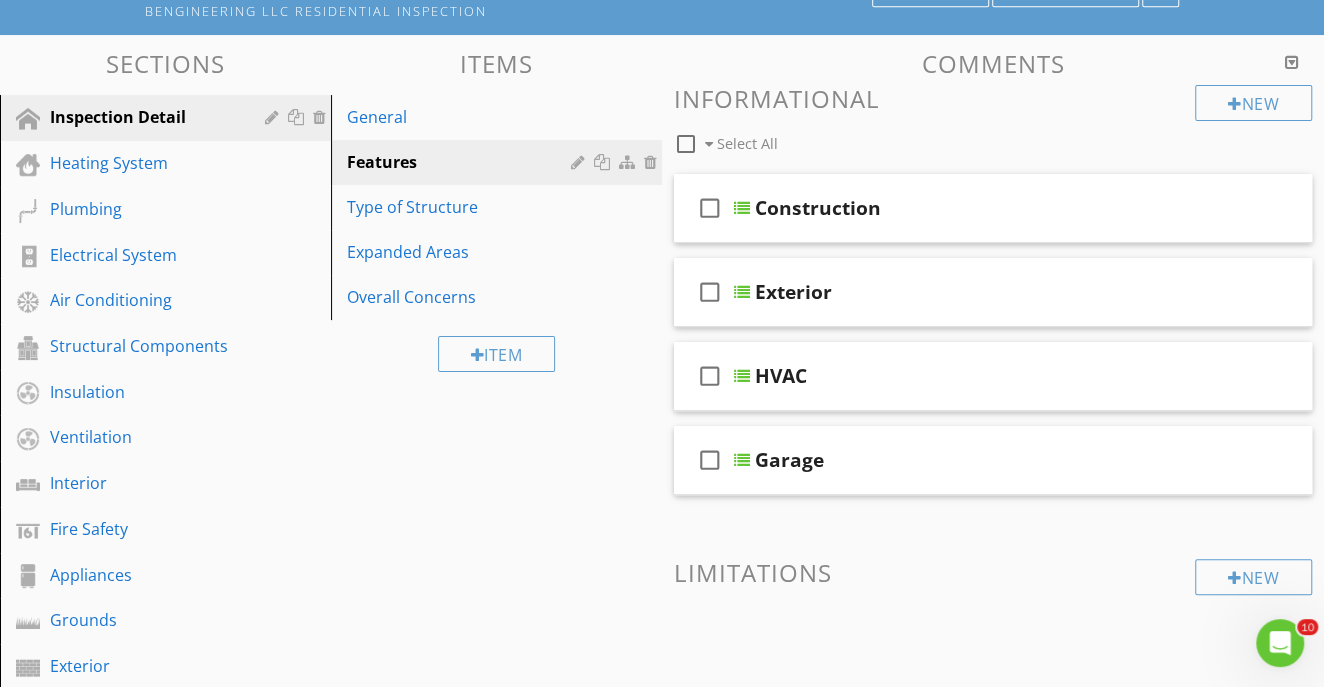 scroll, scrollTop: 192, scrollLeft: 0, axis: vertical 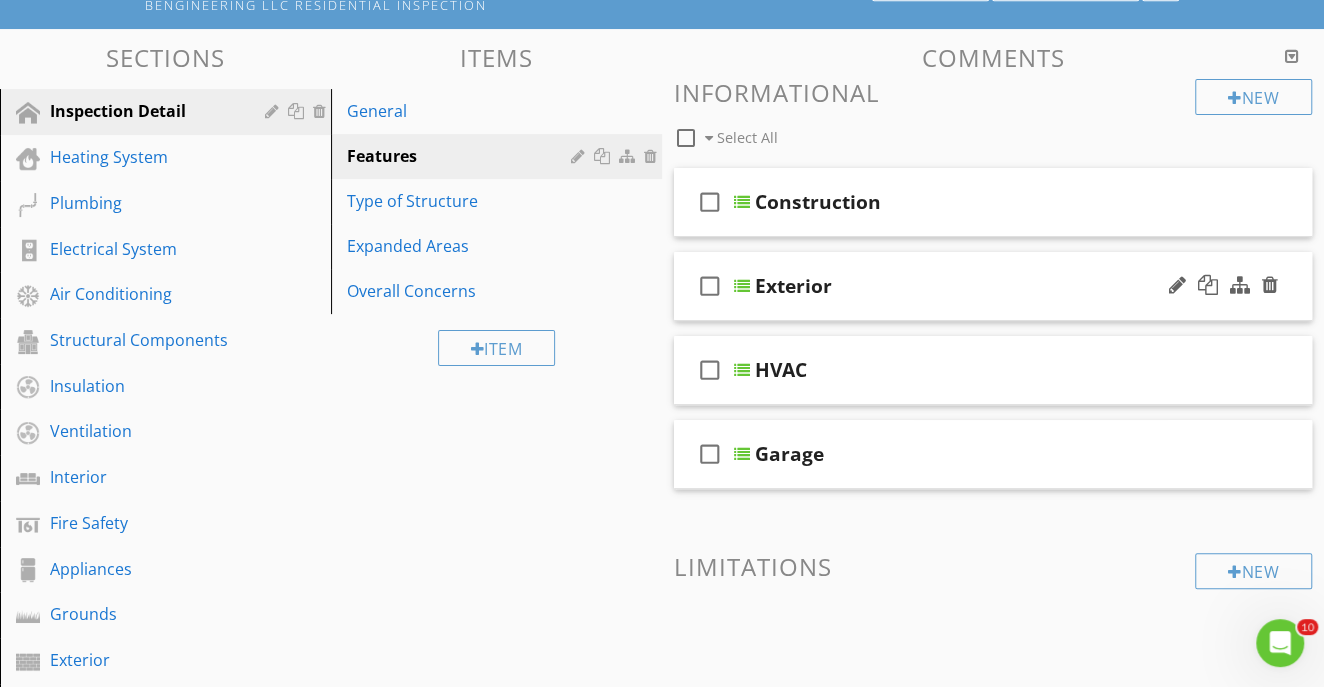 click at bounding box center (742, 286) 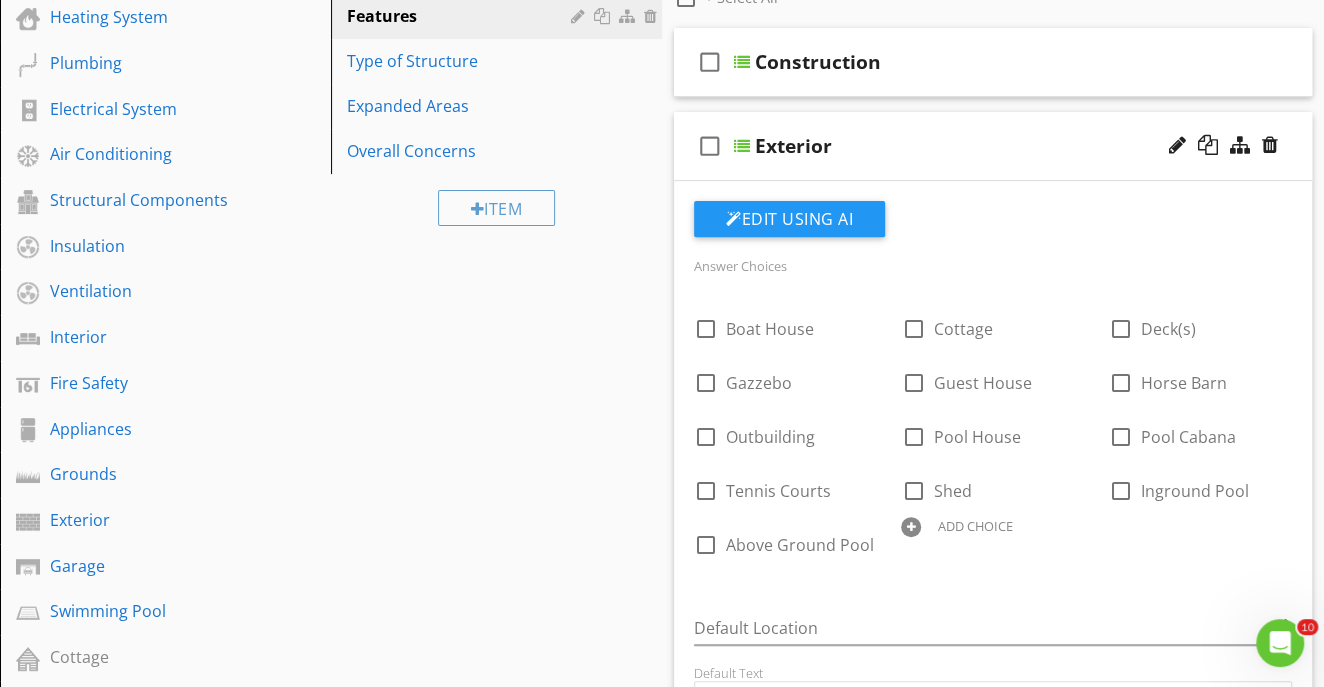 scroll, scrollTop: 337, scrollLeft: 0, axis: vertical 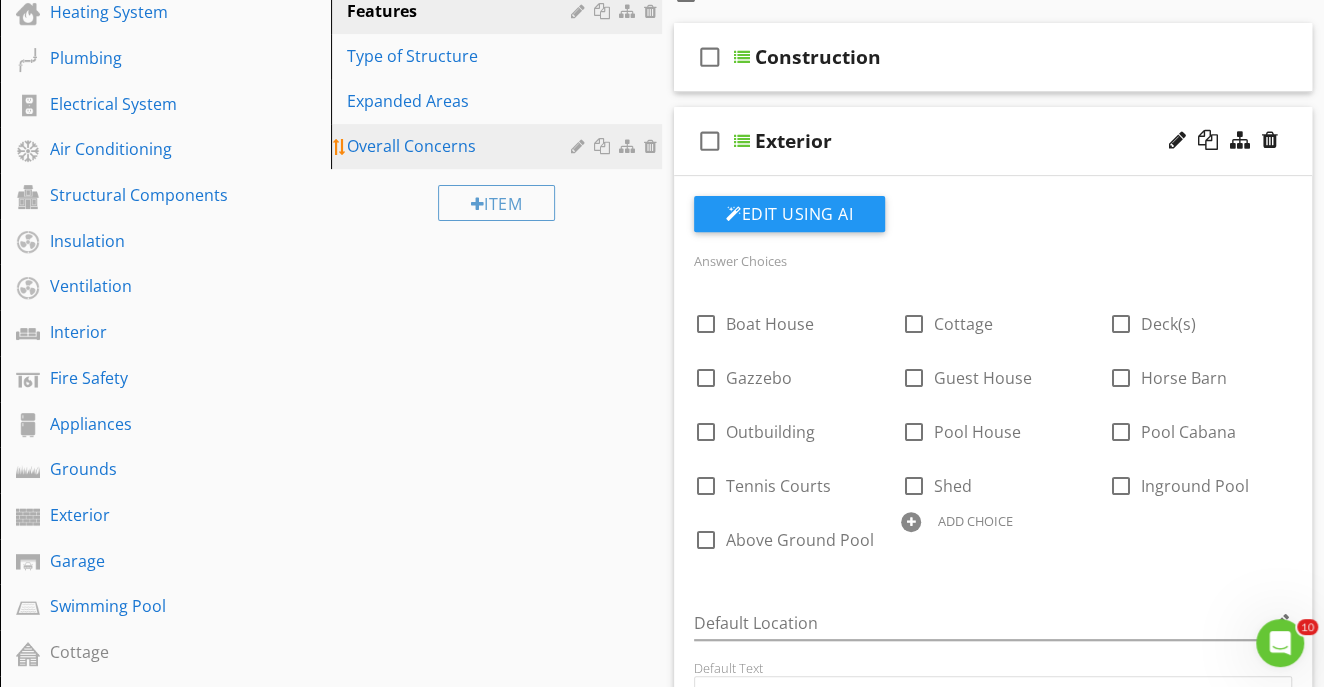 click on "Overall Concerns" at bounding box center (462, 146) 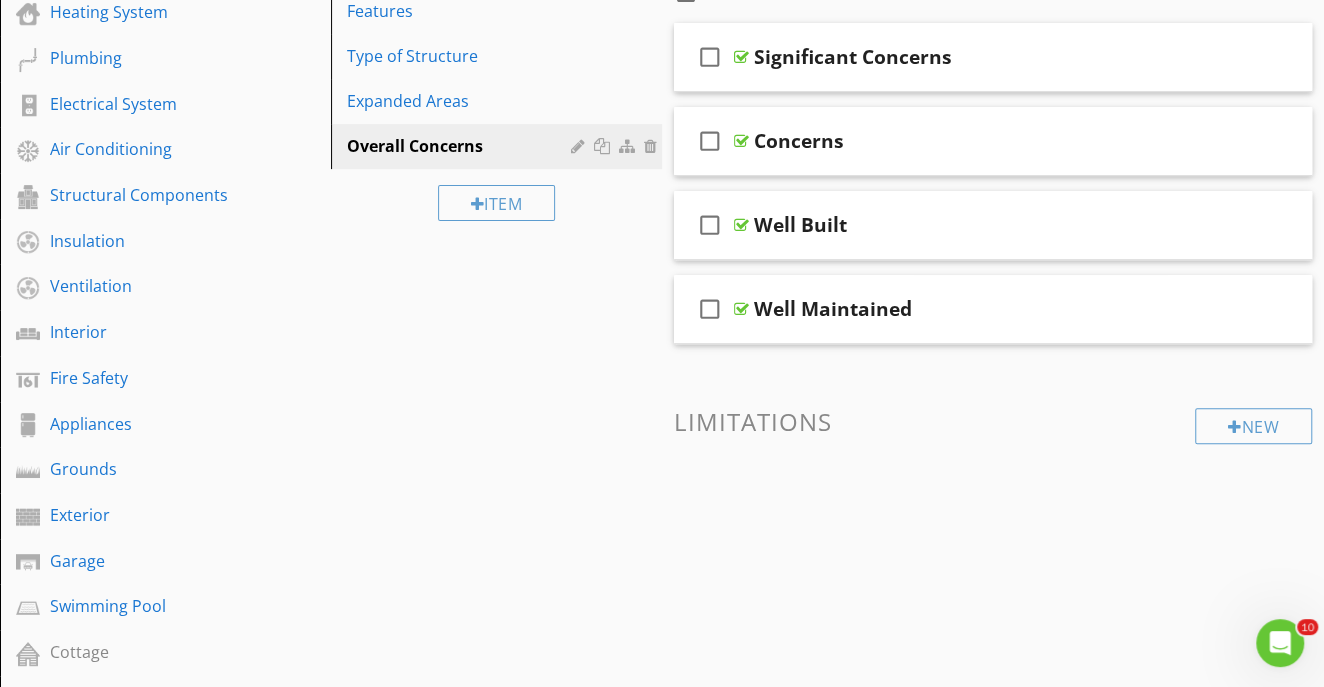 scroll, scrollTop: 0, scrollLeft: 0, axis: both 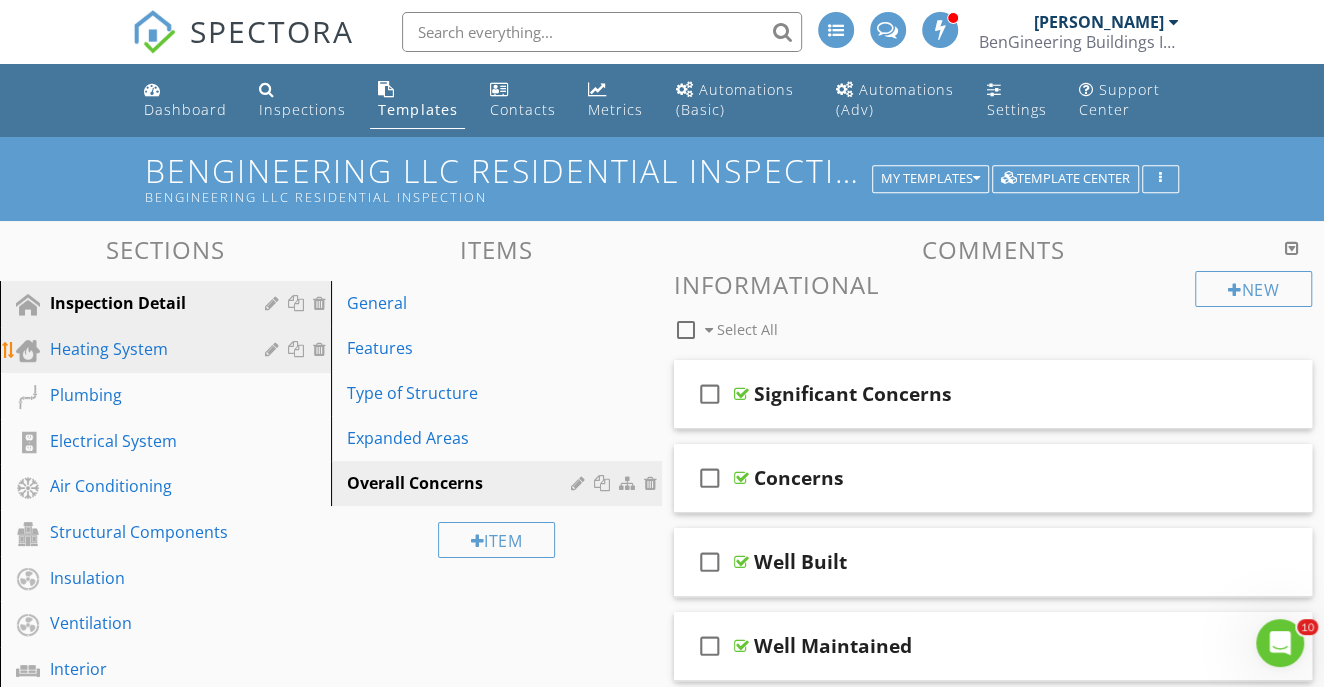 click on "Heating System" at bounding box center (143, 349) 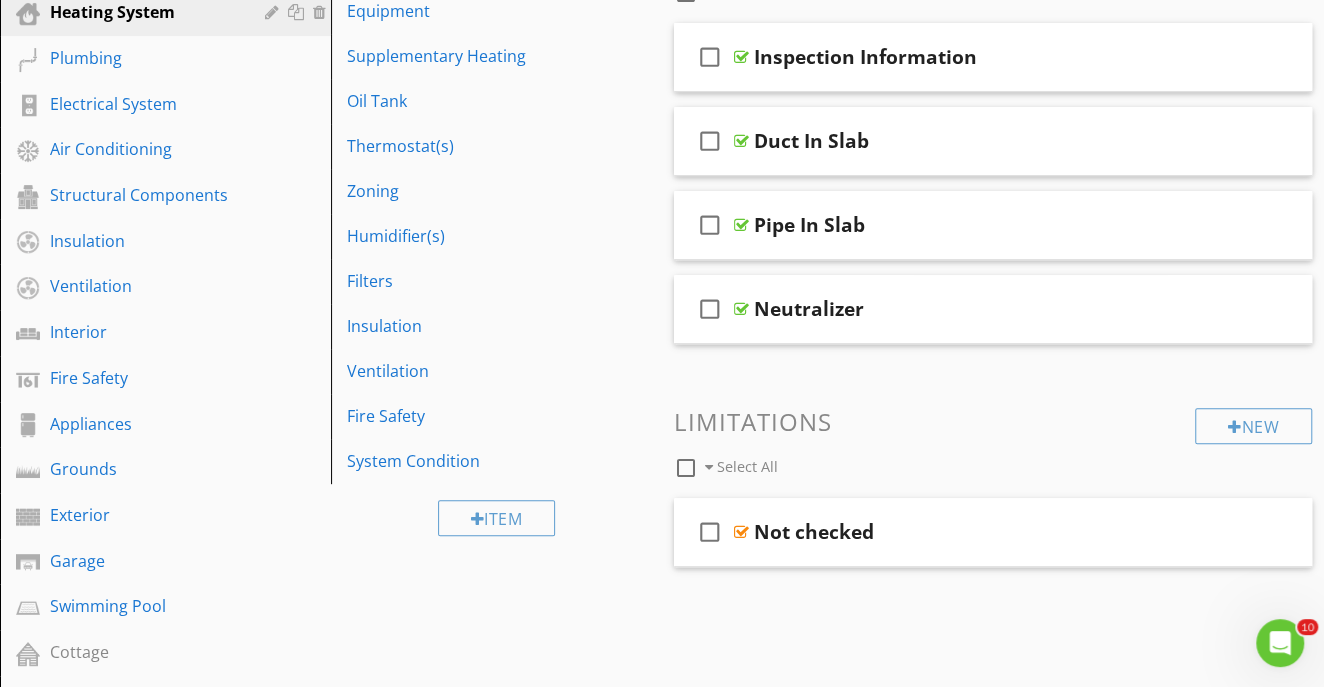 scroll, scrollTop: 192, scrollLeft: 0, axis: vertical 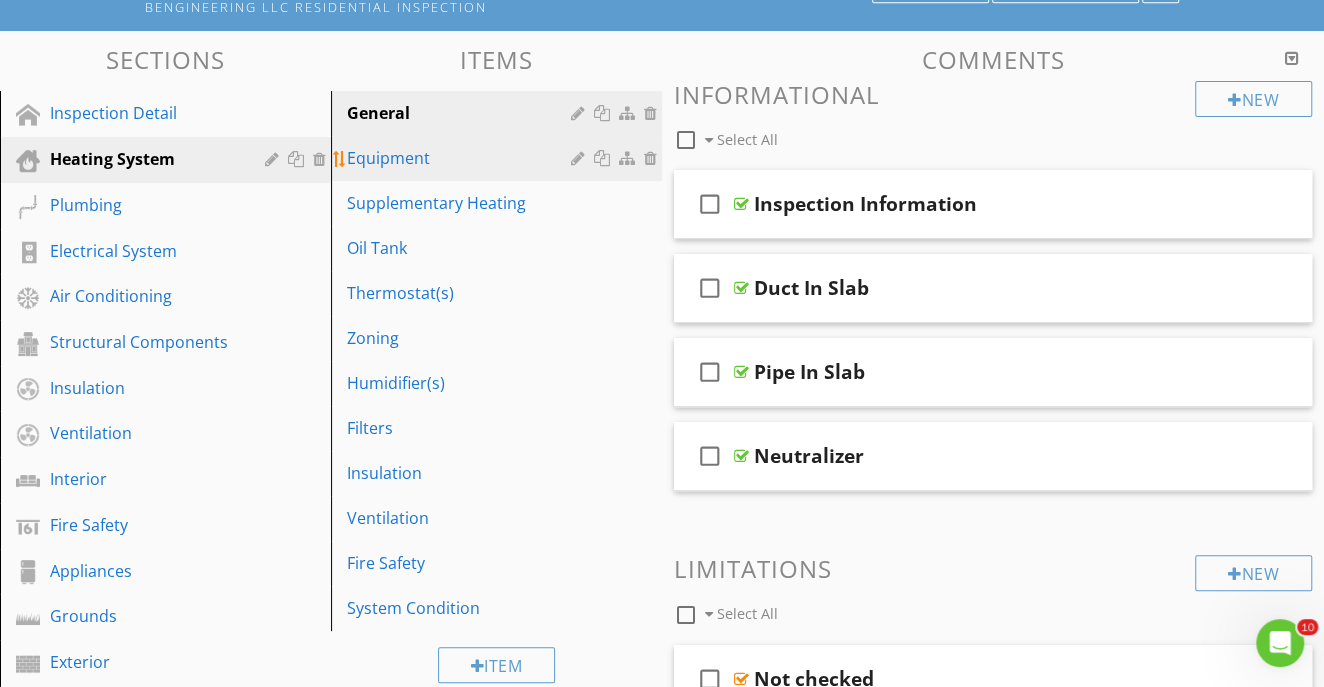 click on "Equipment" at bounding box center (462, 158) 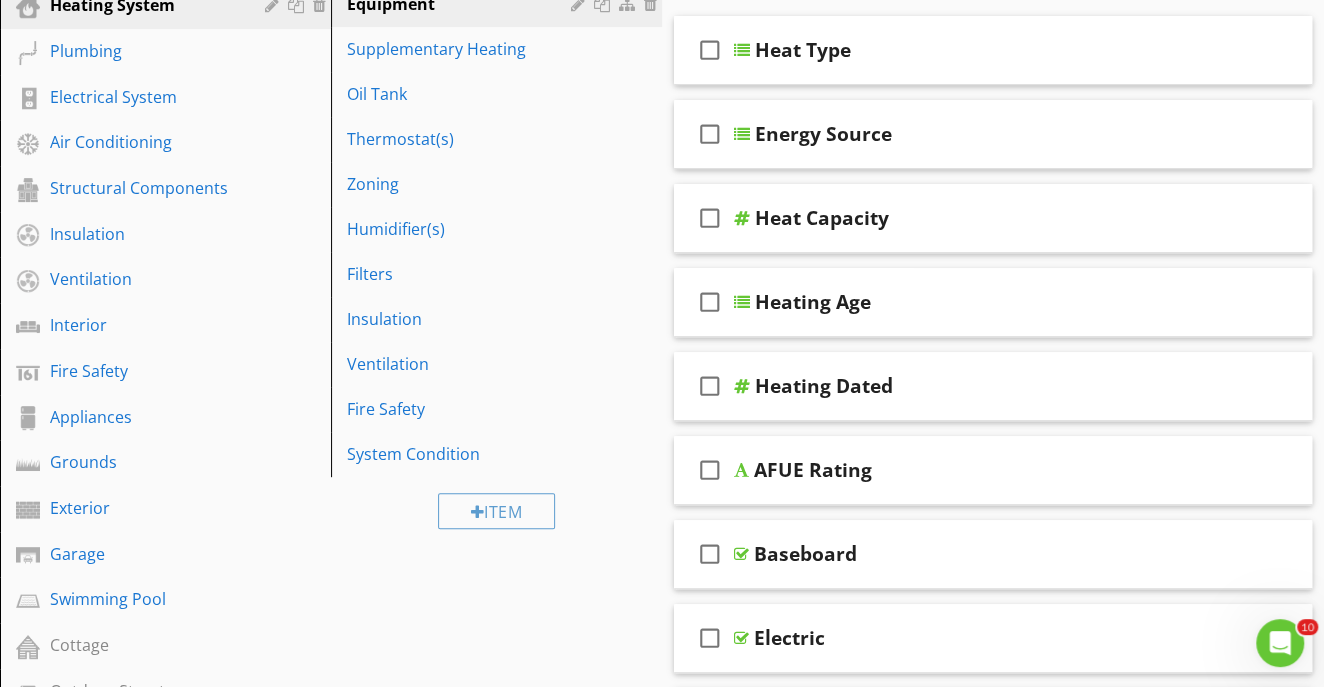 scroll, scrollTop: 476, scrollLeft: 0, axis: vertical 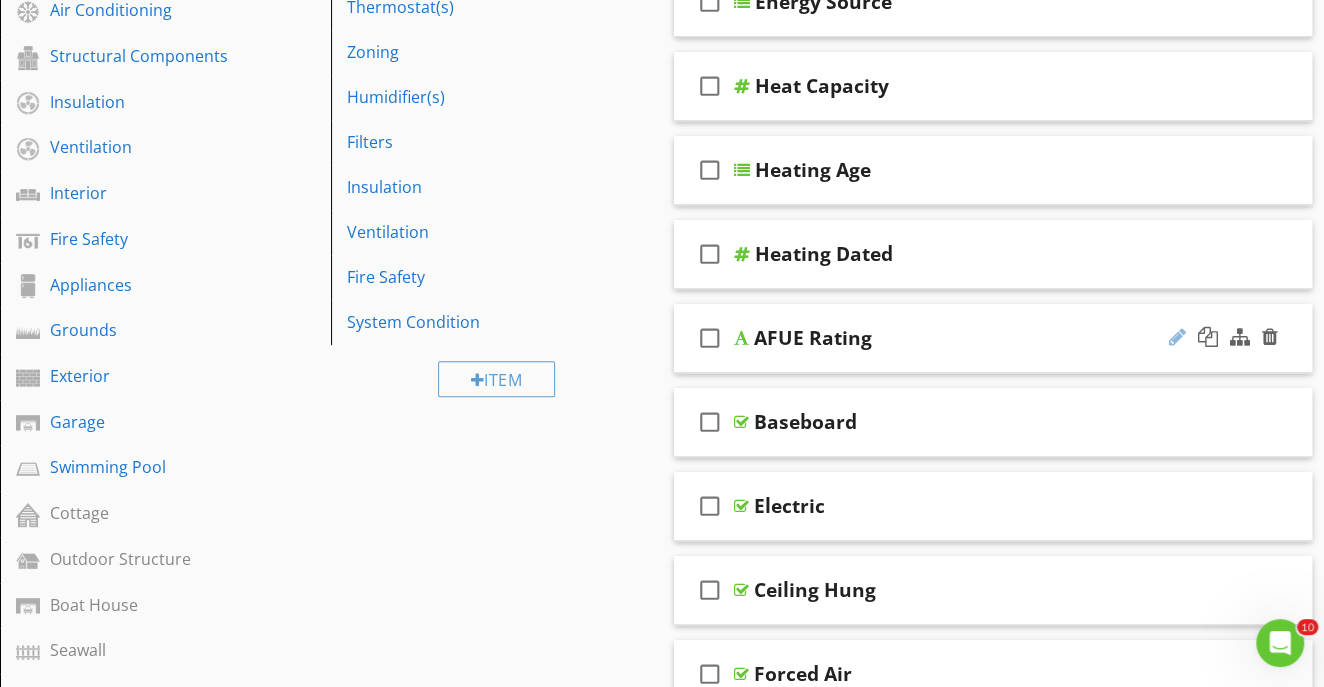 click at bounding box center [1177, 337] 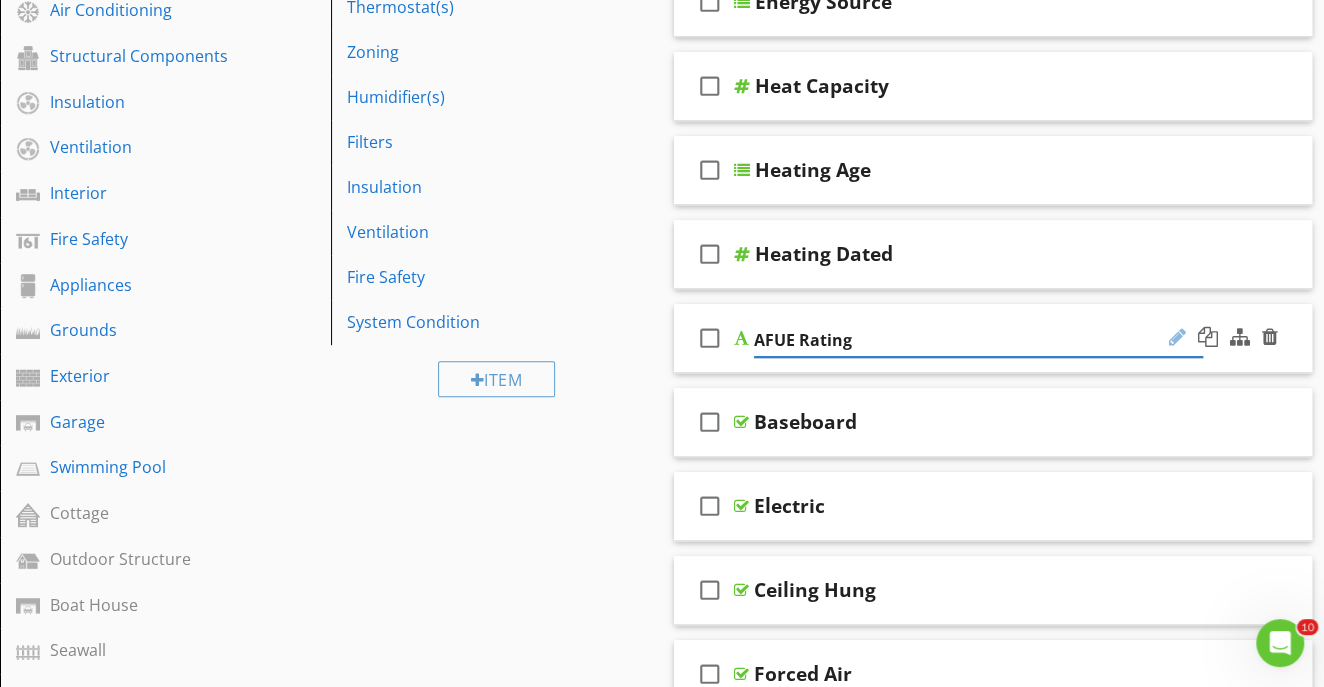 click at bounding box center (1177, 337) 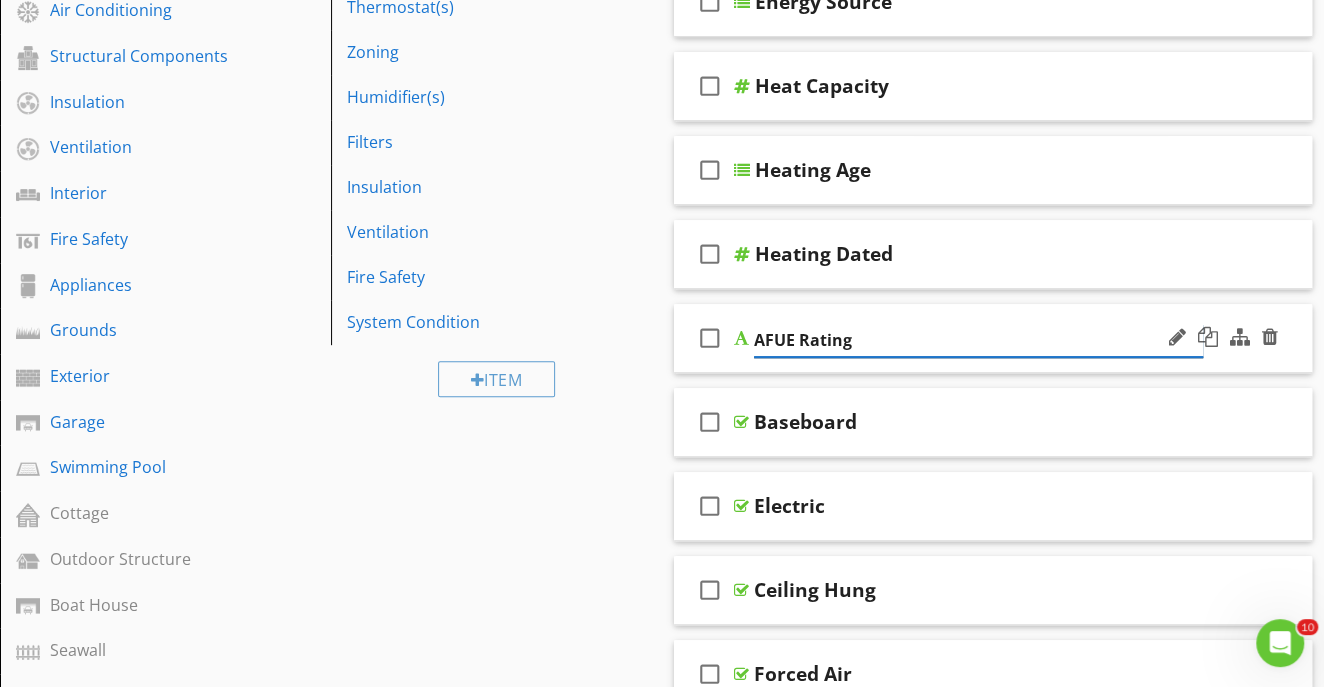 click on "AFUE Rating" at bounding box center (978, 340) 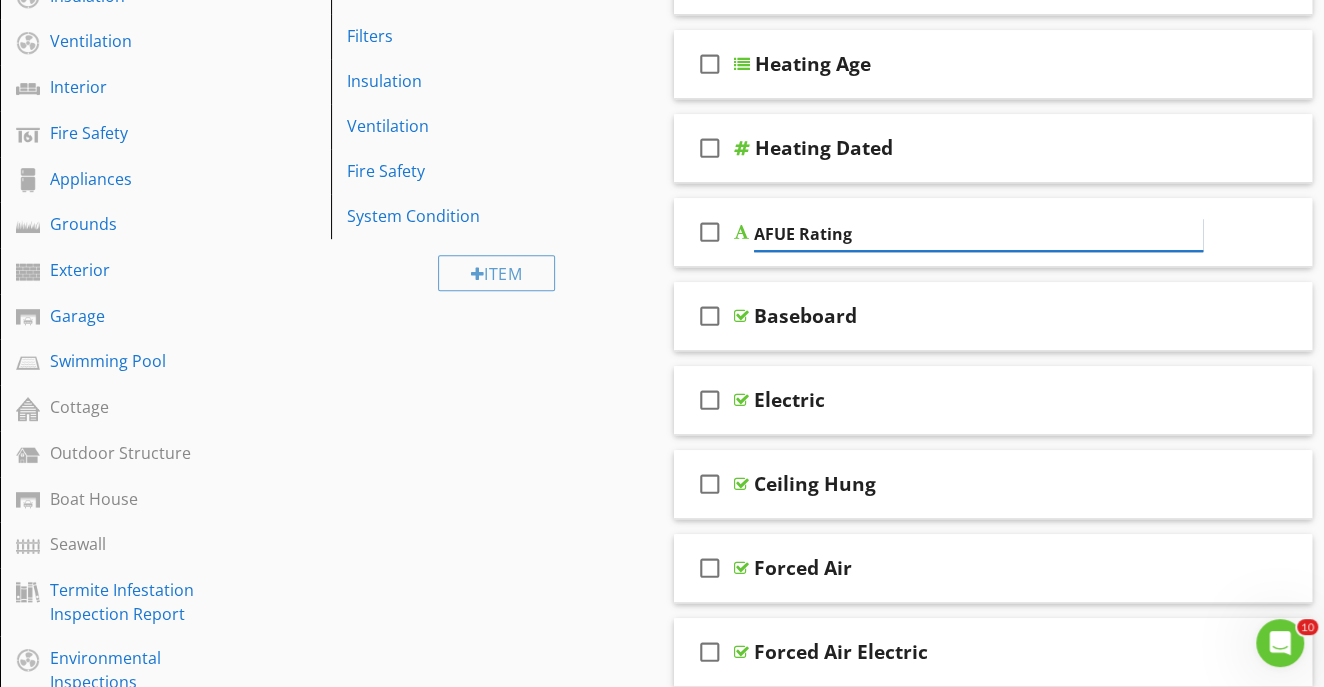 scroll, scrollTop: 697, scrollLeft: 0, axis: vertical 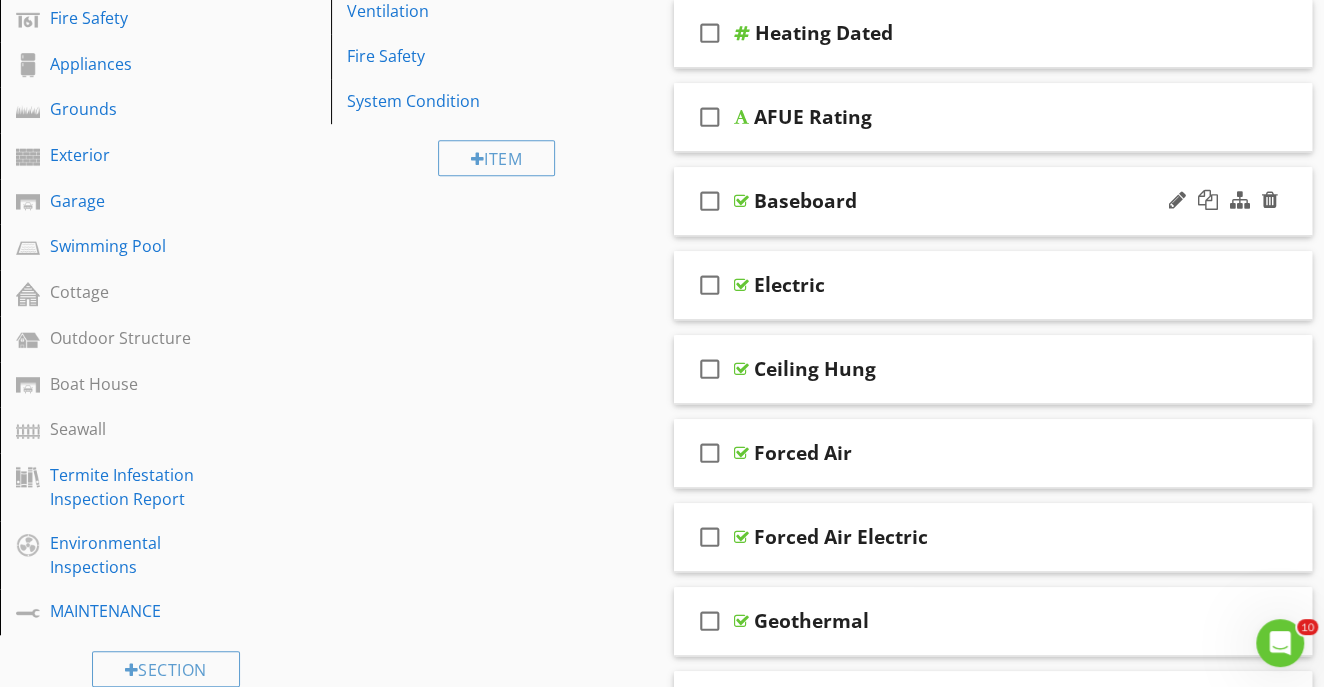 click on "check_box_outline_blank
Baseboard" at bounding box center [993, 201] 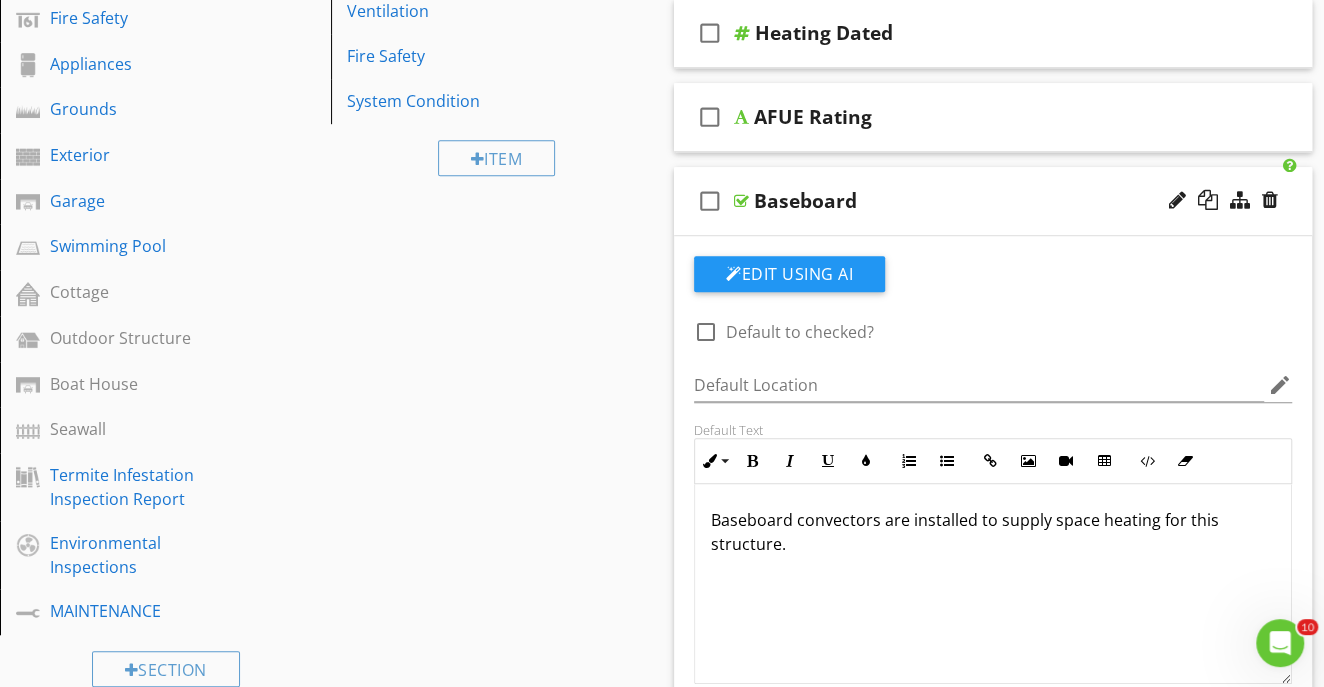 click on "check_box_outline_blank
Baseboard" at bounding box center (993, 201) 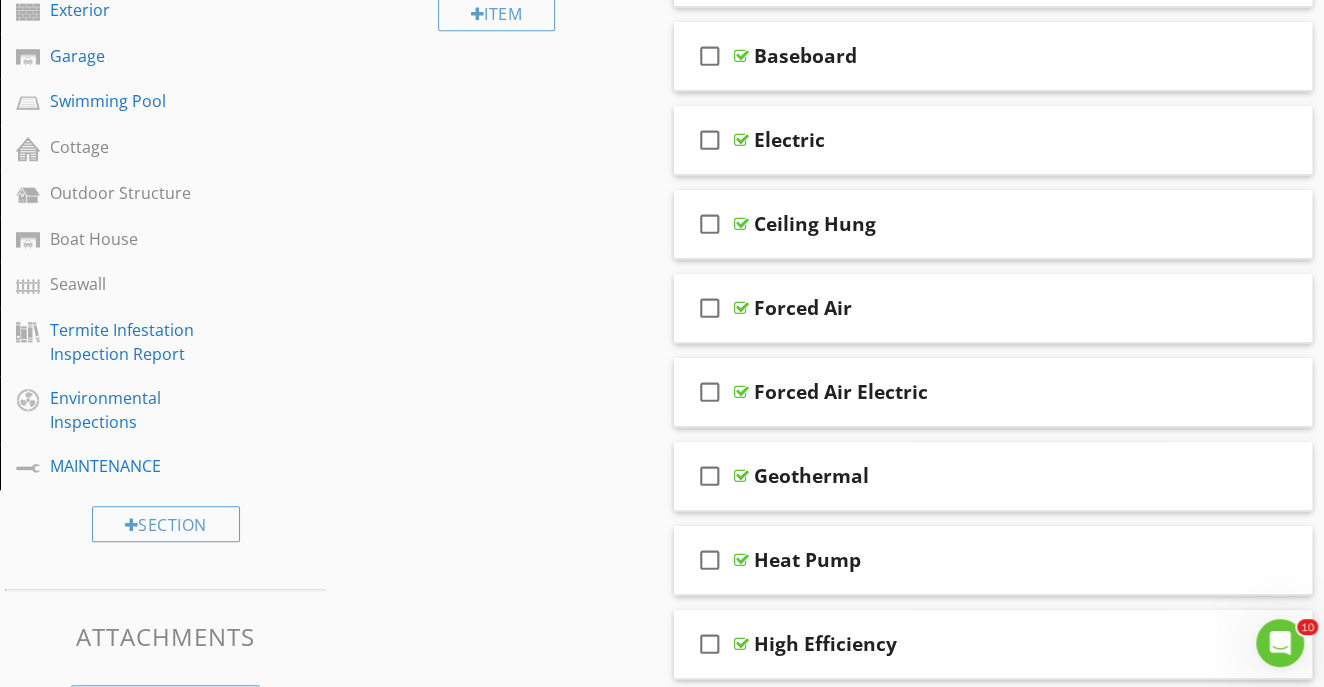 scroll, scrollTop: 877, scrollLeft: 0, axis: vertical 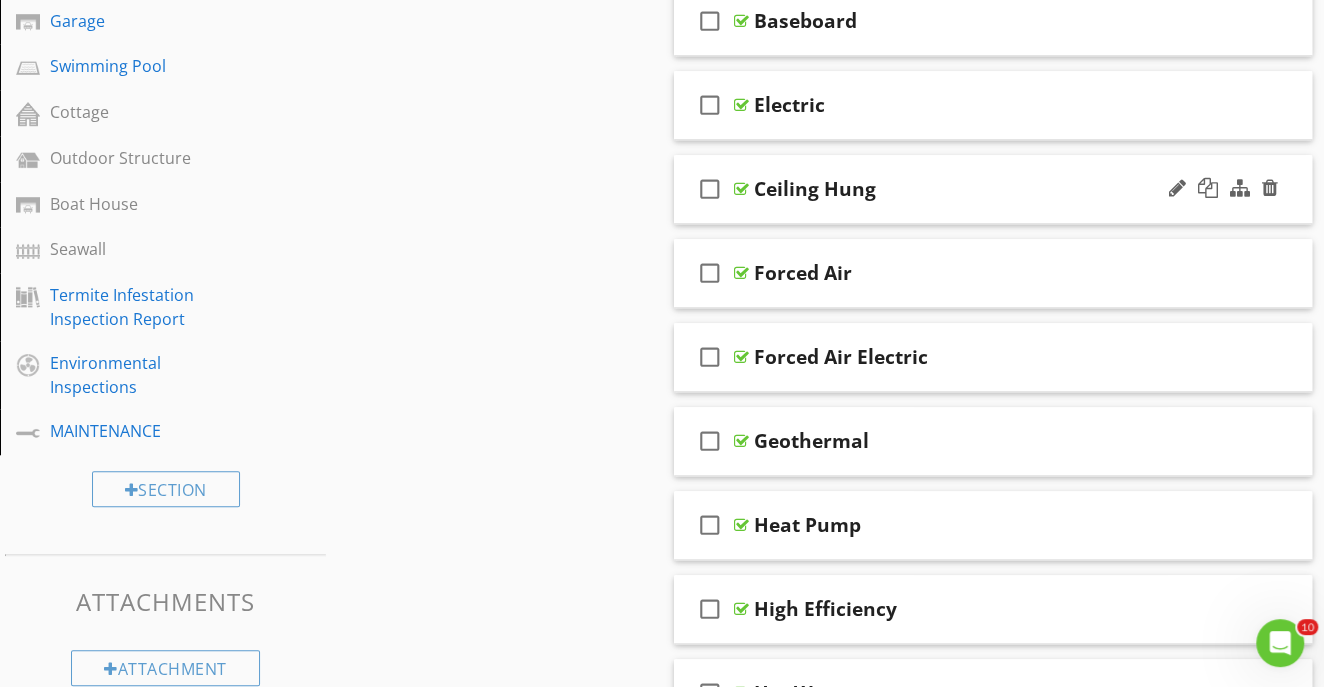click on "Ceiling Hung" at bounding box center (978, 189) 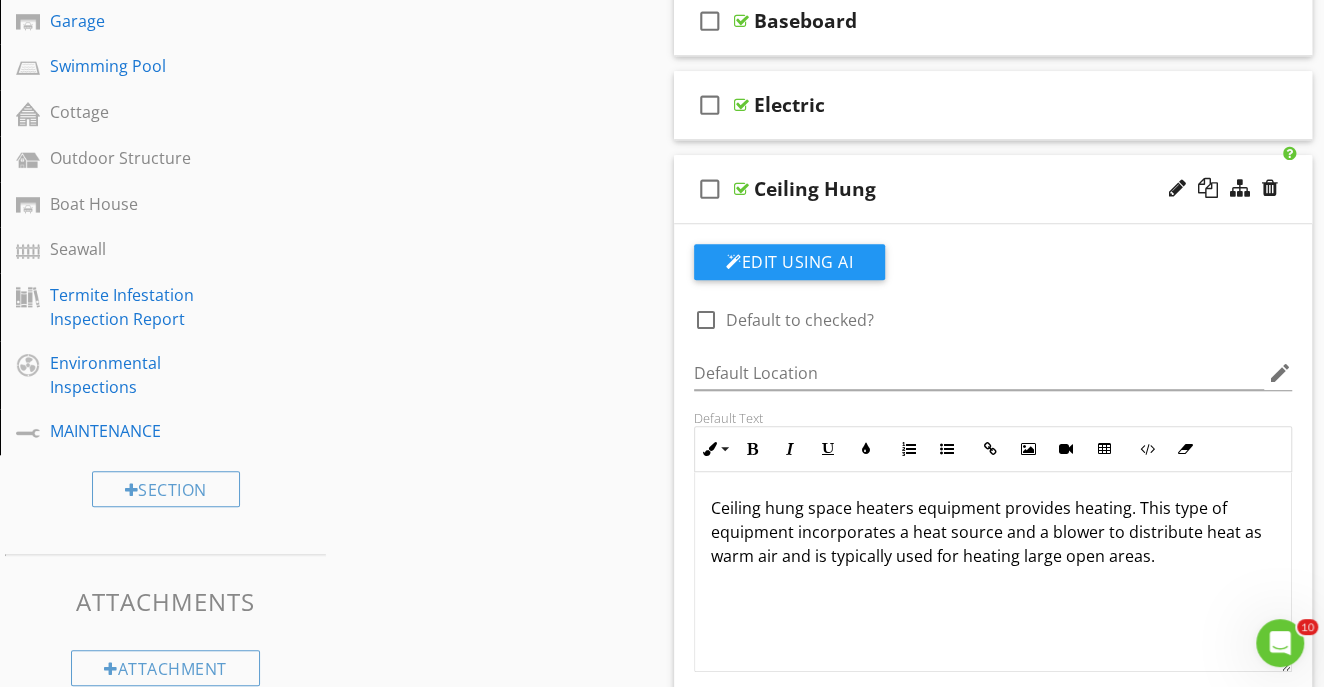 click on "Ceiling Hung" at bounding box center [978, 189] 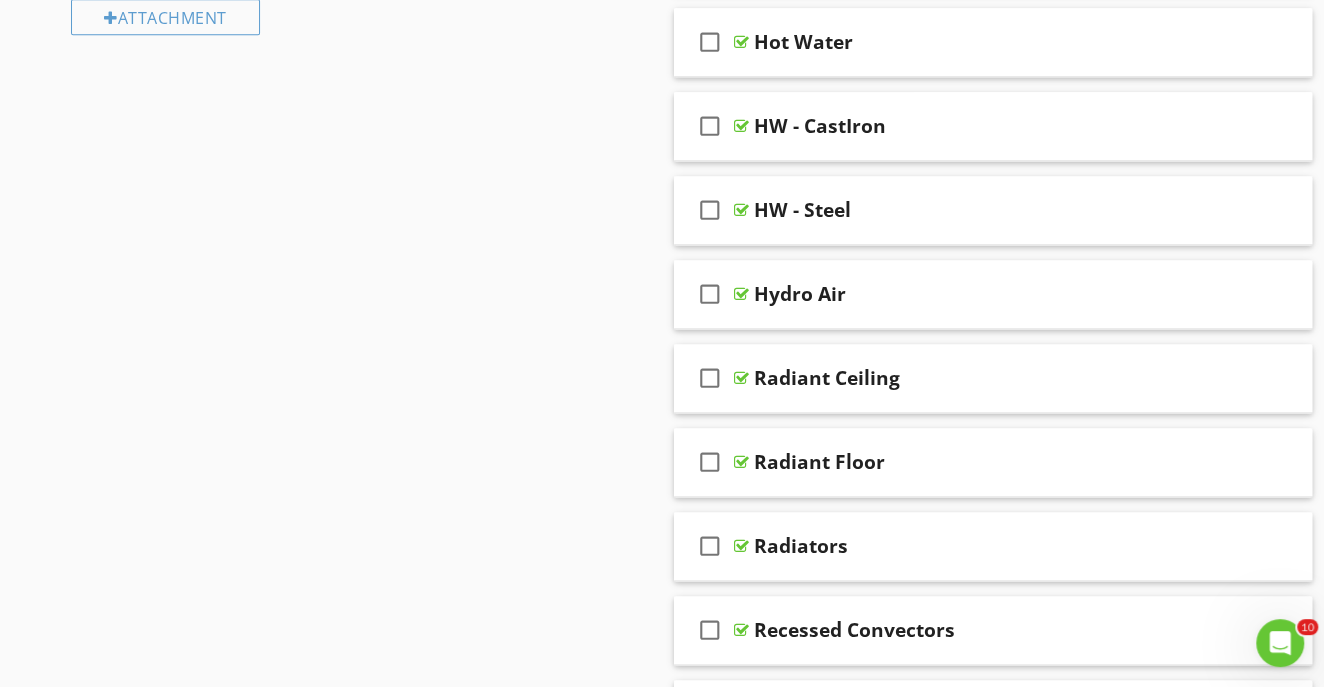 scroll, scrollTop: 1596, scrollLeft: 0, axis: vertical 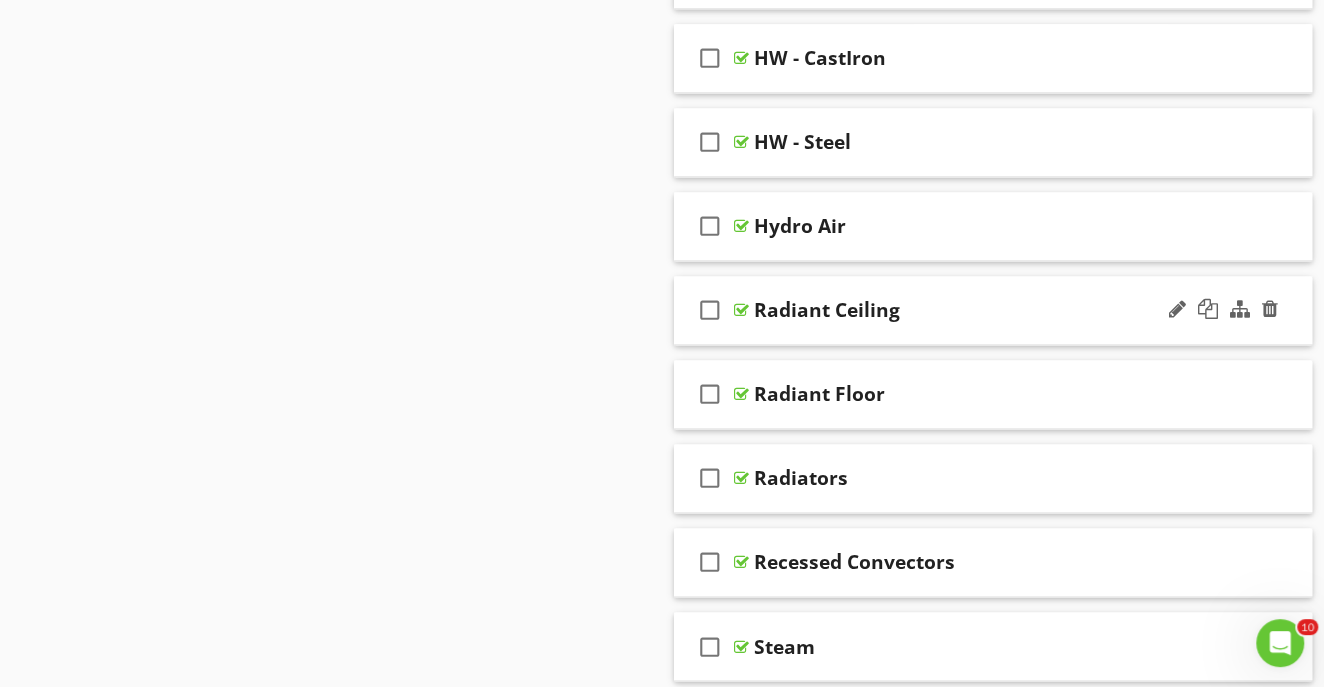 click on "Radiant Ceiling" at bounding box center (978, 310) 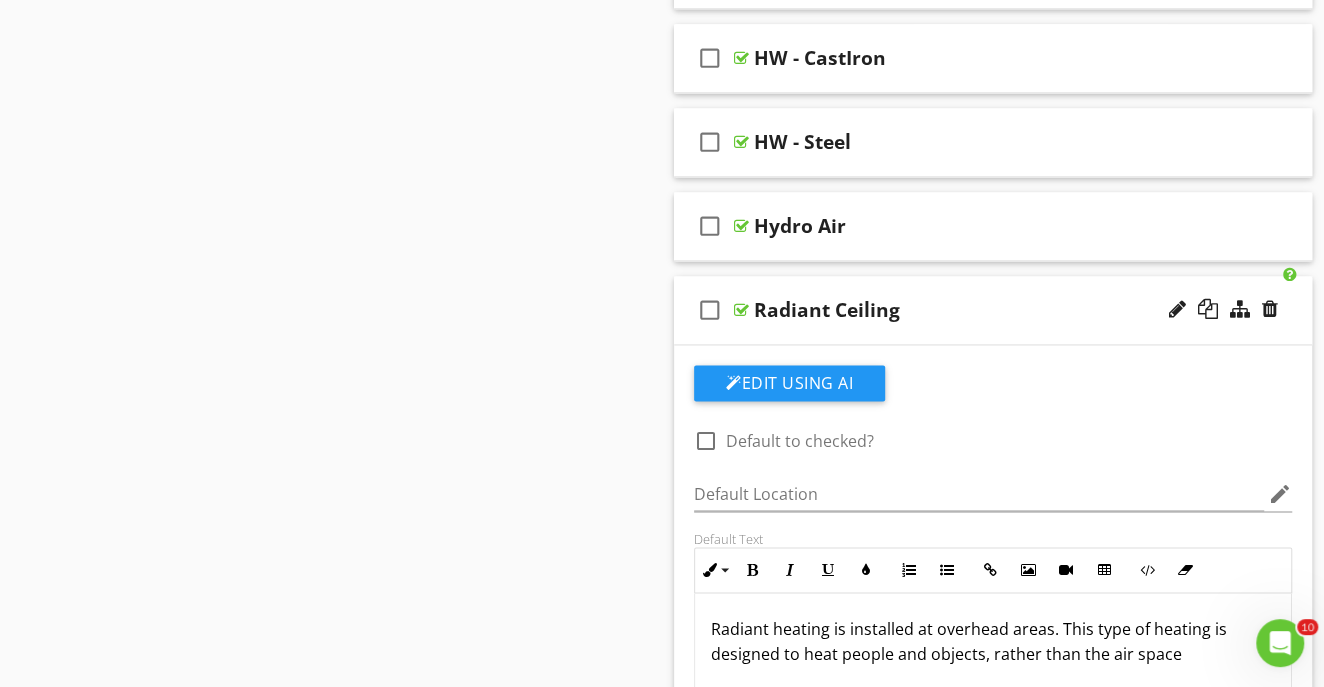 click on "Radiant Ceiling" at bounding box center (978, 310) 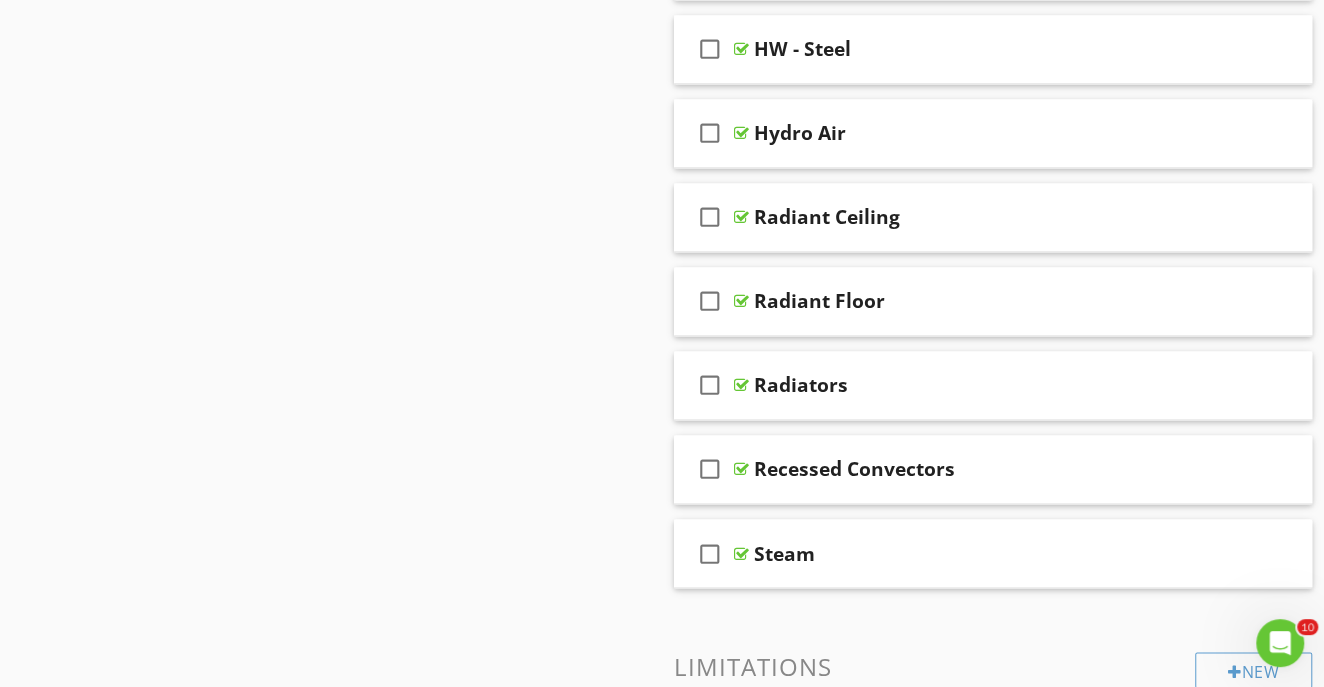 scroll, scrollTop: 1702, scrollLeft: 0, axis: vertical 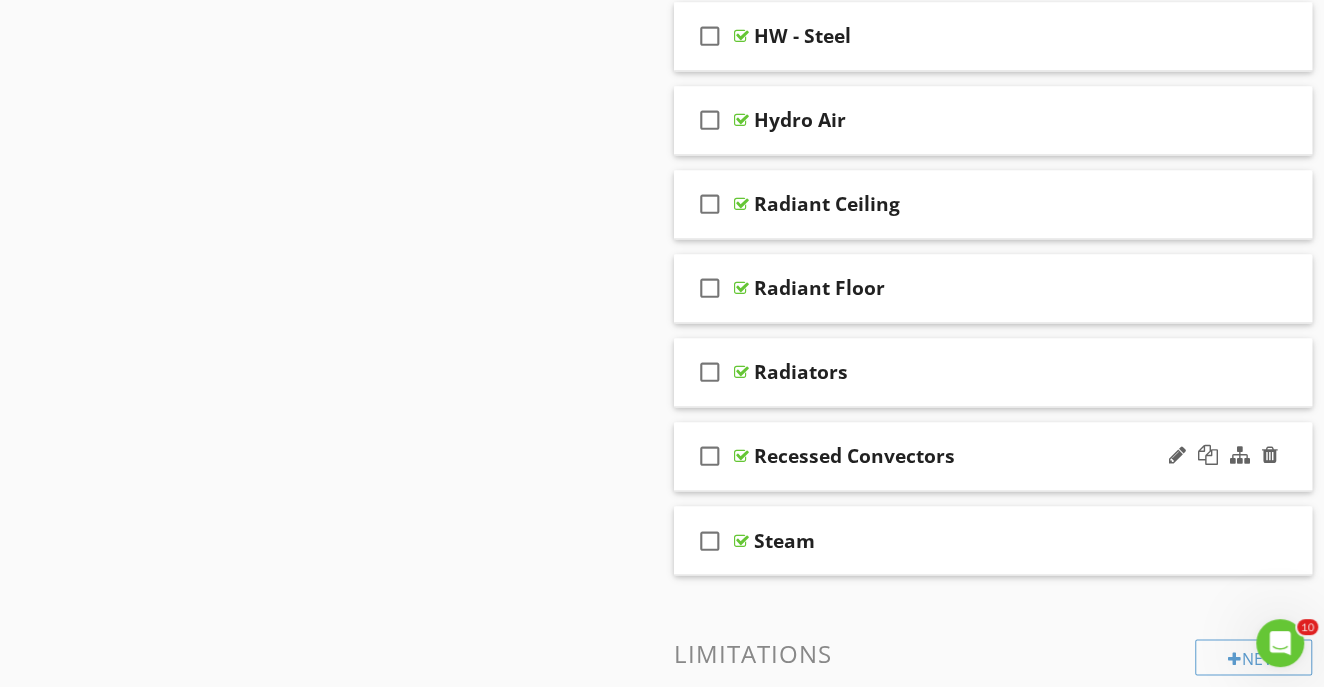 click on "Recessed Convectors" at bounding box center [978, 456] 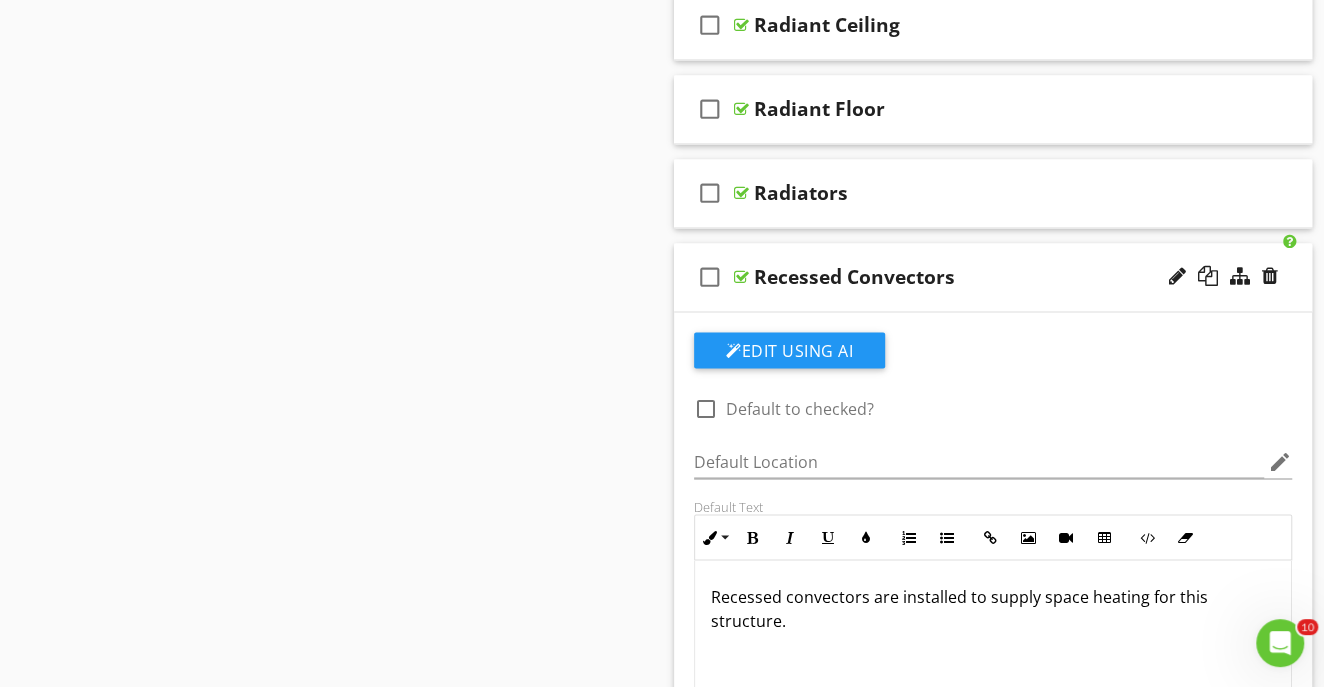 scroll, scrollTop: 1686, scrollLeft: 0, axis: vertical 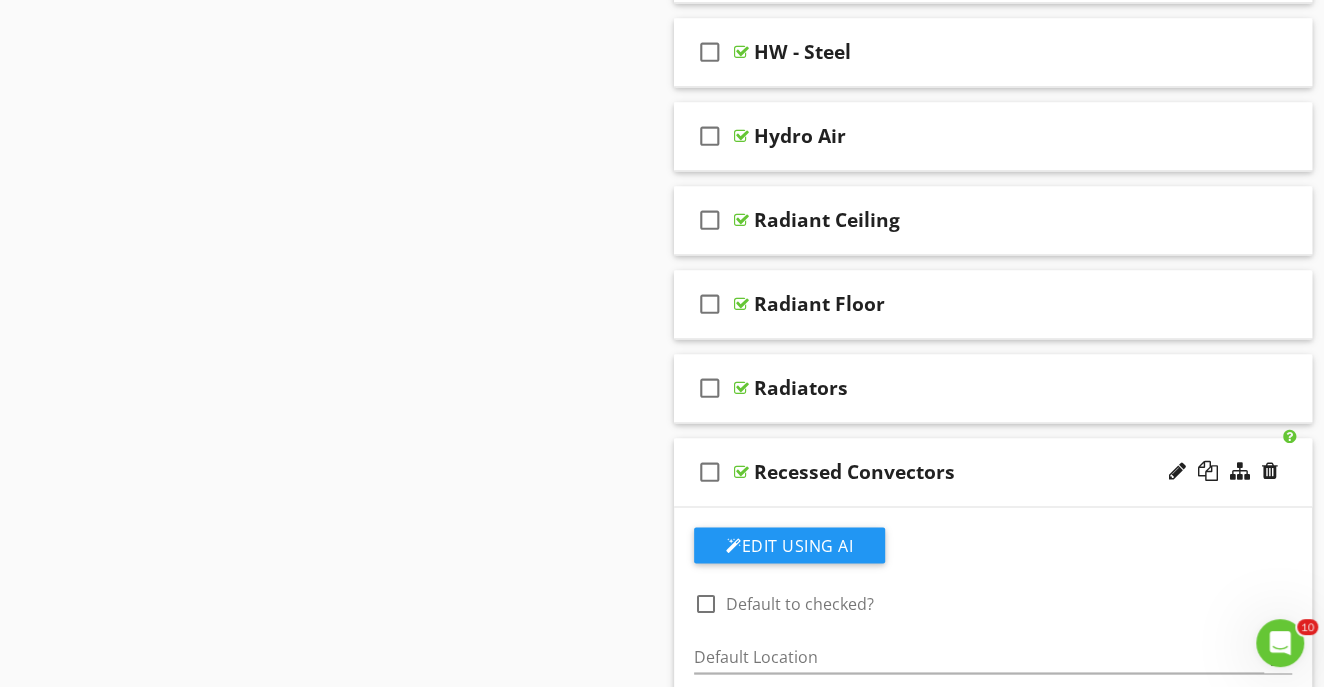 click on "Recessed Convectors" at bounding box center [978, 472] 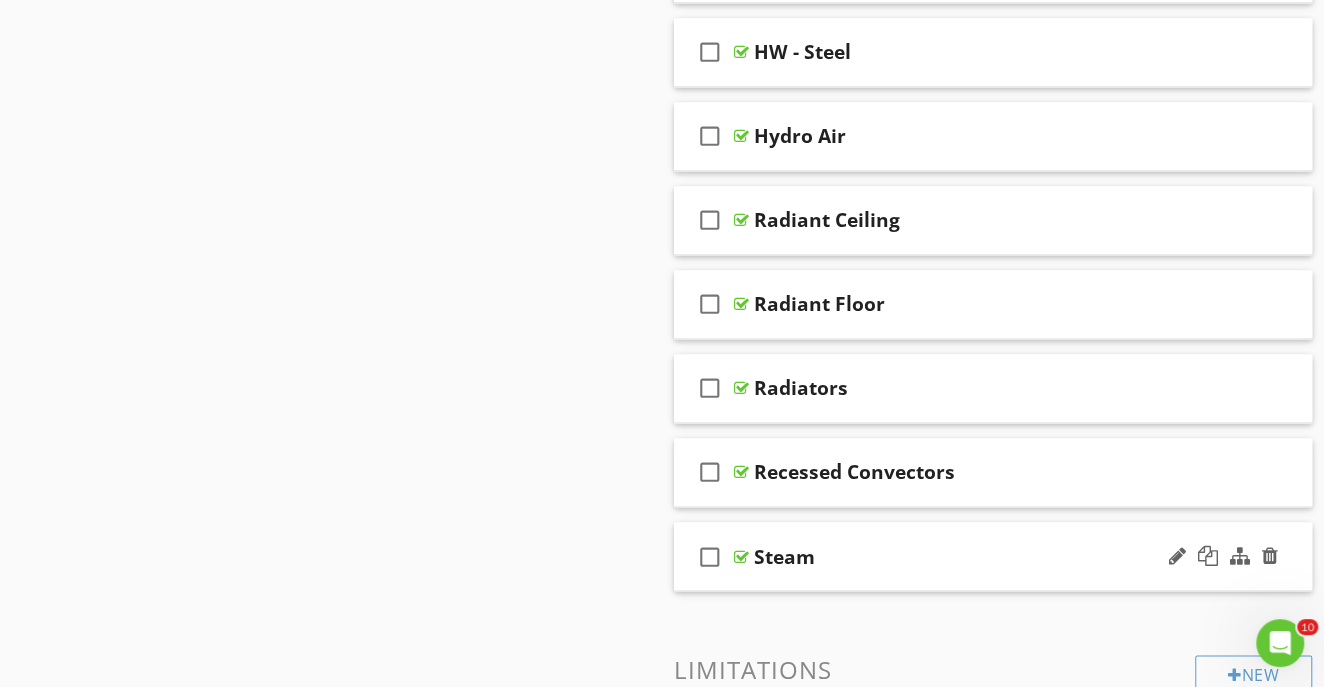 click on "Steam" at bounding box center (978, 556) 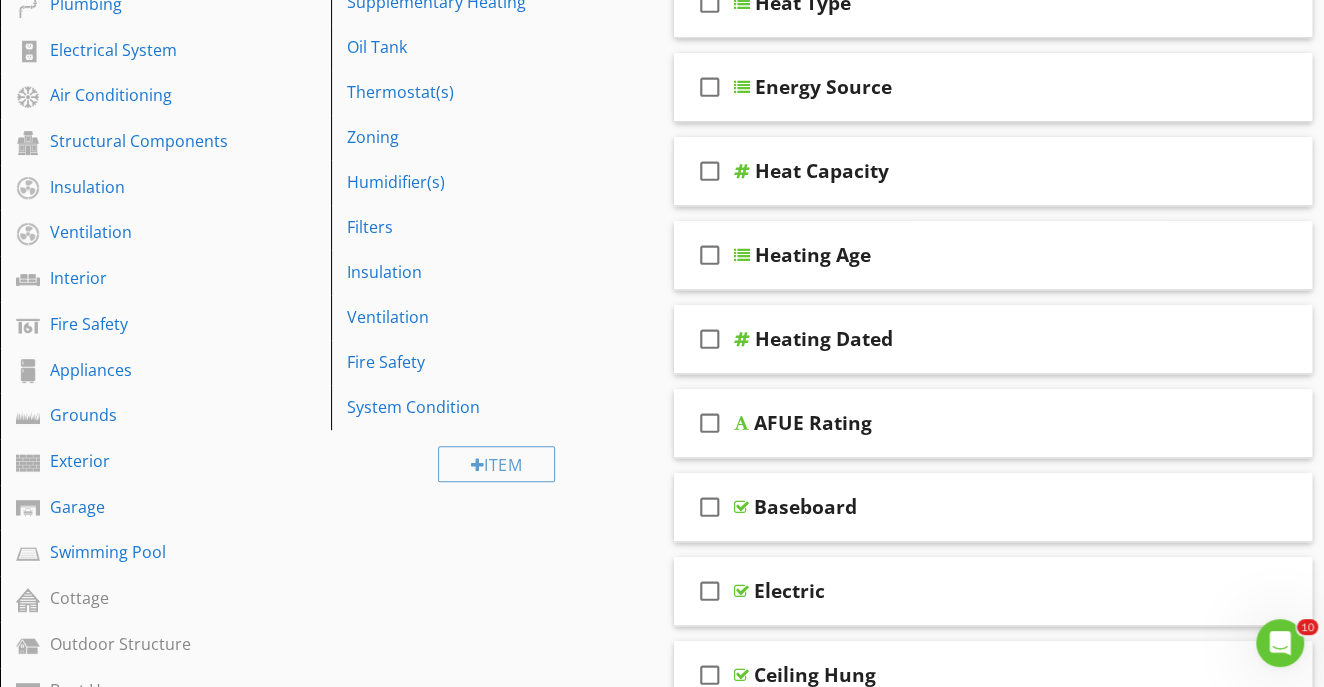 scroll, scrollTop: 384, scrollLeft: 0, axis: vertical 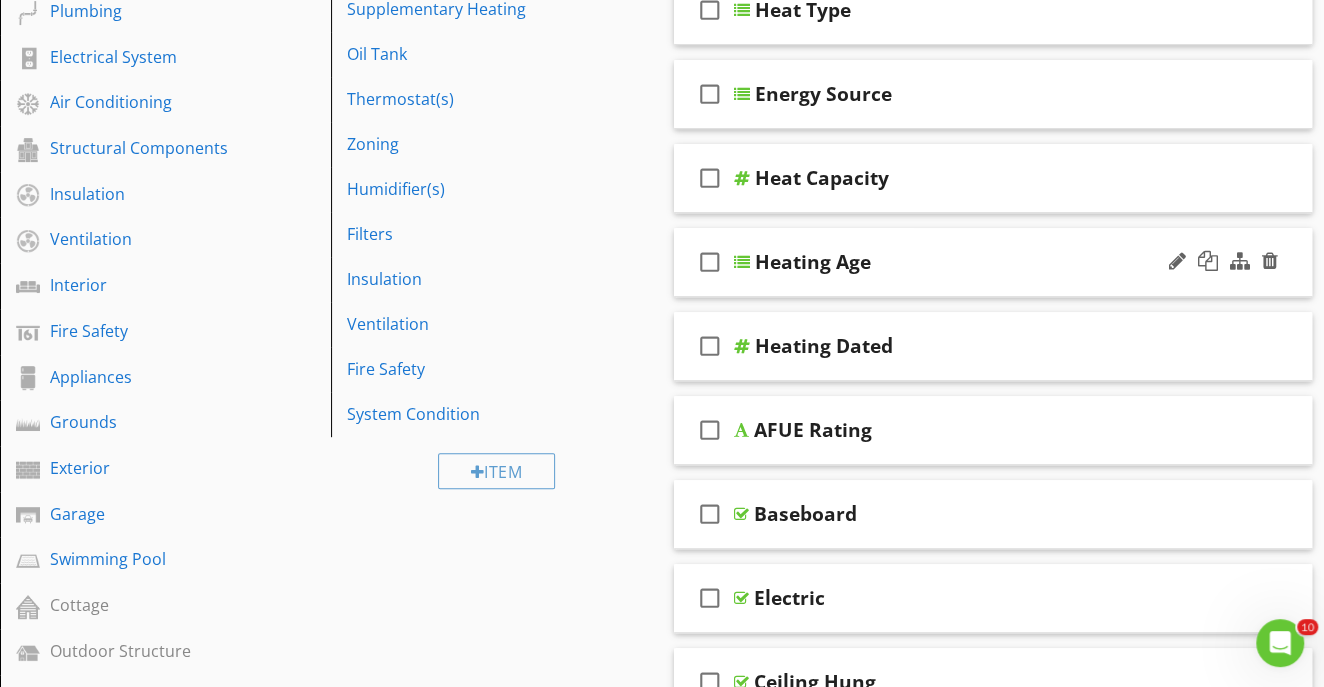 click on "Heating Age" at bounding box center (979, 262) 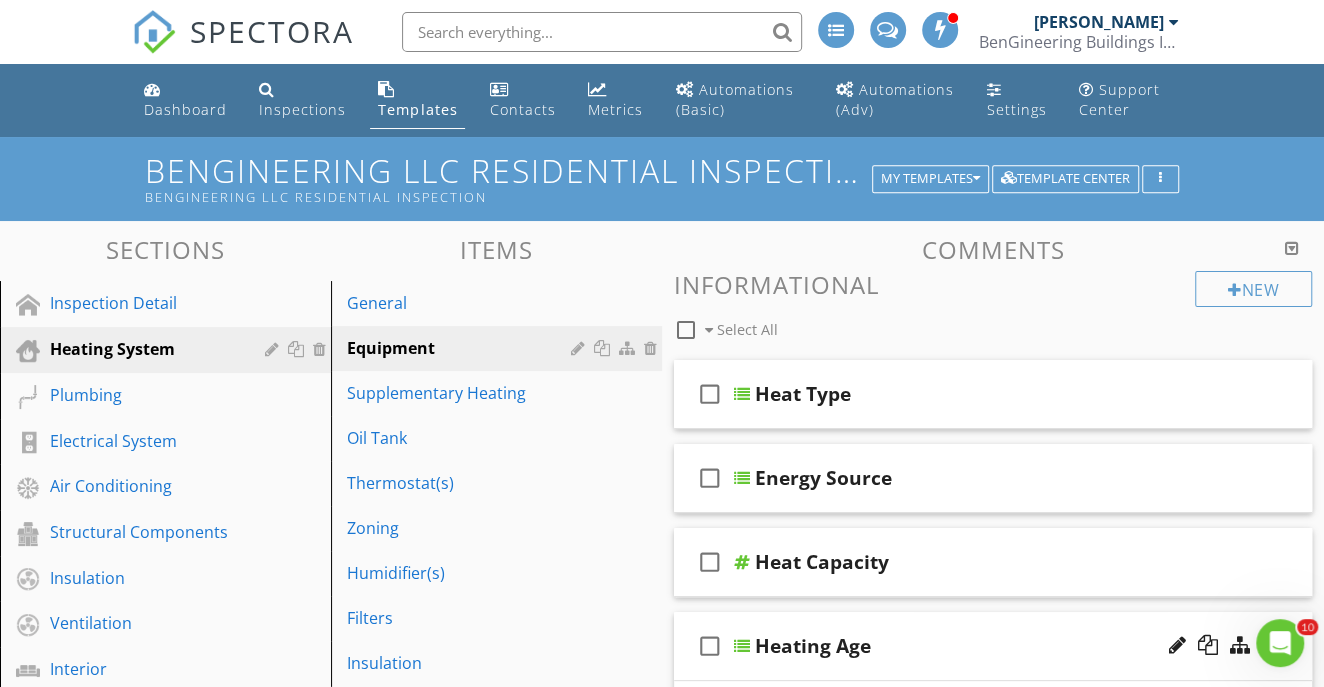 scroll, scrollTop: 55, scrollLeft: 0, axis: vertical 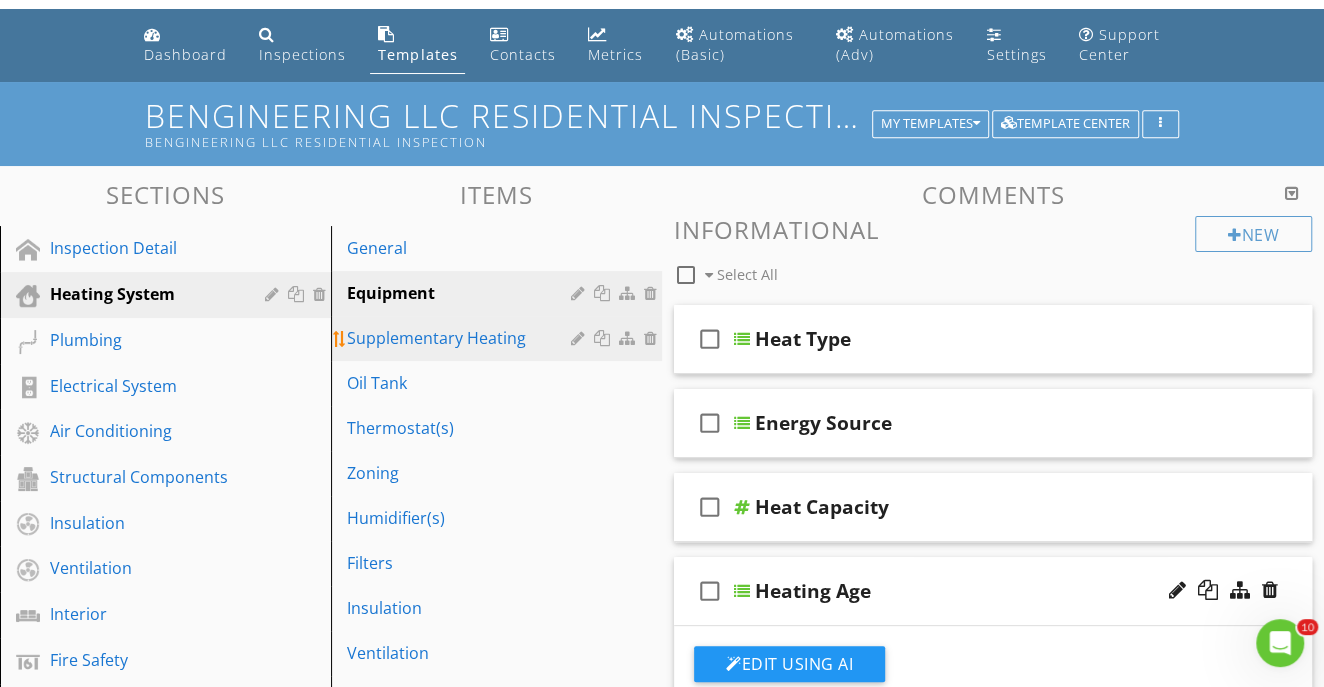 click on "Supplementary Heating" at bounding box center (462, 338) 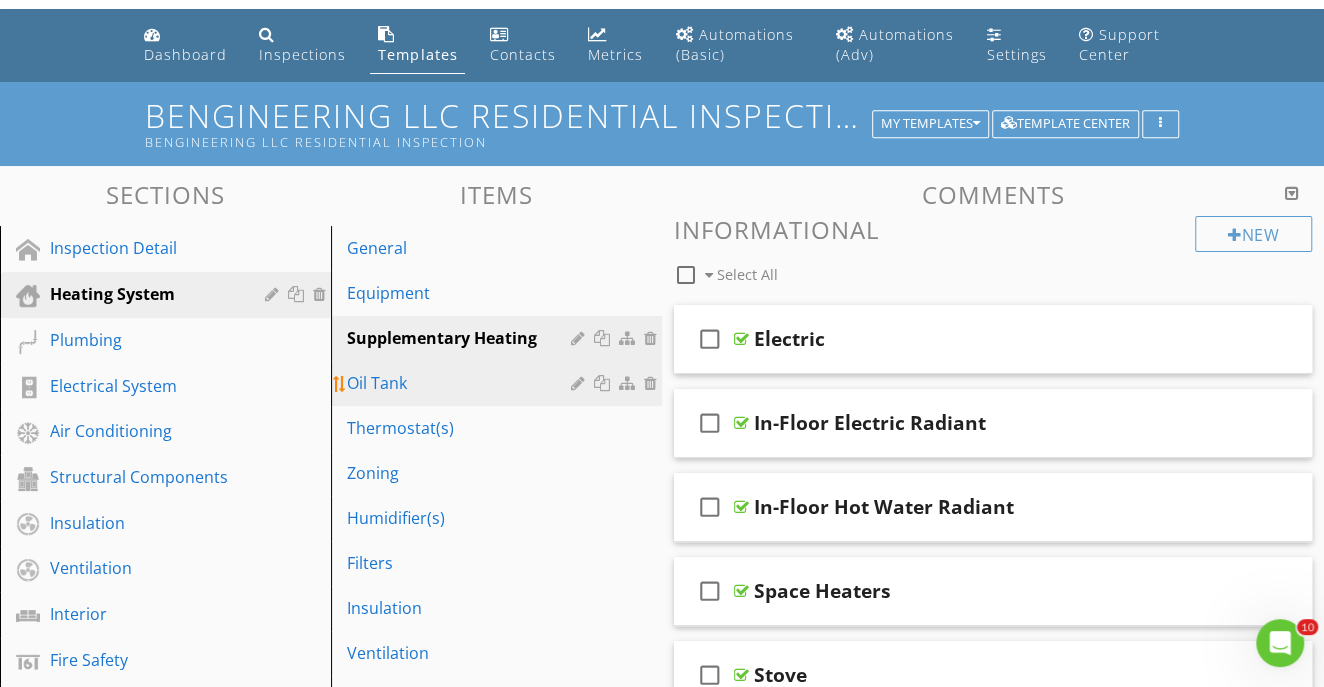 click on "Oil Tank" at bounding box center [462, 383] 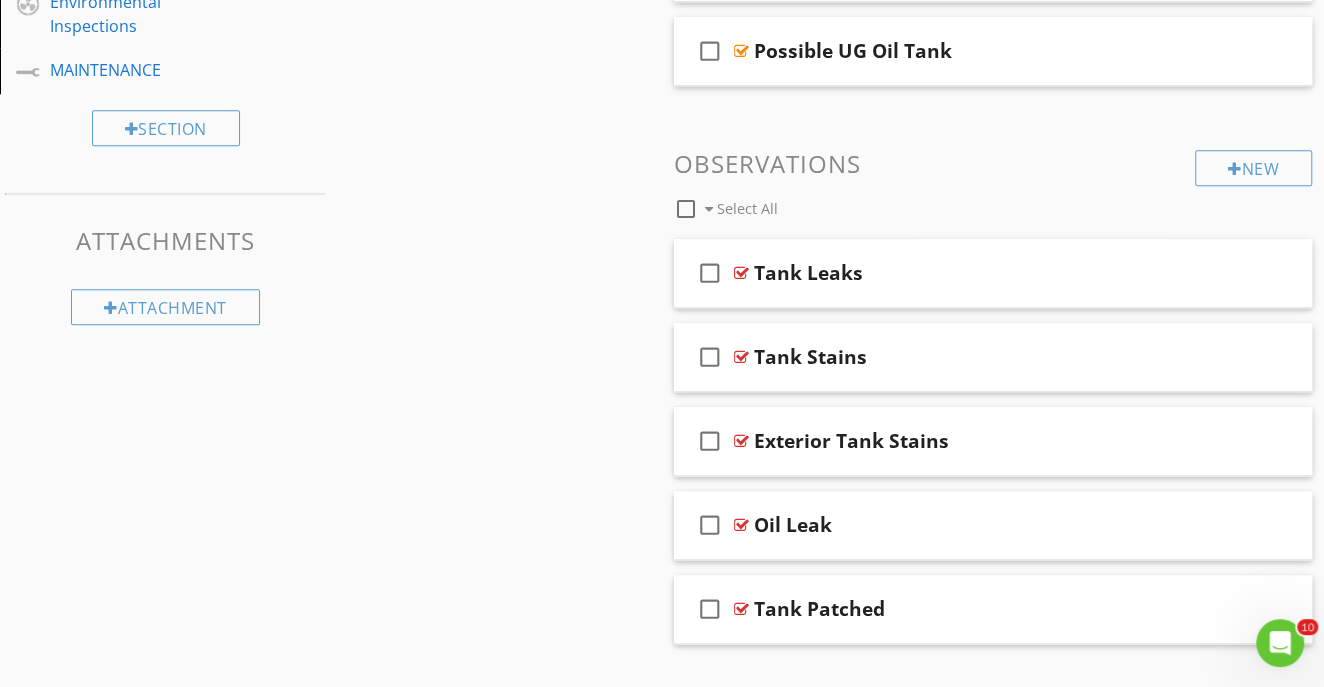 scroll, scrollTop: 1274, scrollLeft: 0, axis: vertical 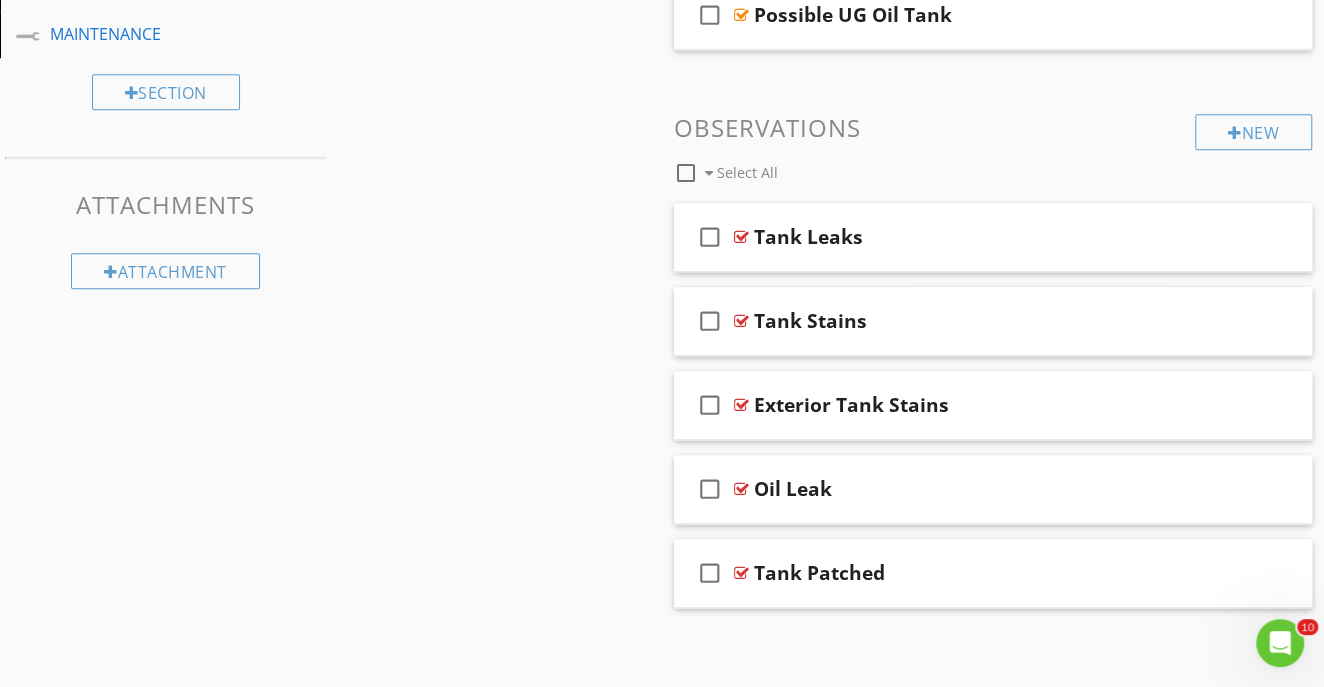 drag, startPoint x: 1332, startPoint y: 205, endPoint x: 29, endPoint y: 0, distance: 1319.0277 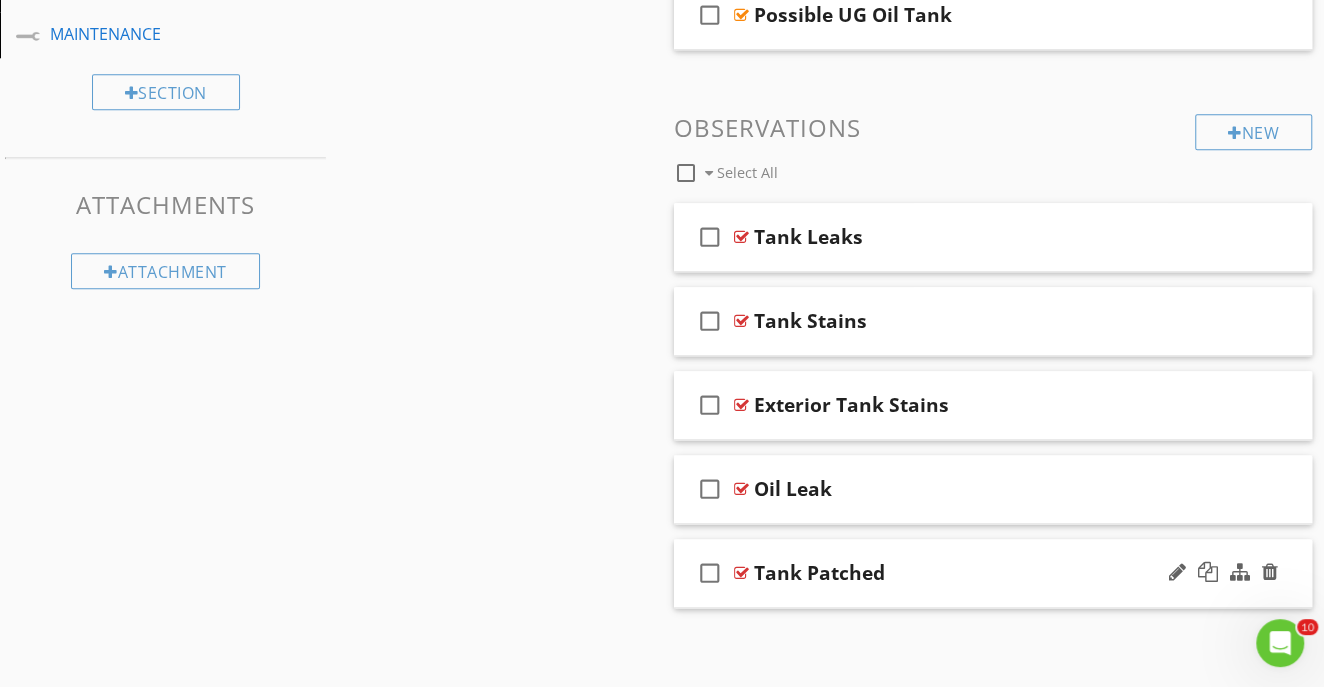 click on "Tank Patched" at bounding box center [978, 573] 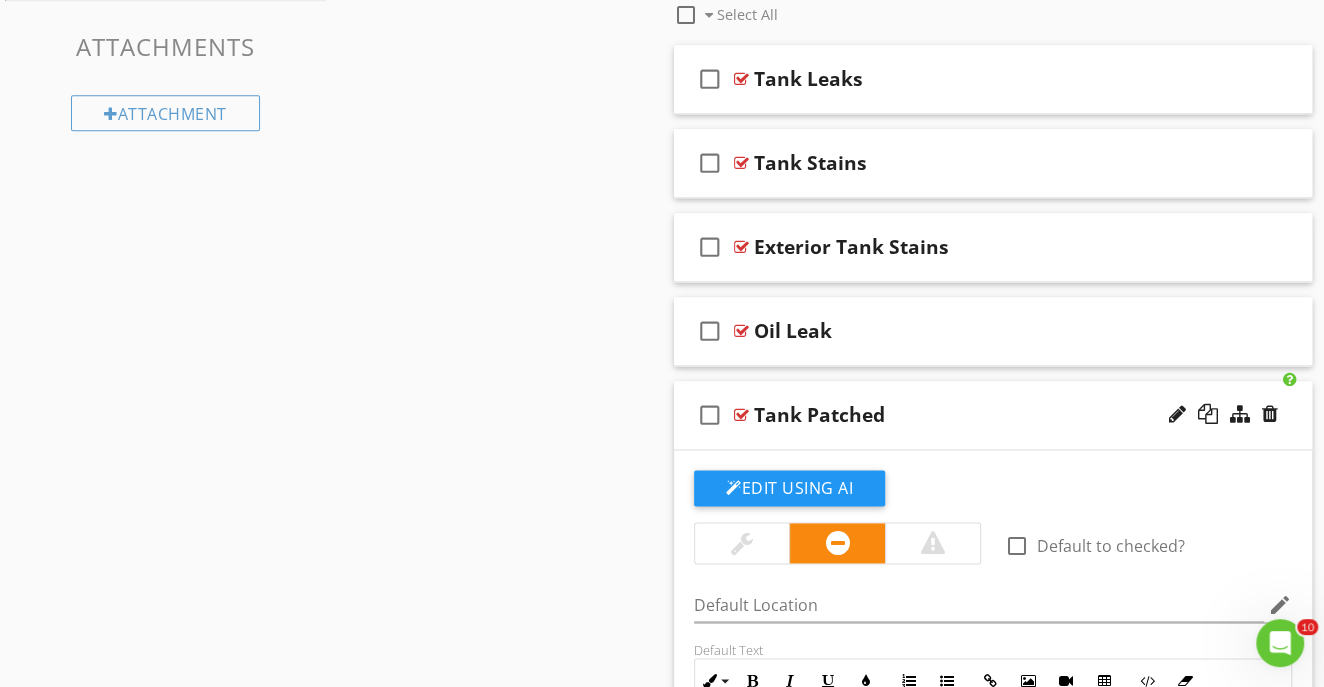 scroll, scrollTop: 1271, scrollLeft: 0, axis: vertical 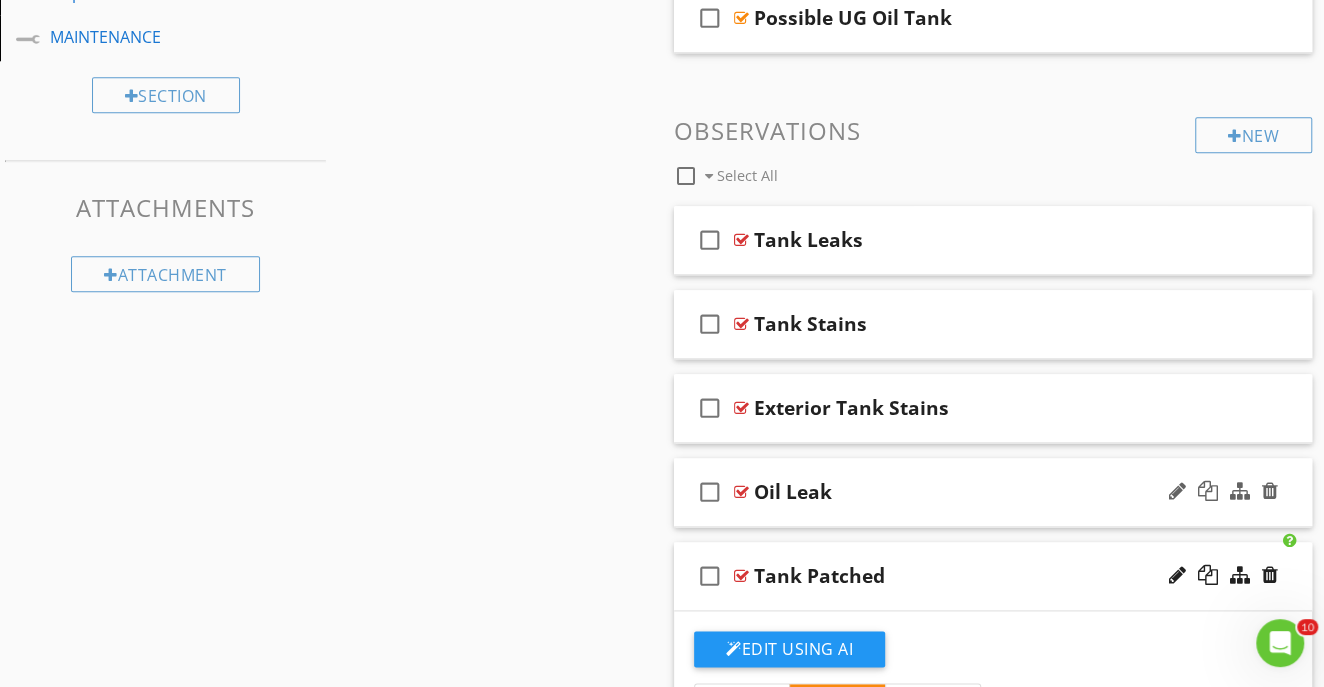 click on "check_box_outline_blank
Oil Leak" at bounding box center [993, 492] 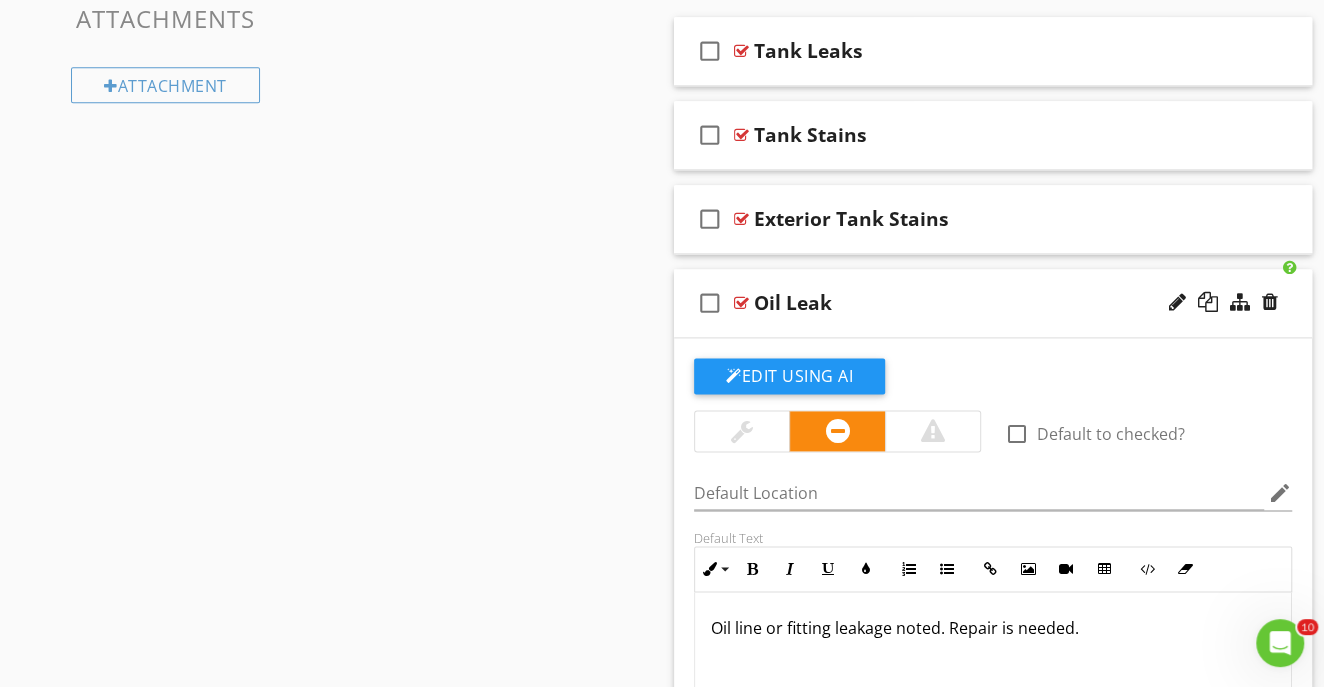 scroll, scrollTop: 1539, scrollLeft: 0, axis: vertical 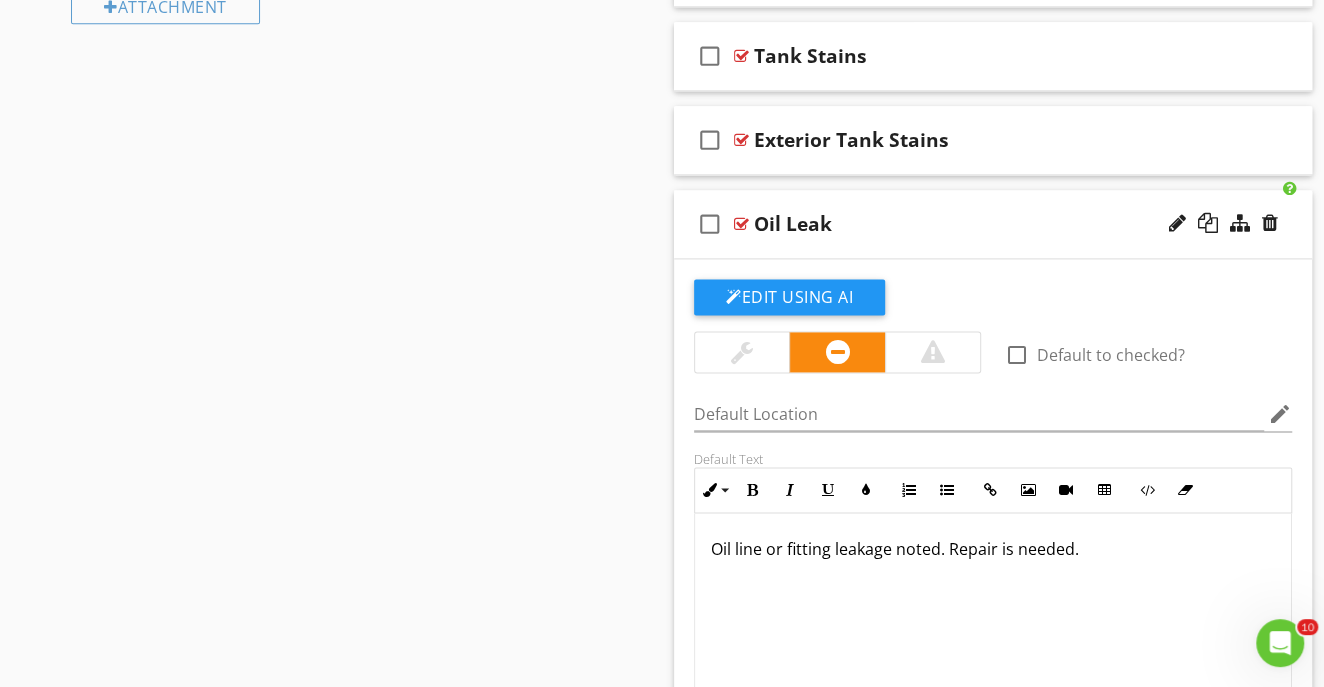 click on "Oil line or fitting leakage noted. Repair is needed." at bounding box center [993, 549] 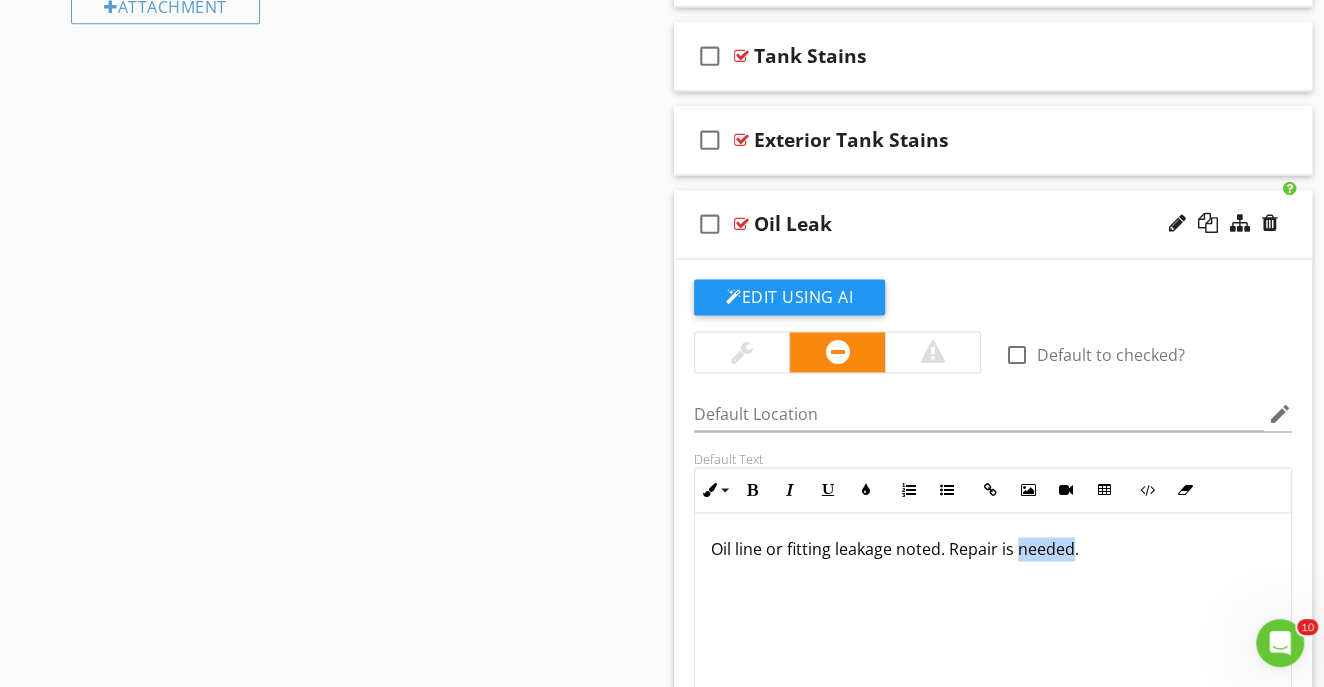 click on "Oil line or fitting leakage noted. Repair is needed." at bounding box center [993, 549] 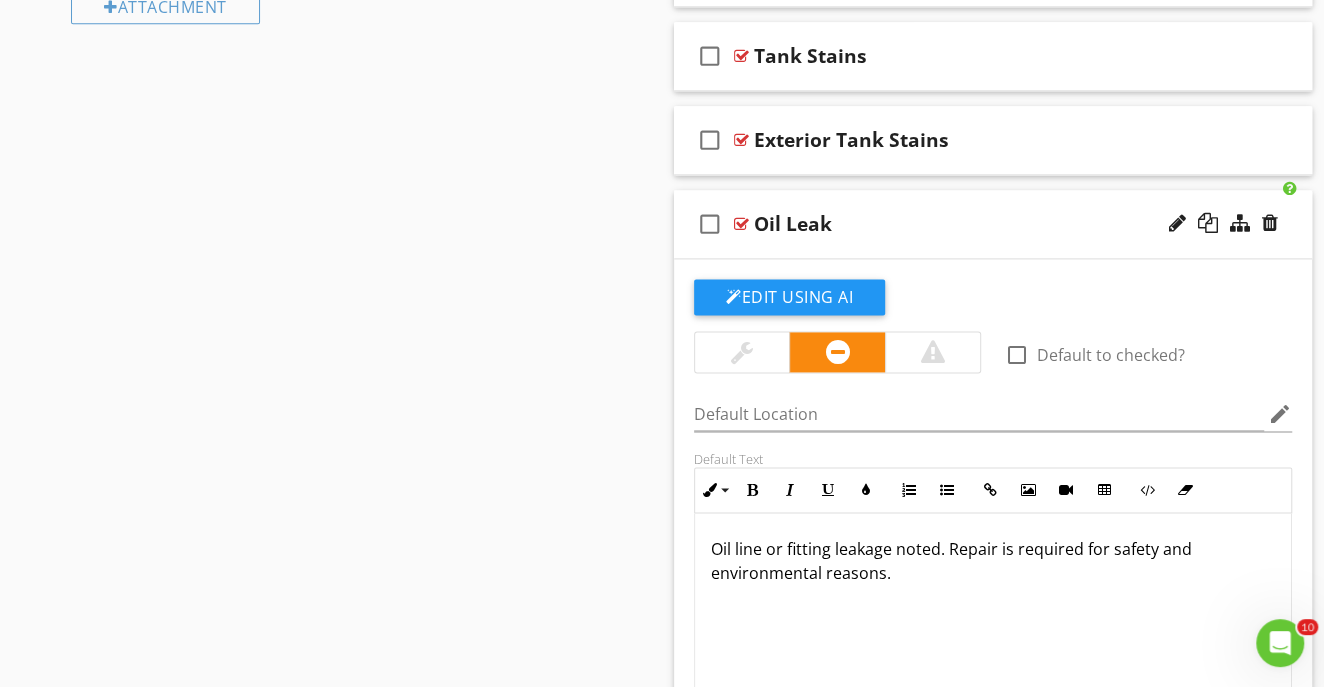 click at bounding box center (933, 352) 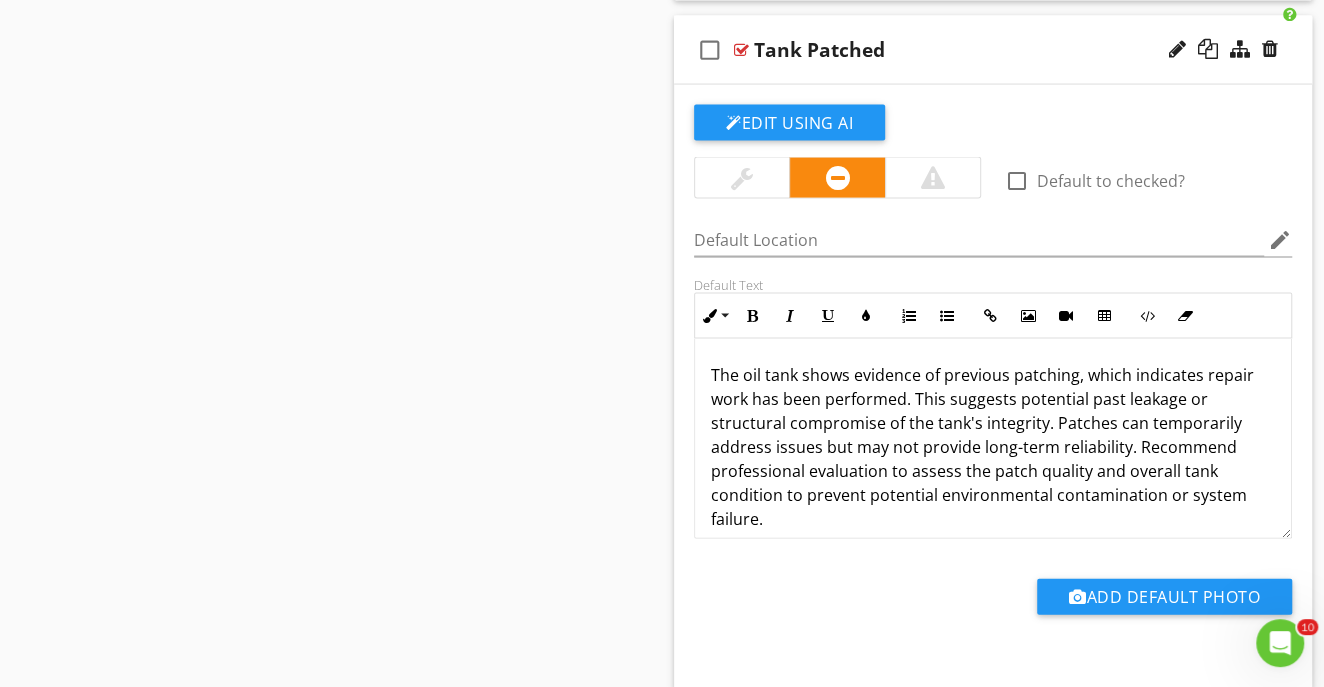 scroll, scrollTop: 2406, scrollLeft: 0, axis: vertical 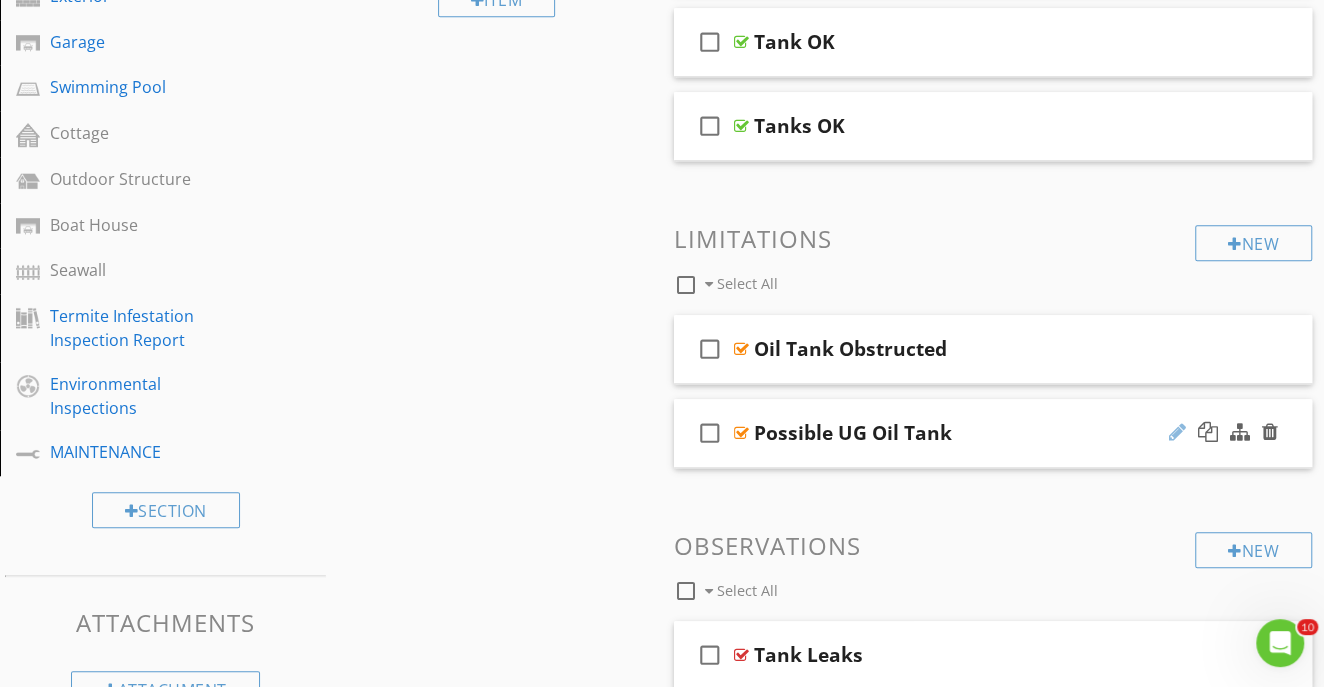 click at bounding box center (1177, 432) 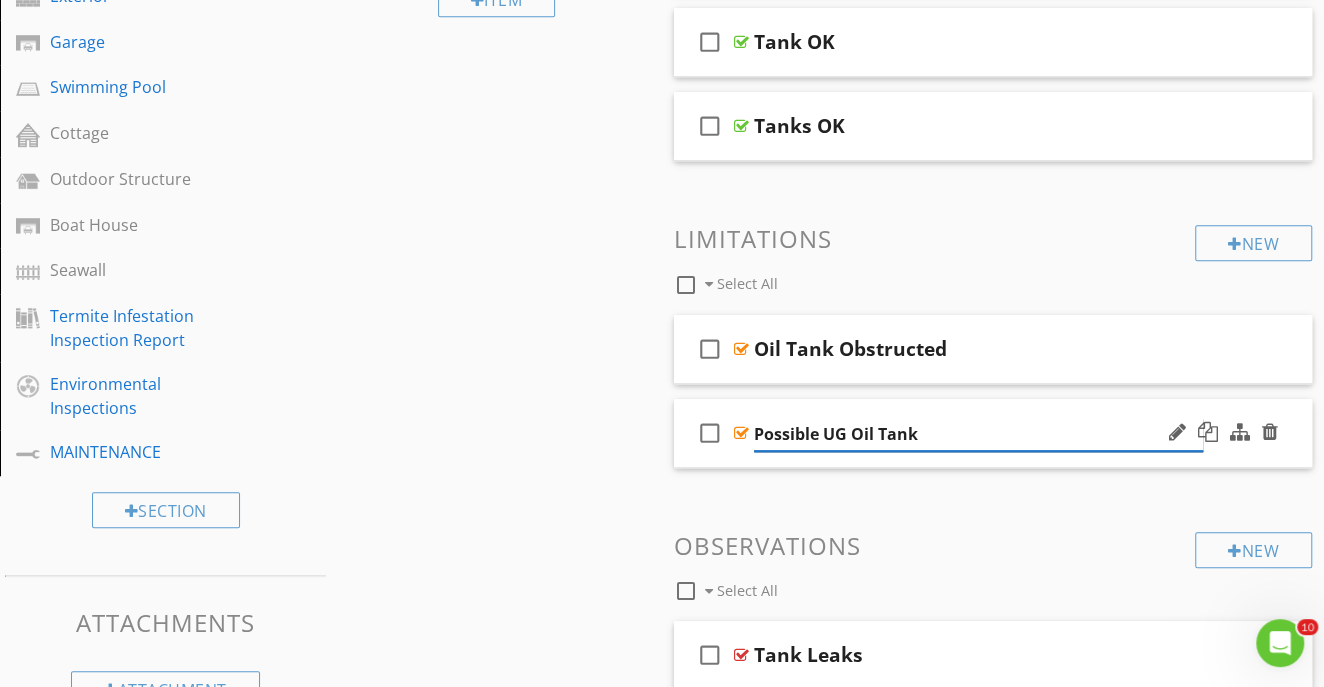 click on "Possible UG Oil Tank" at bounding box center (978, 434) 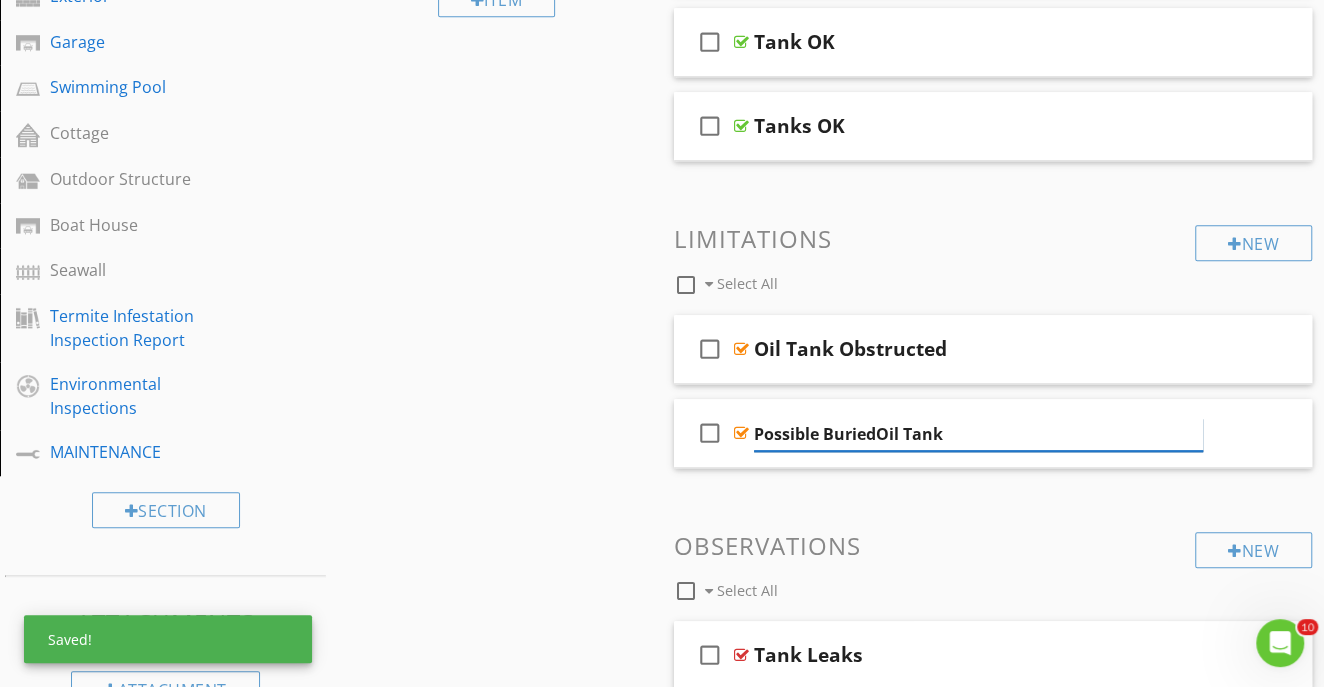 type on "Possible Buried Oil Tank" 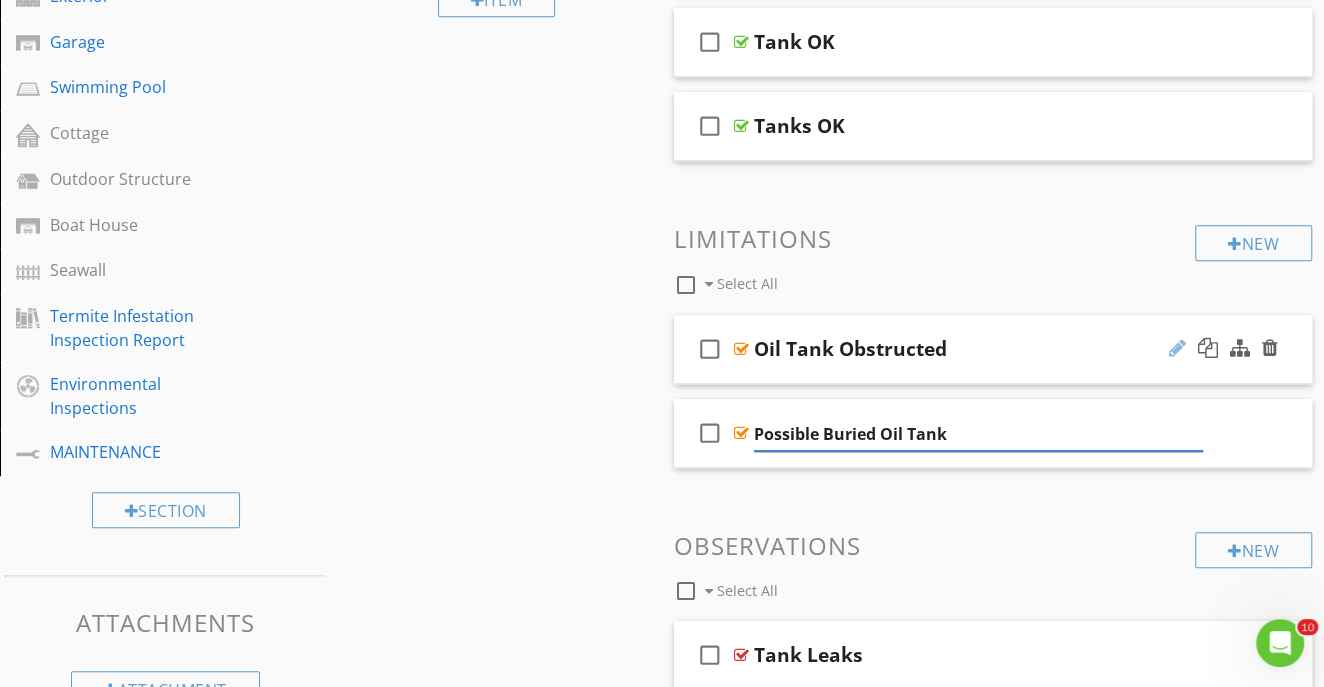 click at bounding box center [1177, 348] 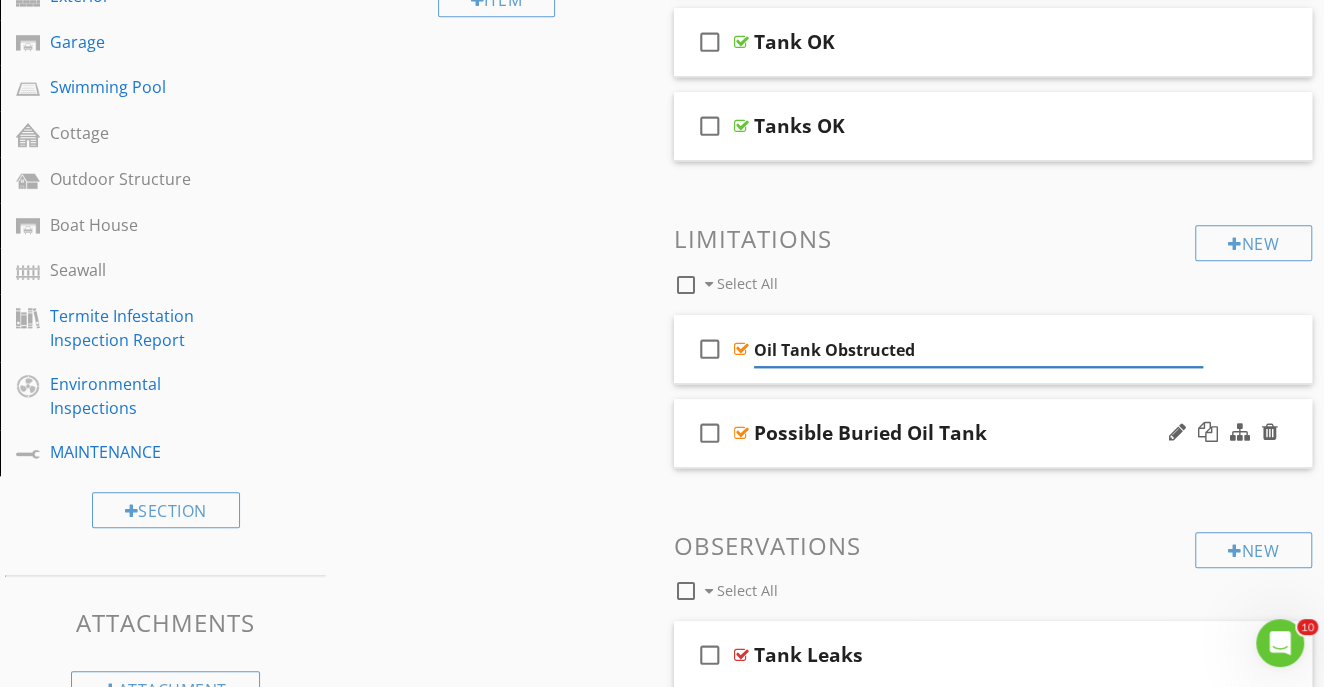 click on "Possible Buried Oil Tank" at bounding box center [978, 433] 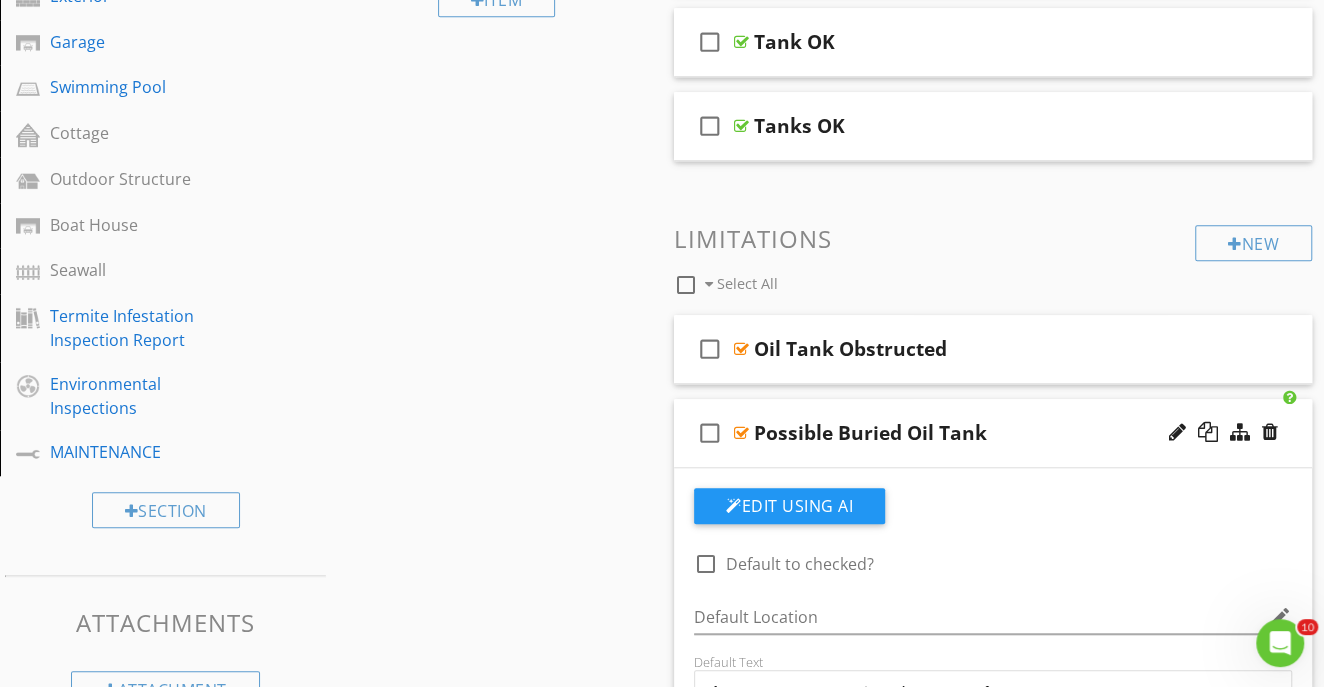 click on "Sections
Inspection Detail           Heating System           Plumbing           Electrical System           Air Conditioning           Structural Components           Insulation           Ventilation           Interior           Fire Safety           Appliances           Grounds           Exterior           Garage           Swimming Pool           Cottage           Outdoor Structure           Boat House           Seawall           Termite  Infestation Inspection Report           Environmental Inspections           MAINTENANCE
Section
Attachments
Attachment
Items
General           Equipment           Supplementary Heating           Oil Tank           Thermostat(s)           Zoning           Humidifier(s)           Filters           Insulation           Ventilation           Fire Safety           System Condition
Item" at bounding box center (662, 1132) 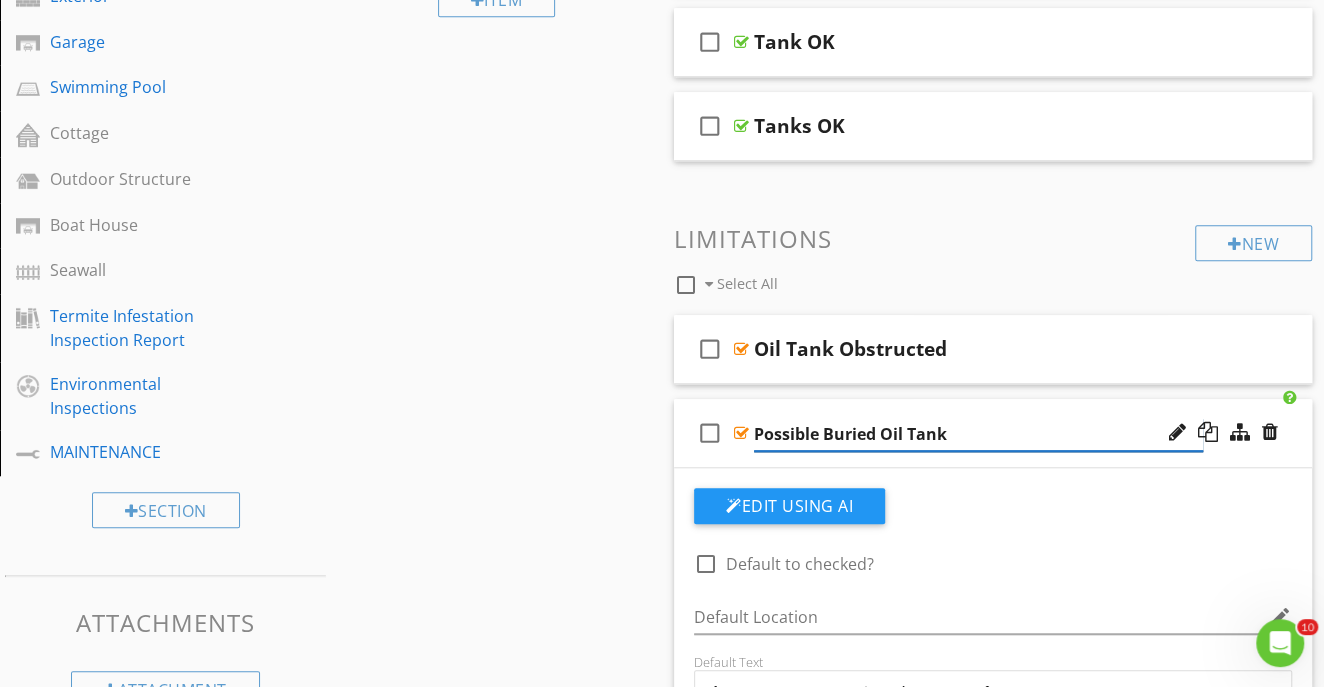 click on "Possible Buried Oil Tank" at bounding box center [978, 434] 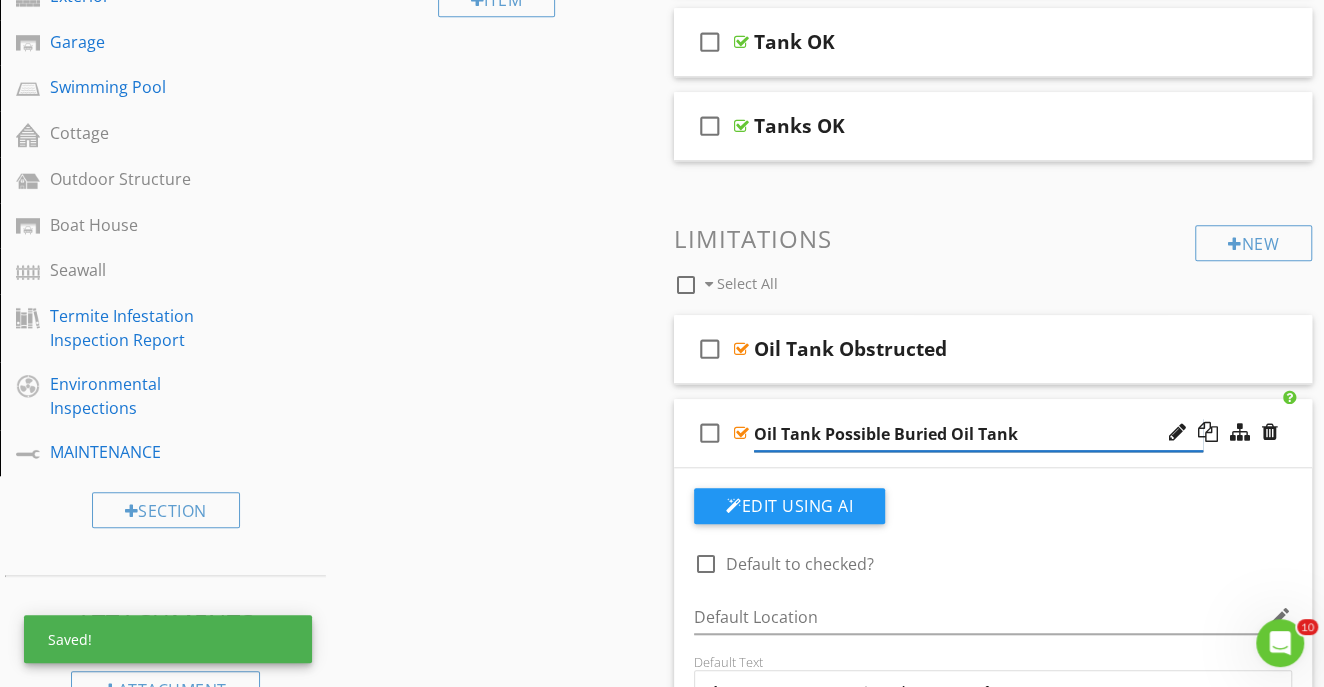 click on "Oil Tank Possible Buried Oil Tank" at bounding box center [978, 434] 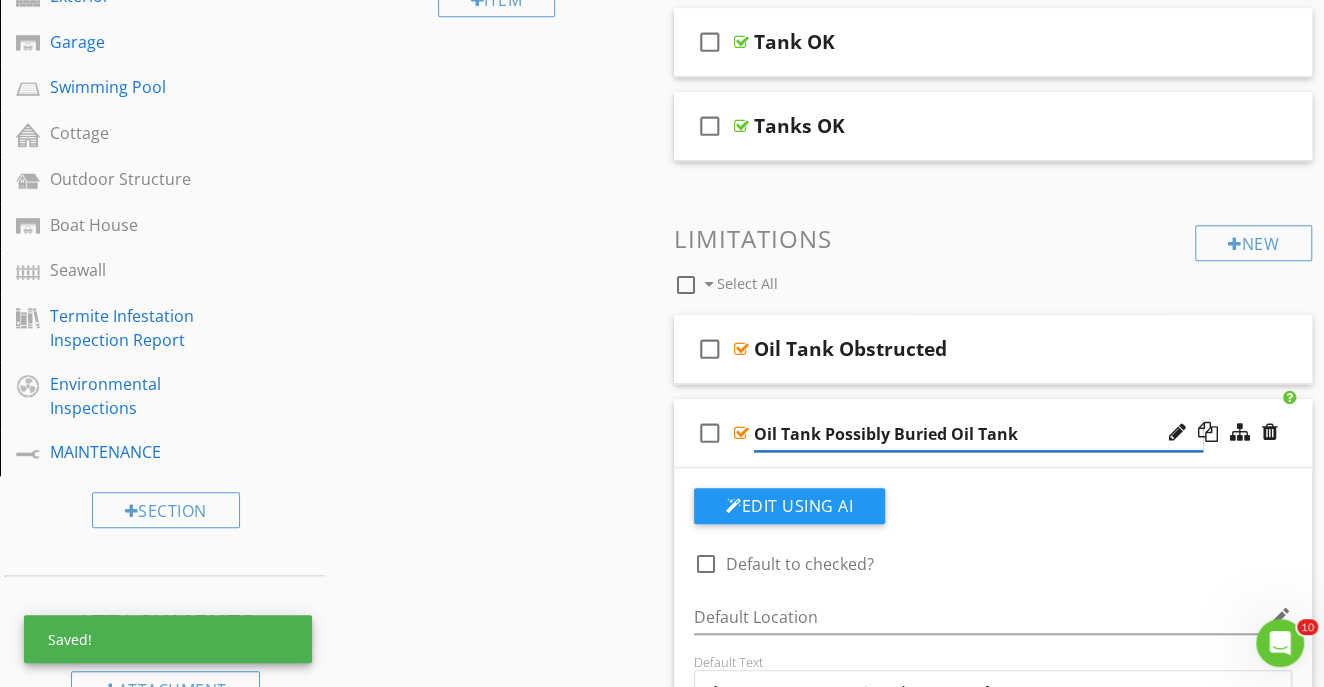click on "Oil Tank Possibly Buried Oil Tank" at bounding box center [978, 434] 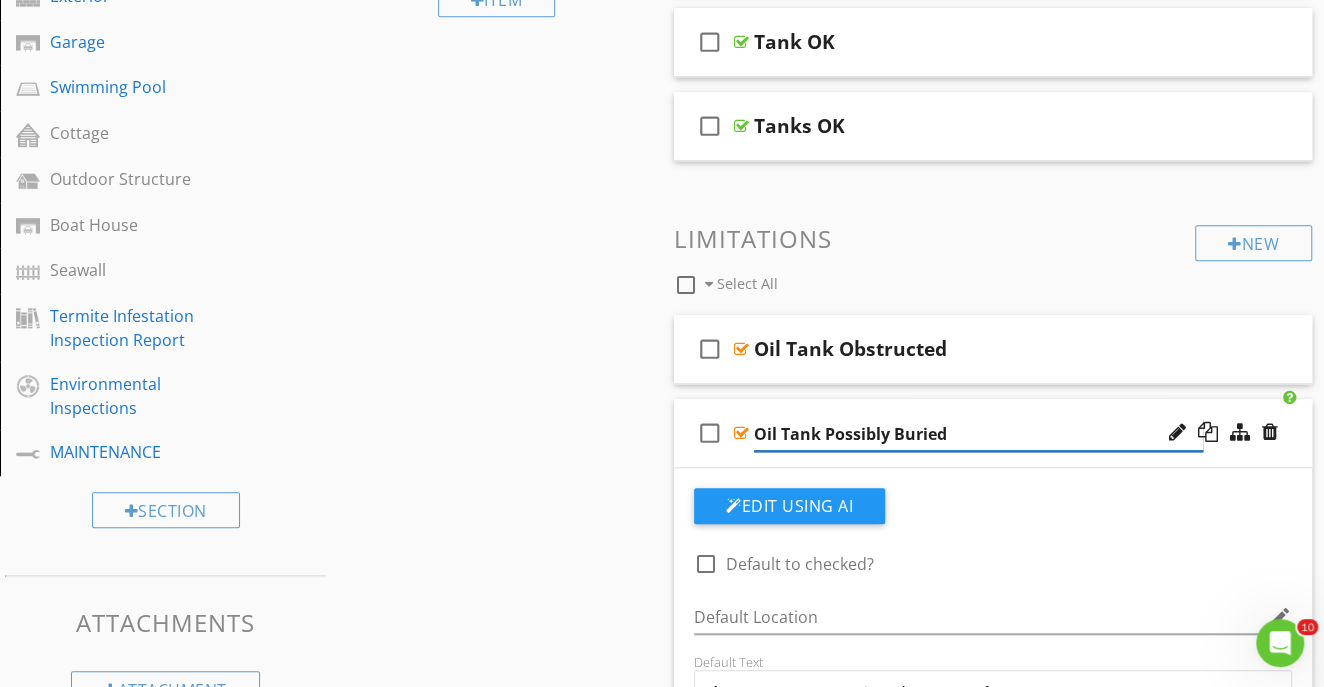 type on "Oil Tank Possibly Buried" 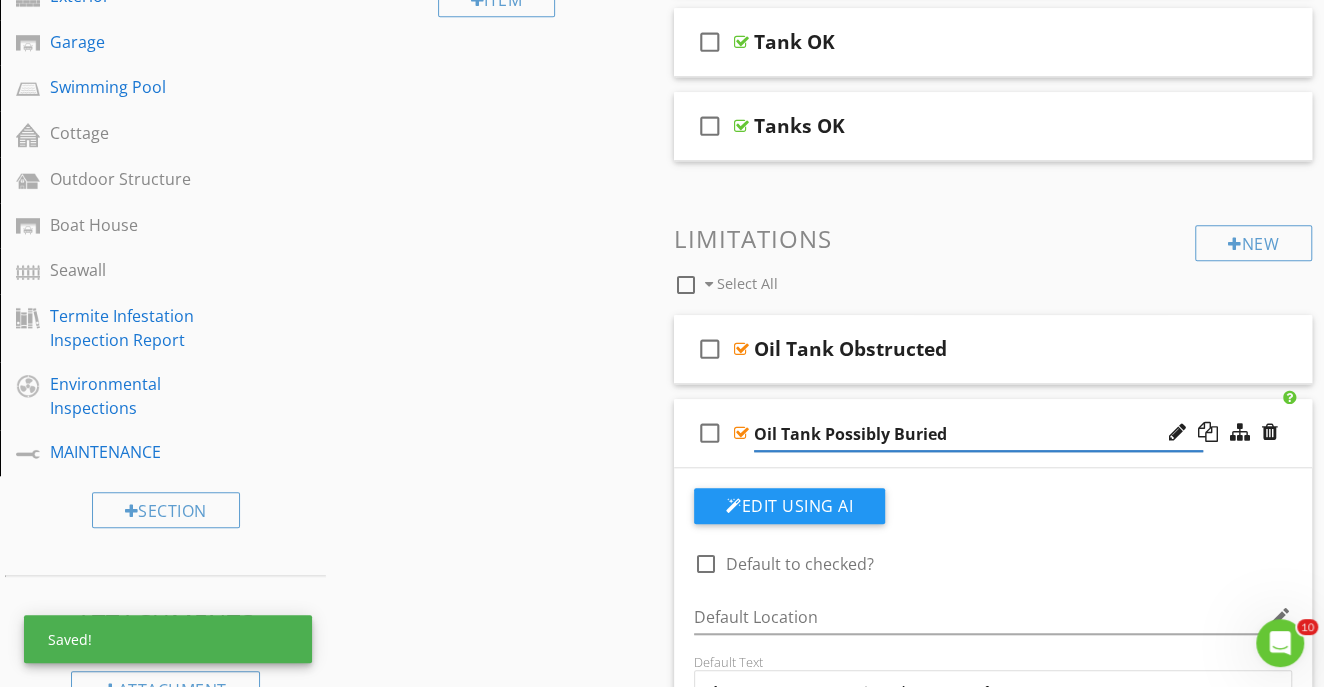 click on "Sections
Inspection Detail           Heating System           Plumbing           Electrical System           Air Conditioning           Structural Components           Insulation           Ventilation           Interior           Fire Safety           Appliances           Grounds           Exterior           Garage           Swimming Pool           Cottage           Outdoor Structure           Boat House           Seawall           Termite  Infestation Inspection Report           Environmental Inspections           MAINTENANCE
Section
Attachments
Attachment
Items
General           Equipment           Supplementary Heating           Oil Tank           Thermostat(s)           Zoning           Humidifier(s)           Filters           Insulation           Ventilation           Fire Safety           System Condition
Item" at bounding box center [662, 1132] 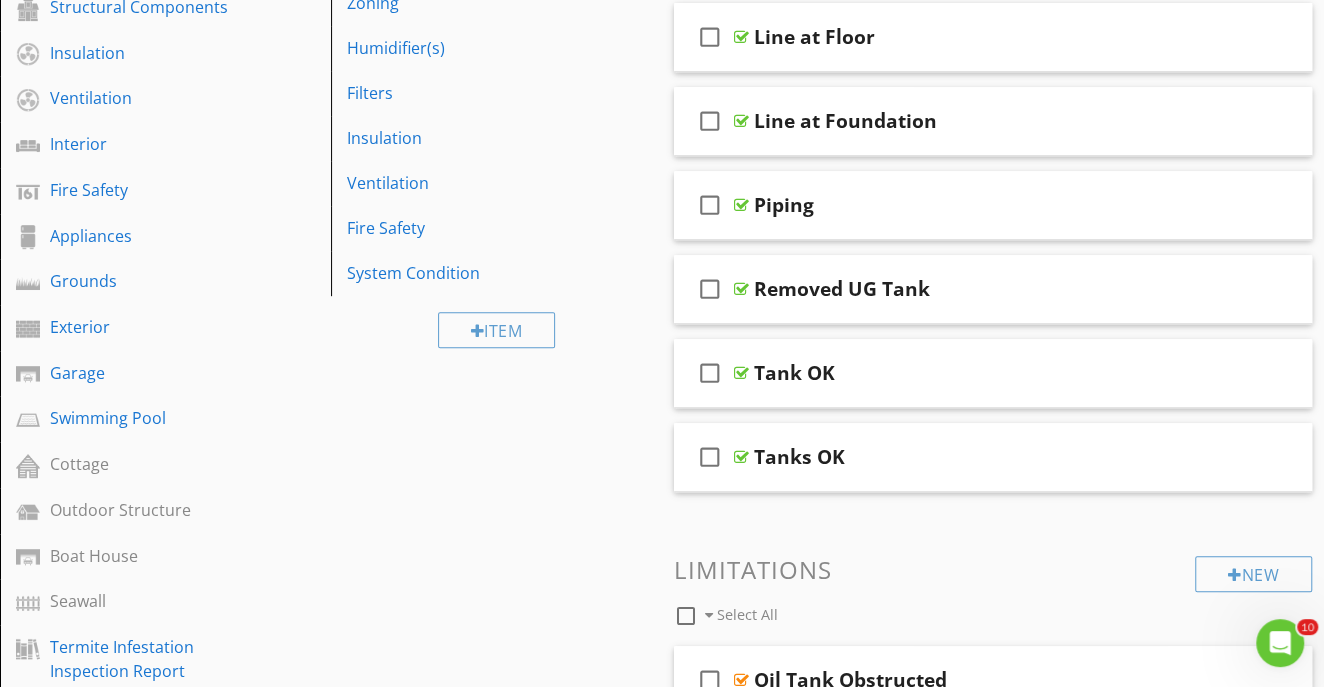 scroll, scrollTop: 435, scrollLeft: 0, axis: vertical 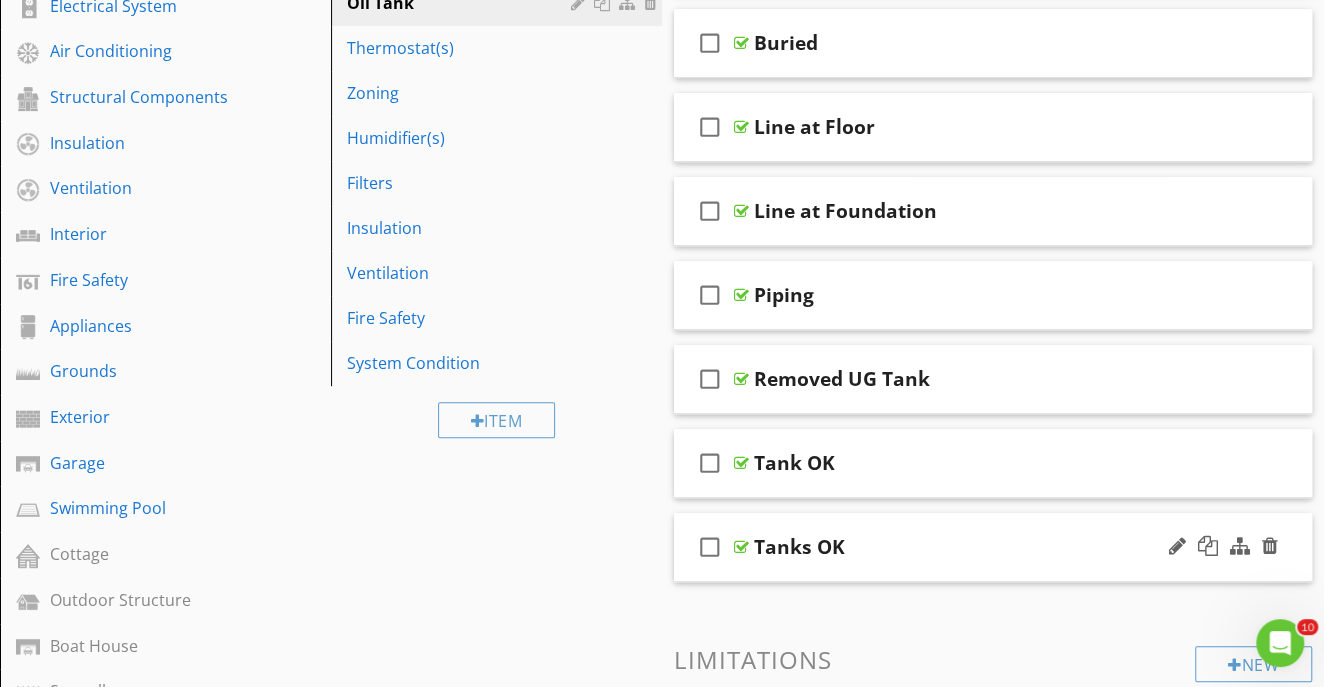 click on "check_box_outline_blank
Tanks OK" at bounding box center [993, 547] 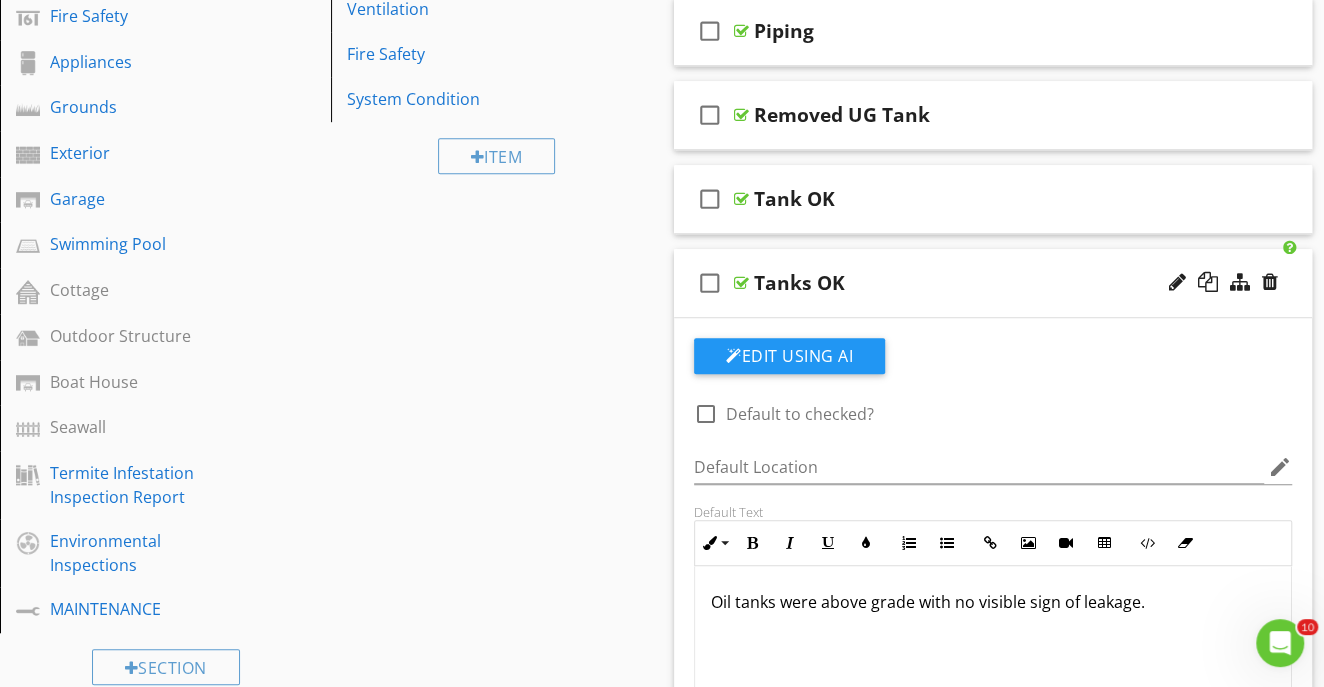 scroll, scrollTop: 714, scrollLeft: 0, axis: vertical 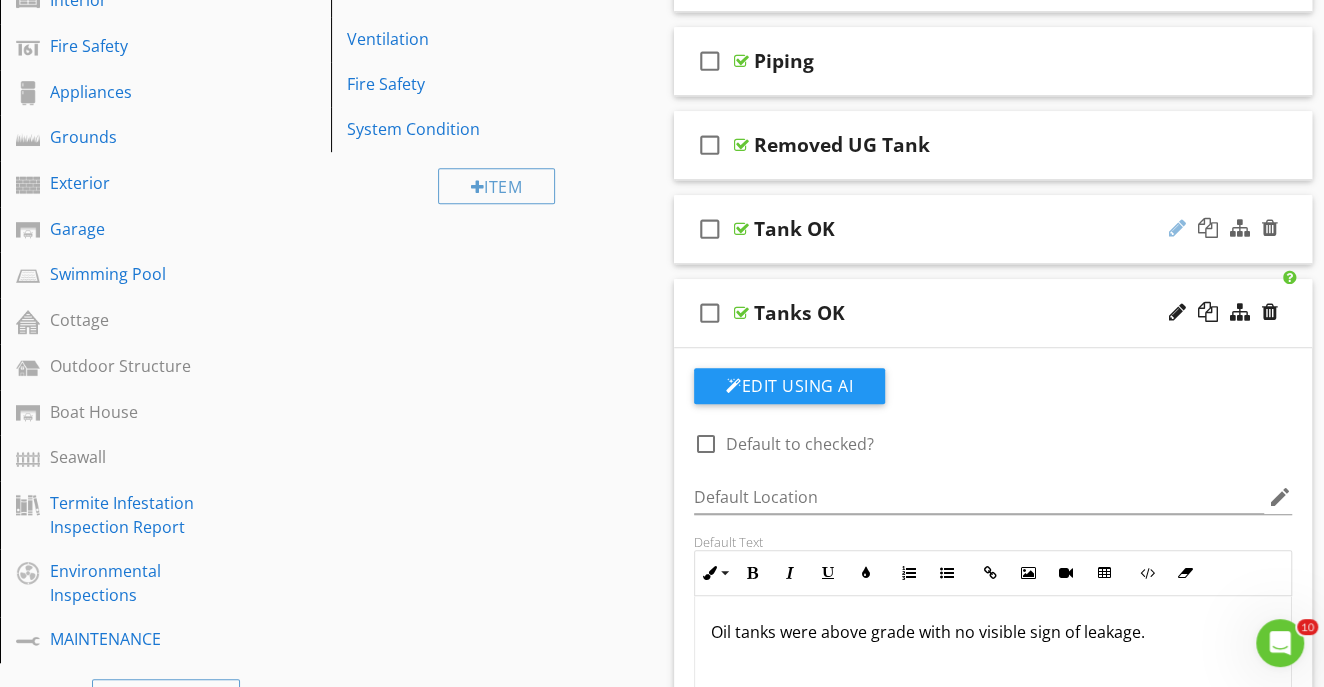 click at bounding box center (1177, 228) 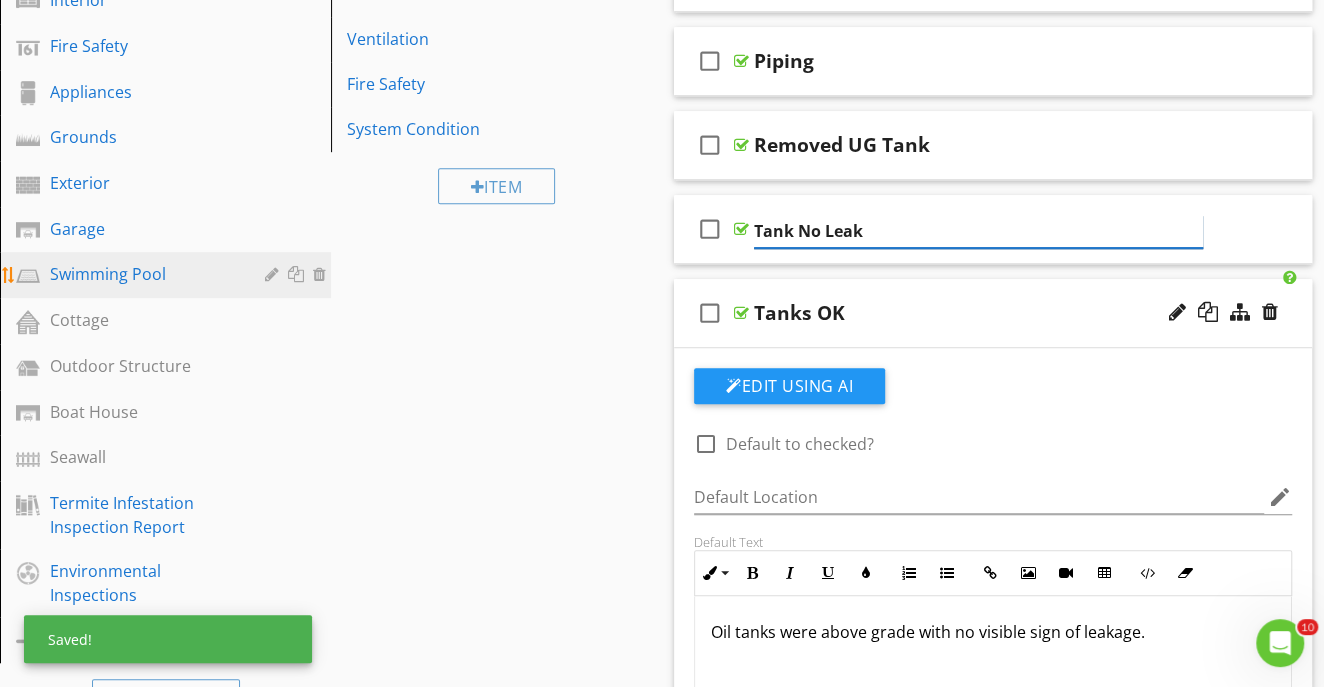 type on "Tank No Leaks" 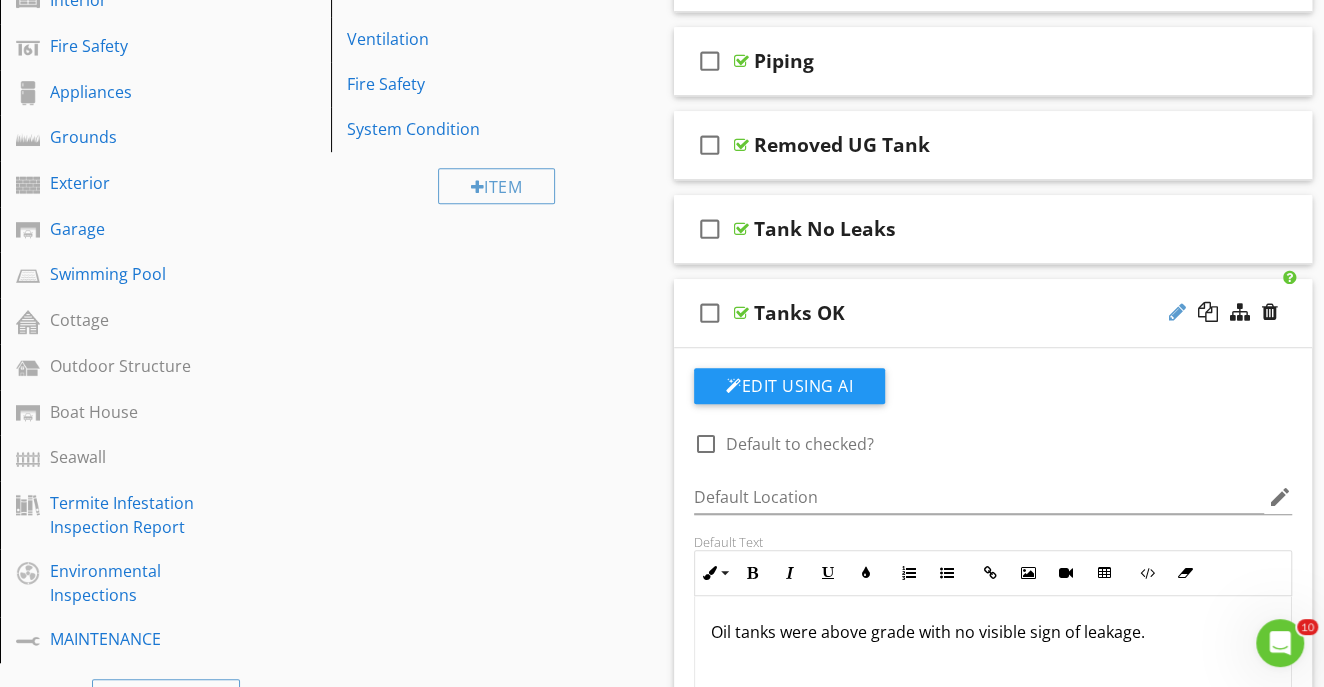 click at bounding box center [1177, 312] 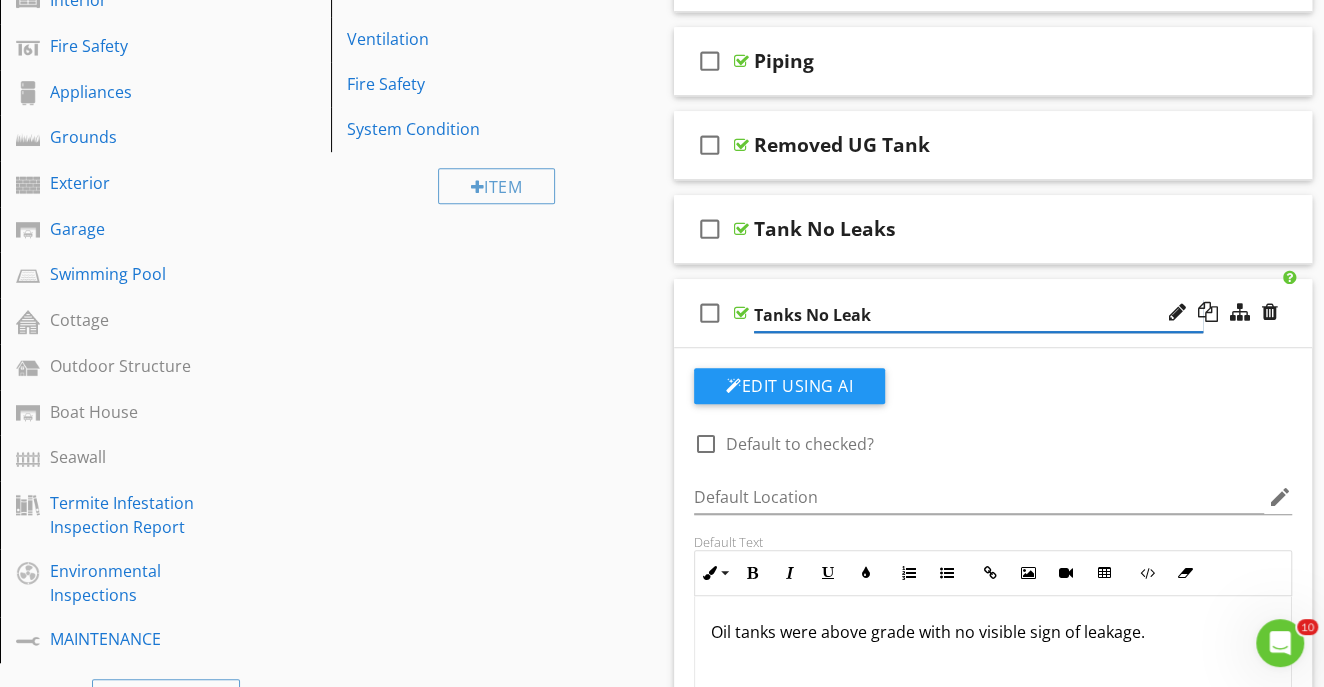 type on "Tanks No Leaks" 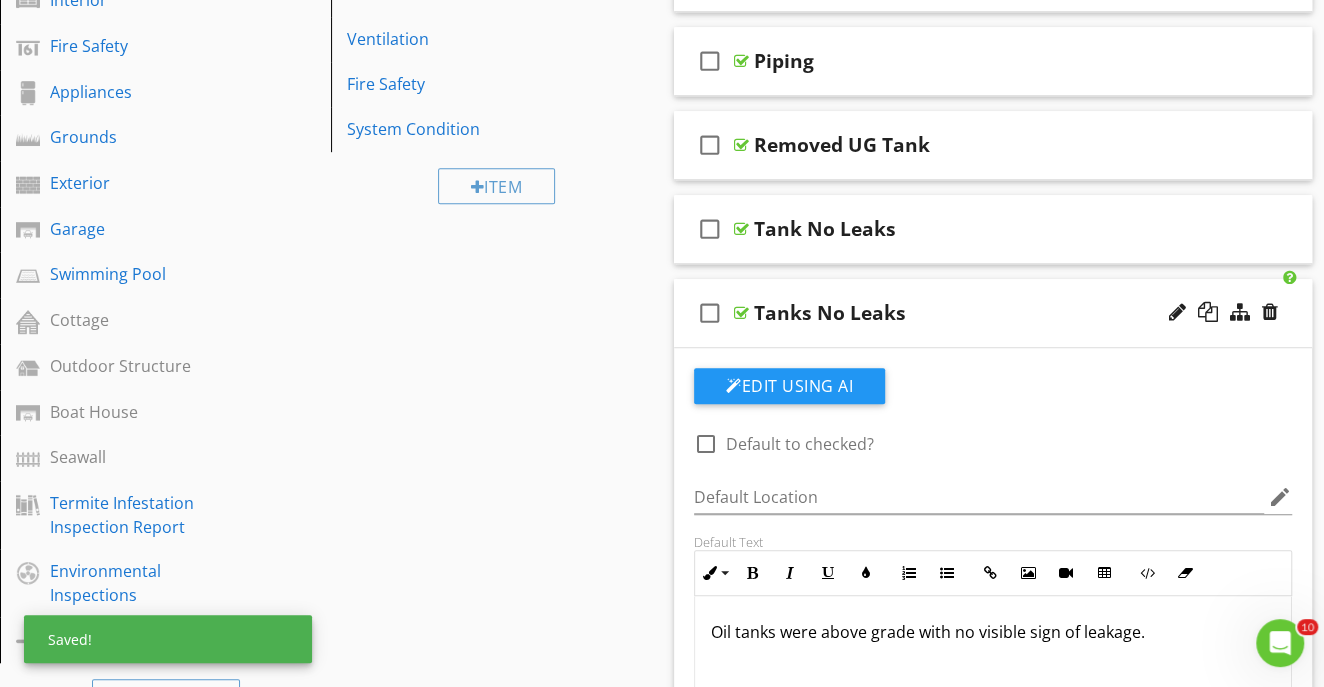 click on "Sections
Inspection Detail           Heating System           Plumbing           Electrical System           Air Conditioning           Structural Components           Insulation           Ventilation           Interior           Fire Safety           Appliances           Grounds           Exterior           Garage           Swimming Pool           Cottage           Outdoor Structure           Boat House           Seawall           Termite  Infestation Inspection Report           Environmental Inspections           MAINTENANCE
Section
Attachments
Attachment
Items
General           Equipment           Supplementary Heating           Oil Tank           Thermostat(s)           Zoning           Humidifier(s)           Filters           Insulation           Ventilation           Fire Safety           System Condition
Item" at bounding box center (662, 1619) 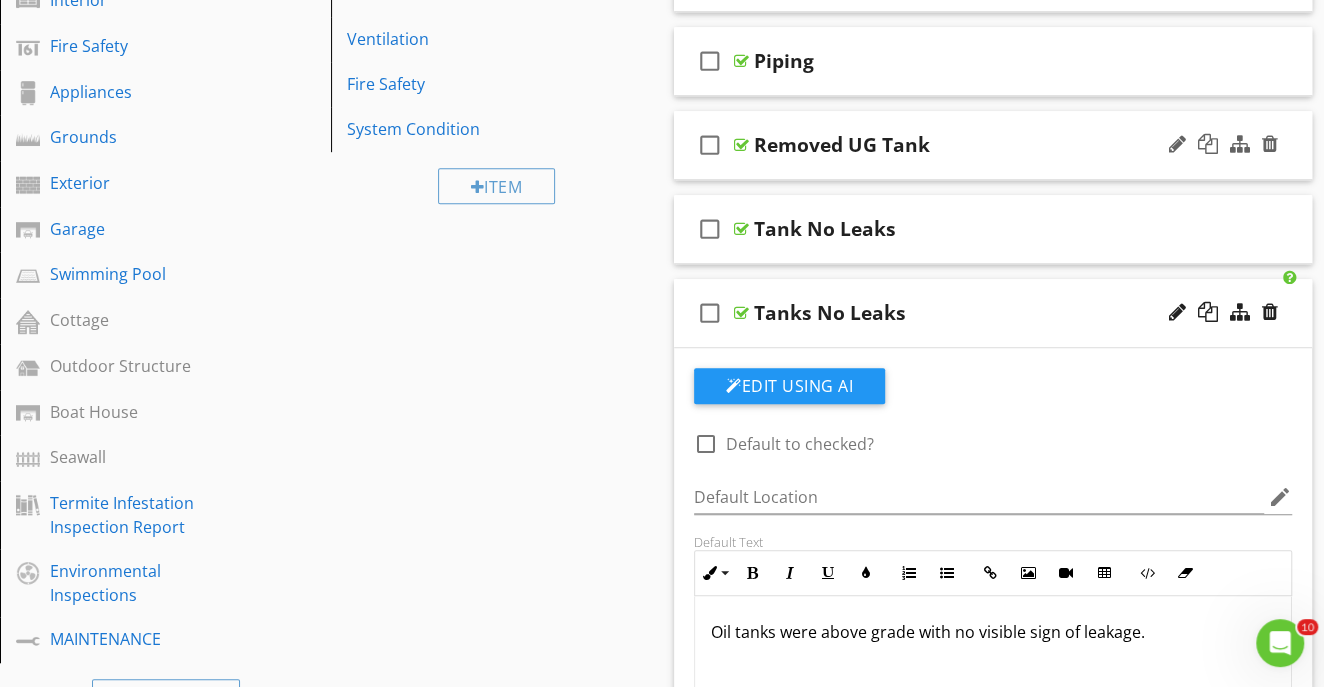 click at bounding box center (1223, 145) 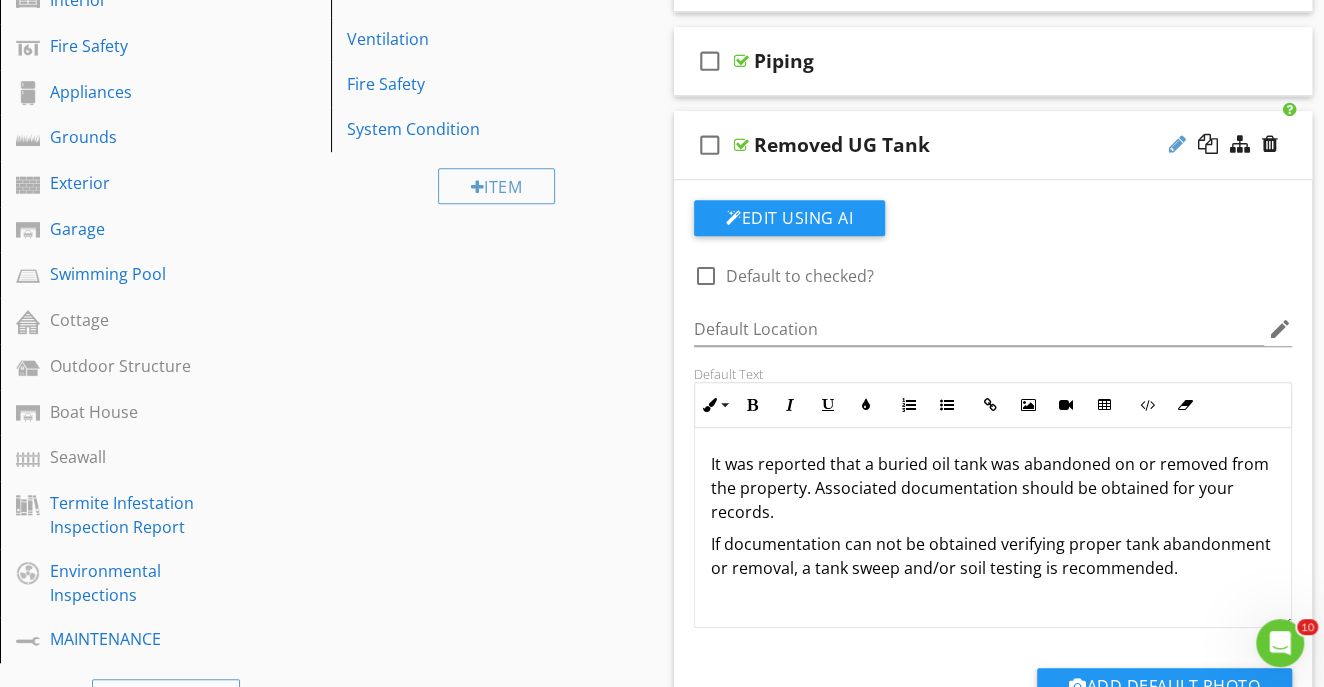 click at bounding box center [1177, 144] 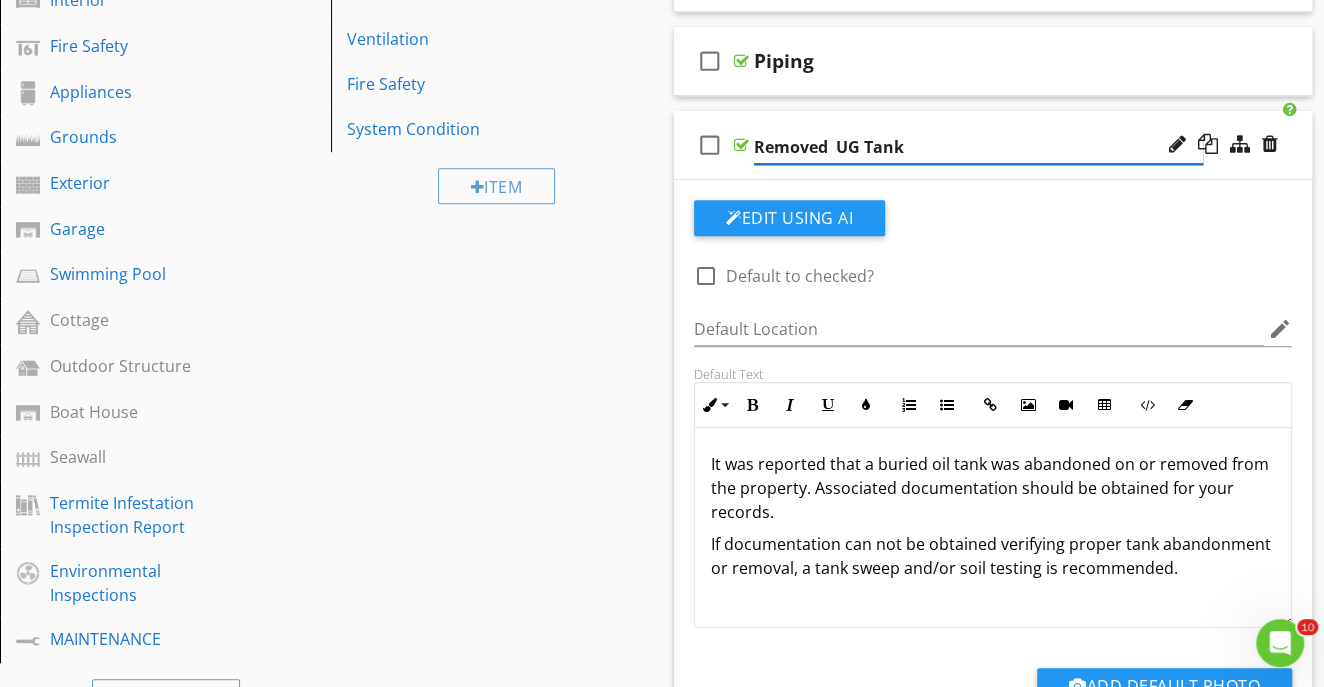click on "Removed  UG Tank" at bounding box center [978, 147] 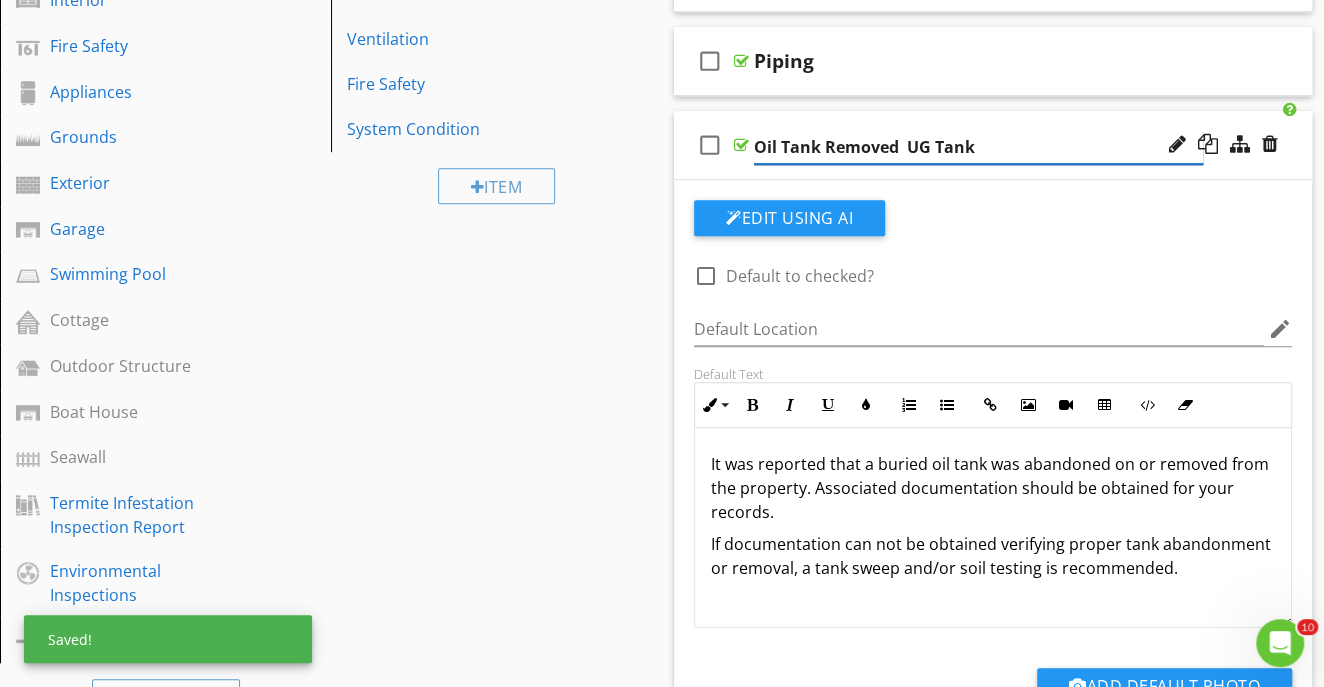 click on "Oil Tank Removed  UG Tank" at bounding box center (978, 147) 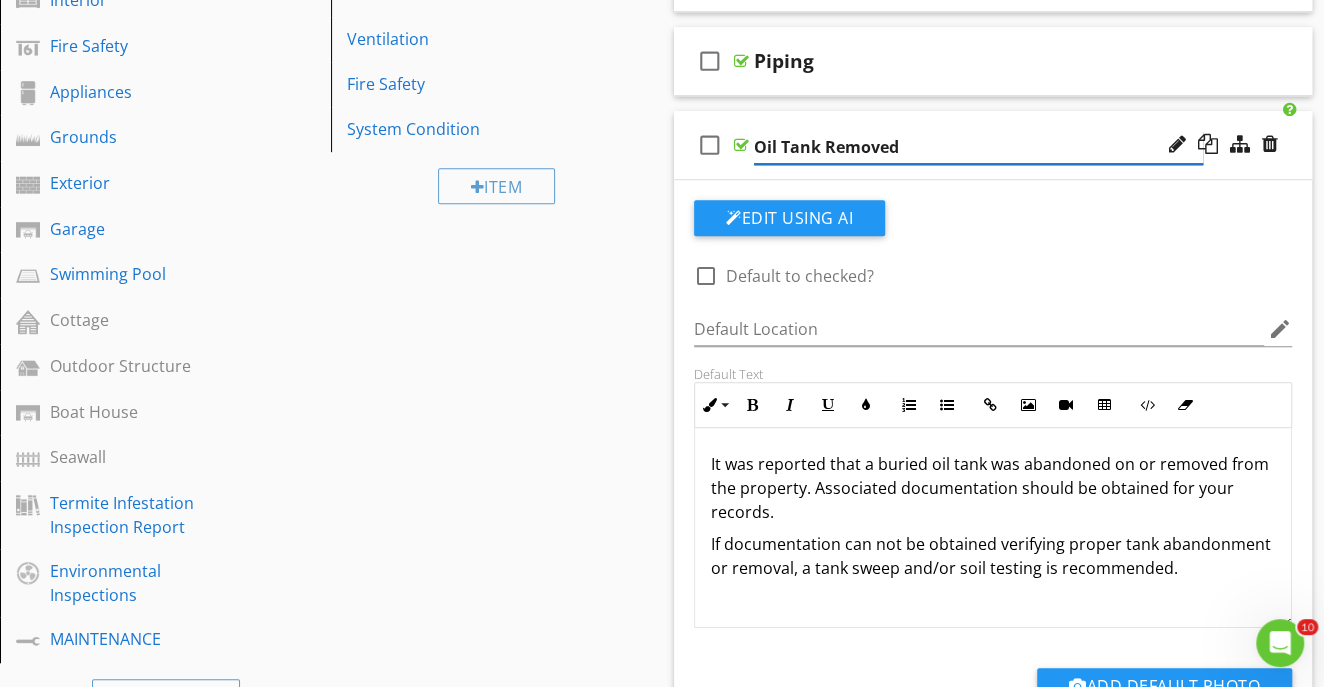 type on "Oil Tank Removed" 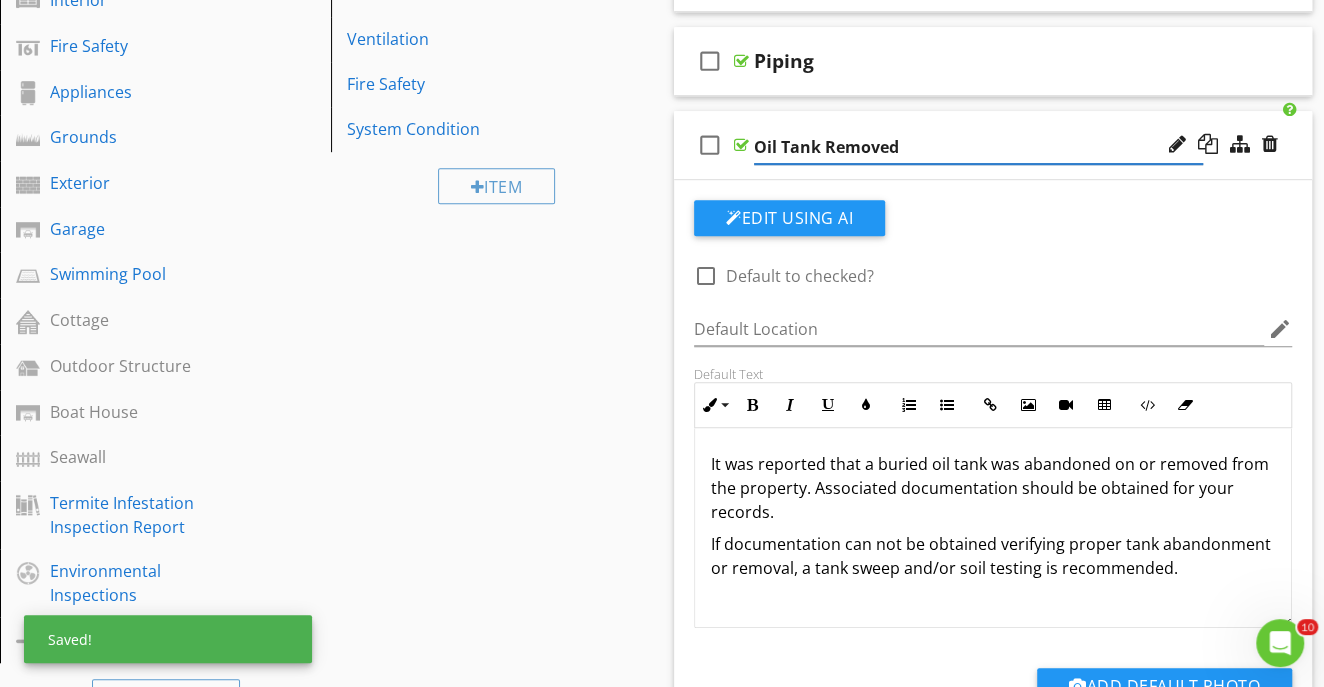 click on "Edit Using AI" at bounding box center (993, 226) 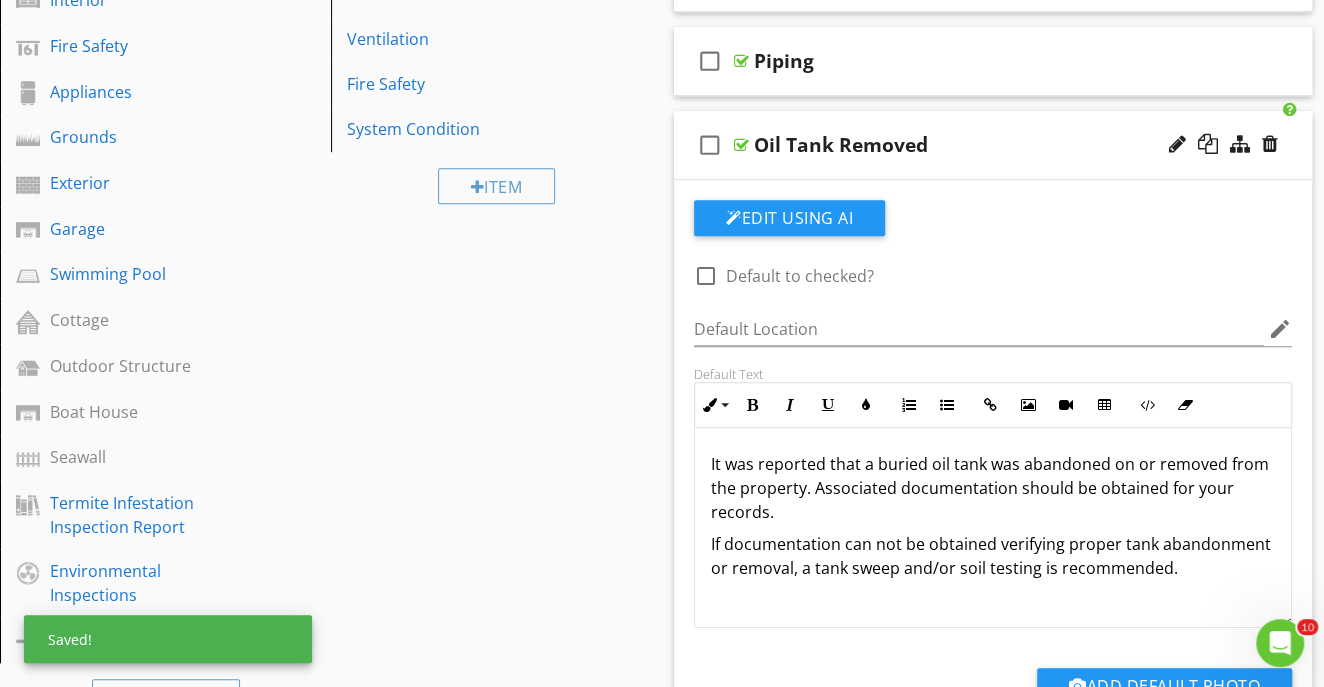 click on "Oil Tank Removed" at bounding box center [978, 145] 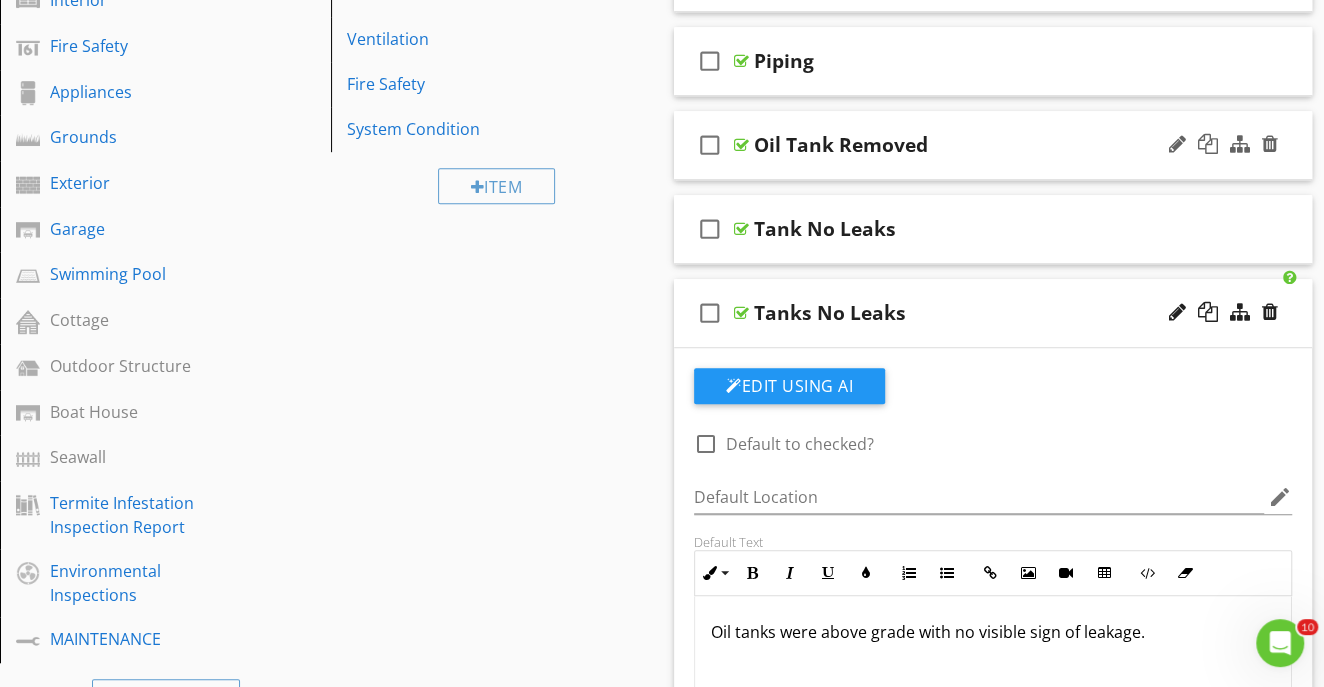 click on "Oil Tank Removed" at bounding box center [978, 145] 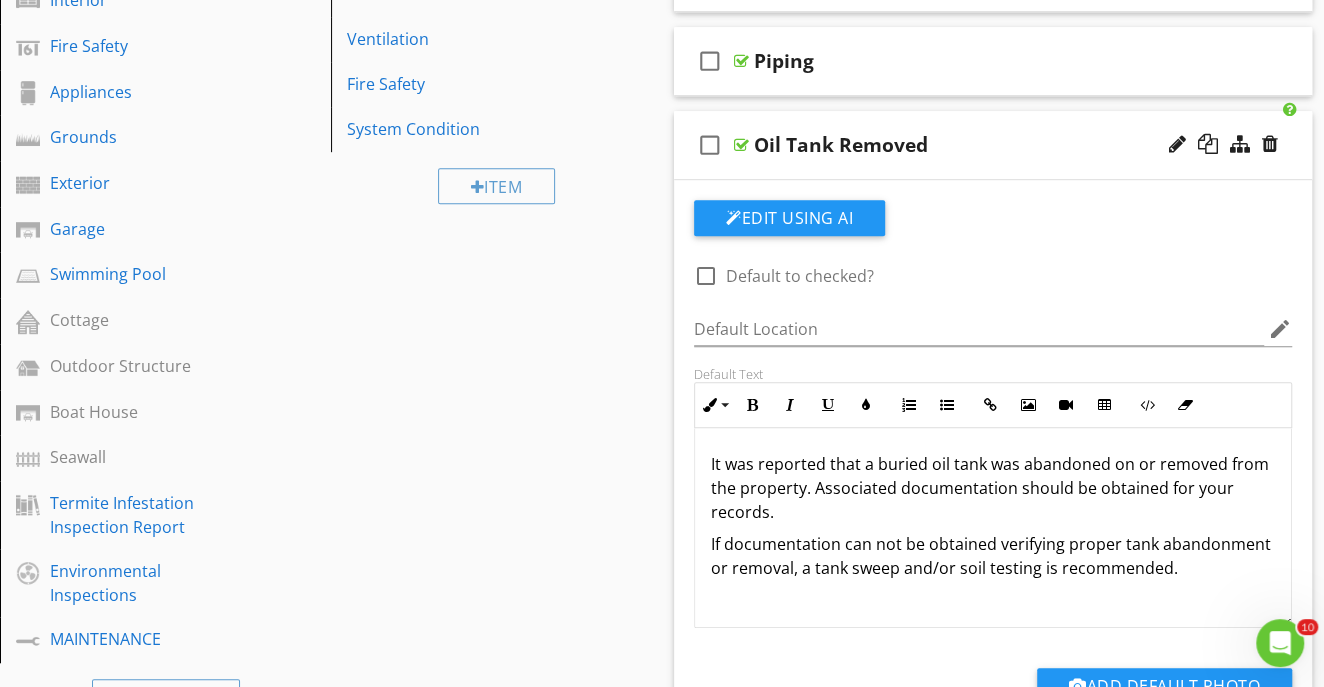 scroll, scrollTop: 484, scrollLeft: 0, axis: vertical 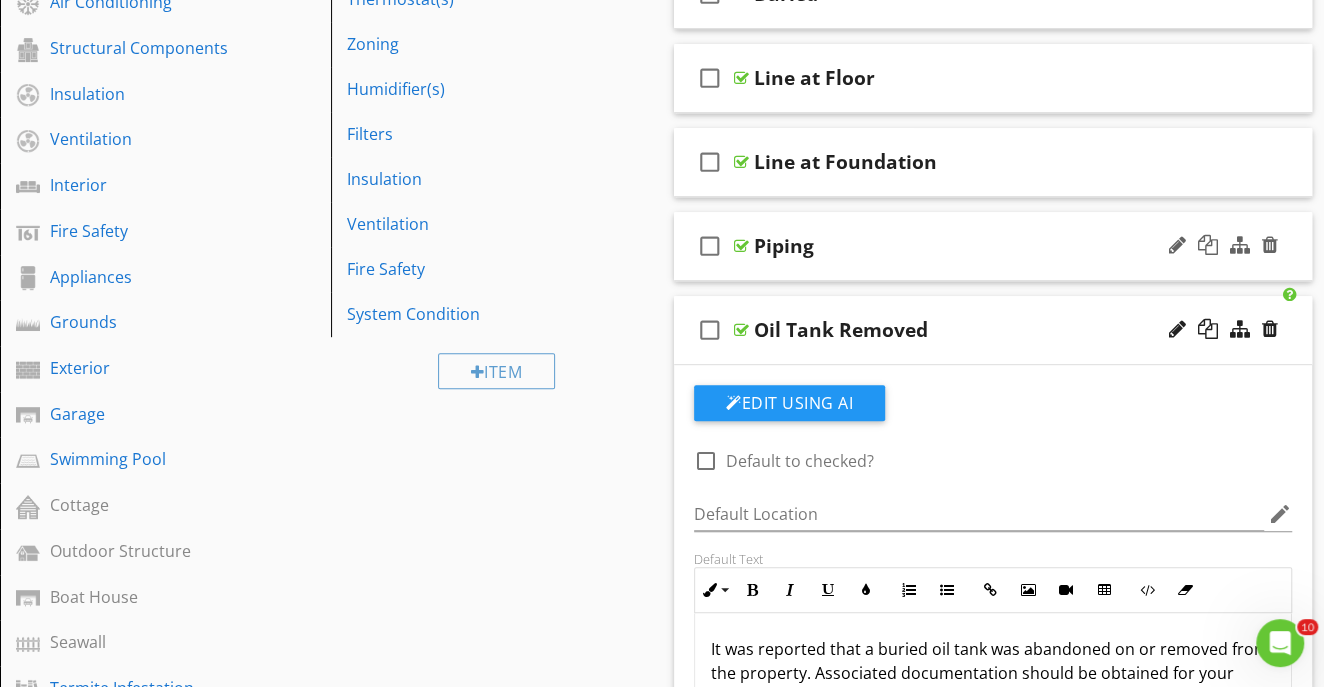 click on "check_box_outline_blank
Piping" at bounding box center (993, 246) 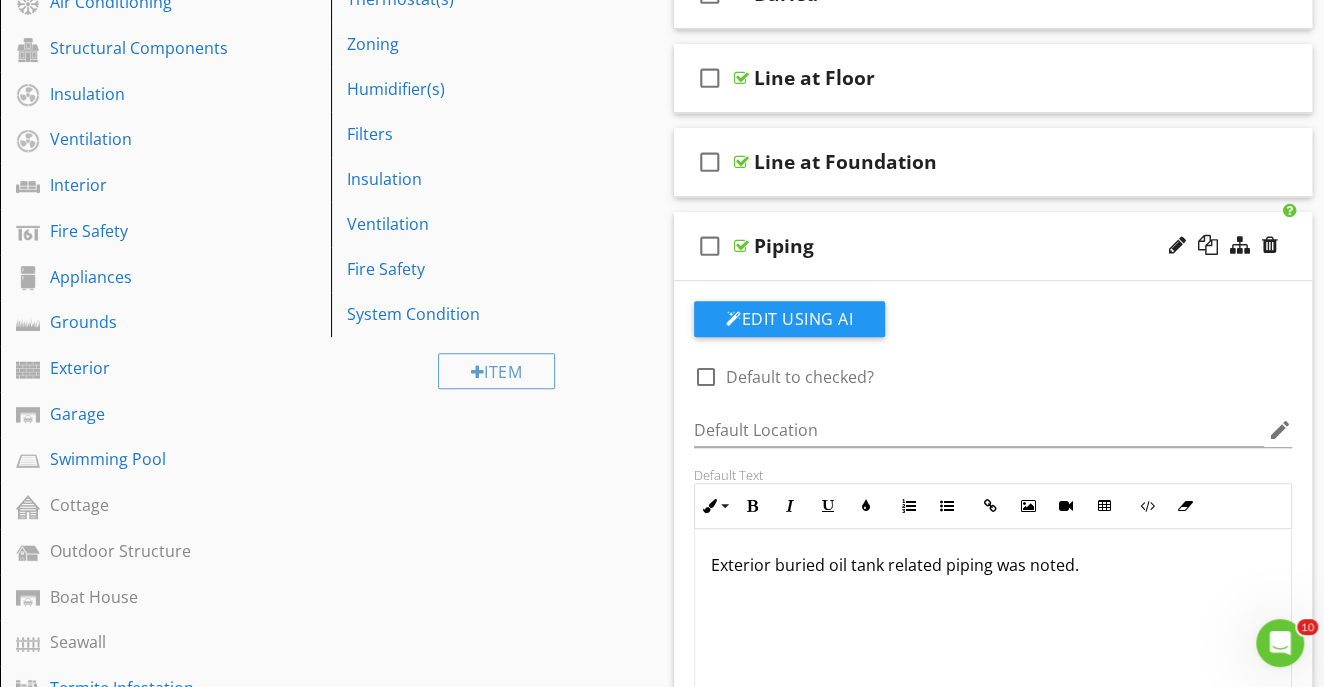 scroll, scrollTop: 249, scrollLeft: 0, axis: vertical 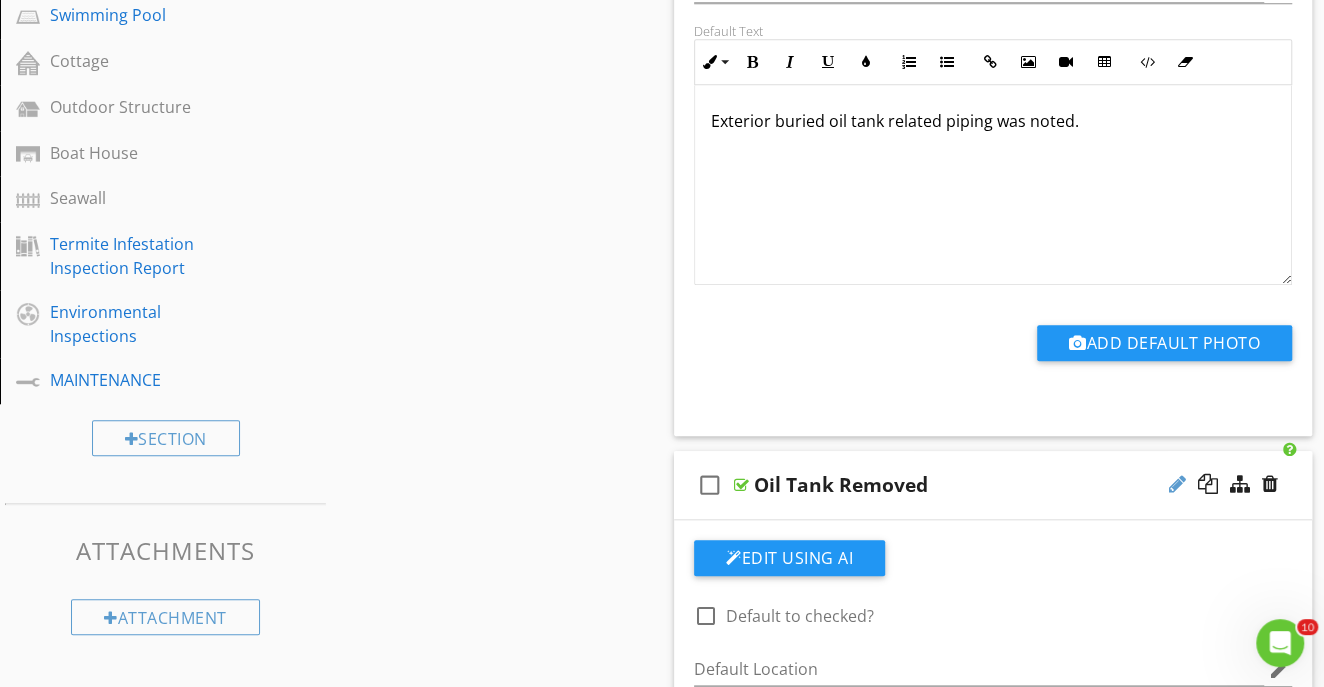 click at bounding box center (1177, 484) 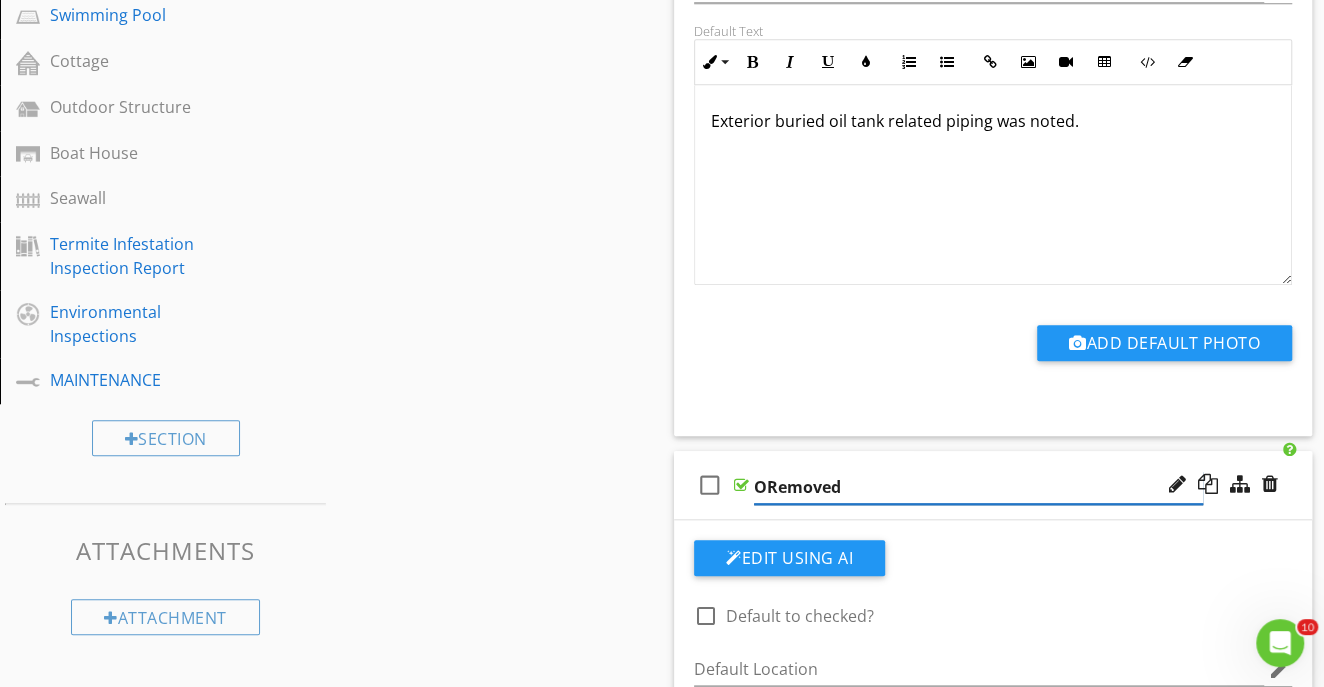 type on "Removed" 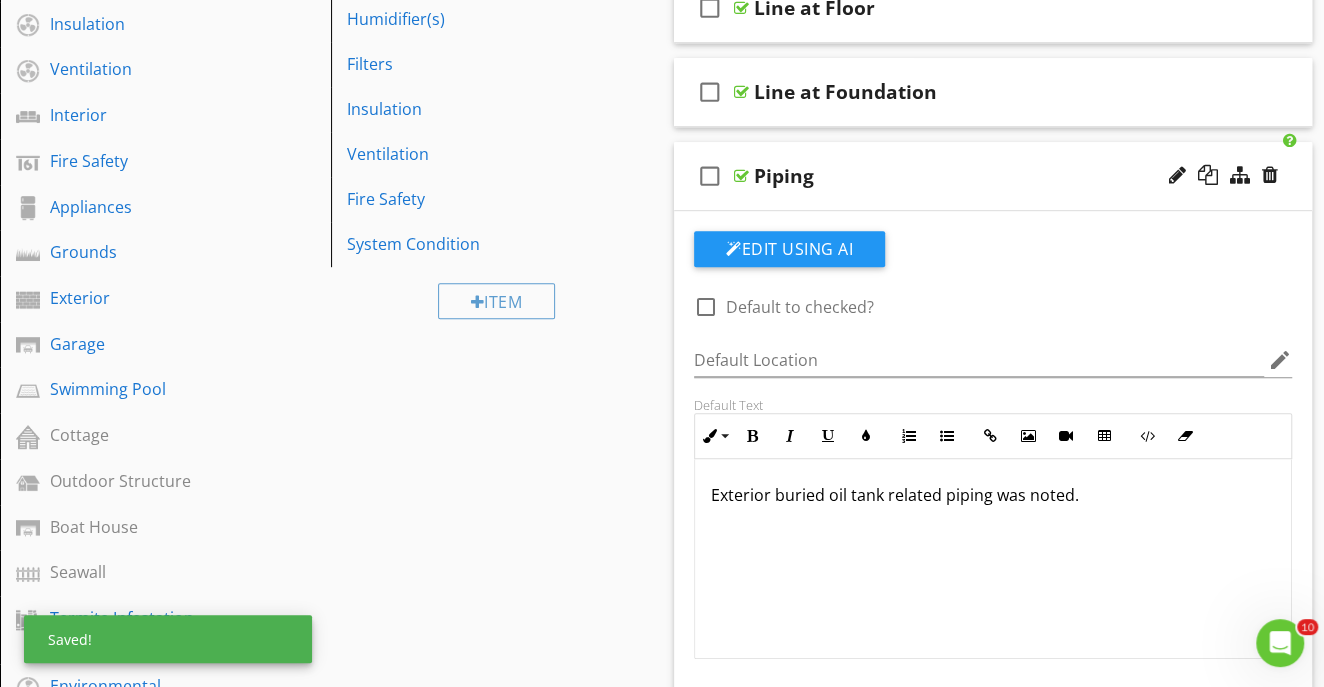 scroll, scrollTop: 370, scrollLeft: 0, axis: vertical 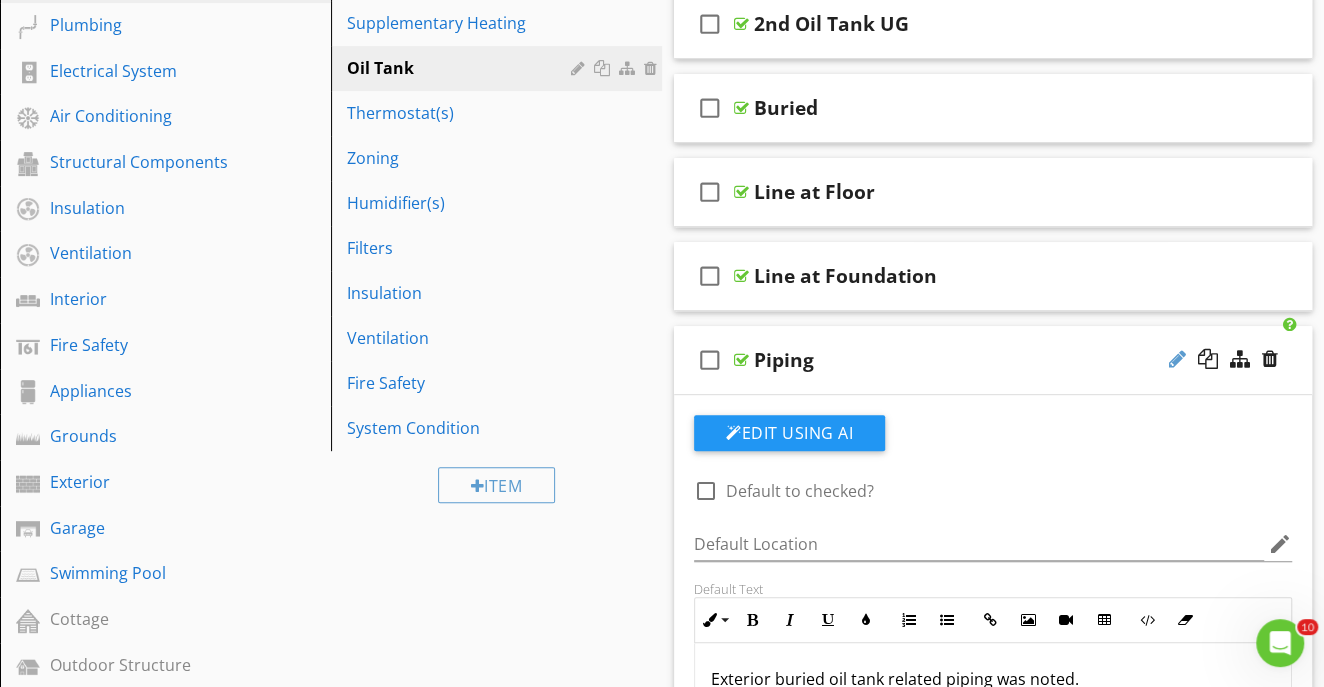 click at bounding box center [1177, 359] 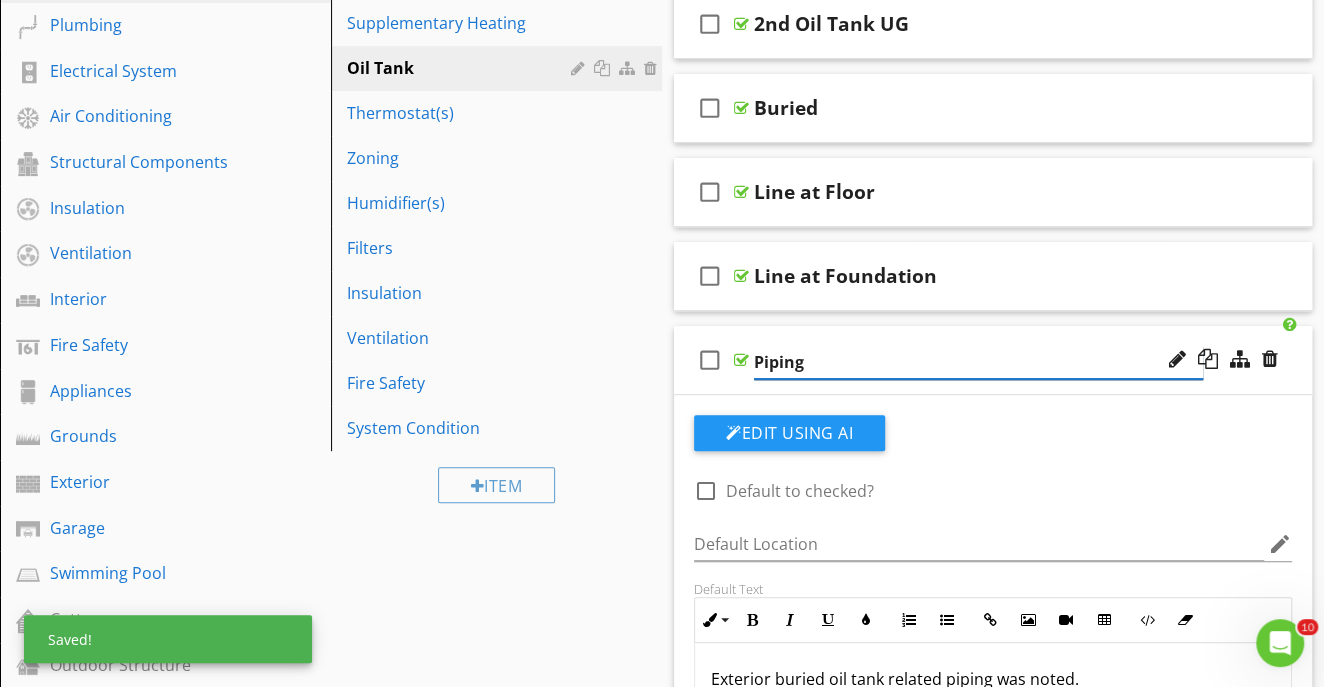 click on "Piping" at bounding box center [978, 362] 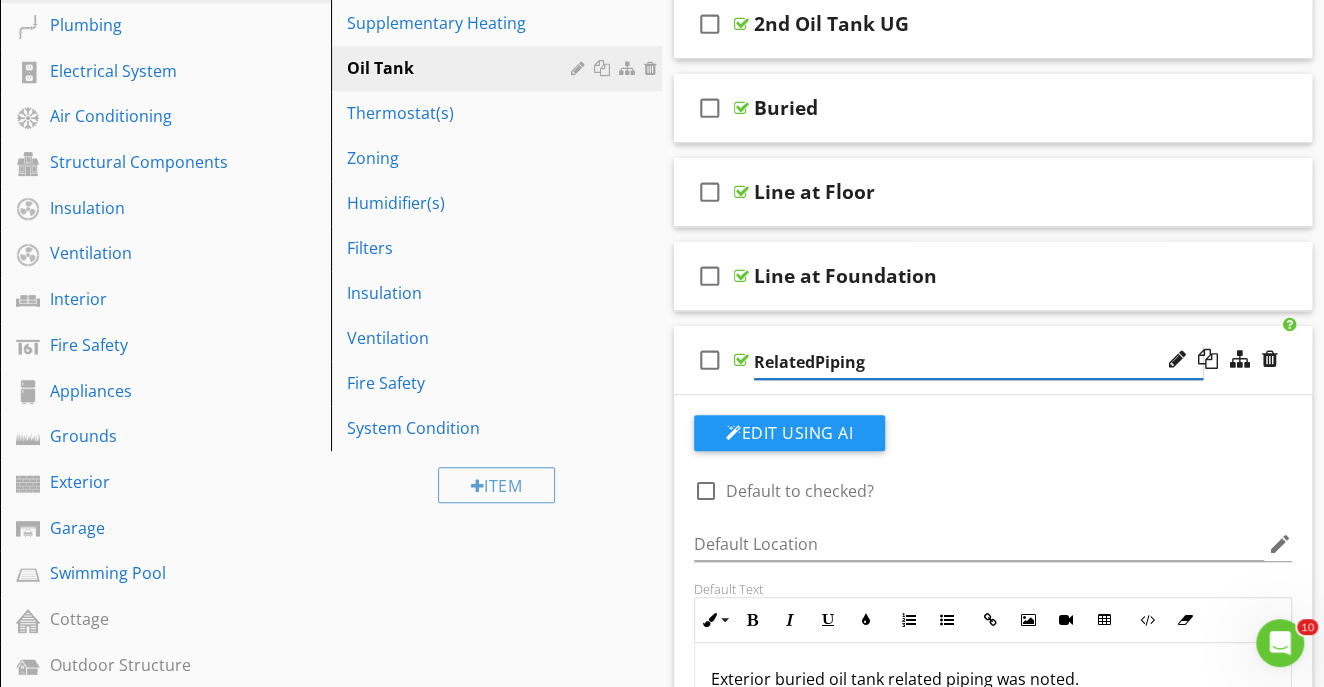 type on "Related Piping" 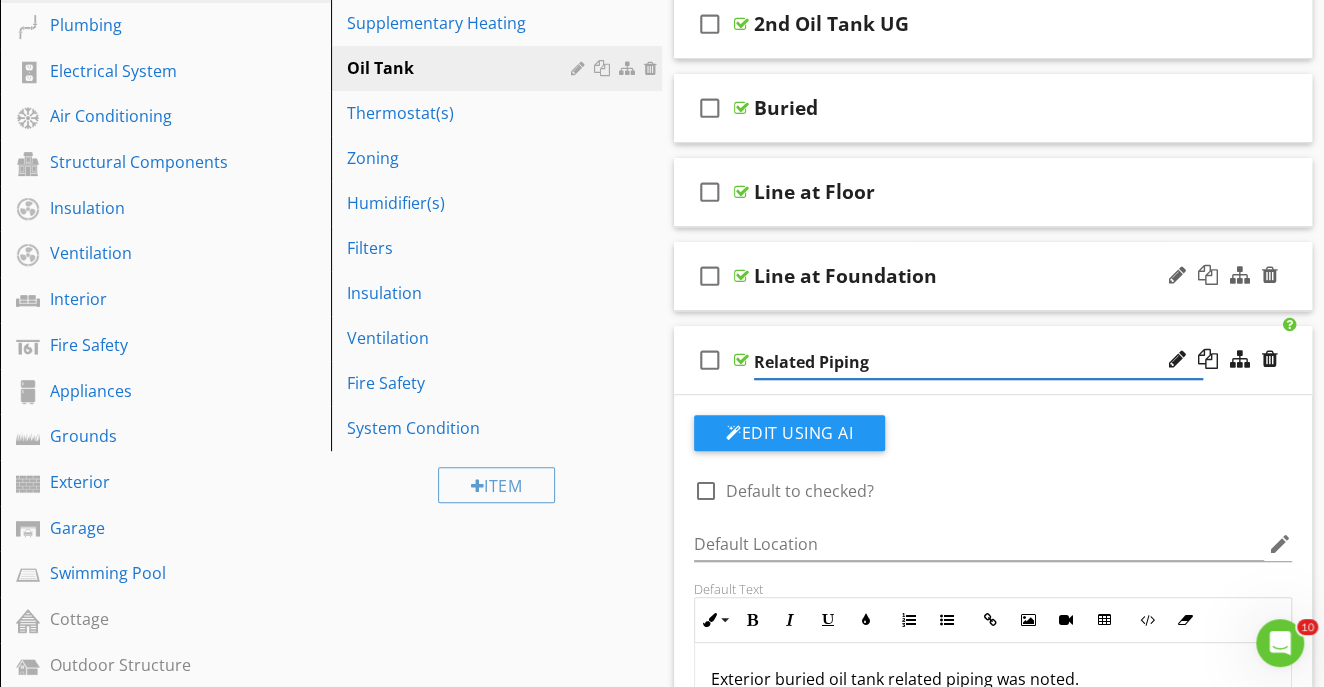 click on "Line  at Foundation" at bounding box center (978, 276) 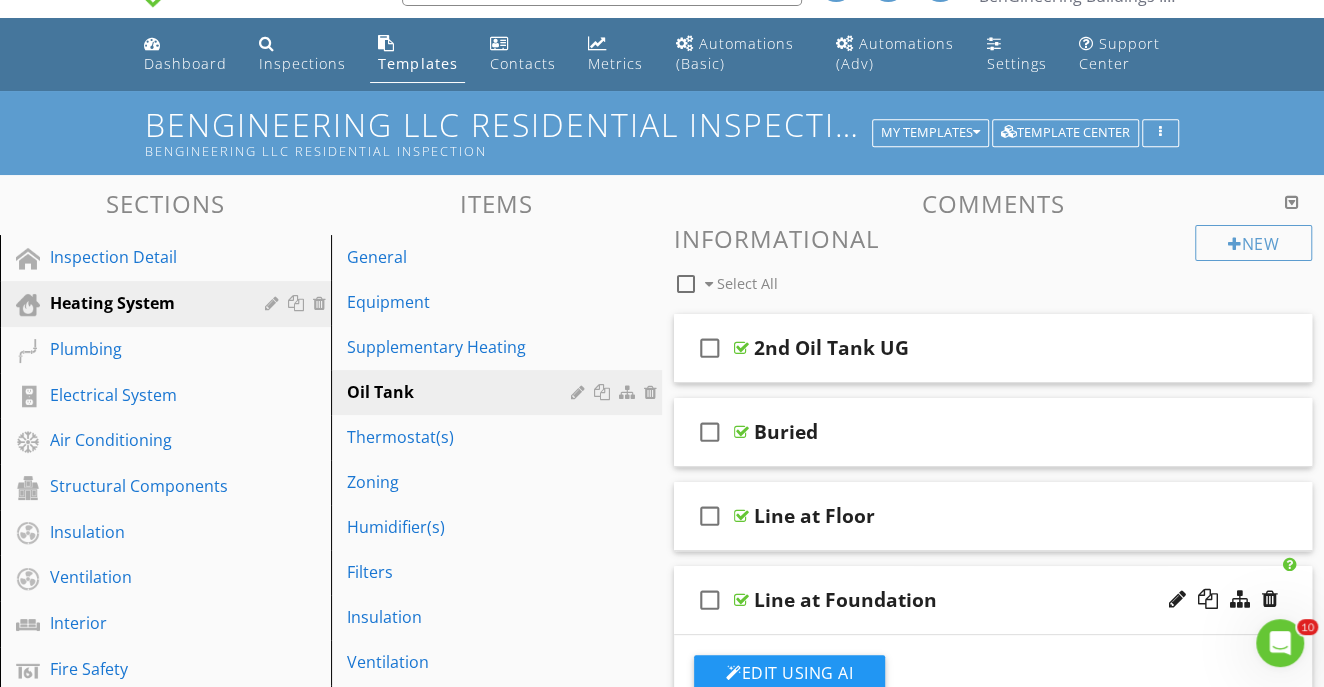 scroll, scrollTop: 25, scrollLeft: 0, axis: vertical 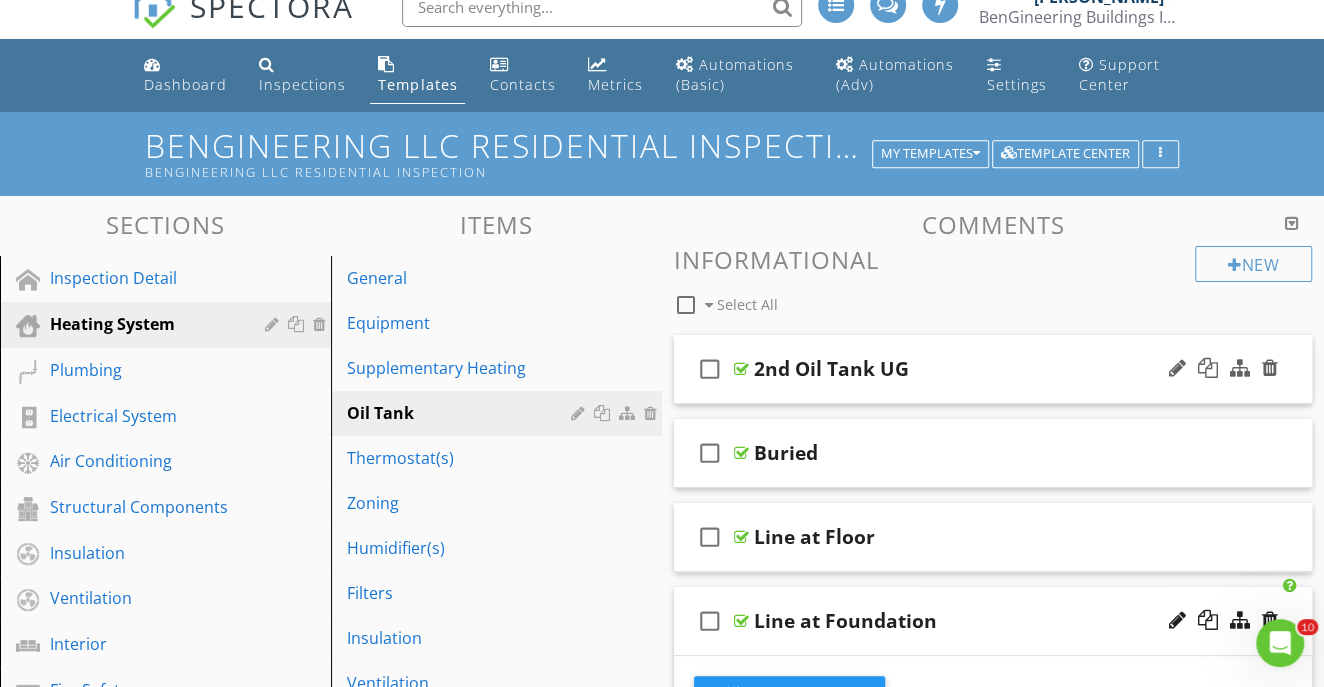 click on "2nd Oil Tank UG" at bounding box center [831, 369] 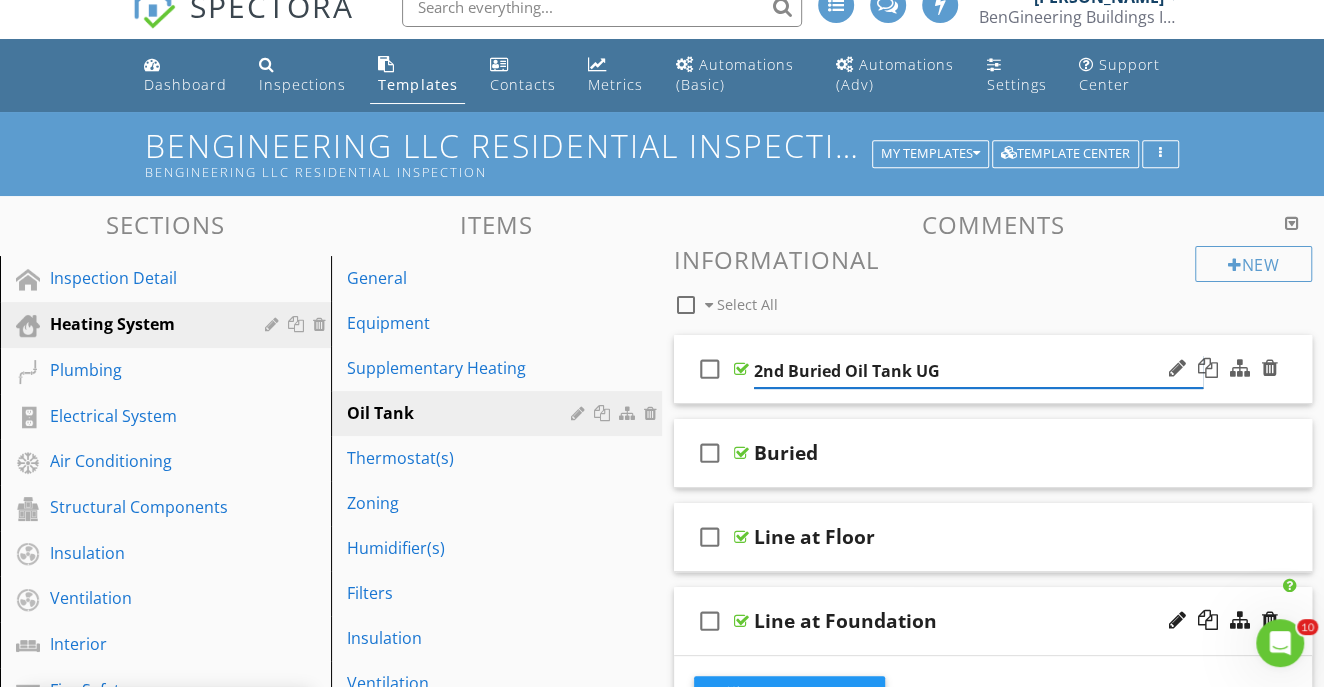 click on "2nd Buried Oil Tank UG" at bounding box center (978, 371) 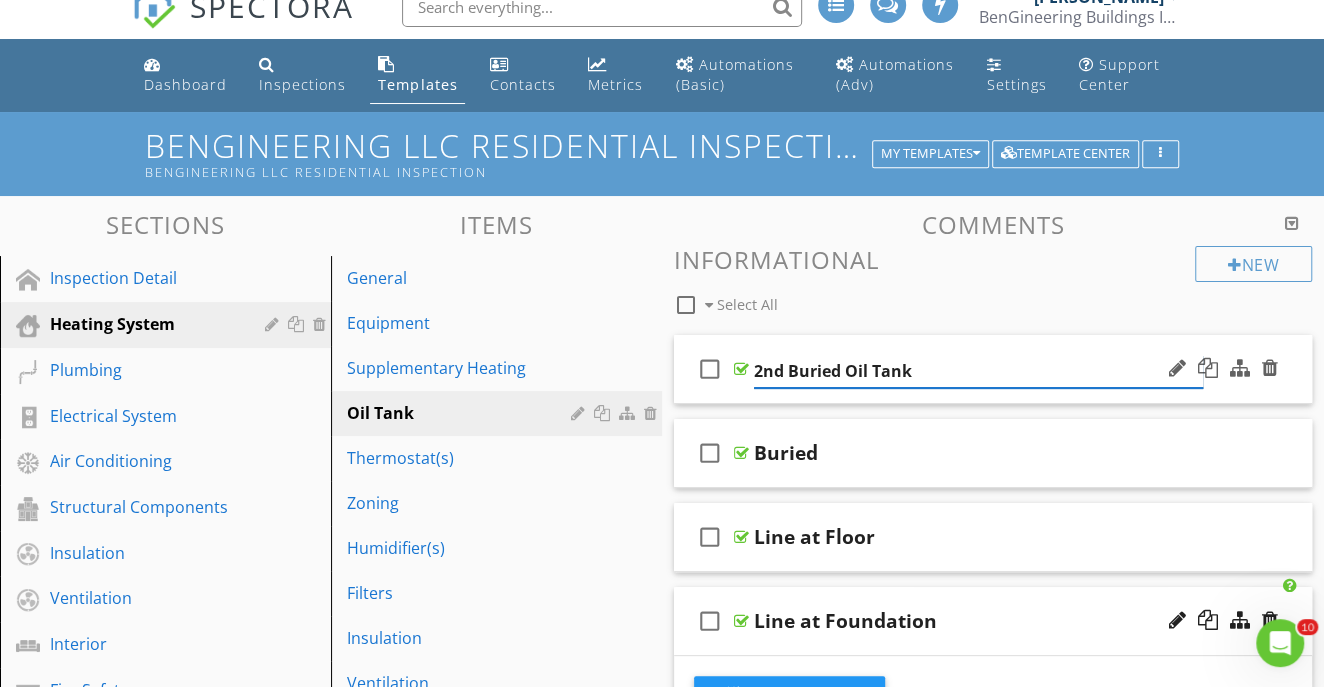 type on "2nd Buried Oil Tank" 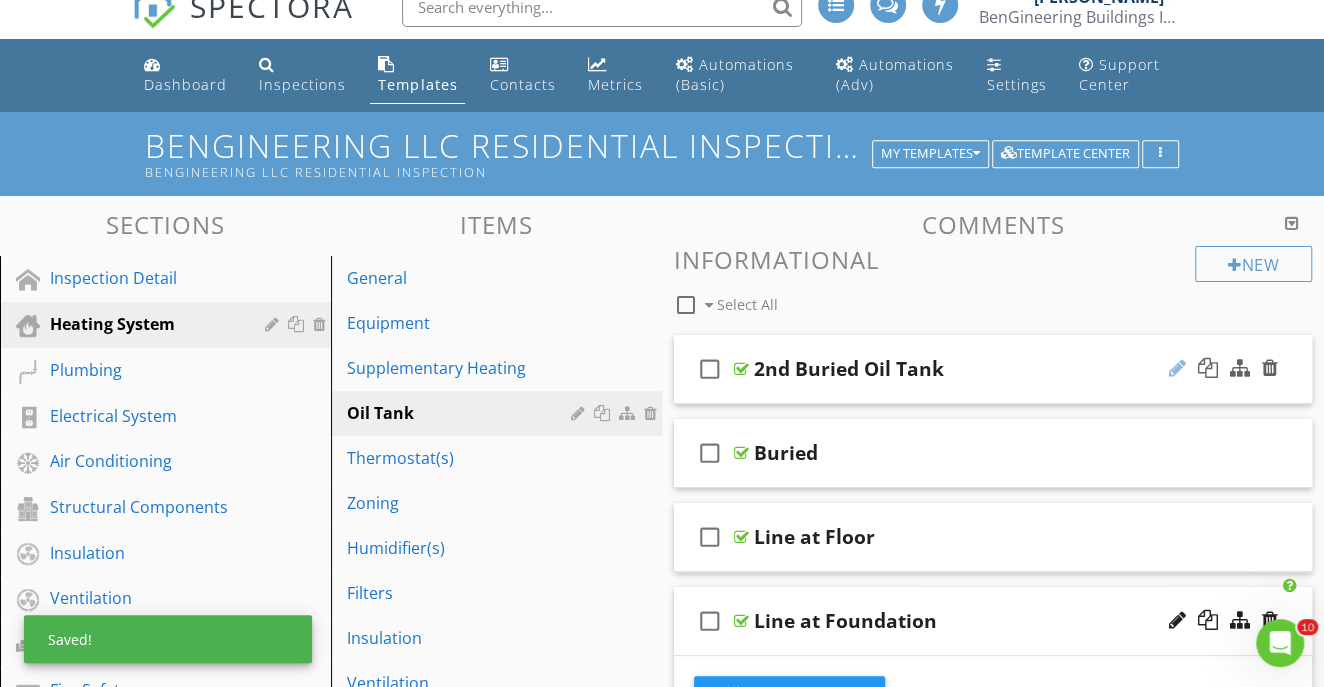 click at bounding box center (1177, 368) 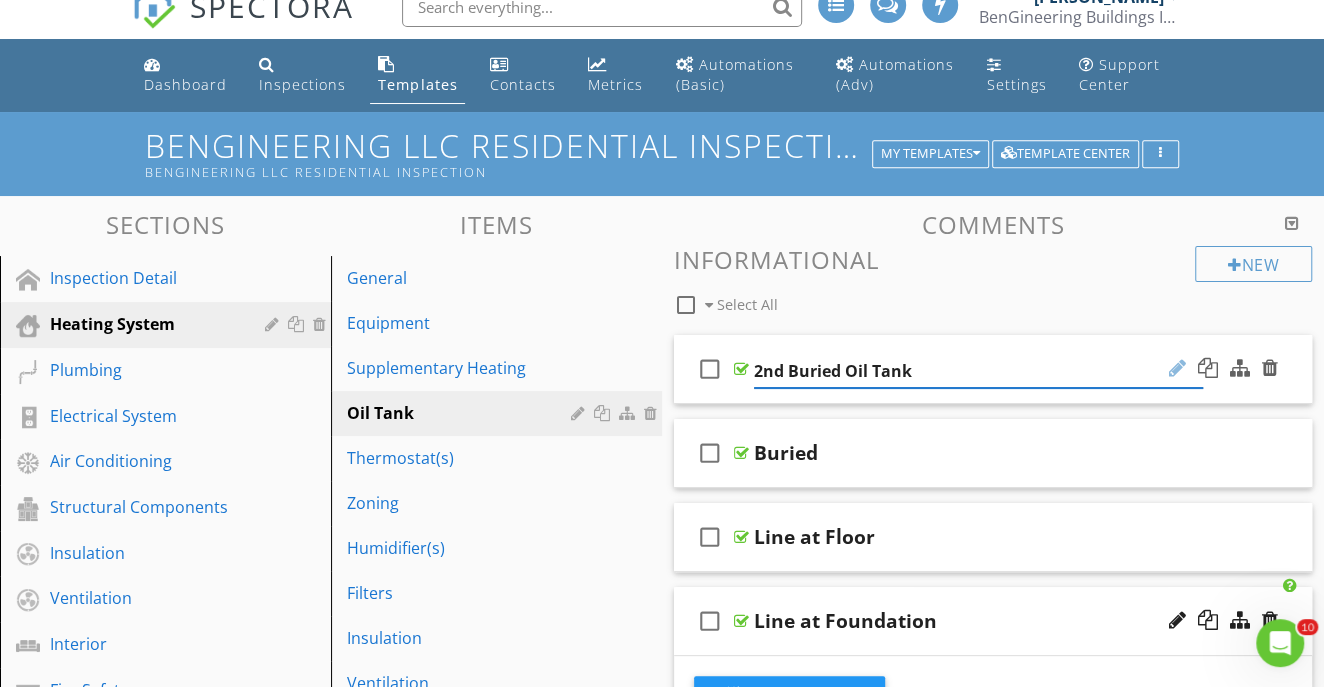 click at bounding box center (1177, 368) 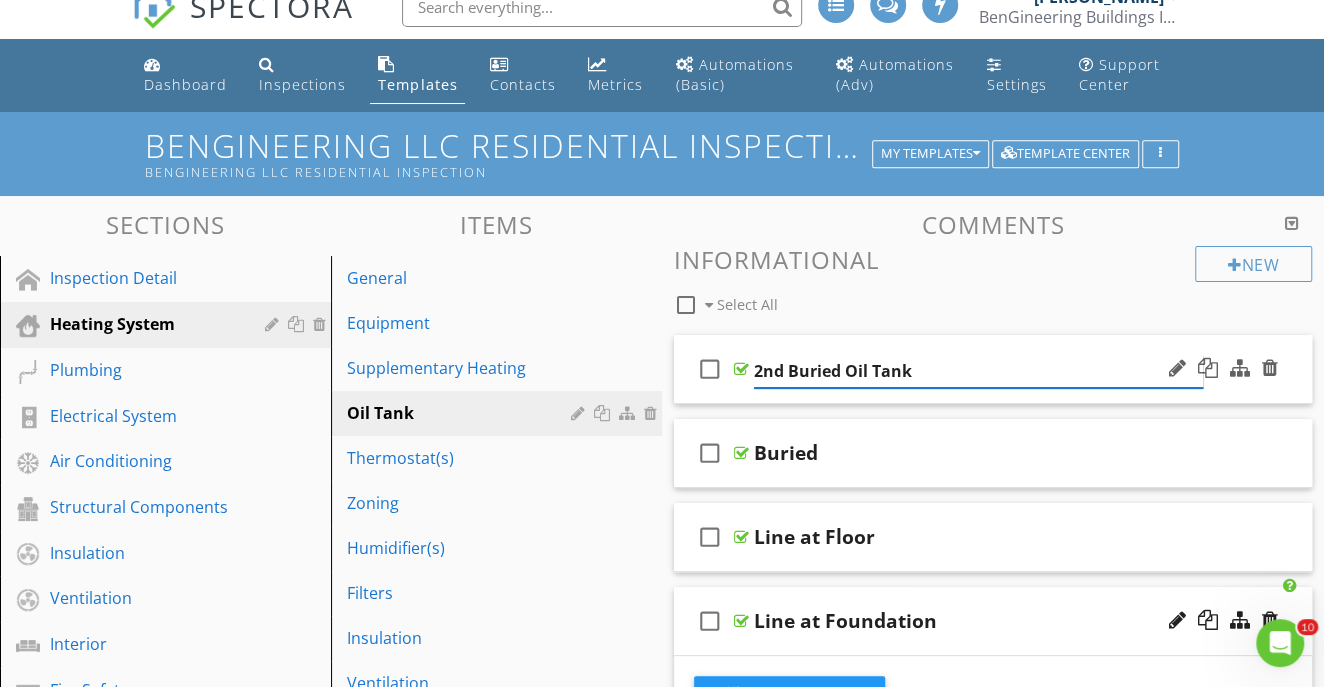 click on "2nd Buried Oil Tank" at bounding box center (978, 371) 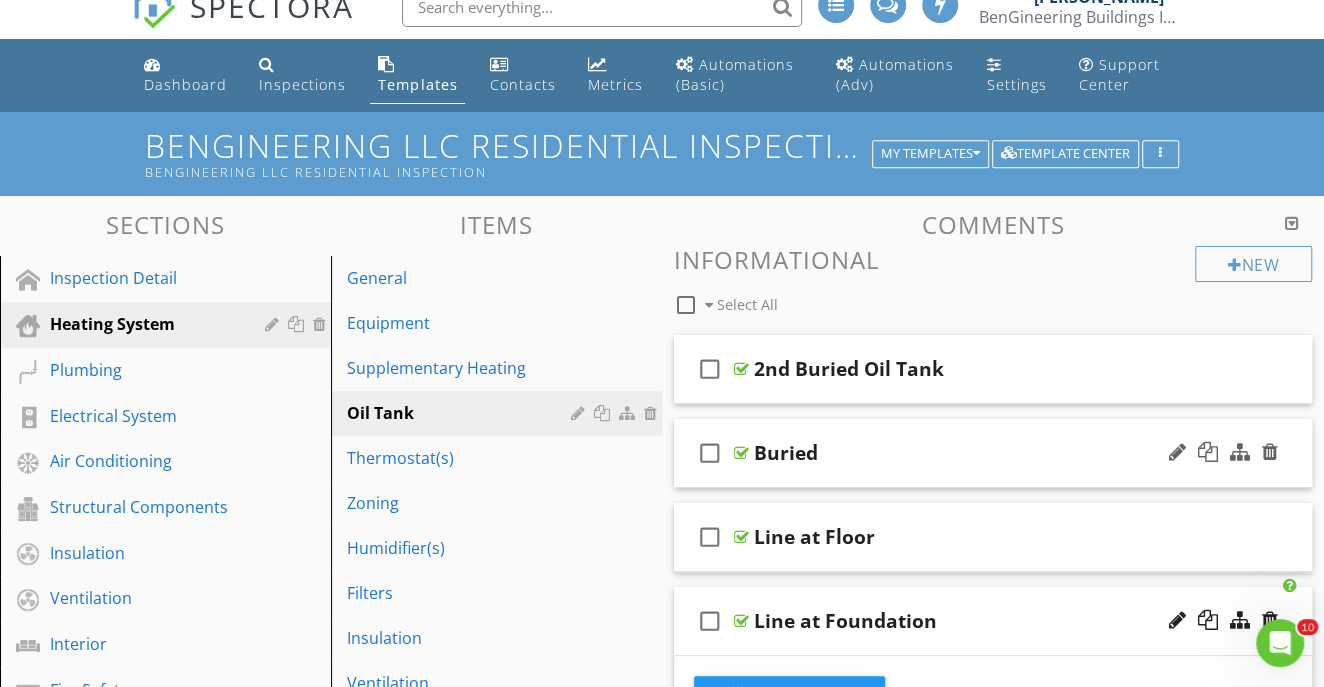 drag, startPoint x: 1313, startPoint y: 395, endPoint x: 1145, endPoint y: 437, distance: 173.17044 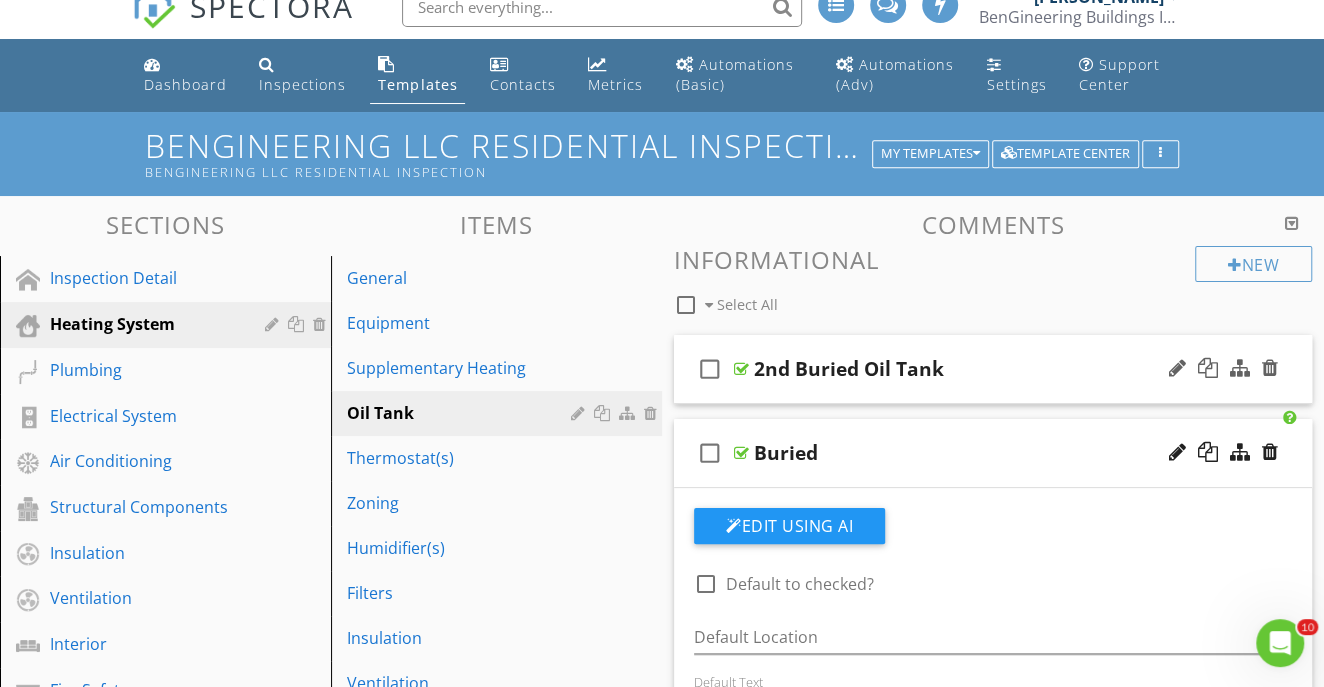 click on "2nd Buried Oil Tank" at bounding box center (978, 369) 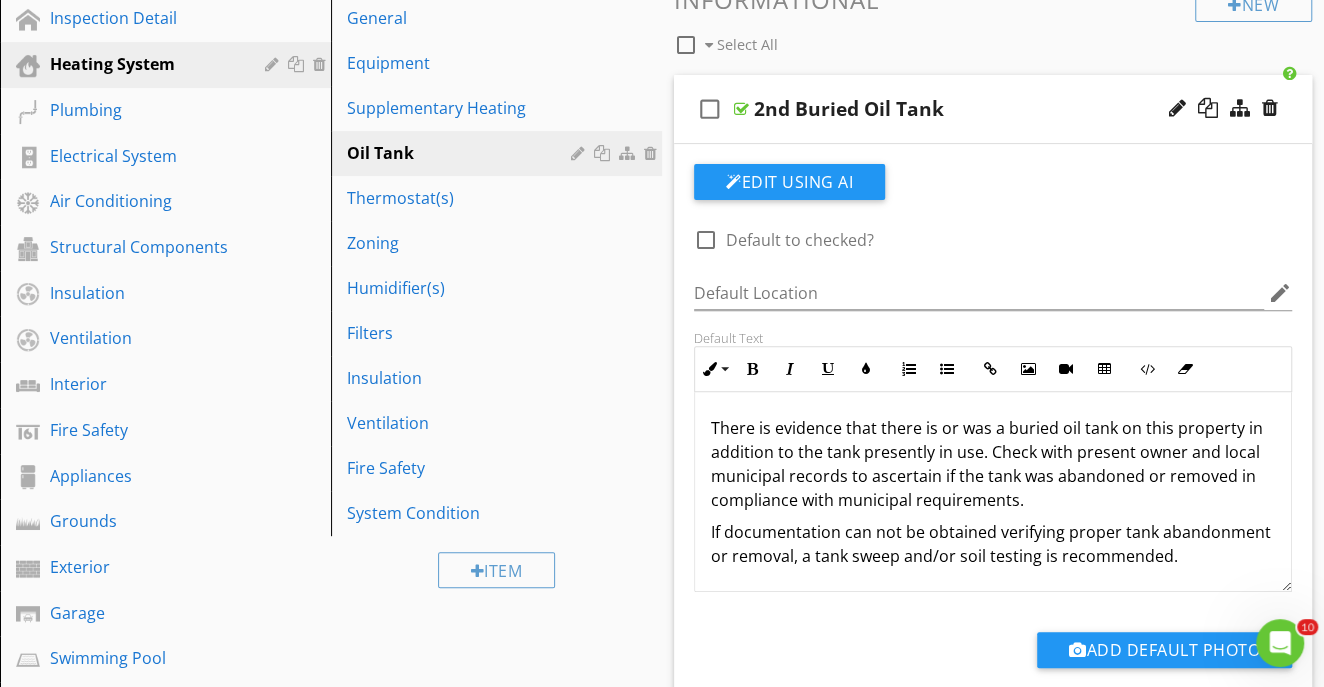 scroll, scrollTop: 185, scrollLeft: 0, axis: vertical 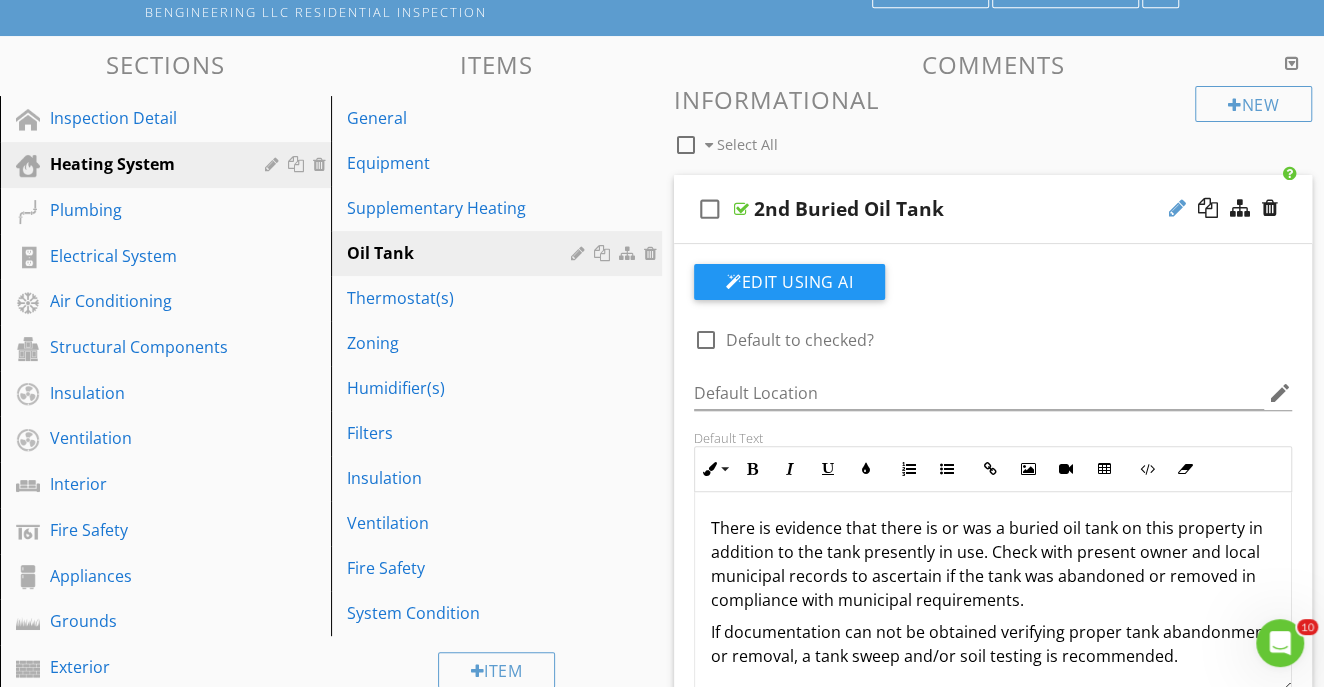 click at bounding box center [1177, 208] 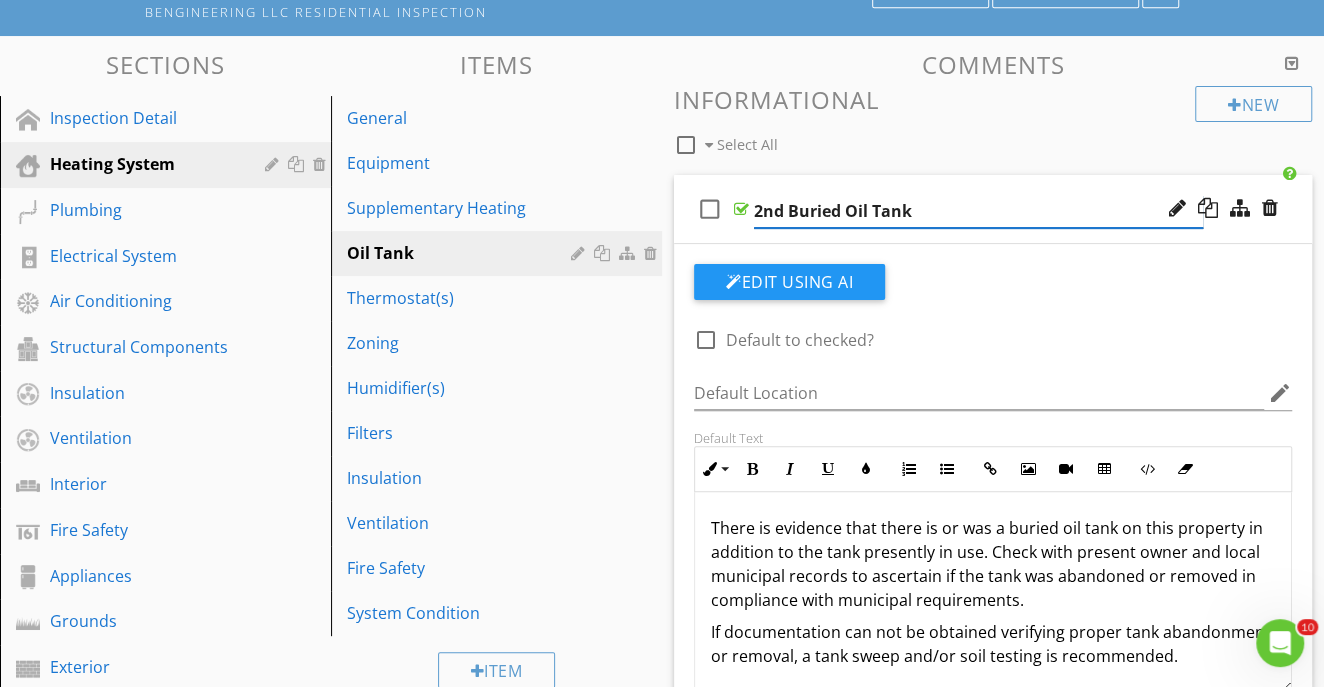 click on "2nd Buried Oil Tank" at bounding box center (978, 211) 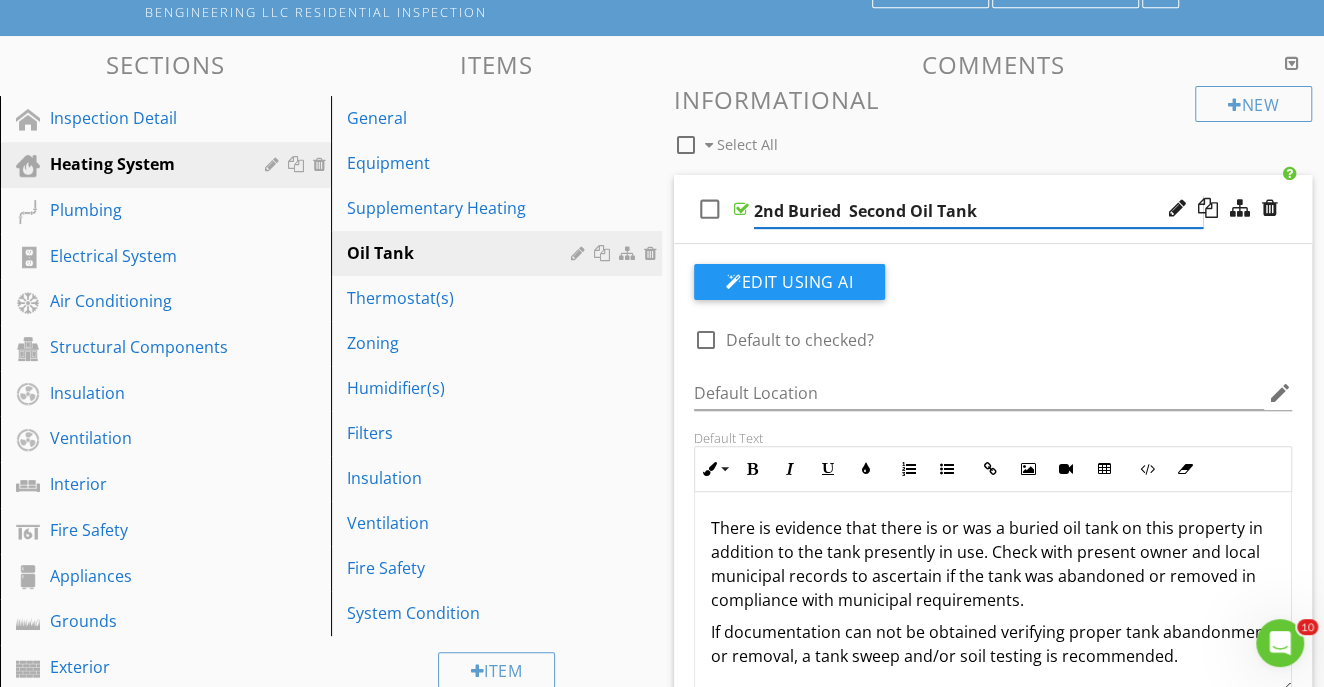 click on "2nd Buried  Second Oil Tank" at bounding box center [978, 211] 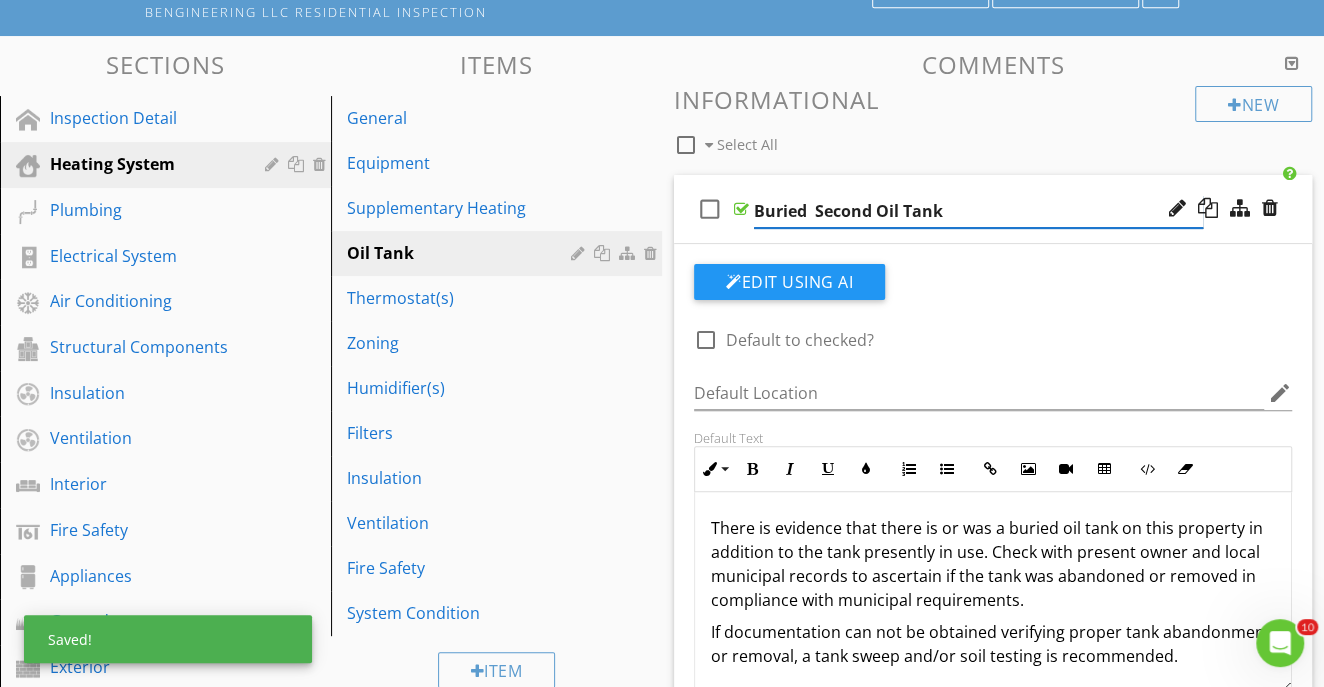 click on "Buried  Second Oil Tank" at bounding box center (978, 211) 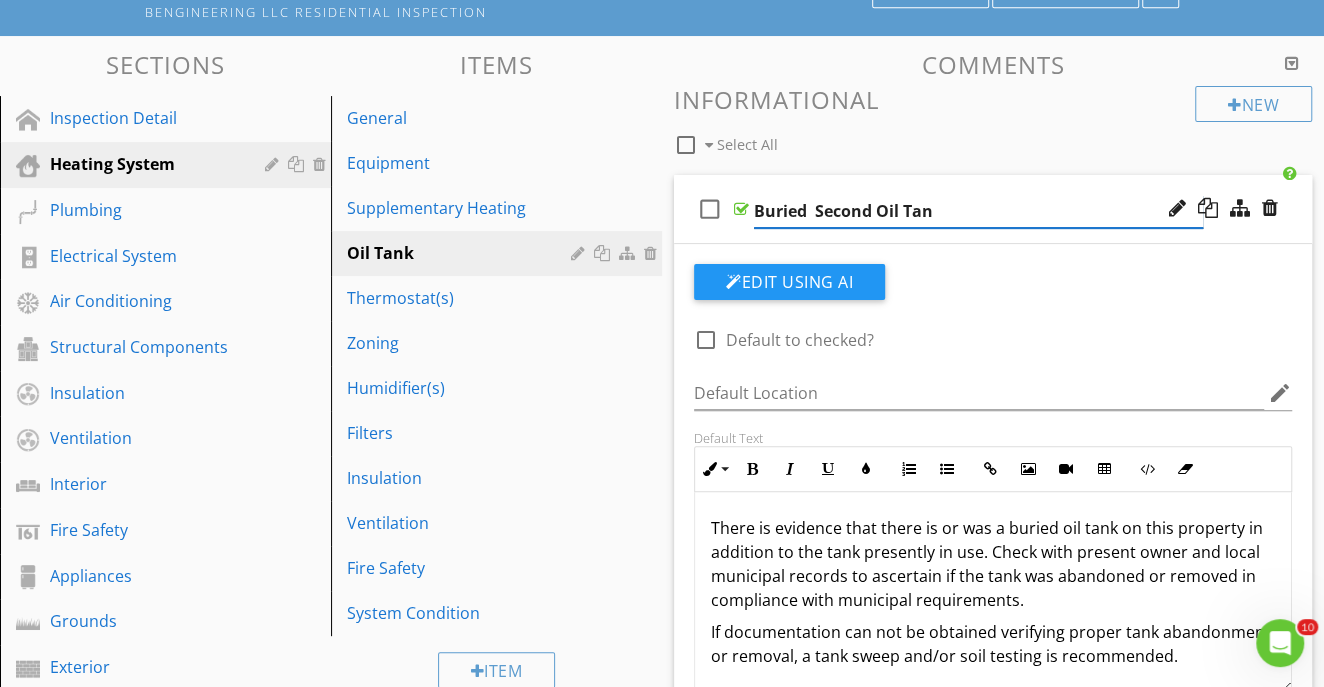 type on "Buried  Second Oil Tank" 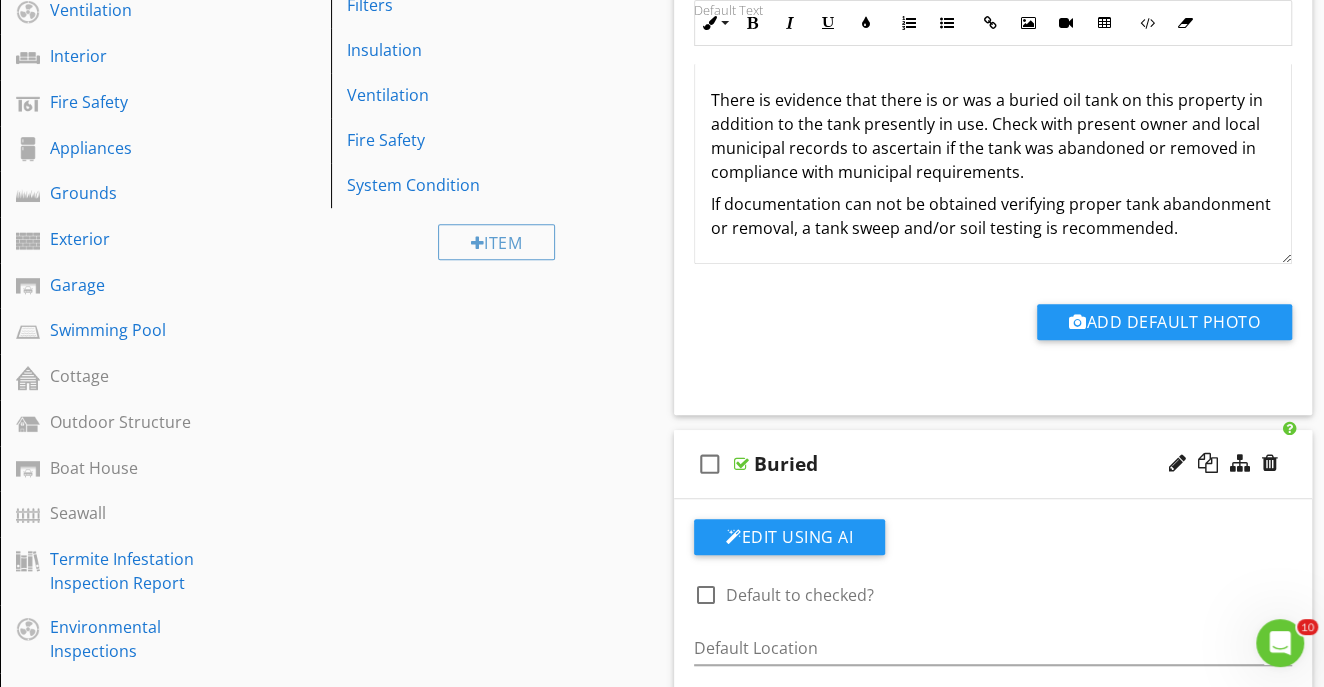 scroll, scrollTop: 763, scrollLeft: 0, axis: vertical 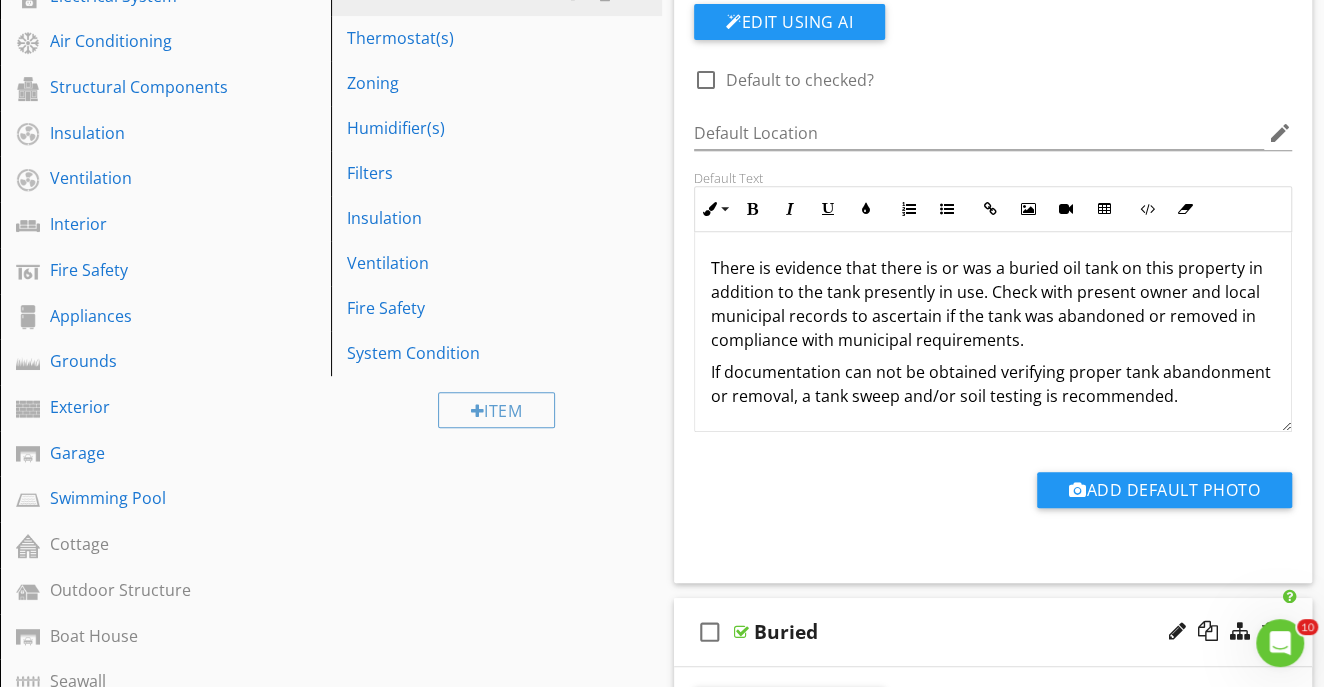 click on "There is evidence that there is or was a buried oil tank on this property in addition to the tank presently in use. Check with present owner and local municipal records to ascertain if the tank was abandoned or removed in compliance with municipal requirements." at bounding box center [993, 304] 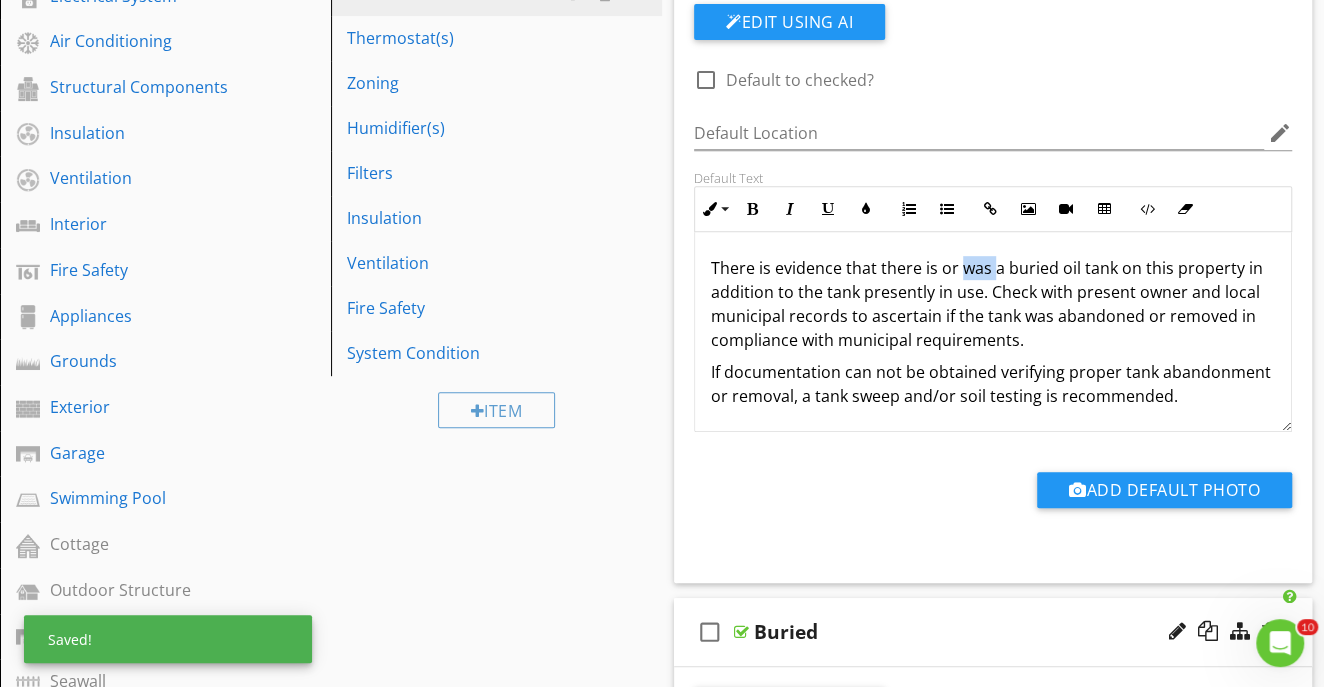 click on "There is evidence that there is or was a buried oil tank on this property in addition to the tank presently in use. Check with present owner and local municipal records to ascertain if the tank was abandoned or removed in compliance with municipal requirements." at bounding box center [993, 304] 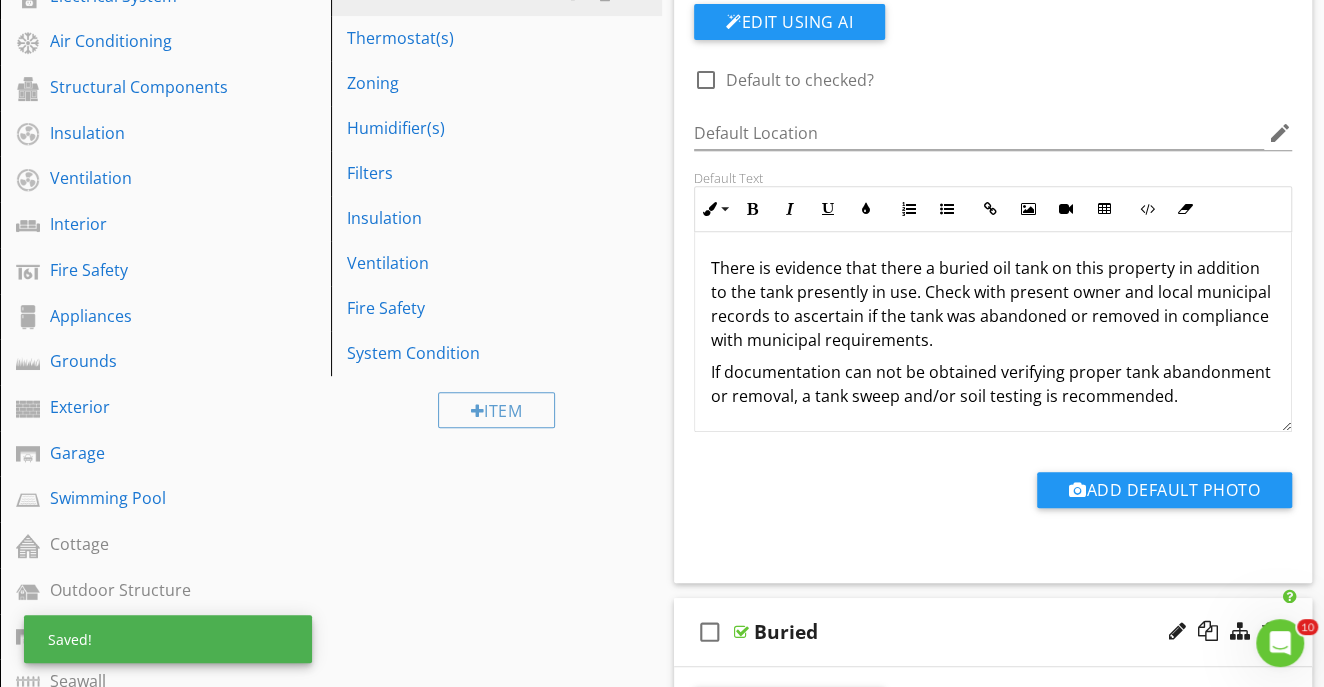 type 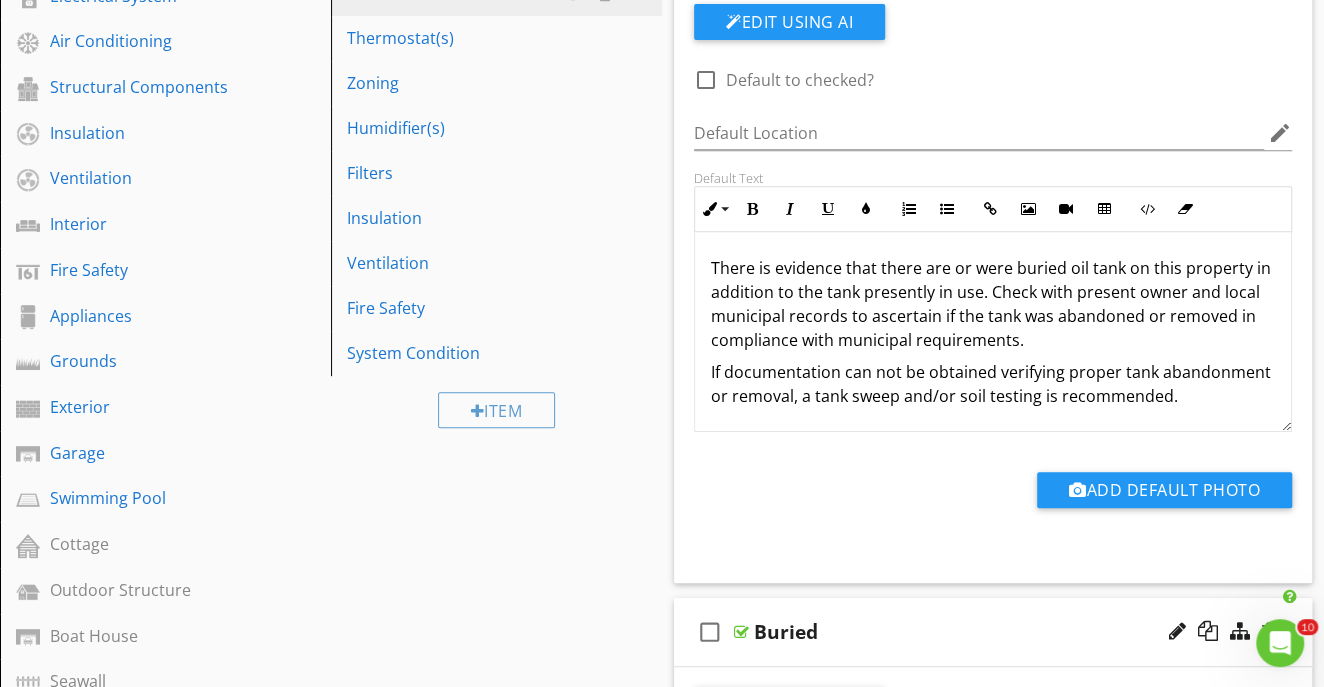 click on "There is evidence that there are or were buried oil tank on this property in addition to the tank presently in use. Check with present owner and local municipal records to ascertain if the tank was abandoned or removed in compliance with municipal requirements." at bounding box center (993, 304) 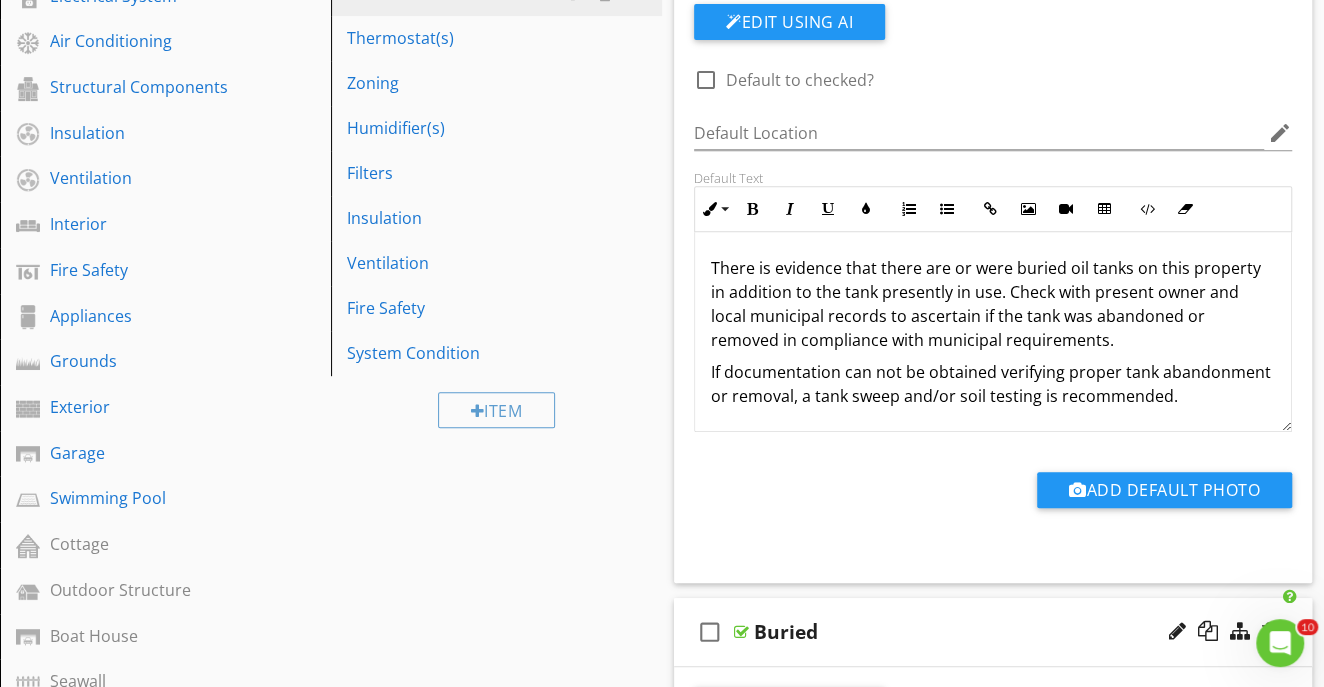 click on "There is evidence that there are or were buried oil tanks on this property in addition to the tank presently in use. Check with present owner and local municipal records to ascertain if the tank was abandoned or removed in compliance with municipal requirements." at bounding box center (993, 304) 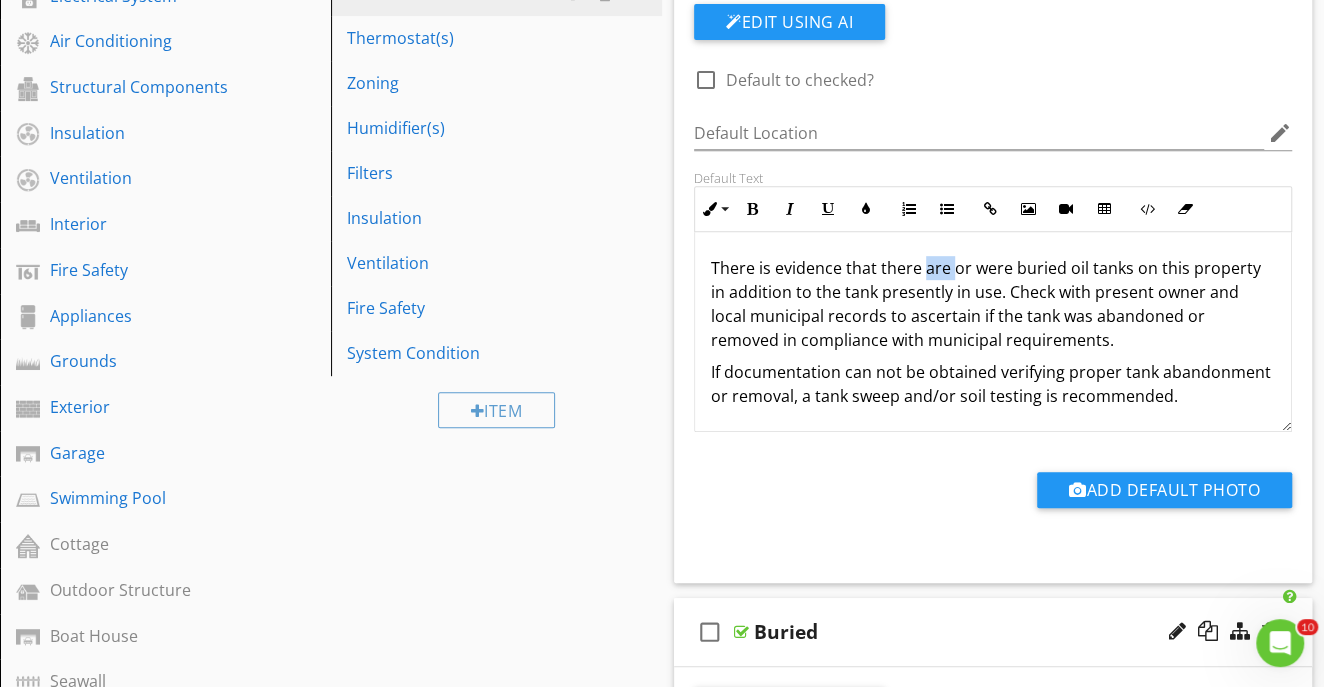 click on "There is evidence that there are or were buried oil tanks on this property in addition to the tank presently in use. Check with present owner and local municipal records to ascertain if the tank was abandoned or removed in compliance with municipal requirements." at bounding box center (993, 304) 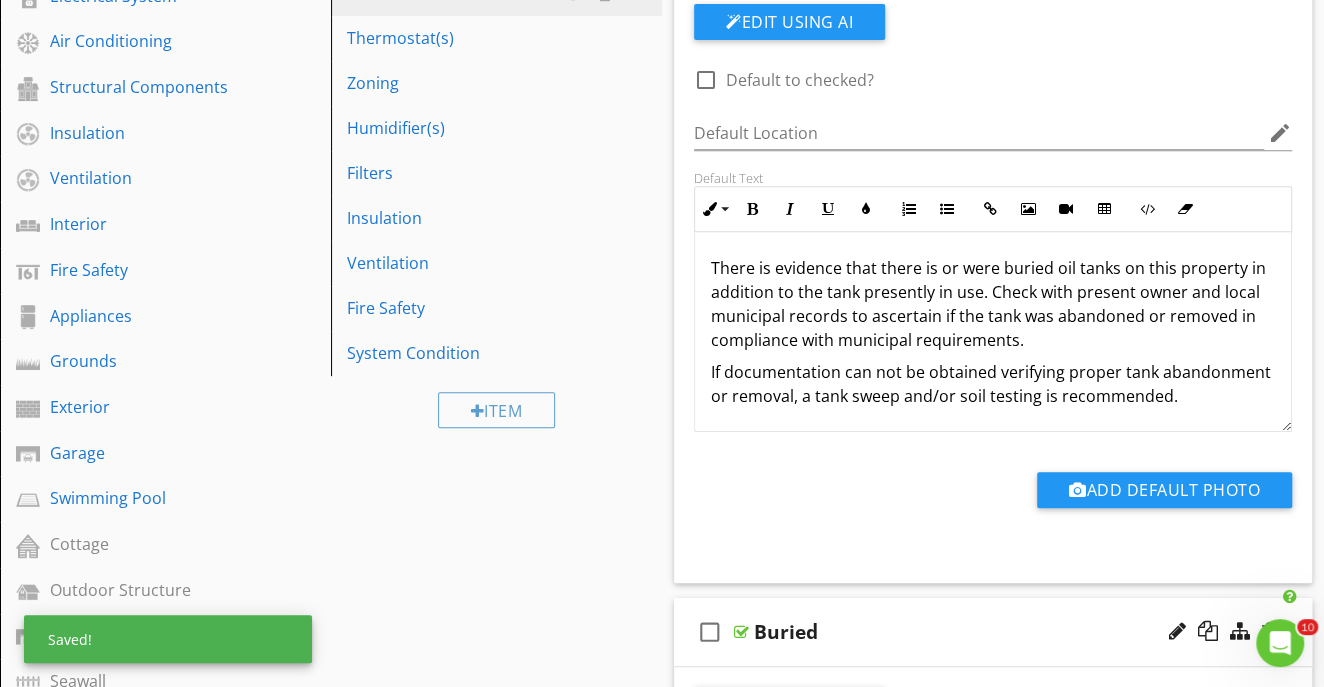 click on "There is evidence that there is or were buried oil tanks on this property in addition to the tank presently in use. Check with present owner and local municipal records to ascertain if the tank was abandoned or removed in compliance with municipal requirements." at bounding box center (993, 304) 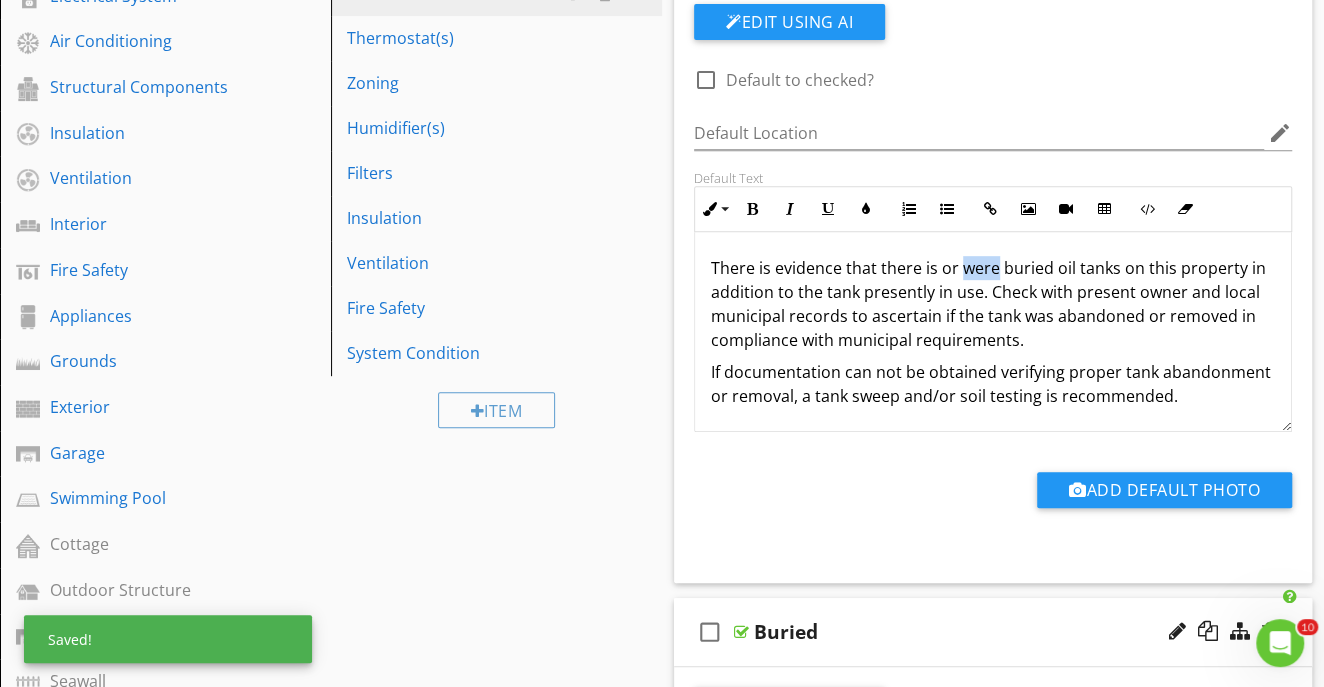click on "There is evidence that there is or were buried oil tanks on this property in addition to the tank presently in use. Check with present owner and local municipal records to ascertain if the tank was abandoned or removed in compliance with municipal requirements." at bounding box center [993, 304] 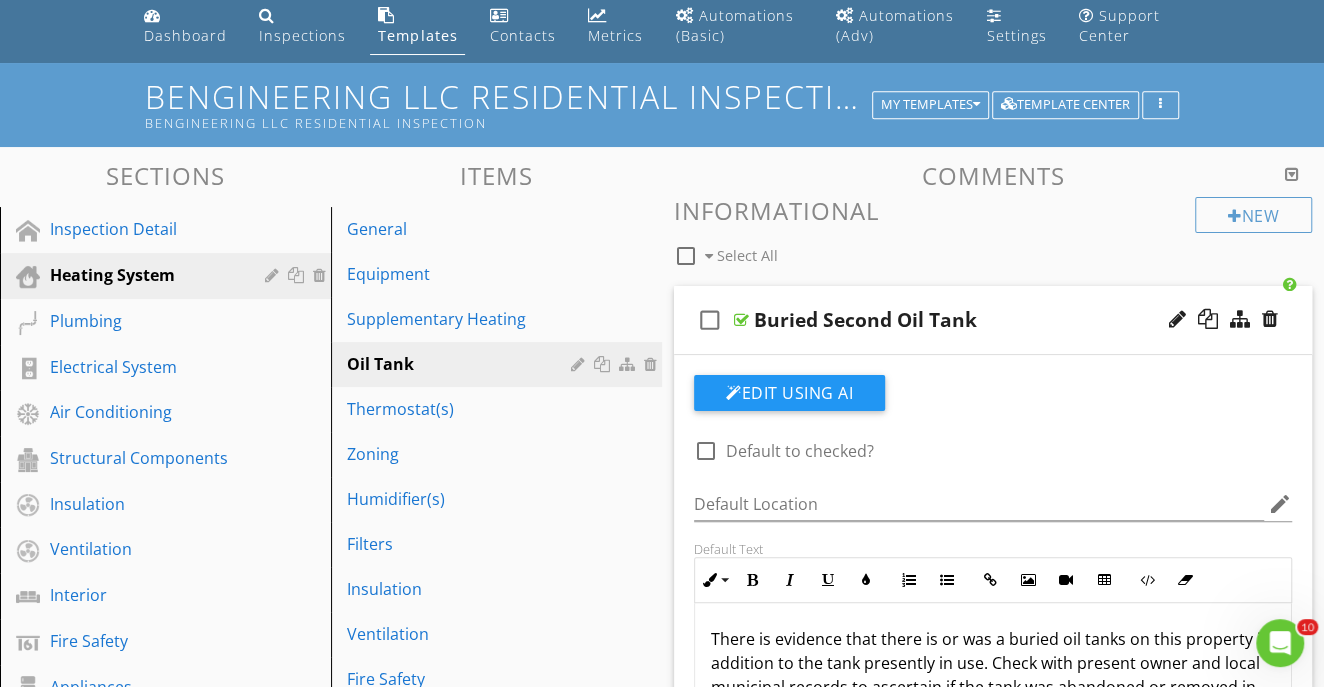 scroll, scrollTop: 445, scrollLeft: 0, axis: vertical 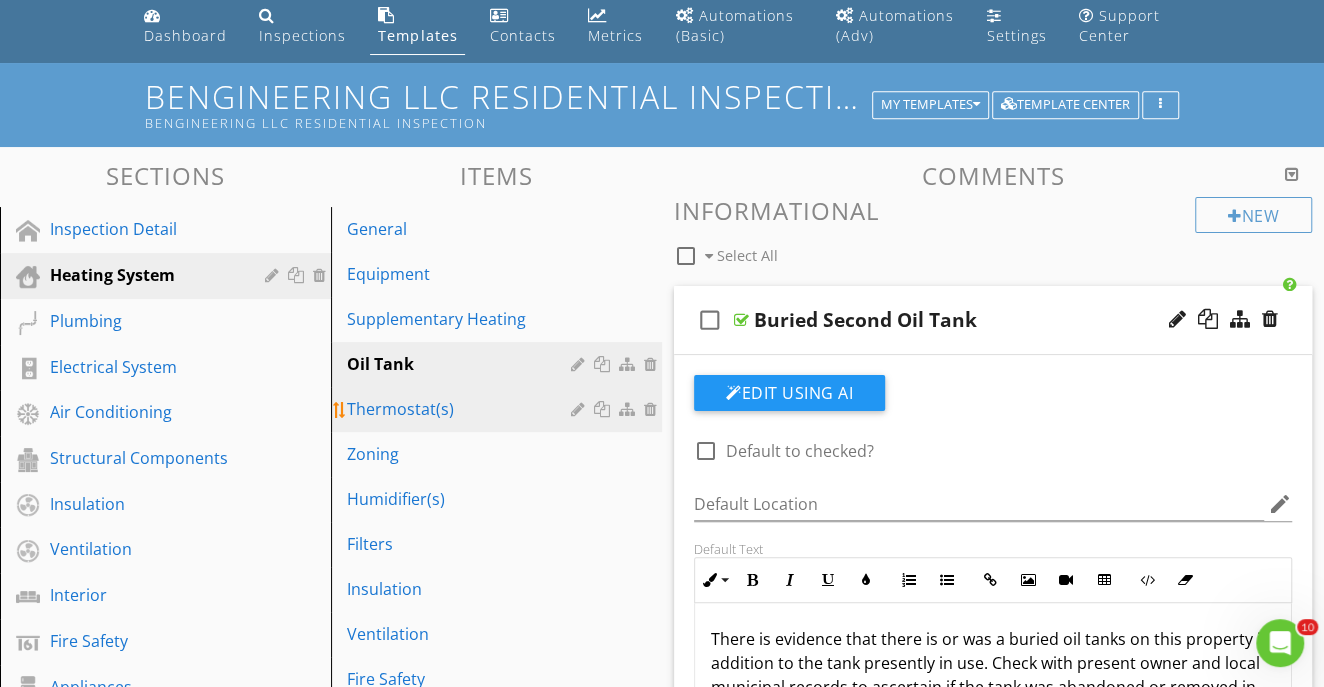 click on "Thermostat(s)" at bounding box center [462, 409] 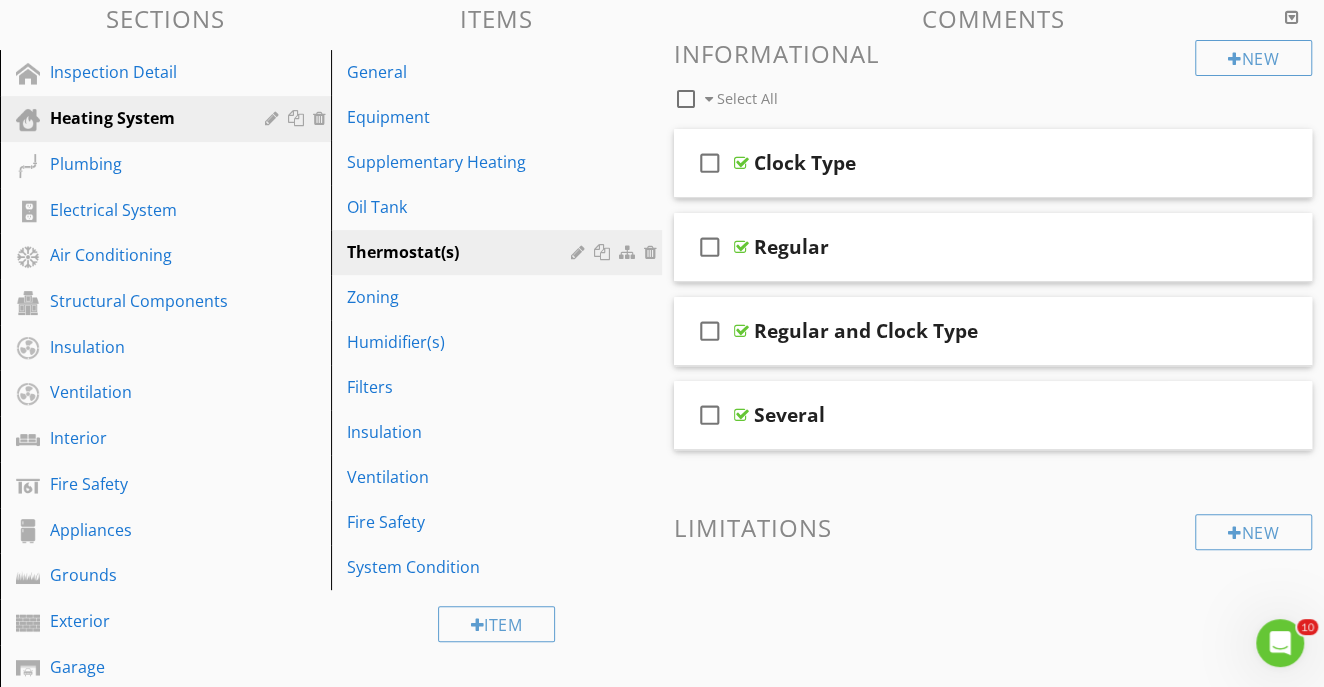 scroll, scrollTop: 234, scrollLeft: 0, axis: vertical 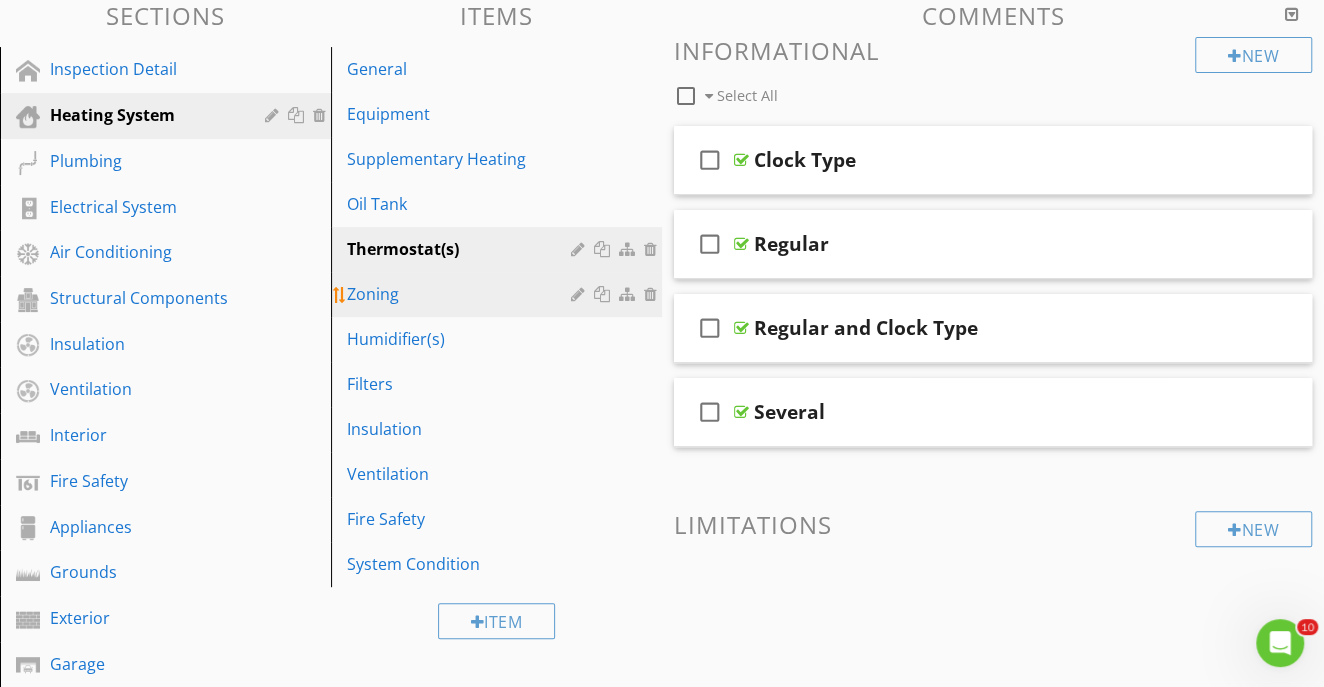 click on "Zoning" at bounding box center (462, 294) 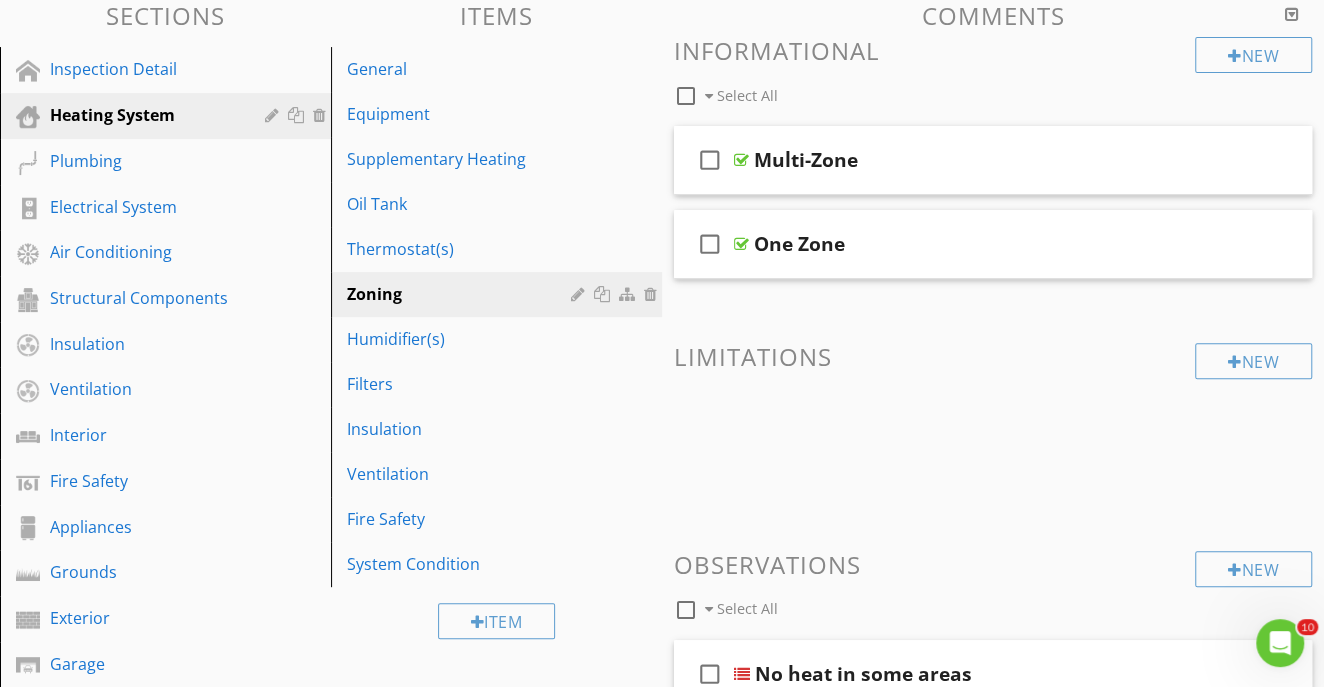 scroll, scrollTop: 420, scrollLeft: 0, axis: vertical 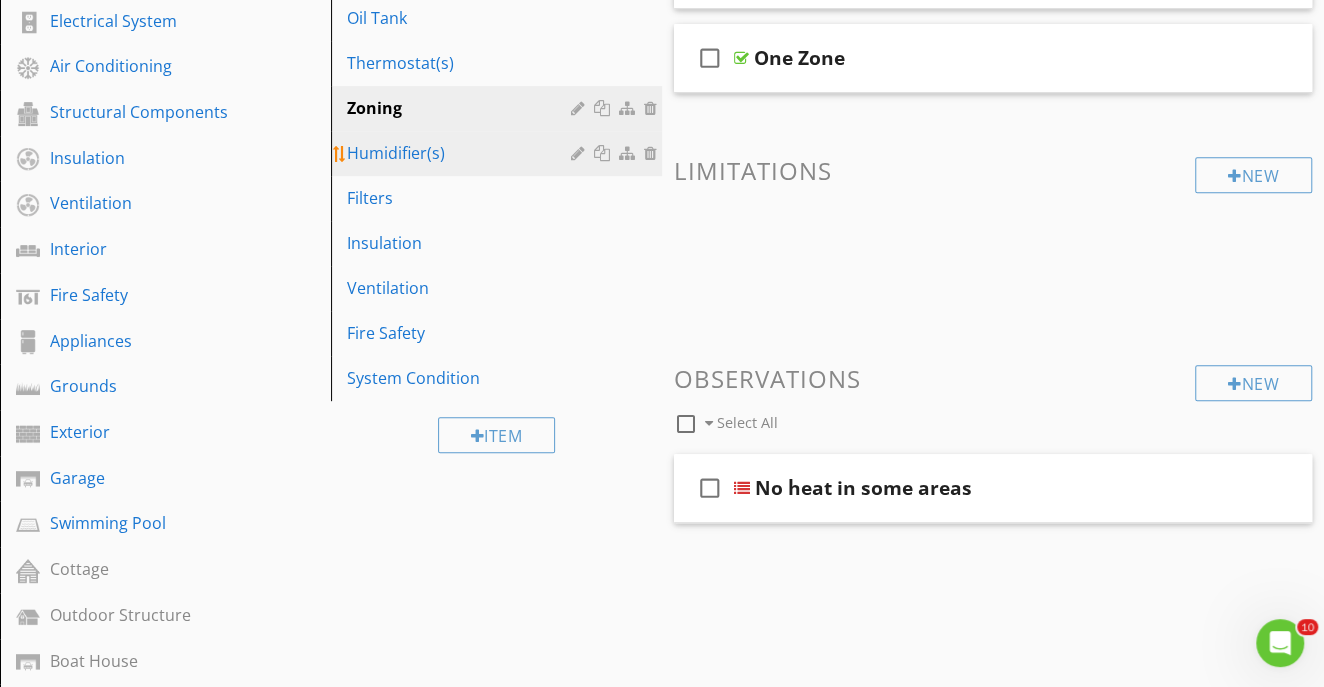 click on "Humidifier(s)" at bounding box center [462, 153] 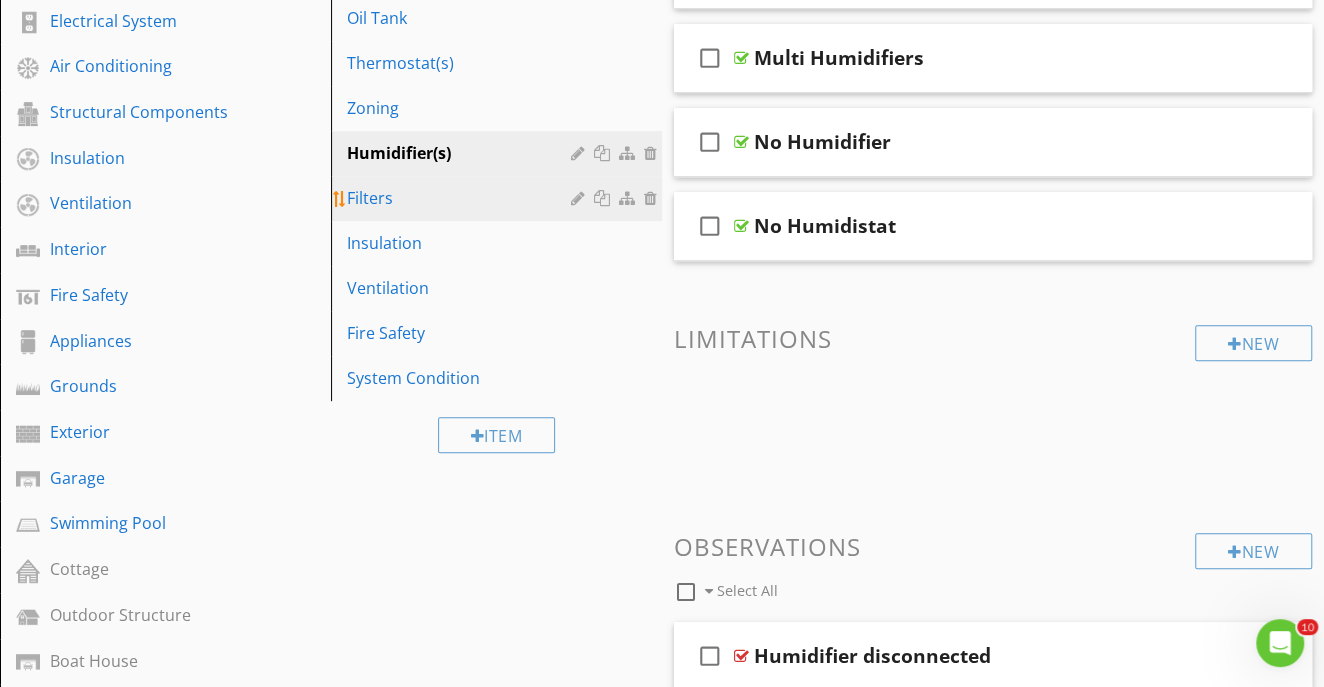 click on "Filters" at bounding box center [499, 198] 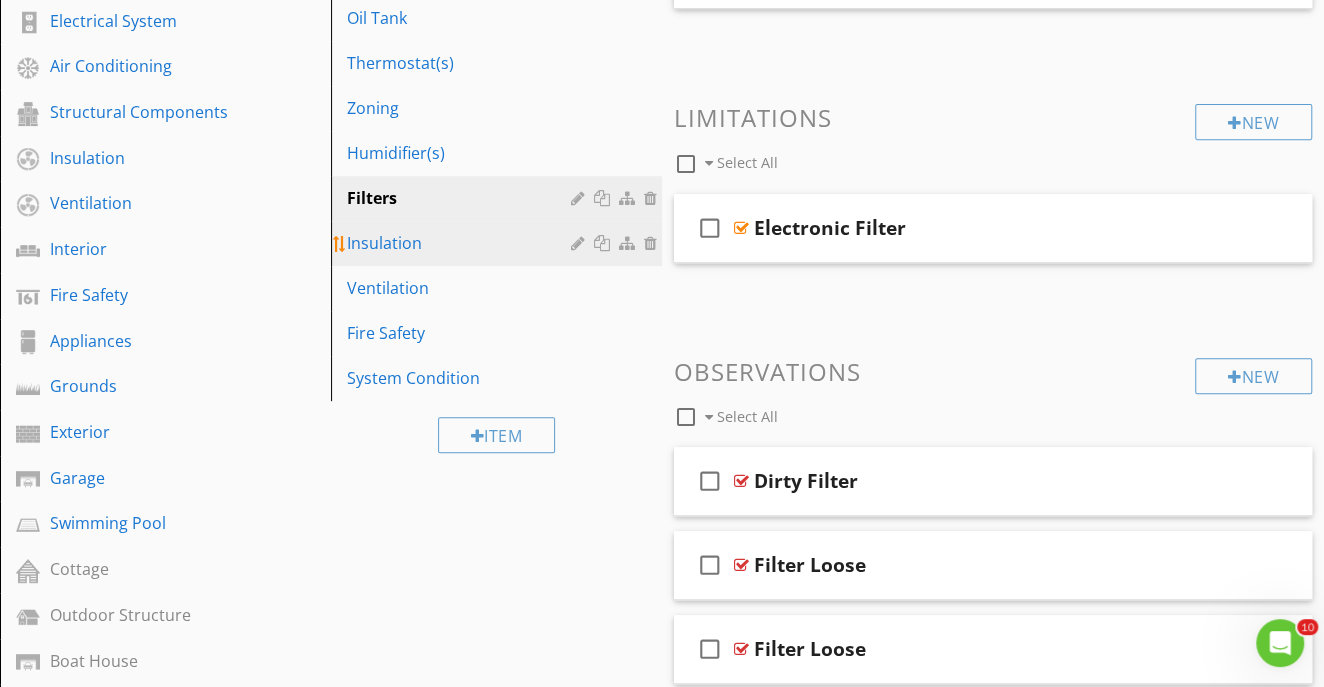 click on "Insulation" at bounding box center (462, 243) 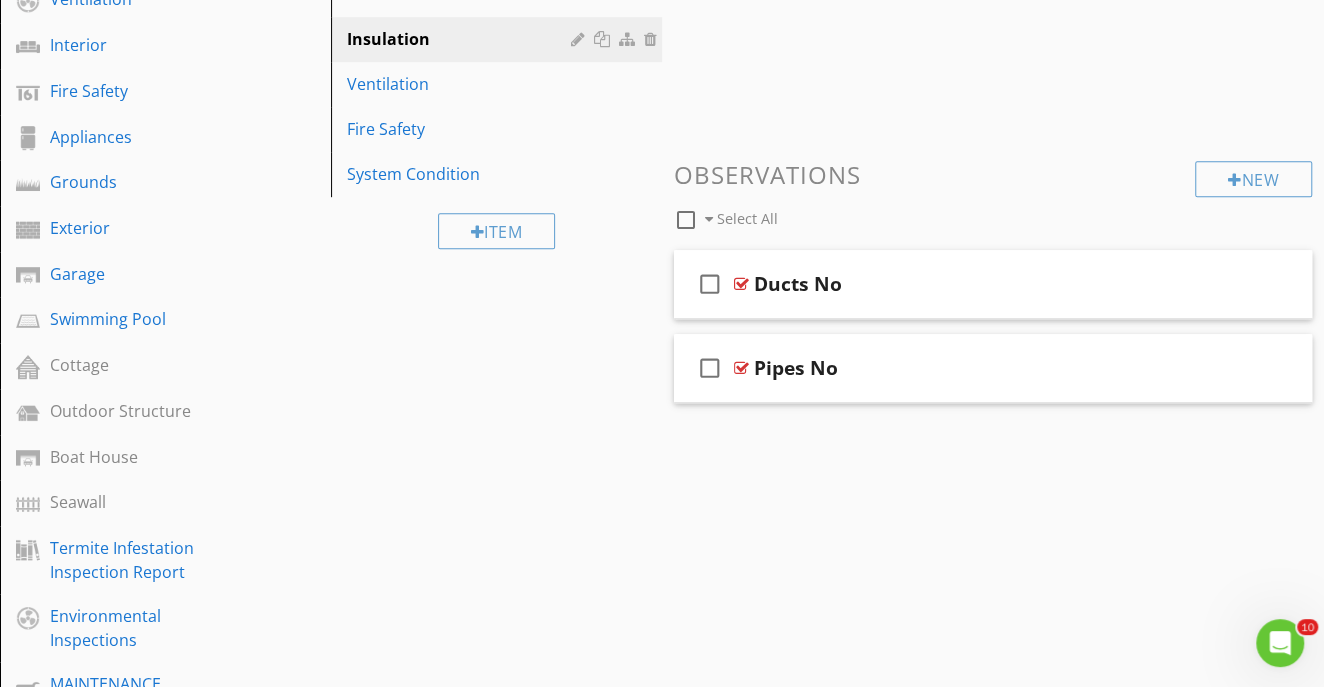 scroll, scrollTop: 628, scrollLeft: 0, axis: vertical 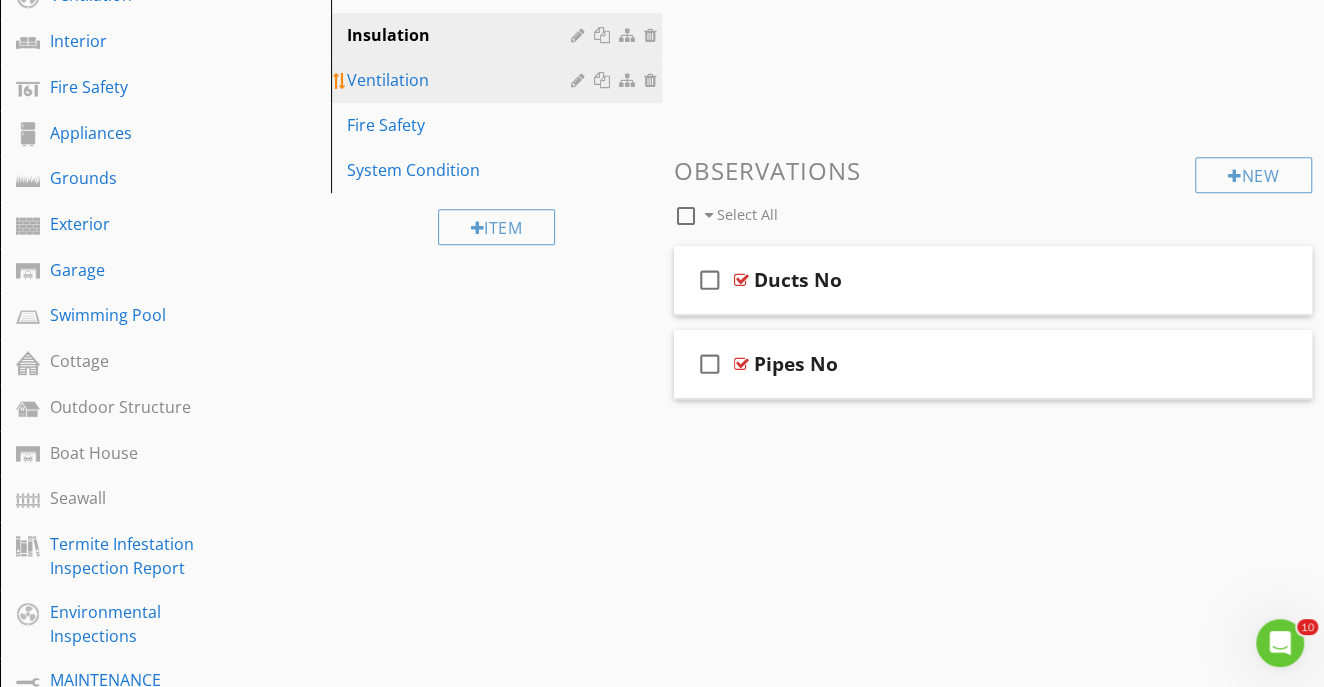 click on "Ventilation" at bounding box center (462, 80) 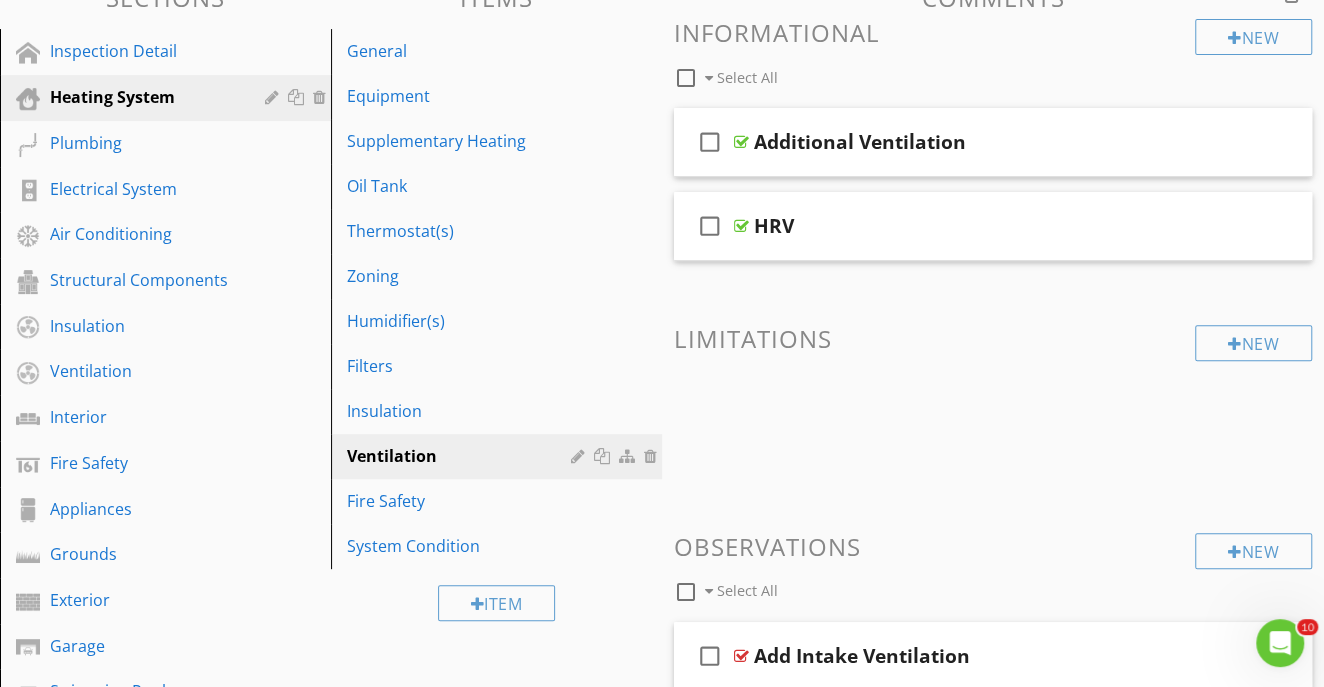 scroll, scrollTop: 265, scrollLeft: 0, axis: vertical 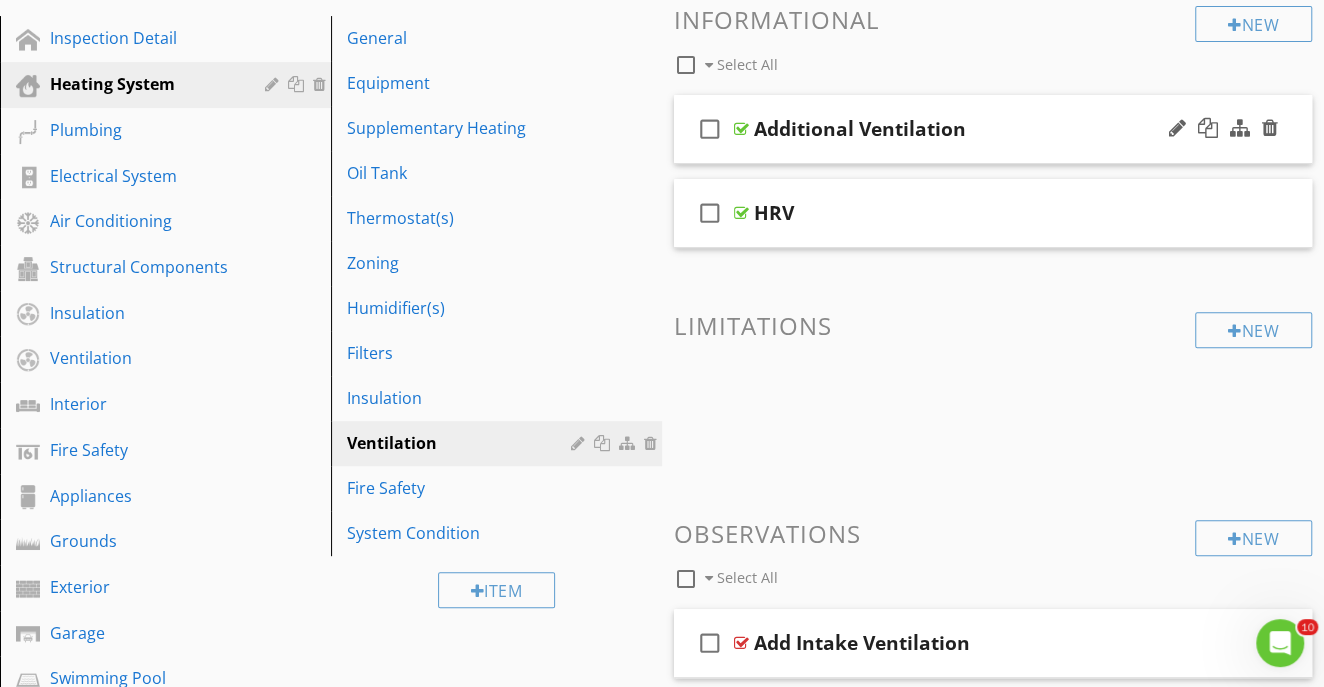 click on "Additional Ventilation" at bounding box center [978, 129] 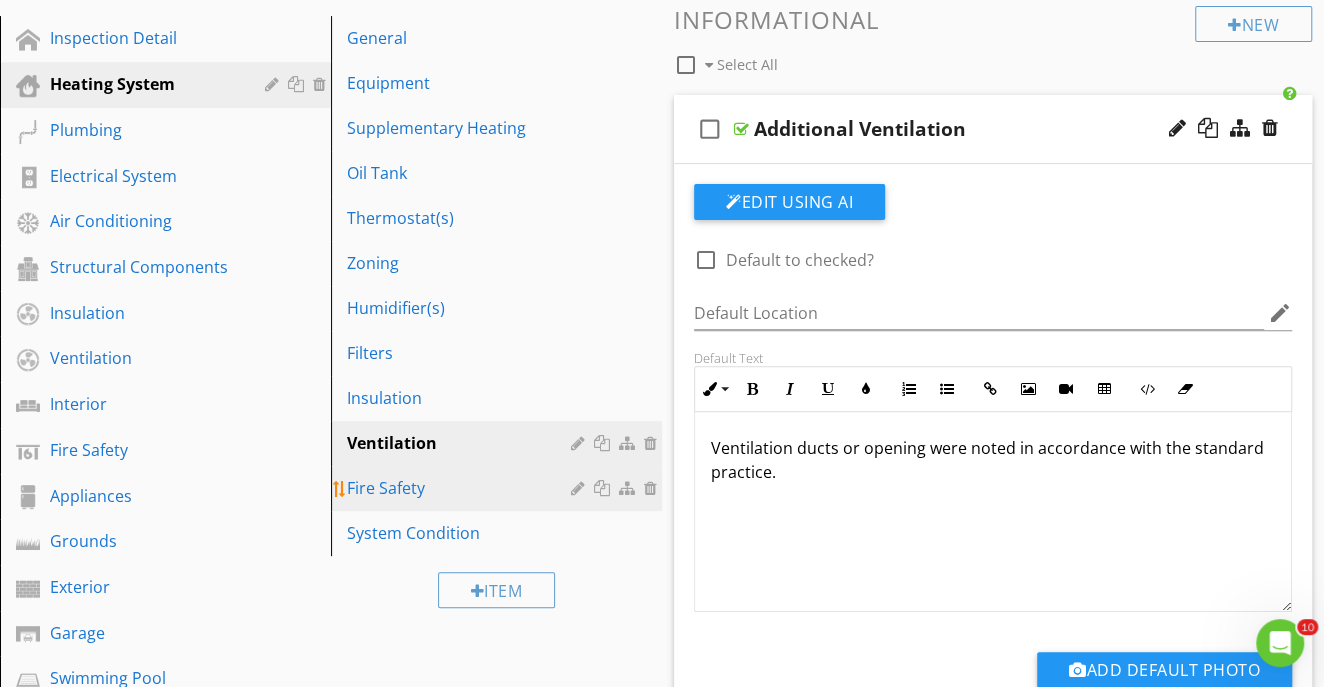 click on "Fire Safety" at bounding box center (462, 488) 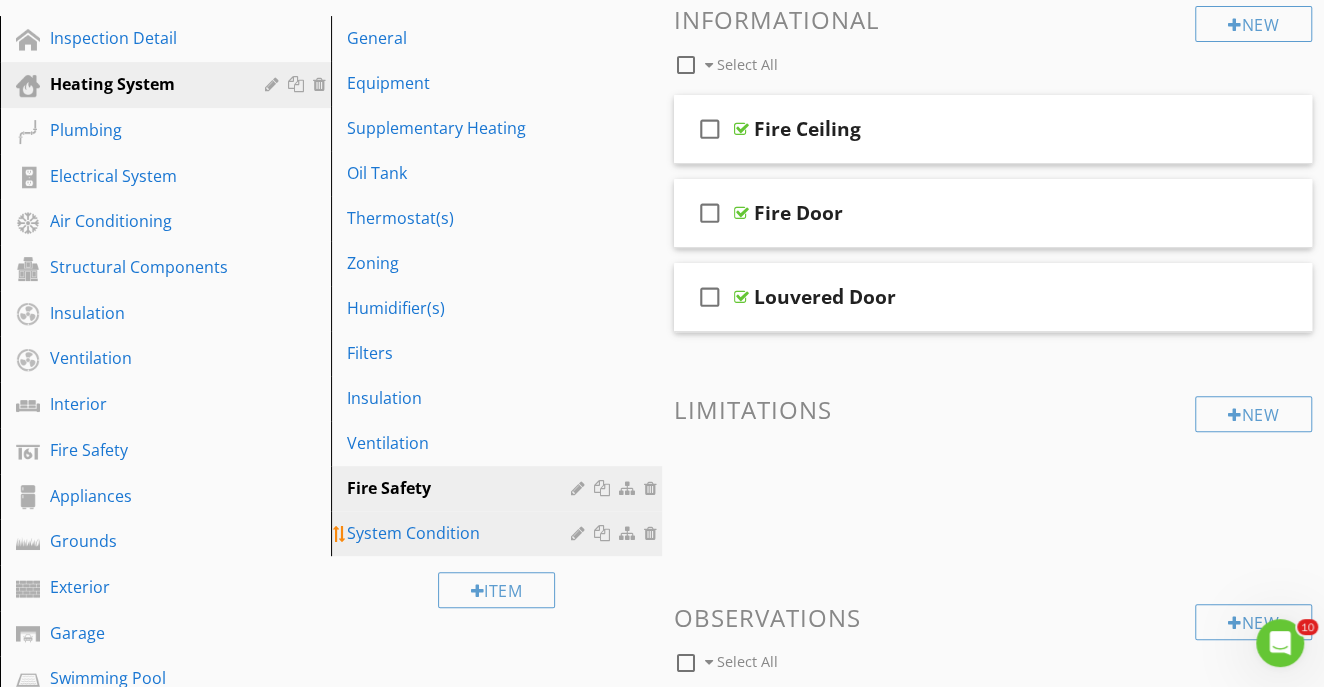 click on "System Condition" at bounding box center (462, 533) 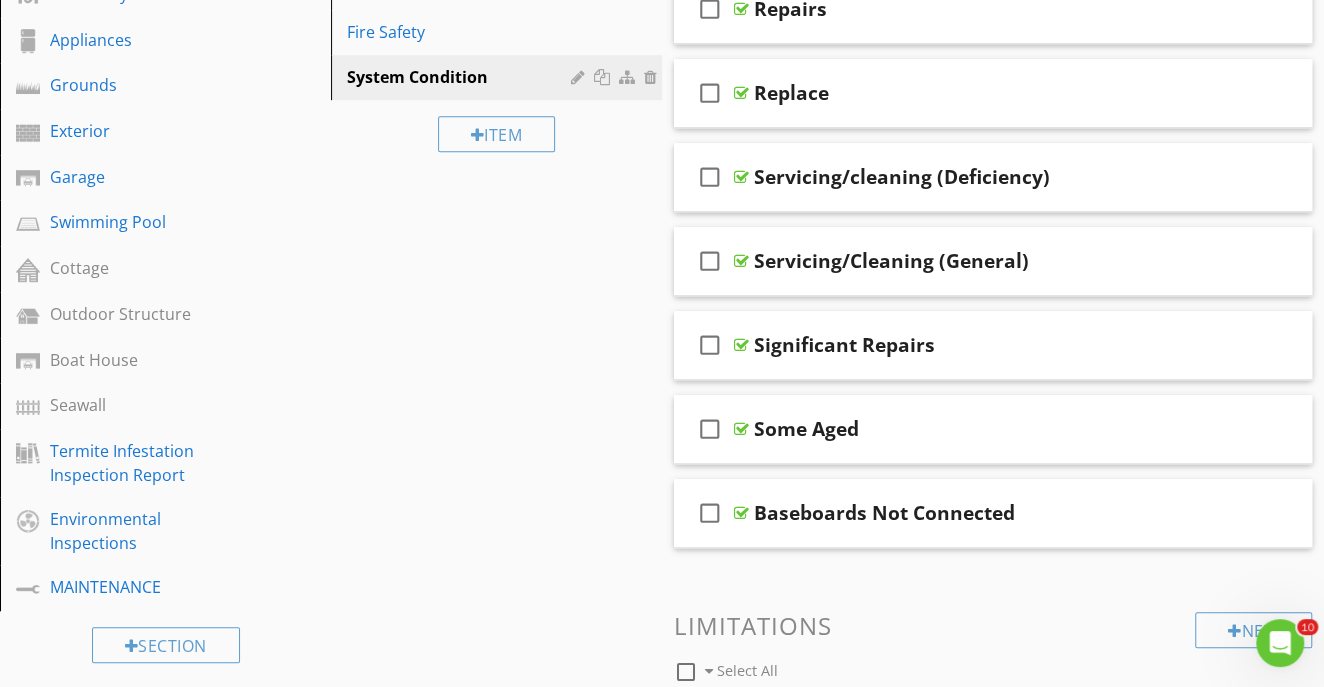 scroll, scrollTop: 771, scrollLeft: 0, axis: vertical 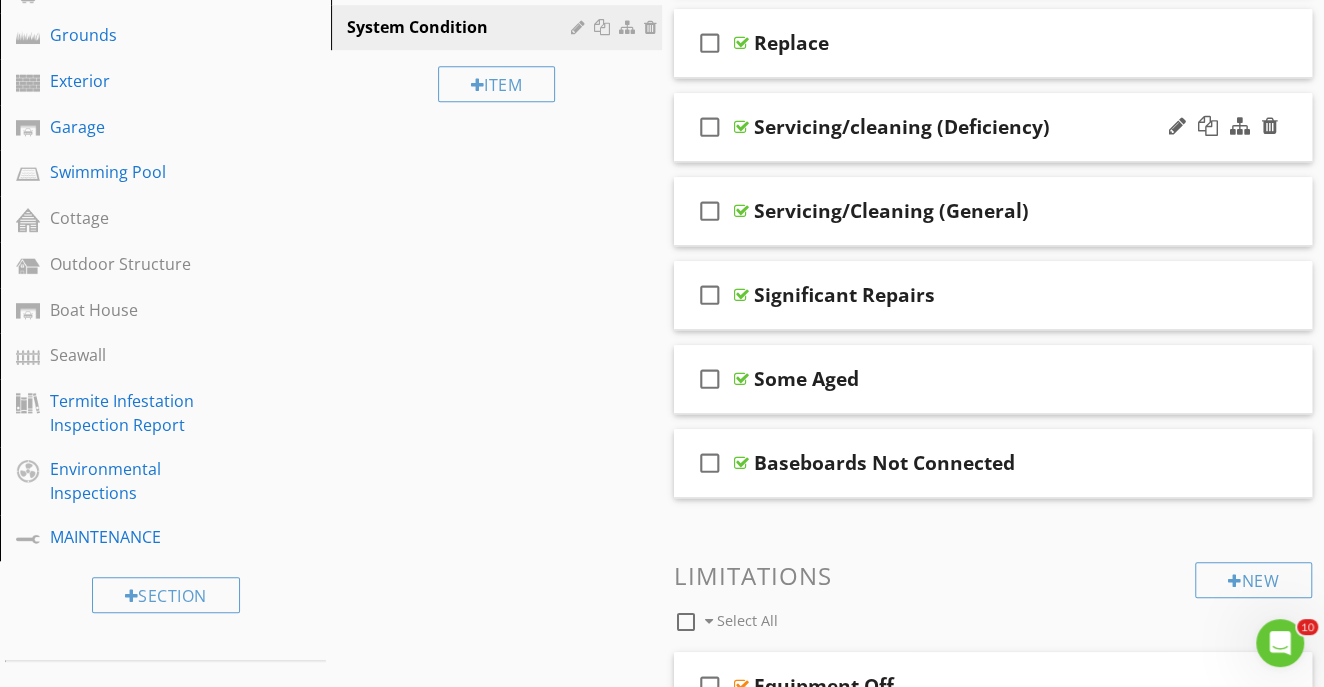 click on "Servicing/cleaning (Deficiency)" at bounding box center [978, 127] 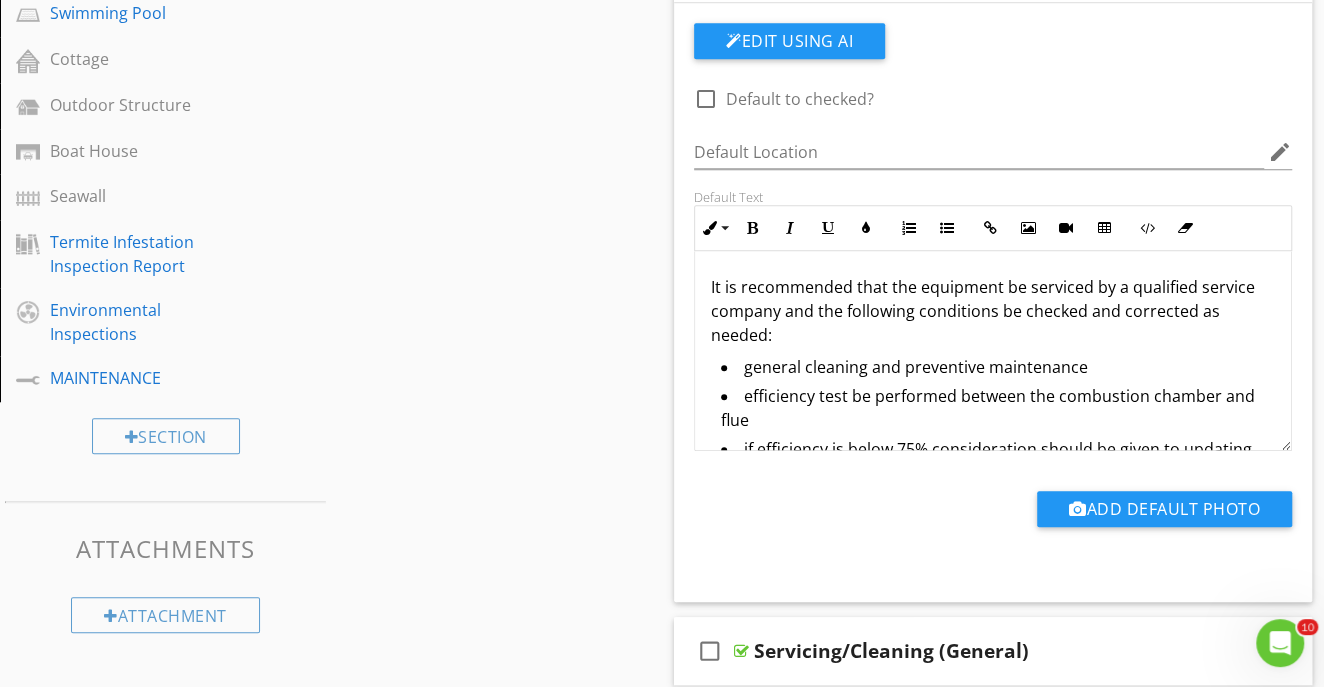 scroll, scrollTop: 979, scrollLeft: 0, axis: vertical 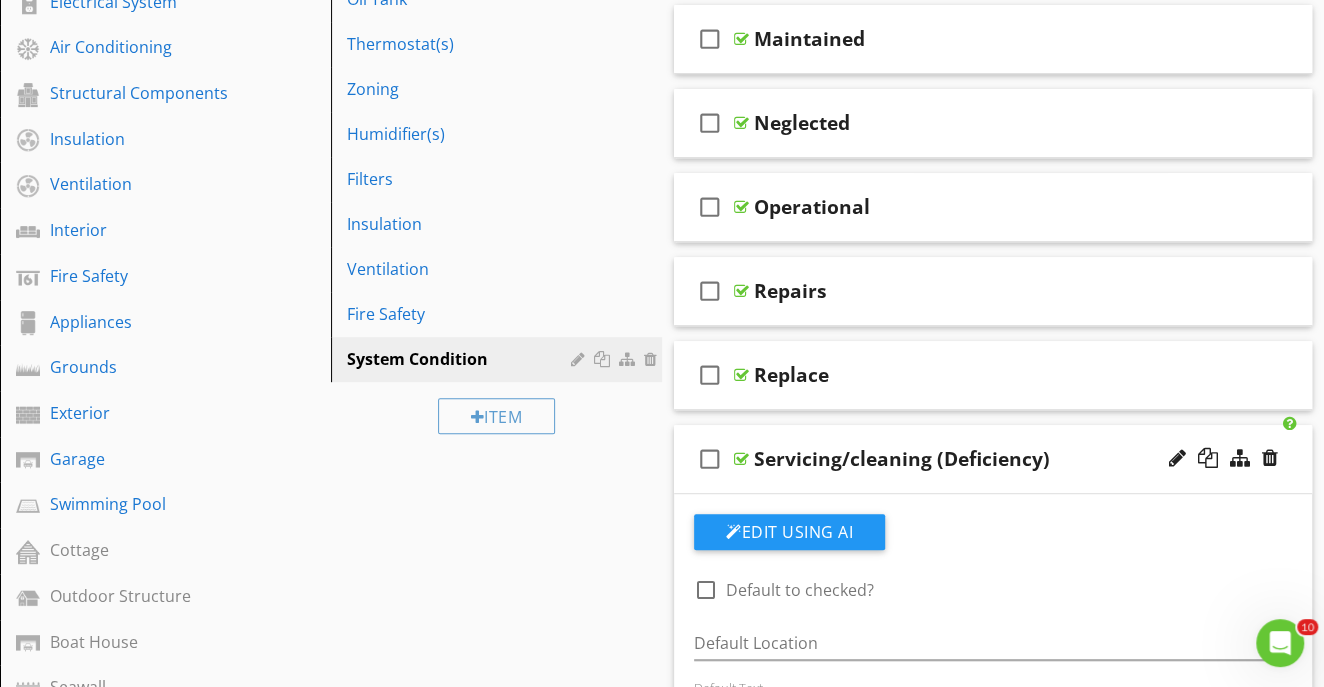 click on "Servicing/cleaning (Deficiency)" at bounding box center [978, 459] 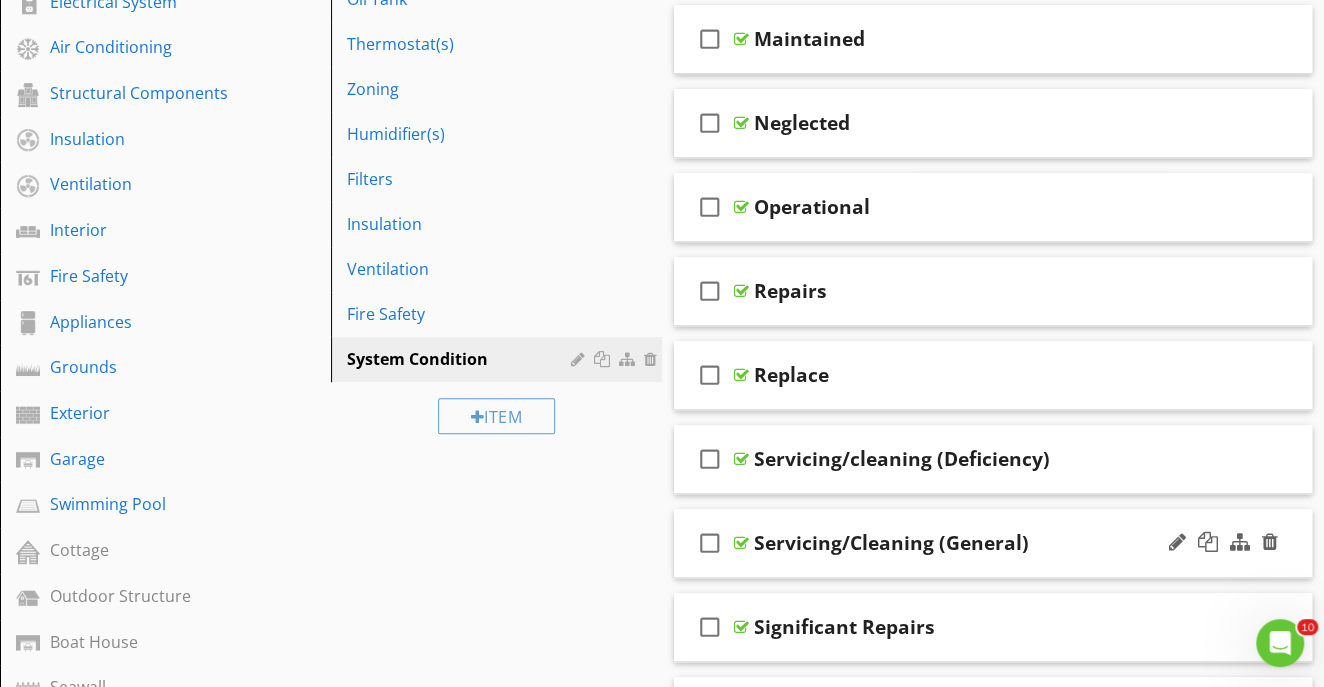 click on "Servicing/Cleaning (General)" at bounding box center [978, 543] 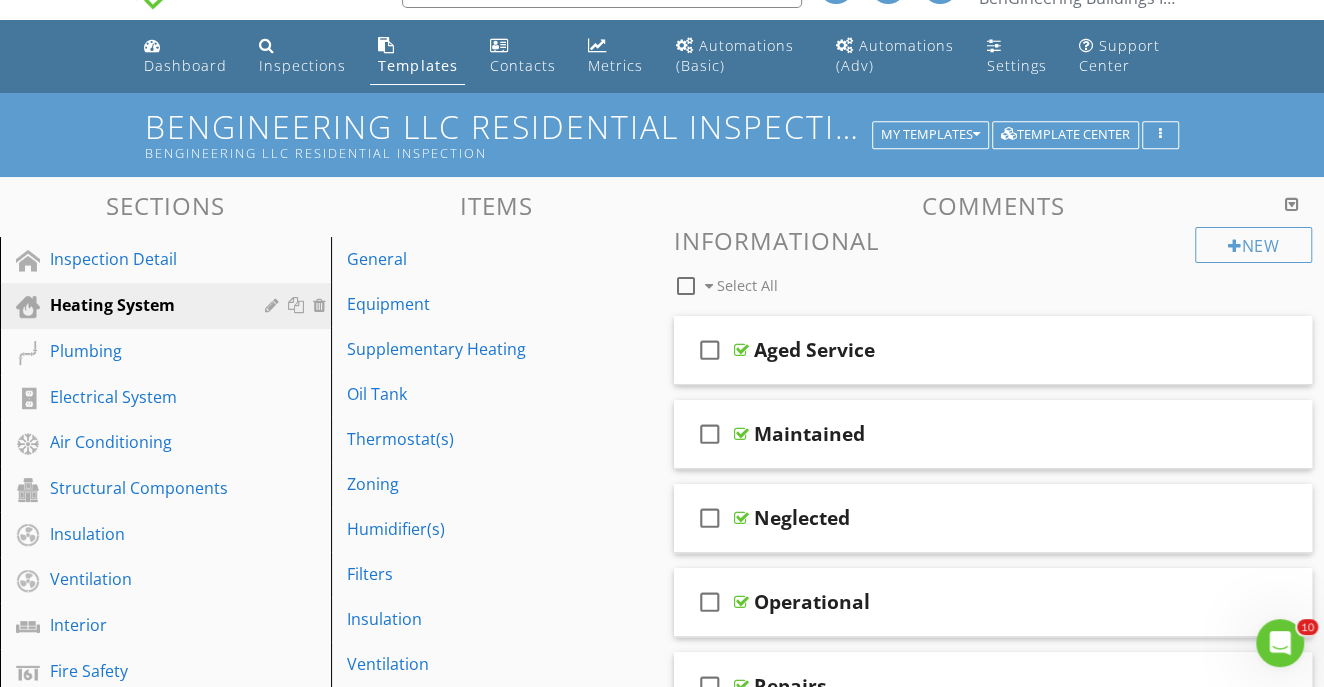 scroll, scrollTop: 57, scrollLeft: 0, axis: vertical 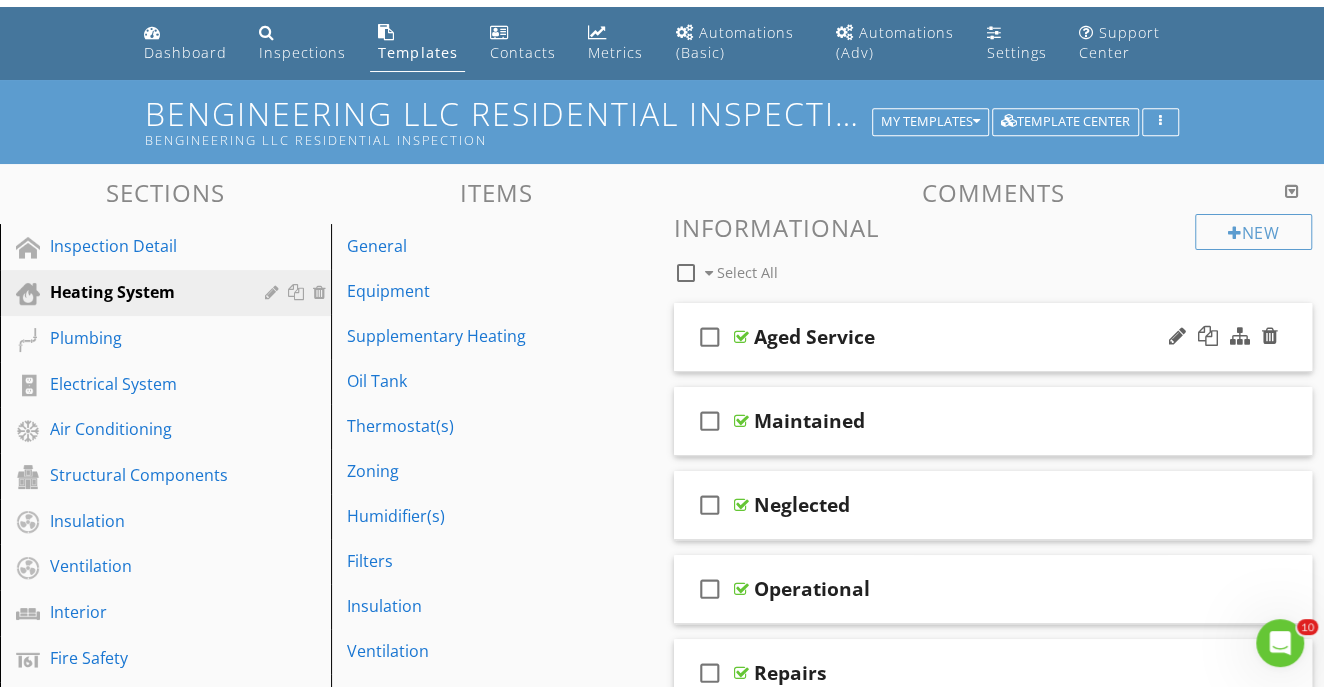 click on "Aged Service" at bounding box center (978, 337) 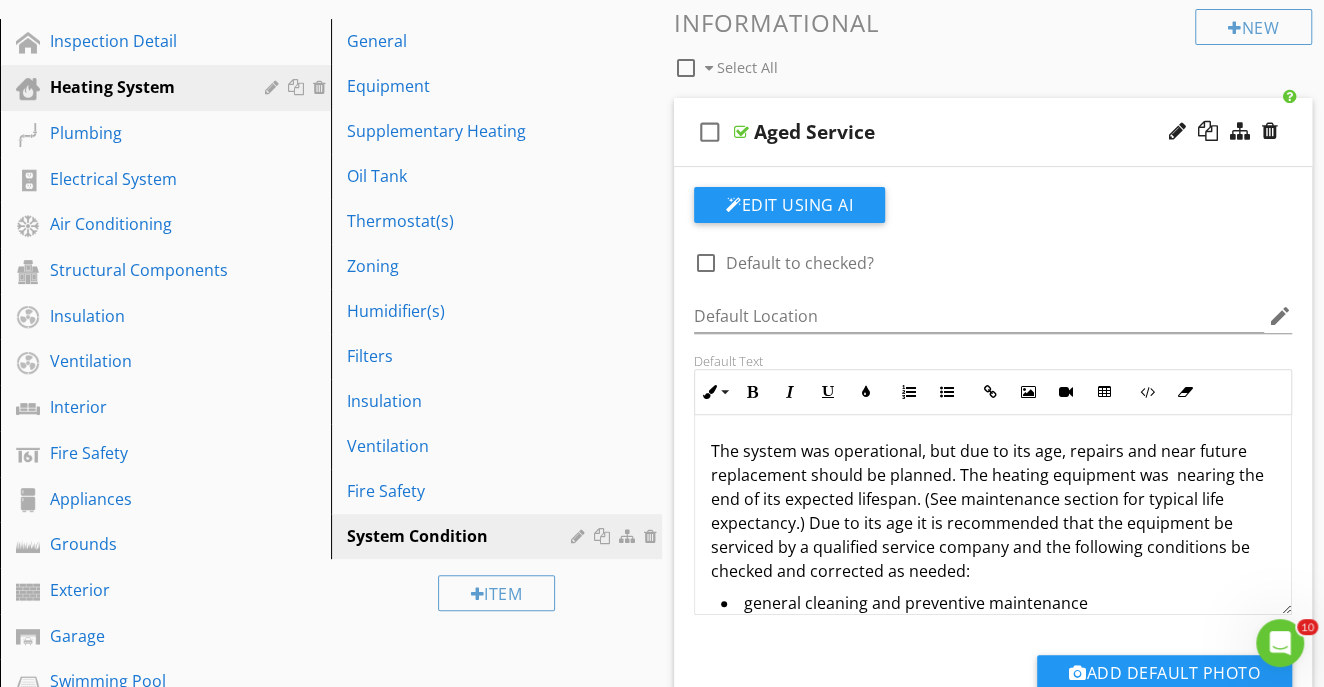 scroll, scrollTop: 301, scrollLeft: 0, axis: vertical 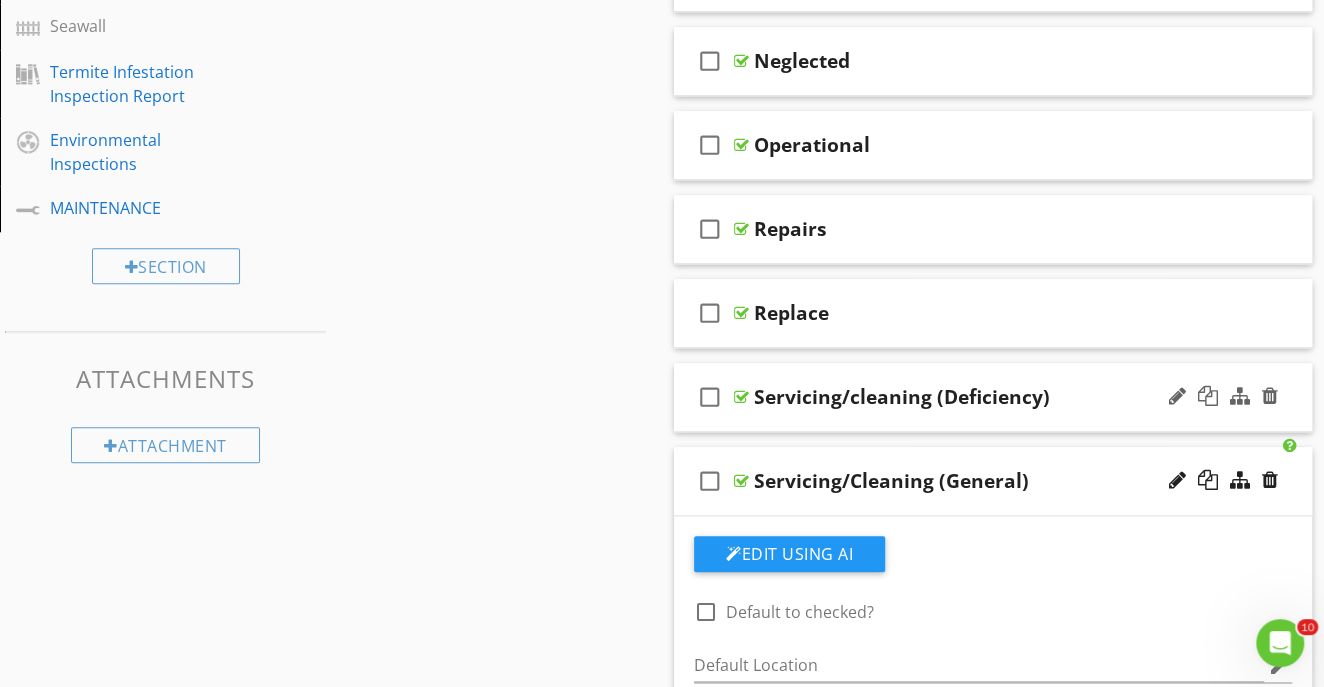 click on "check_box_outline_blank
Servicing/cleaning (Deficiency)" at bounding box center [993, 397] 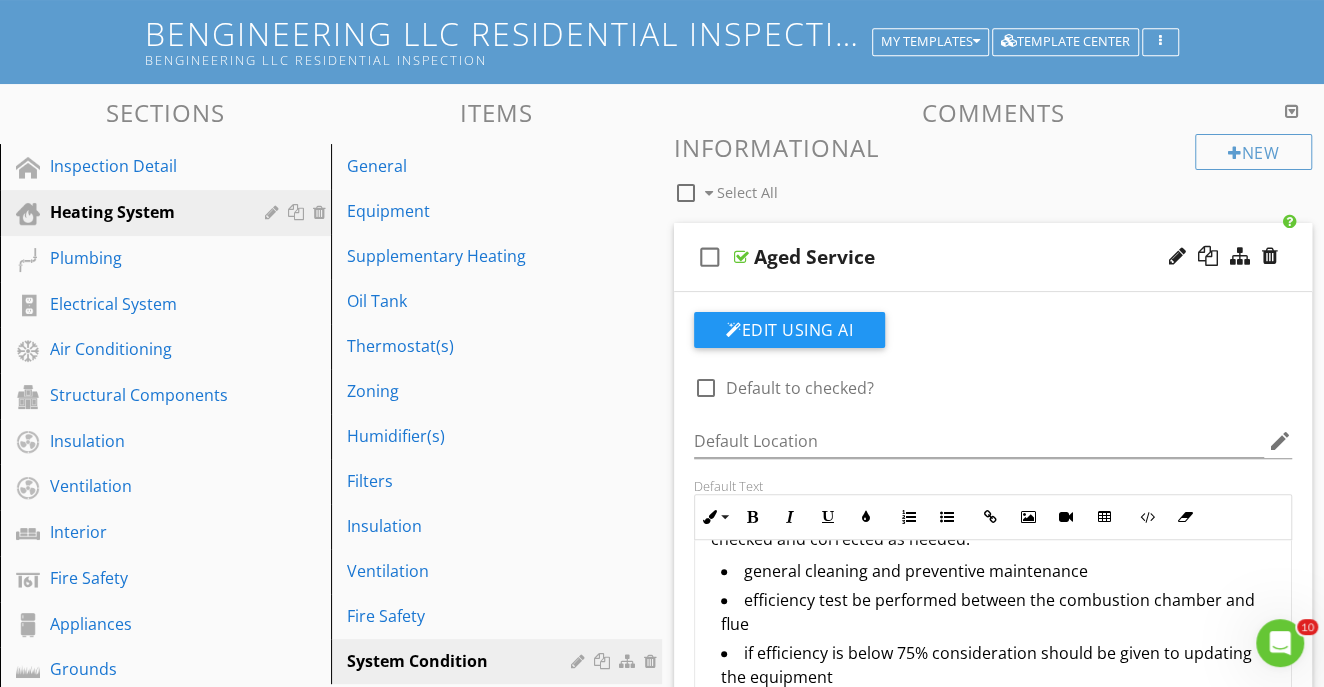 scroll, scrollTop: 0, scrollLeft: 0, axis: both 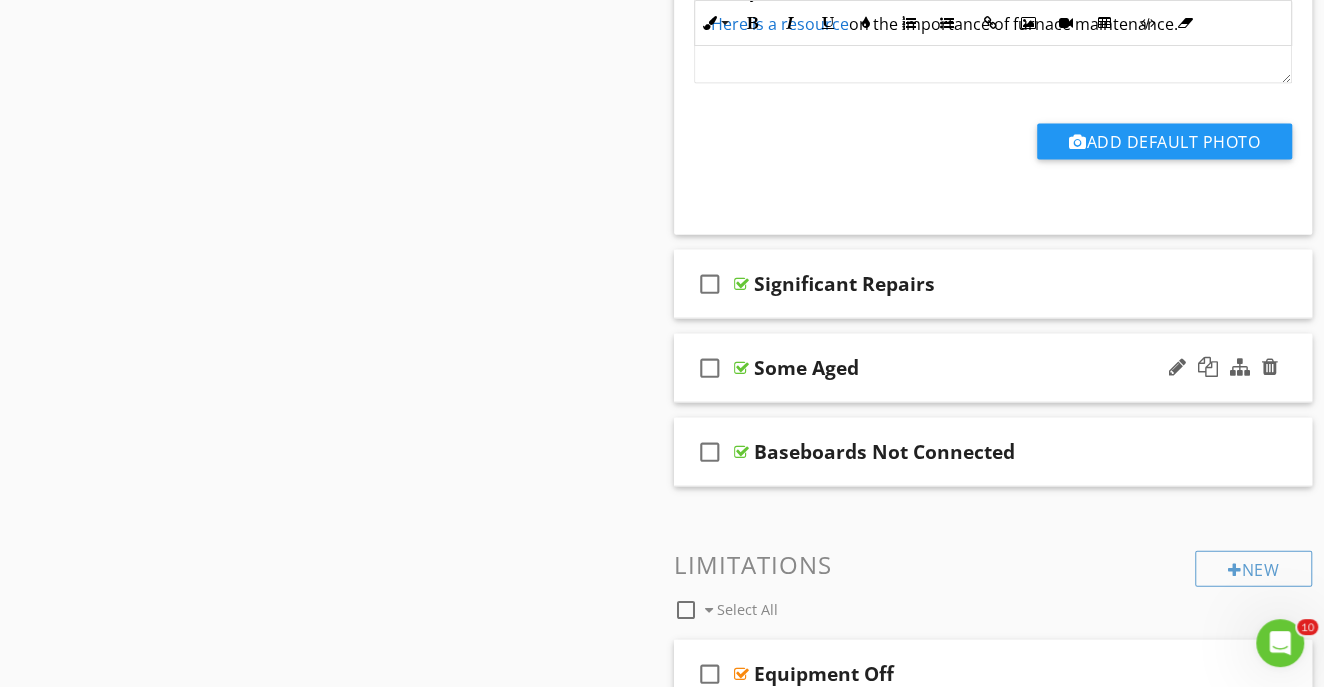 click on "Some Aged" at bounding box center [978, 368] 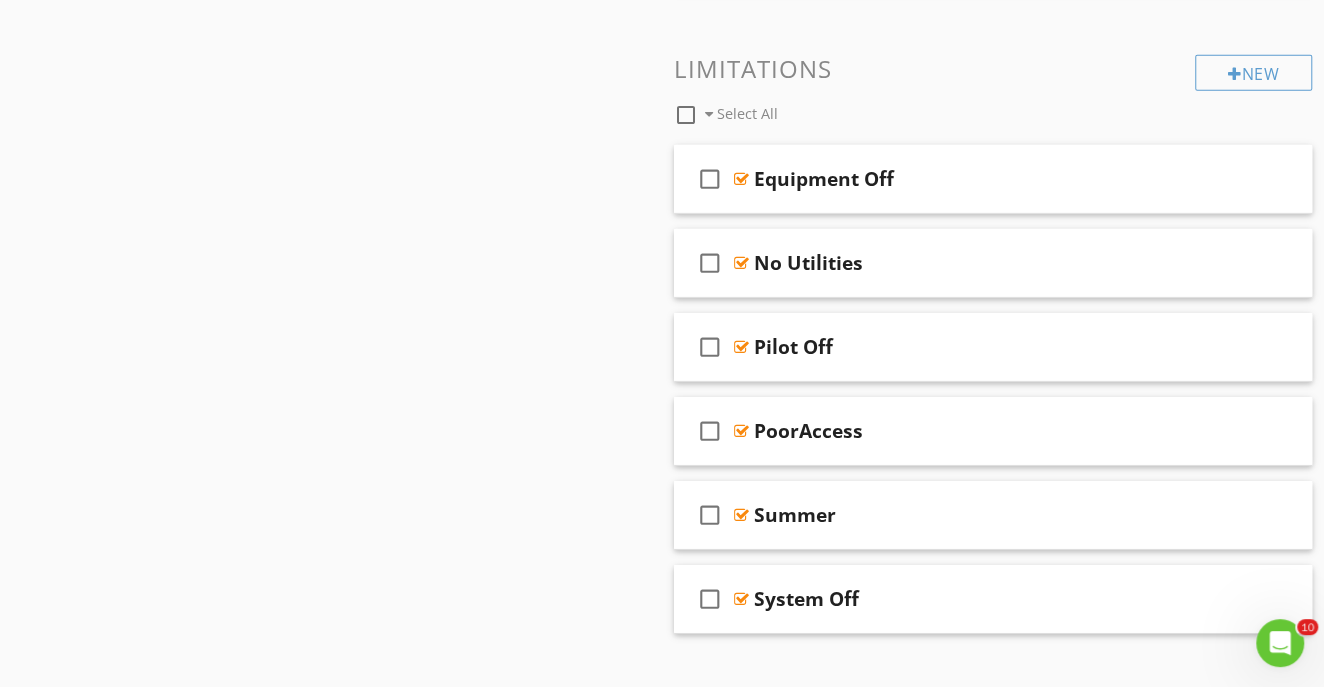 scroll, scrollTop: 3665, scrollLeft: 0, axis: vertical 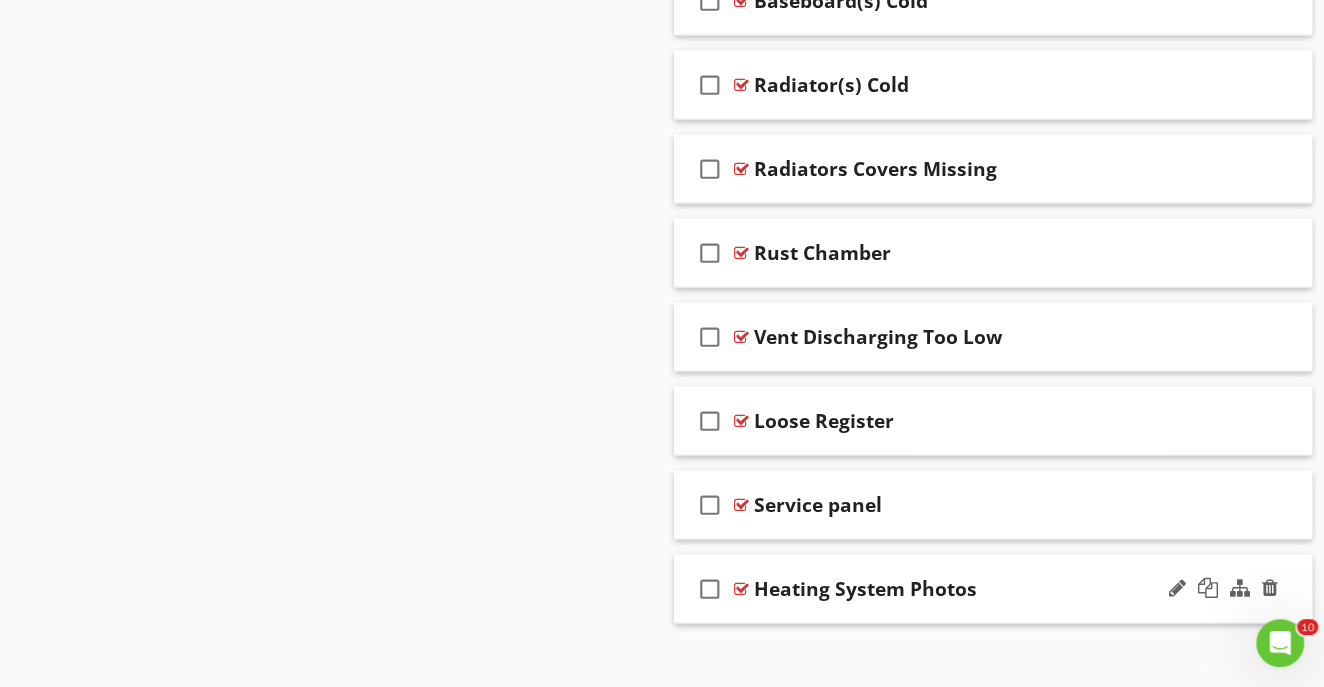 click on "check_box_outline_blank
Heating System Photos" at bounding box center (993, 589) 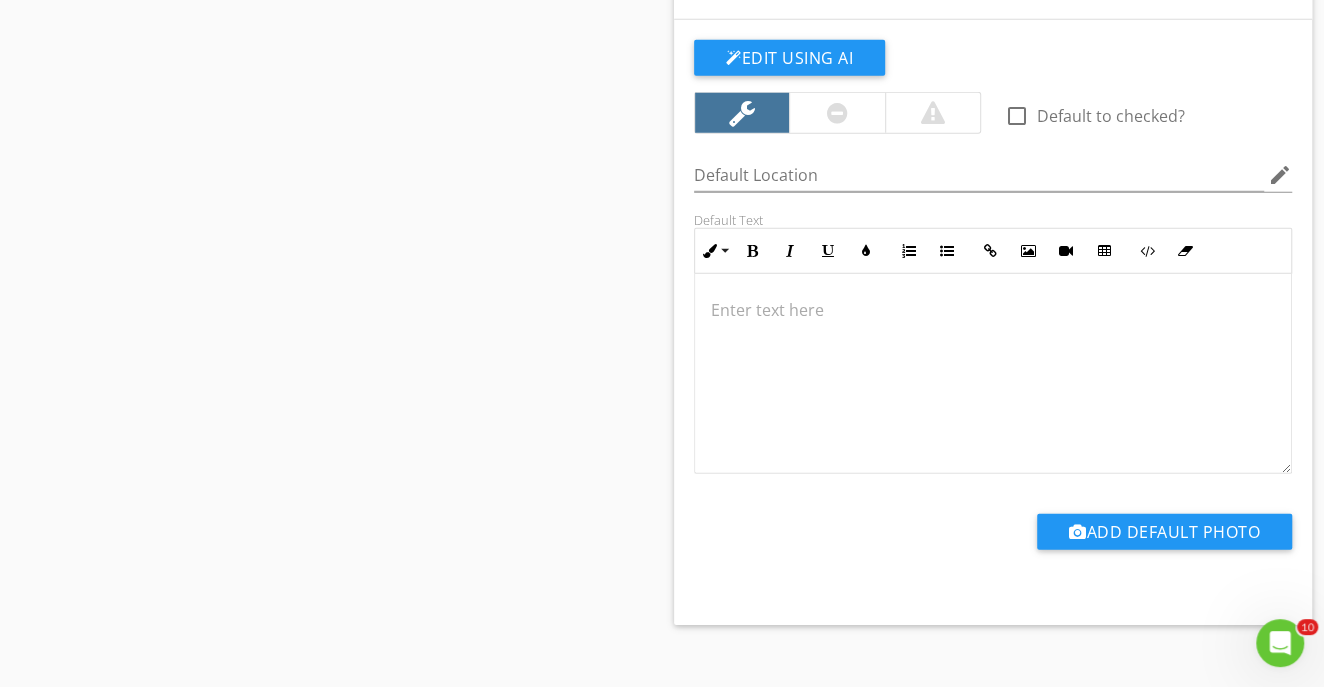 scroll, scrollTop: 7608, scrollLeft: 0, axis: vertical 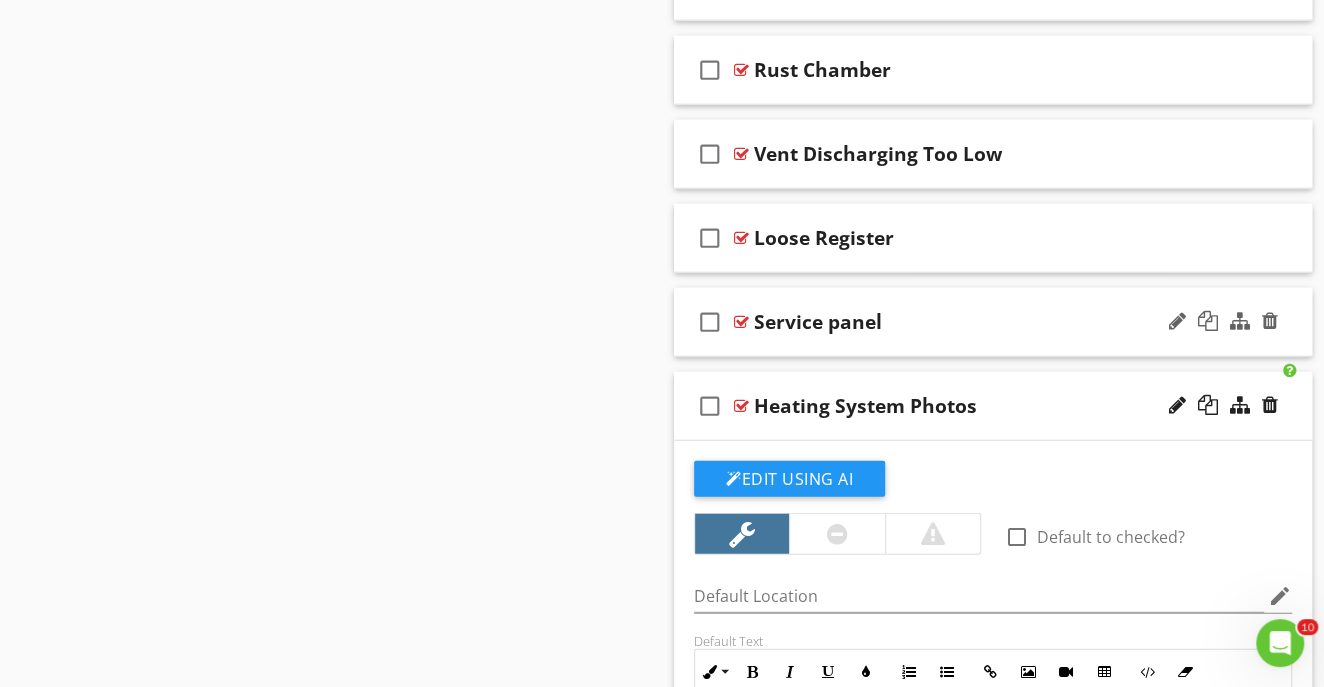 click on "Service panel" at bounding box center [978, 322] 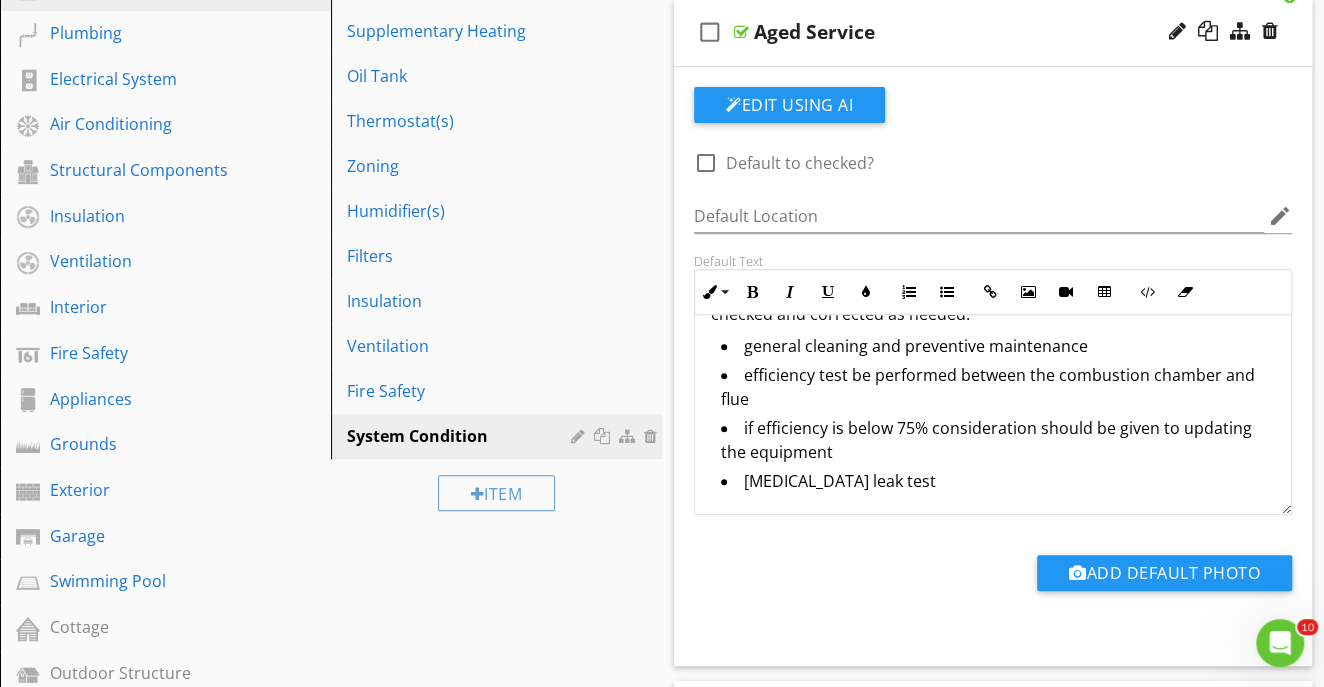 scroll, scrollTop: 342, scrollLeft: 0, axis: vertical 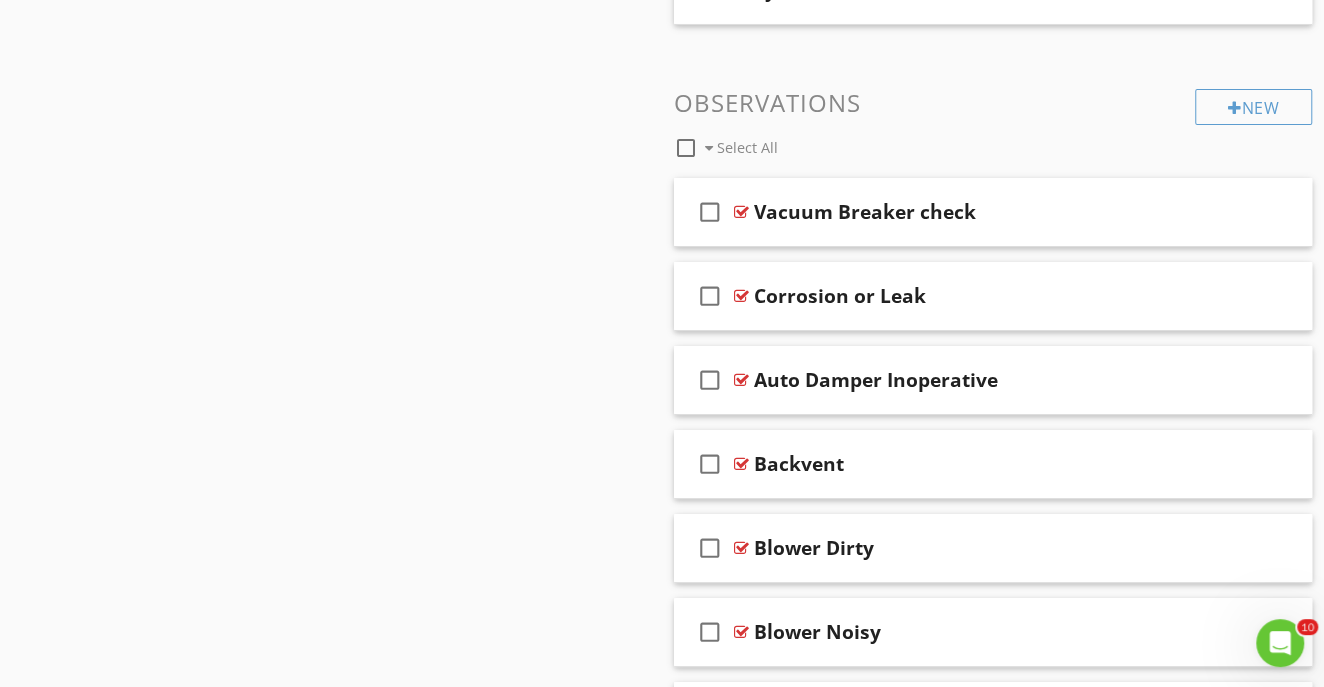 click at bounding box center [686, 148] 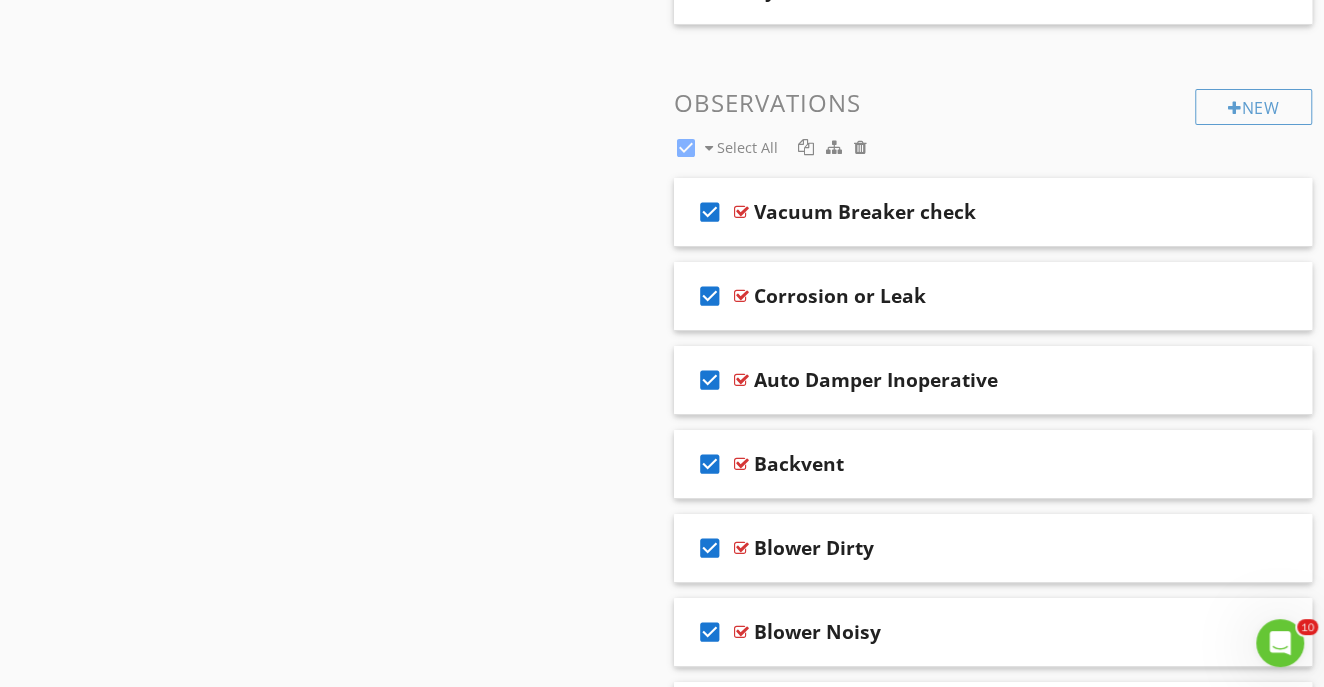drag, startPoint x: 691, startPoint y: 141, endPoint x: 596, endPoint y: 145, distance: 95.084175 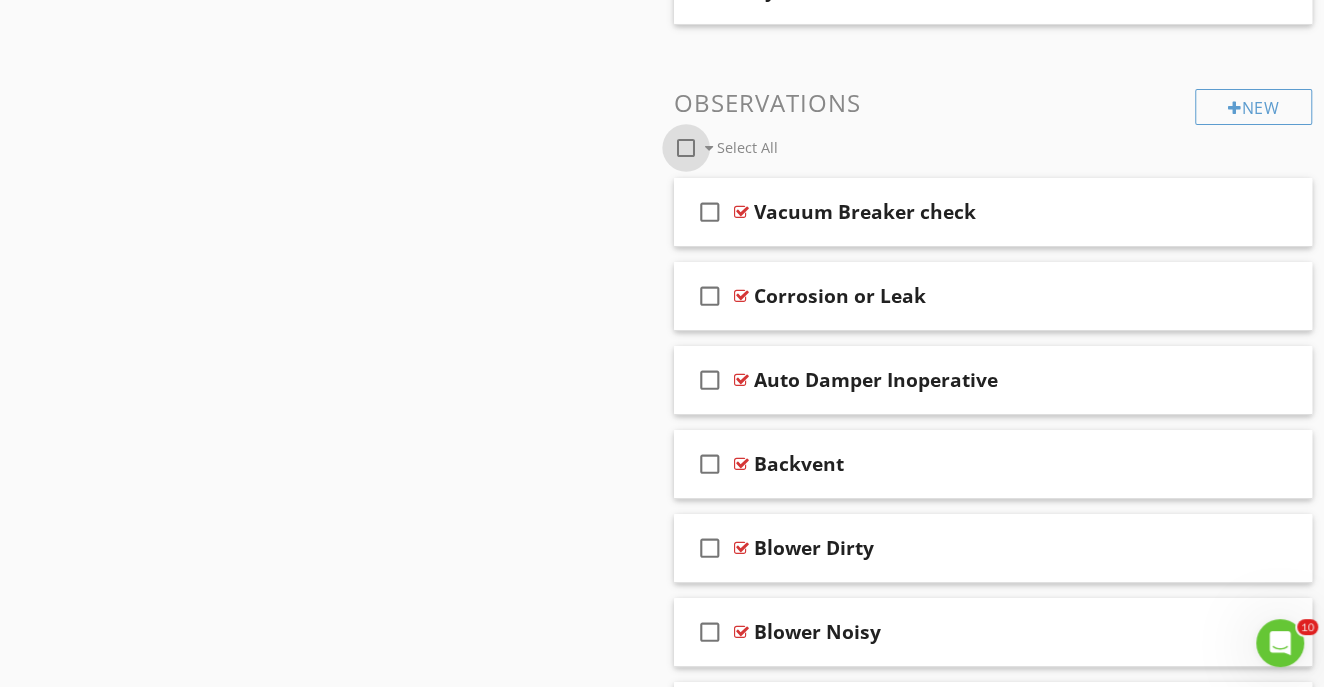 click at bounding box center (686, 148) 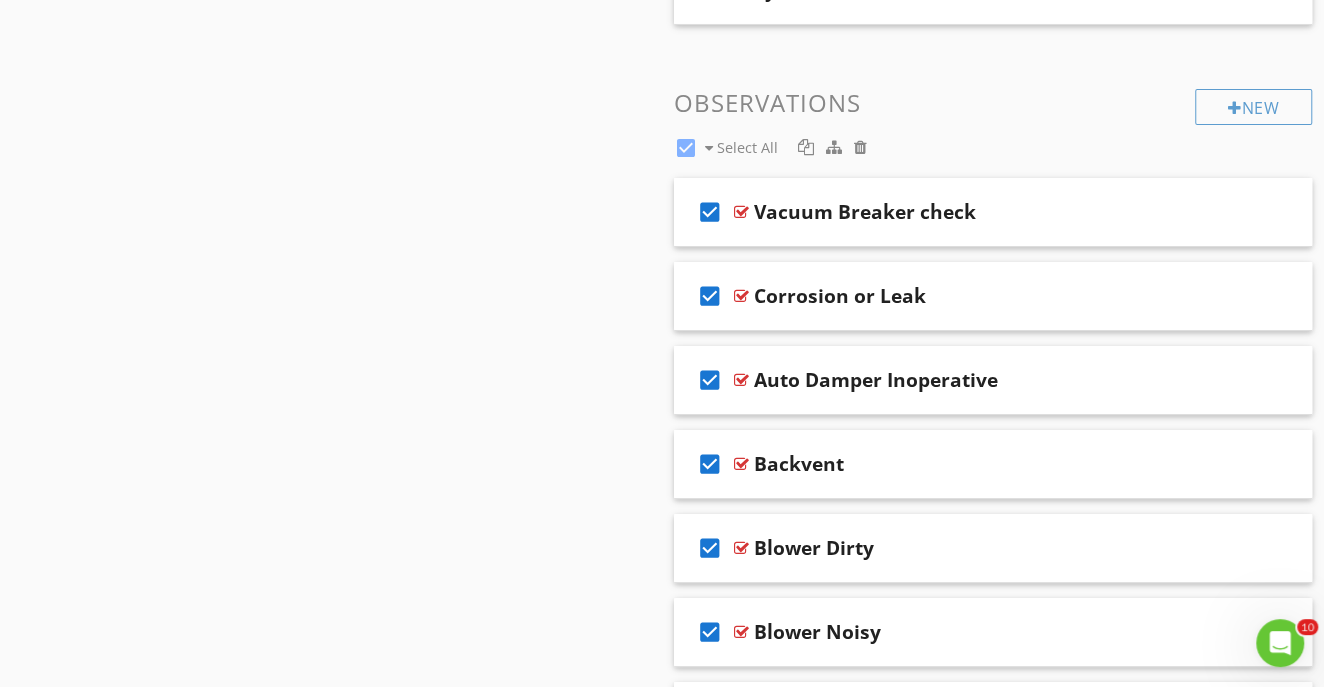 click at bounding box center [709, 148] 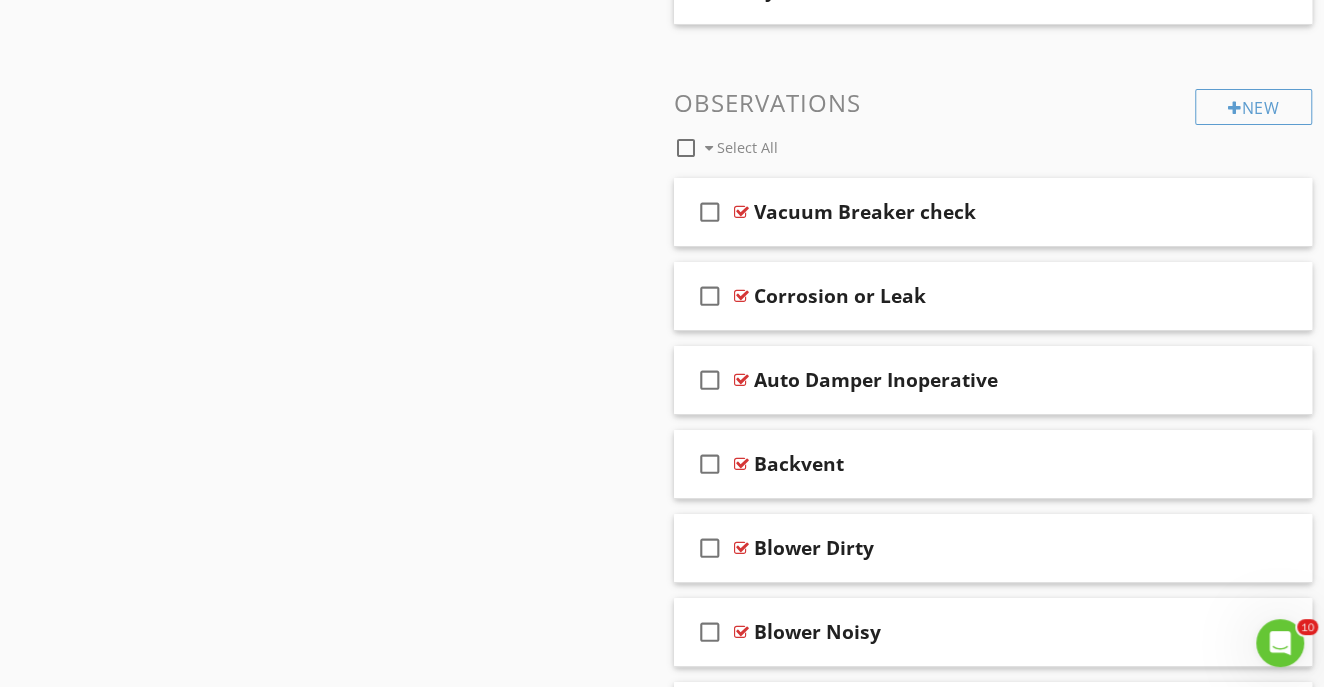 click on "Select All" at bounding box center (737, 148) 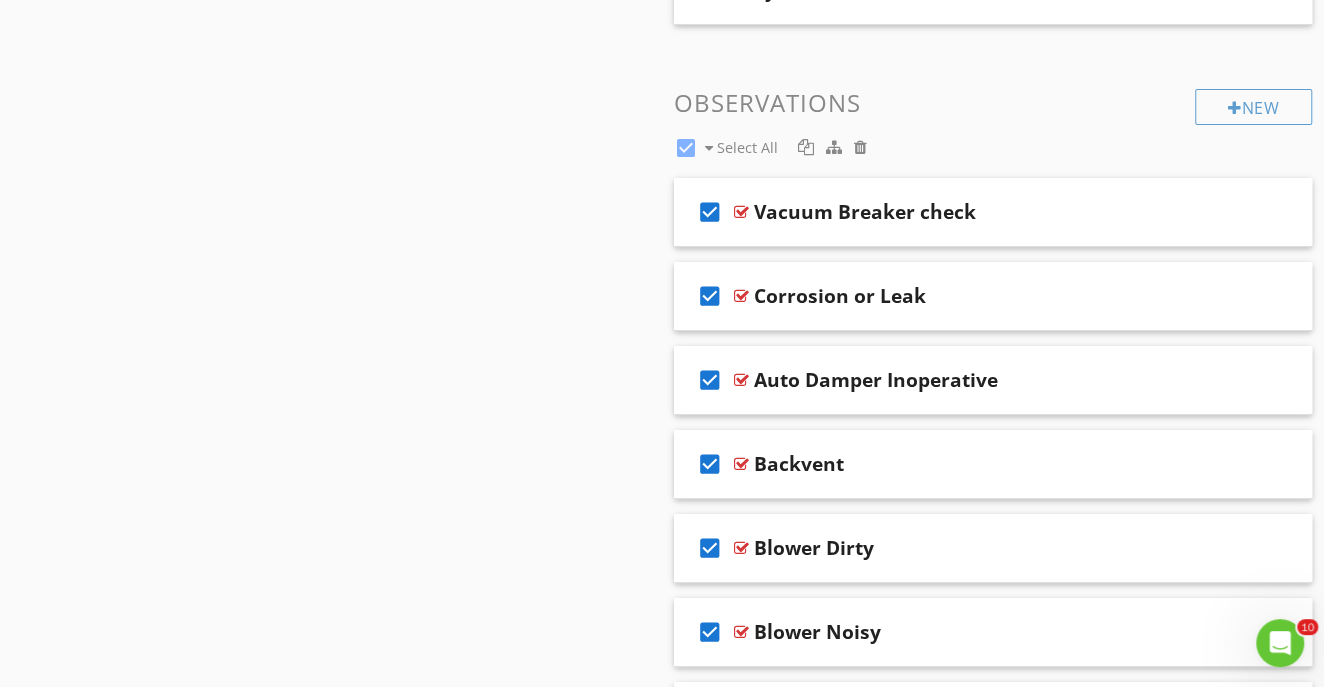 click on "Select All" at bounding box center (737, 148) 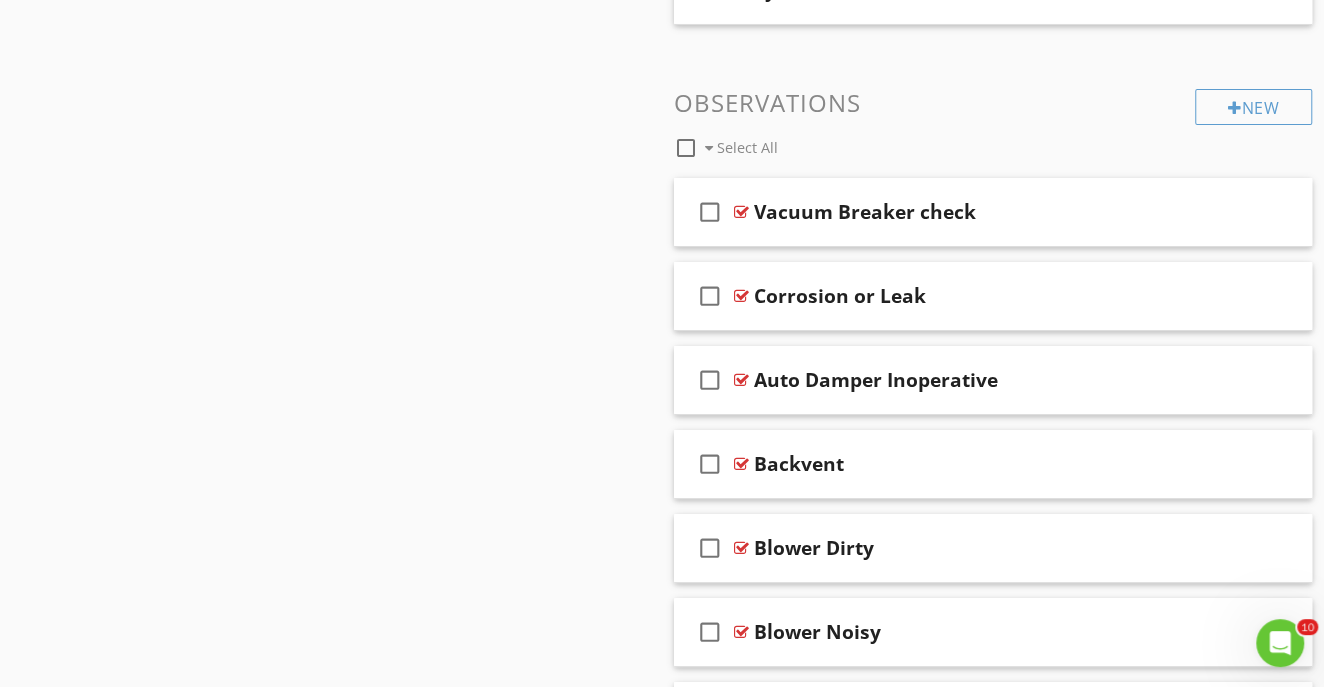 click on "Select All" at bounding box center (737, 148) 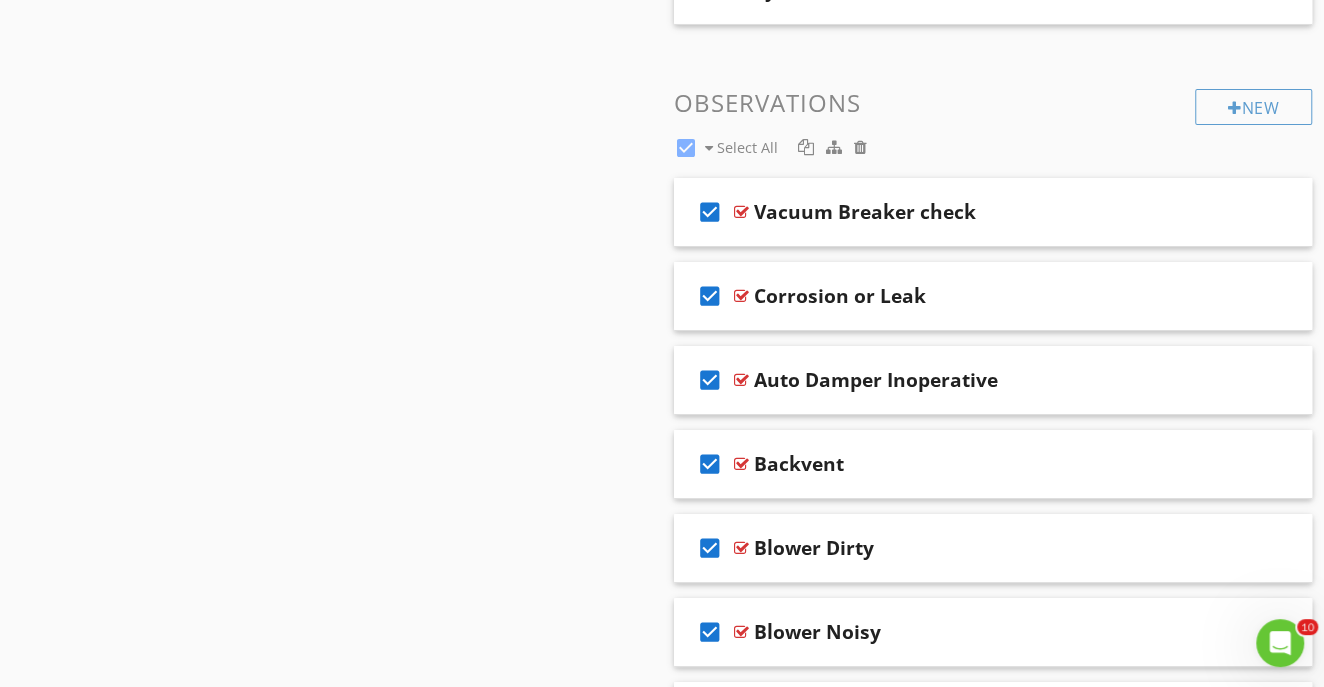 click at bounding box center (686, 148) 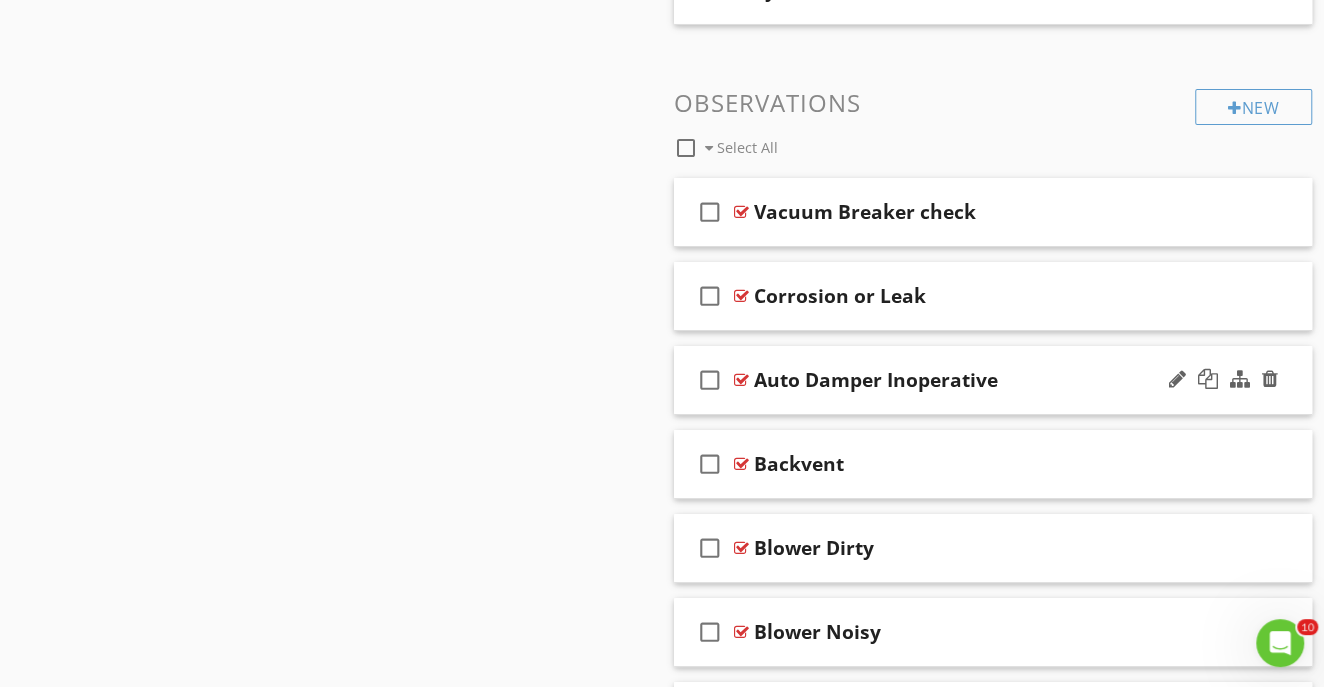 type 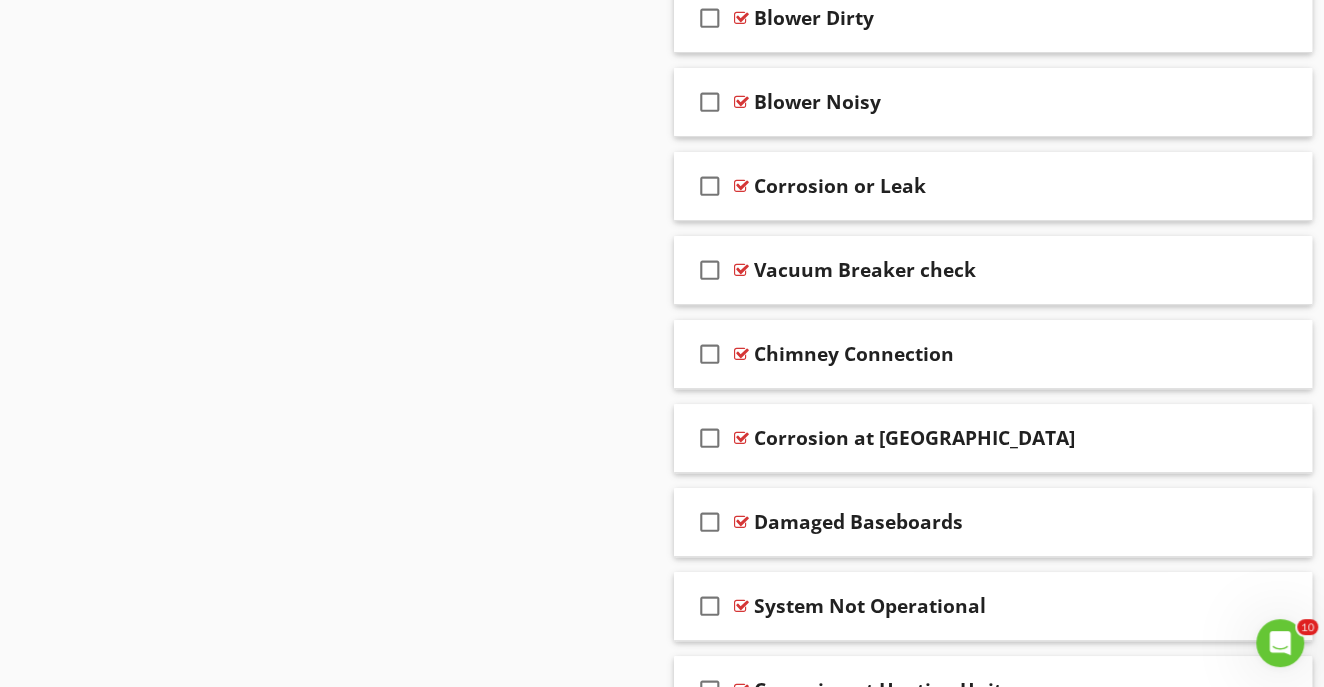 scroll, scrollTop: 4655, scrollLeft: 0, axis: vertical 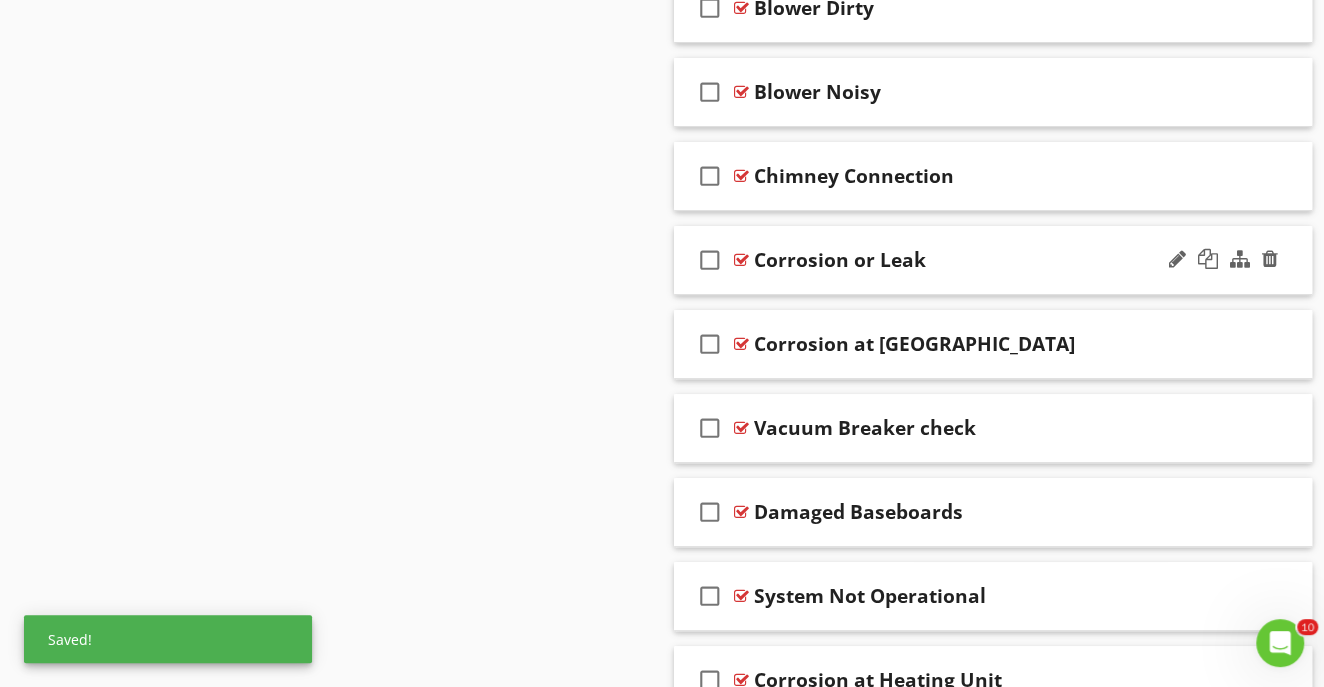 click on "Corrosion or Leak" at bounding box center (978, 260) 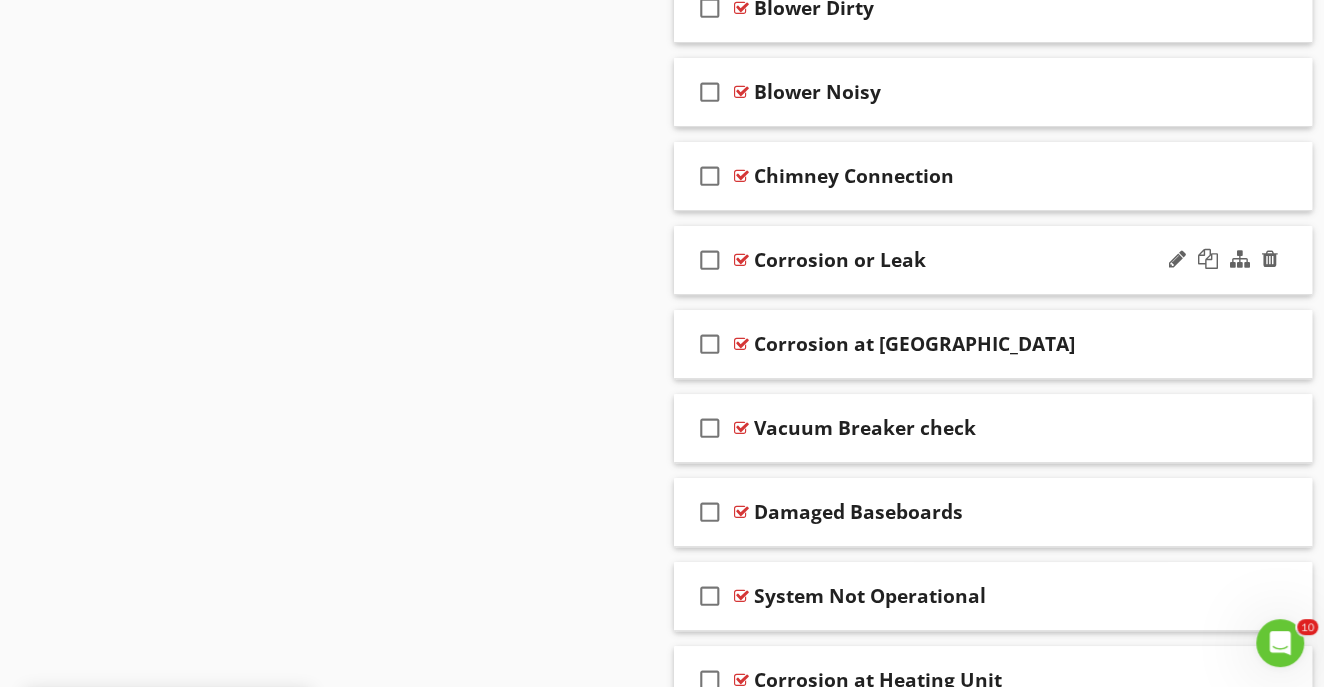 scroll, scrollTop: 4654, scrollLeft: 0, axis: vertical 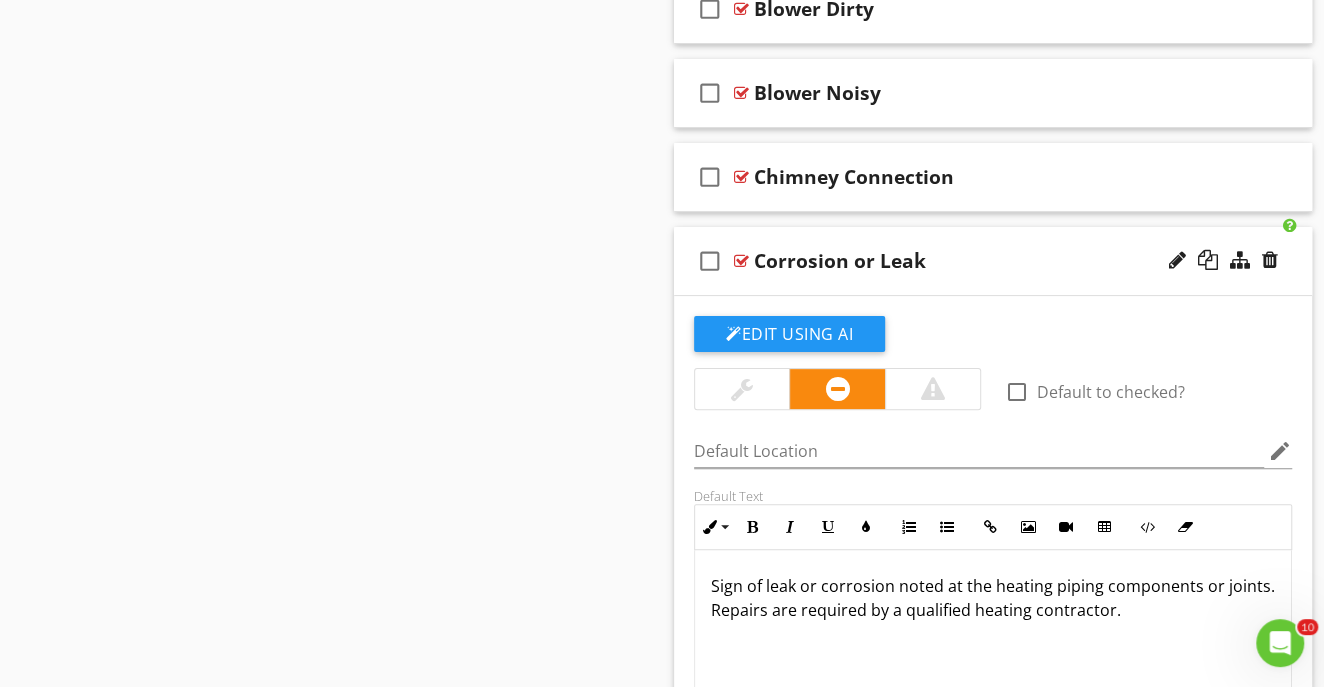 click on "Corrosion or Leak" at bounding box center (978, 261) 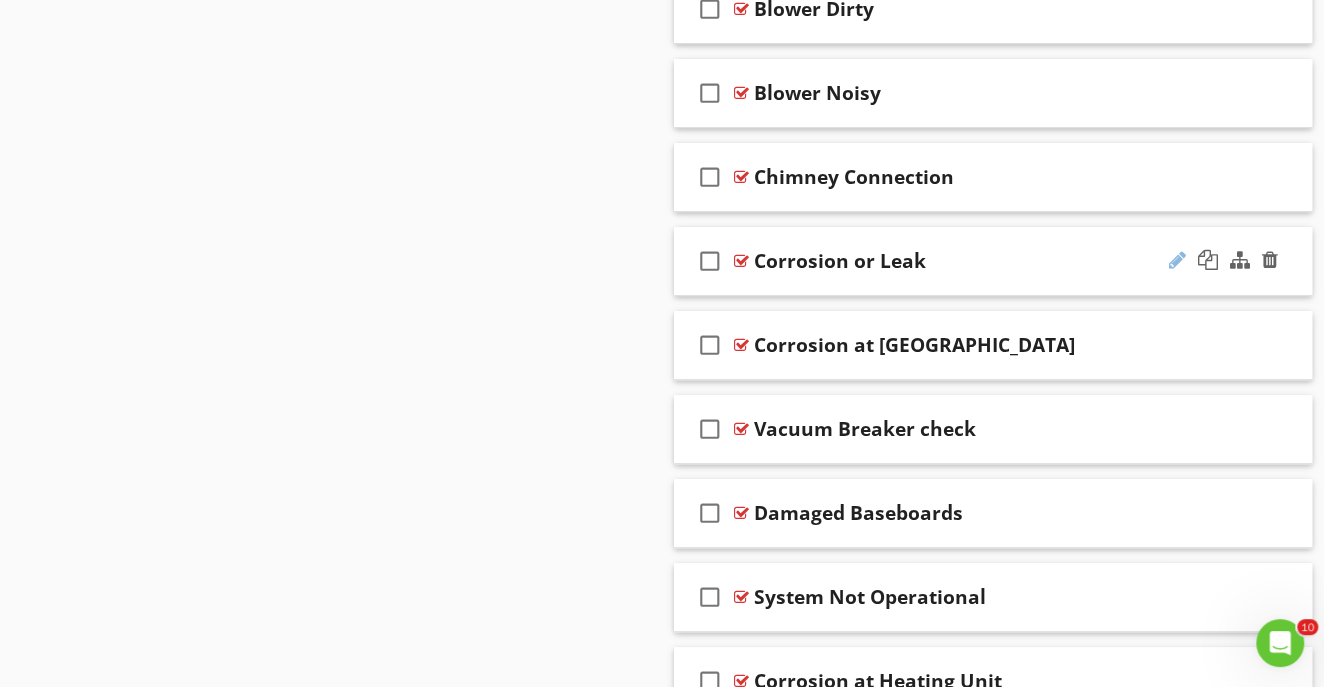 click at bounding box center (1177, 260) 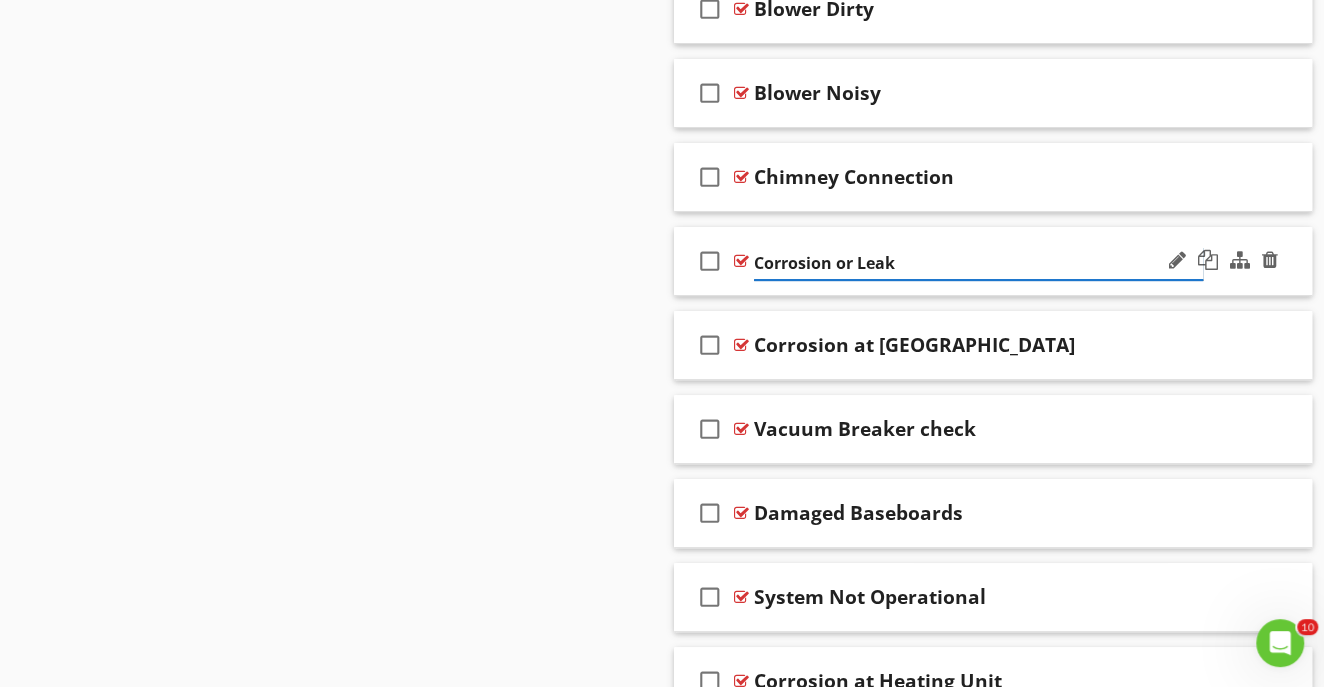 click on "Corrosion or Leak" at bounding box center (978, 263) 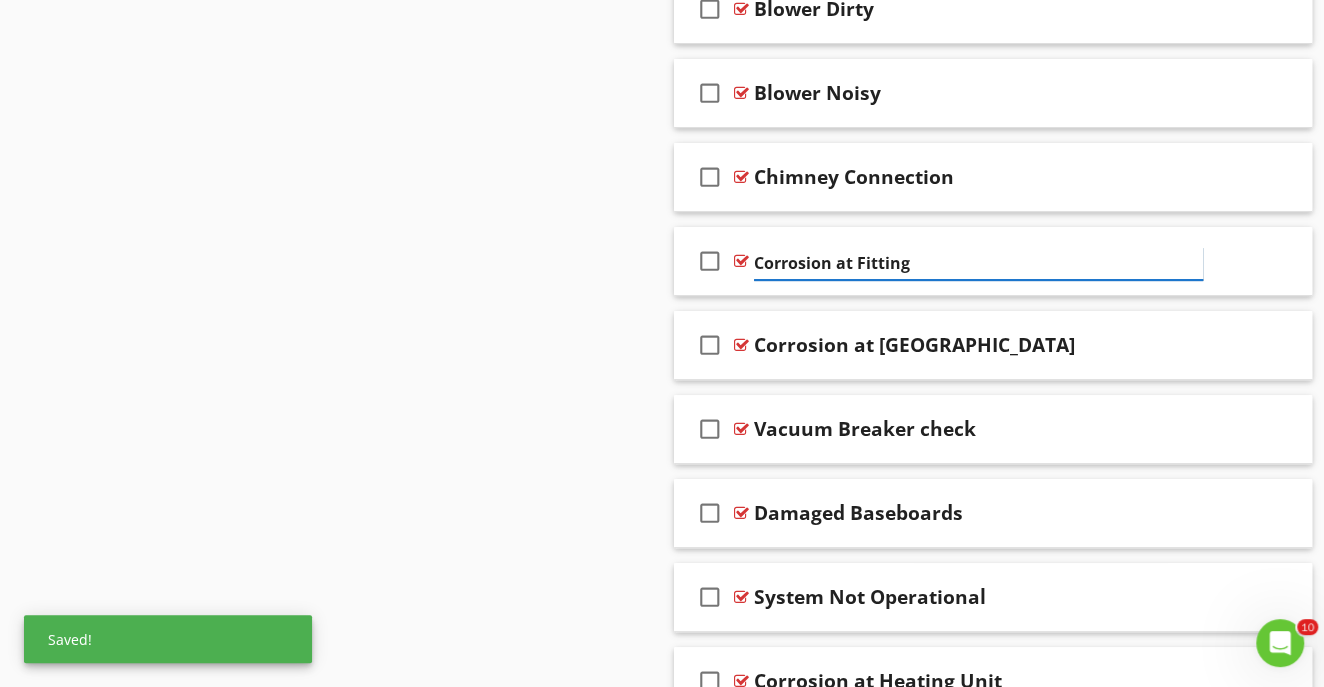 type on "Corrosion at Fittings" 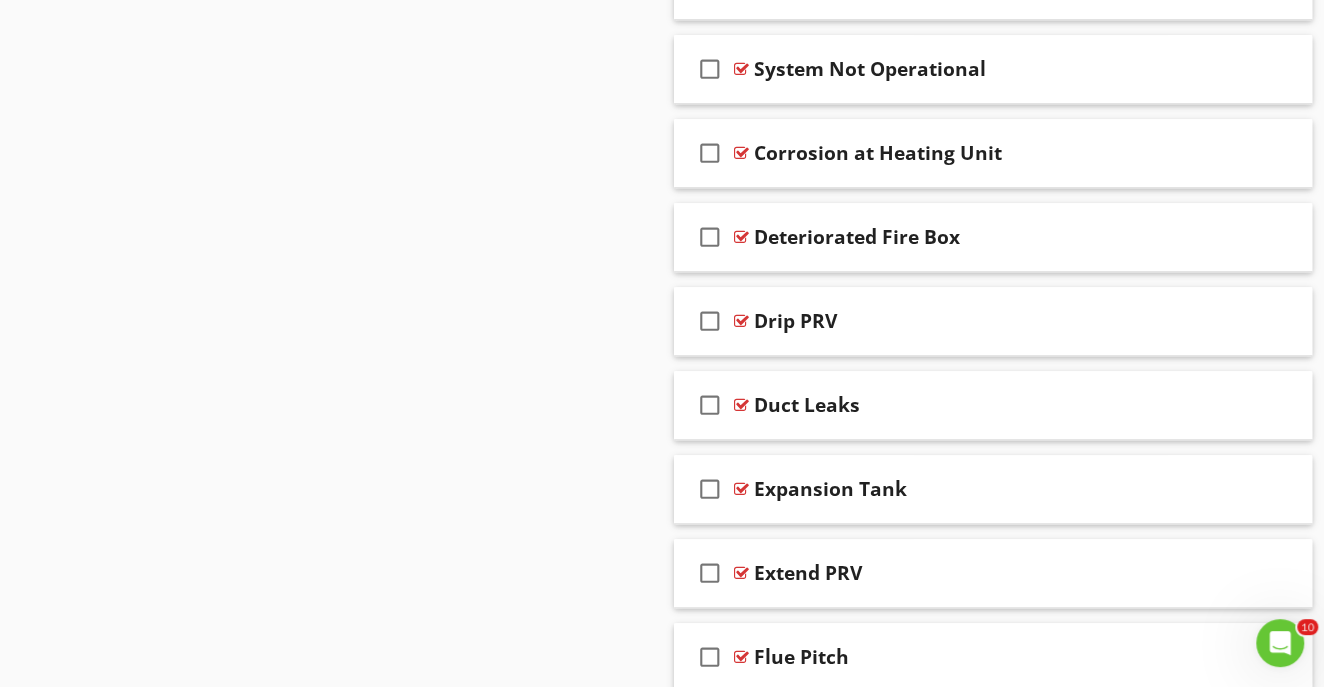 scroll, scrollTop: 4914, scrollLeft: 0, axis: vertical 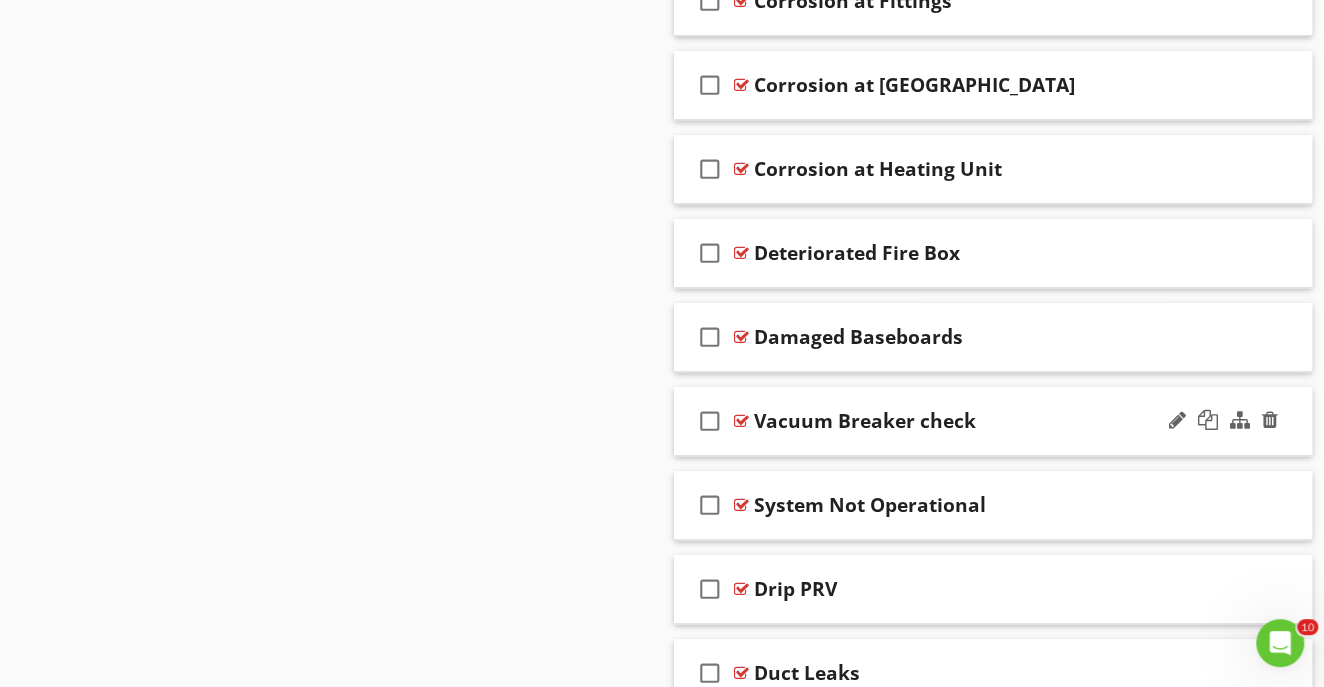 click on "check_box_outline_blank" at bounding box center [710, 421] 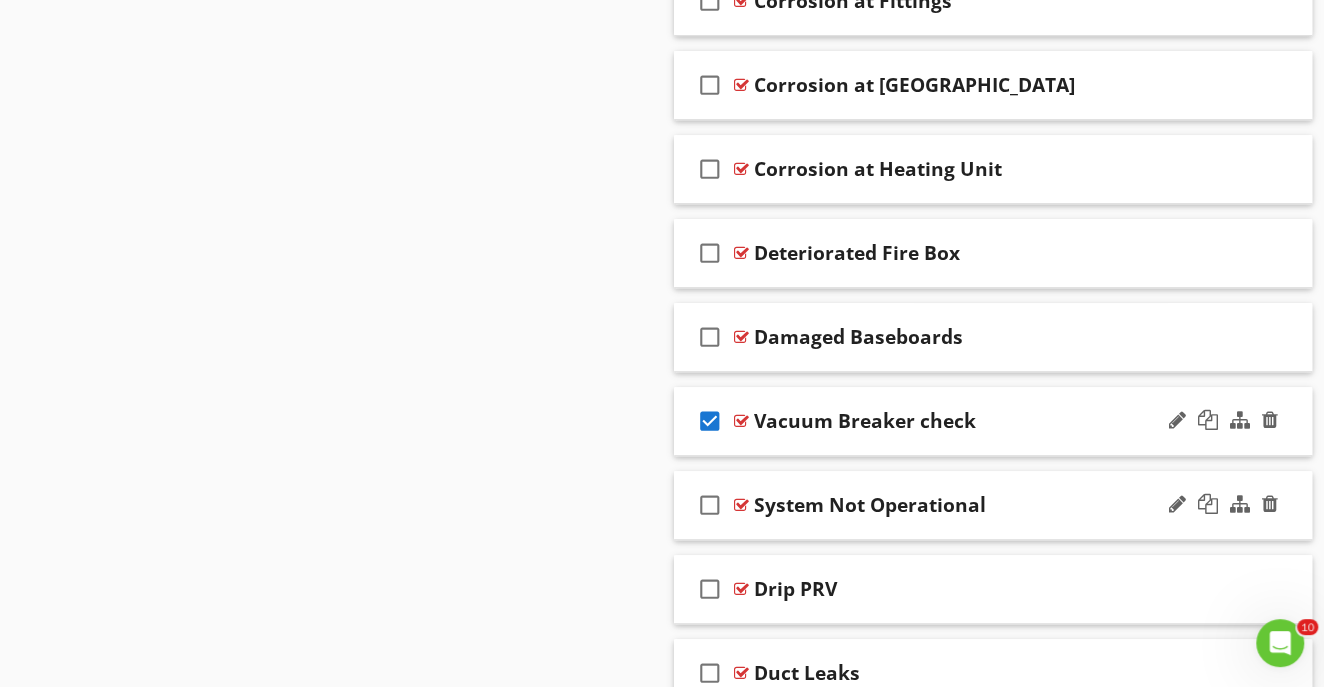 click on "check_box_outline_blank" at bounding box center [710, 505] 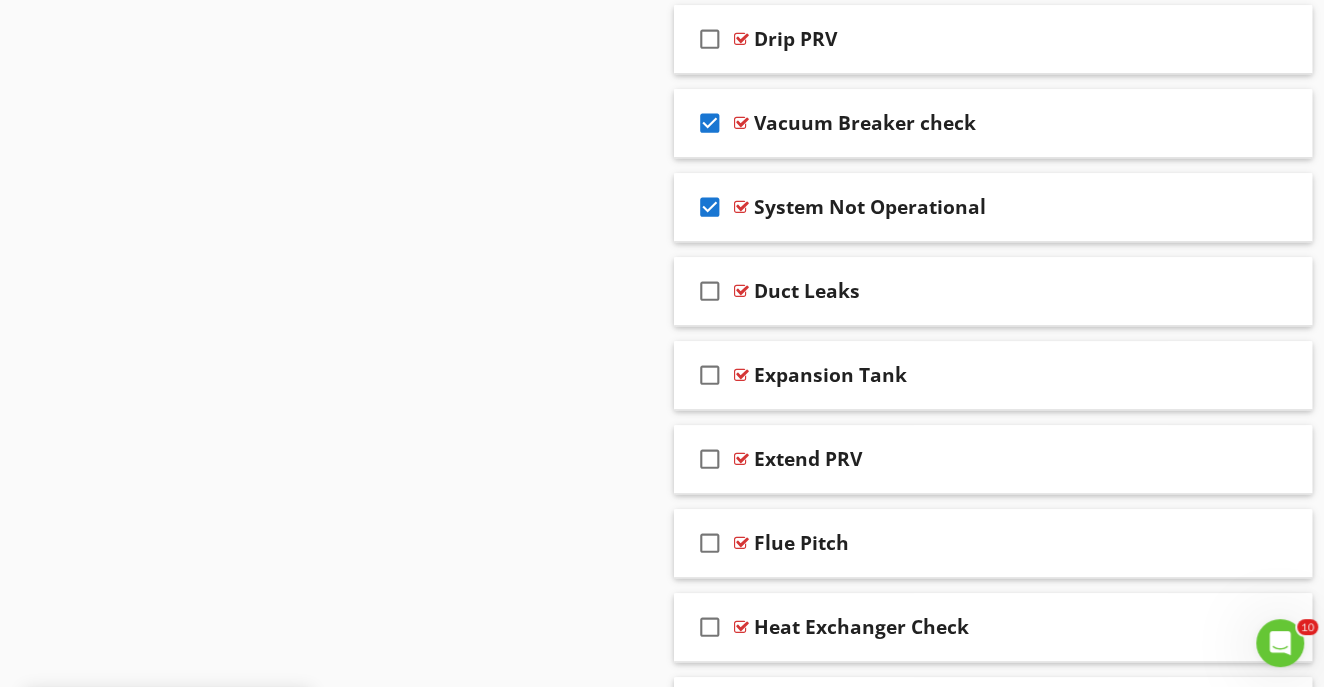 scroll, scrollTop: 5265, scrollLeft: 0, axis: vertical 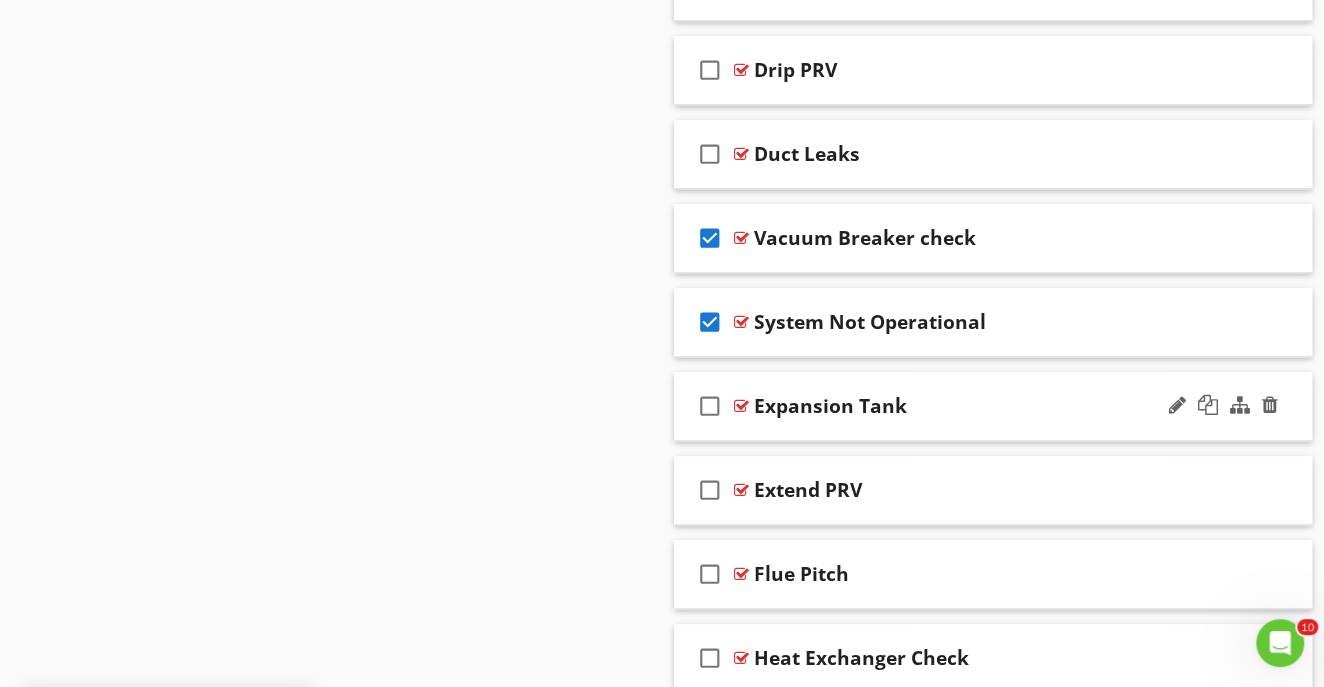 click on "Expansion Tank" at bounding box center [978, 406] 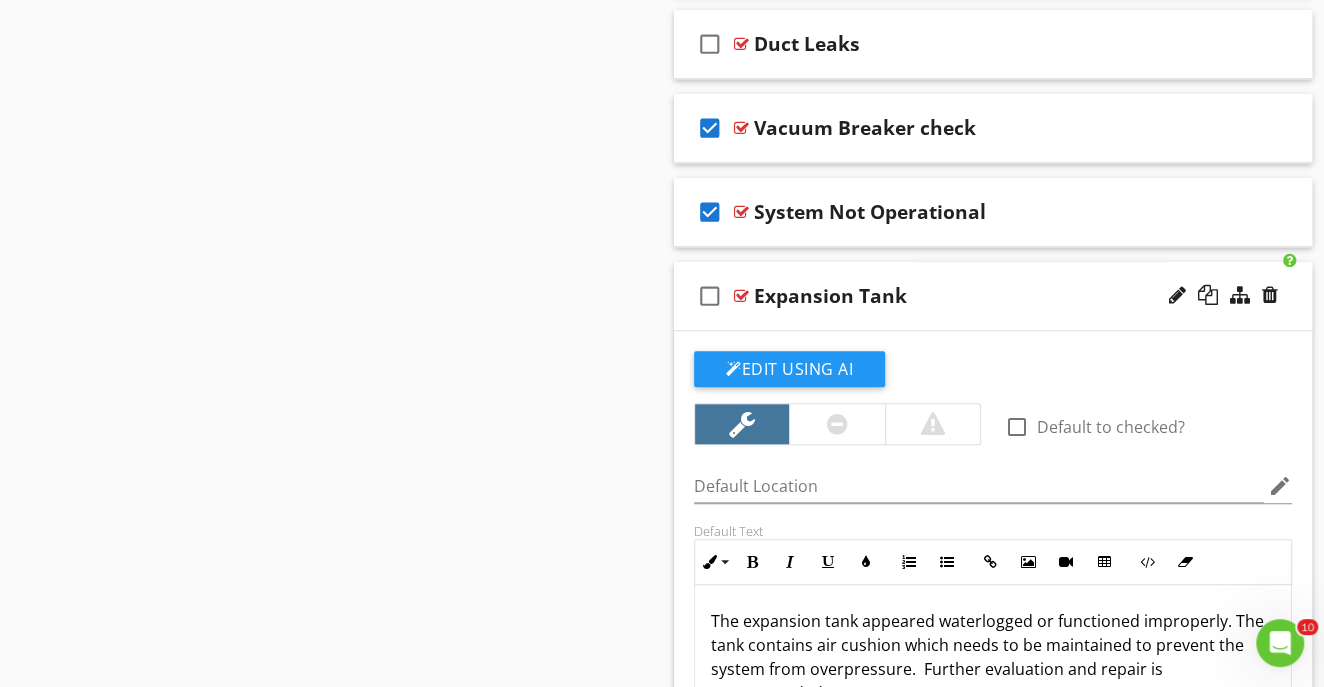 scroll, scrollTop: 5408, scrollLeft: 0, axis: vertical 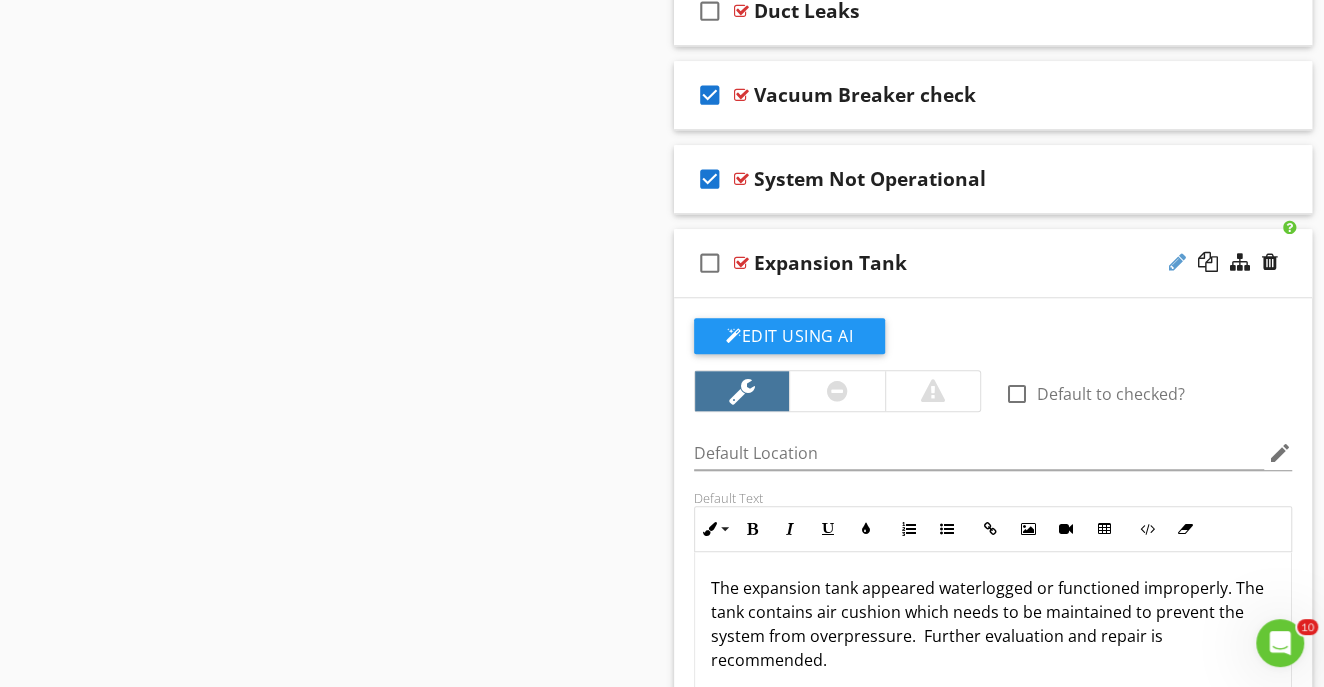 click at bounding box center (1177, 262) 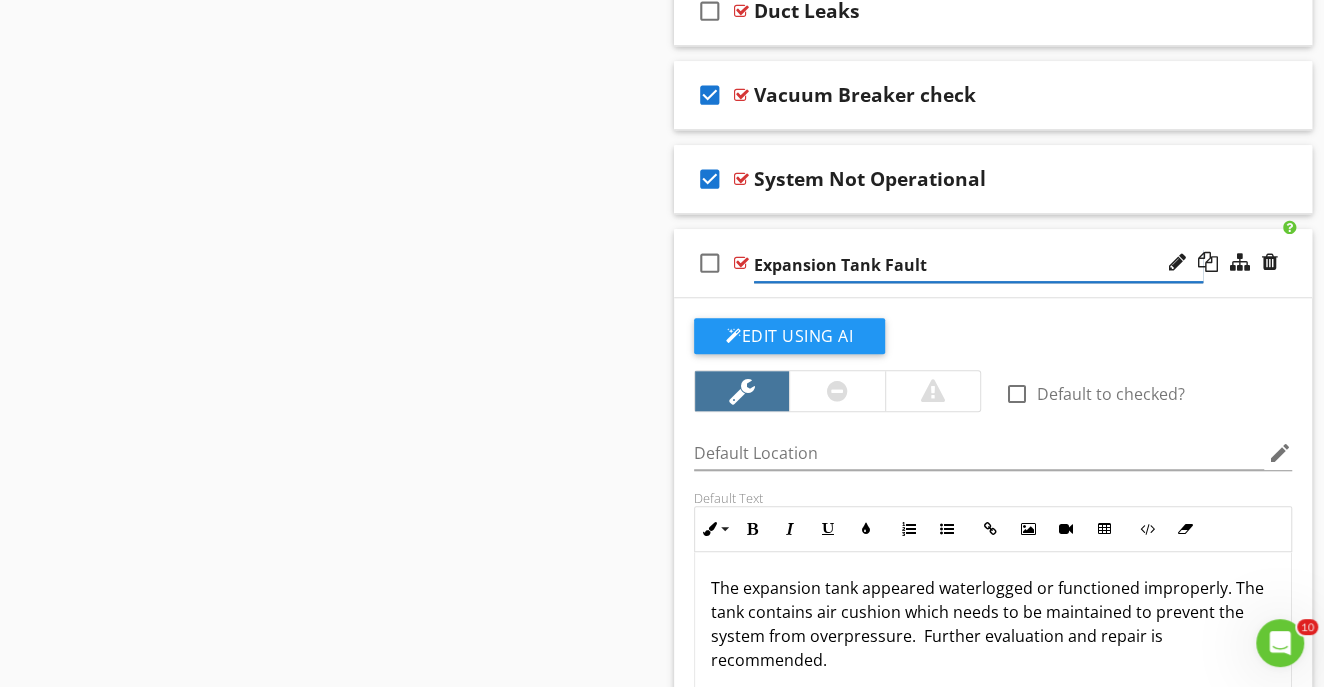 type on "Expansion Tank Faulty" 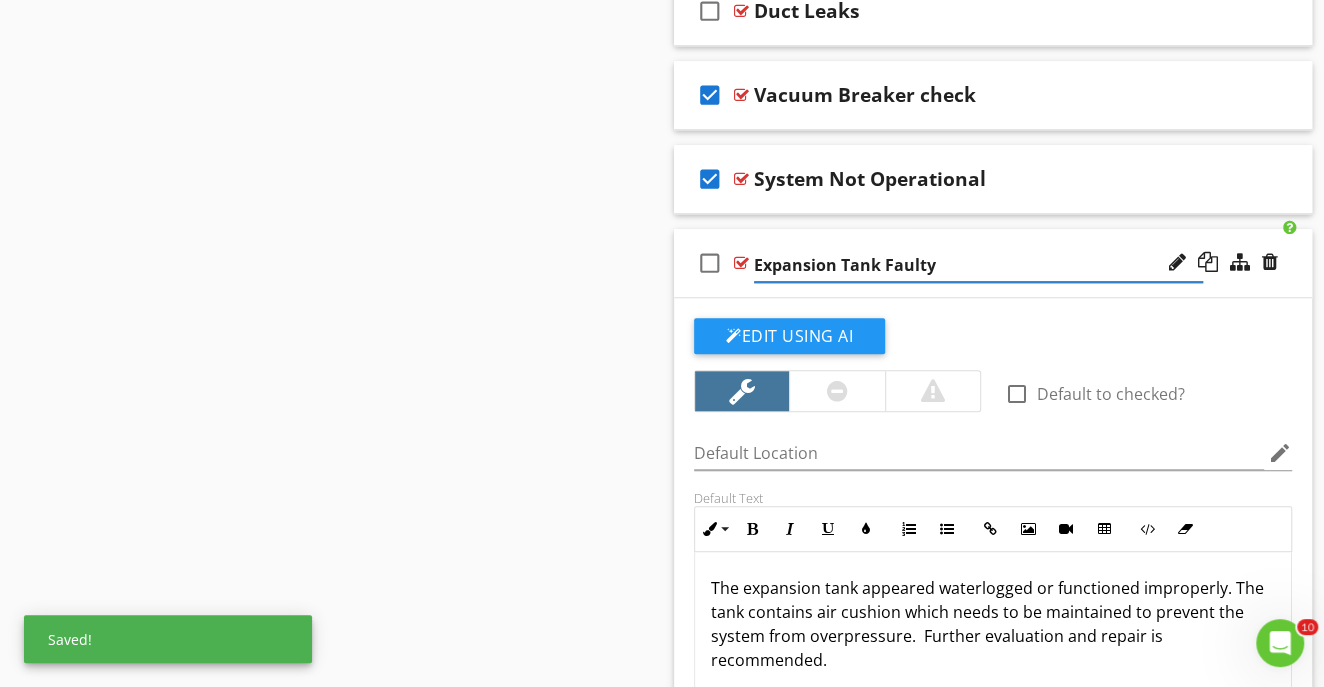 click on "Sections
Inspection Detail           Heating System           Plumbing           Electrical System           Air Conditioning           Structural Components           Insulation           Ventilation           Interior           Fire Safety           Appliances           Grounds           Exterior           Garage           Swimming Pool           Cottage           Outdoor Structure           Boat House           Seawall           Termite  Infestation Inspection Report           Environmental Inspections           MAINTENANCE
Section
Attachments
Attachment
Items
General           Equipment           Supplementary Heating           Oil Tank           Thermostat(s)           Zoning           Humidifier(s)           Filters           Insulation           Ventilation           Fire Safety           System Condition
Item" at bounding box center (662, -455) 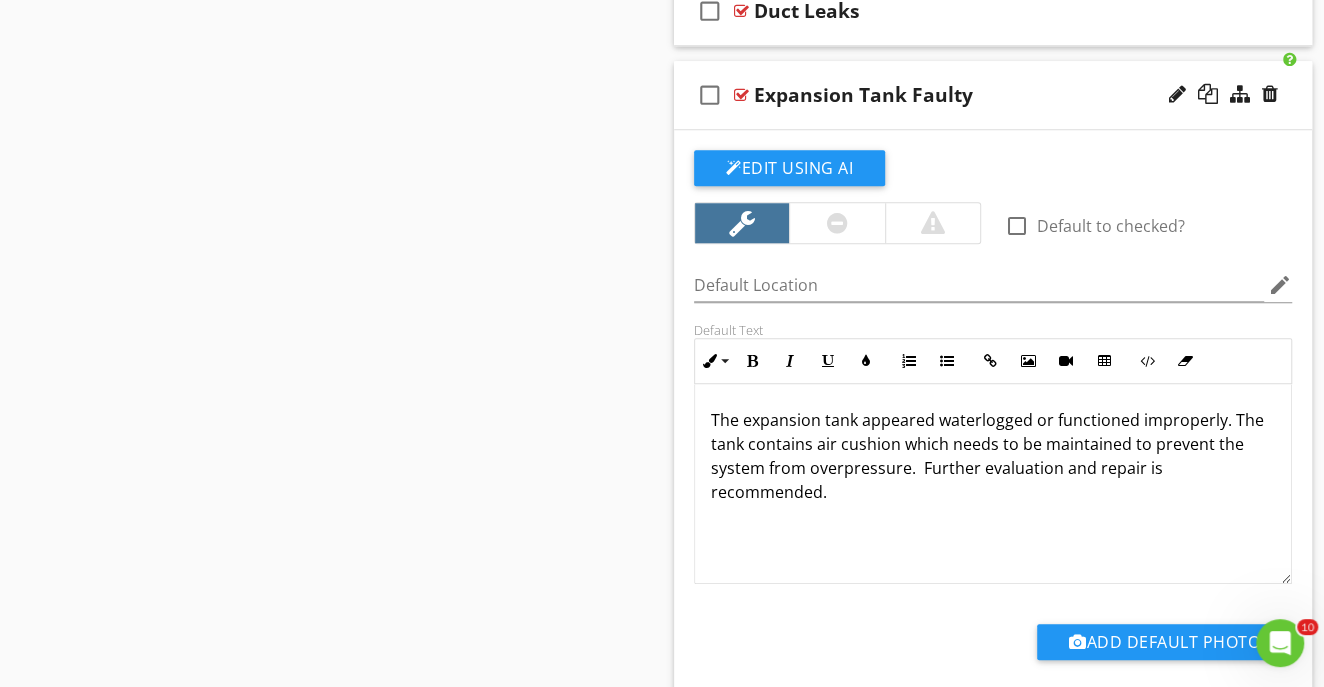 scroll, scrollTop: 5397, scrollLeft: 0, axis: vertical 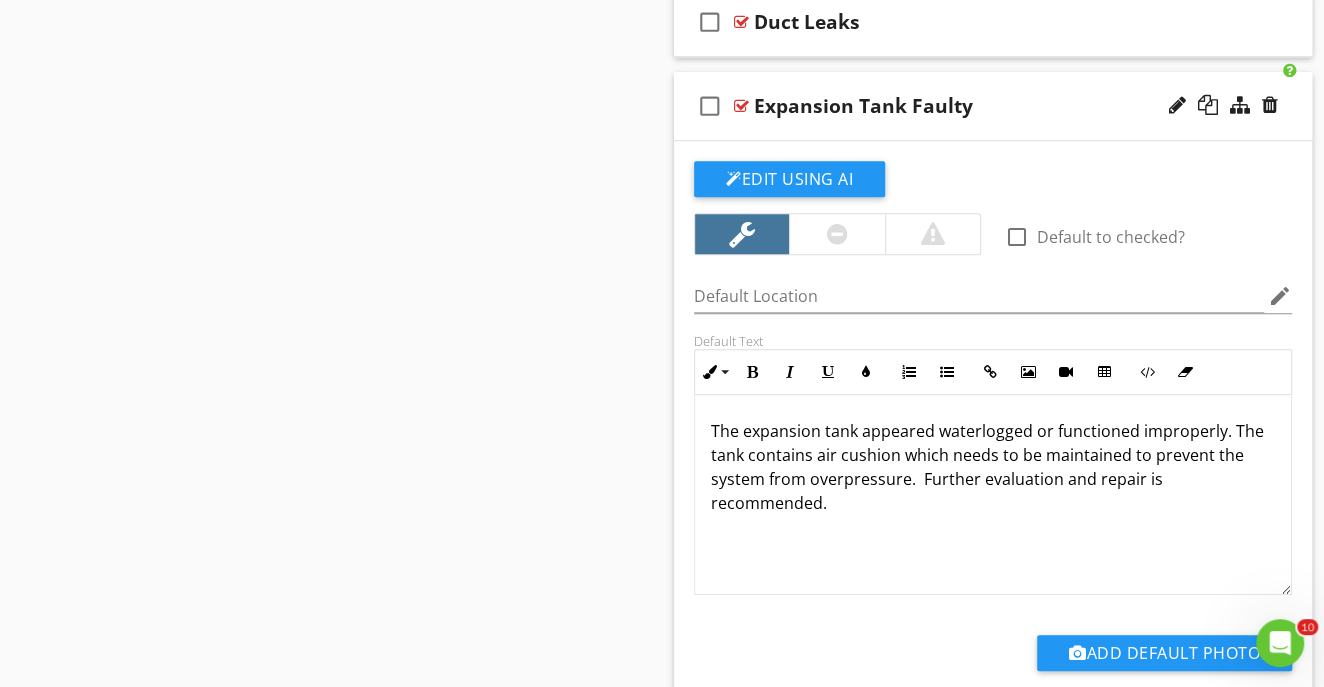 click on "Expansion Tank Faulty" at bounding box center (978, 106) 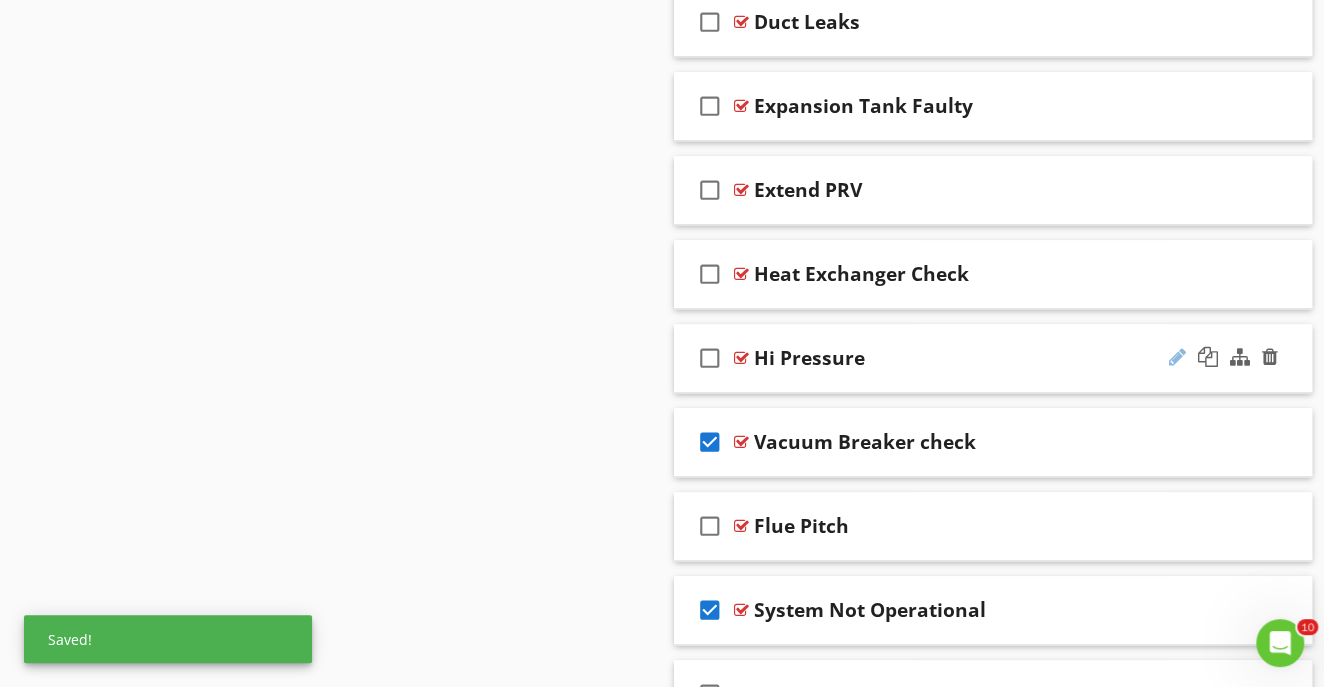 click at bounding box center [1177, 357] 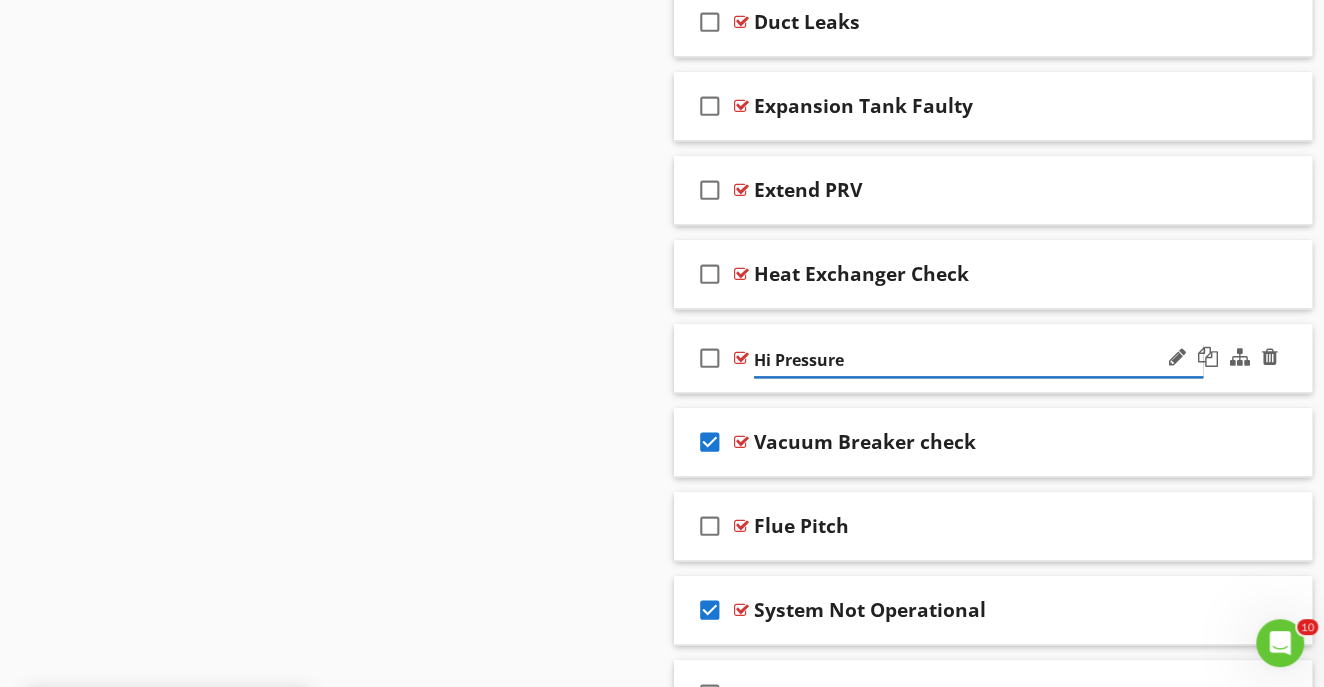 click on "Hi Pressure" at bounding box center [978, 360] 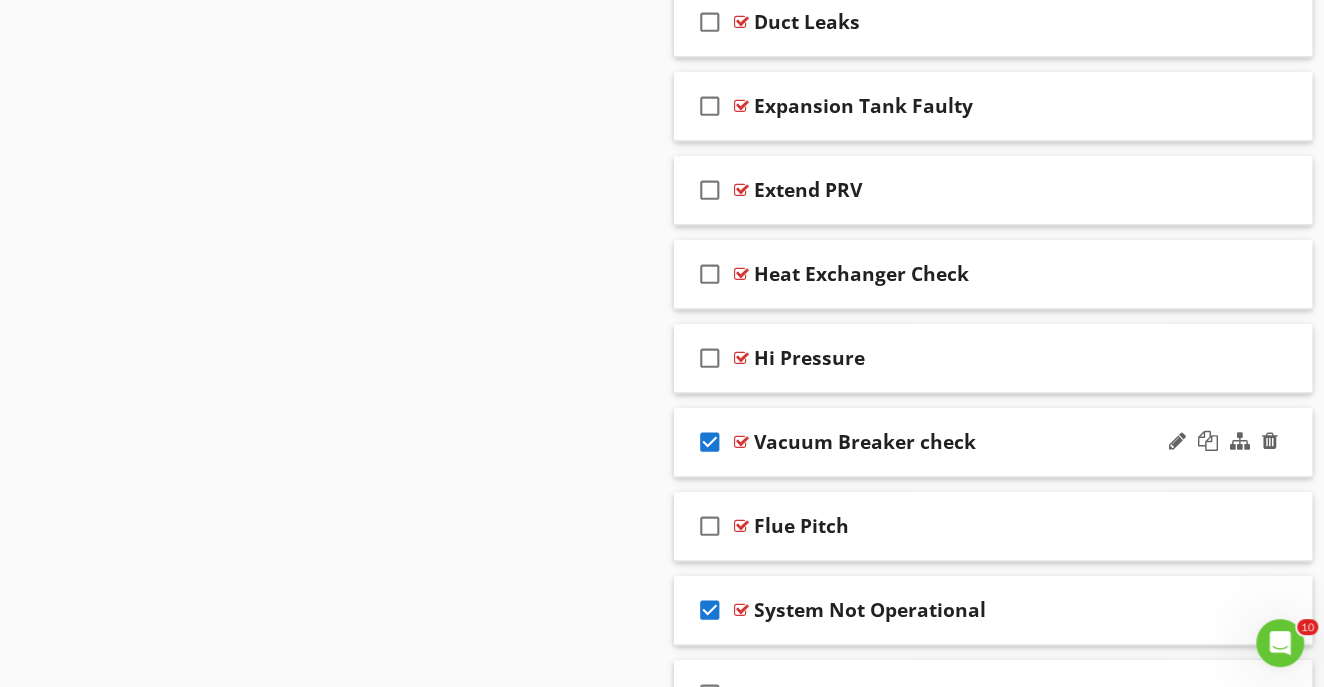 click on "check_box
Vacuum Breaker check" at bounding box center [993, 442] 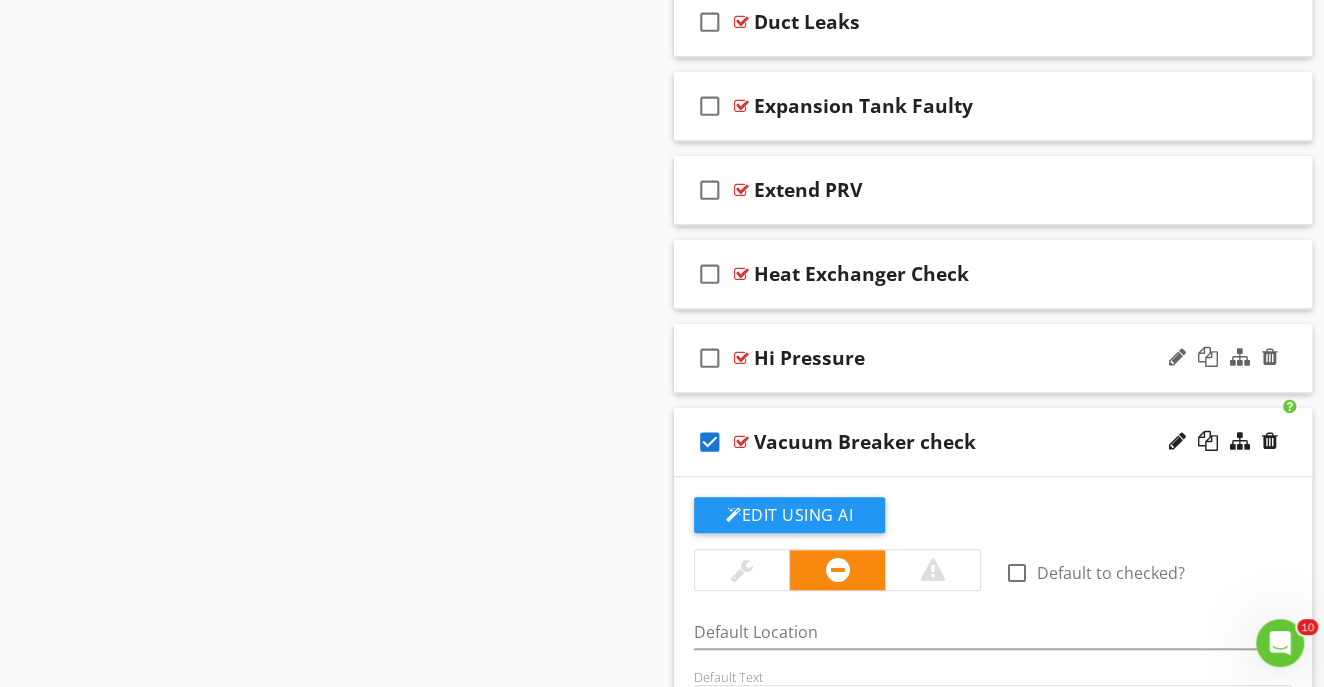 click on "Hi Pressure" at bounding box center [978, 358] 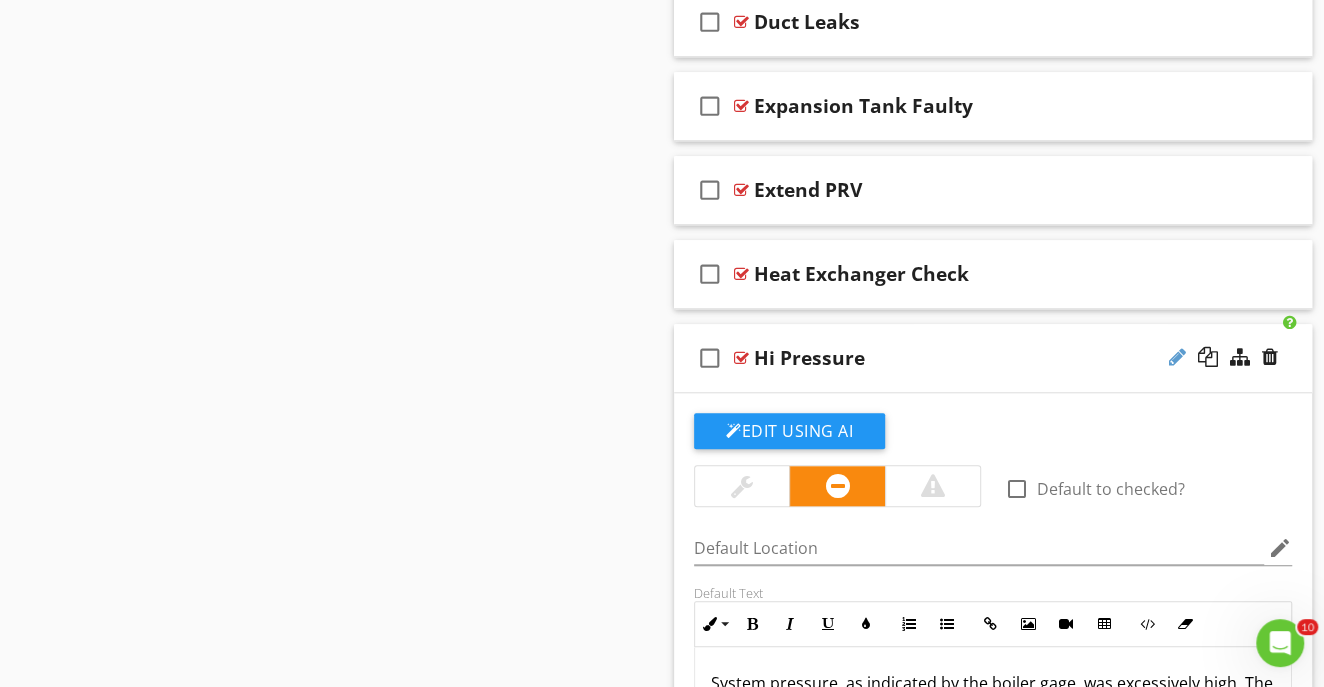 click at bounding box center (1177, 357) 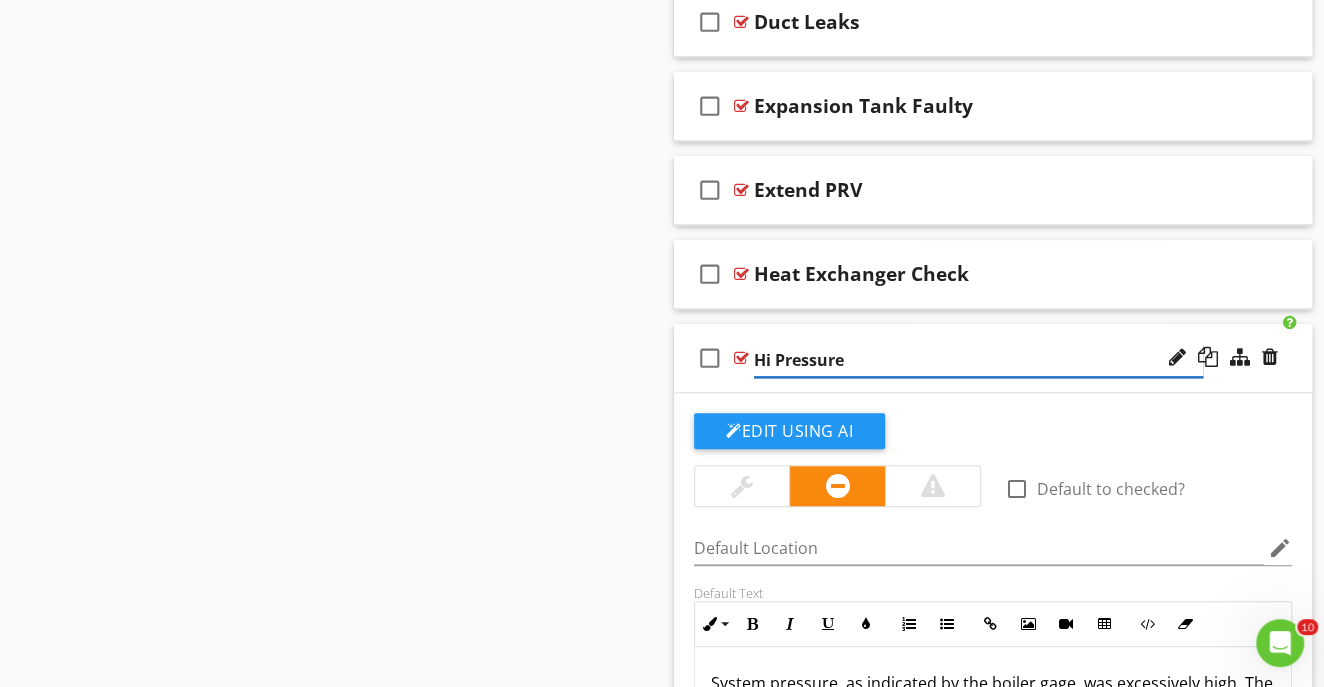 click on "Hi Pressure" at bounding box center (978, 360) 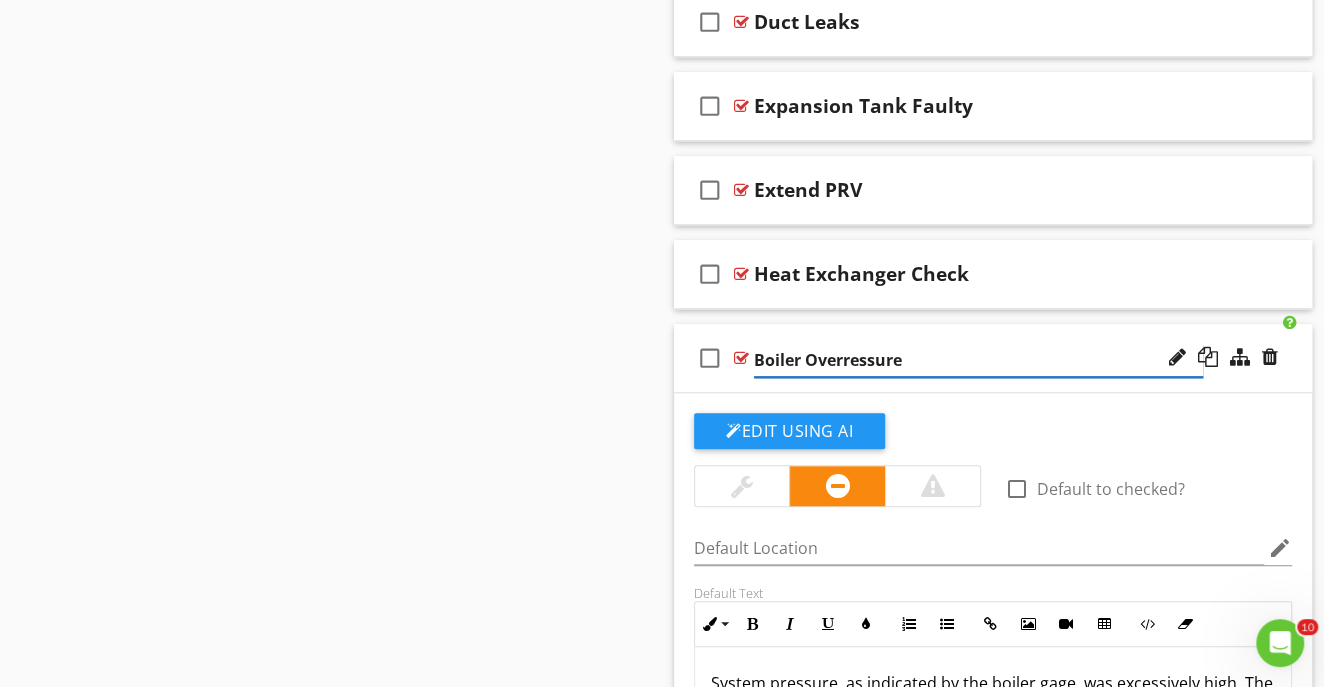 type on "Boiler Overpressure" 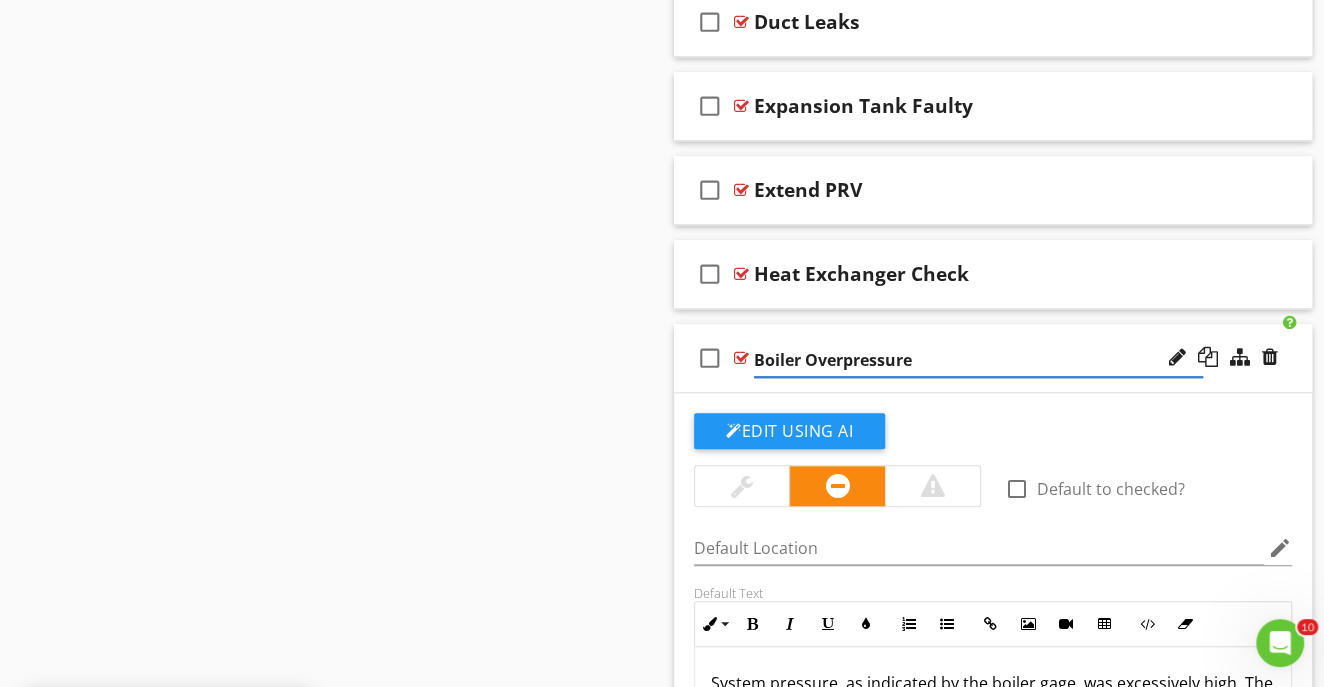 click on "Sections
Inspection Detail           Heating System           Plumbing           Electrical System           Air Conditioning           Structural Components           Insulation           Ventilation           Interior           Fire Safety           Appliances           Grounds           Exterior           Garage           Swimming Pool           Cottage           Outdoor Structure           Boat House           Seawall           Termite  Infestation Inspection Report           Environmental Inspections           MAINTENANCE
Section
Attachments
Attachment
Items
General           Equipment           Supplementary Heating           Oil Tank           Thermostat(s)           Zoning           Humidifier(s)           Filters           Insulation           Ventilation           Fire Safety           System Condition
Item" at bounding box center [662, -141] 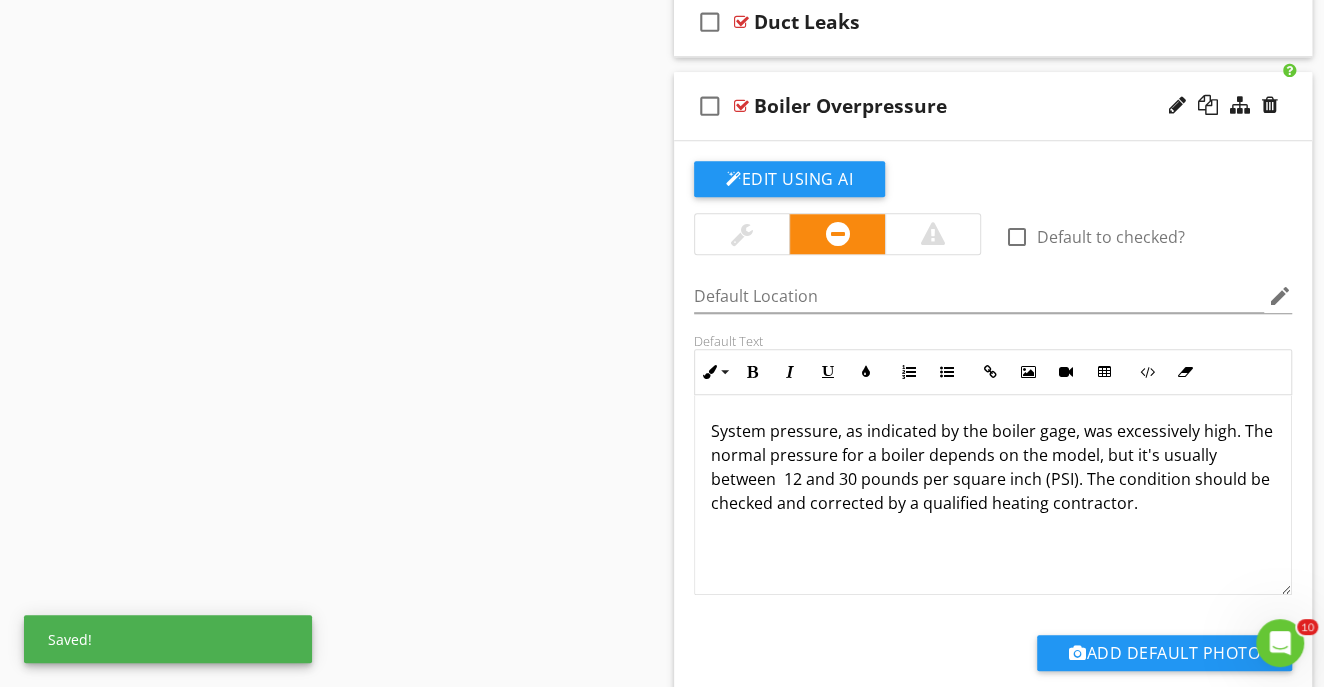 click on "check_box_outline_blank
Boiler Overpressure" at bounding box center [993, 106] 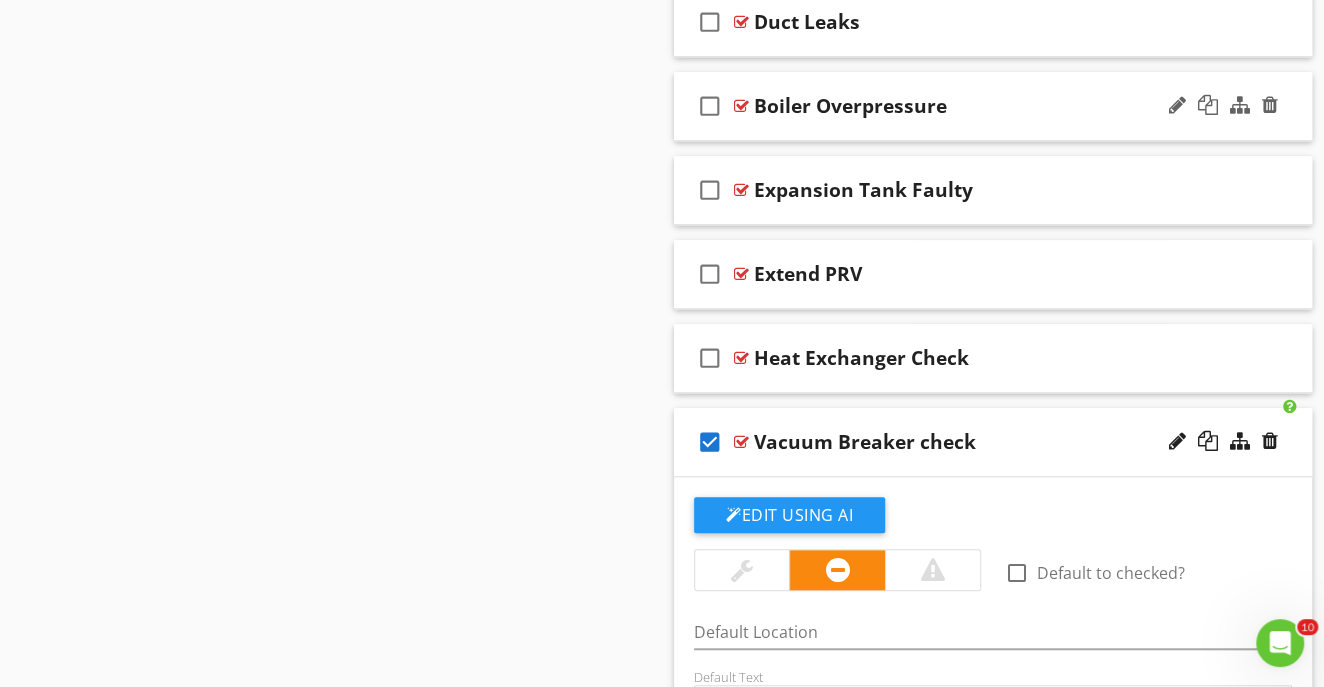click on "check_box_outline_blank" at bounding box center [710, 106] 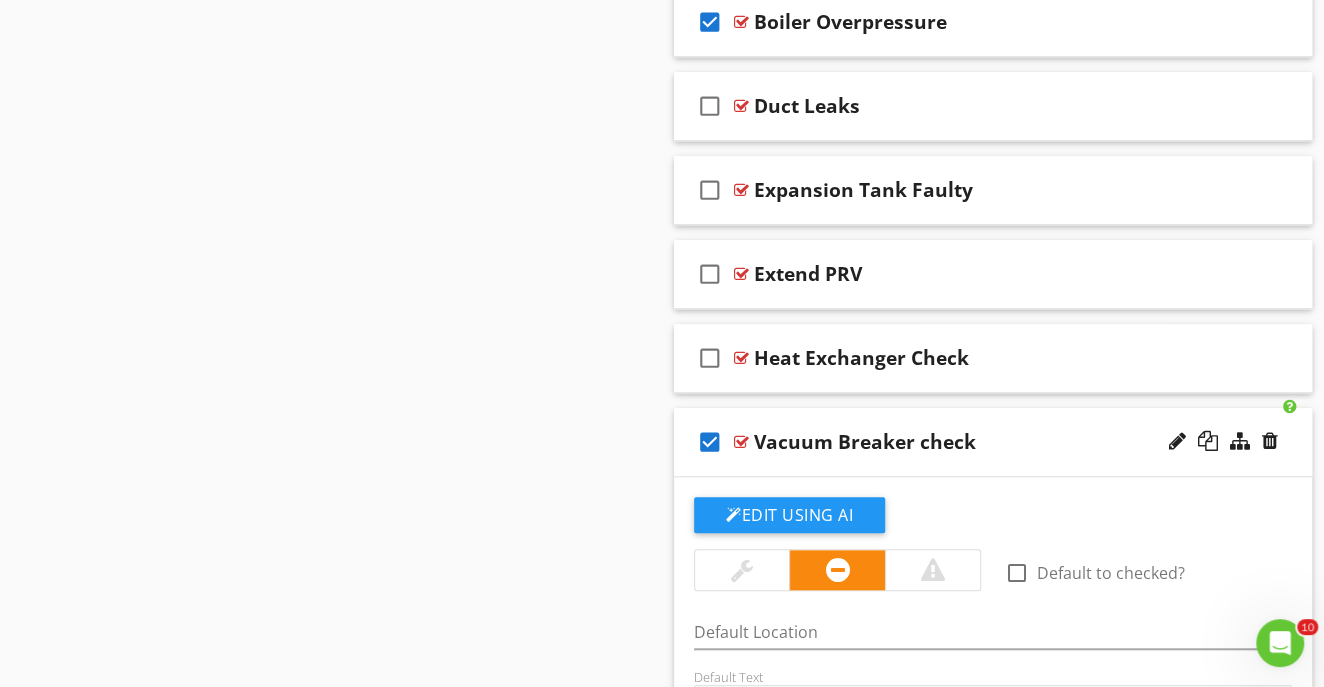 scroll, scrollTop: 5314, scrollLeft: 0, axis: vertical 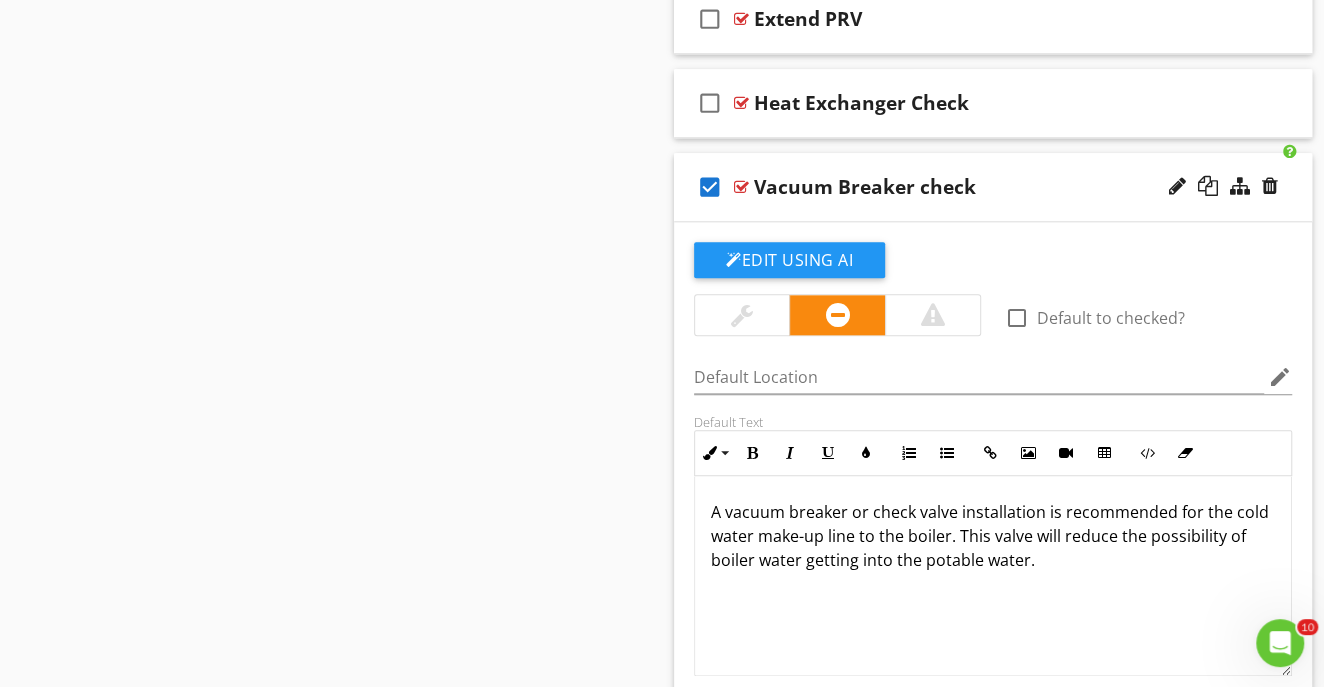 click on "Vacuum Breaker check" at bounding box center [978, 187] 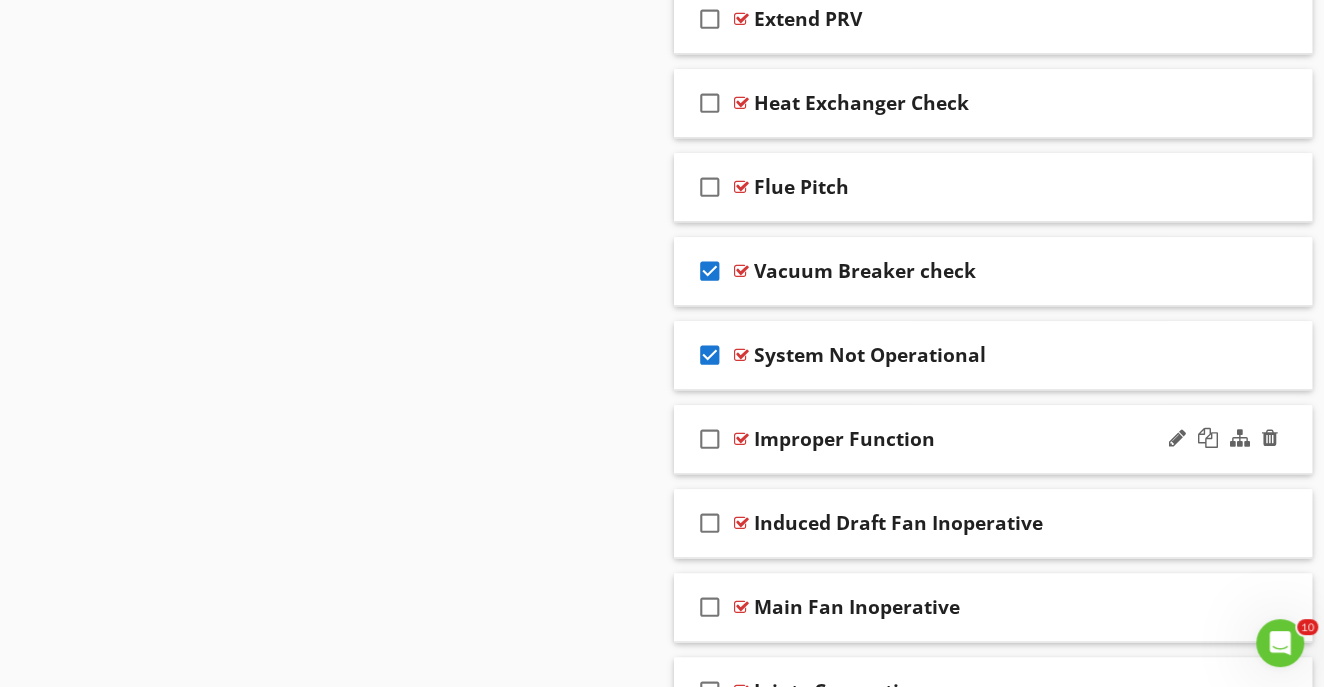 click on "Improper Function" at bounding box center [978, 439] 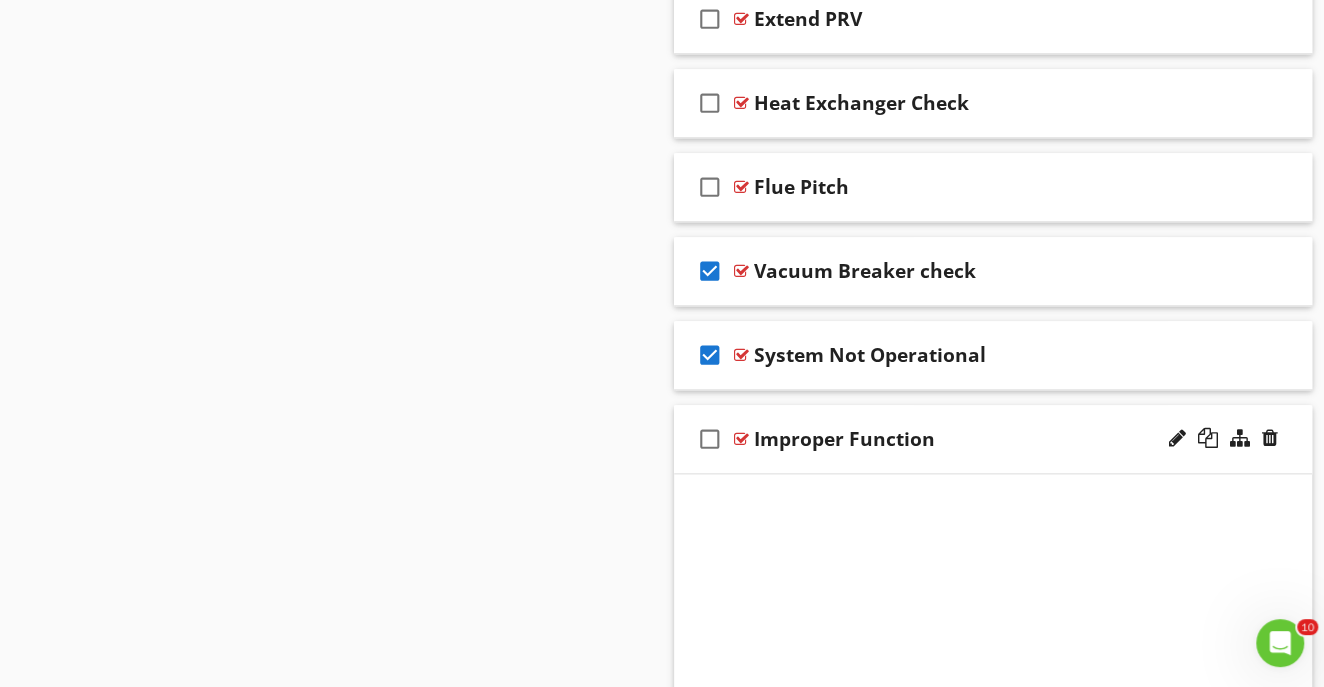 scroll, scrollTop: 5651, scrollLeft: 0, axis: vertical 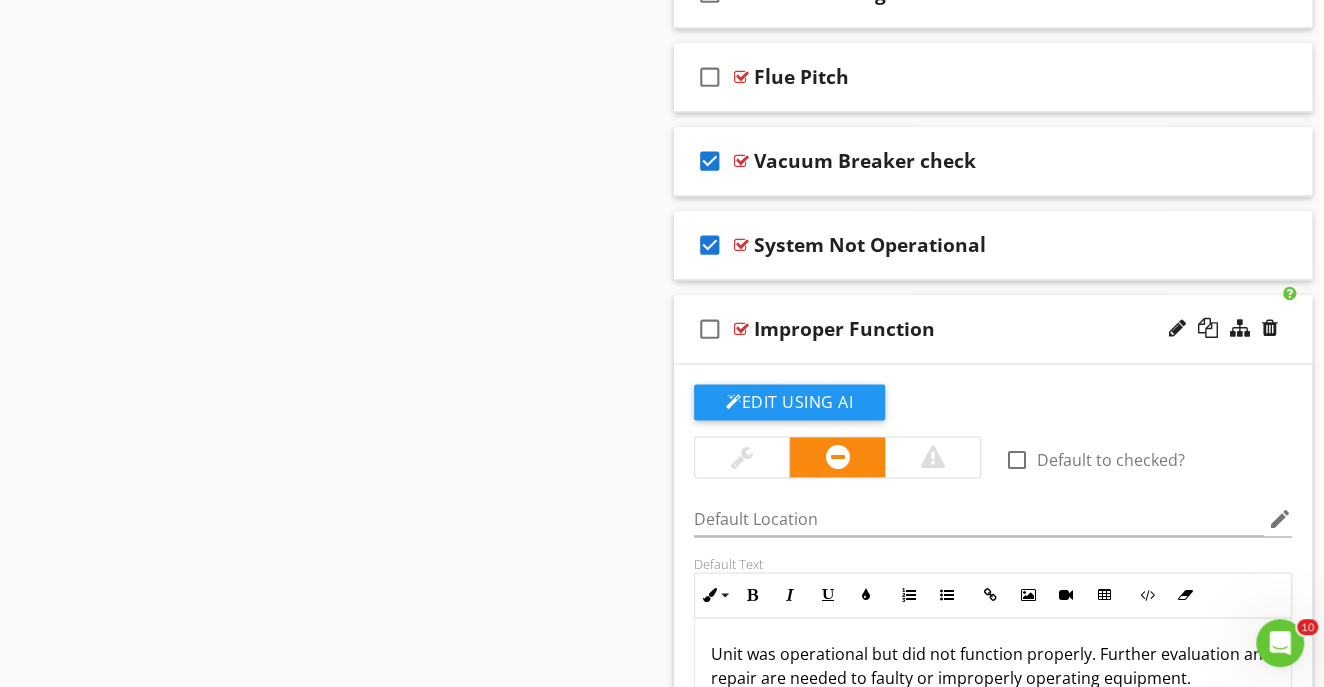 click on "check_box_outline_blank
Improper Function" at bounding box center [993, 329] 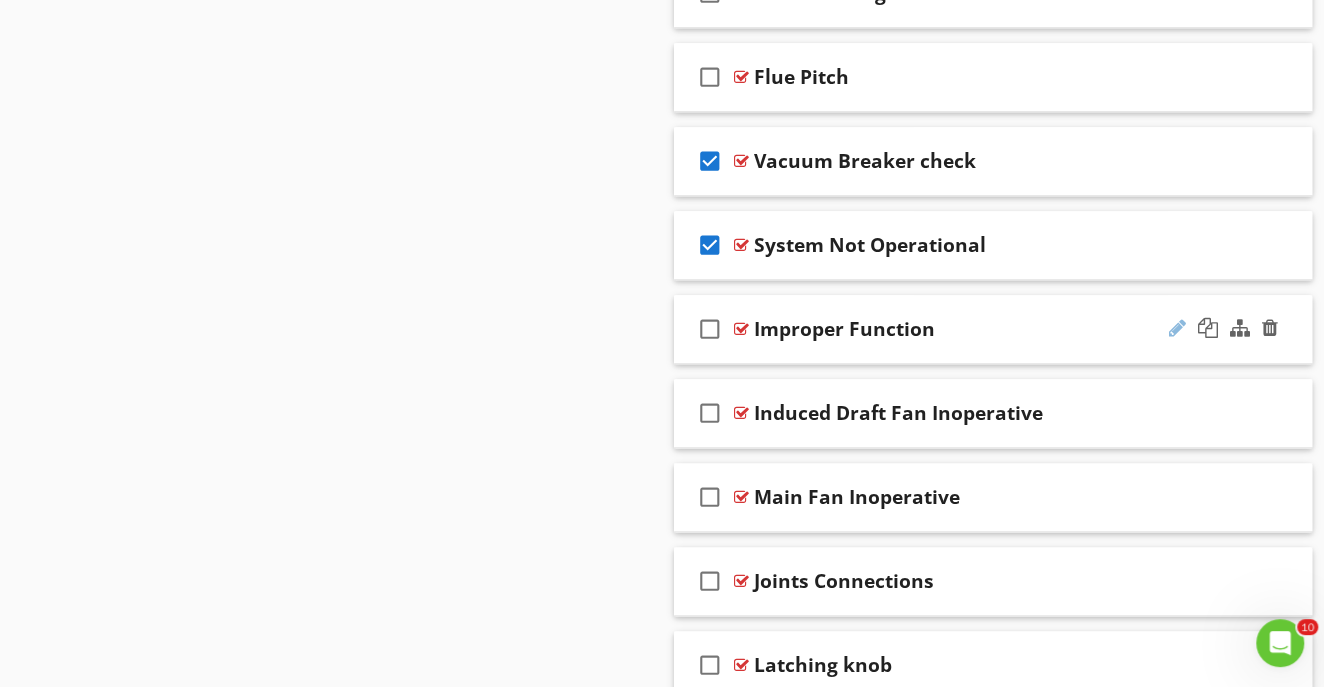 click at bounding box center [1177, 328] 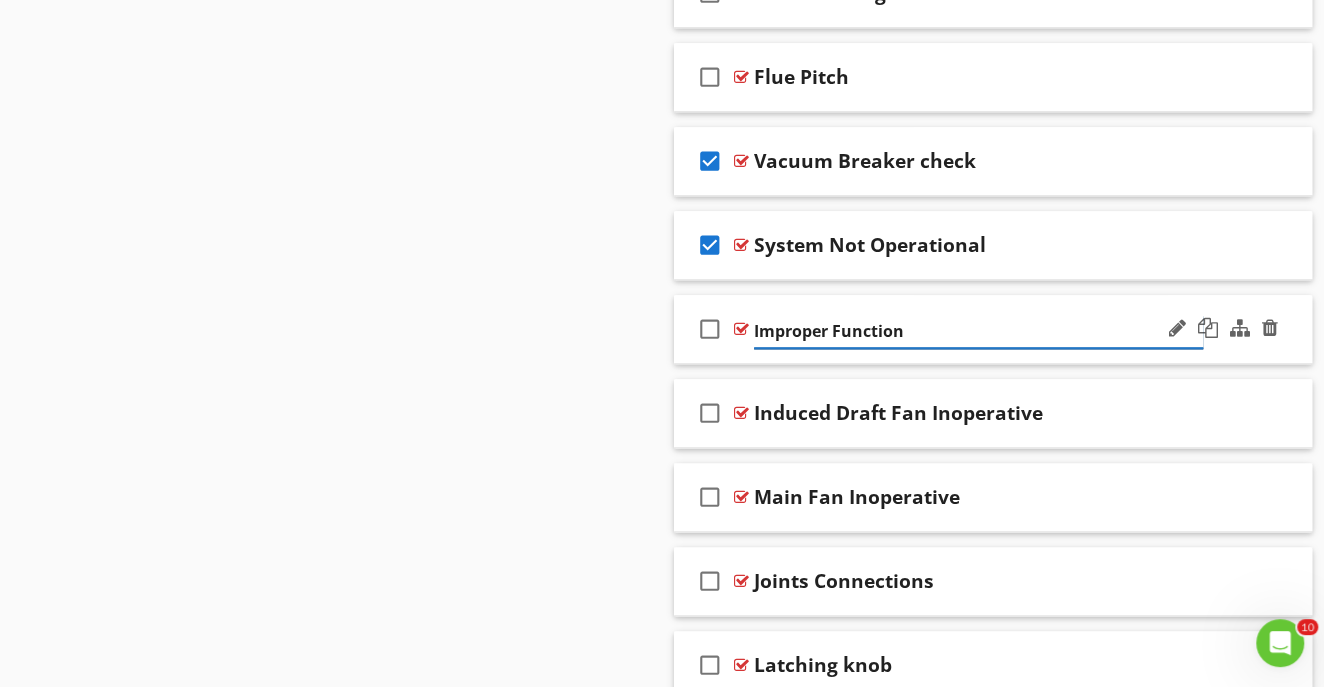 click on "Improper Function" at bounding box center (978, 331) 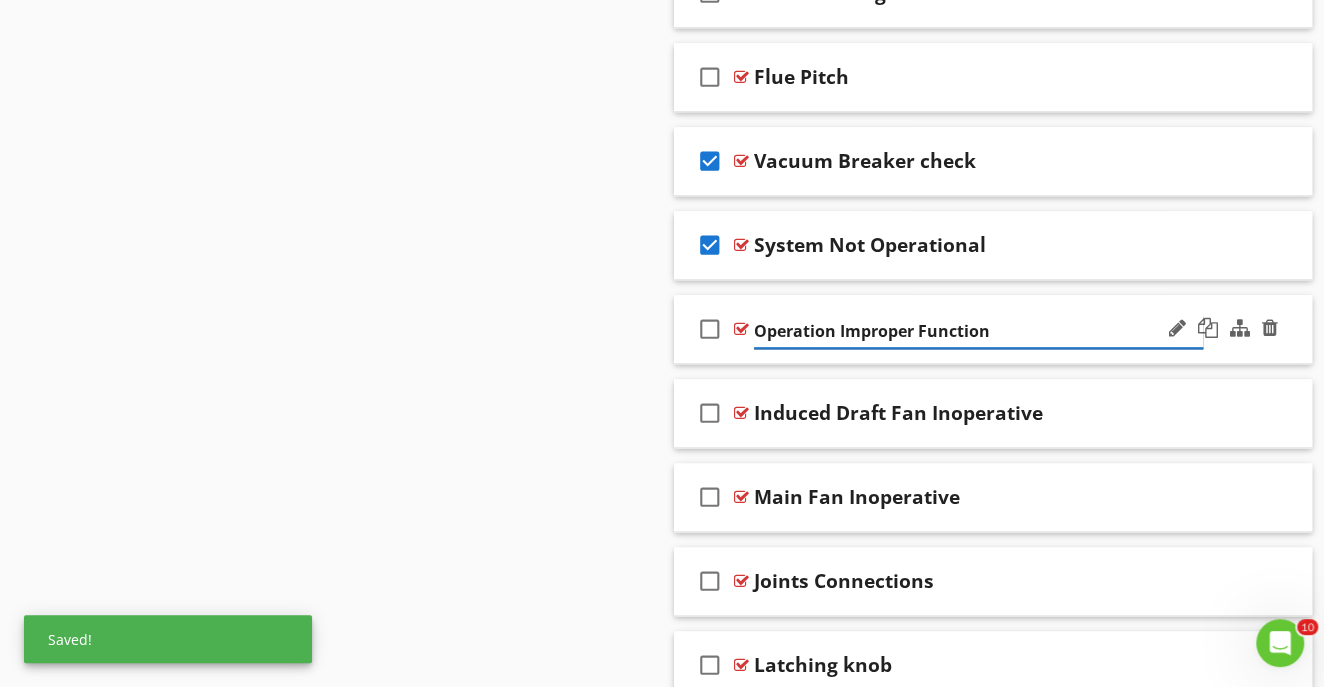 click on "Operation Improper Function" at bounding box center [978, 331] 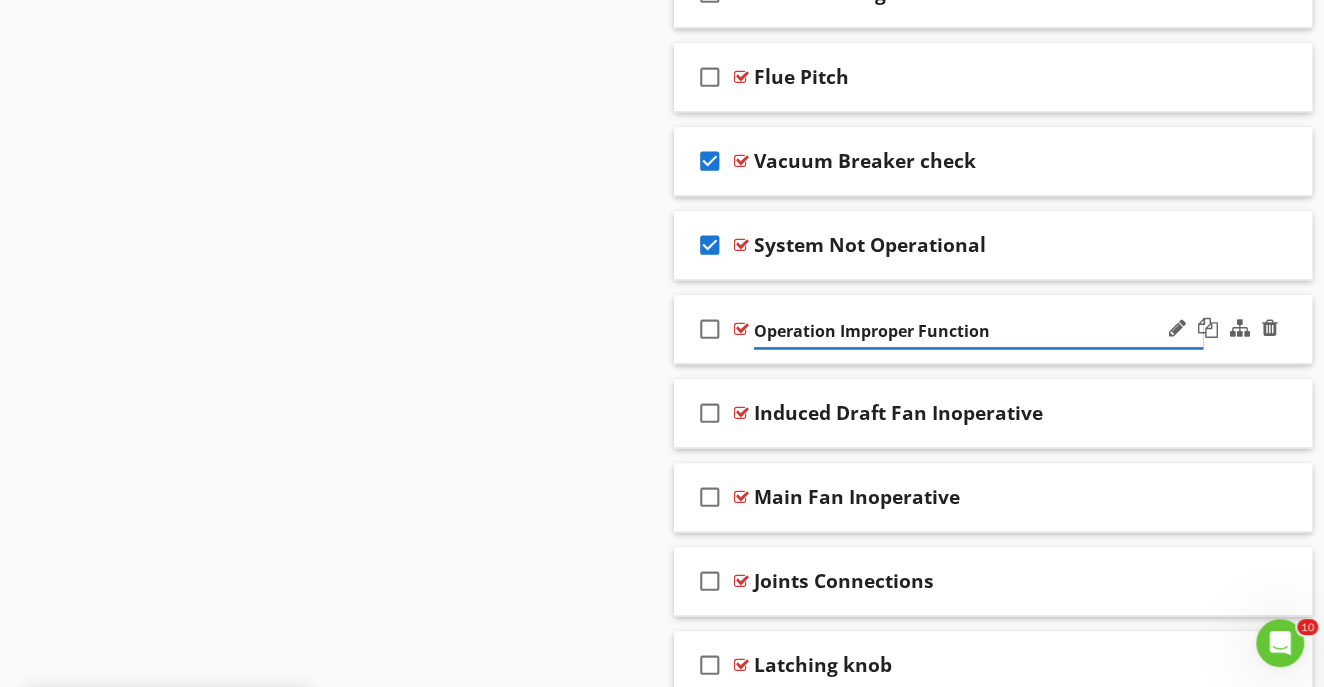 click on "Operation Improper Function" at bounding box center (978, 331) 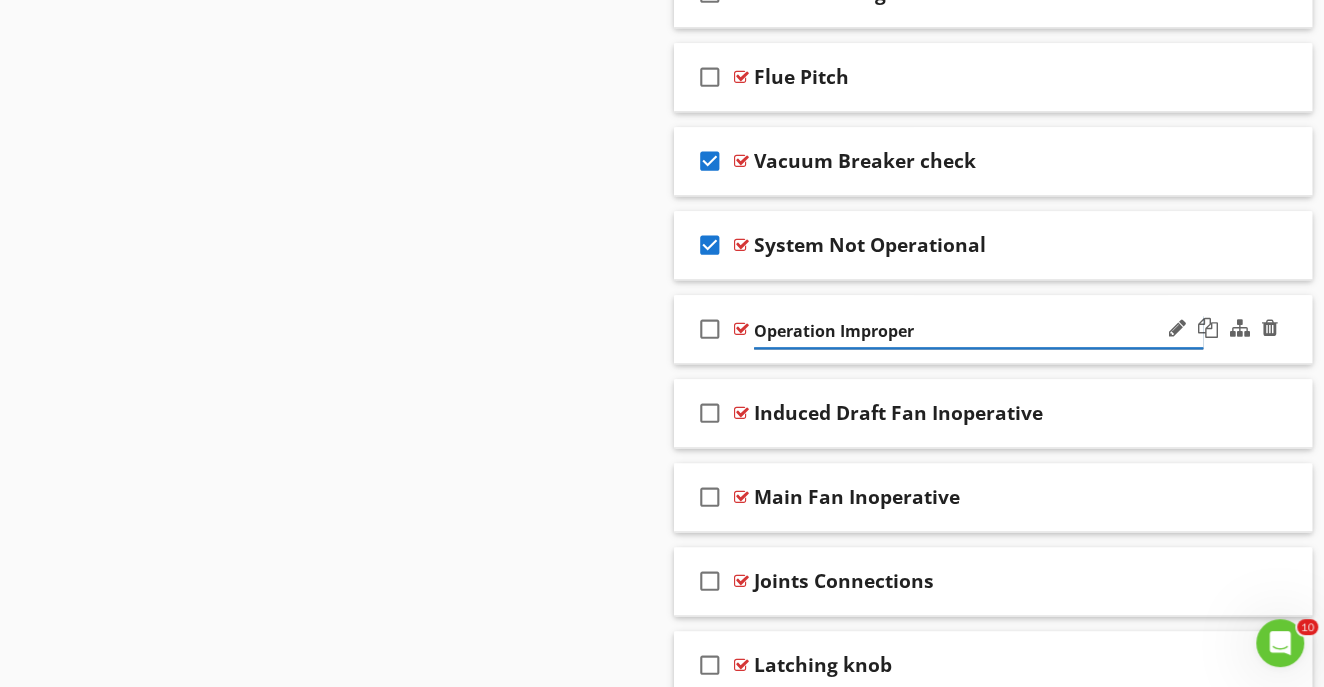 type on "Operation Improper" 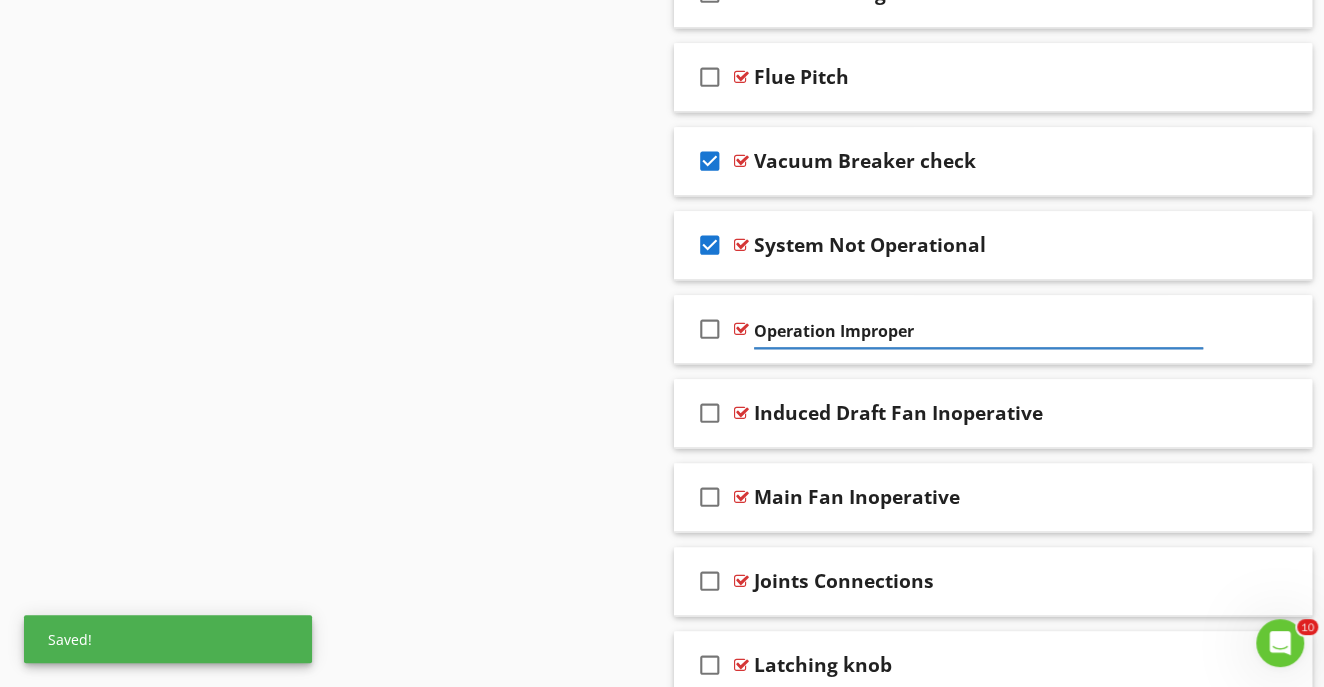 click on "Sections
Inspection Detail           Heating System           Plumbing           Electrical System           Air Conditioning           Structural Components           Insulation           Ventilation           Interior           Fire Safety           Appliances           Grounds           Exterior           Garage           Swimming Pool           Cottage           Outdoor Structure           Boat House           Seawall           Termite  Infestation Inspection Report           Environmental Inspections           MAINTENANCE
Section
Attachments
Attachment
Items
General           Equipment           Supplementary Heating           Oil Tank           Thermostat(s)           Zoning           Humidifier(s)           Filters           Insulation           Ventilation           Fire Safety           System Condition
Item" at bounding box center [662, -1111] 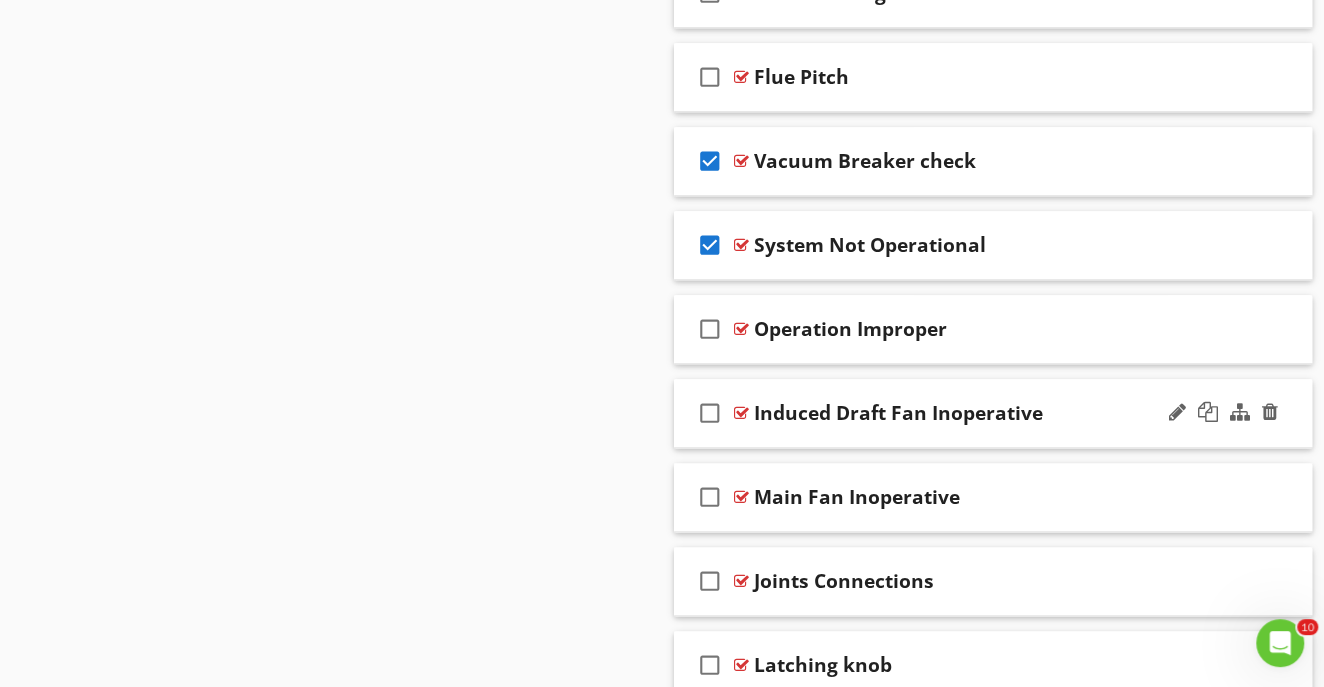 click on "Induced Draft Fan Inoperative" at bounding box center [898, 413] 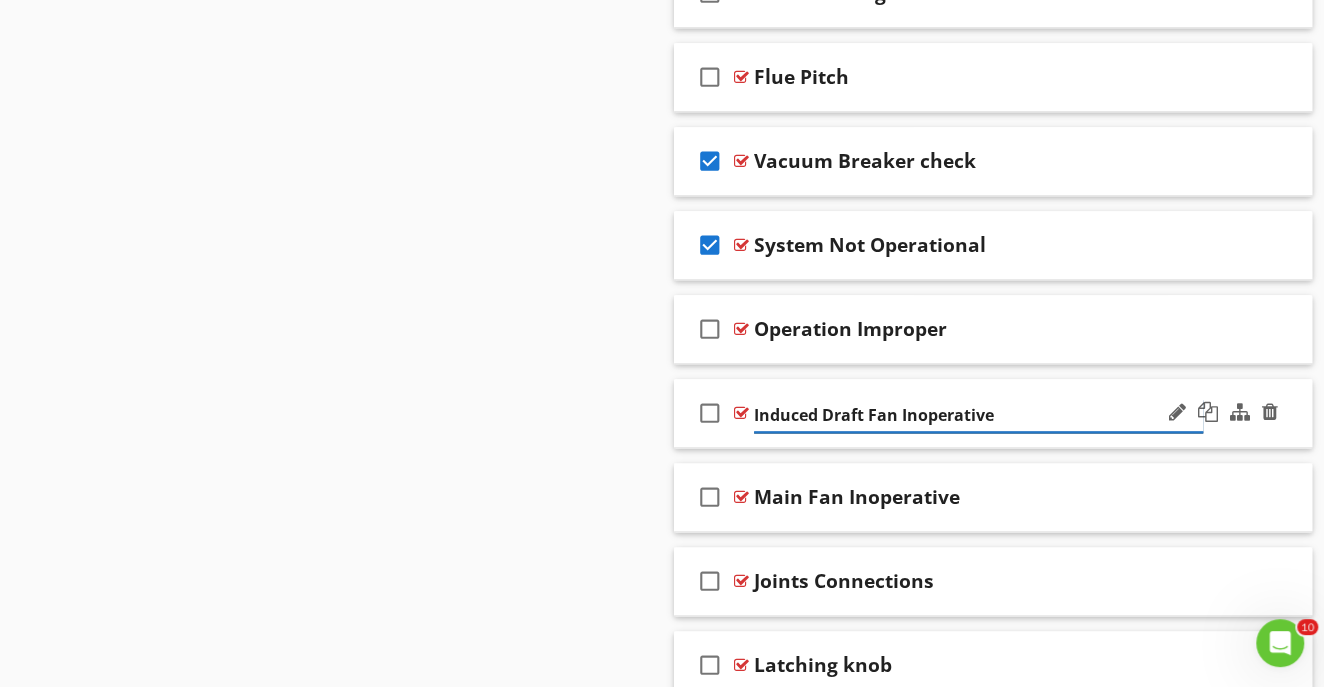 click on "Induced Draft Fan Inoperative" at bounding box center [978, 415] 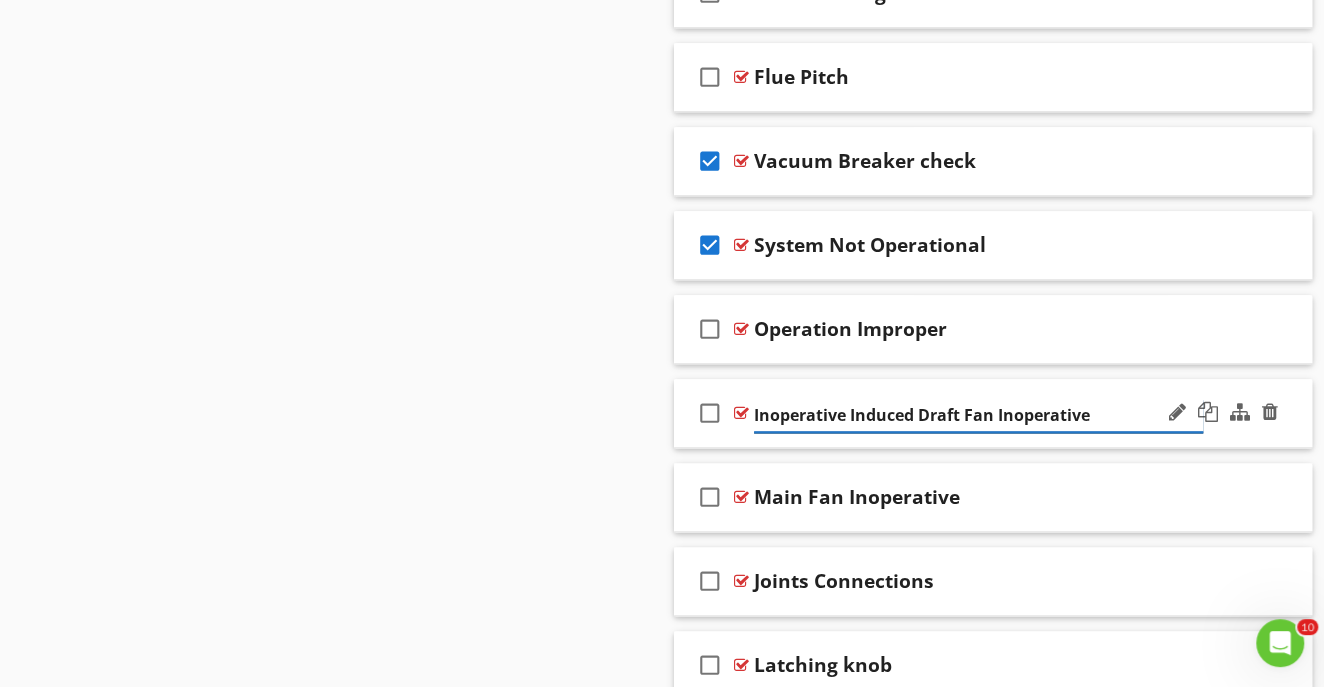 click on "Inoperative Induced Draft Fan Inoperative" at bounding box center [978, 415] 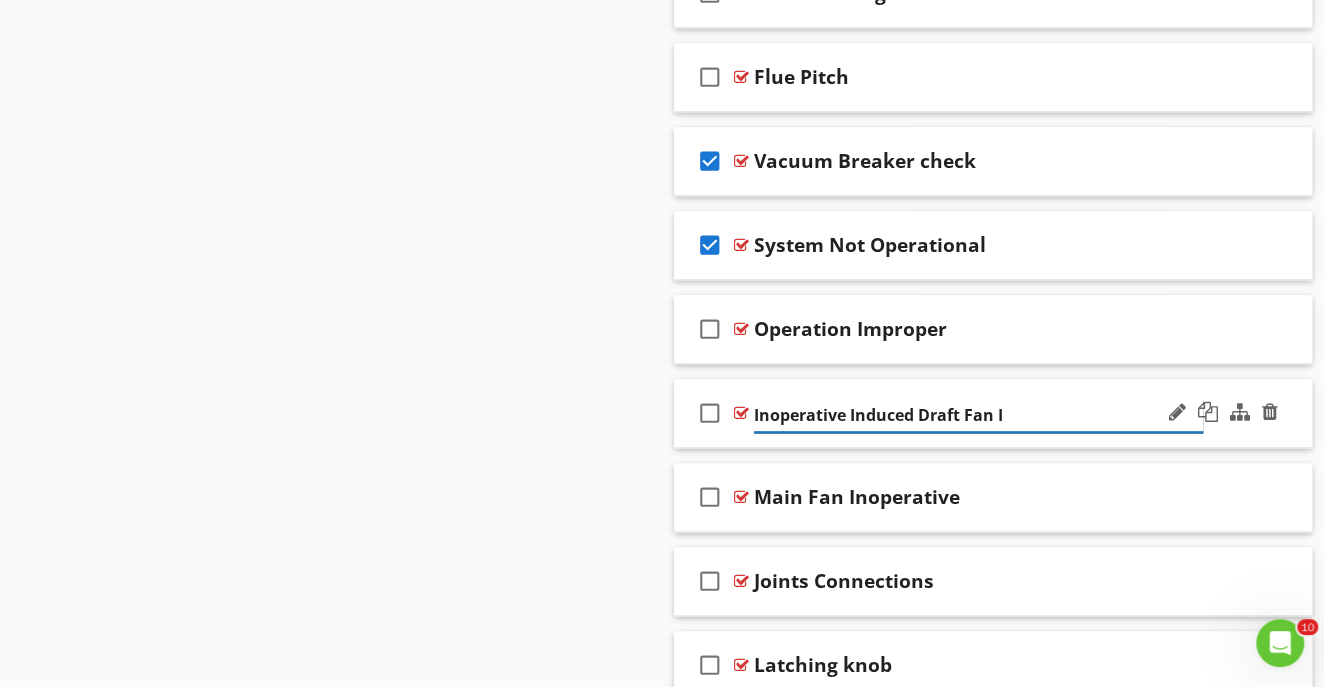 type on "Inoperative Induced Draft Fan" 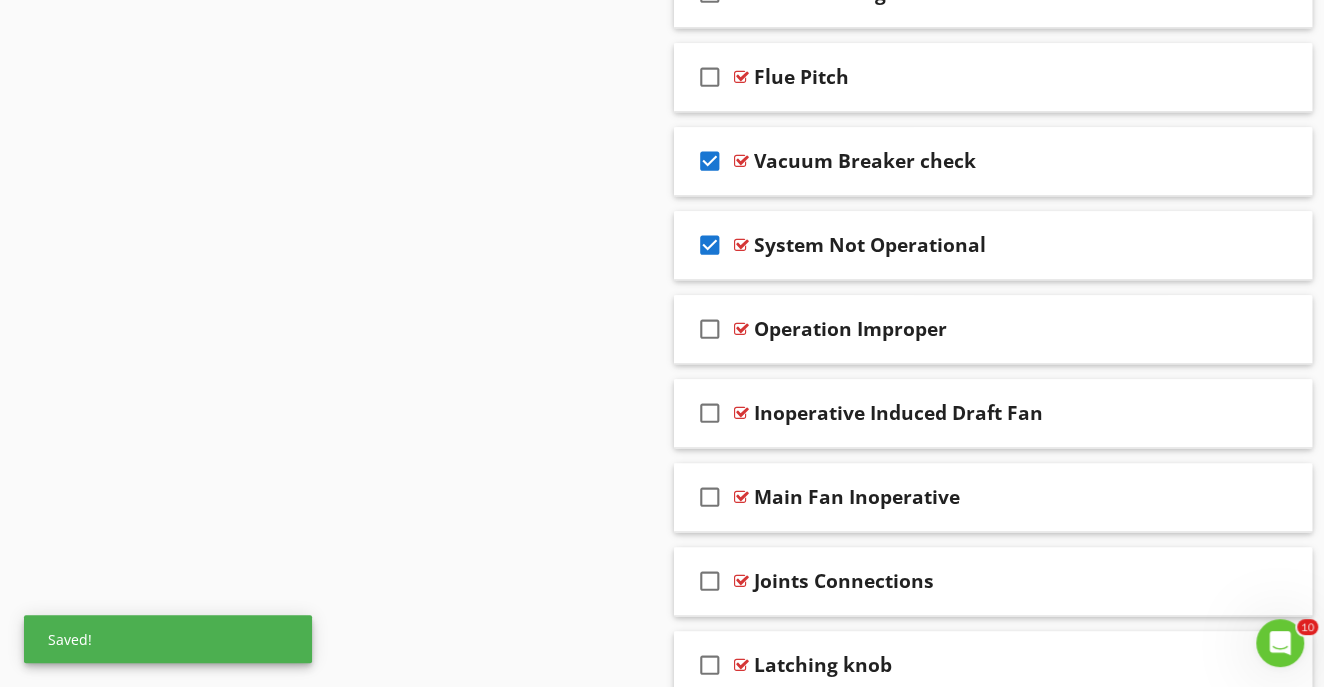 click on "Sections
Inspection Detail           Heating System           Plumbing           Electrical System           Air Conditioning           Structural Components           Insulation           Ventilation           Interior           Fire Safety           Appliances           Grounds           Exterior           Garage           Swimming Pool           Cottage           Outdoor Structure           Boat House           Seawall           Termite  Infestation Inspection Report           Environmental Inspections           MAINTENANCE
Section
Attachments
Attachment
Items
General           Equipment           Supplementary Heating           Oil Tank           Thermostat(s)           Zoning           Humidifier(s)           Filters           Insulation           Ventilation           Fire Safety           System Condition
Item" at bounding box center [662, -1111] 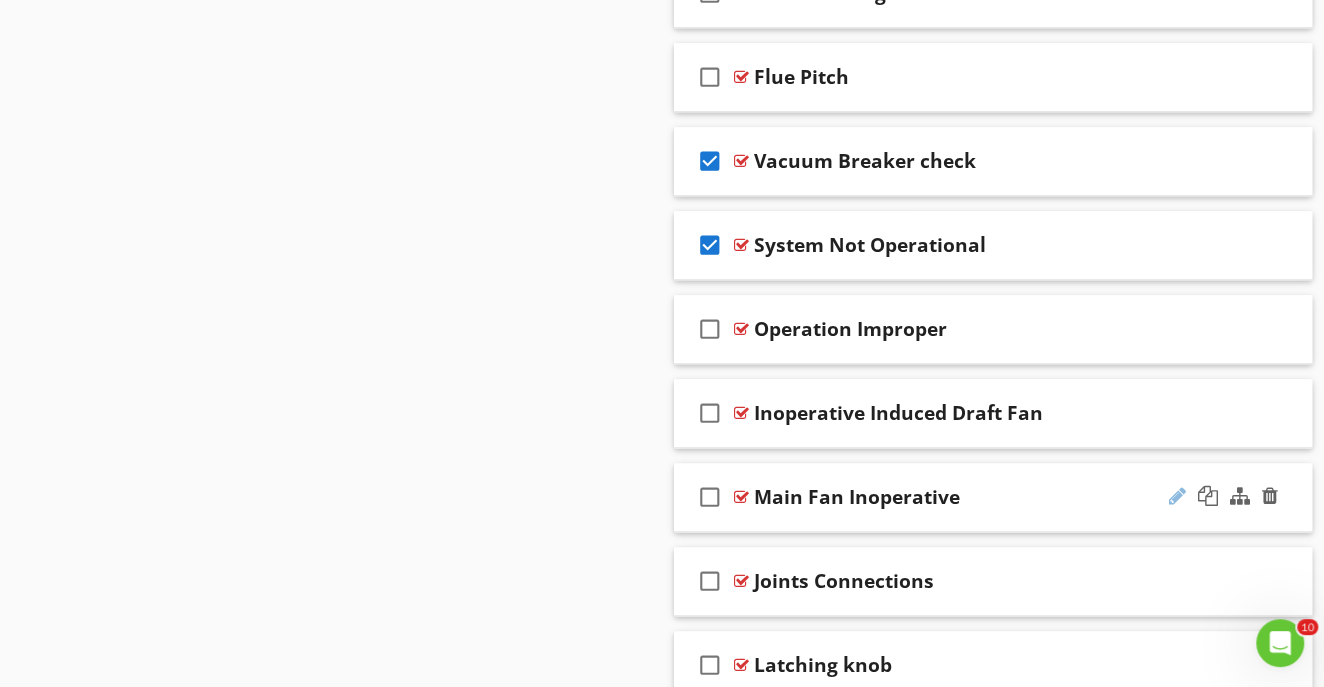 click at bounding box center (1177, 496) 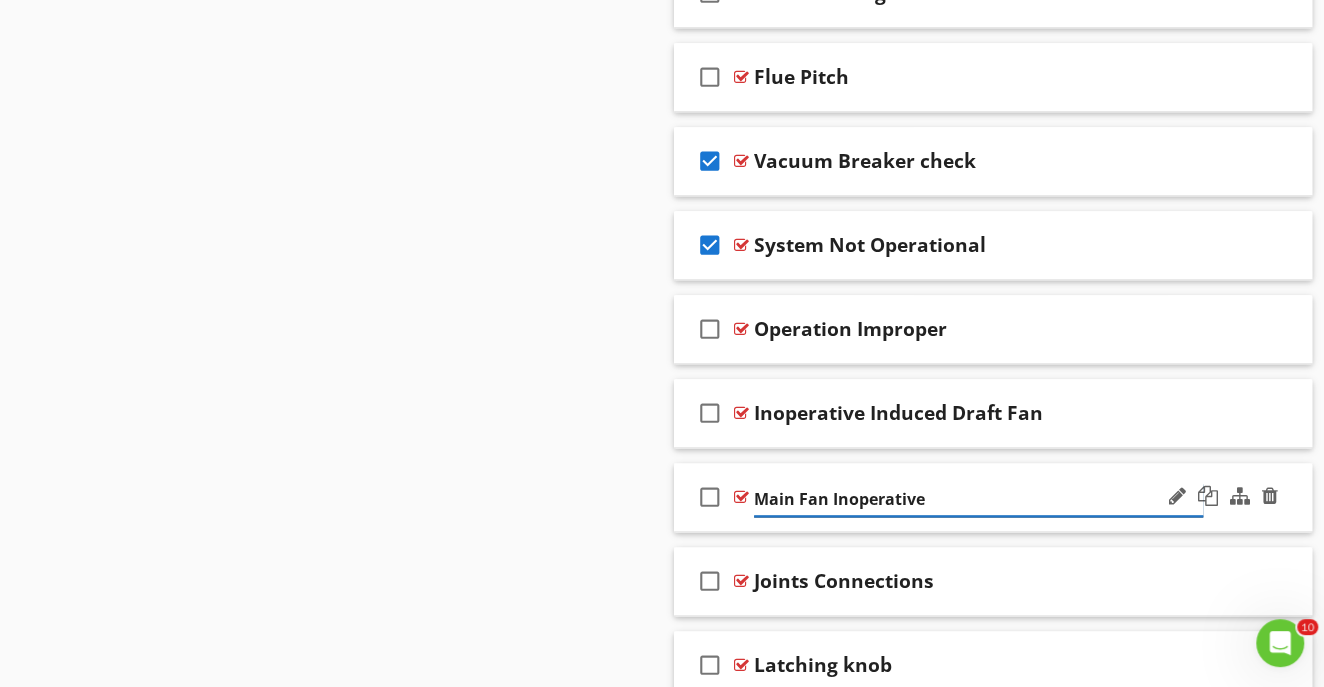 click on "Main Fan Inoperative" at bounding box center (978, 499) 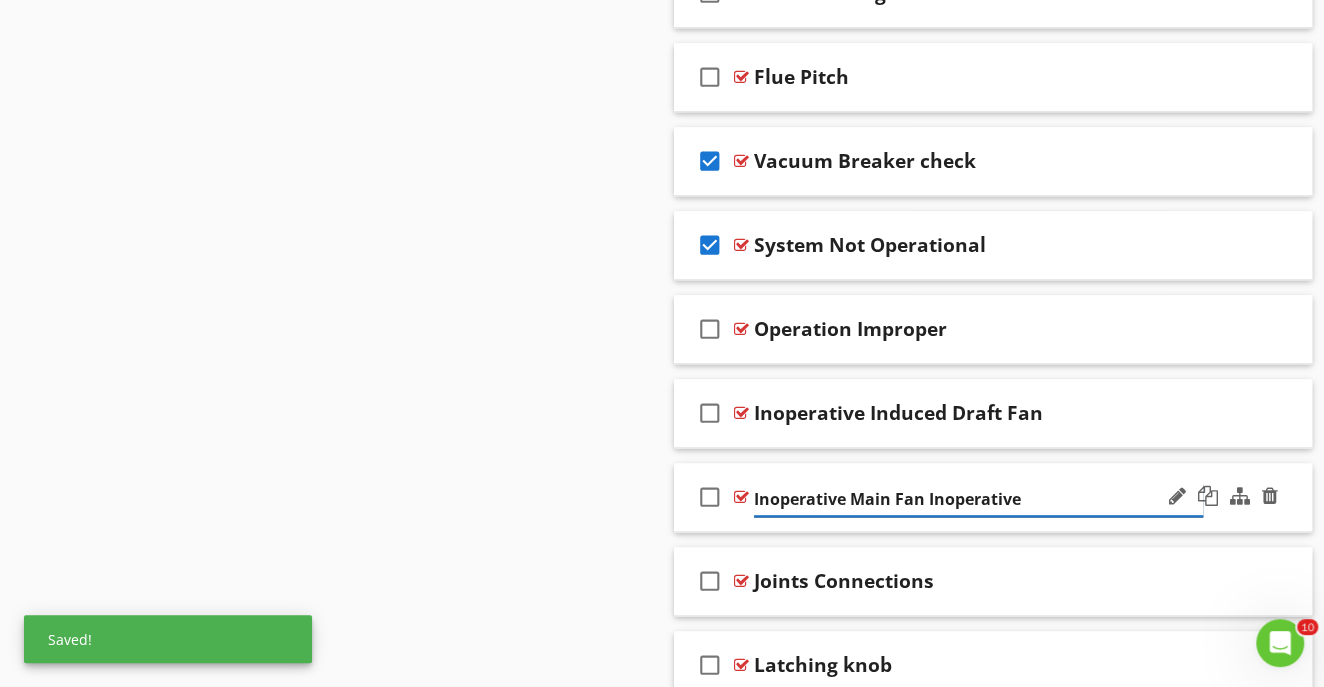 click on "Inoperative Main Fan Inoperative" at bounding box center (978, 499) 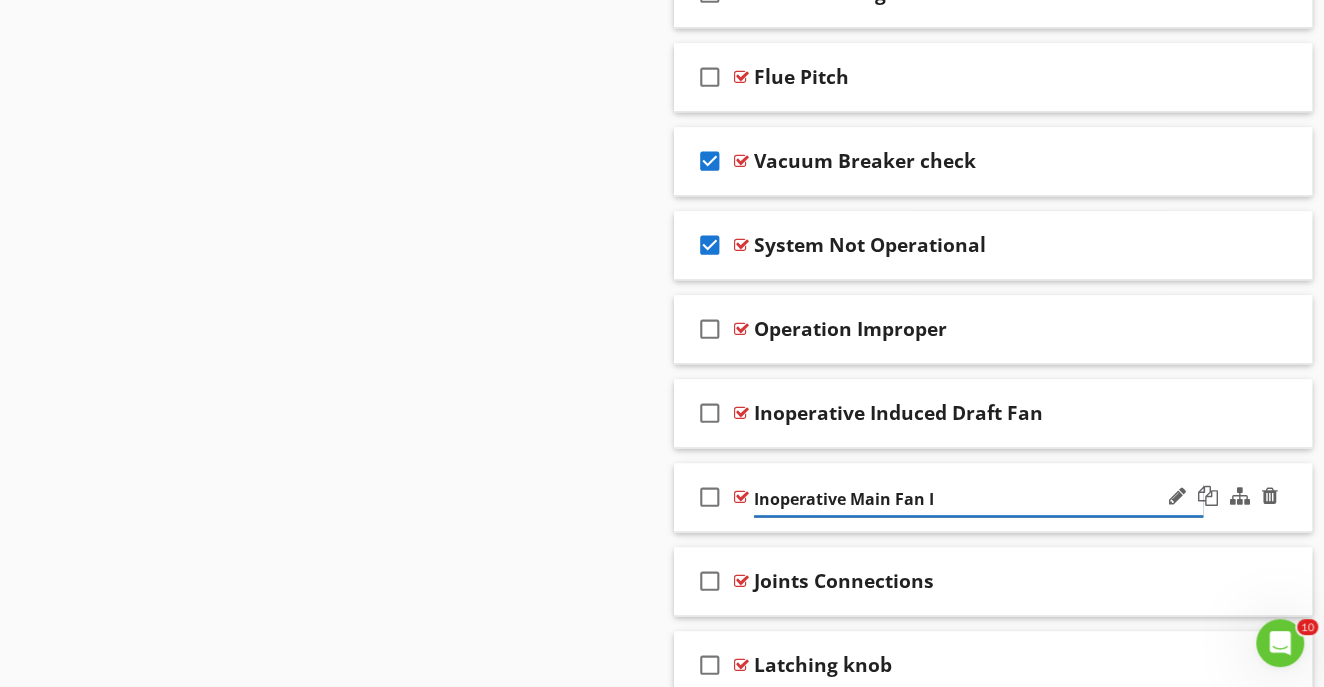 type on "Inoperative Main Fan" 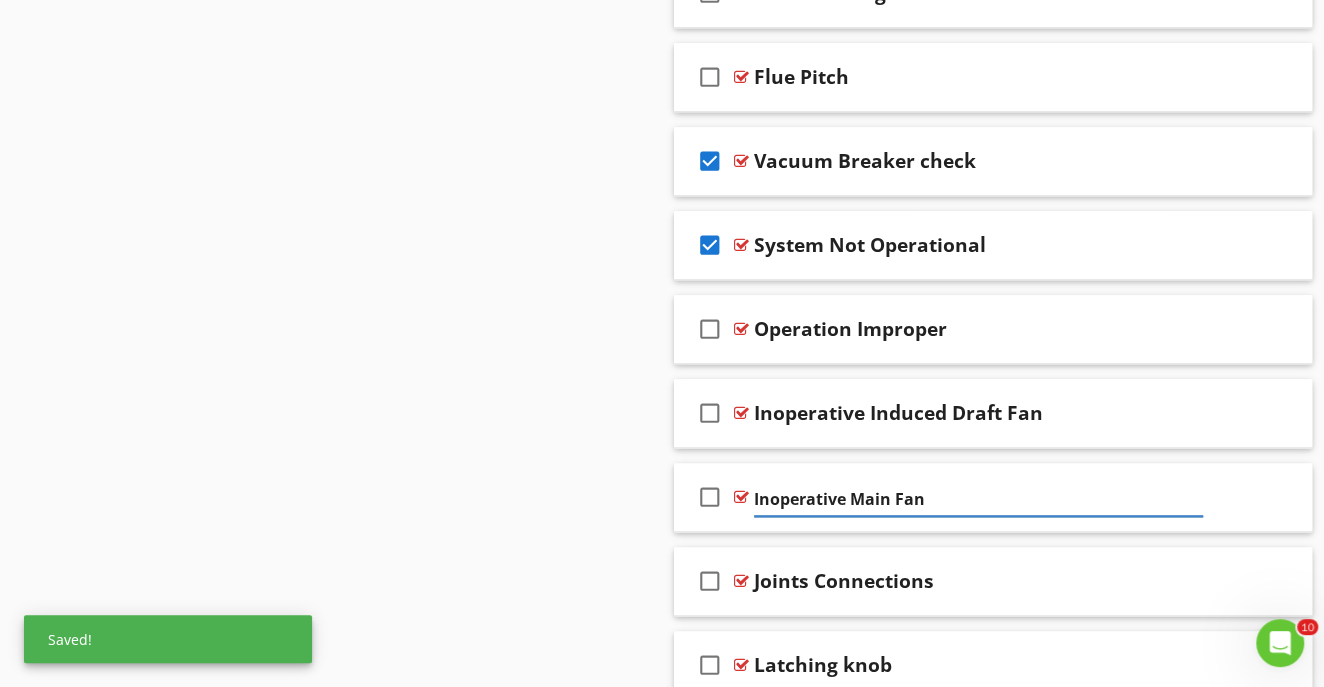 click on "Sections
Inspection Detail           Heating System           Plumbing           Electrical System           Air Conditioning           Structural Components           Insulation           Ventilation           Interior           Fire Safety           Appliances           Grounds           Exterior           Garage           Swimming Pool           Cottage           Outdoor Structure           Boat House           Seawall           Termite  Infestation Inspection Report           Environmental Inspections           MAINTENANCE
Section
Attachments
Attachment
Items
General           Equipment           Supplementary Heating           Oil Tank           Thermostat(s)           Zoning           Humidifier(s)           Filters           Insulation           Ventilation           Fire Safety           System Condition
Item" at bounding box center [662, -1111] 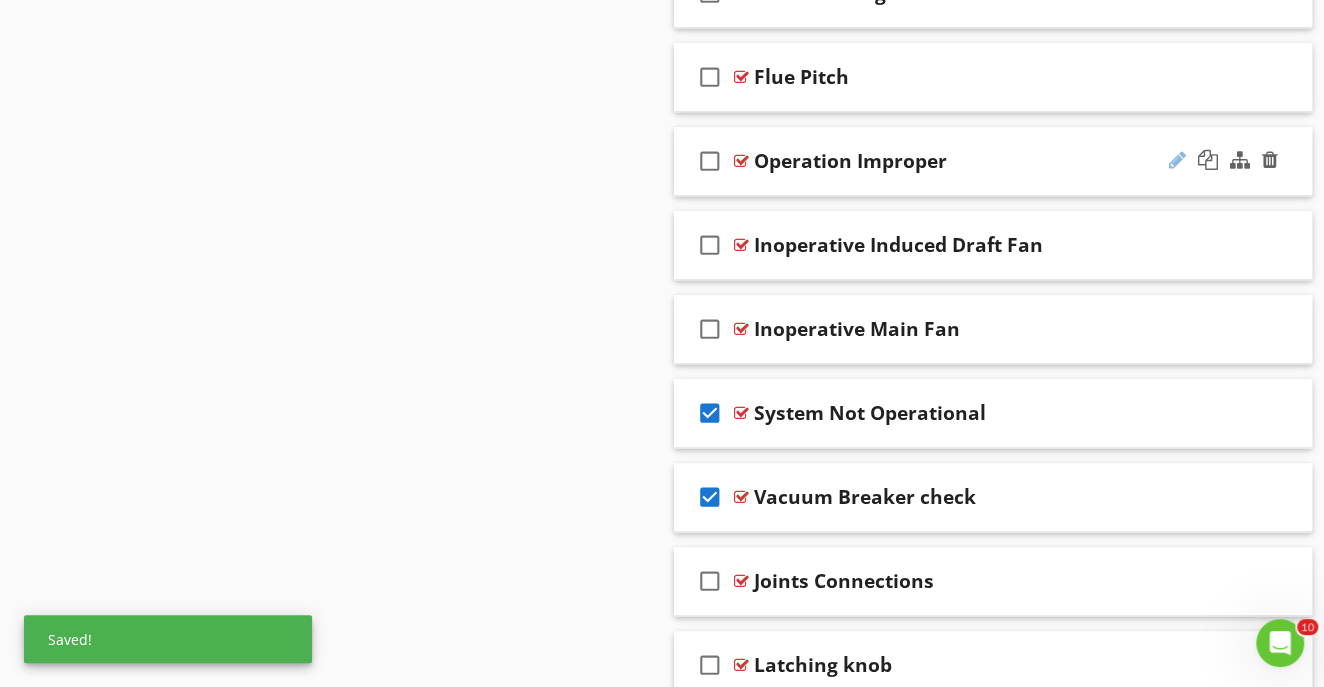 click at bounding box center (1177, 160) 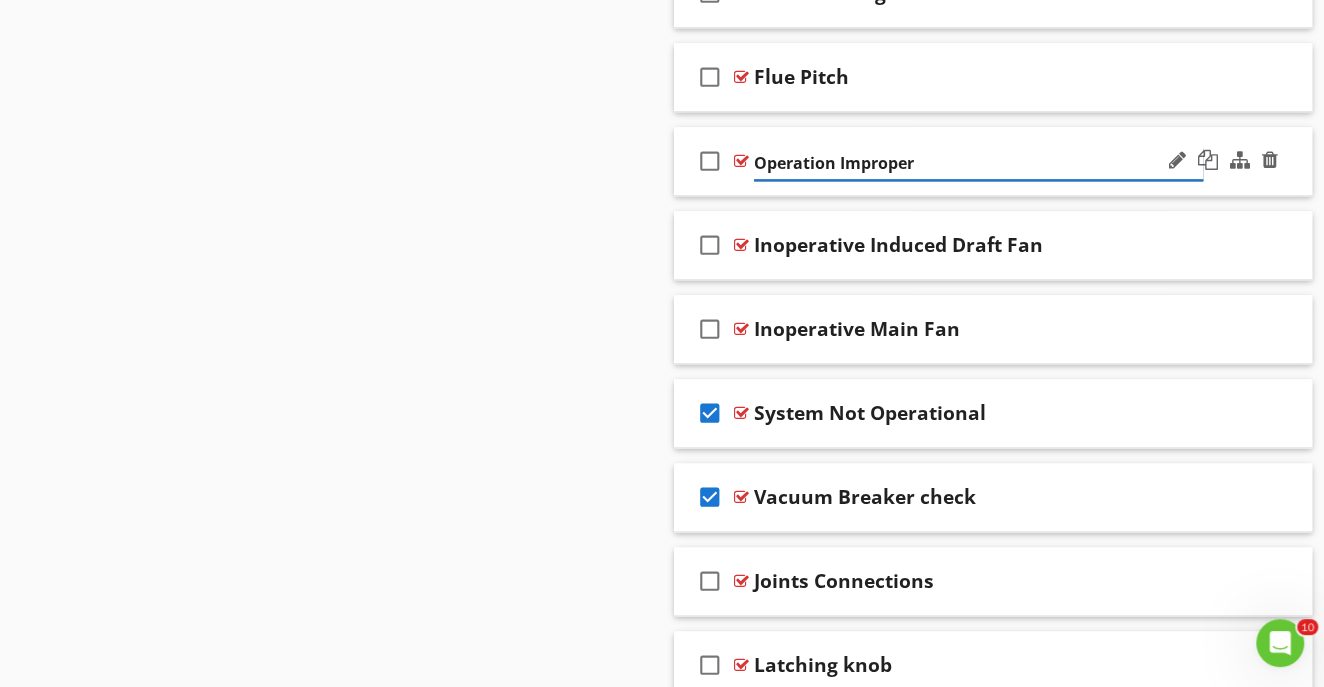 click on "Operation Improper" at bounding box center (978, 163) 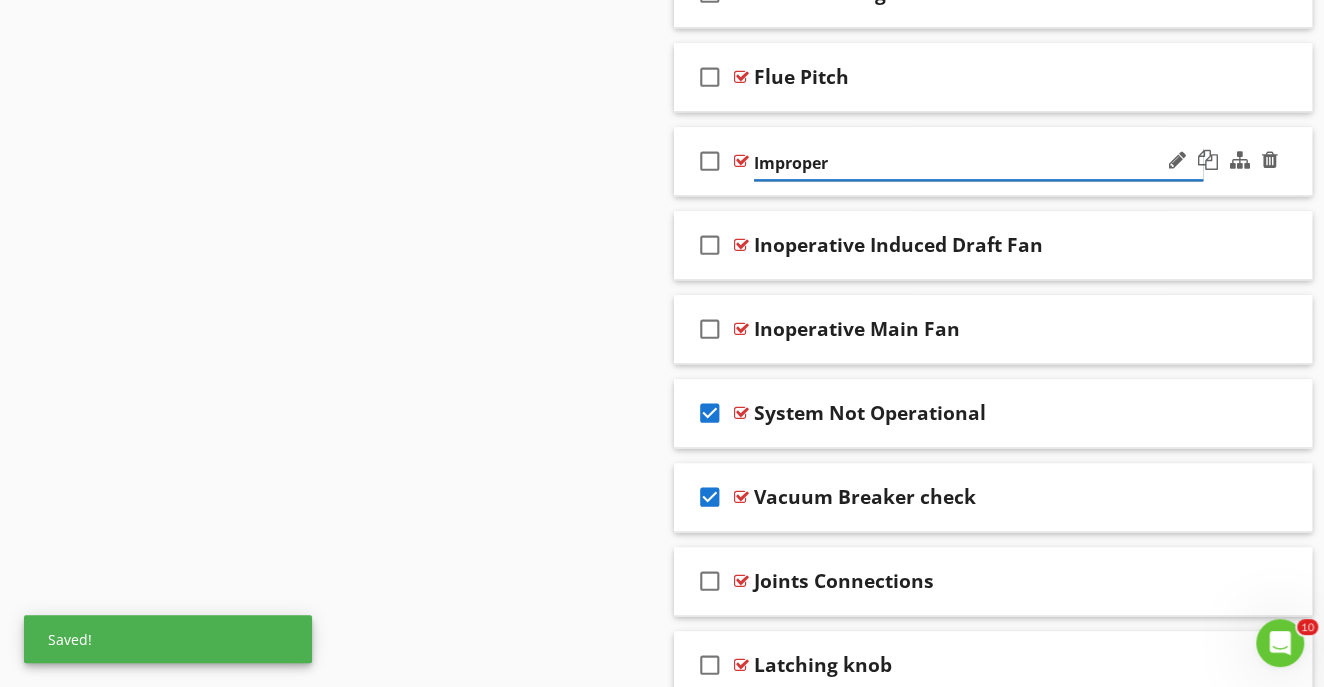 click on "Improper" at bounding box center (978, 163) 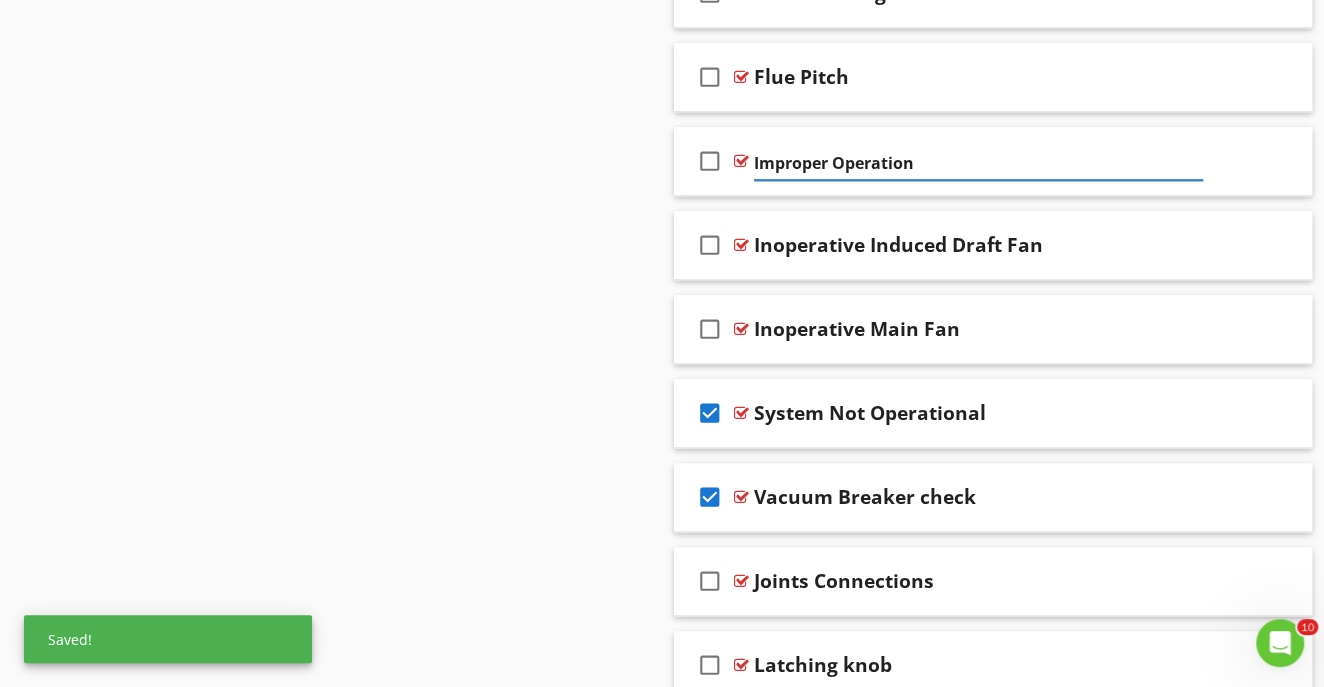 click on "Sections
Inspection Detail           Heating System           Plumbing           Electrical System           Air Conditioning           Structural Components           Insulation           Ventilation           Interior           Fire Safety           Appliances           Grounds           Exterior           Garage           Swimming Pool           Cottage           Outdoor Structure           Boat House           Seawall           Termite  Infestation Inspection Report           Environmental Inspections           MAINTENANCE
Section
Attachments
Attachment
Items
General           Equipment           Supplementary Heating           Oil Tank           Thermostat(s)           Zoning           Humidifier(s)           Filters           Insulation           Ventilation           Fire Safety           System Condition
Item" at bounding box center (662, -1111) 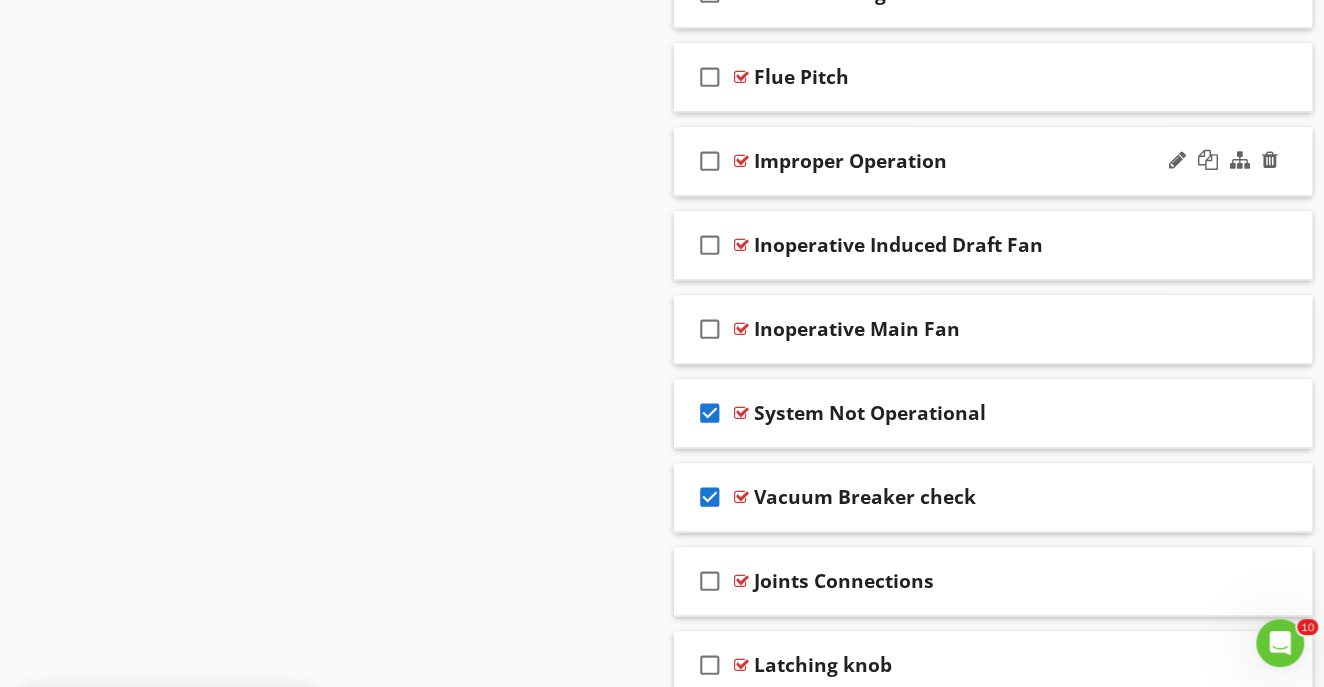 click on "Improper Operation" at bounding box center (978, 161) 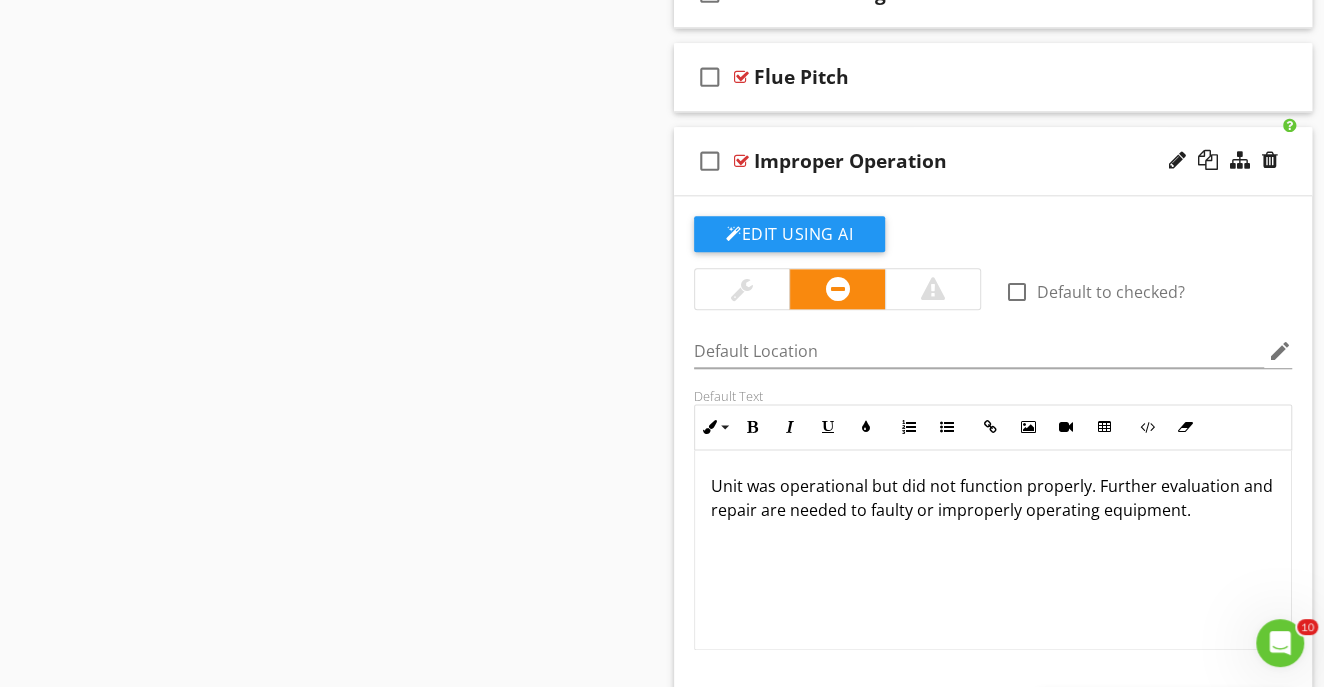 click on "Improper Operation" at bounding box center (978, 161) 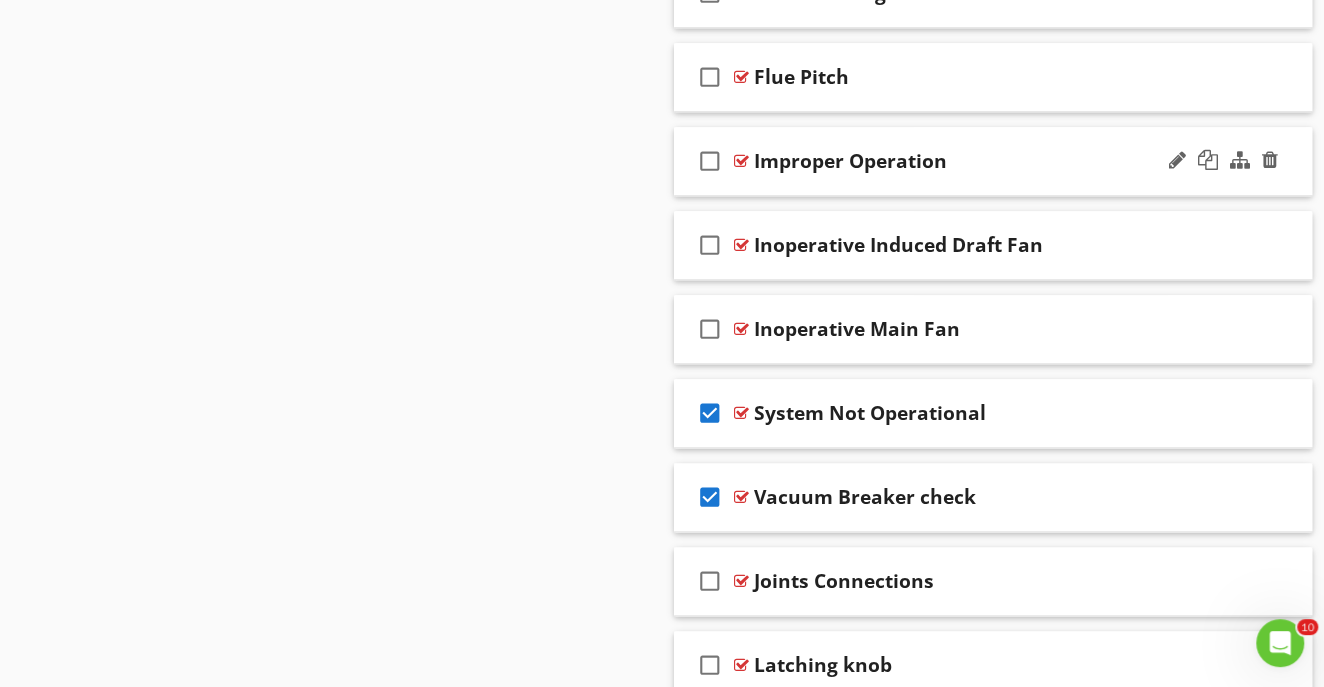 click on "Improper Operation" at bounding box center [978, 161] 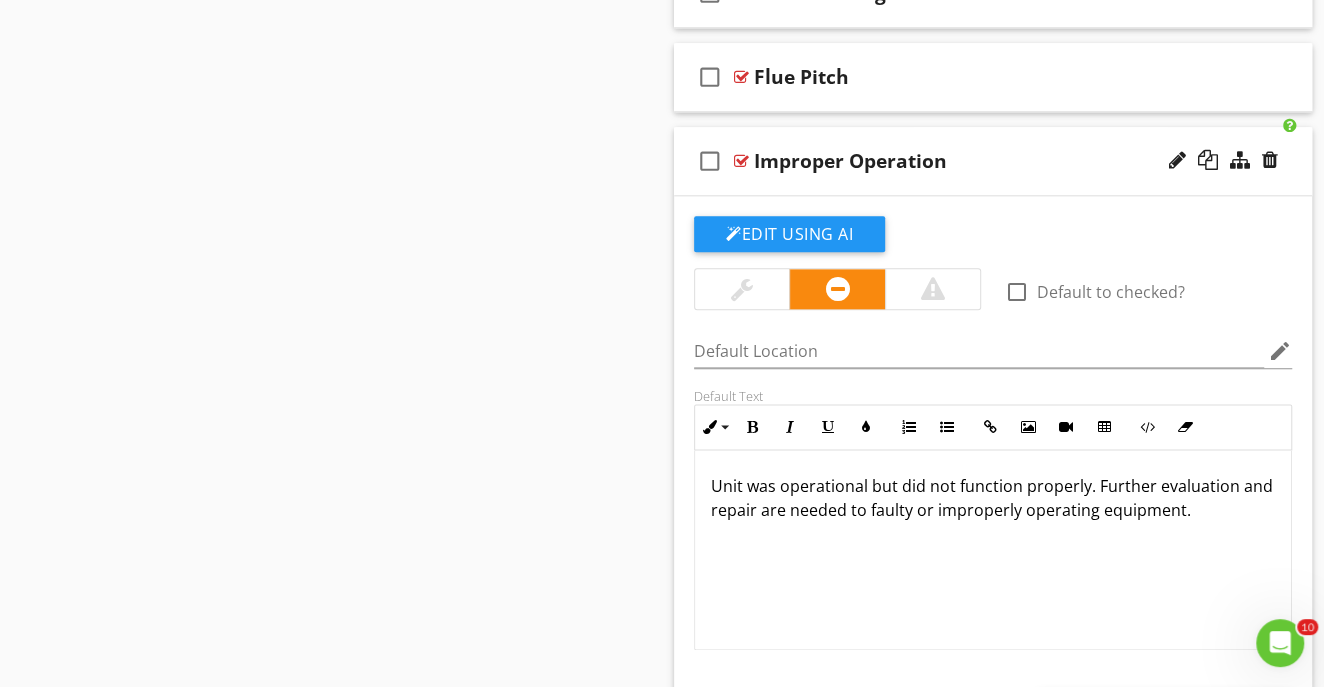 click on "Sections
Inspection Detail           Heating System           Plumbing           Electrical System           Air Conditioning           Structural Components           Insulation           Ventilation           Interior           Fire Safety           Appliances           Grounds           Exterior           Garage           Swimming Pool           Cottage           Outdoor Structure           Boat House           Seawall           Termite  Infestation Inspection Report           Environmental Inspections           MAINTENANCE
Section
Attachments
Attachment
Items
General           Equipment           Supplementary Heating           Oil Tank           Thermostat(s)           Zoning           Humidifier(s)           Filters           Insulation           Ventilation           Fire Safety           System Condition
Item" at bounding box center (662, -809) 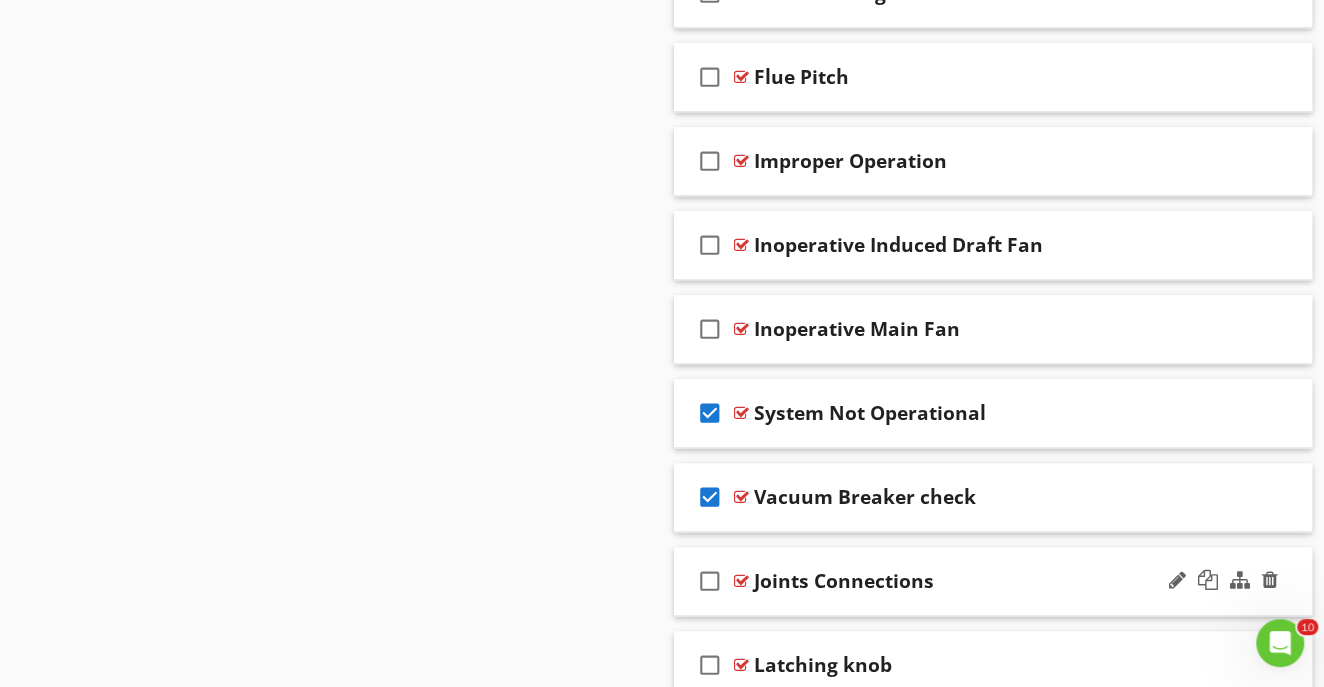 click on "Joints Connections" at bounding box center [978, 581] 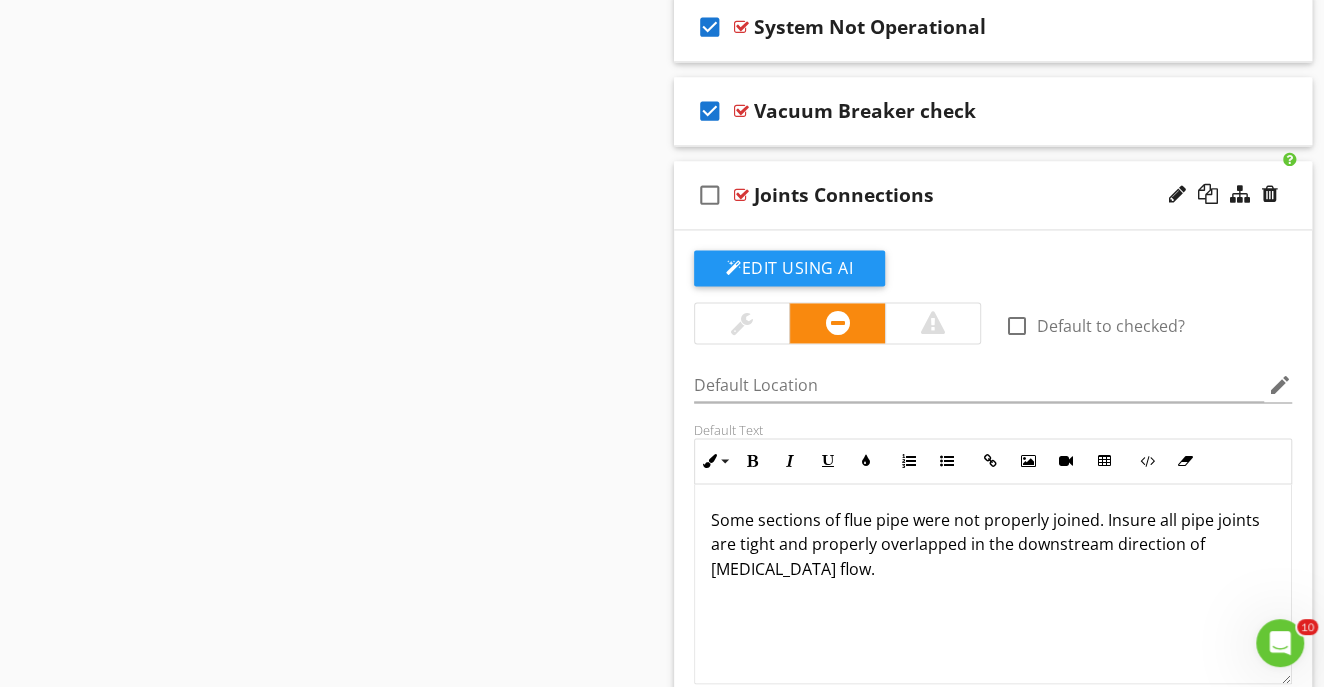 scroll, scrollTop: 6159, scrollLeft: 0, axis: vertical 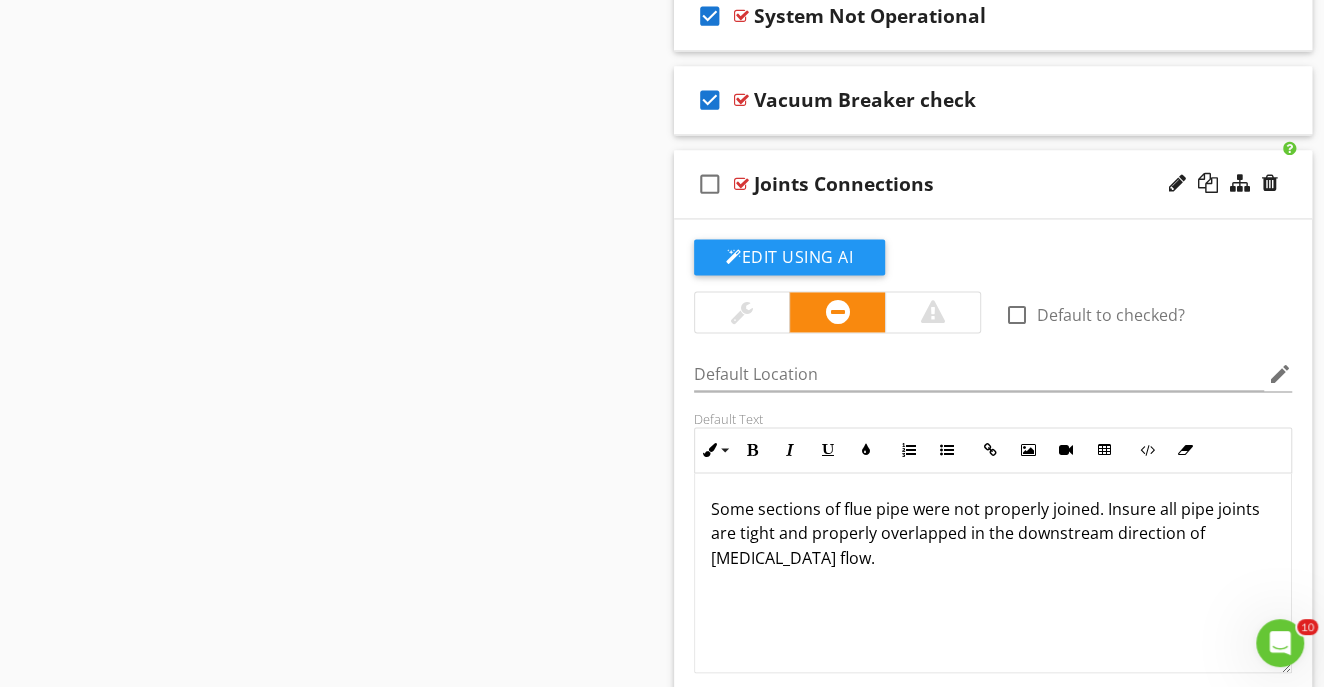 click on "Joints Connections" at bounding box center (844, 184) 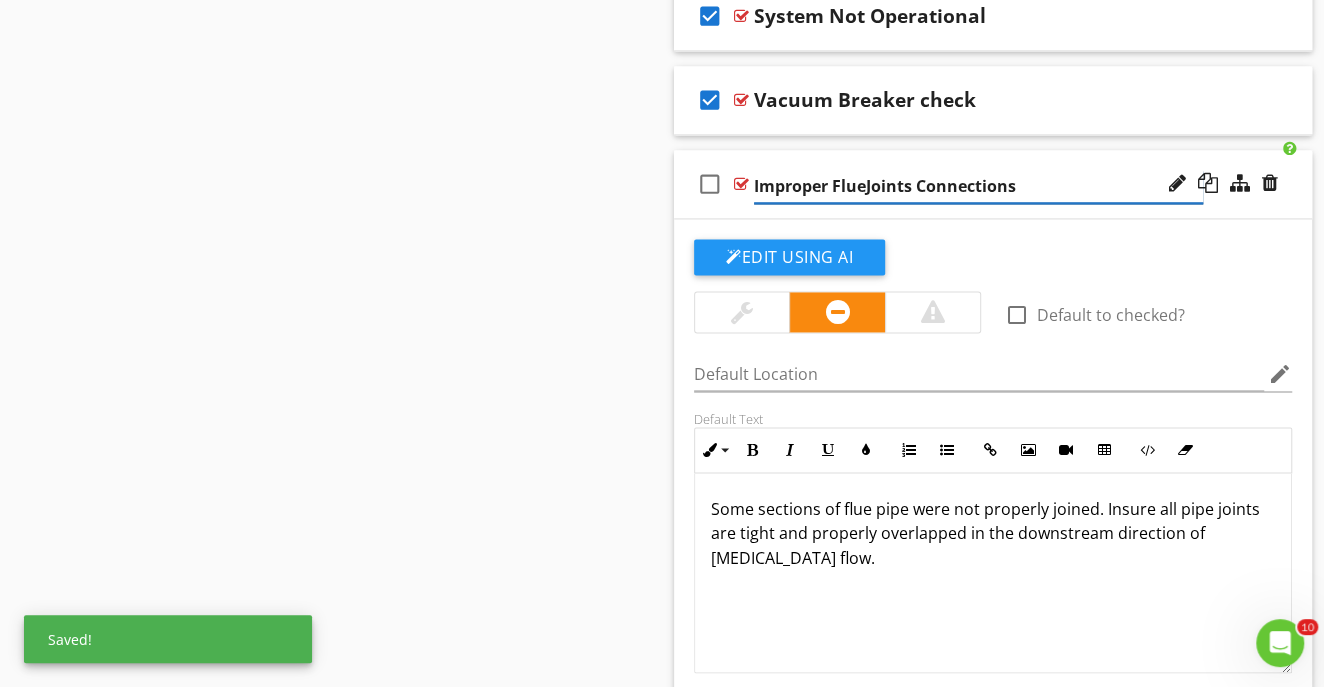 type on "Improper Flue Joints Connections" 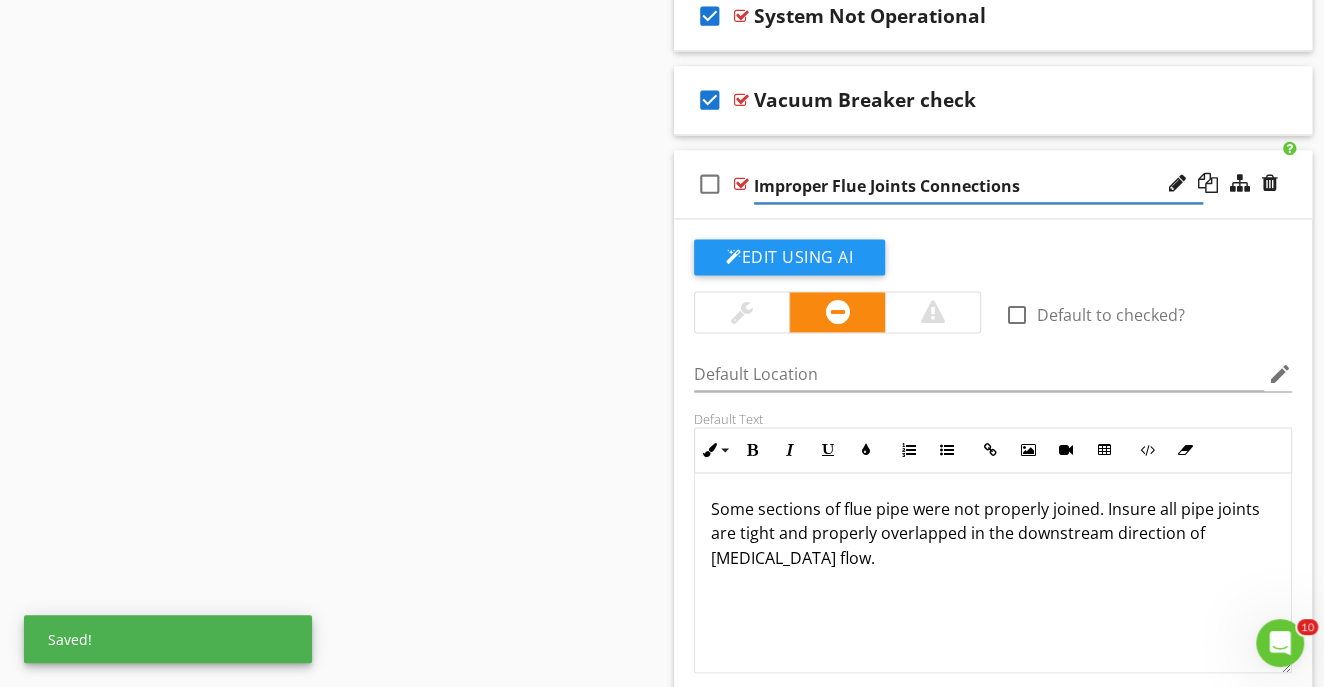click on "Sections
Inspection Detail           Heating System           Plumbing           Electrical System           Air Conditioning           Structural Components           Insulation           Ventilation           Interior           Fire Safety           Appliances           Grounds           Exterior           Garage           Swimming Pool           Cottage           Outdoor Structure           Boat House           Seawall           Termite  Infestation Inspection Report           Environmental Inspections           MAINTENANCE
Section
Attachments
Attachment
Items
General           Equipment           Supplementary Heating           Oil Tank           Thermostat(s)           Zoning           Humidifier(s)           Filters           Insulation           Ventilation           Fire Safety           System Condition
Item" at bounding box center [662, -1206] 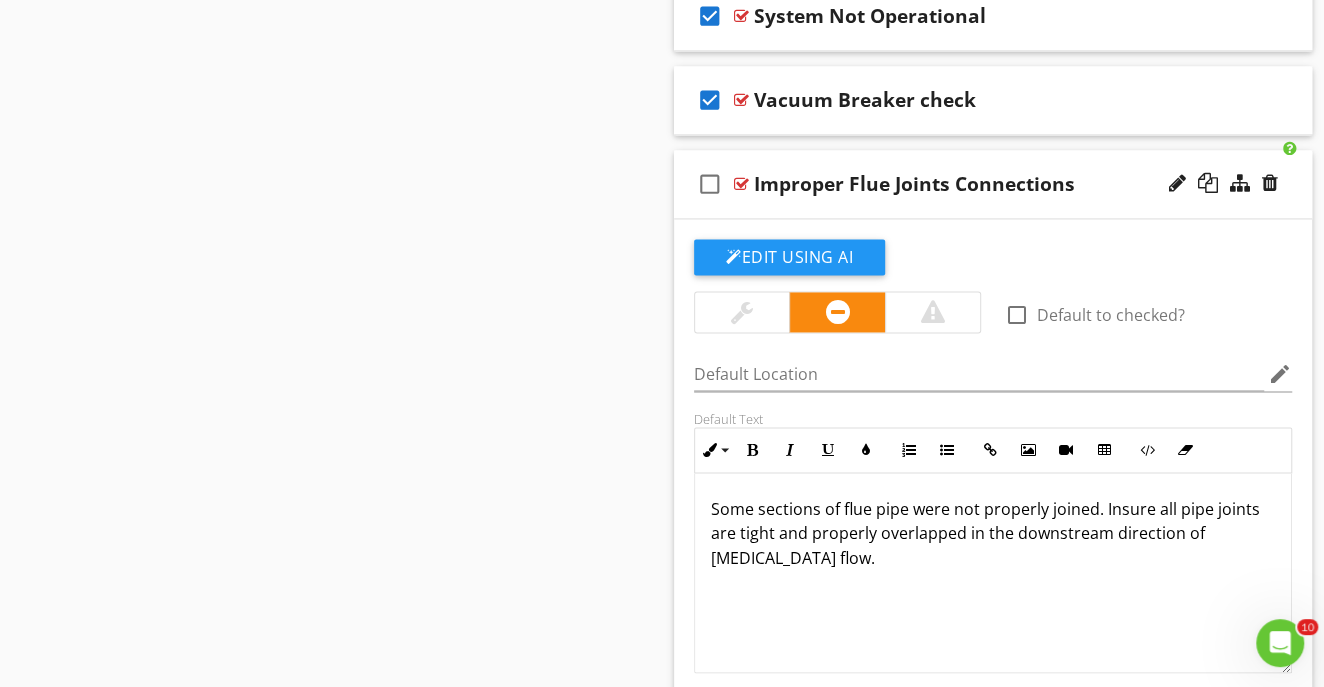 click at bounding box center (933, 312) 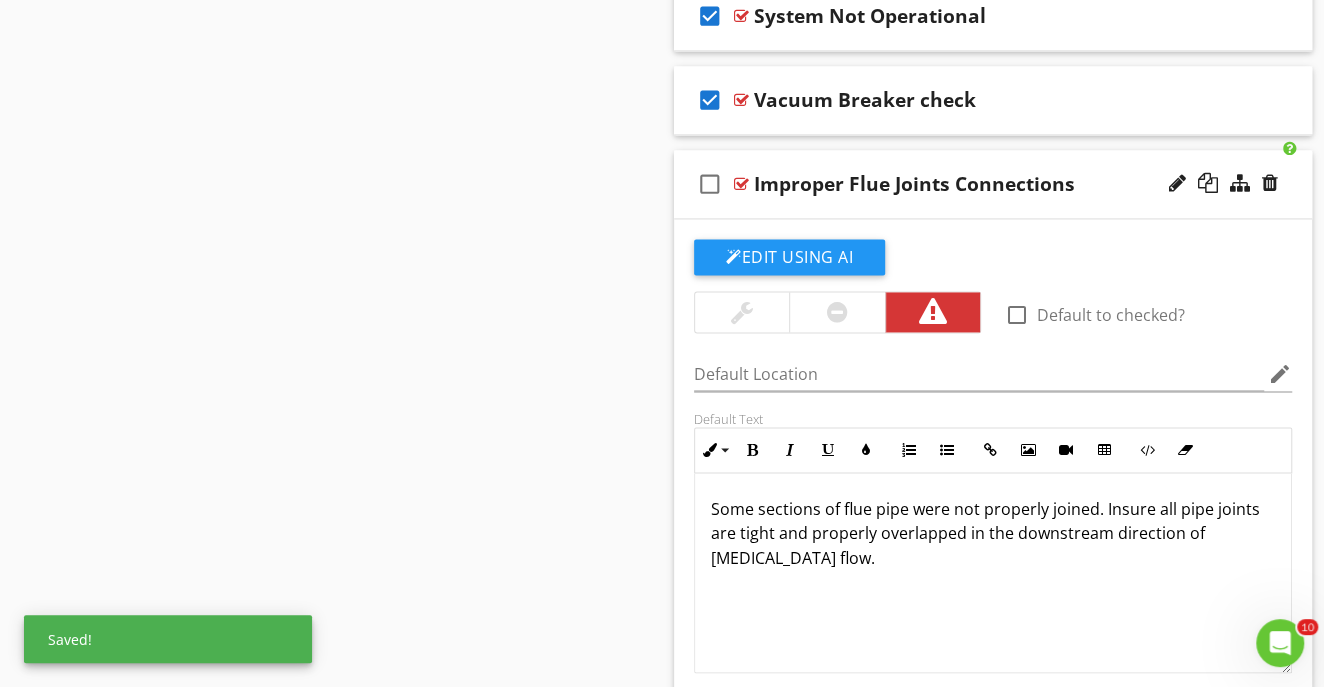 scroll, scrollTop: 5850, scrollLeft: 0, axis: vertical 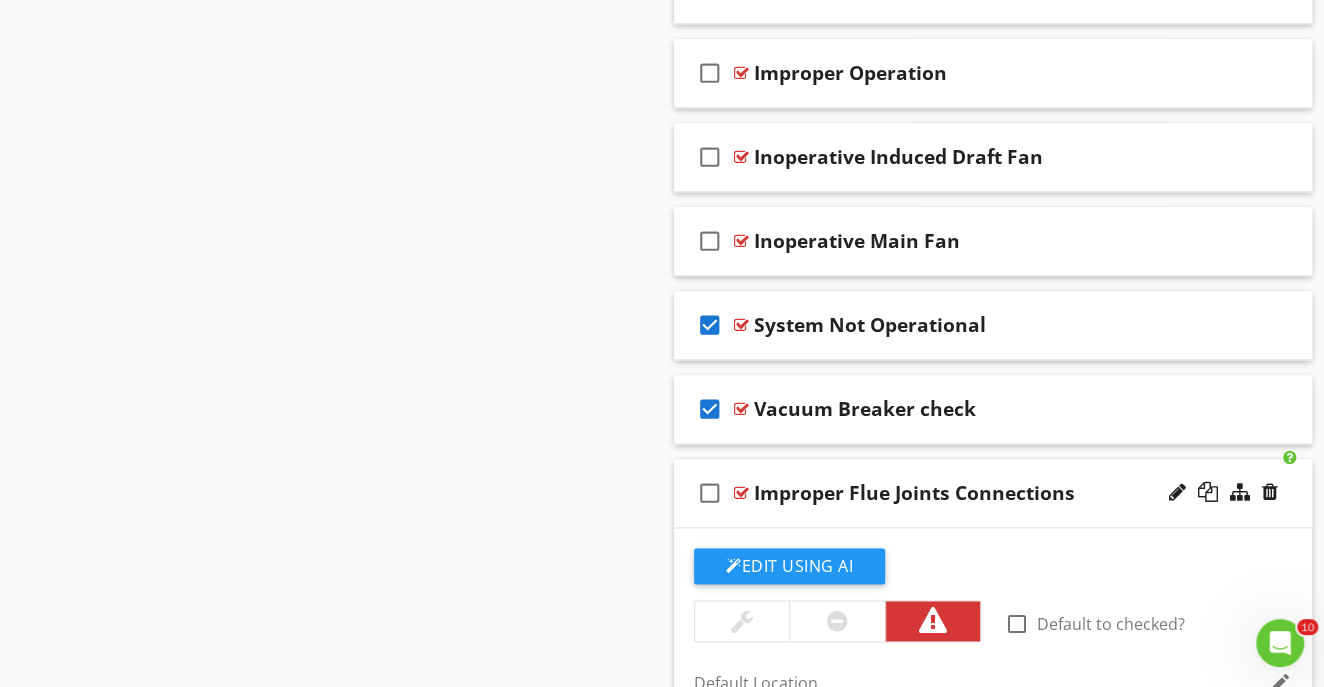 click on "check_box_outline_blank" at bounding box center [714, 493] 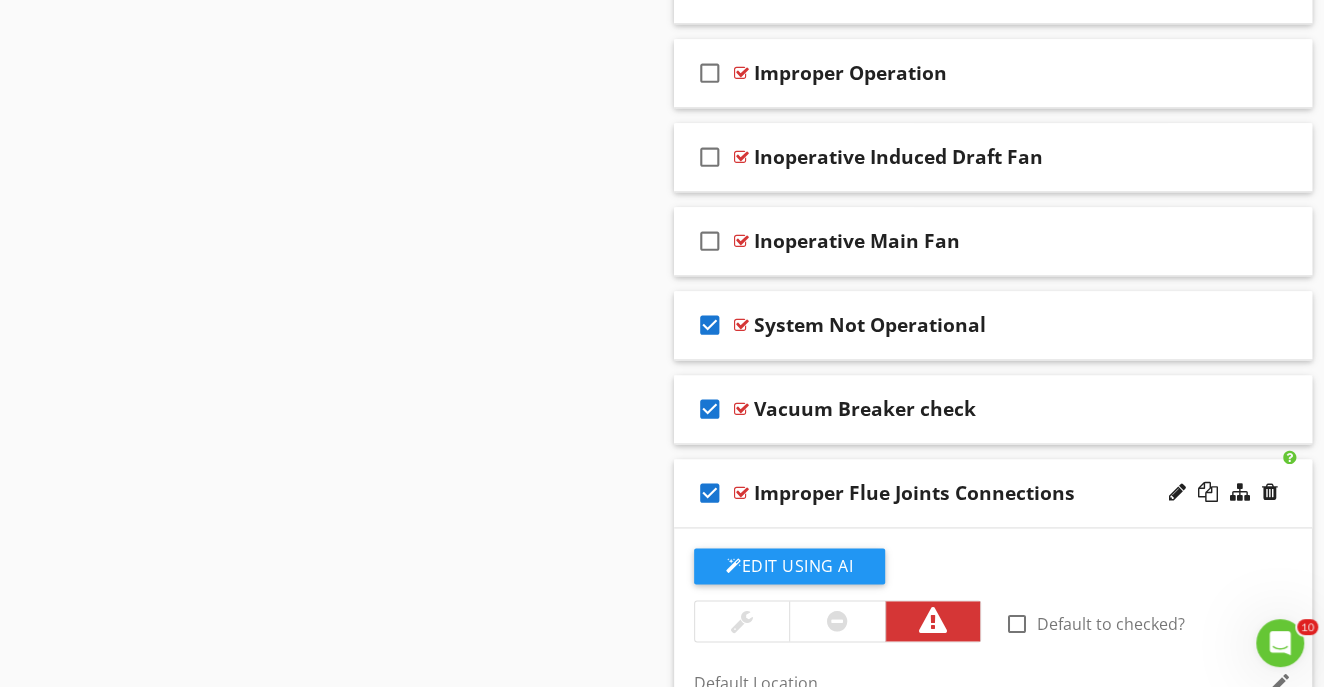 click on "Improper Flue Joints Connections" at bounding box center (978, 493) 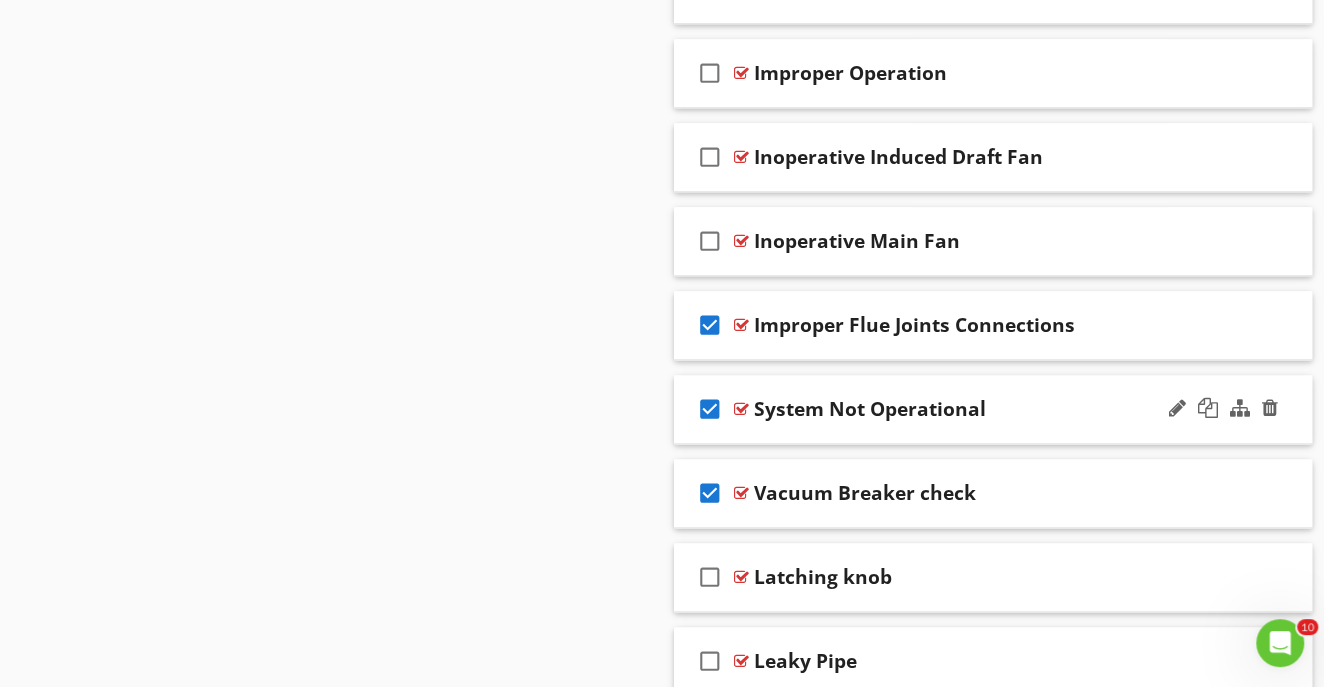click on "System Not Operational" at bounding box center [978, 409] 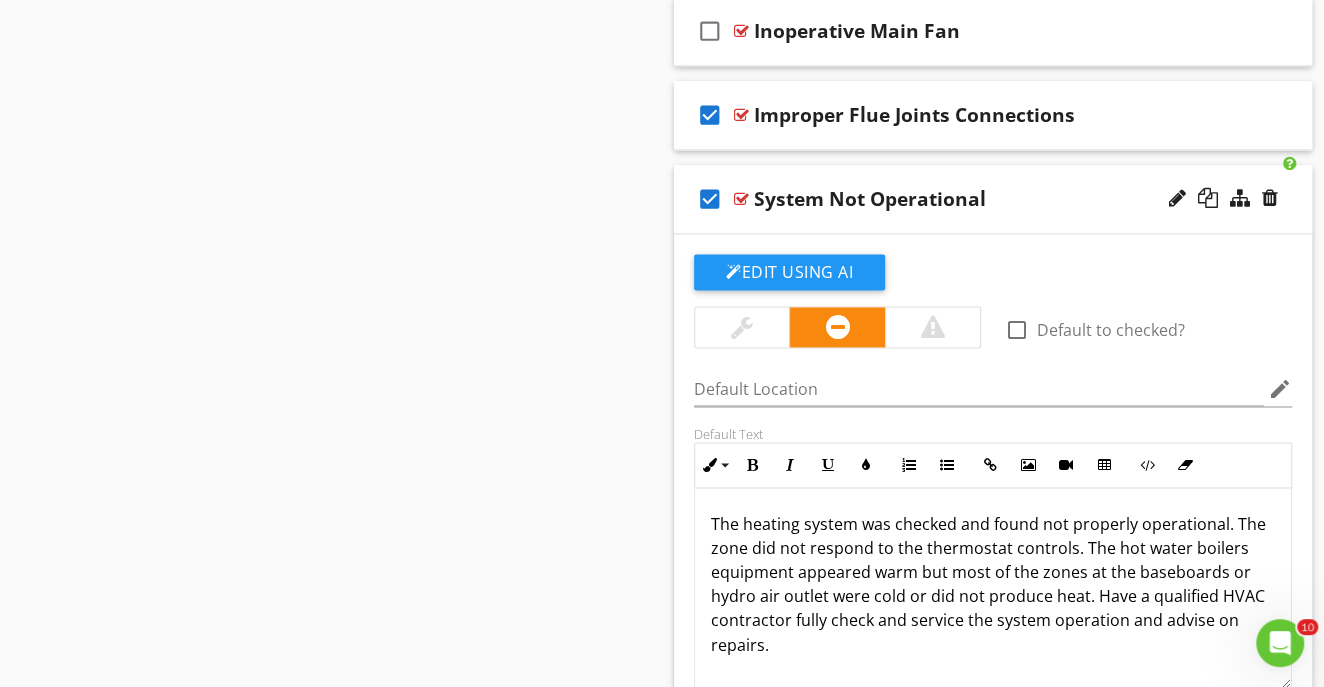 scroll, scrollTop: 5861, scrollLeft: 0, axis: vertical 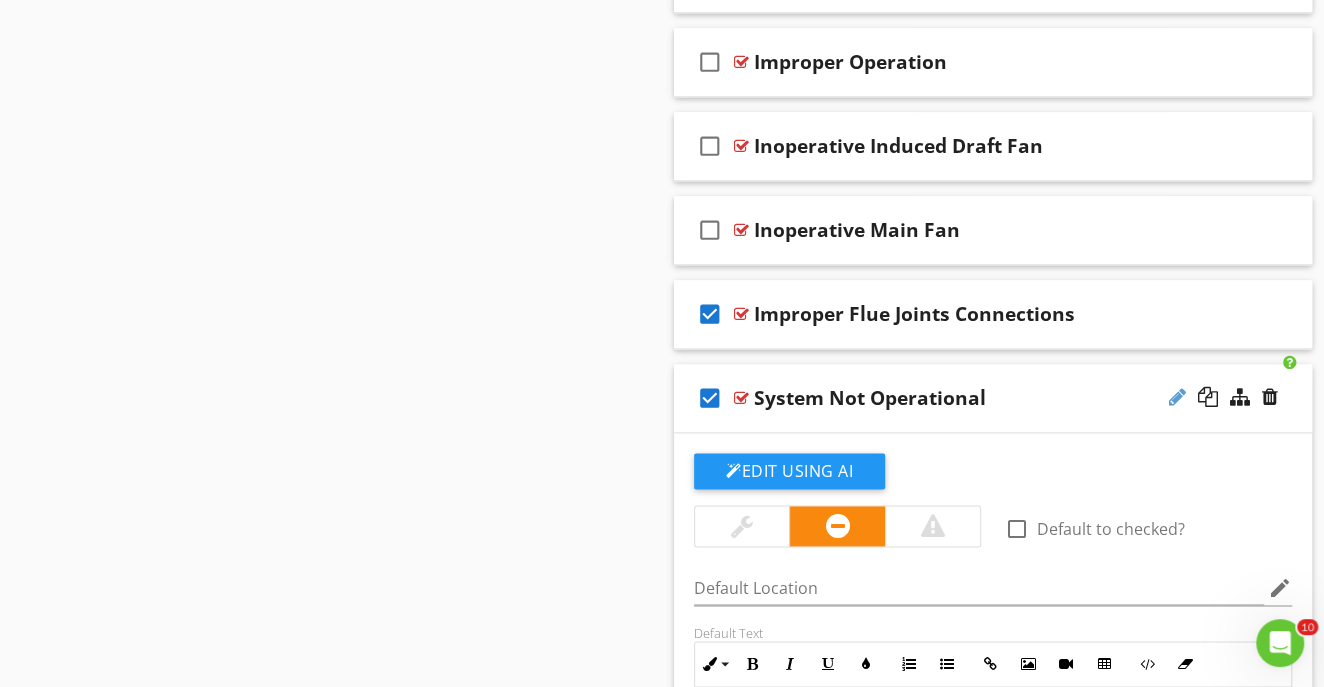click at bounding box center (1177, 397) 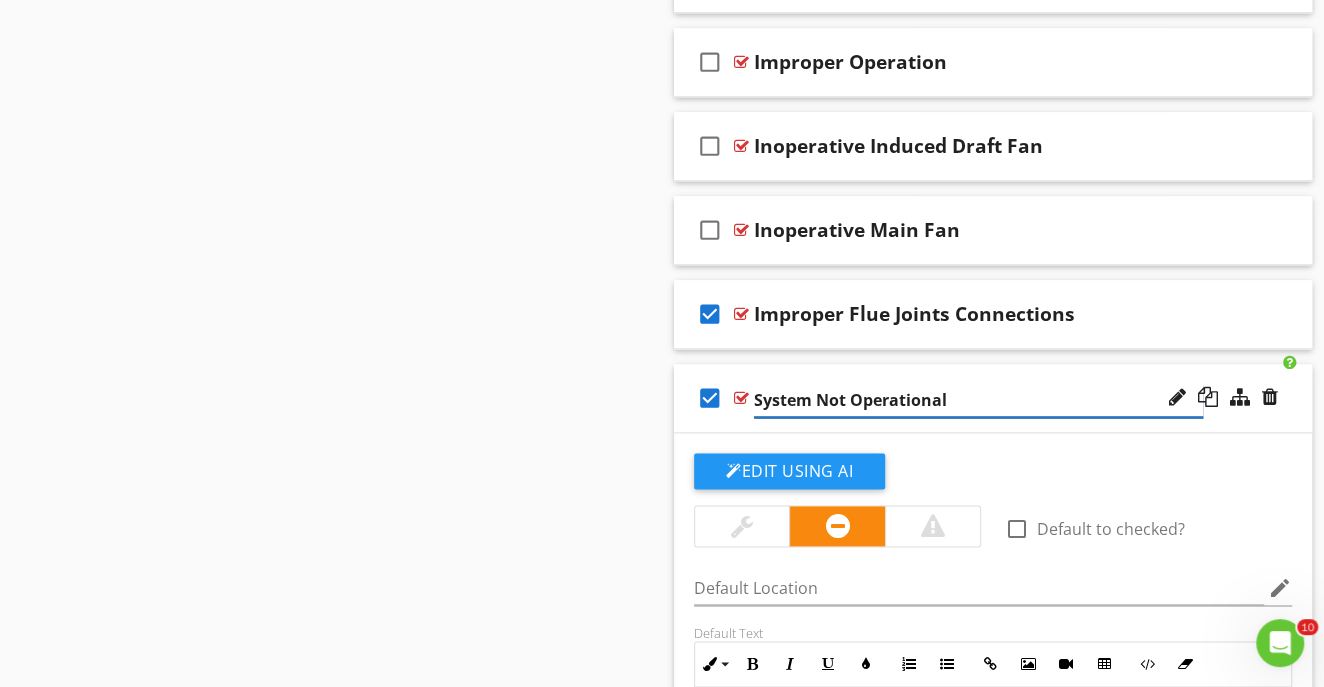click on "System Not Operational" at bounding box center [978, 400] 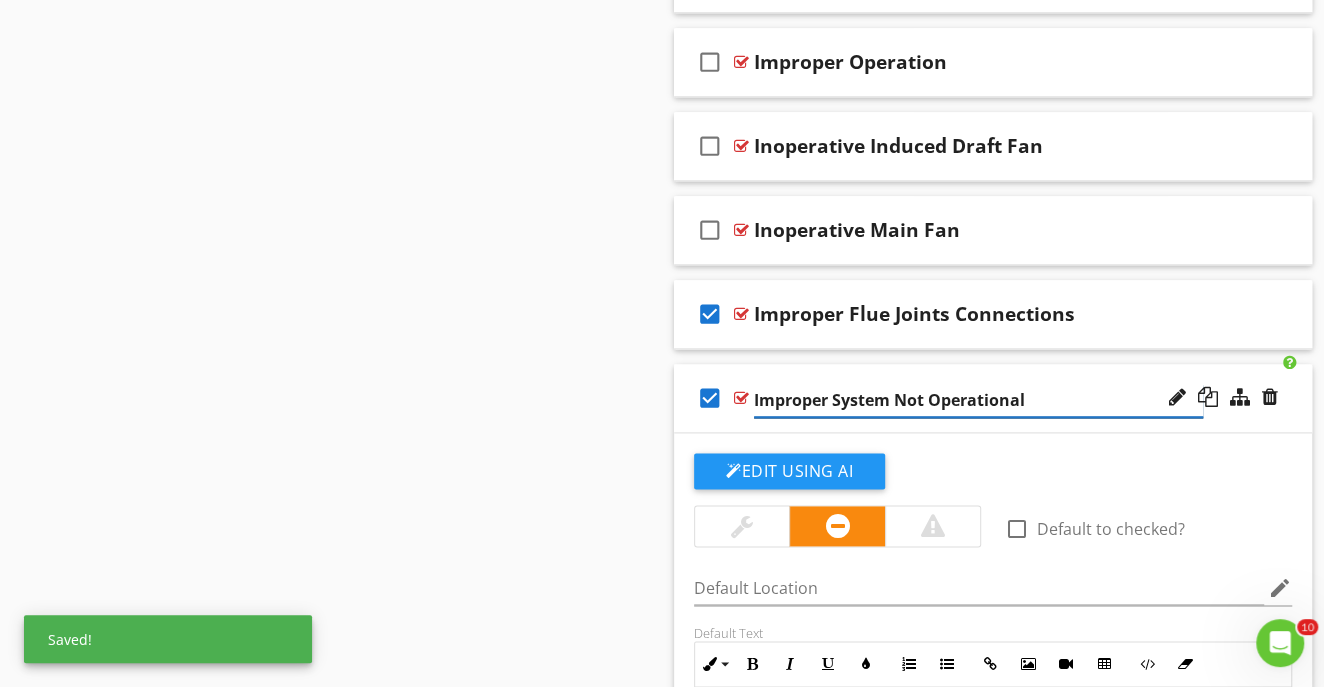 click on "Improper System Not Operational" at bounding box center (978, 400) 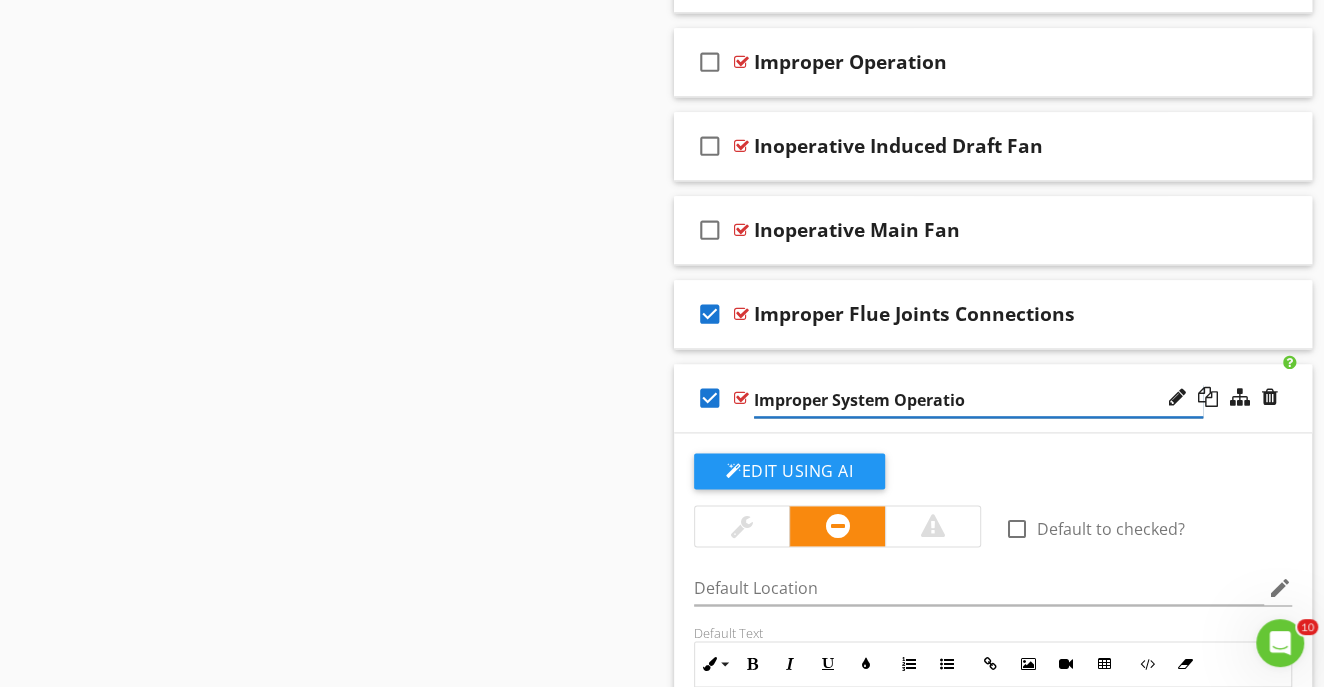 type on "Improper System Operation" 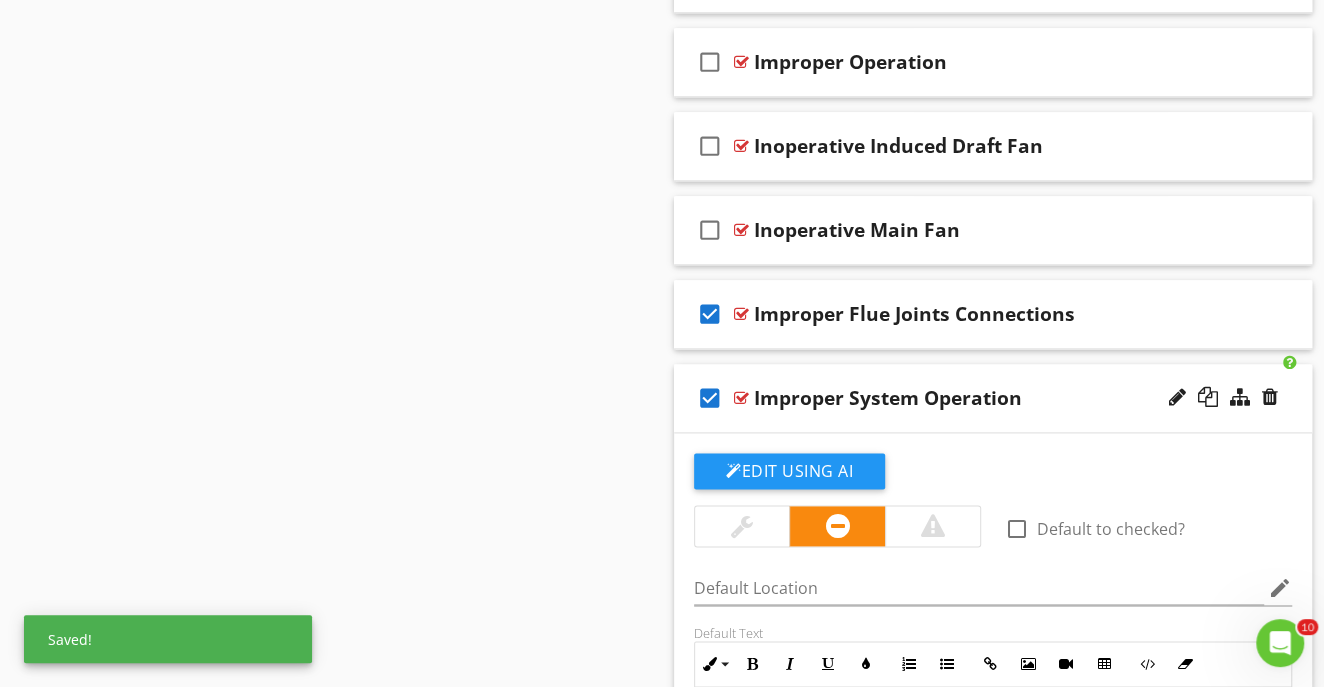 click on "Sections
Inspection Detail           Heating System           Plumbing           Electrical System           Air Conditioning           Structural Components           Insulation           Ventilation           Interior           Fire Safety           Appliances           Grounds           Exterior           Garage           Swimming Pool           Cottage           Outdoor Structure           Boat House           Seawall           Termite  Infestation Inspection Report           Environmental Inspections           MAINTENANCE
Section
Attachments
Attachment
Items
General           Equipment           Supplementary Heating           Oil Tank           Thermostat(s)           Zoning           Humidifier(s)           Filters           Insulation           Ventilation           Fire Safety           System Condition
Item" at bounding box center (662, -908) 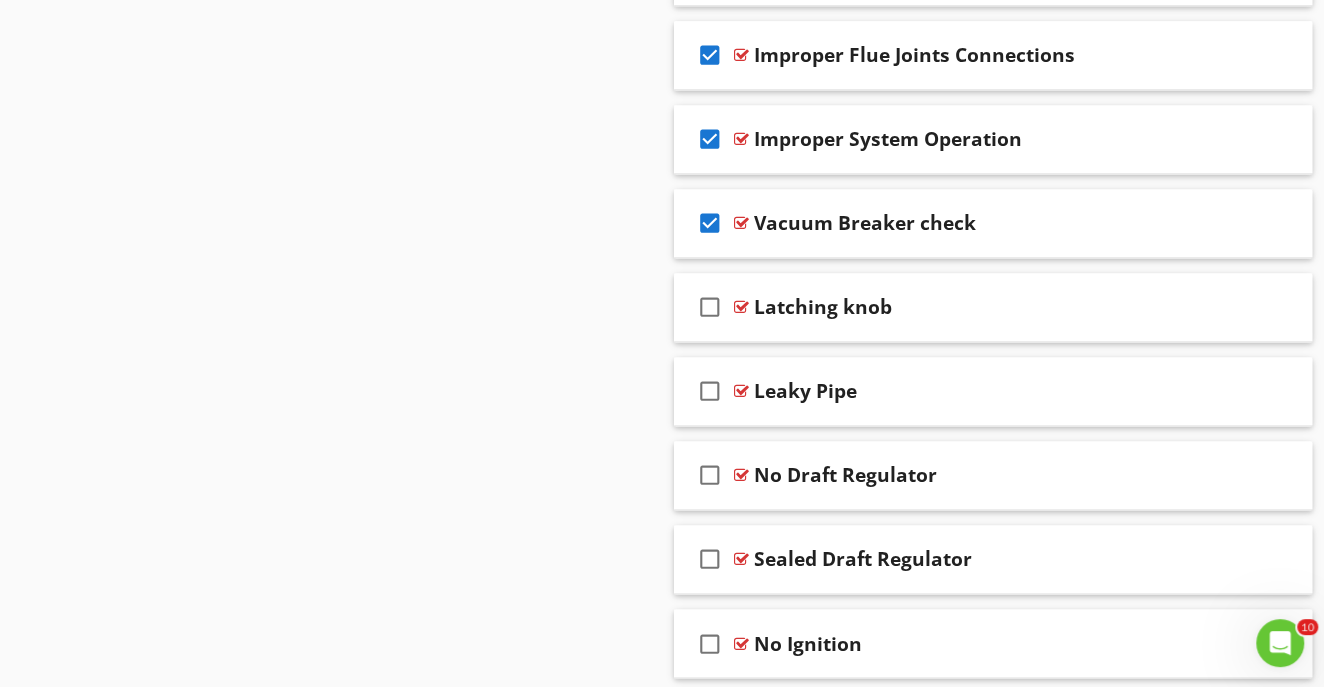 scroll, scrollTop: 6151, scrollLeft: 0, axis: vertical 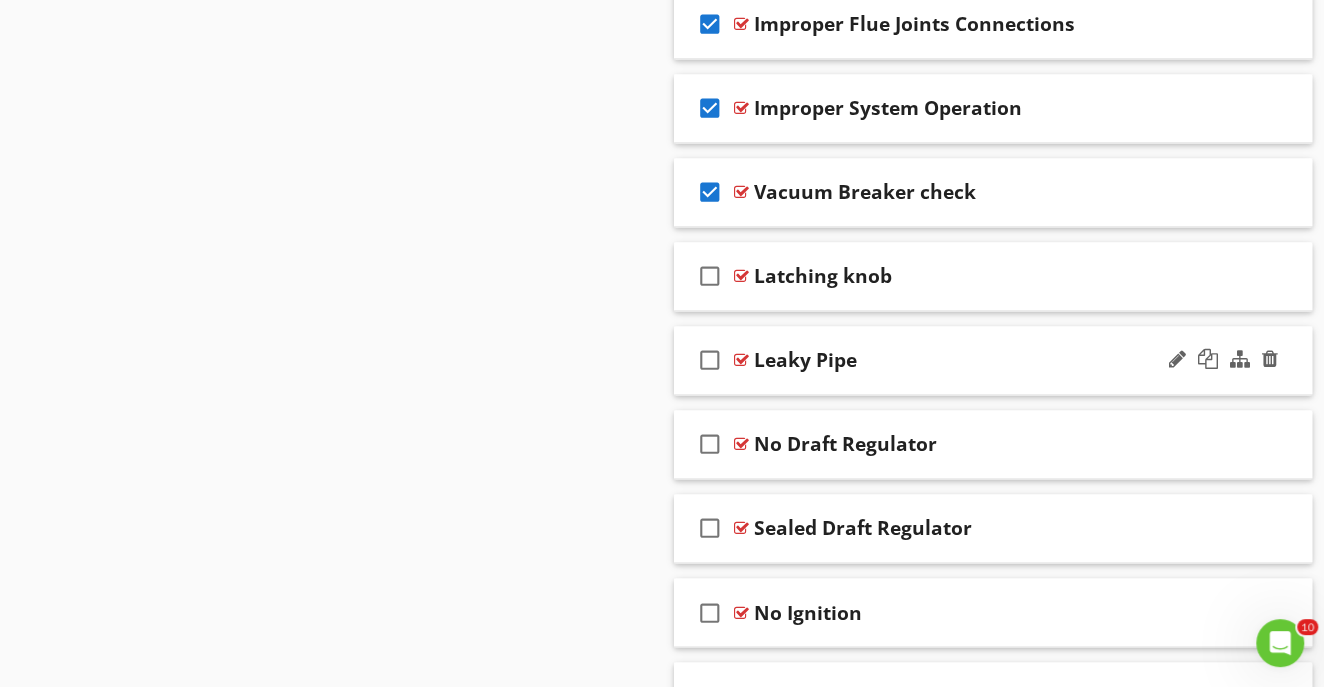 click on "Leaky Pipe" at bounding box center [978, 360] 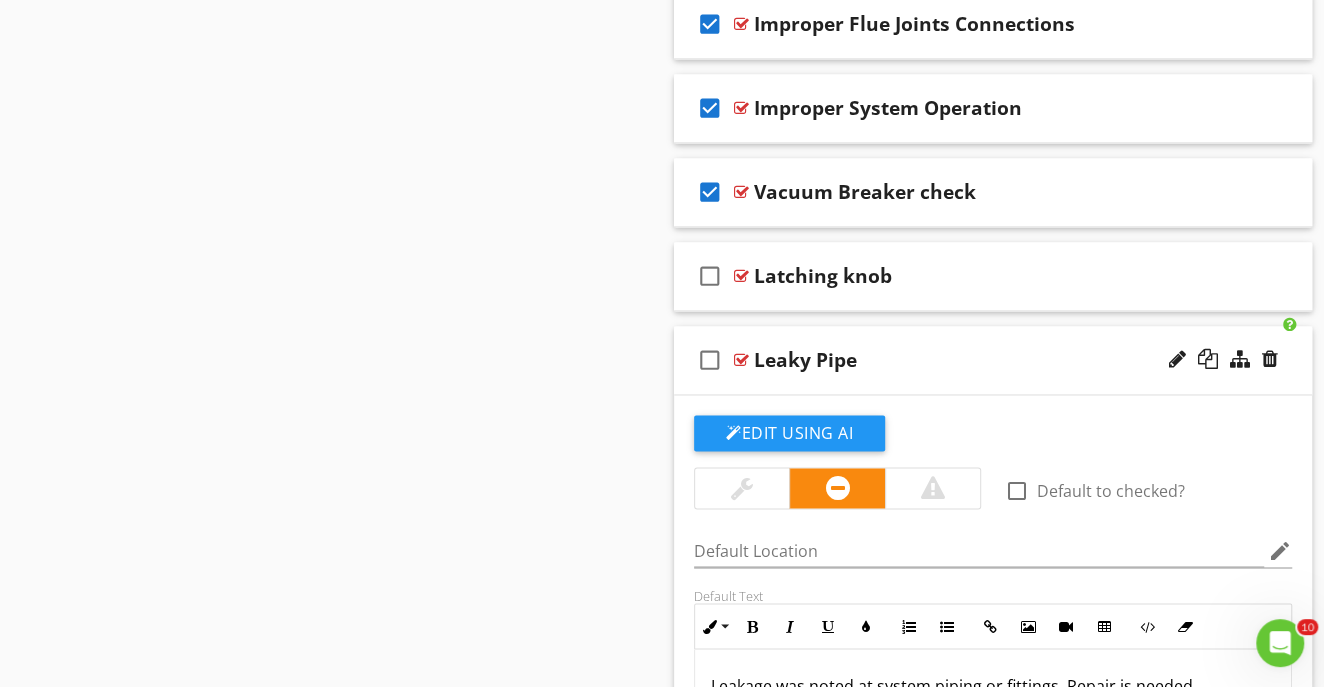 click on "Leaky Pipe" at bounding box center (805, 360) 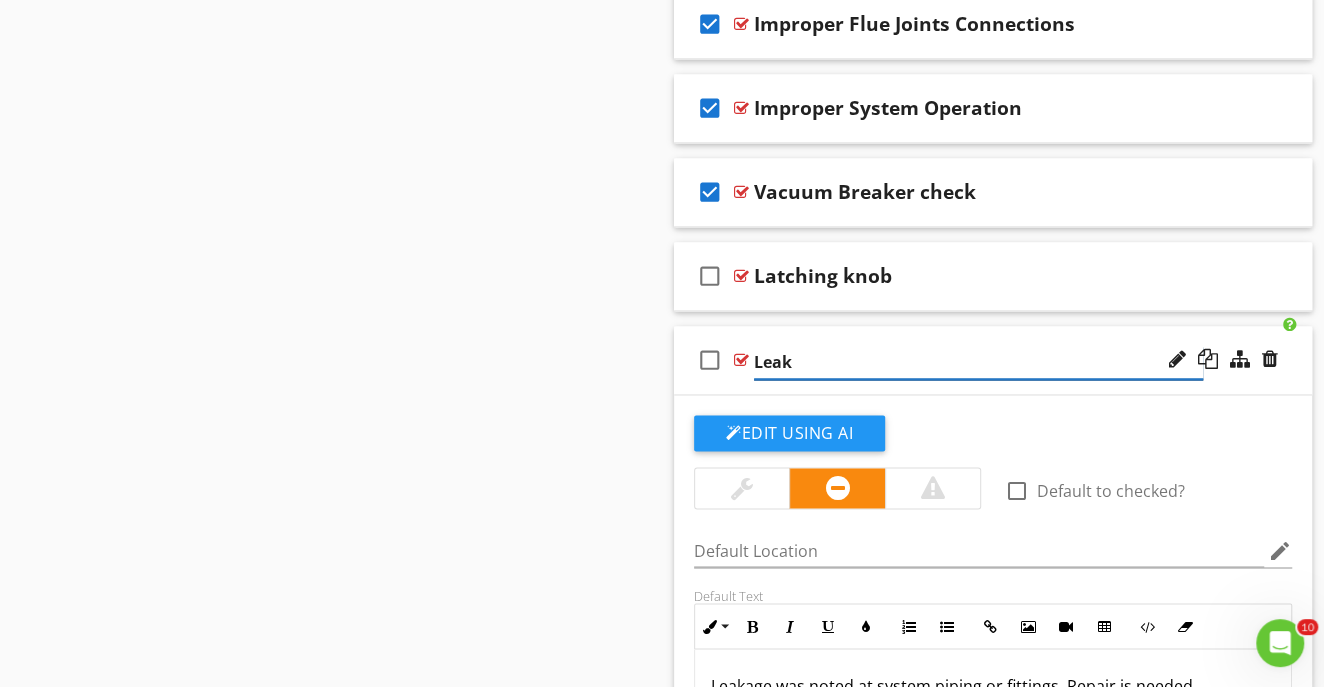 type on "Leaks" 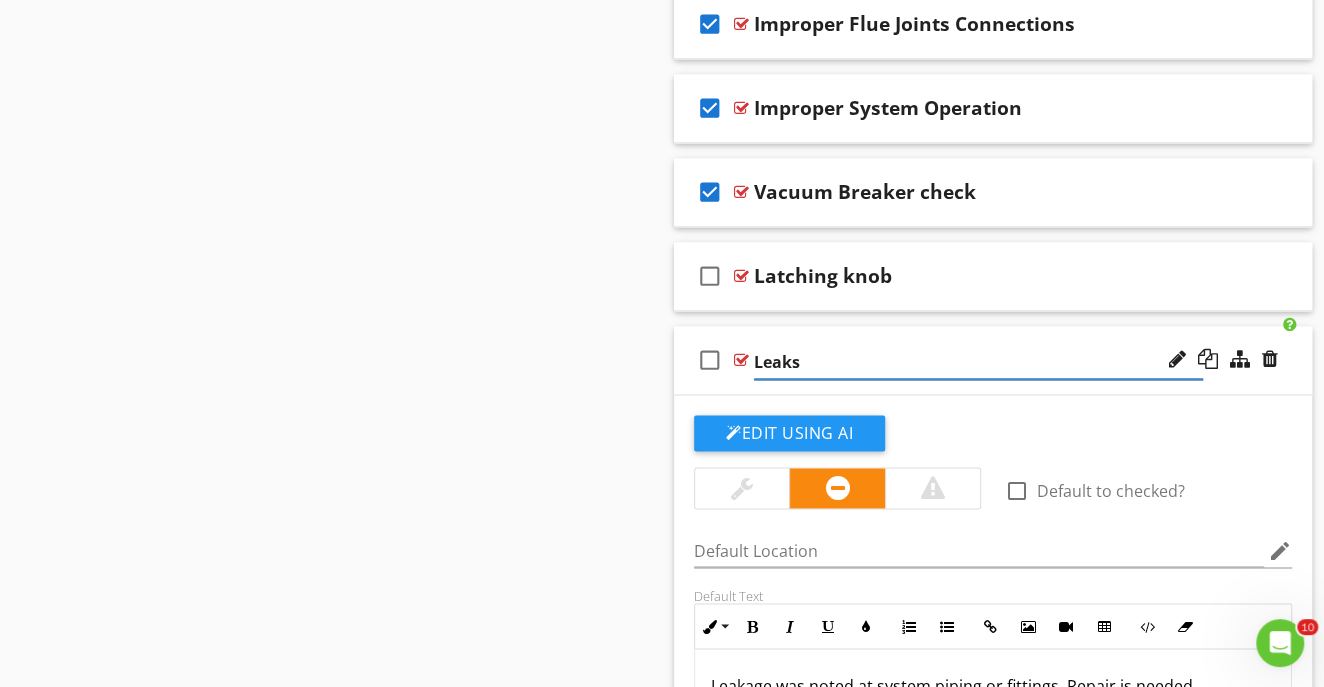 click on "Sections
Inspection Detail           Heating System           Plumbing           Electrical System           Air Conditioning           Structural Components           Insulation           Ventilation           Interior           Fire Safety           Appliances           Grounds           Exterior           Garage           Swimming Pool           Cottage           Outdoor Structure           Boat House           Seawall           Termite  Infestation Inspection Report           Environmental Inspections           MAINTENANCE
Section
Attachments
Attachment
Items
General           Equipment           Supplementary Heating           Oil Tank           Thermostat(s)           Zoning           Humidifier(s)           Filters           Insulation           Ventilation           Fire Safety           System Condition
Item" at bounding box center (662, -1198) 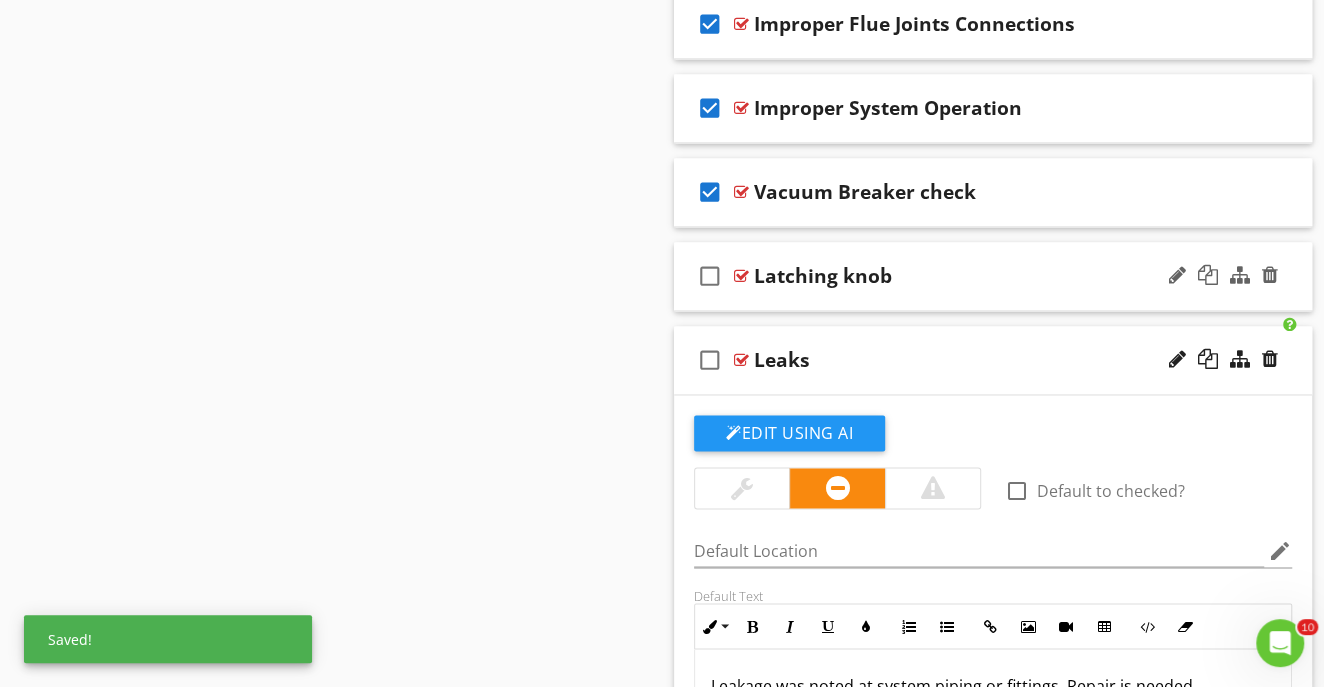 click on "Latching knob" at bounding box center (978, 276) 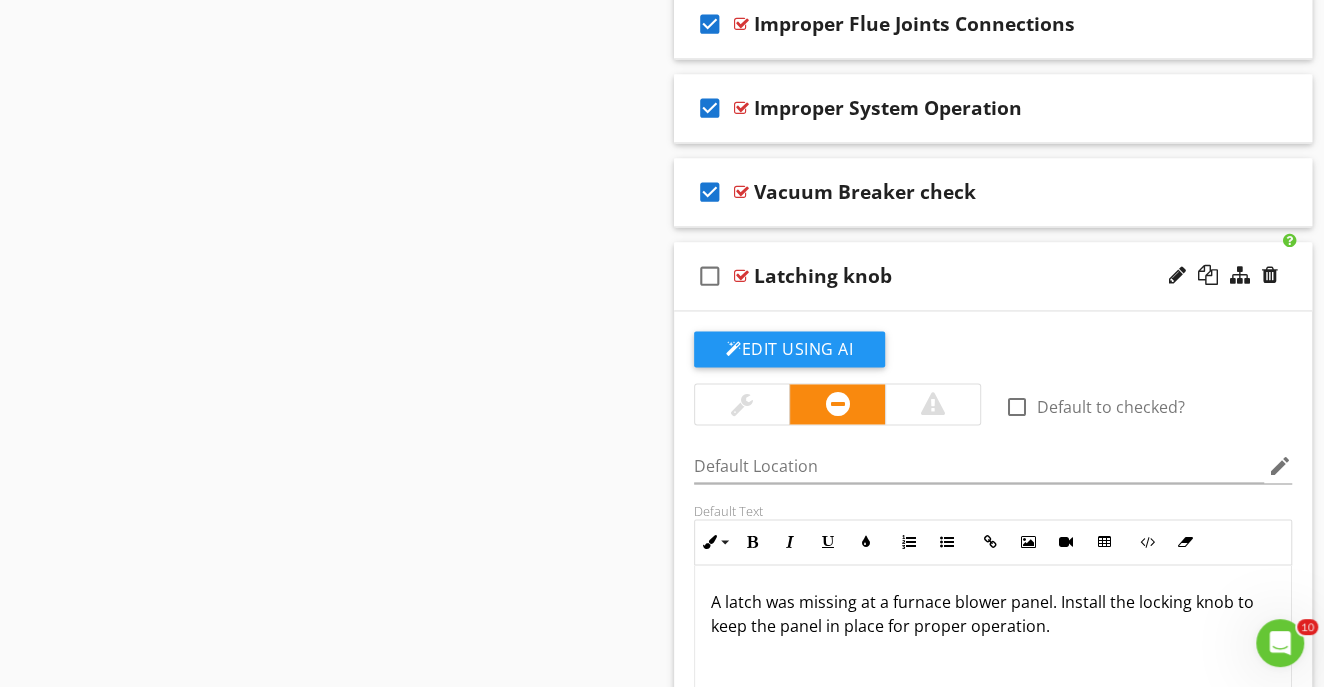 click on "Sections
Inspection Detail           Heating System           Plumbing           Electrical System           Air Conditioning           Structural Components           Insulation           Ventilation           Interior           Fire Safety           Appliances           Grounds           Exterior           Garage           Swimming Pool           Cottage           Outdoor Structure           Boat House           Seawall           Termite  Infestation Inspection Report           Environmental Inspections           MAINTENANCE
Section
Attachments
Attachment
Items
General           Equipment           Supplementary Heating           Oil Tank           Thermostat(s)           Zoning           Humidifier(s)           Filters           Insulation           Ventilation           Fire Safety           System Condition
Item" at bounding box center (662, -895) 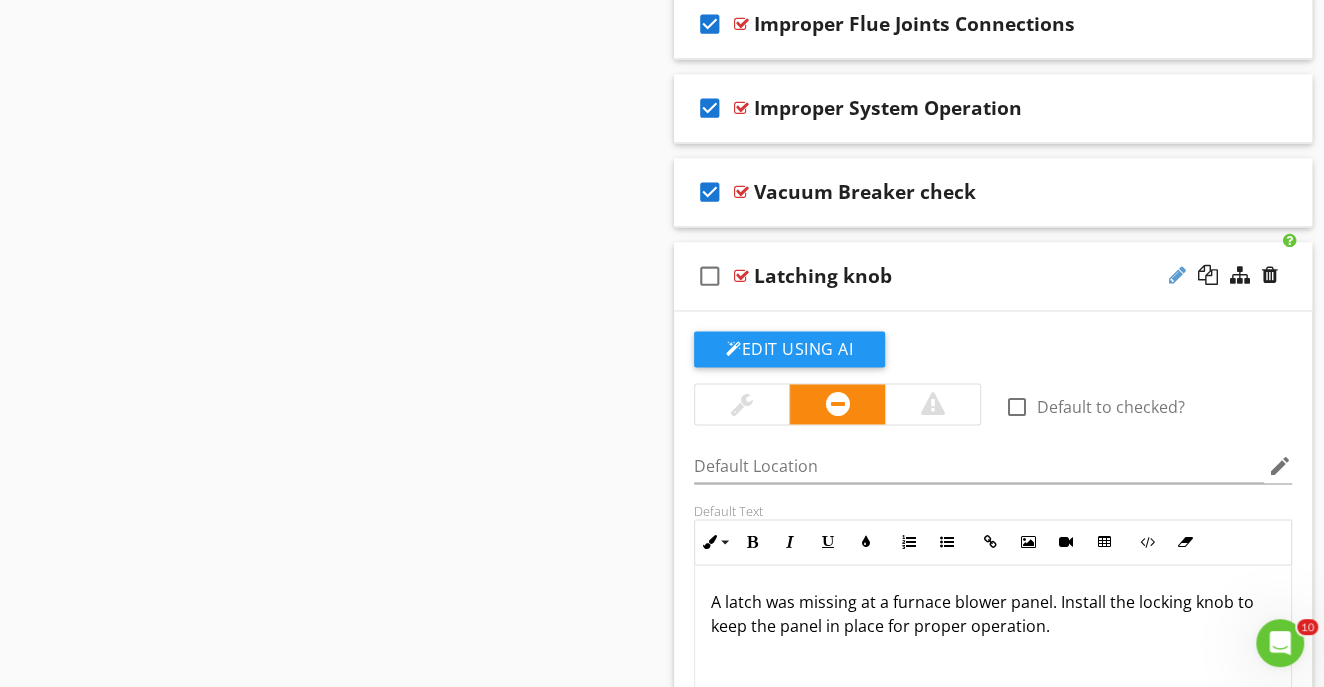 click at bounding box center [1177, 275] 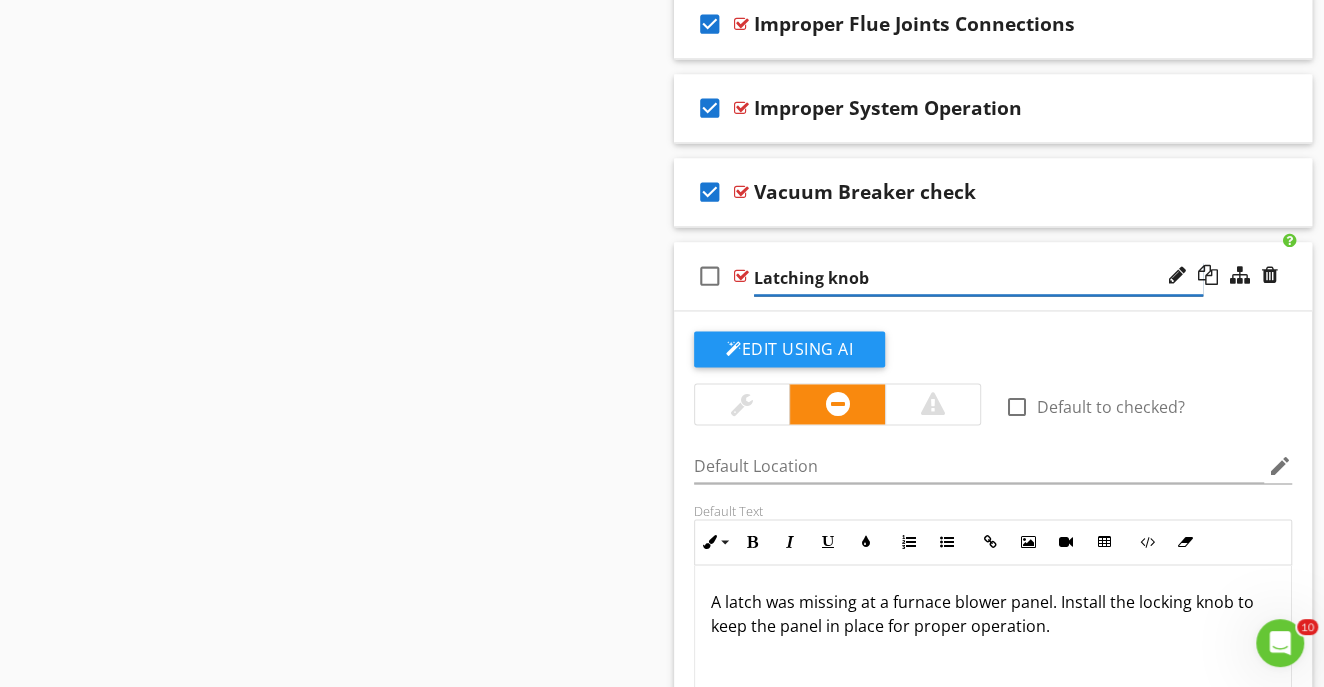 click on "Latching knob" at bounding box center (978, 278) 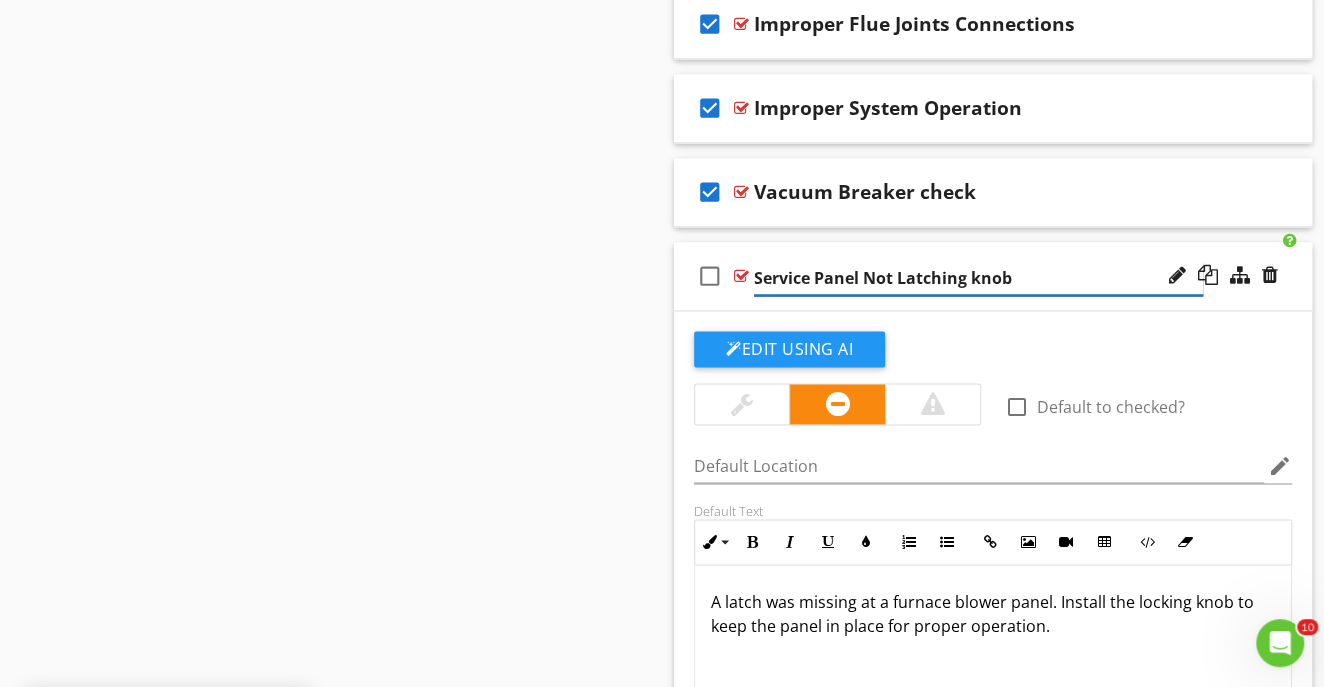 click on "Service Panel Not Latching knob" at bounding box center [978, 278] 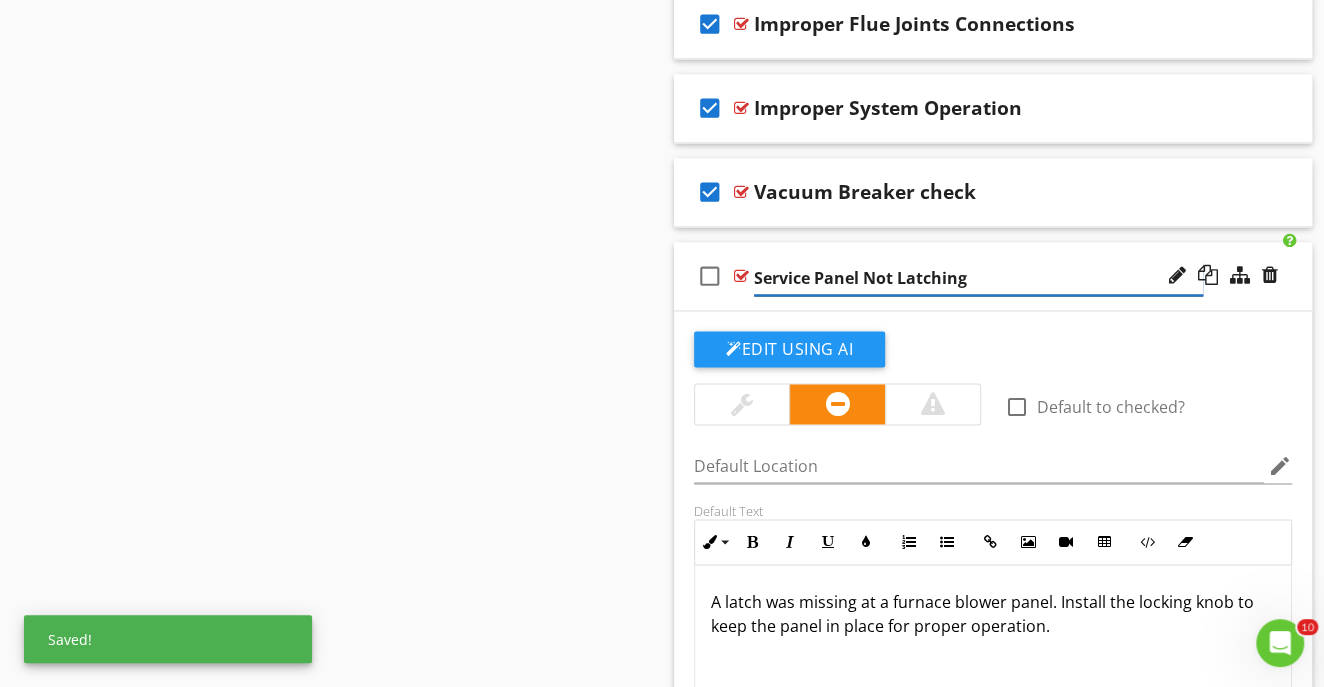 type on "Service Panel Not Latching" 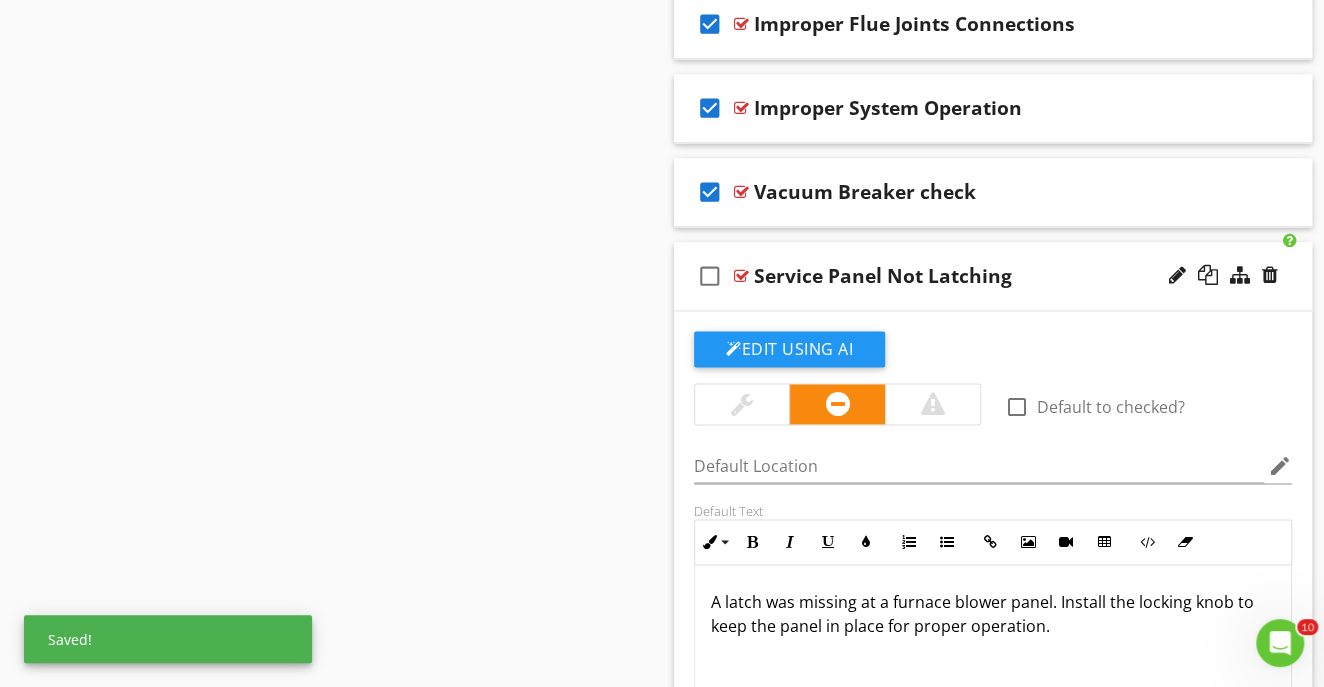 drag, startPoint x: 511, startPoint y: 211, endPoint x: 525, endPoint y: 208, distance: 14.3178215 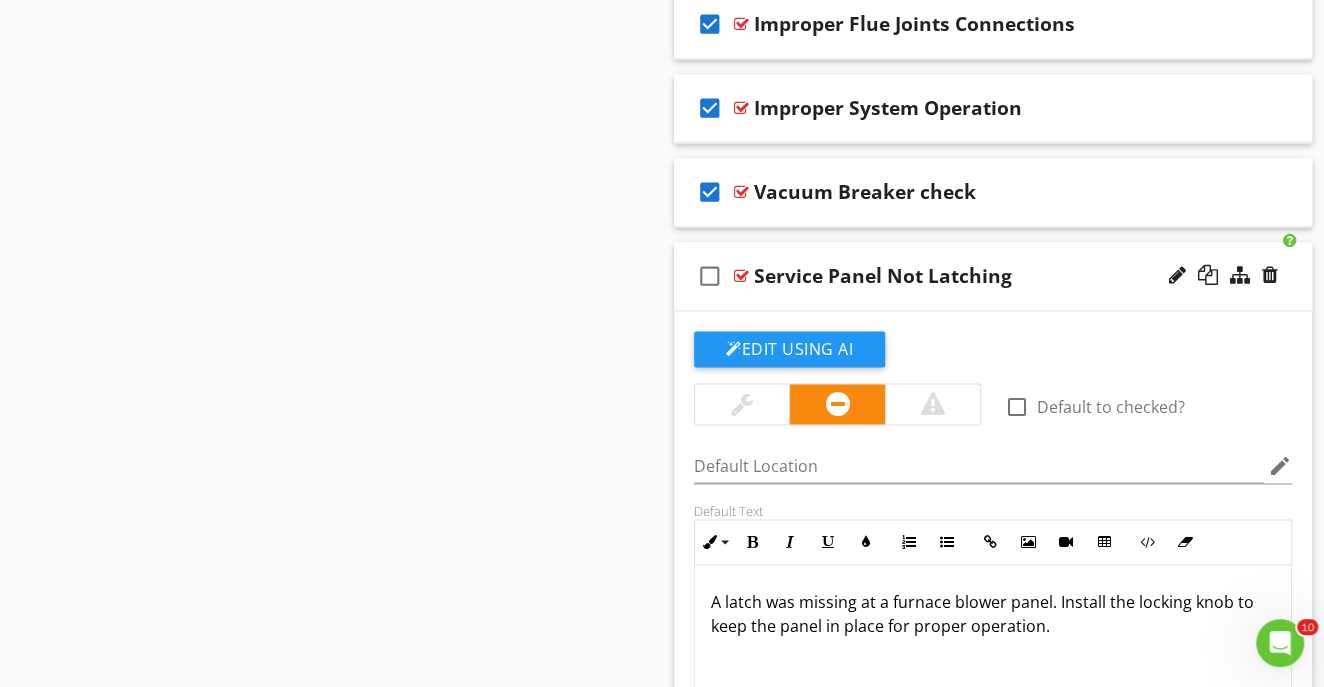 click on "Service Panel Not Latching" at bounding box center (978, 276) 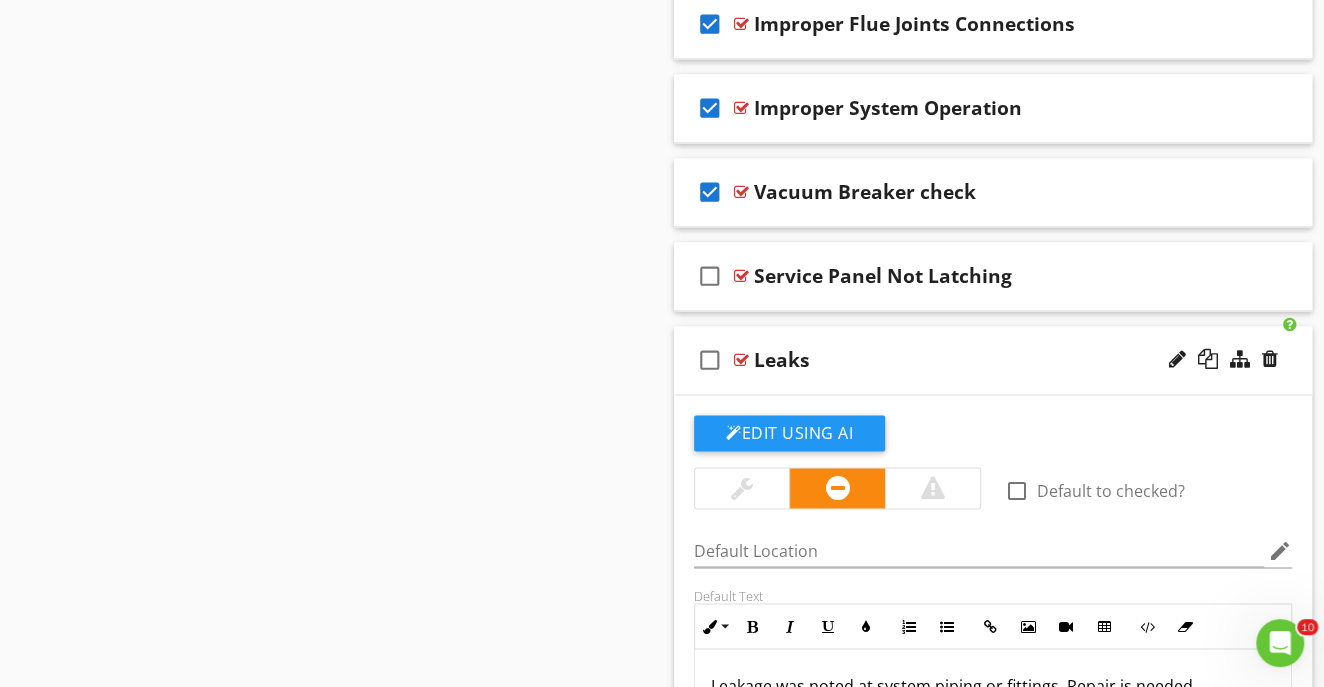 click on "Leaks" at bounding box center [978, 360] 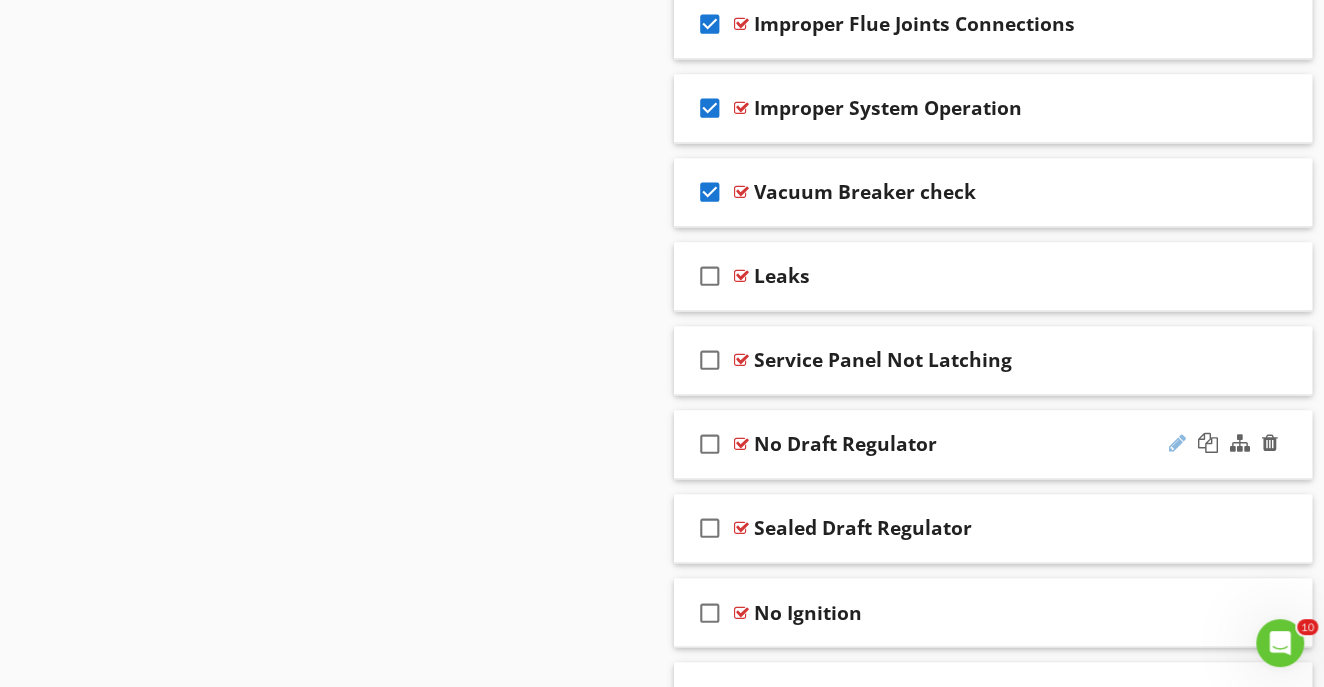 click at bounding box center [1177, 443] 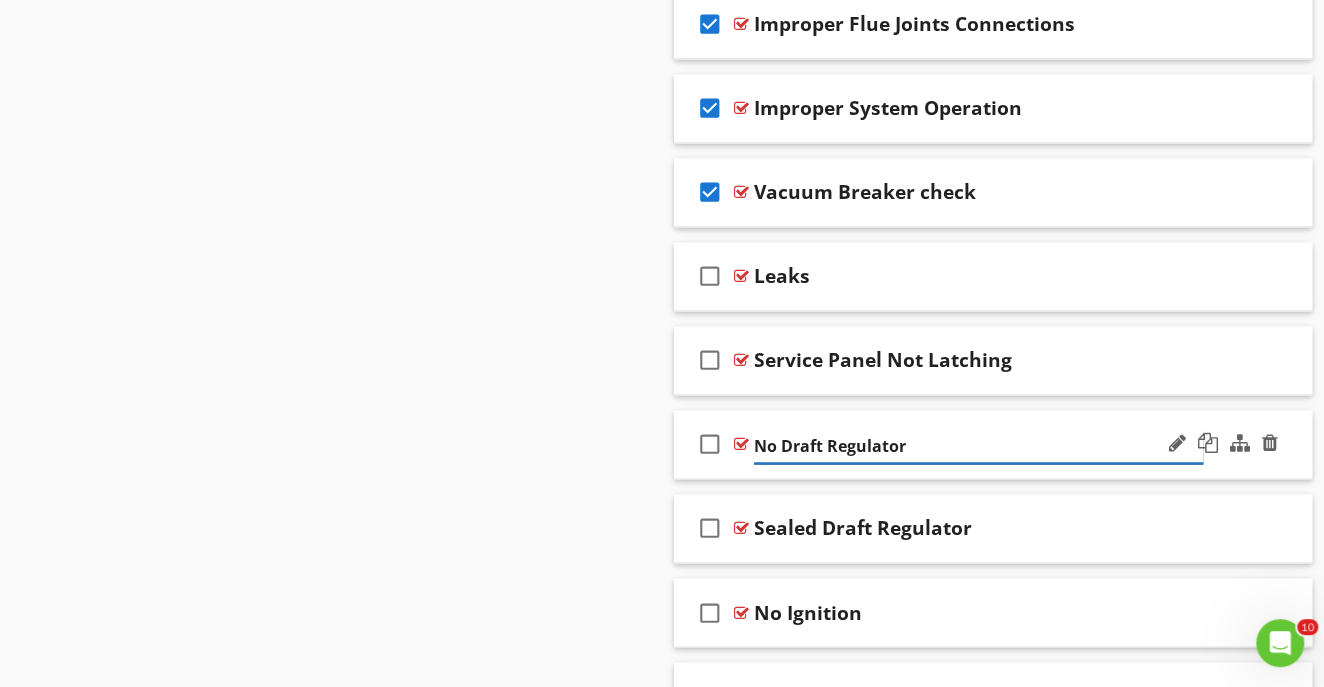 click on "No Draft Regulator" at bounding box center (978, 446) 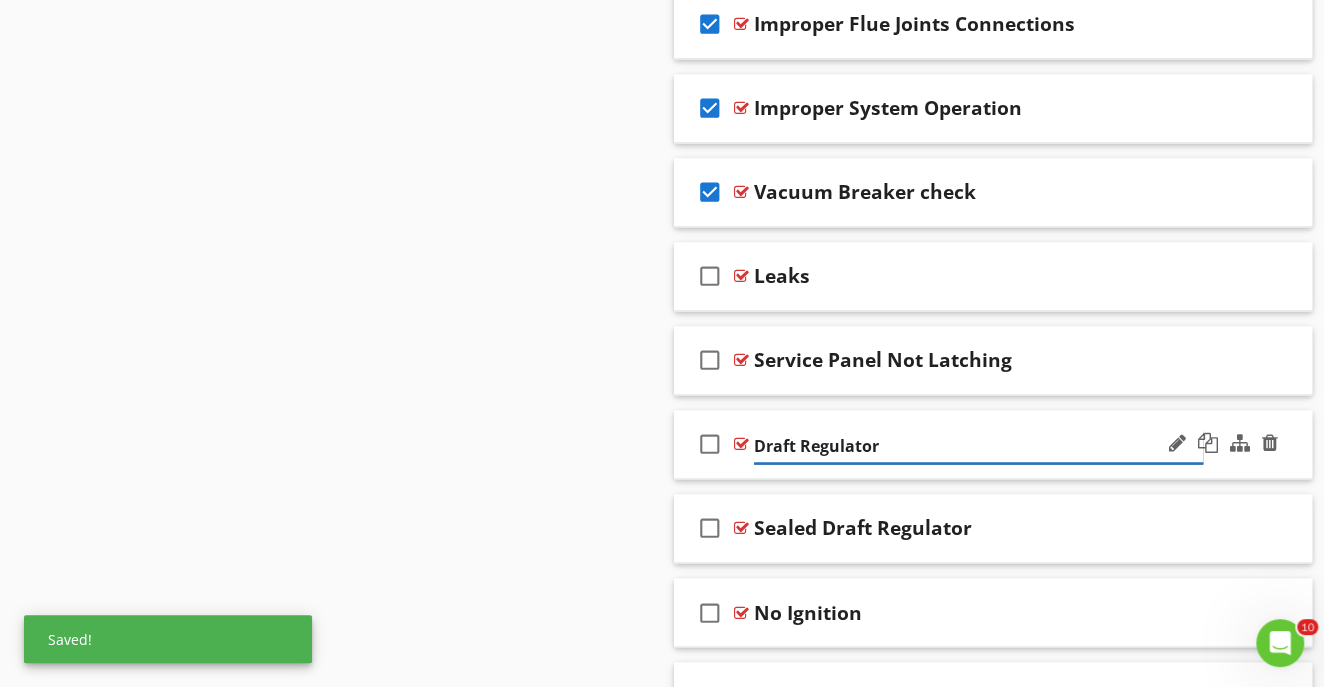 click on "Draft Regulator" at bounding box center (978, 446) 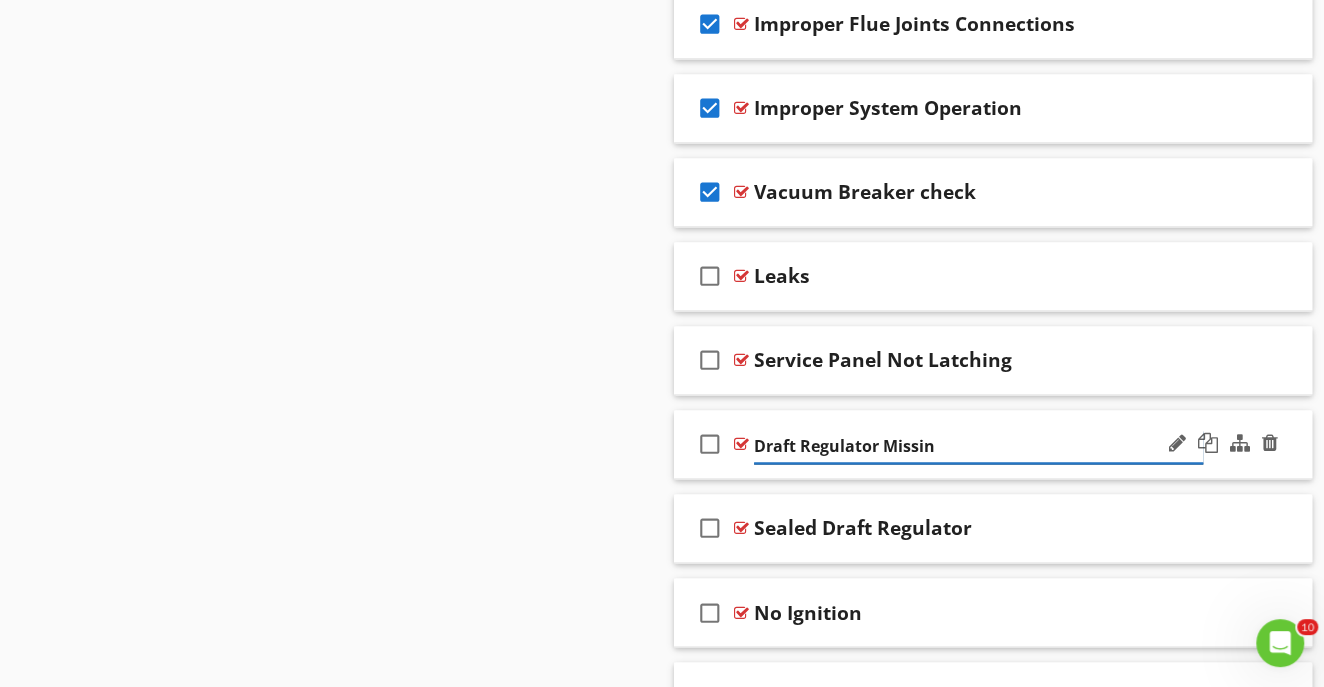 type on "Draft Regulator Missing" 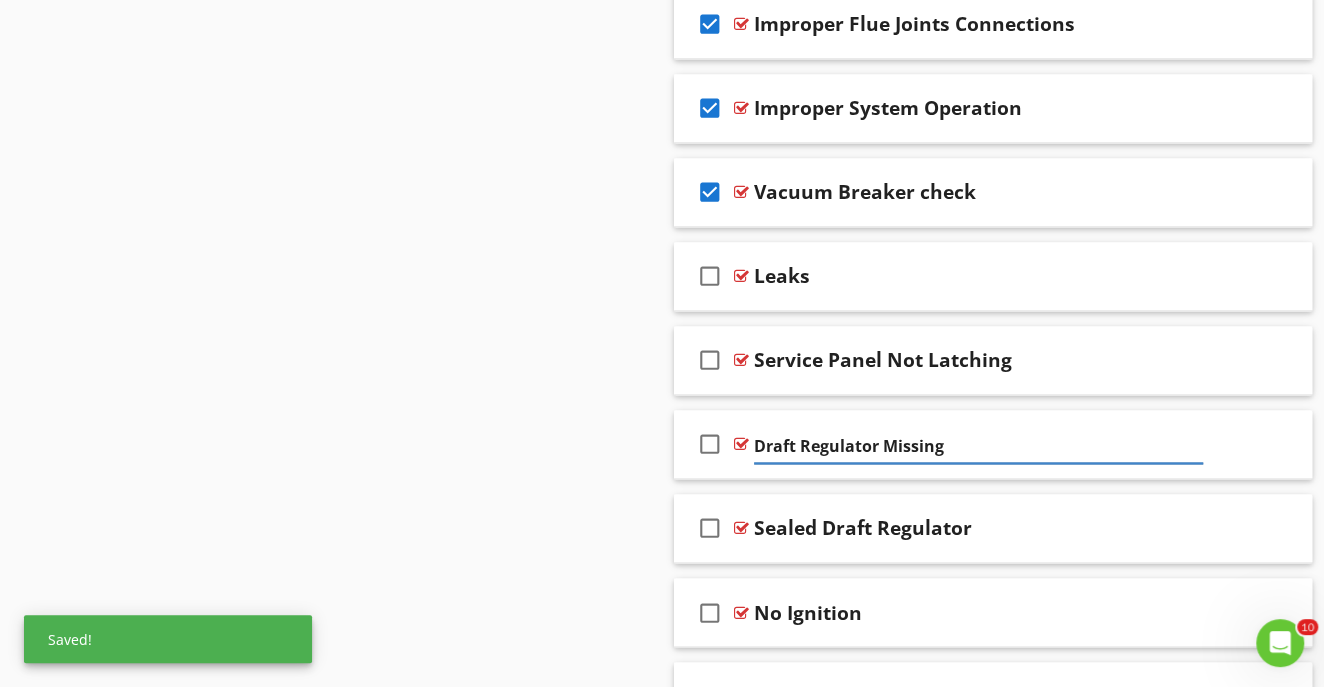 click on "Sections
Inspection Detail           Heating System           Plumbing           Electrical System           Air Conditioning           Structural Components           Insulation           Ventilation           Interior           Fire Safety           Appliances           Grounds           Exterior           Garage           Swimming Pool           Cottage           Outdoor Structure           Boat House           Seawall           Termite  Infestation Inspection Report           Environmental Inspections           MAINTENANCE
Section
Attachments
Attachment
Items
General           Equipment           Supplementary Heating           Oil Tank           Thermostat(s)           Zoning           Humidifier(s)           Filters           Insulation           Ventilation           Fire Safety           System Condition
Item" at bounding box center (662, -1500) 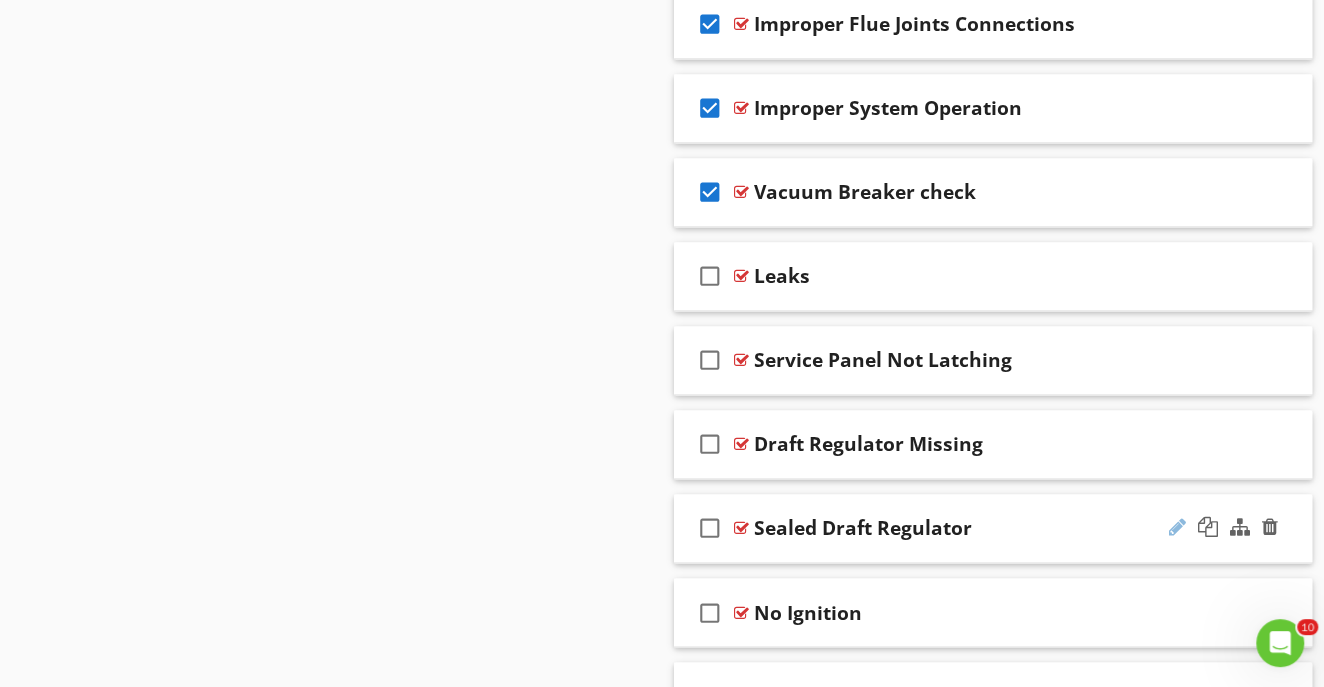 click at bounding box center [1177, 527] 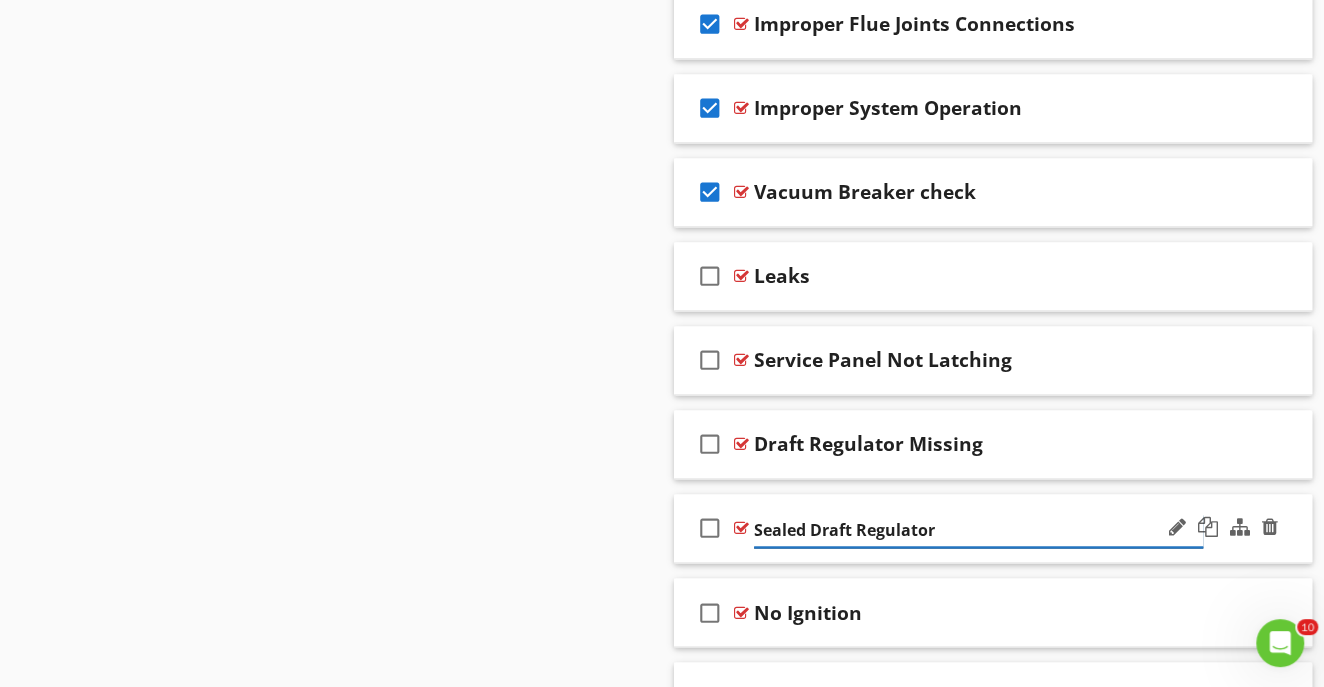 click on "Sealed Draft Regulator" at bounding box center (978, 530) 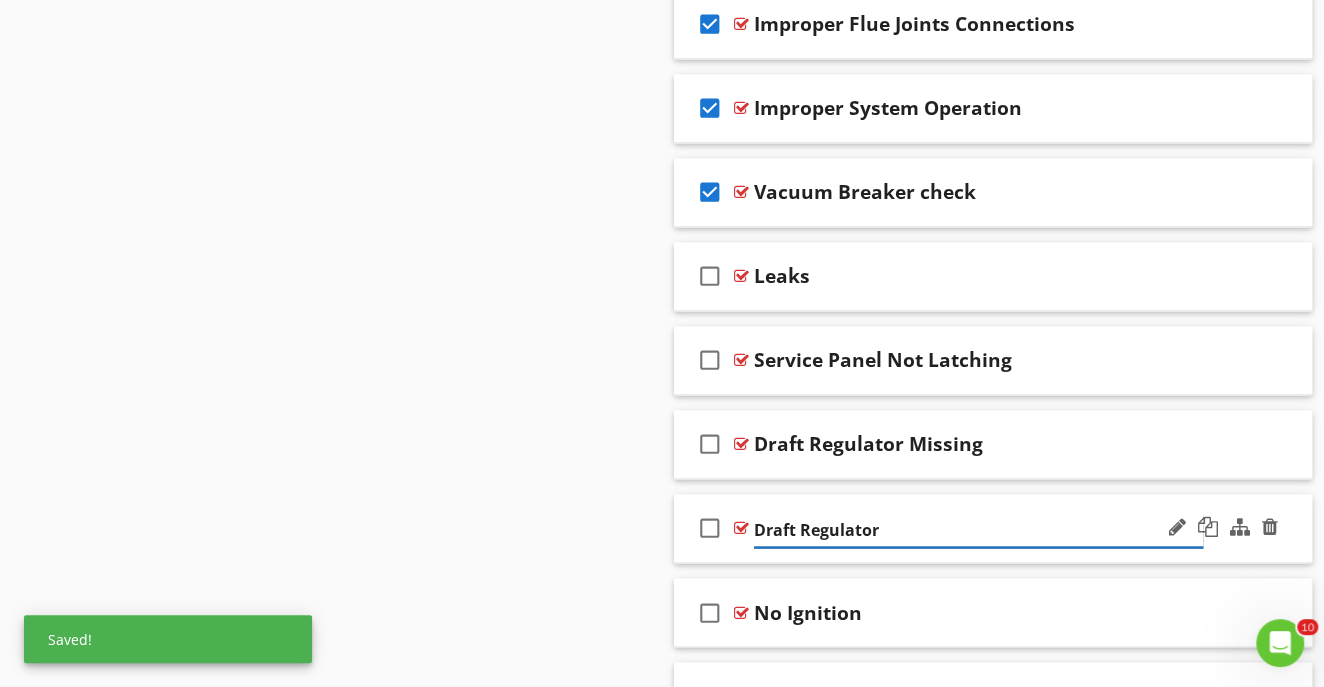click on "Draft Regulator" at bounding box center (978, 530) 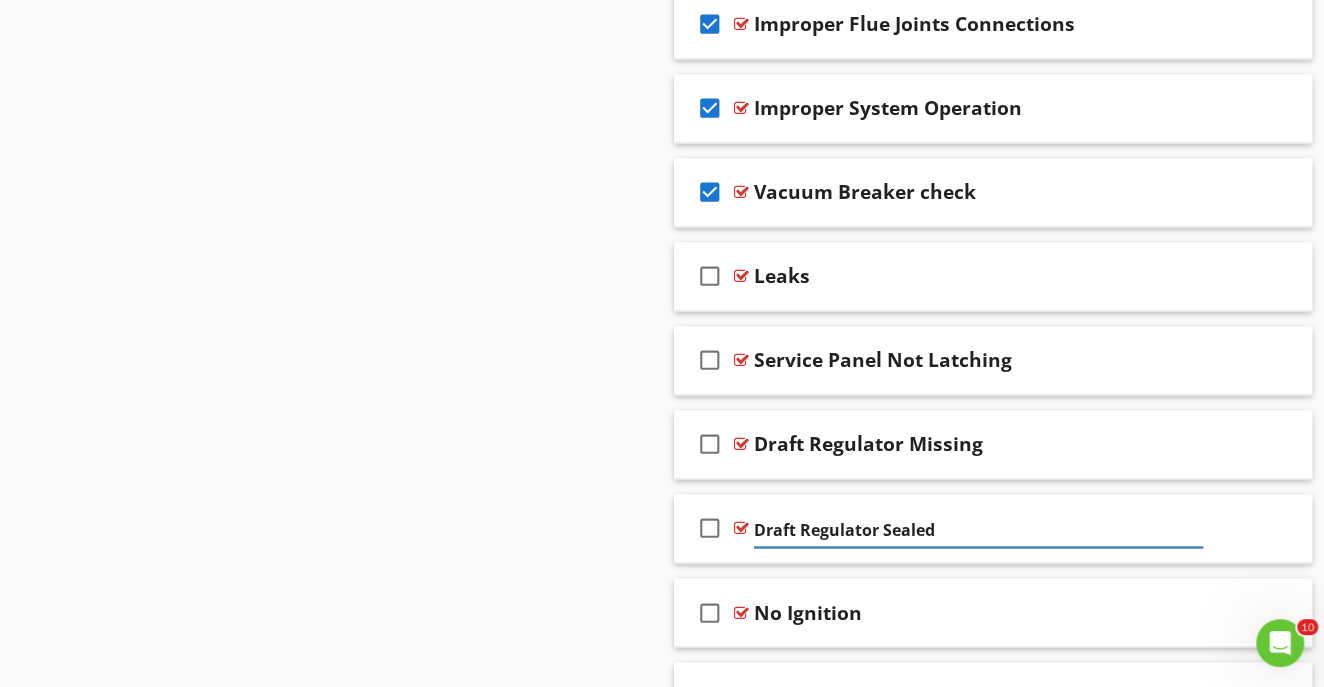 click on "Sections
Inspection Detail           Heating System           Plumbing           Electrical System           Air Conditioning           Structural Components           Insulation           Ventilation           Interior           Fire Safety           Appliances           Grounds           Exterior           Garage           Swimming Pool           Cottage           Outdoor Structure           Boat House           Seawall           Termite  Infestation Inspection Report           Environmental Inspections           MAINTENANCE
Section
Attachments
Attachment
Items
General           Equipment           Supplementary Heating           Oil Tank           Thermostat(s)           Zoning           Humidifier(s)           Filters           Insulation           Ventilation           Fire Safety           System Condition
Item" at bounding box center [662, -1500] 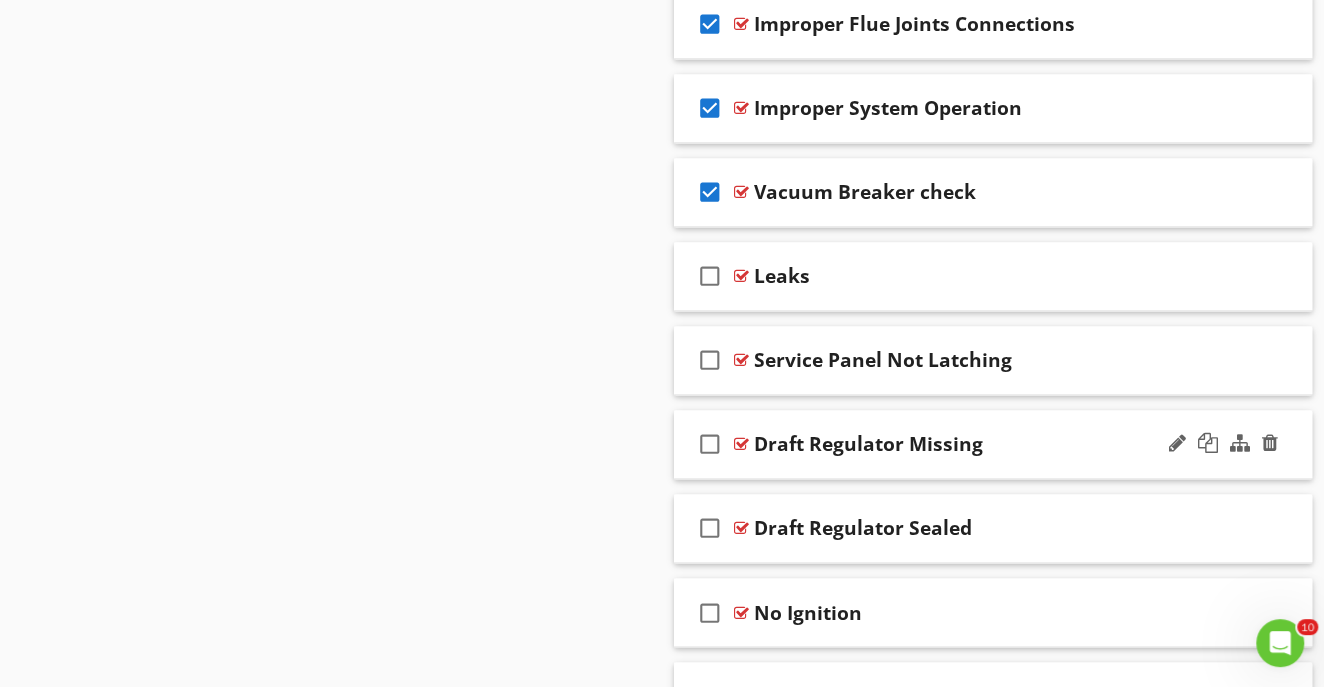 click on "check_box_outline_blank" at bounding box center (710, 444) 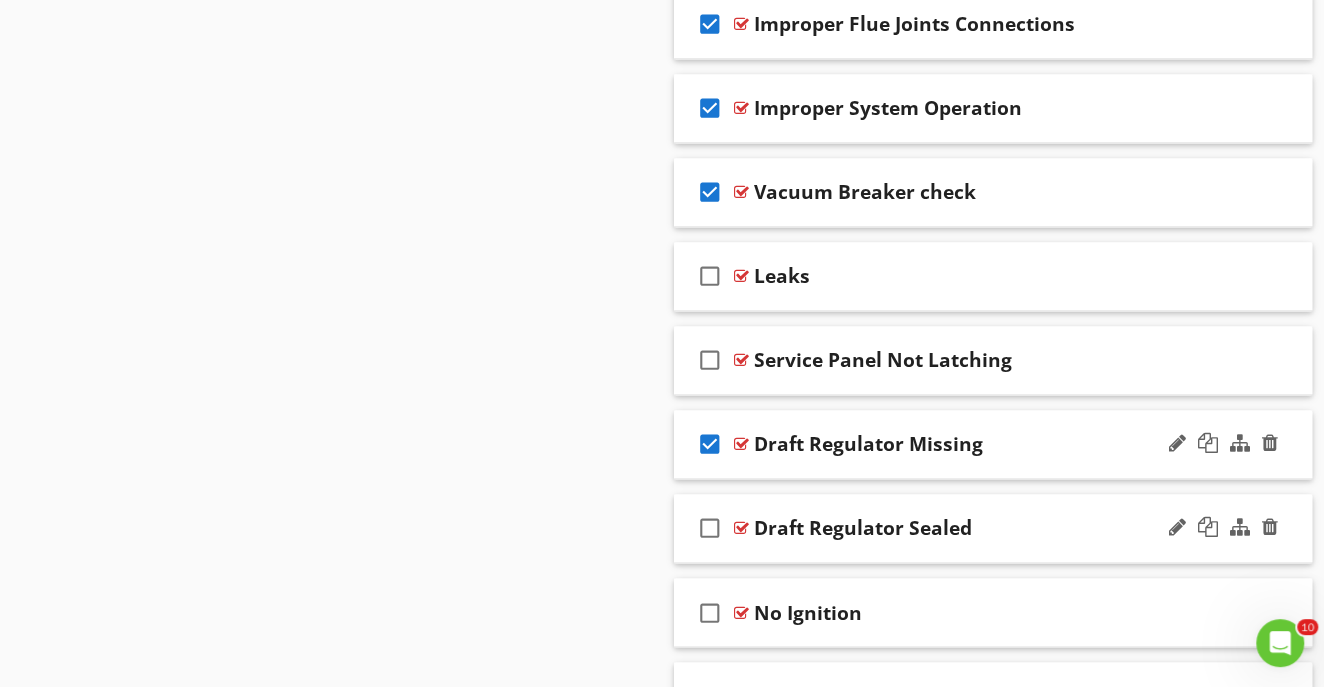 click on "check_box_outline_blank" at bounding box center (710, 528) 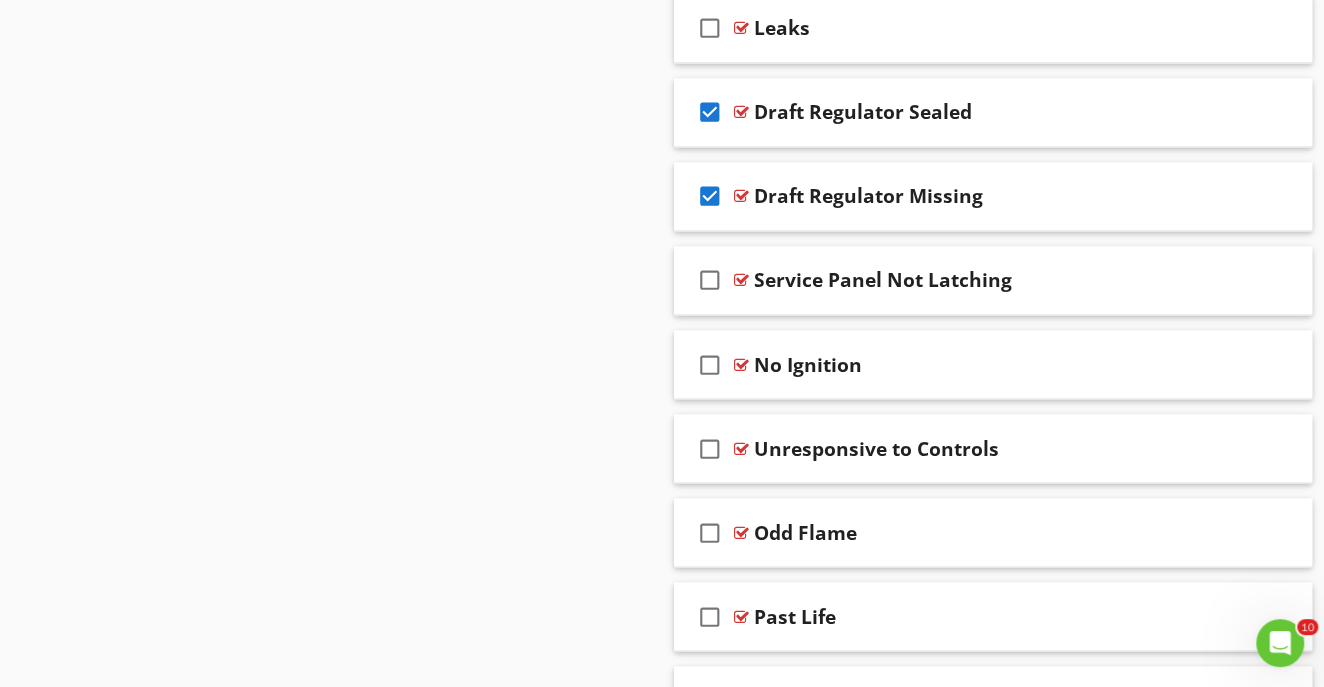scroll, scrollTop: 6440, scrollLeft: 0, axis: vertical 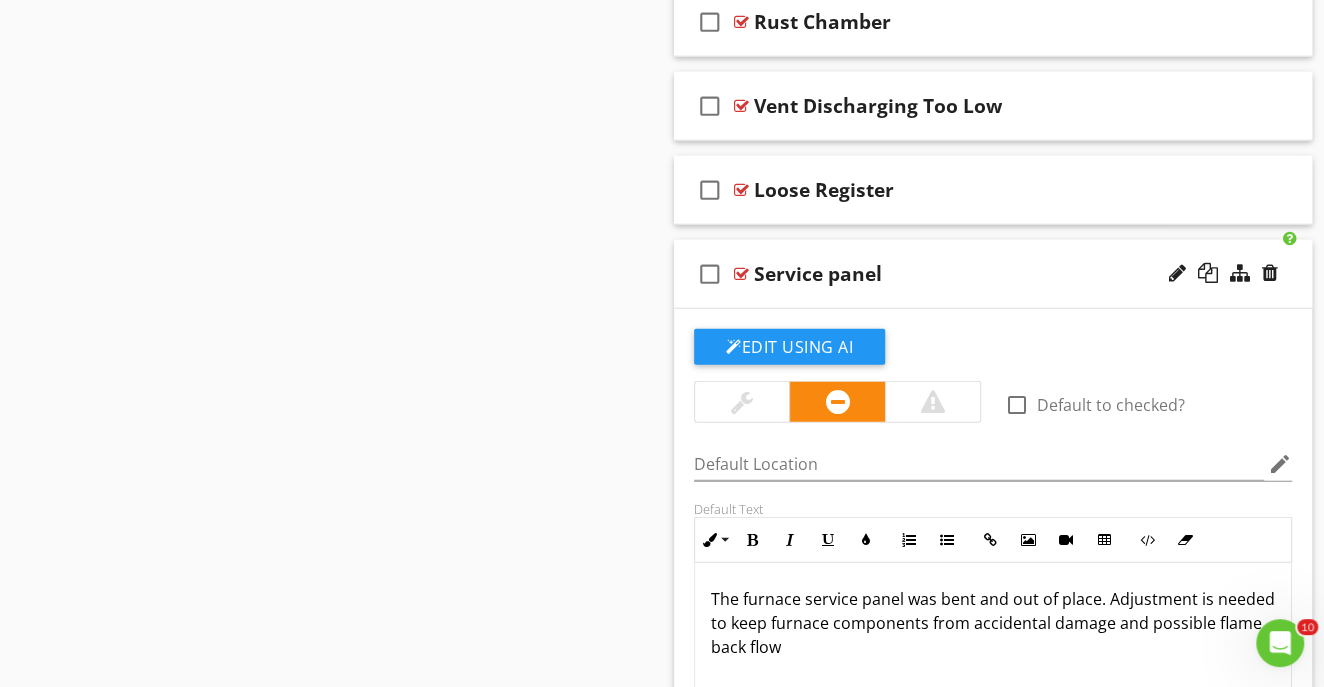 click on "Service panel" at bounding box center (978, 274) 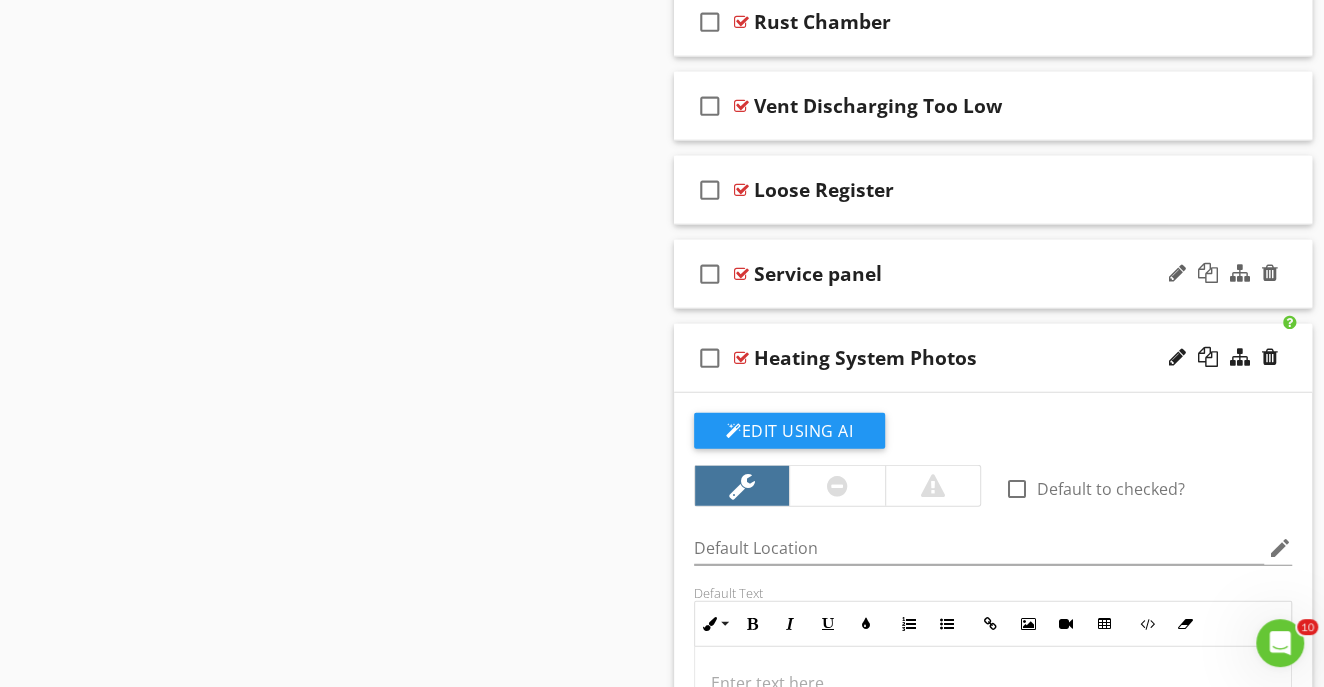 click on "Service panel" at bounding box center (978, 274) 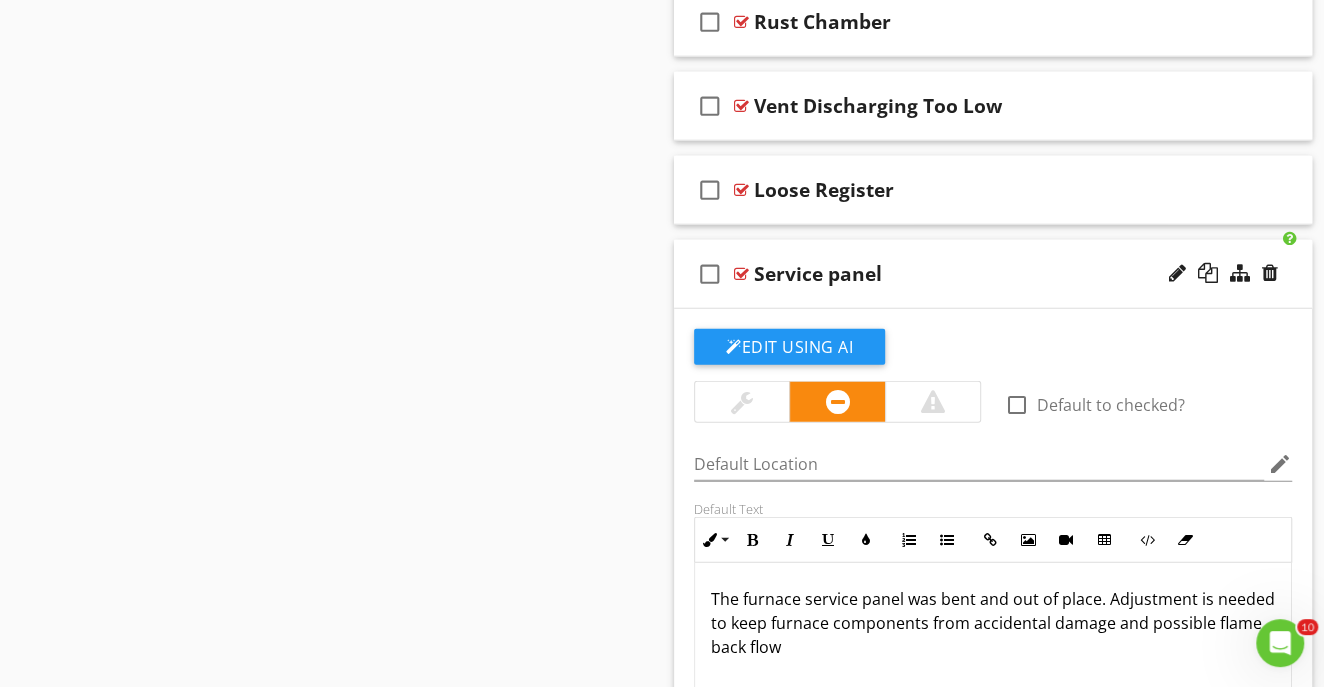 click on "Service panel" at bounding box center (978, 274) 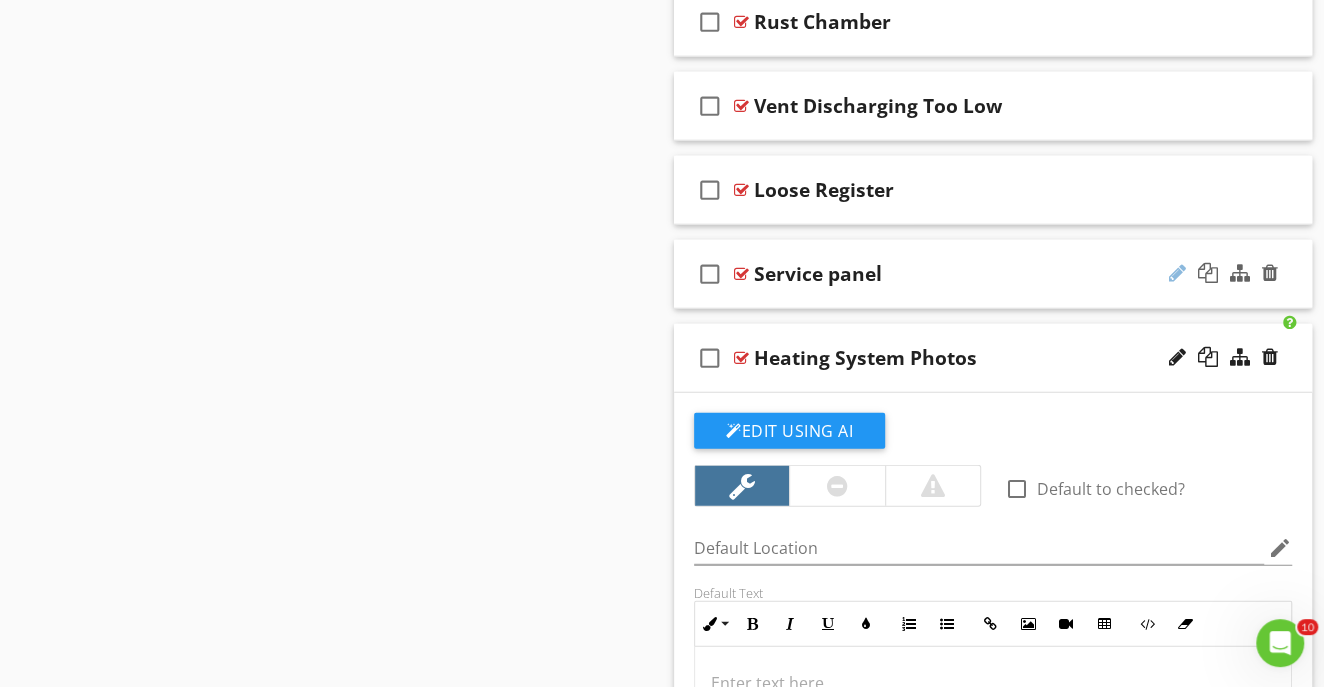 click at bounding box center [1177, 273] 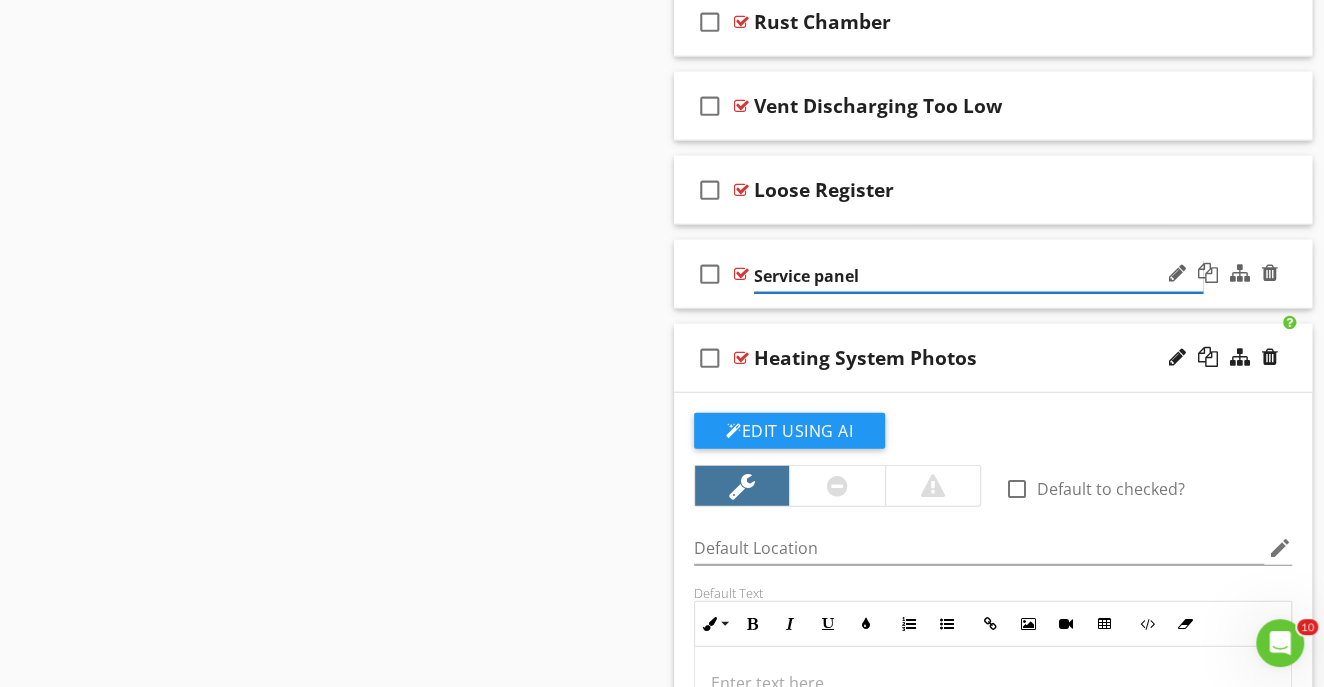 click on "Service panel" at bounding box center [978, 276] 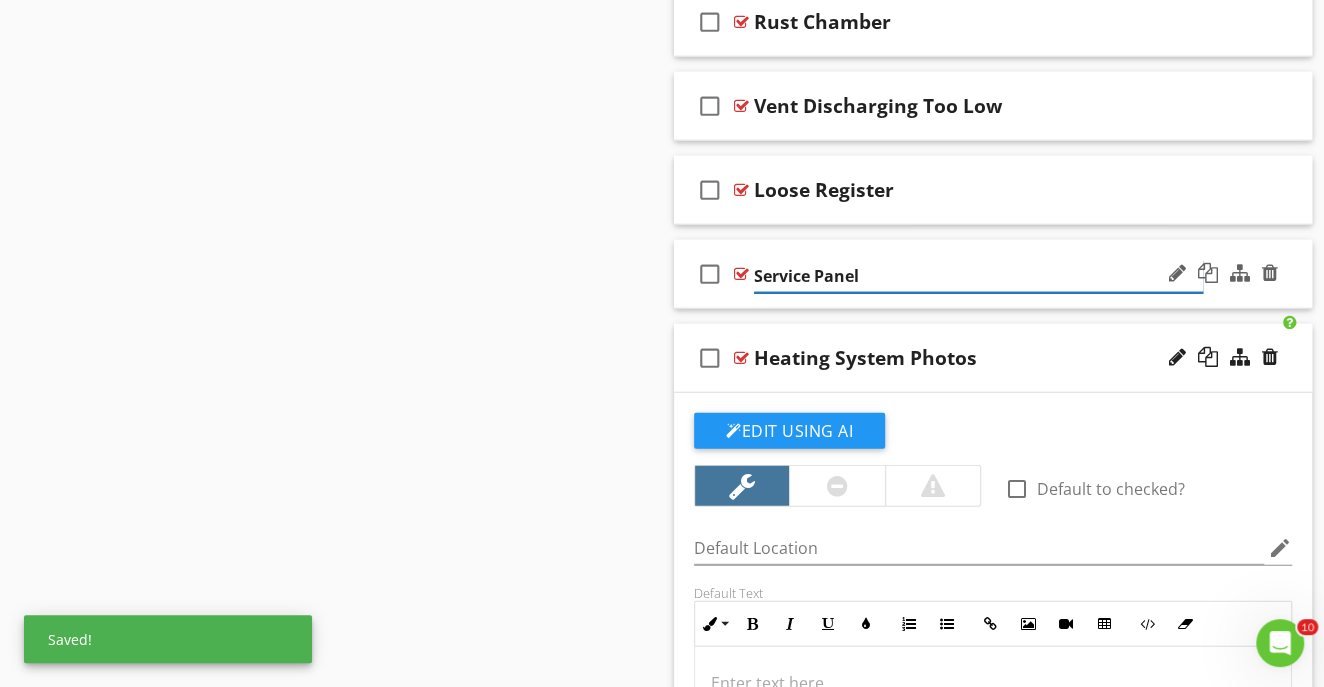 click on "Service Panel" at bounding box center [978, 276] 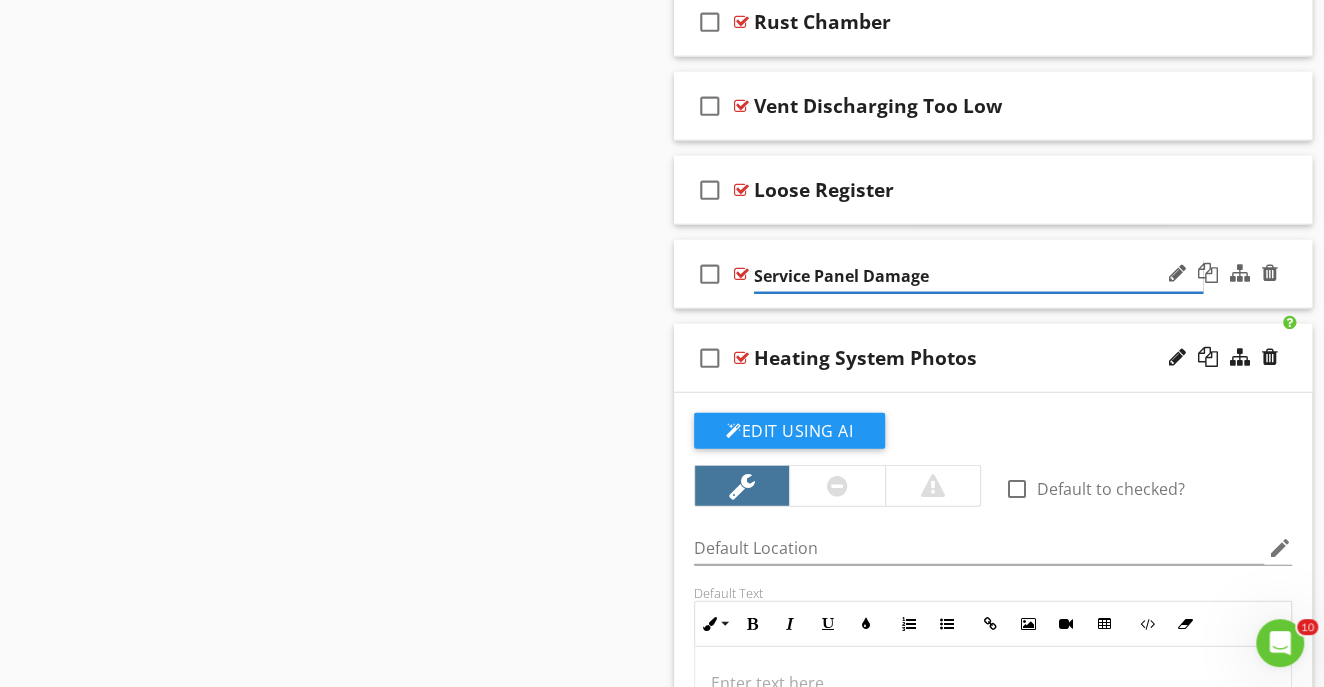 type on "Service Panel Damaged" 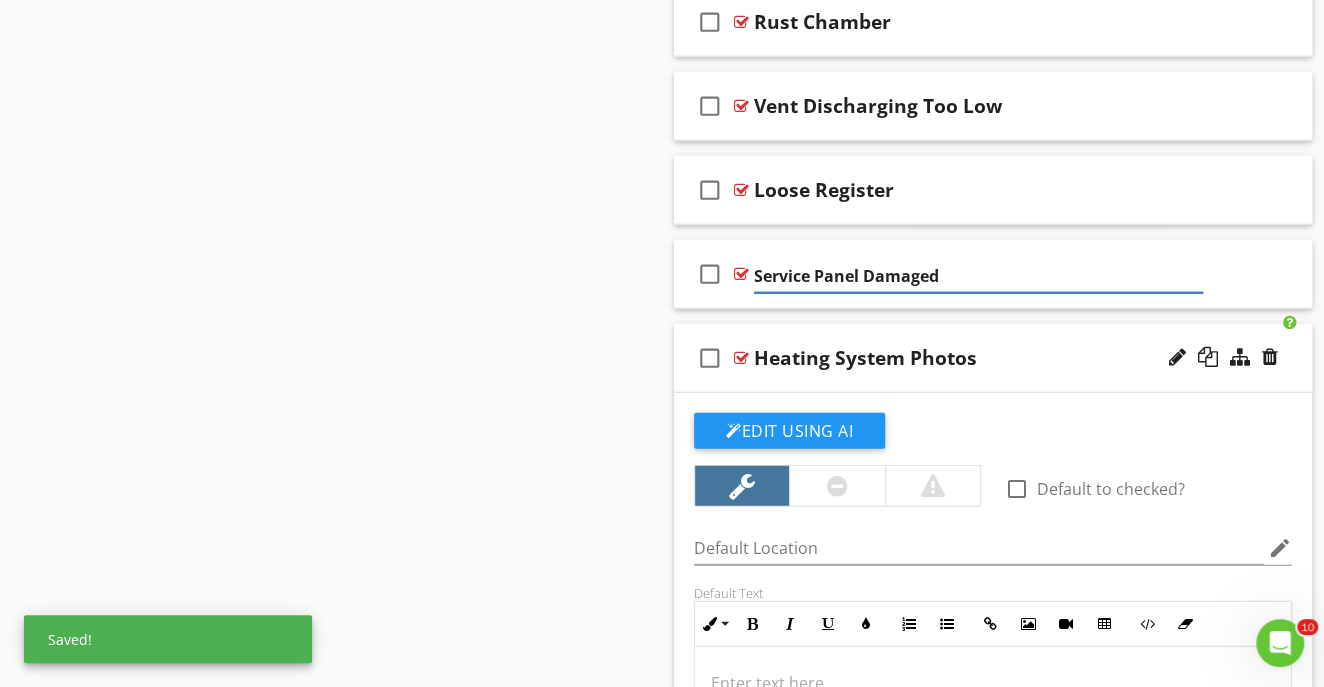 click on "Sections
Inspection Detail           Heating System           Plumbing           Electrical System           Air Conditioning           Structural Components           Insulation           Ventilation           Interior           Fire Safety           Appliances           Grounds           Exterior           Garage           Swimming Pool           Cottage           Outdoor Structure           Boat House           Seawall           Termite  Infestation Inspection Report           Environmental Inspections           MAINTENANCE
Section
Attachments
Attachment
Items
General           Equipment           Supplementary Heating           Oil Tank           Thermostat(s)           Zoning           Humidifier(s)           Filters           Insulation           Ventilation           Fire Safety           System Condition
Item" at bounding box center [662, -3065] 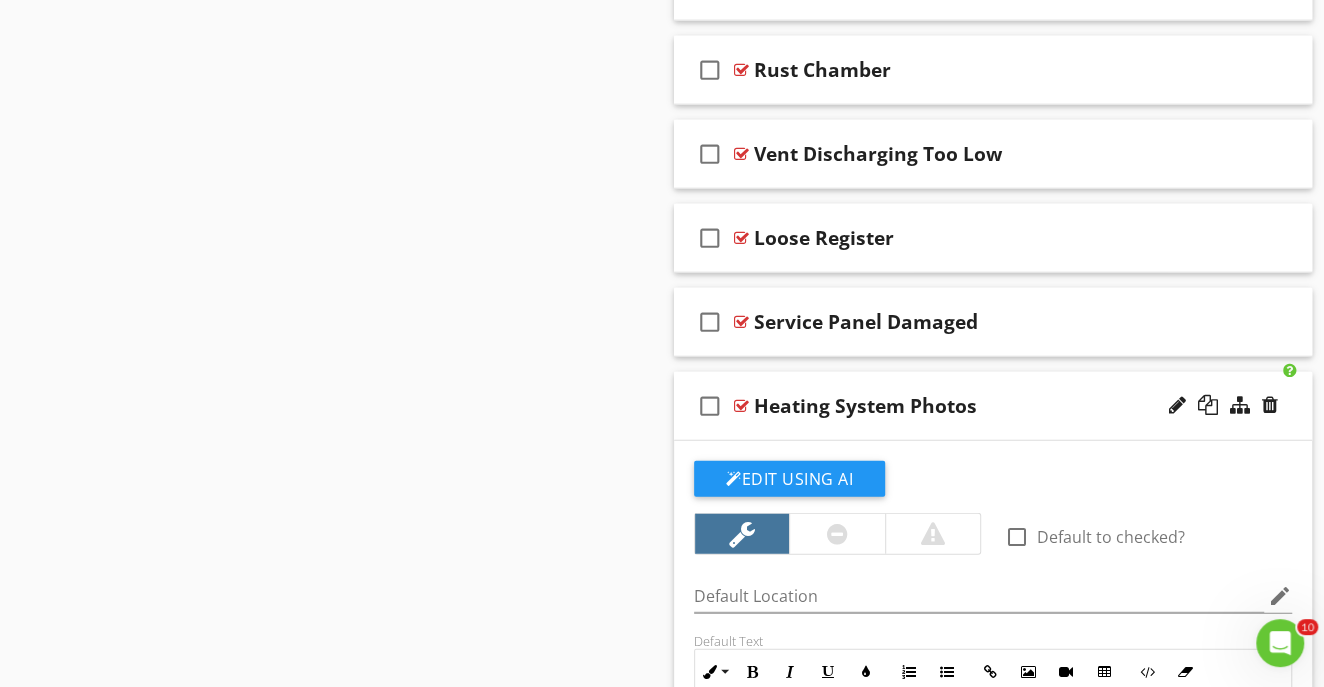 scroll, scrollTop: 7374, scrollLeft: 0, axis: vertical 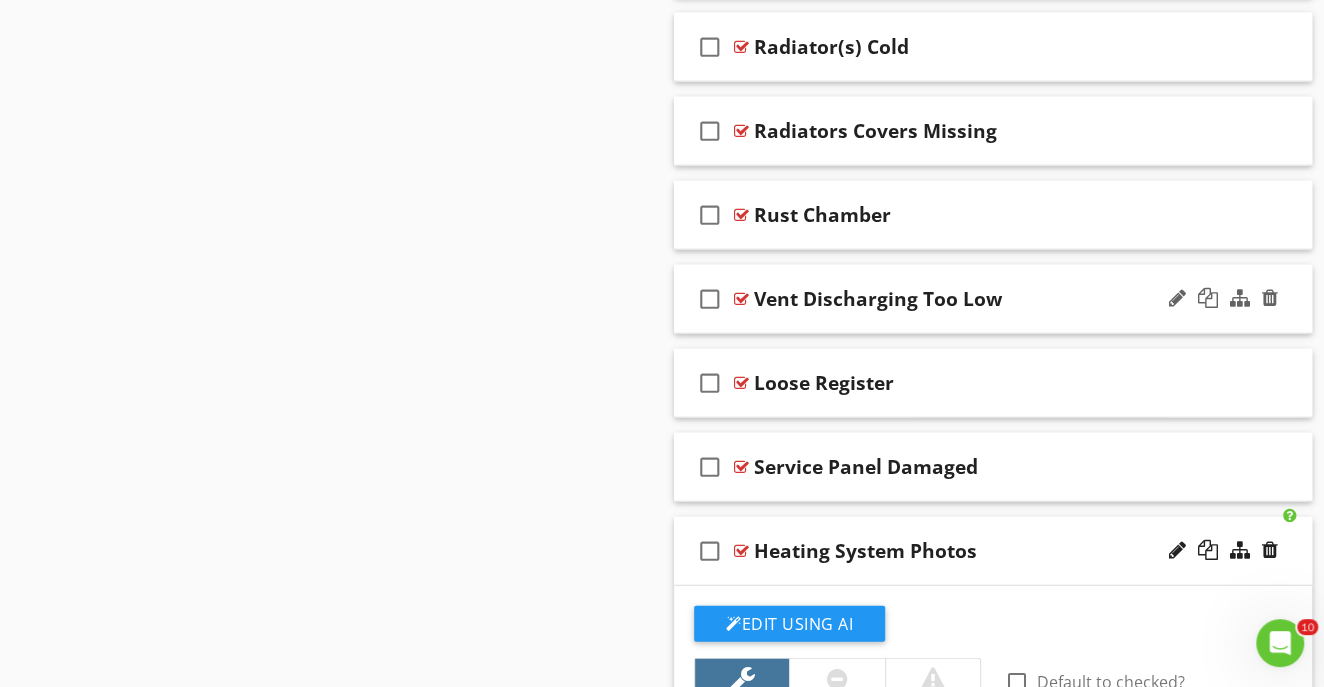 click on "check_box_outline_blank
Vent  Discharging Too Low" at bounding box center (993, 299) 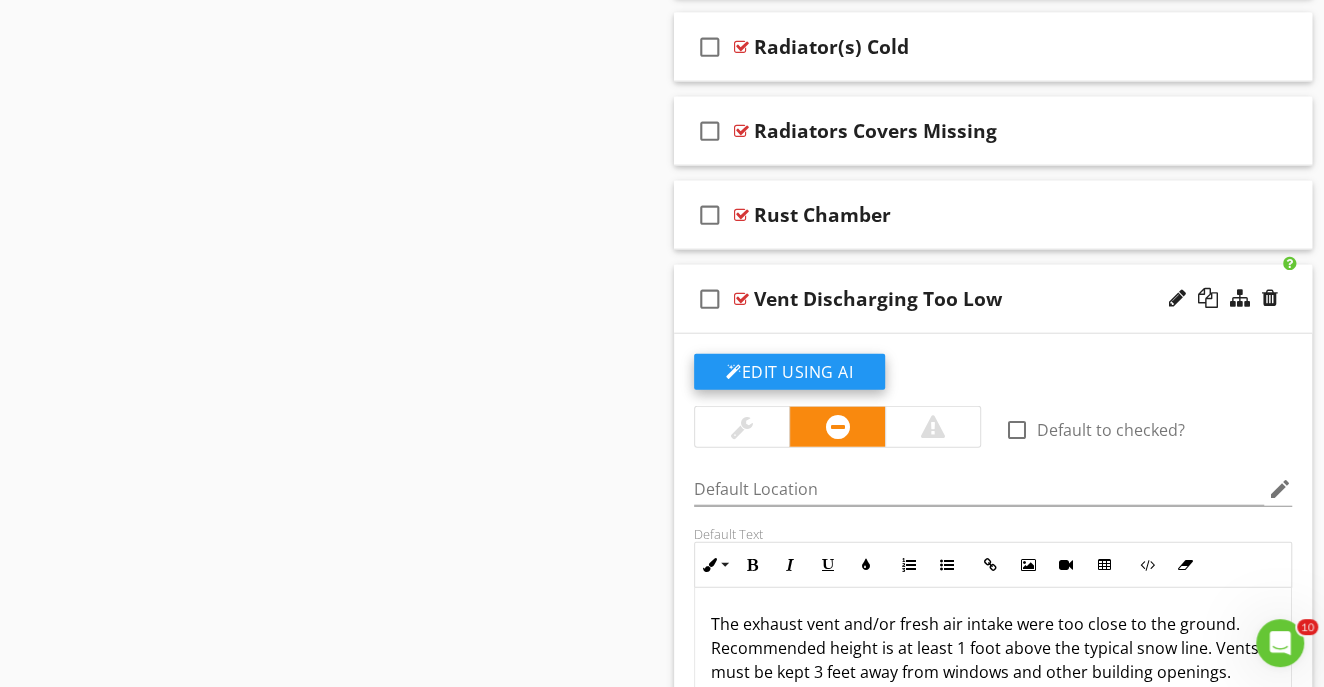 click on "Edit Using AI" at bounding box center [789, 372] 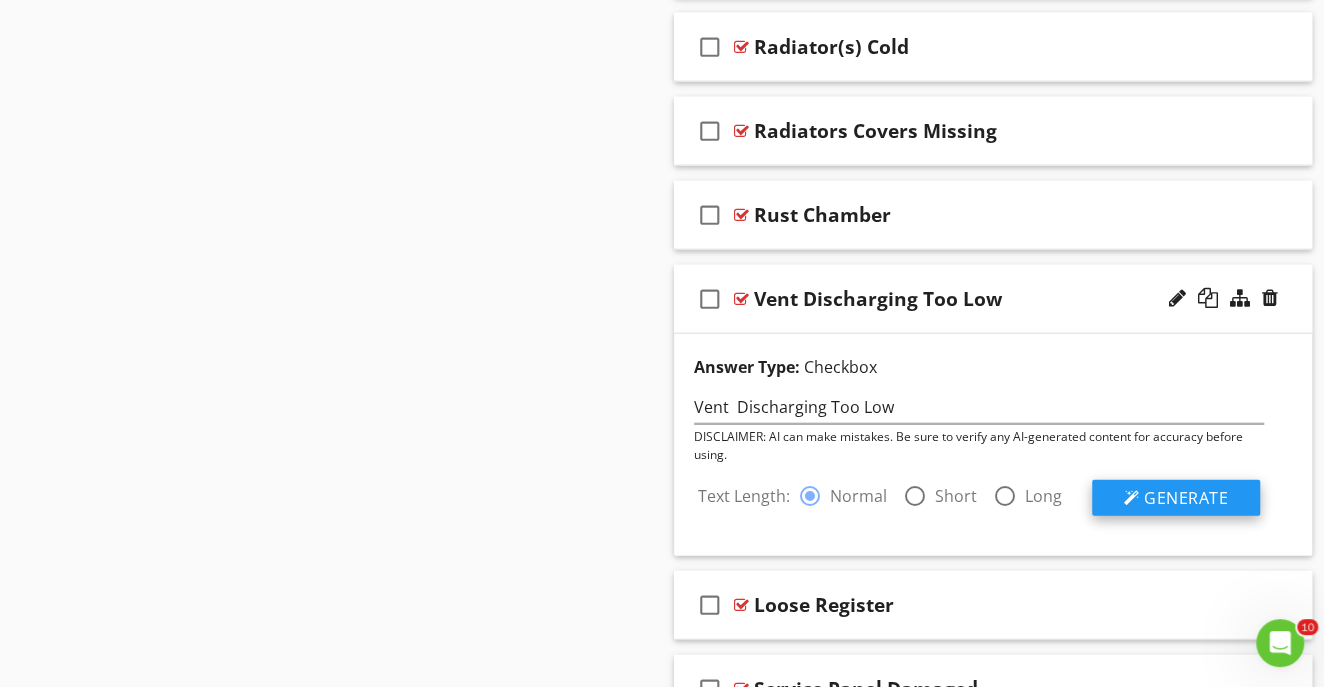 click on "Generate" at bounding box center [1186, 498] 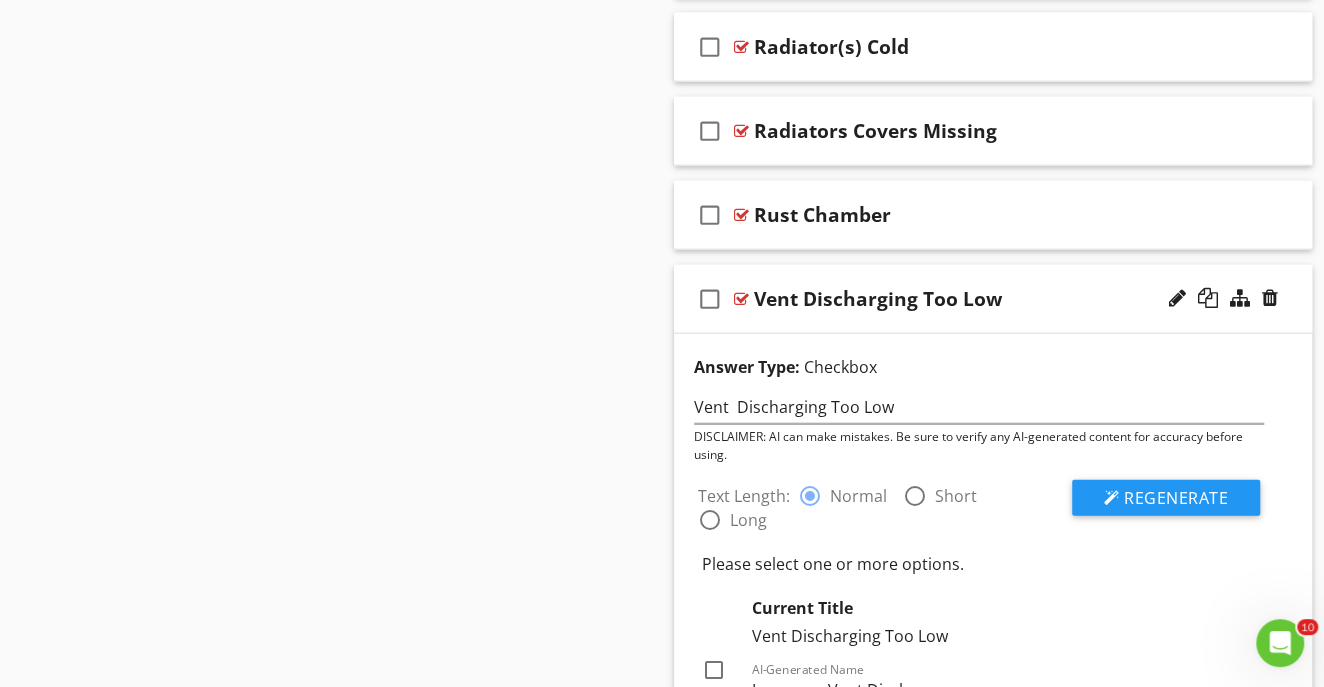 click at bounding box center (714, 670) 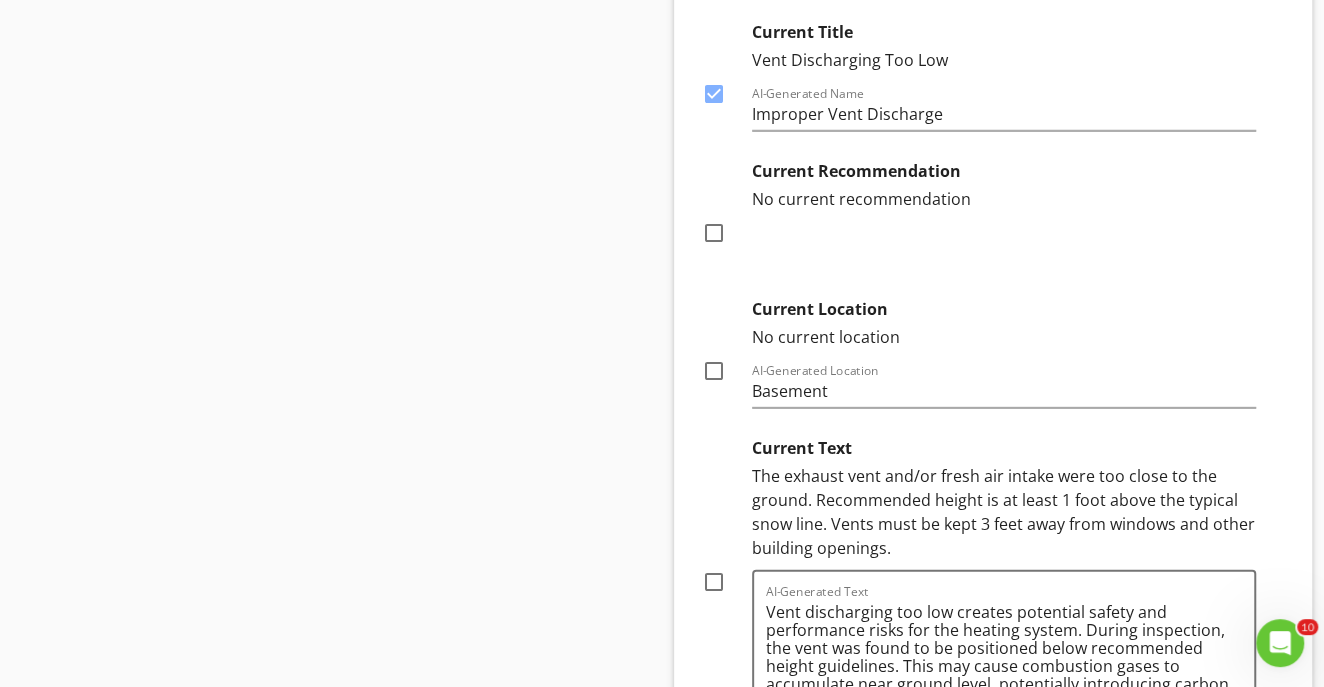 scroll, scrollTop: 7840, scrollLeft: 0, axis: vertical 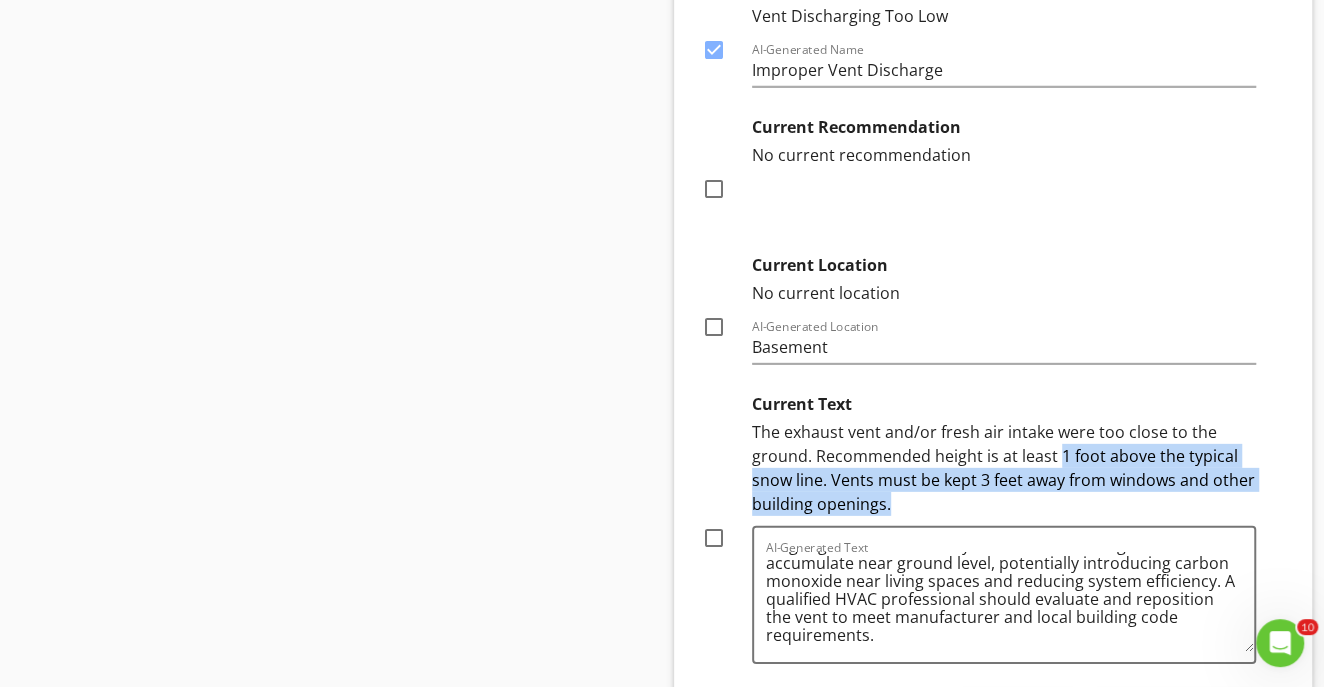 drag, startPoint x: 1066, startPoint y: 429, endPoint x: 1082, endPoint y: 476, distance: 49.648766 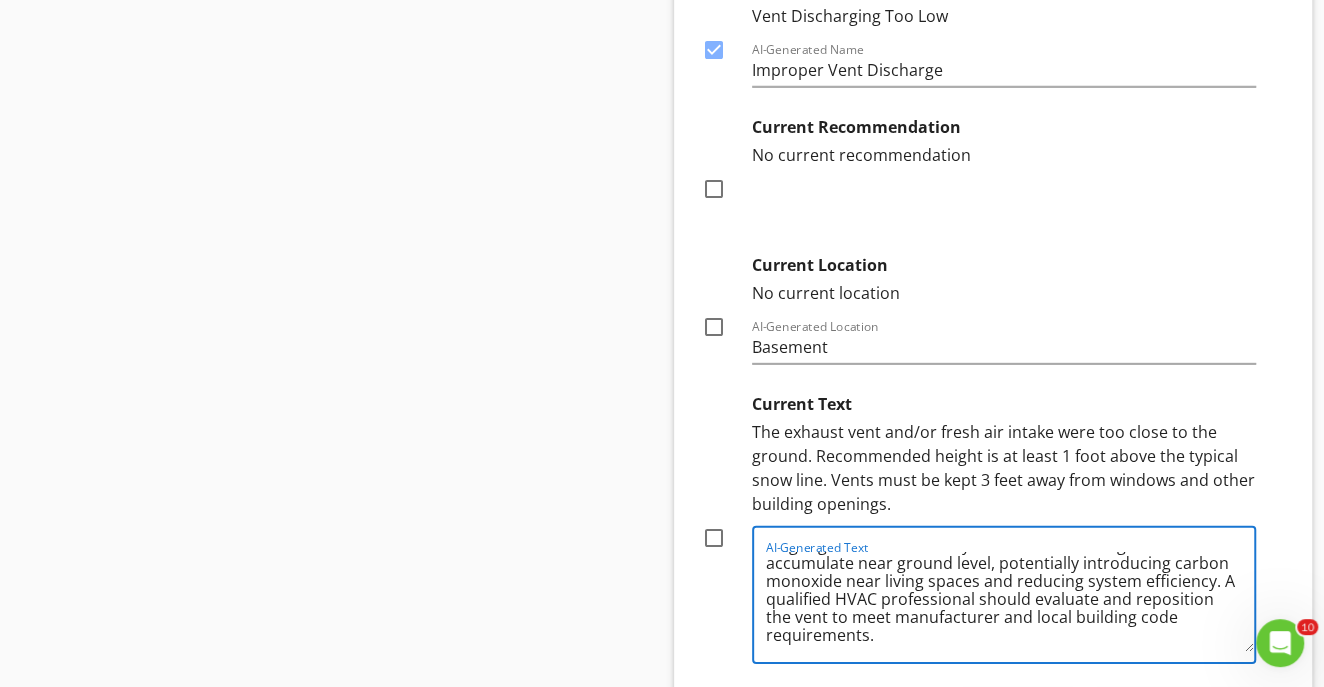 drag, startPoint x: 1167, startPoint y: 597, endPoint x: 1210, endPoint y: 605, distance: 43.737854 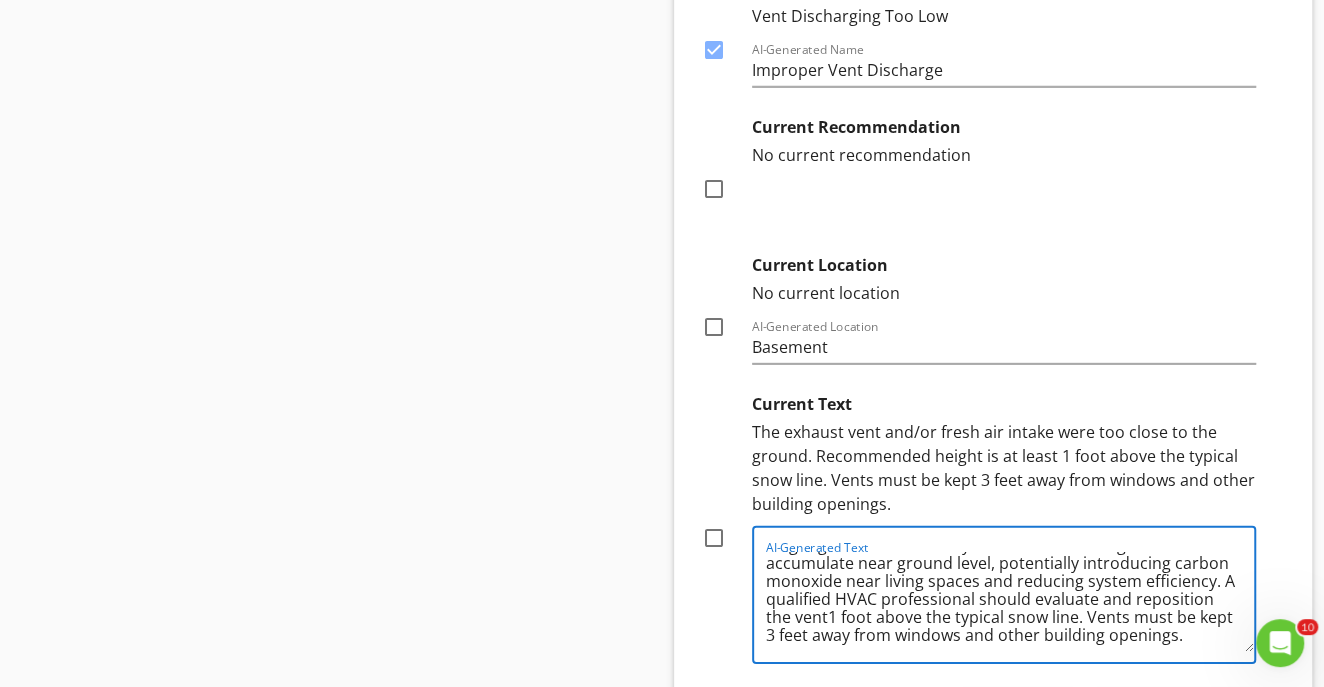 scroll, scrollTop: 88, scrollLeft: 0, axis: vertical 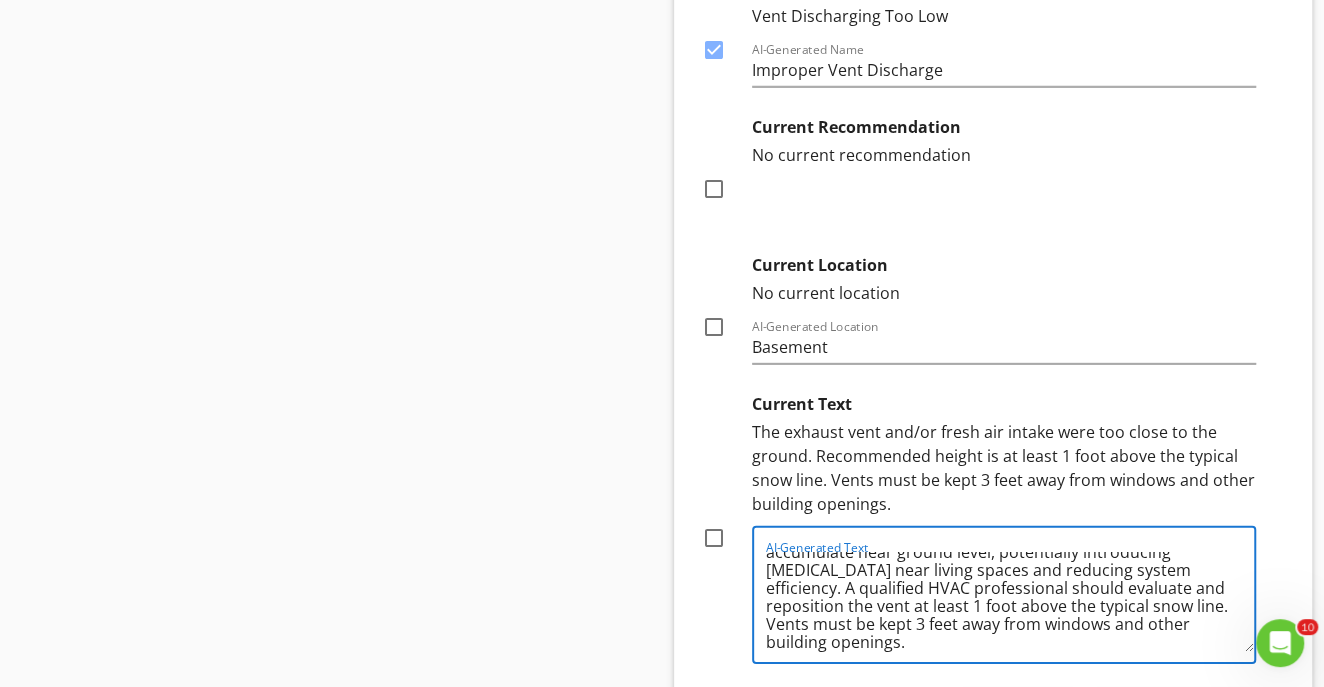 drag, startPoint x: 1061, startPoint y: 601, endPoint x: 1220, endPoint y: 602, distance: 159.00314 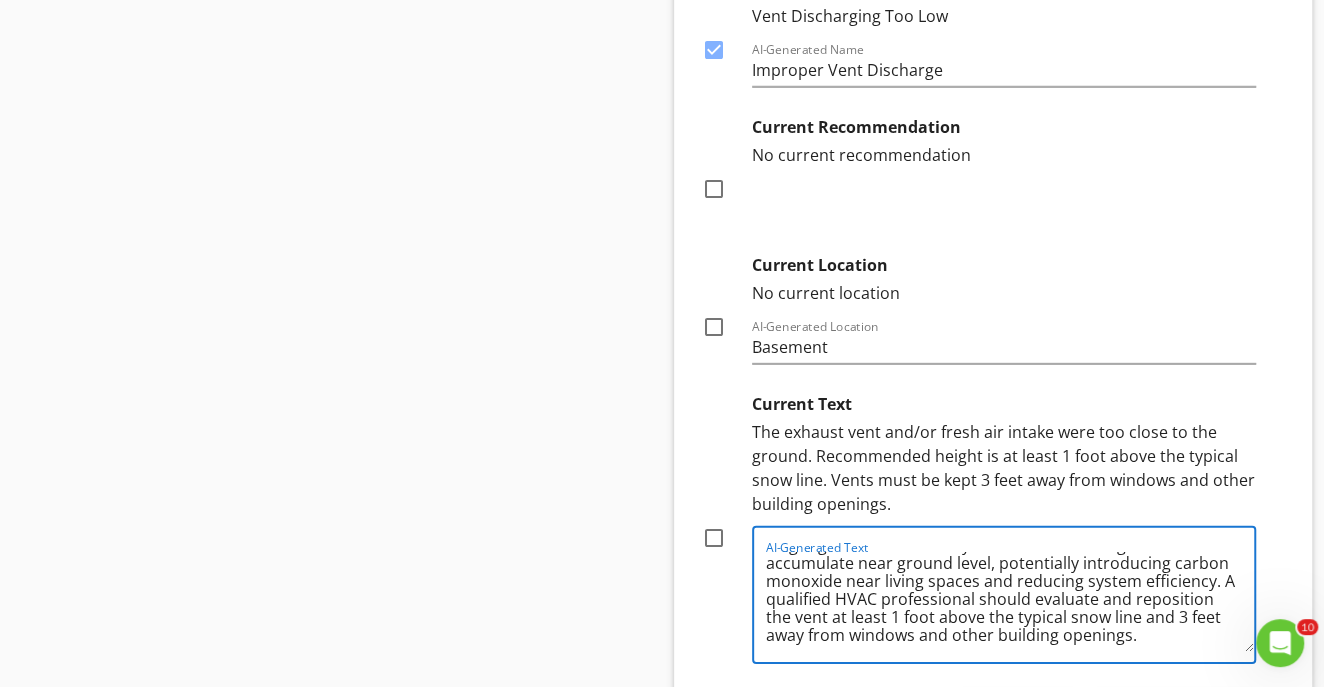 type on "Vent discharging too low creates potential safety and performance risks for the heating system. During inspection, the vent was found to be positioned below recommended height guidelines. This may cause combustion gases to accumulate near ground level, potentially introducing carbon monoxide near living spaces and reducing system efficiency. A qualified HVAC professional should evaluate and reposition the vent at least 1 foot above the typical snow line and 3 feet away from windows and other building openings." 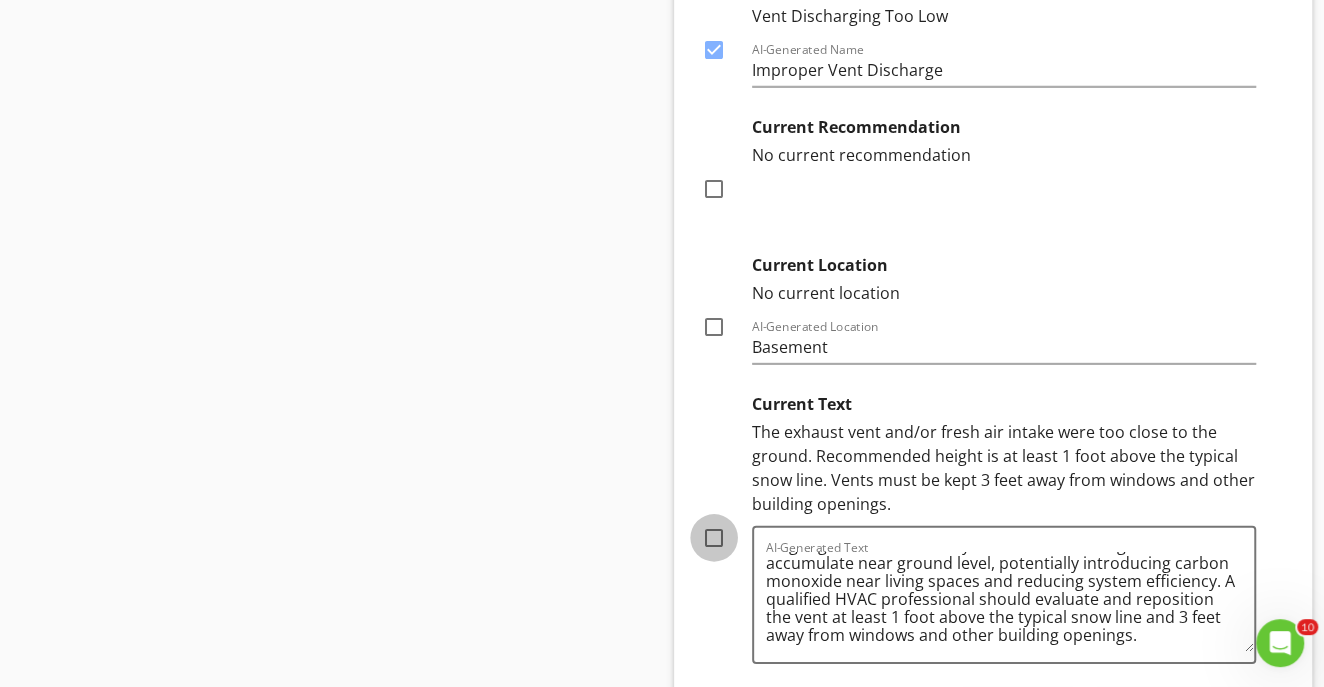 click at bounding box center [714, 538] 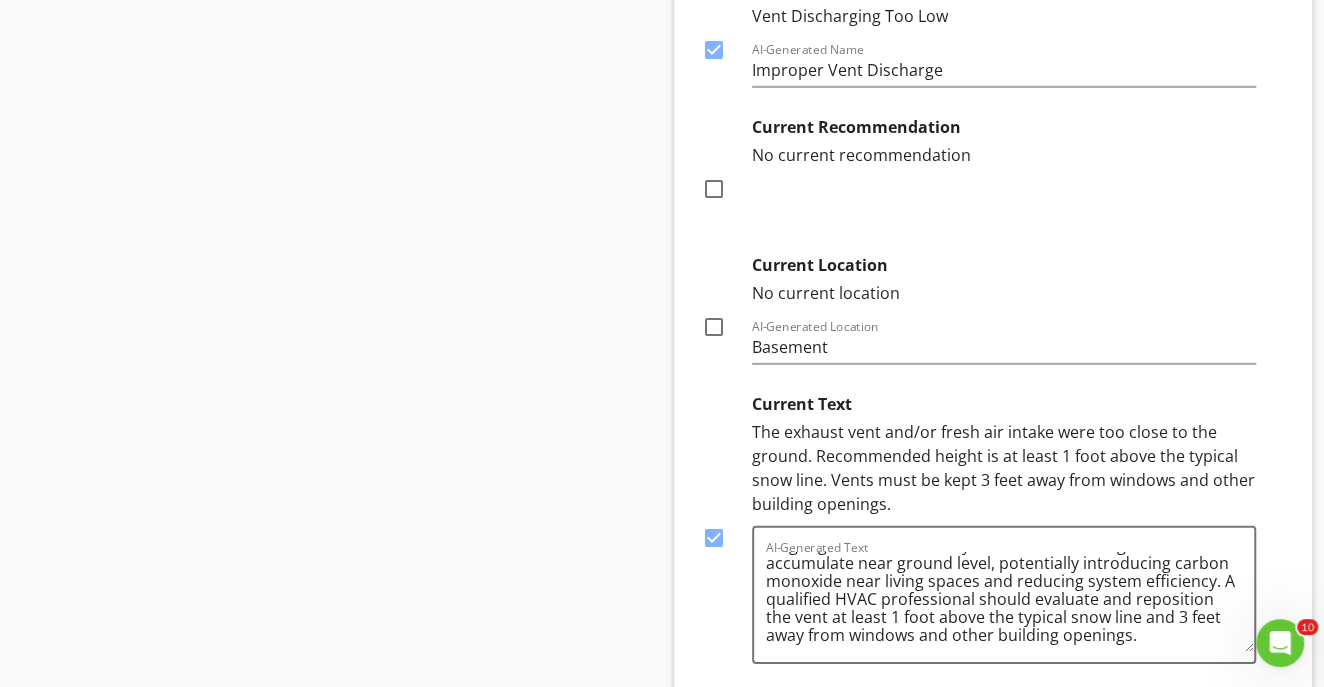 scroll, scrollTop: 8242, scrollLeft: 0, axis: vertical 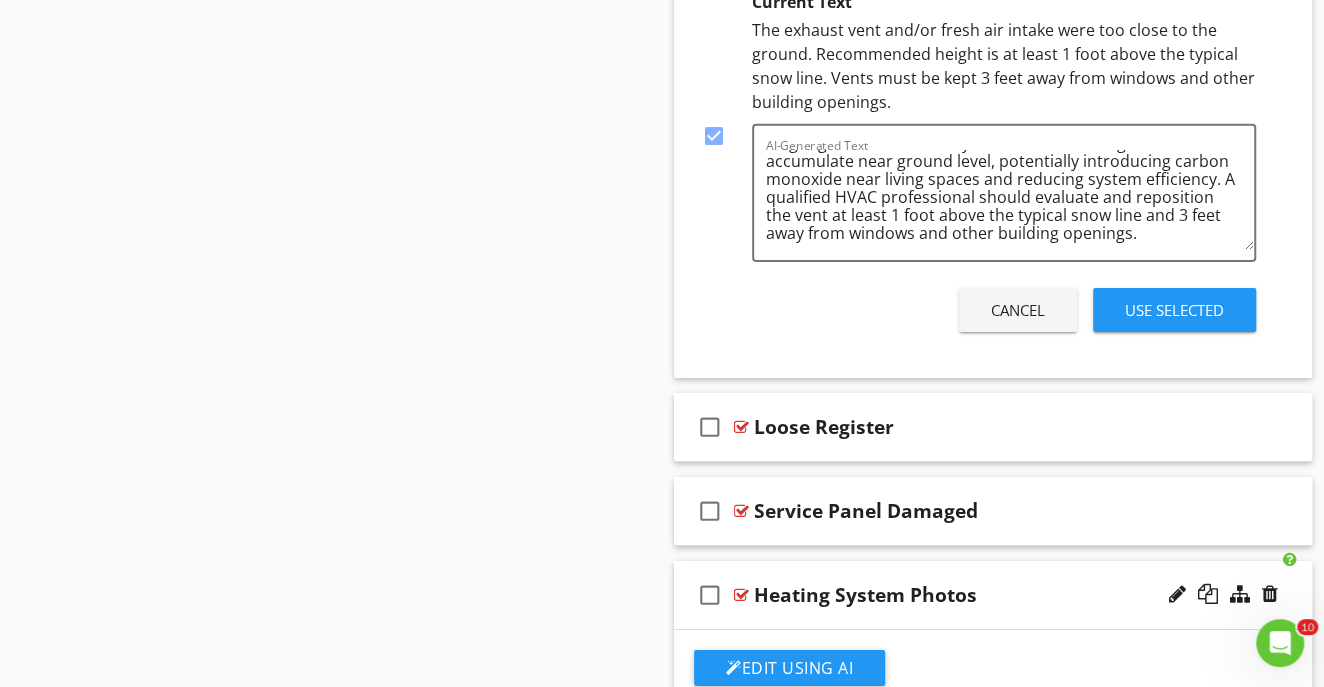 click on "Use Selected" at bounding box center (1174, 310) 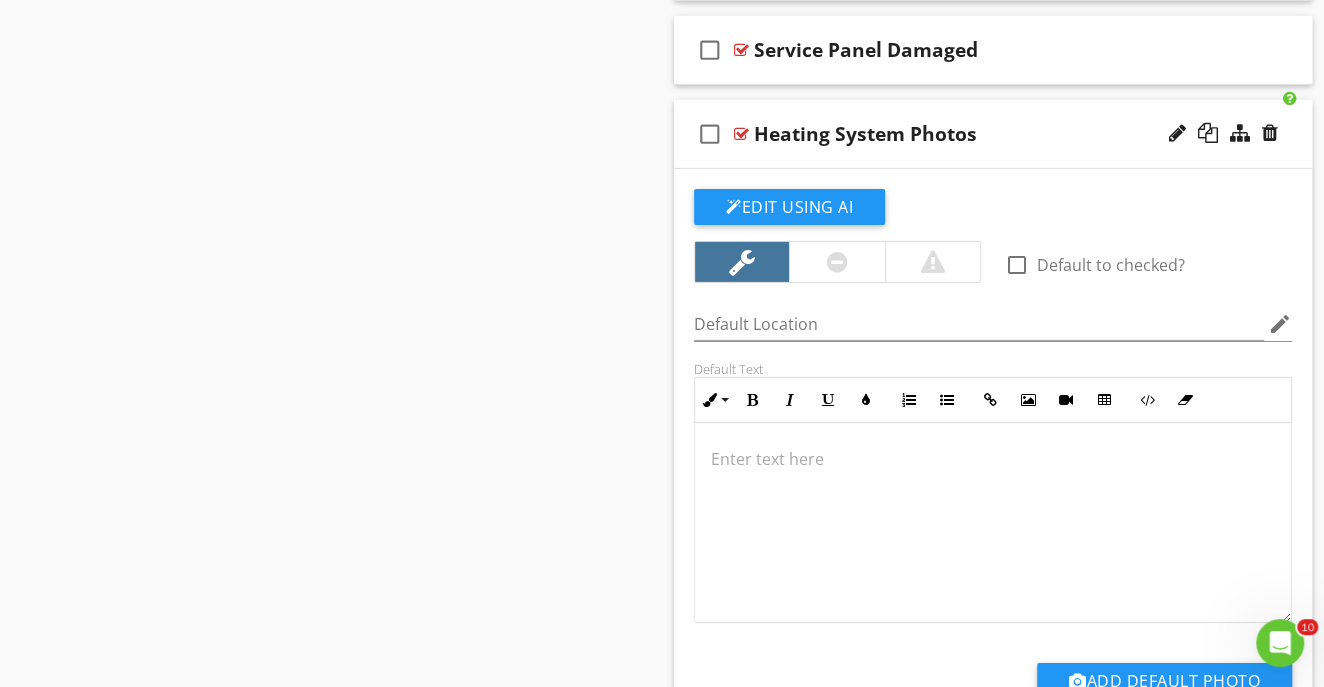 scroll, scrollTop: 8270, scrollLeft: 0, axis: vertical 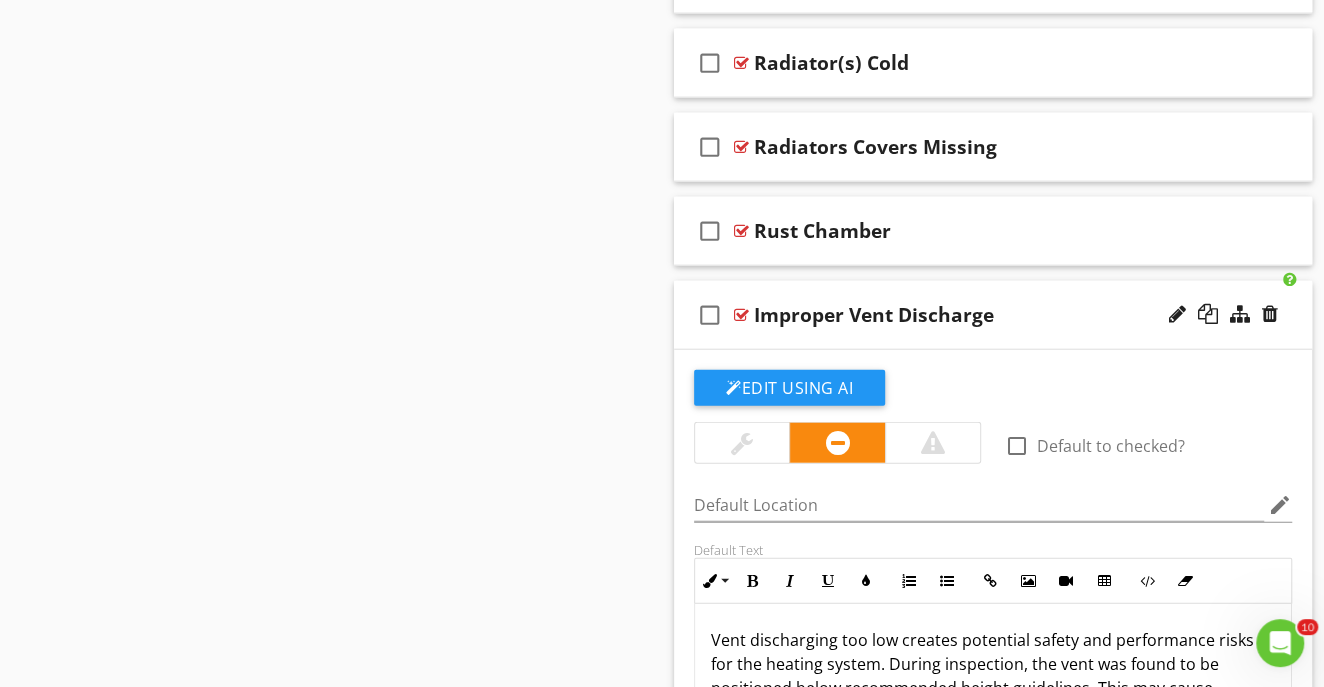 click on "Improper Vent Discharge" at bounding box center [978, 315] 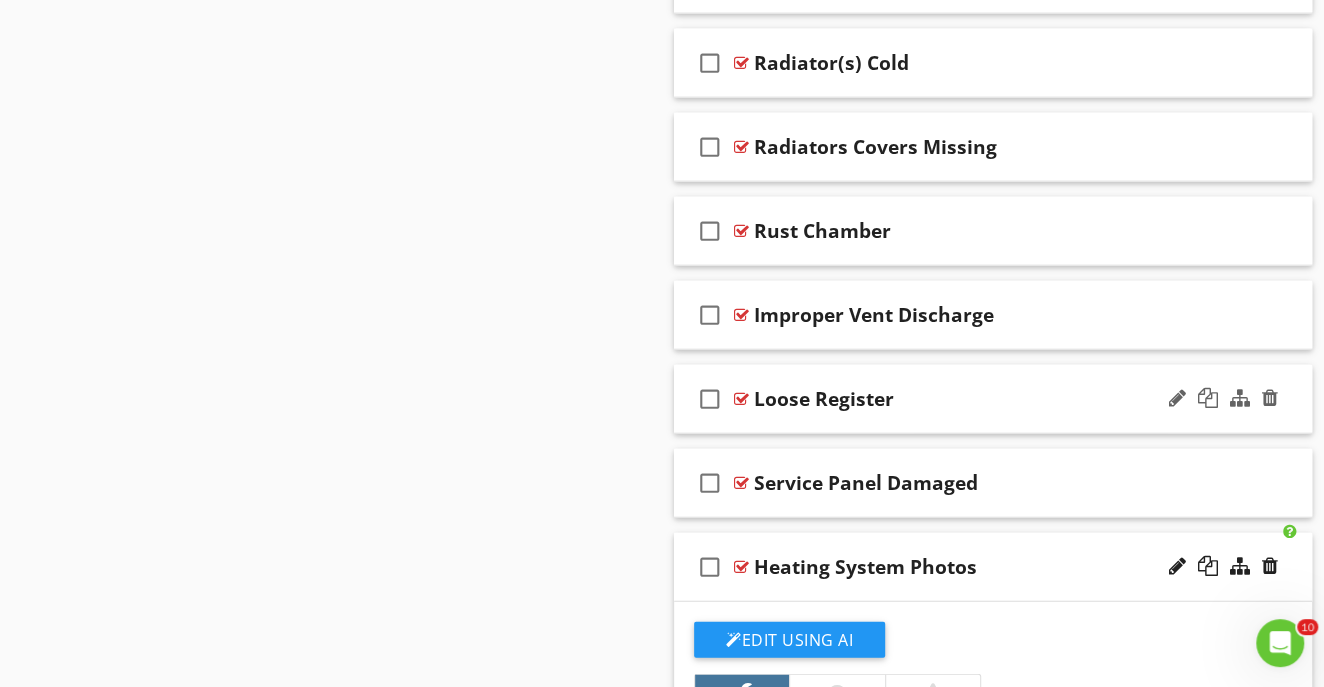 click on "Loose Register" at bounding box center (978, 399) 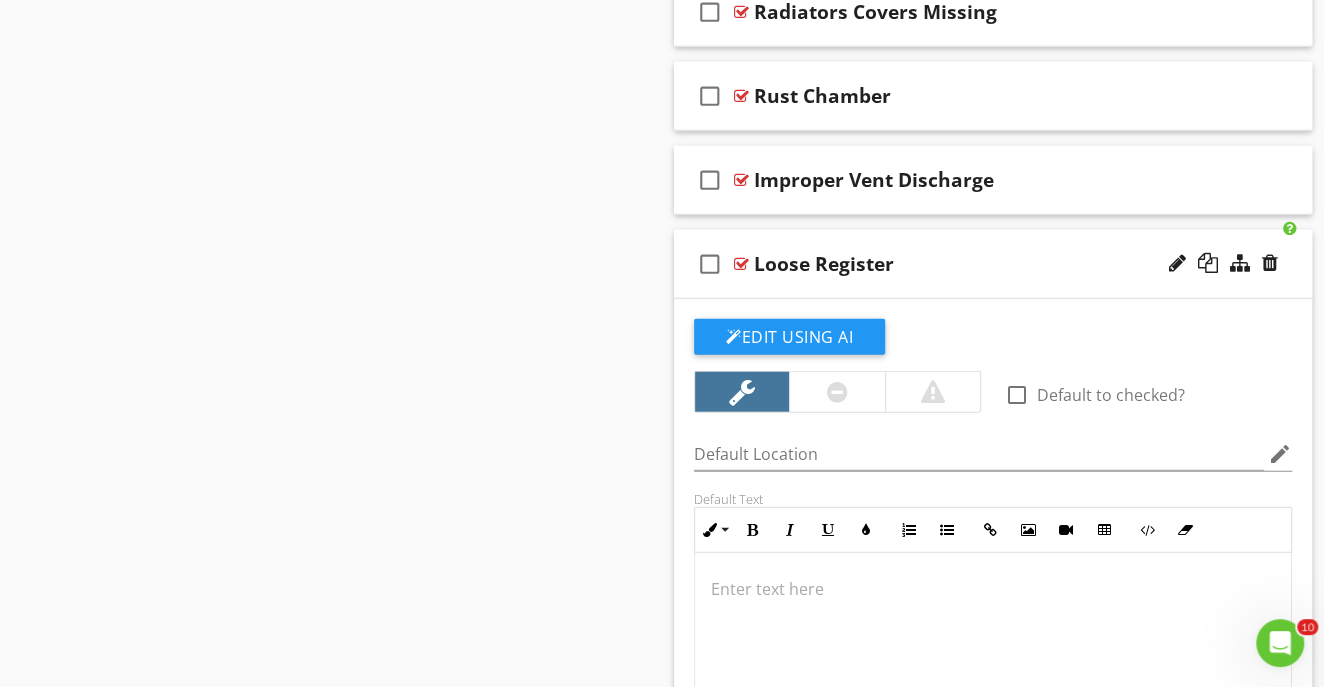 scroll, scrollTop: 7318, scrollLeft: 0, axis: vertical 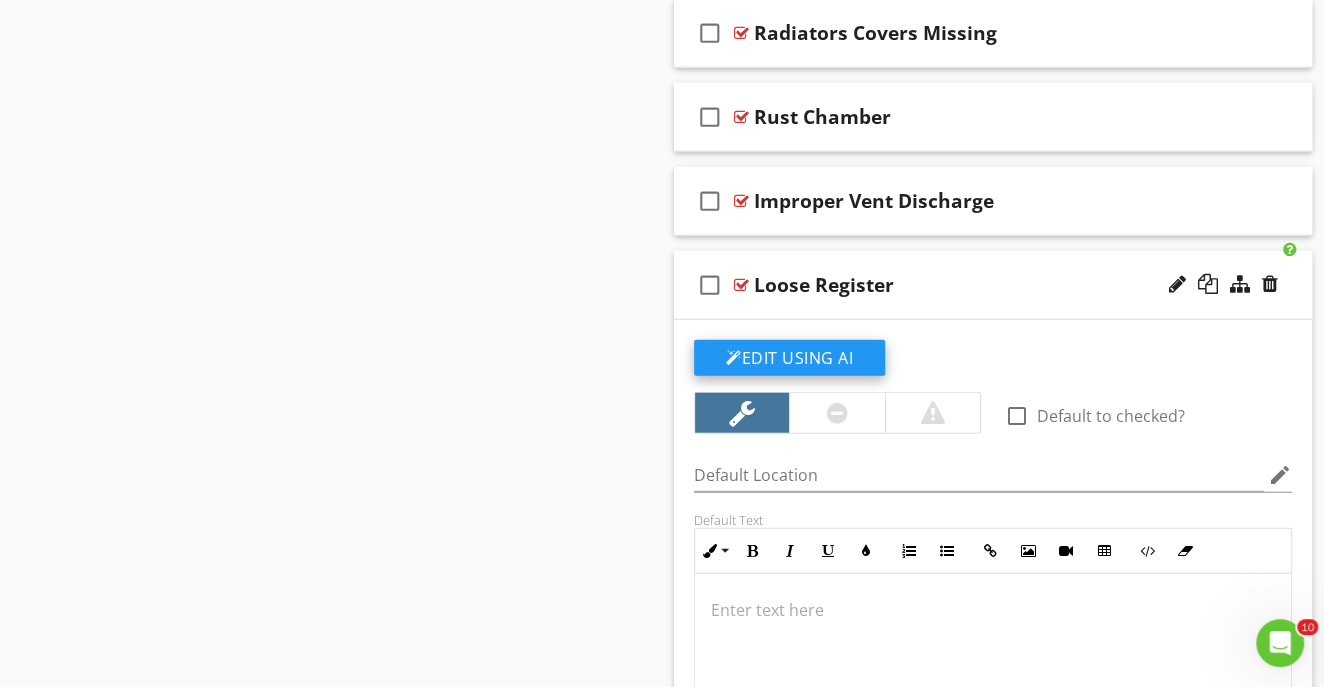 click on "Edit Using AI" at bounding box center (789, 358) 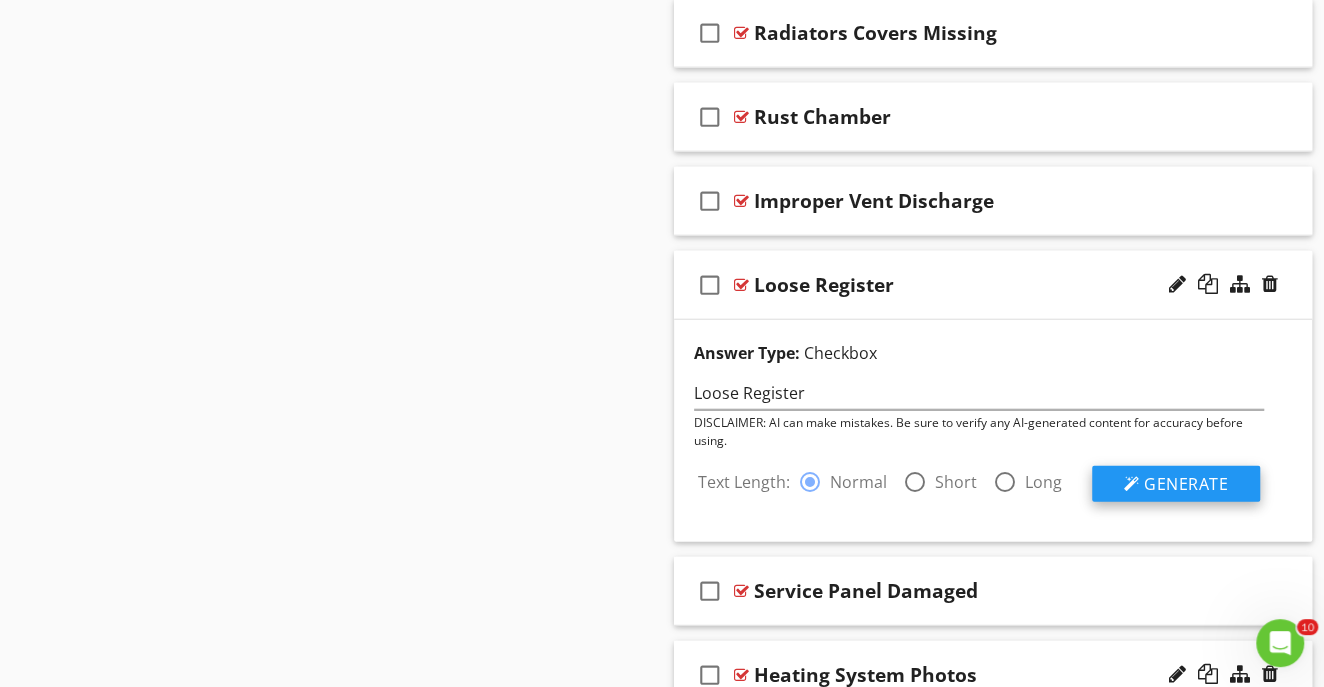 click on "Generate" at bounding box center [1186, 484] 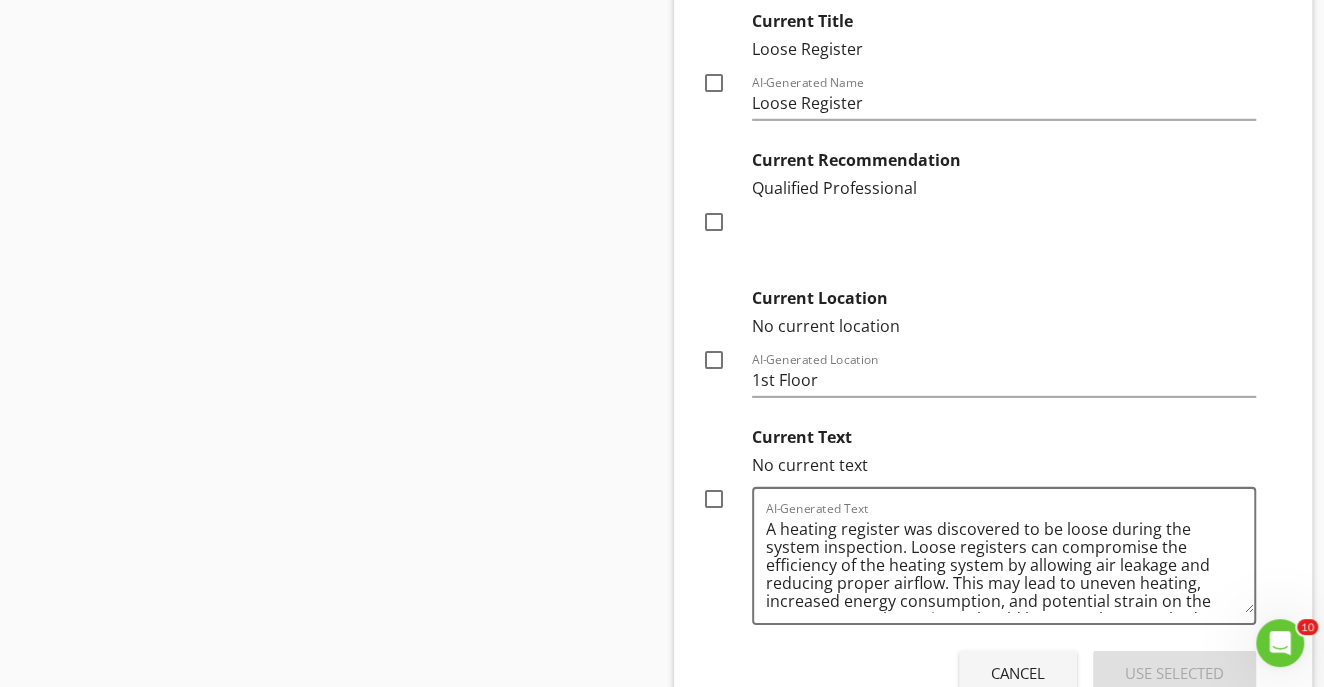 scroll, scrollTop: 7955, scrollLeft: 0, axis: vertical 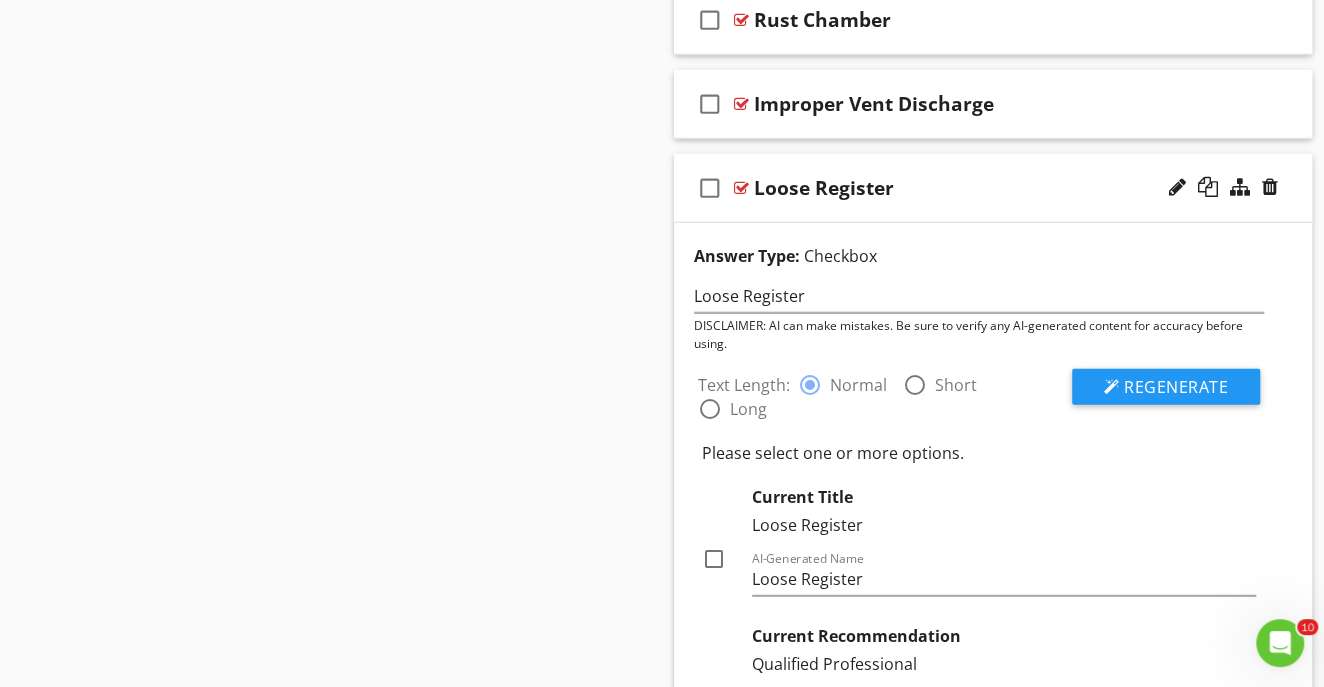 click at bounding box center (915, 385) 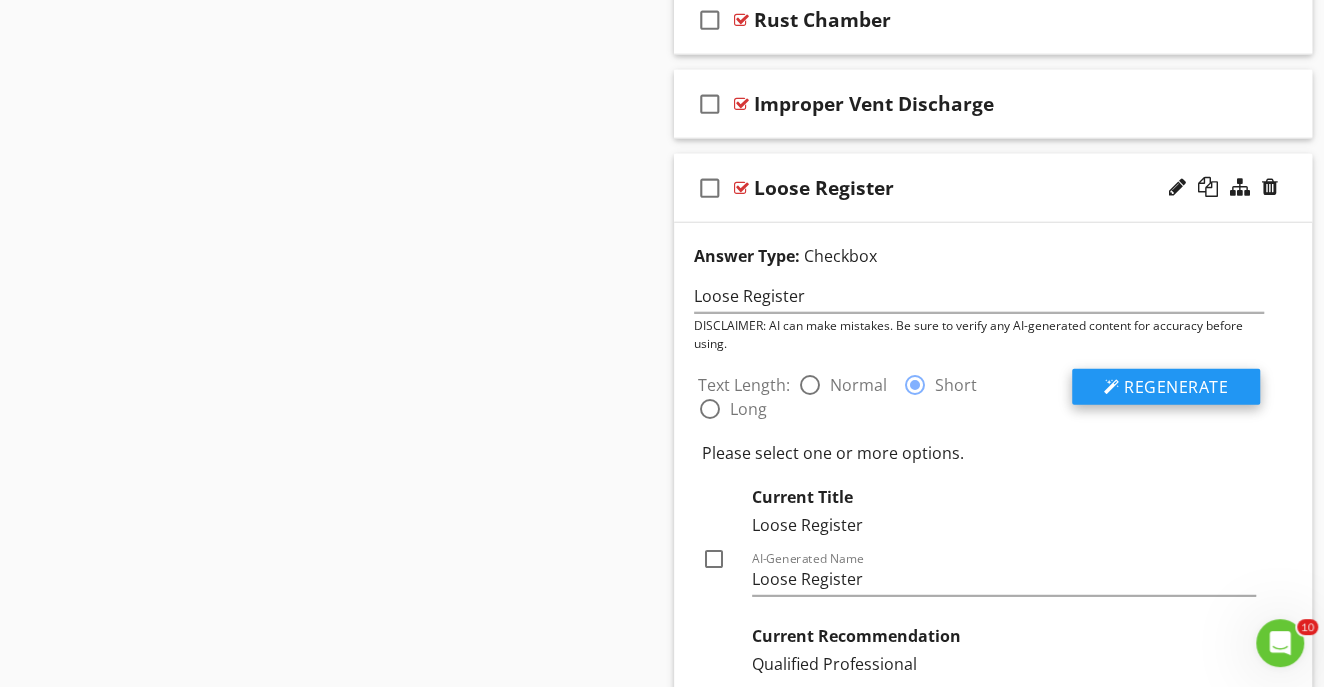click on "Regenerate" at bounding box center [1176, 387] 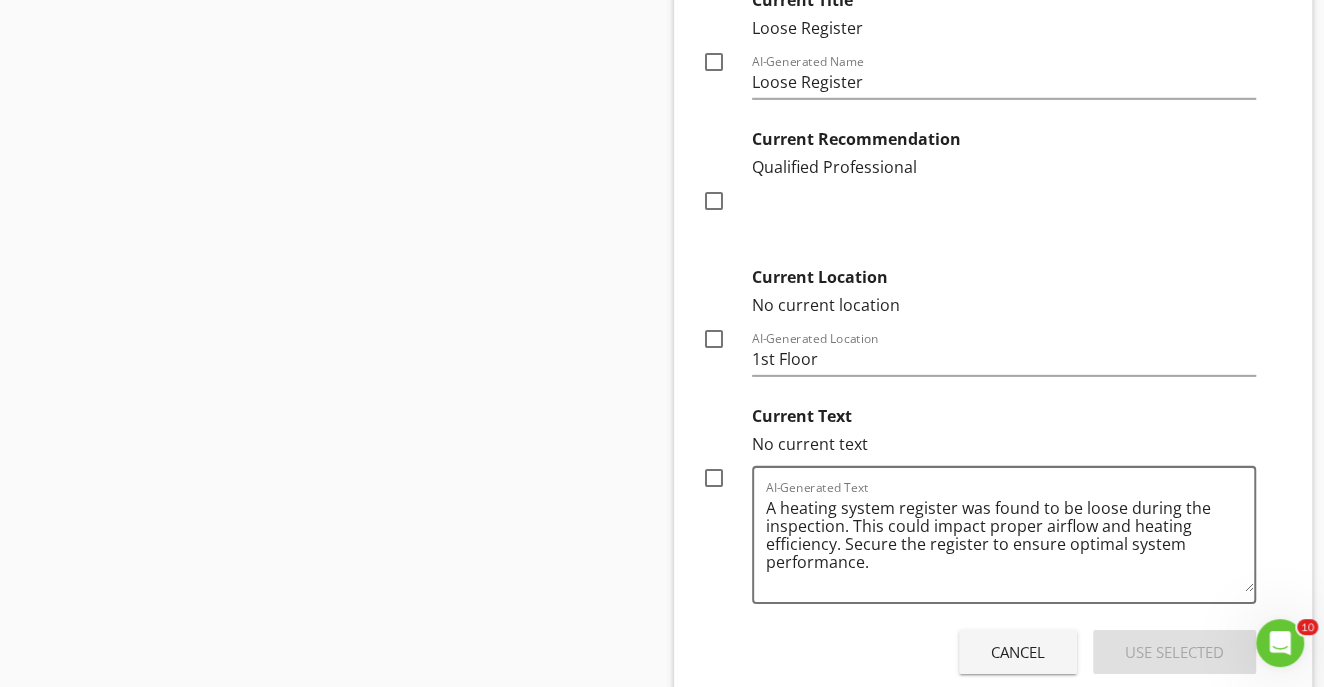 scroll, scrollTop: 7934, scrollLeft: 0, axis: vertical 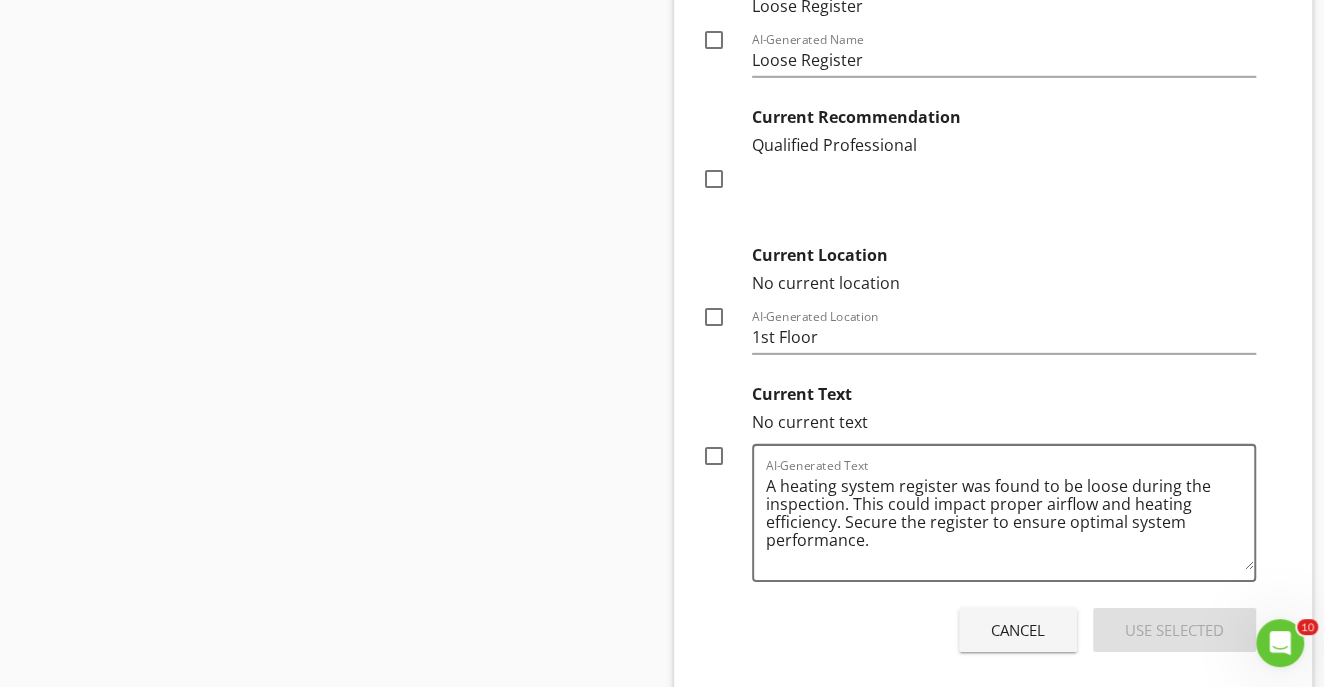 click at bounding box center [714, 456] 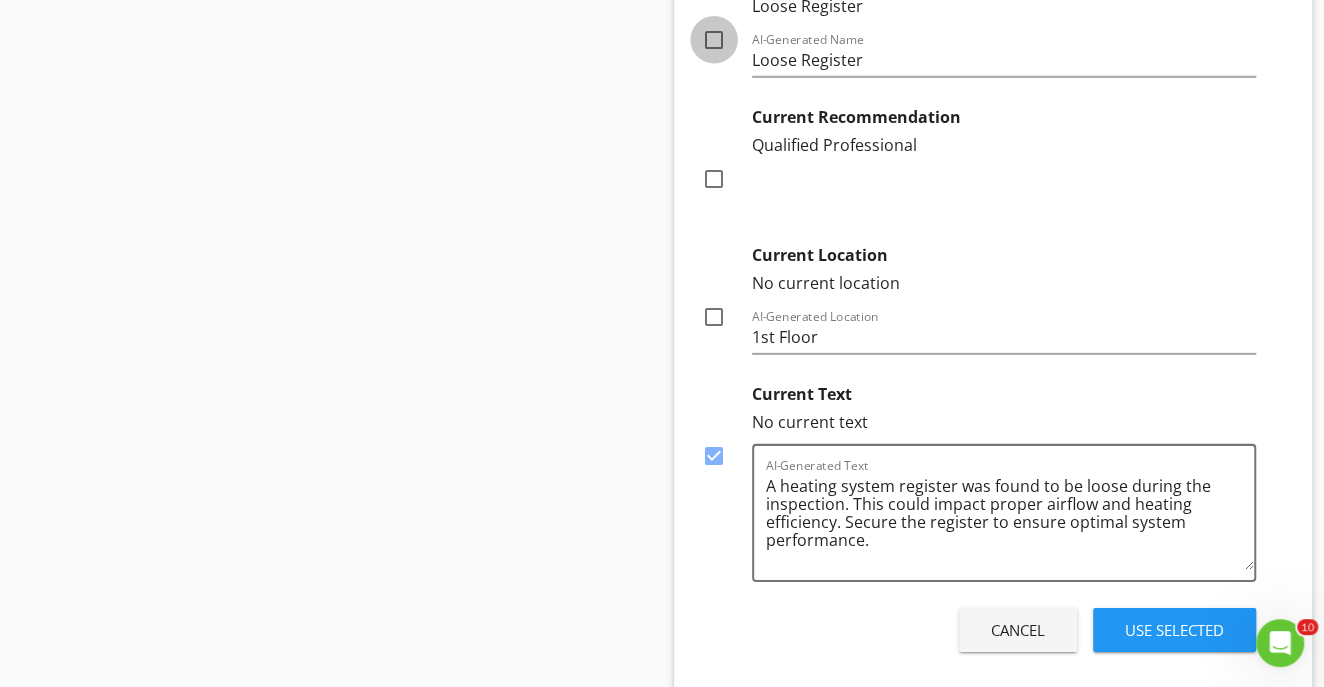 click at bounding box center (714, 40) 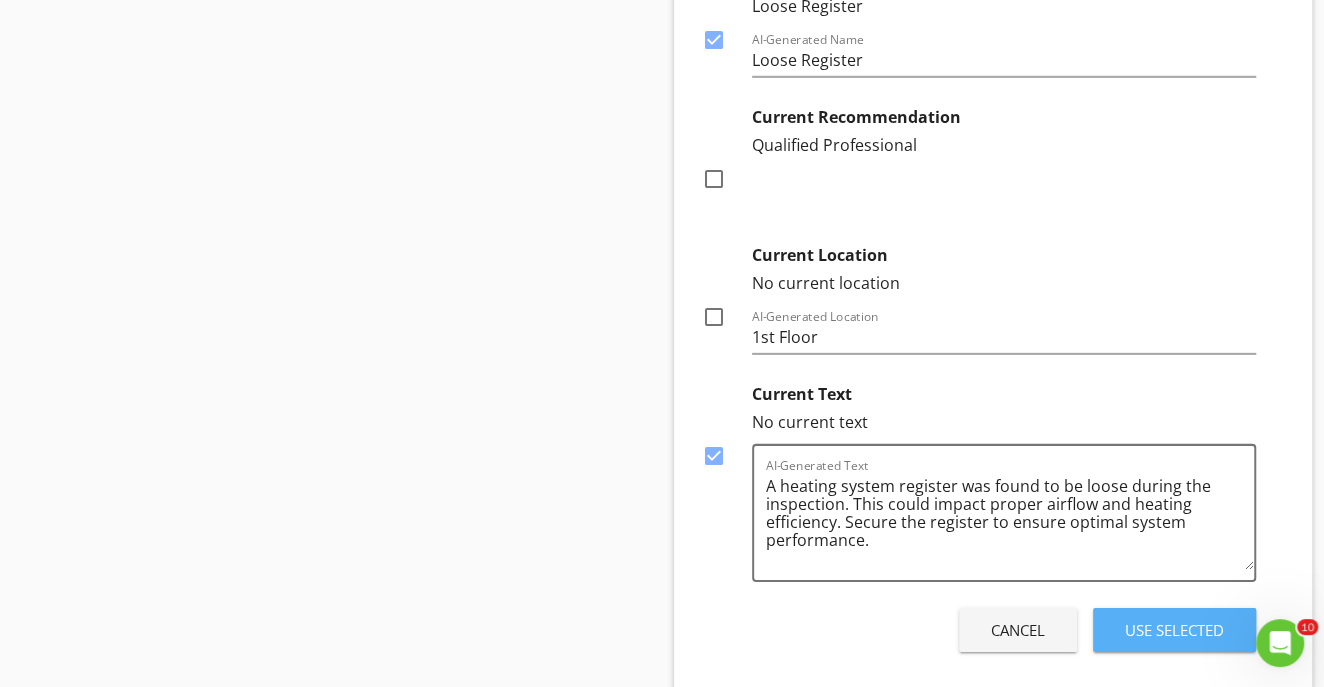 click on "Use Selected" at bounding box center [1174, 630] 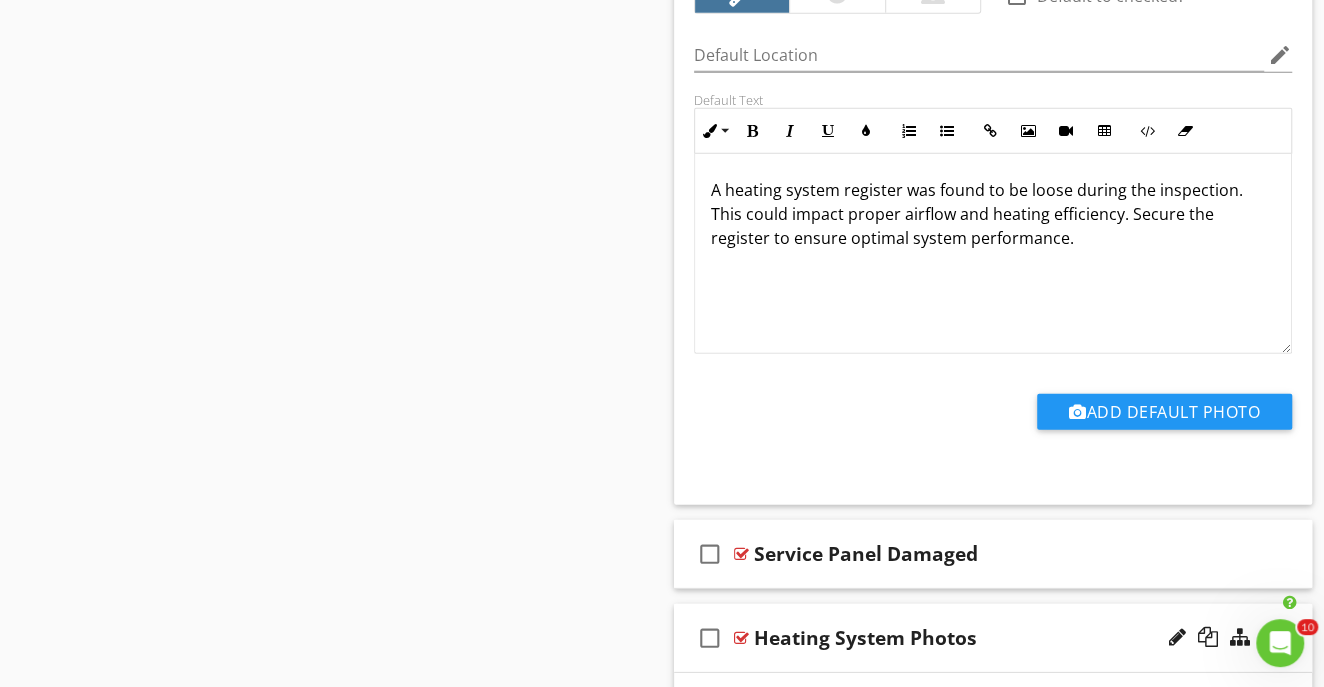 scroll, scrollTop: 7428, scrollLeft: 0, axis: vertical 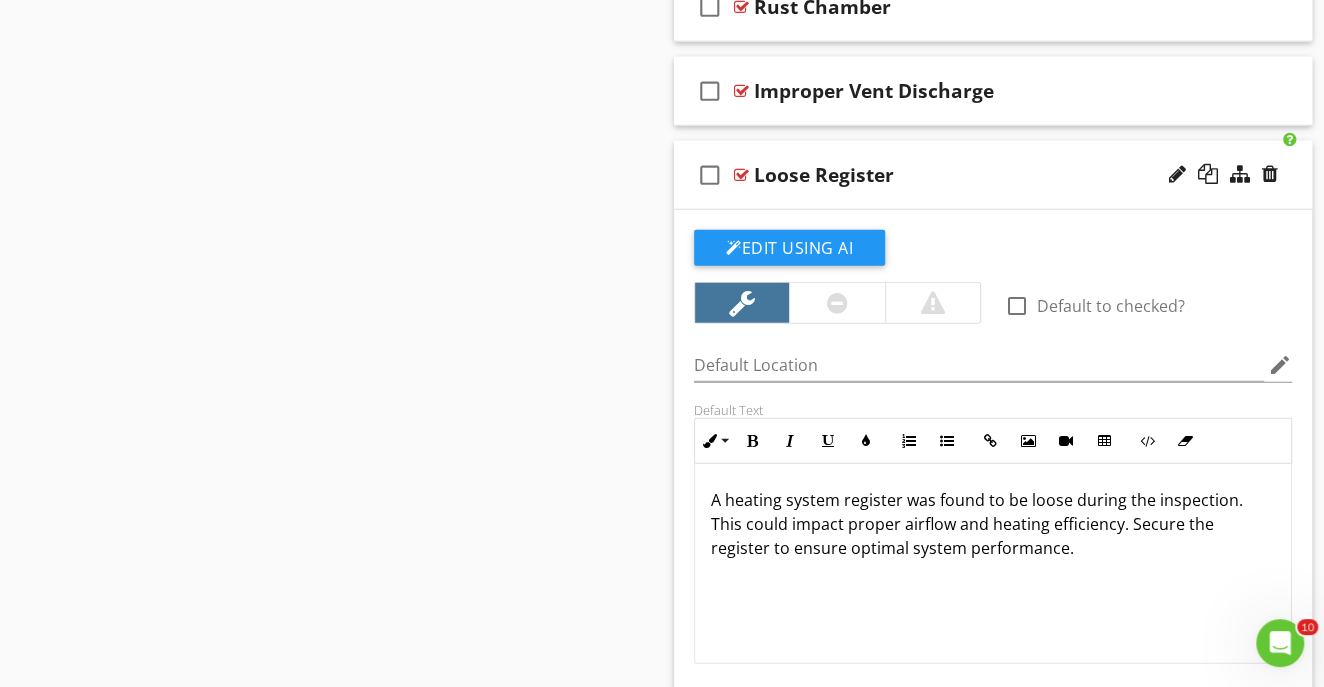 click on "Loose Register" at bounding box center (978, 175) 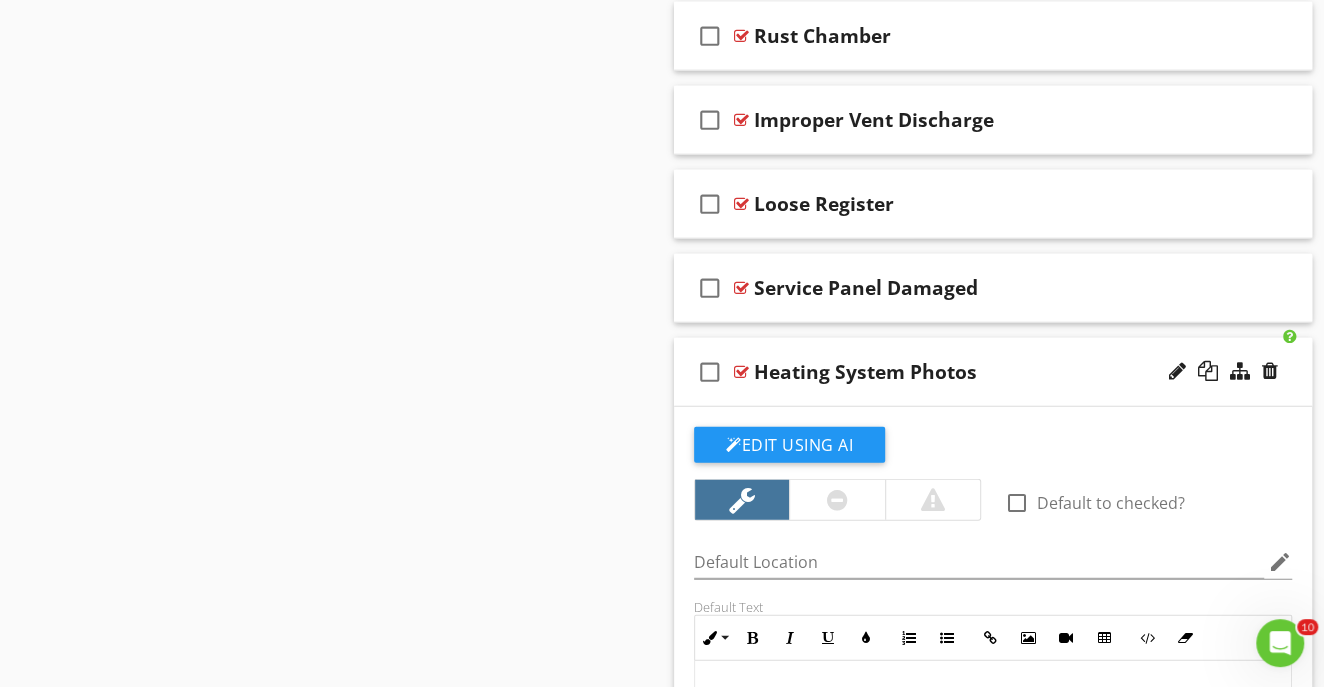 scroll, scrollTop: 7331, scrollLeft: 0, axis: vertical 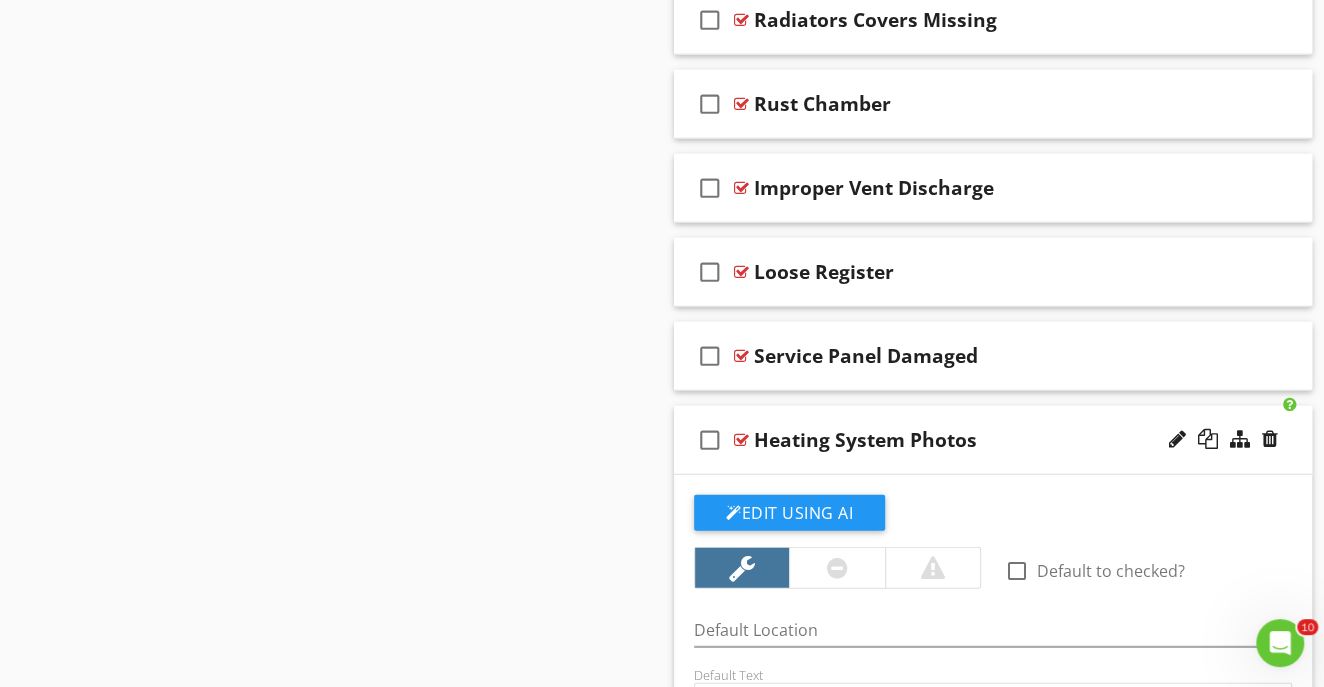 click on "Heating System Photos" at bounding box center (978, 440) 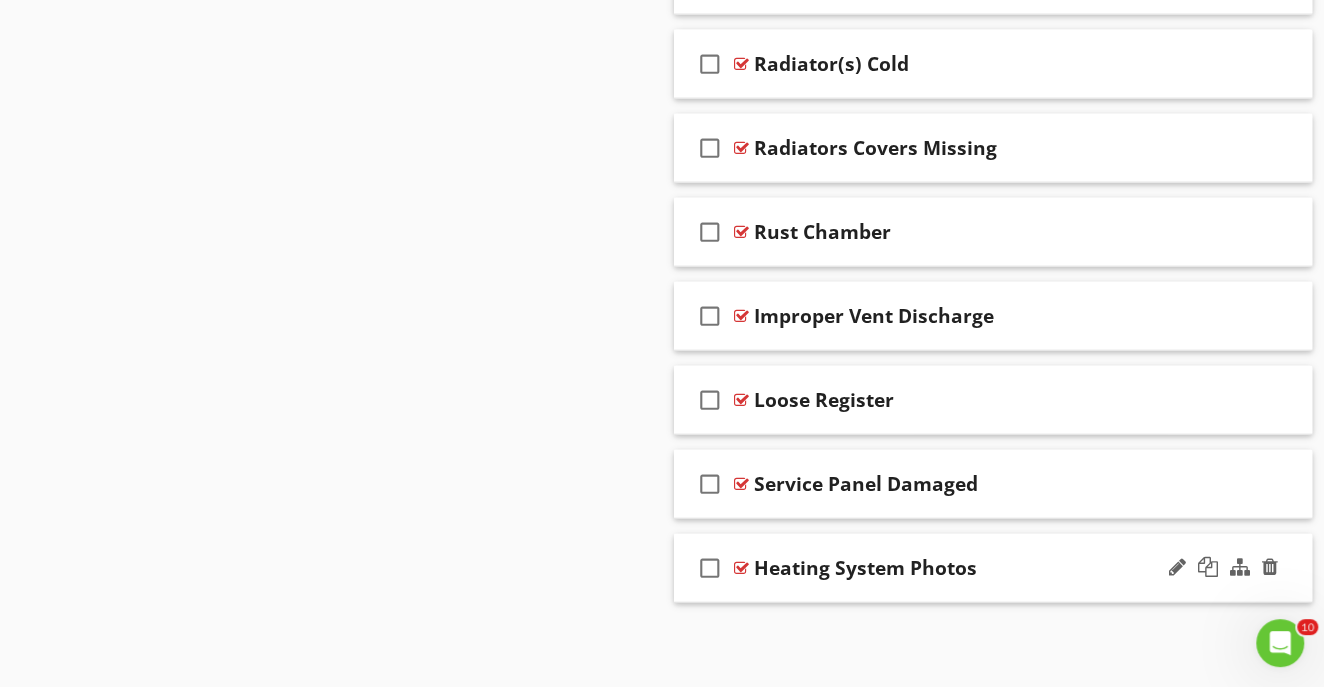 scroll, scrollTop: 7182, scrollLeft: 0, axis: vertical 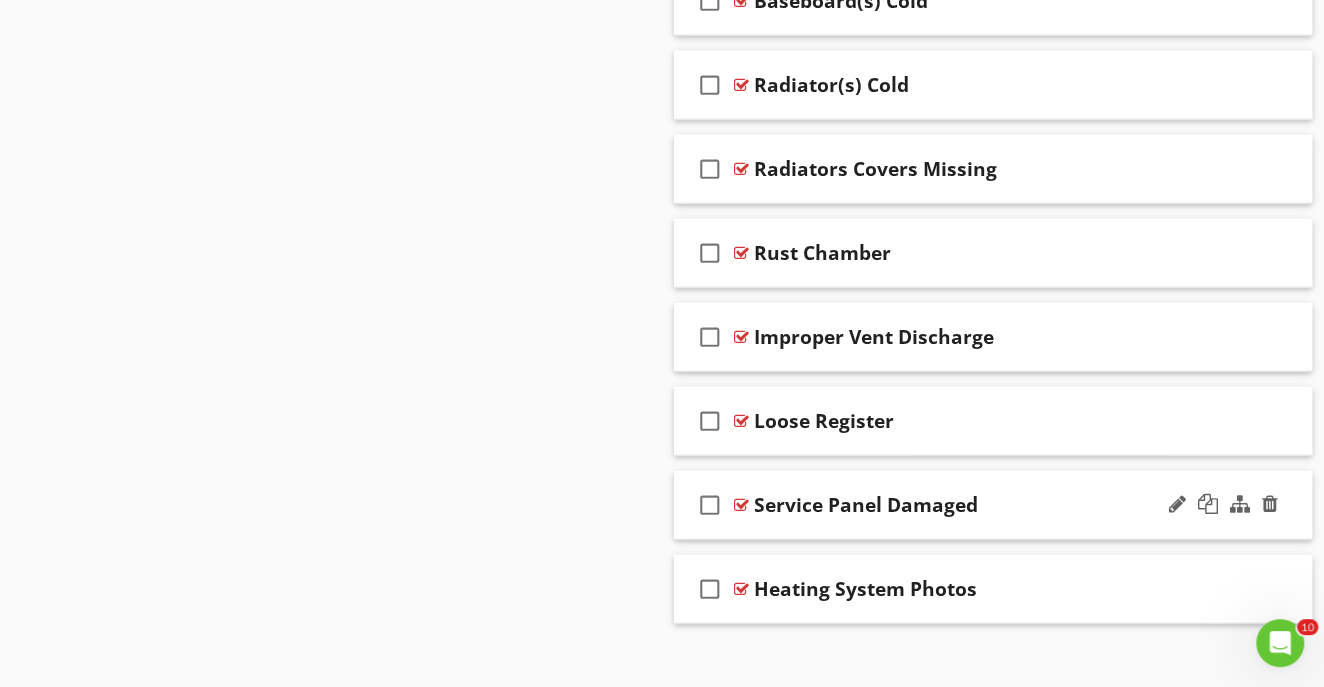 click on "Service Panel Damaged" at bounding box center (978, 505) 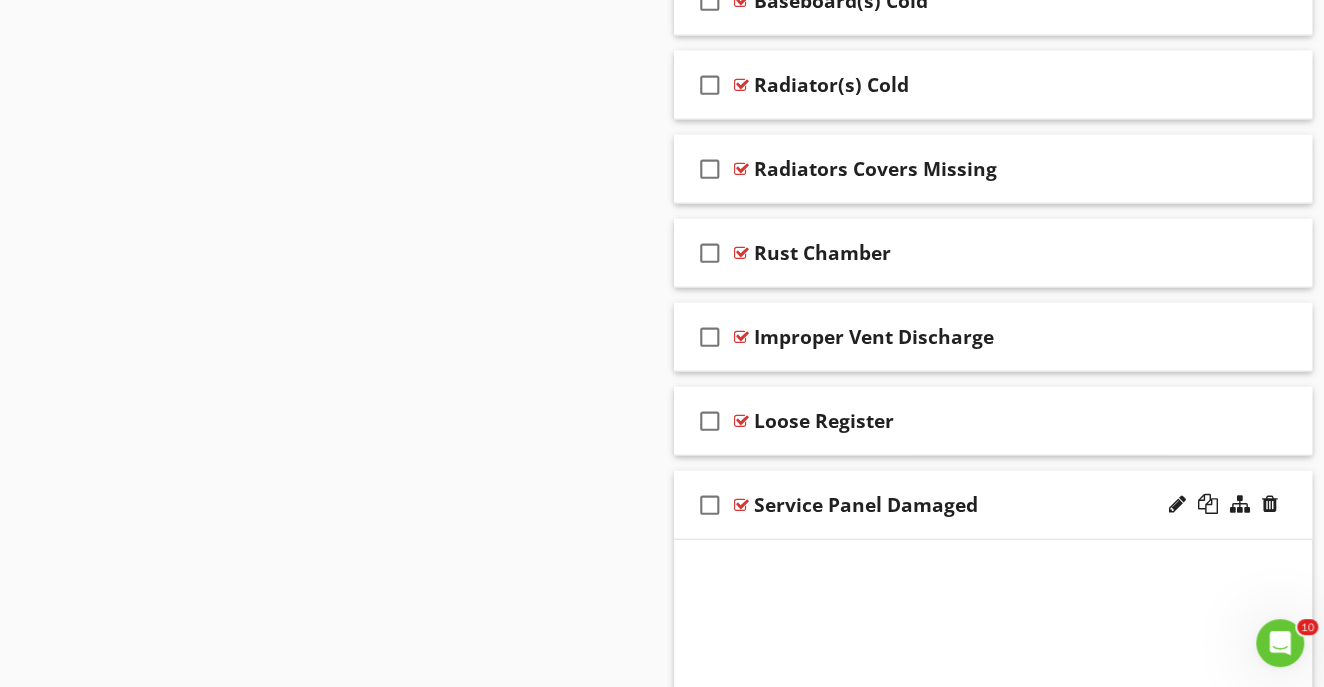 scroll, scrollTop: 7331, scrollLeft: 0, axis: vertical 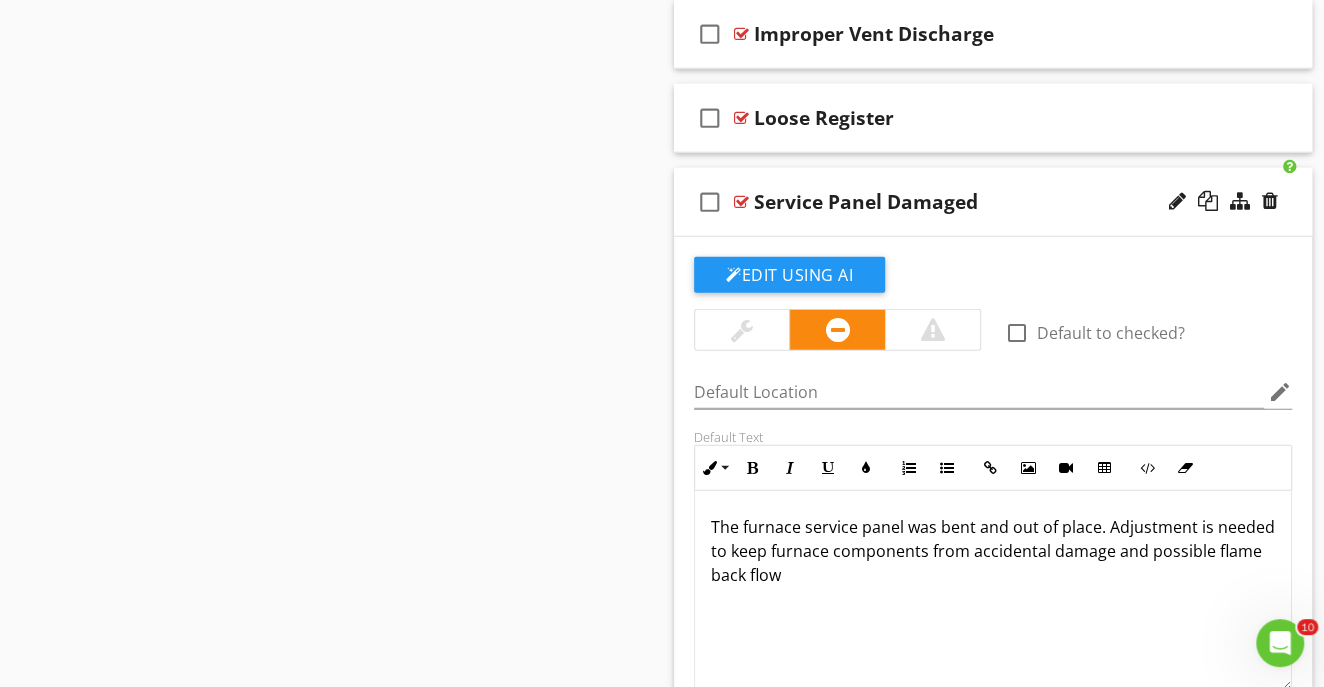 click on "The furnace service panel was bent and out of place. Adjustment is needed to keep furnace components from accidental damage and possible flame back flow" at bounding box center [993, 551] 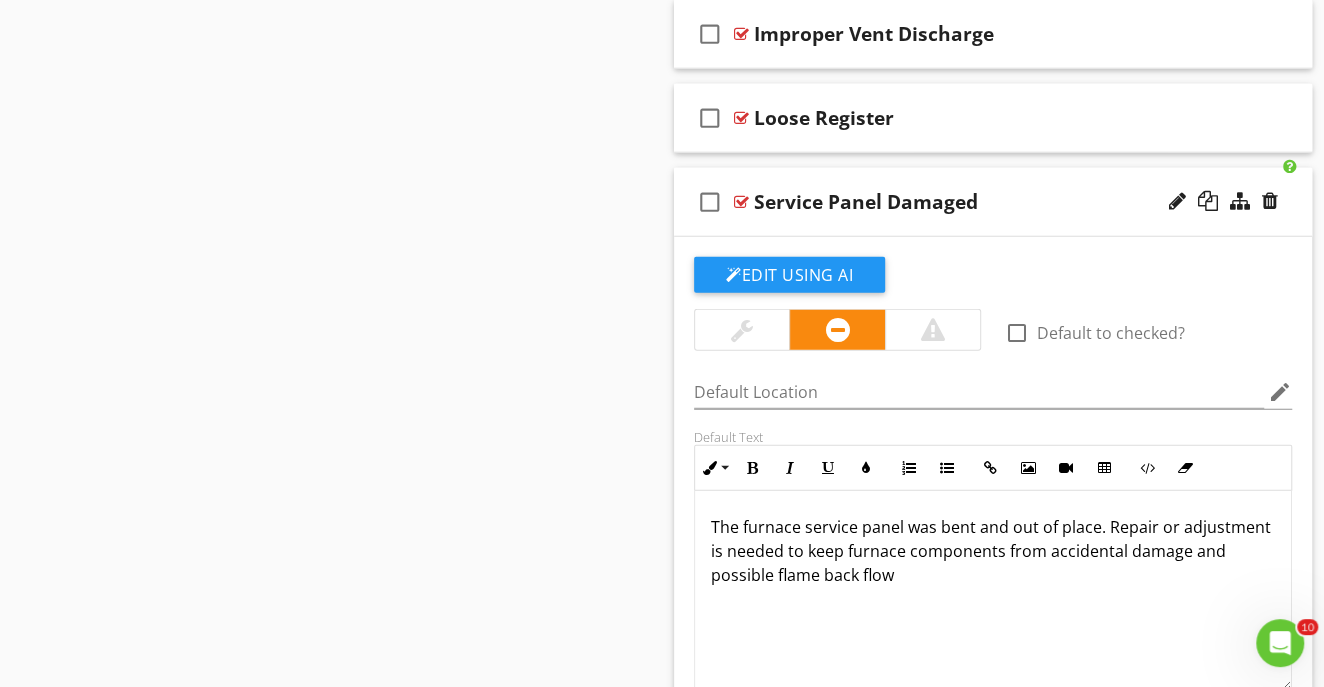 click on "The furnace service panel was bent and out of place. Repair or adjustment is needed to keep furnace components from accidental damage and possible flame back flow" at bounding box center (993, 551) 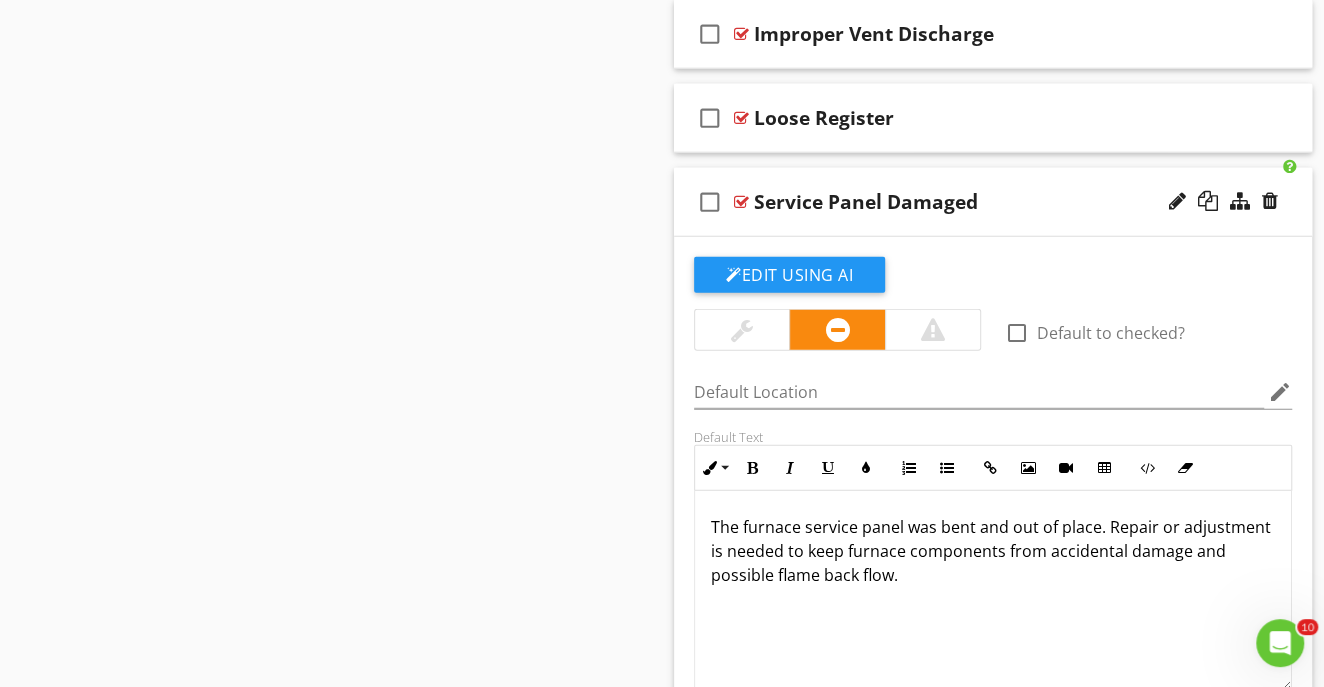 click on "The furnace service panel was bent and out of place. Repair or adjustment is needed to keep furnace components from accidental damage and possible flame back flow." at bounding box center (993, 551) 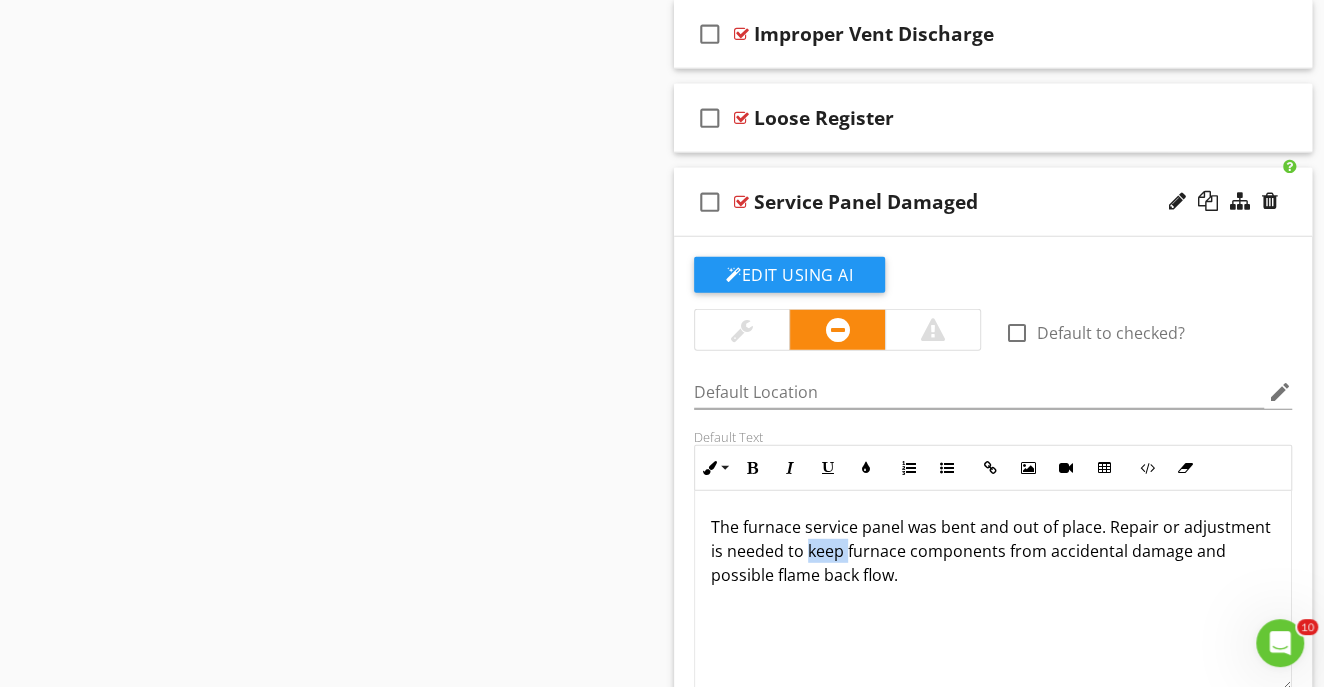 click on "The furnace service panel was bent and out of place. Repair or adjustment is needed to keep furnace components from accidental damage and possible flame back flow." at bounding box center [993, 551] 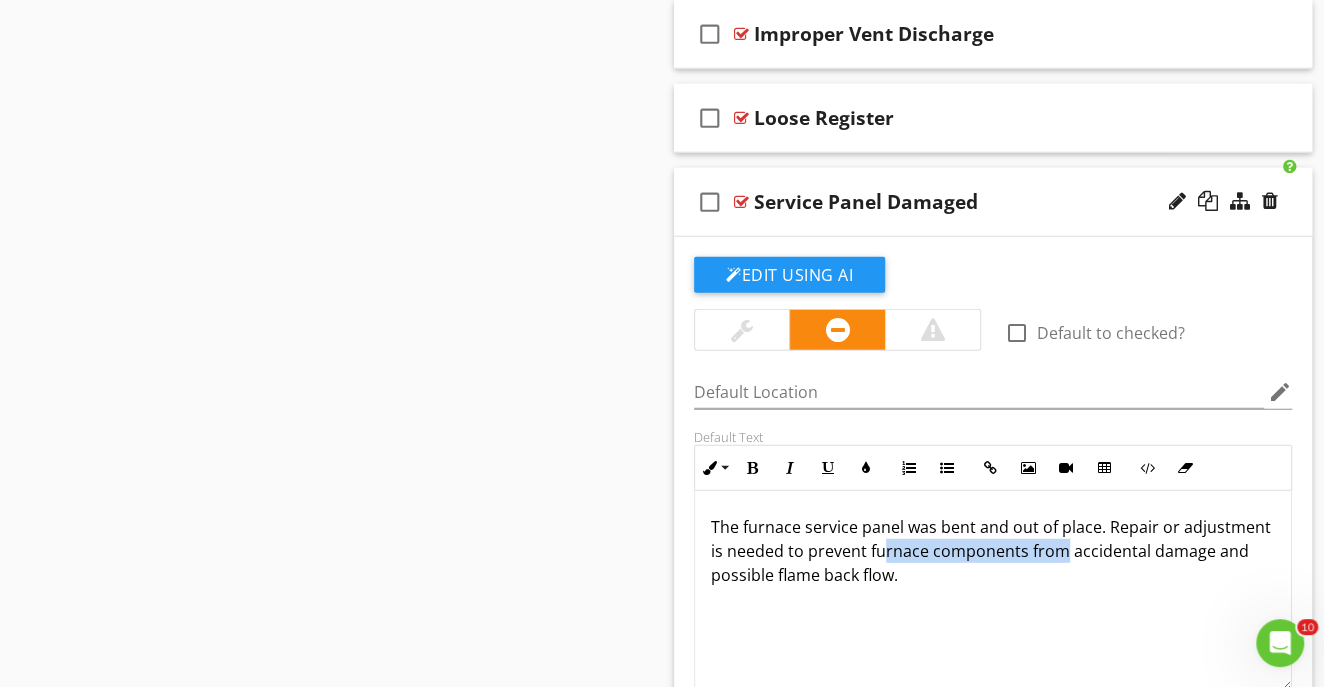 drag, startPoint x: 1161, startPoint y: 536, endPoint x: 978, endPoint y: 523, distance: 183.46117 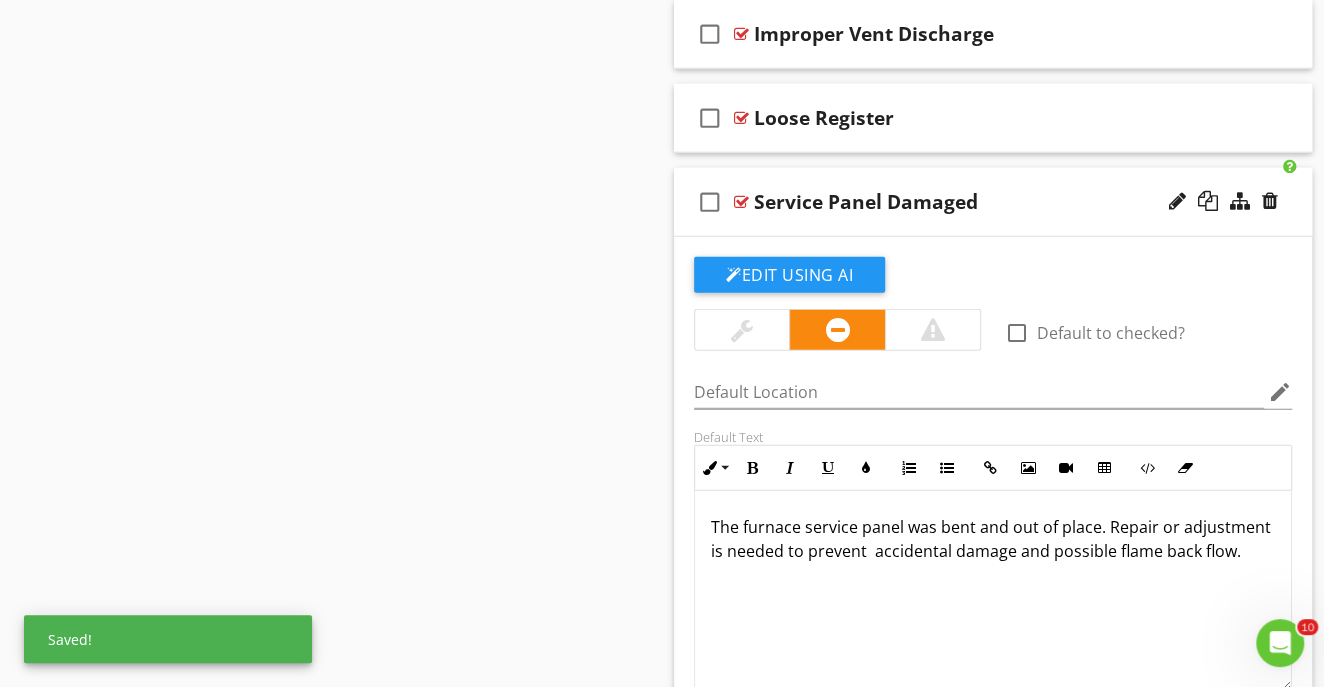 click on "The furnace service panel was bent and out of place. Repair or adjustment is needed to prevent  accidental damage and possible flame back flow." at bounding box center (993, 539) 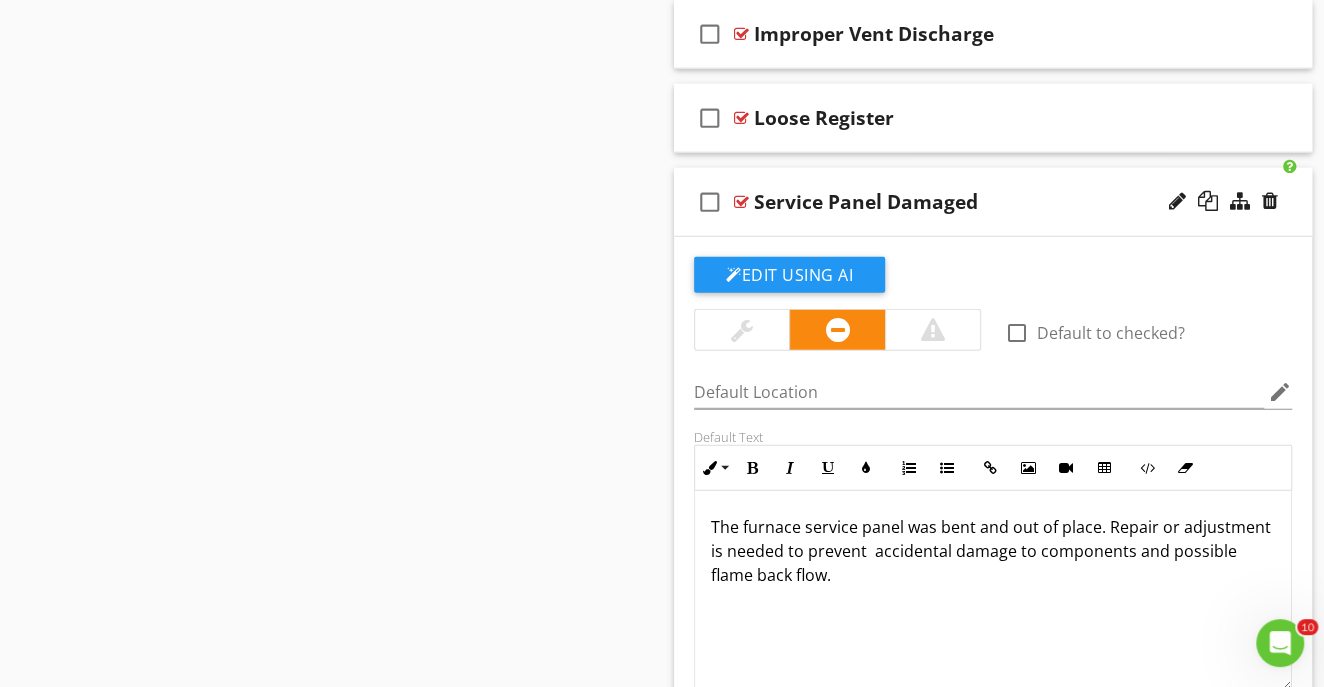 click on "The furnace service panel was bent and out of place. Repair or adjustment is needed to prevent  accidental damage to components and possible flame back flow." at bounding box center (993, 551) 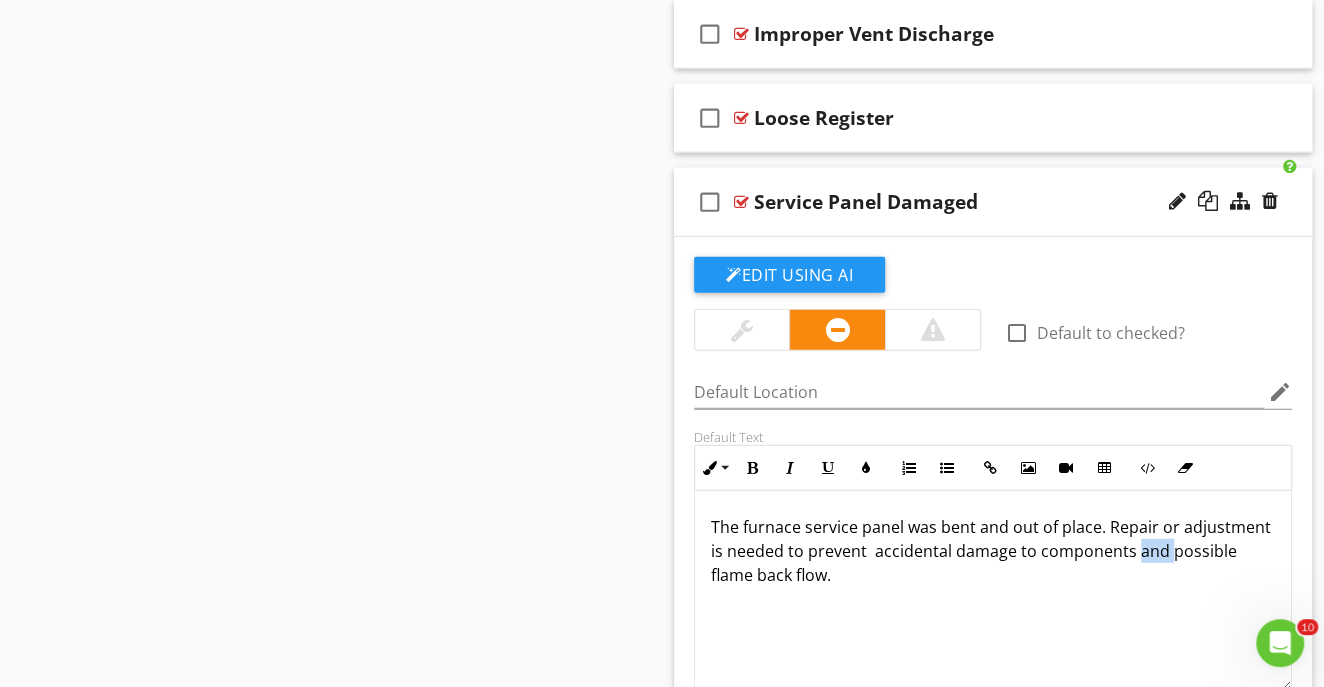 click on "The furnace service panel was bent and out of place. Repair or adjustment is needed to prevent  accidental damage to components and possible flame back flow." at bounding box center [993, 551] 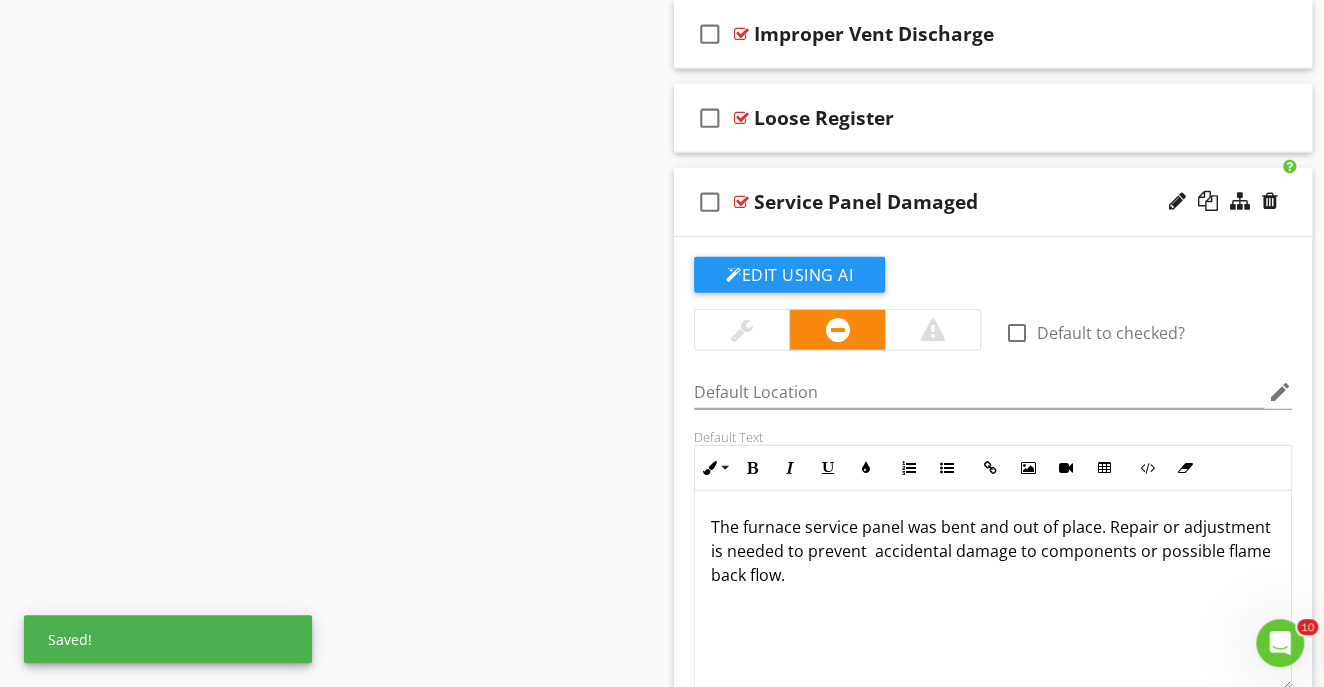 click on "The furnace service panel was bent and out of place. Repair or adjustment is needed to prevent  accidental damage to components or possible flame back flow." at bounding box center [993, 551] 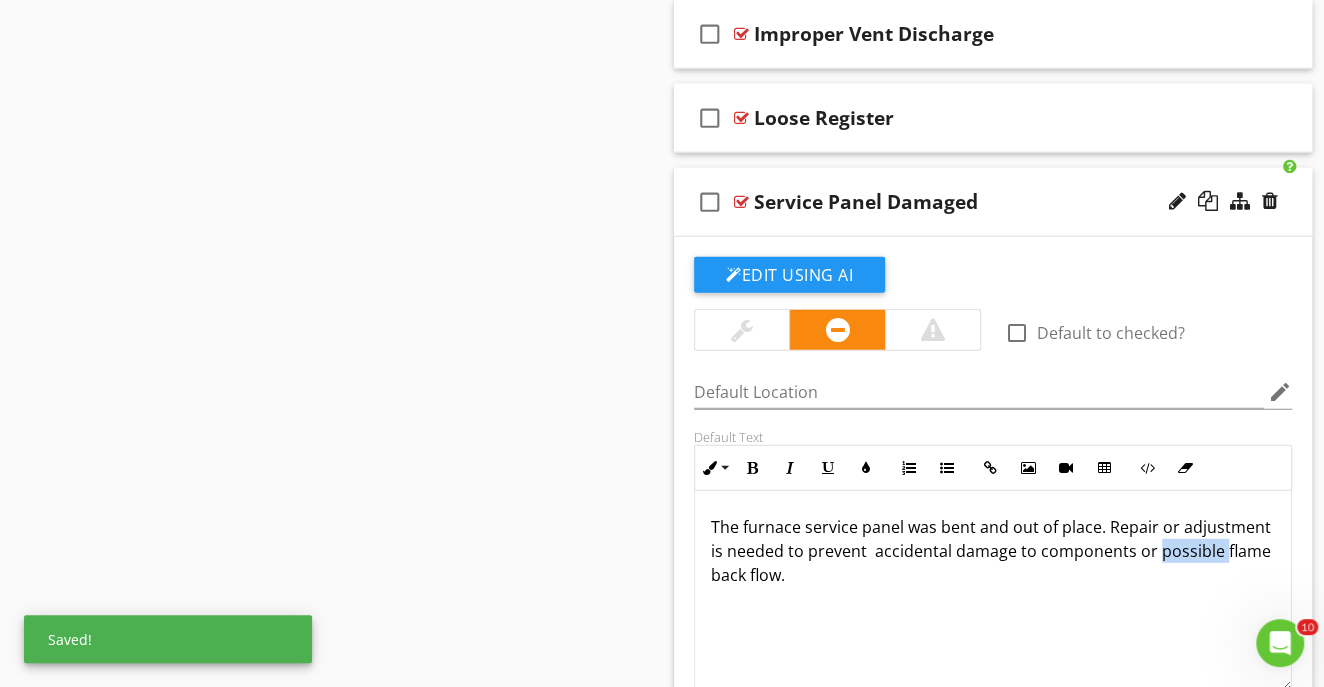 click on "The furnace service panel was bent and out of place. Repair or adjustment is needed to prevent  accidental damage to components or possible flame back flow." at bounding box center (993, 551) 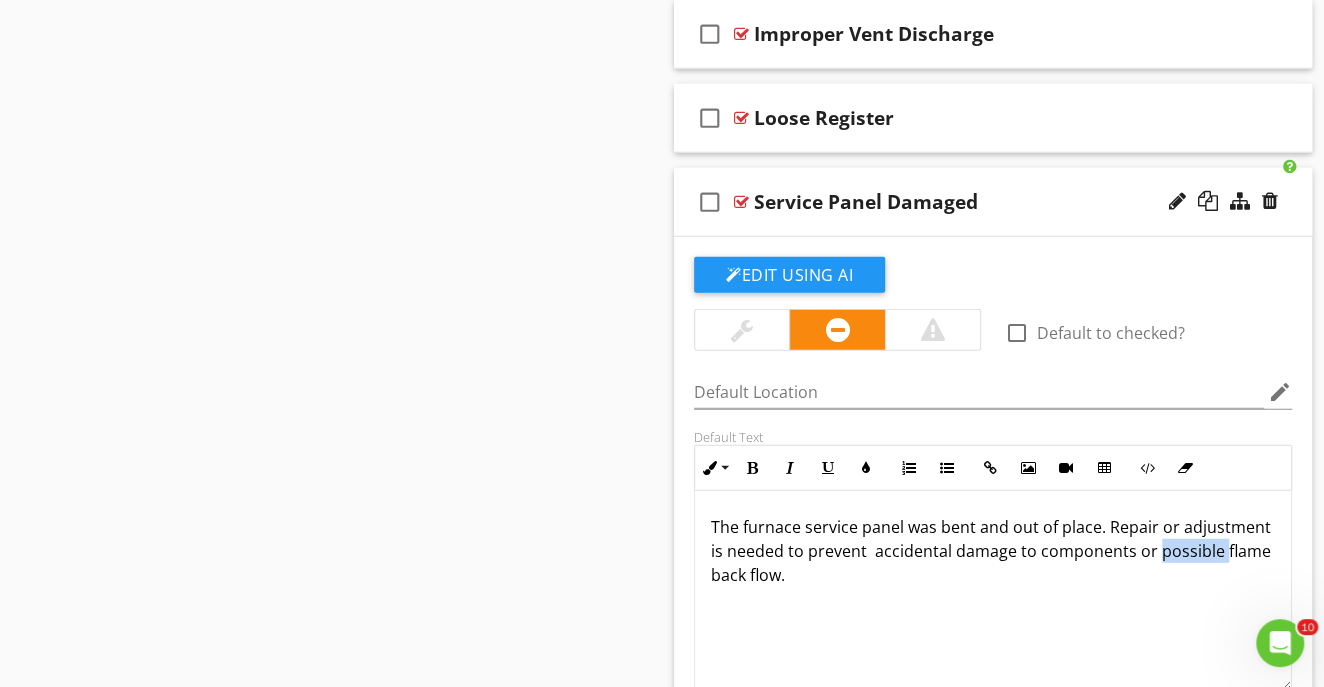 click on "Edit Using AI" at bounding box center [789, 275] 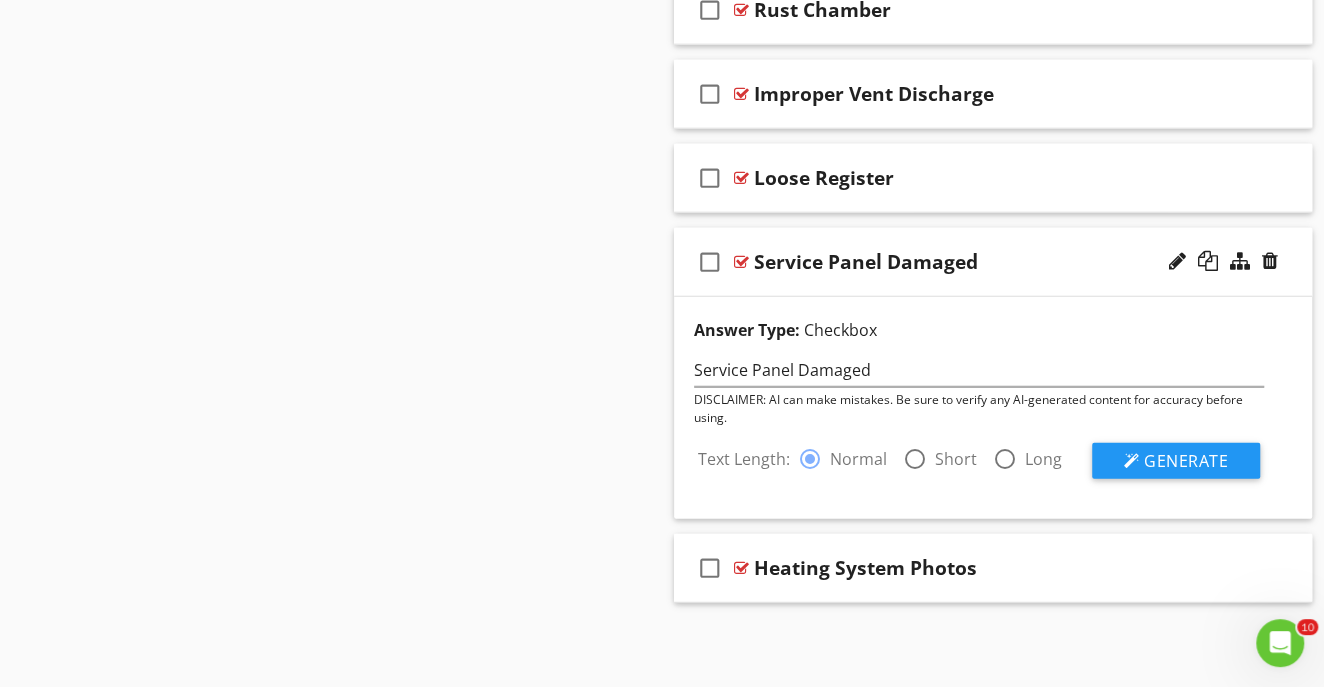 scroll, scrollTop: 7404, scrollLeft: 0, axis: vertical 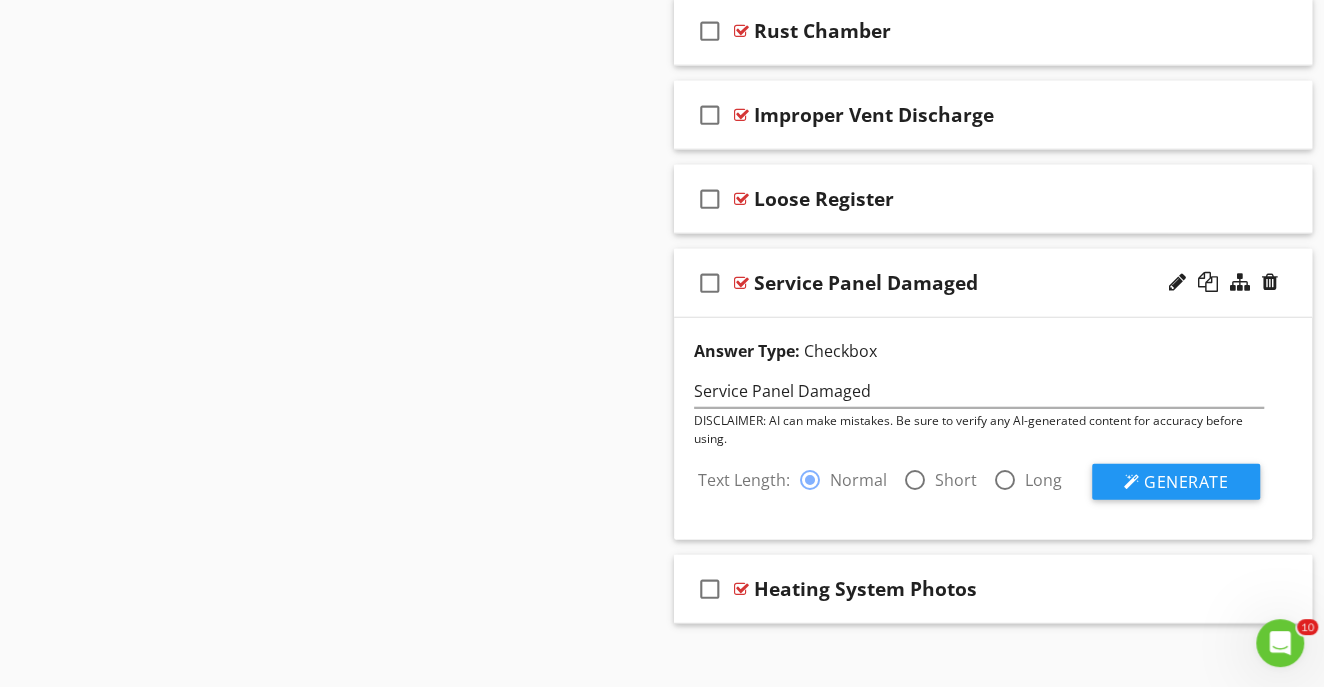 click at bounding box center (915, 480) 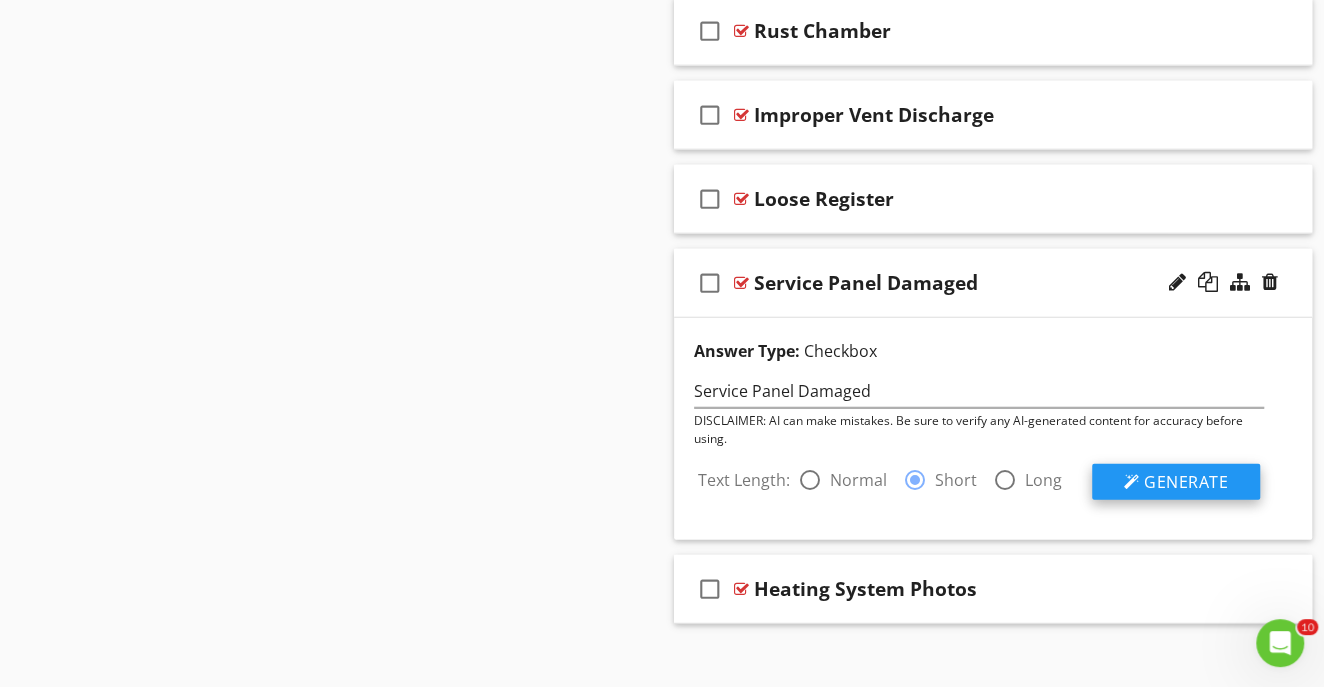 click on "Generate" at bounding box center (1176, 482) 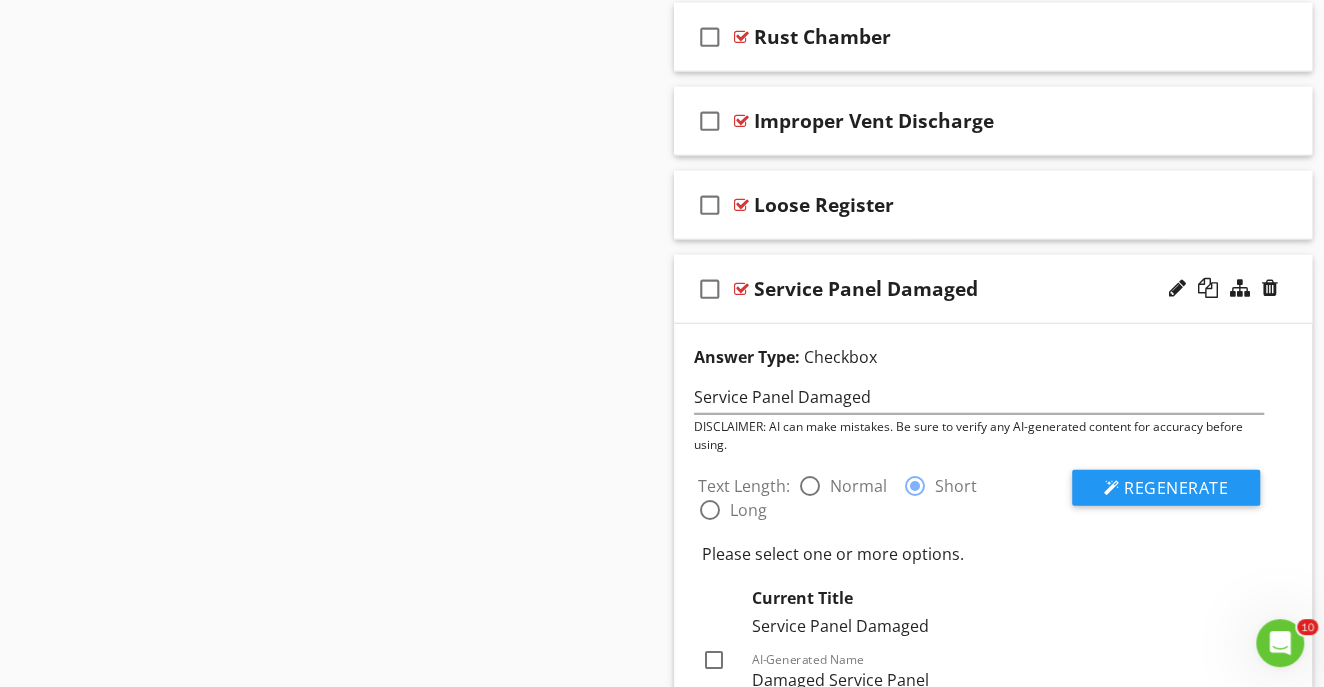 scroll, scrollTop: 7404, scrollLeft: 0, axis: vertical 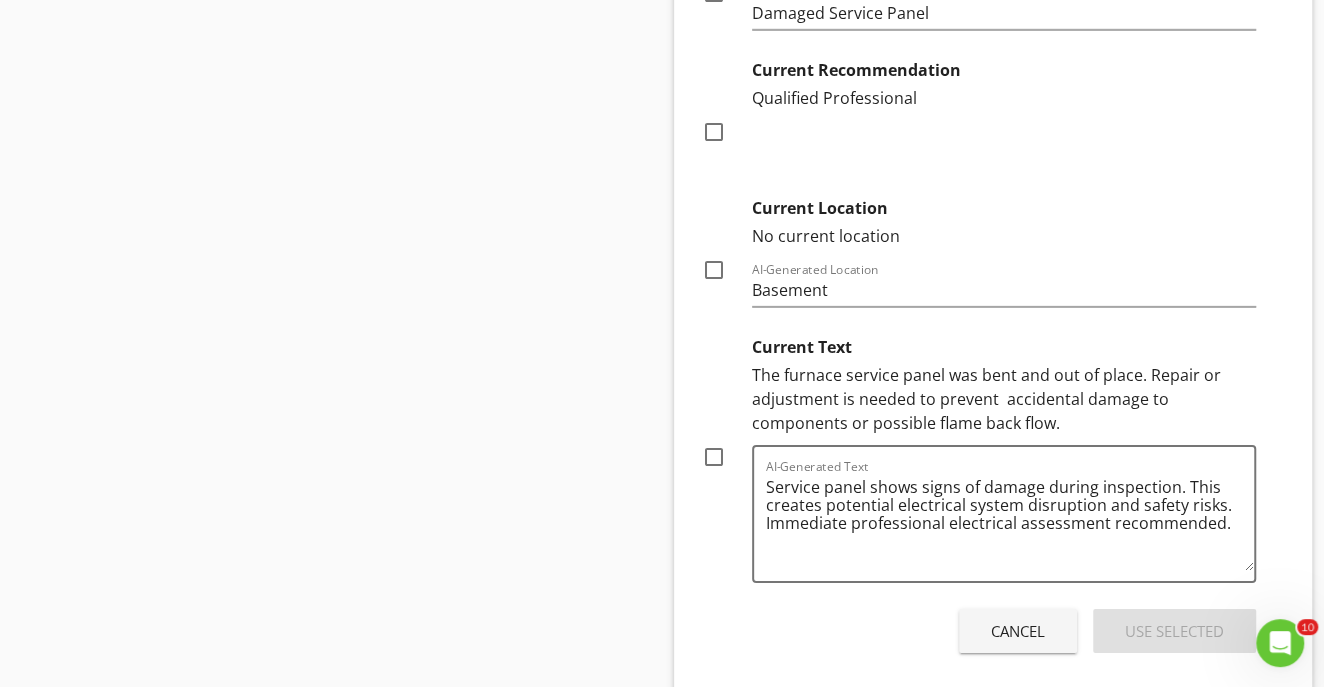 click on "Cancel" at bounding box center (1018, 631) 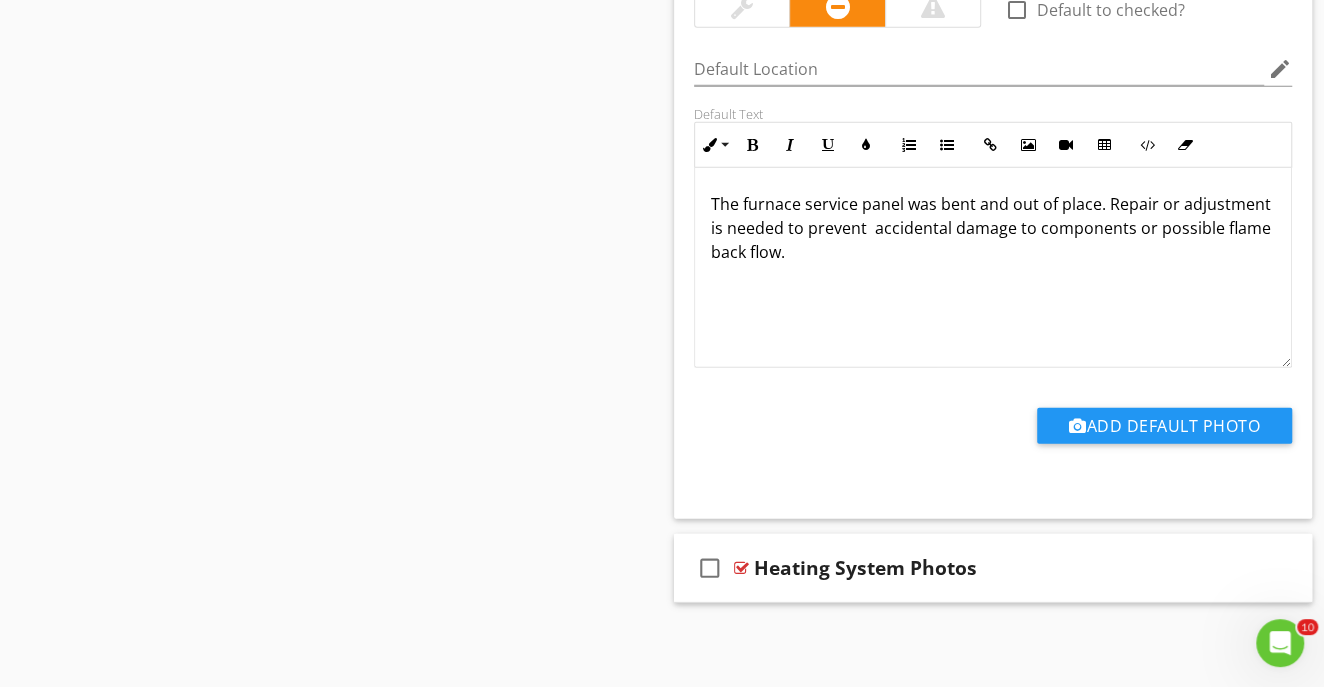 scroll, scrollTop: 7468, scrollLeft: 0, axis: vertical 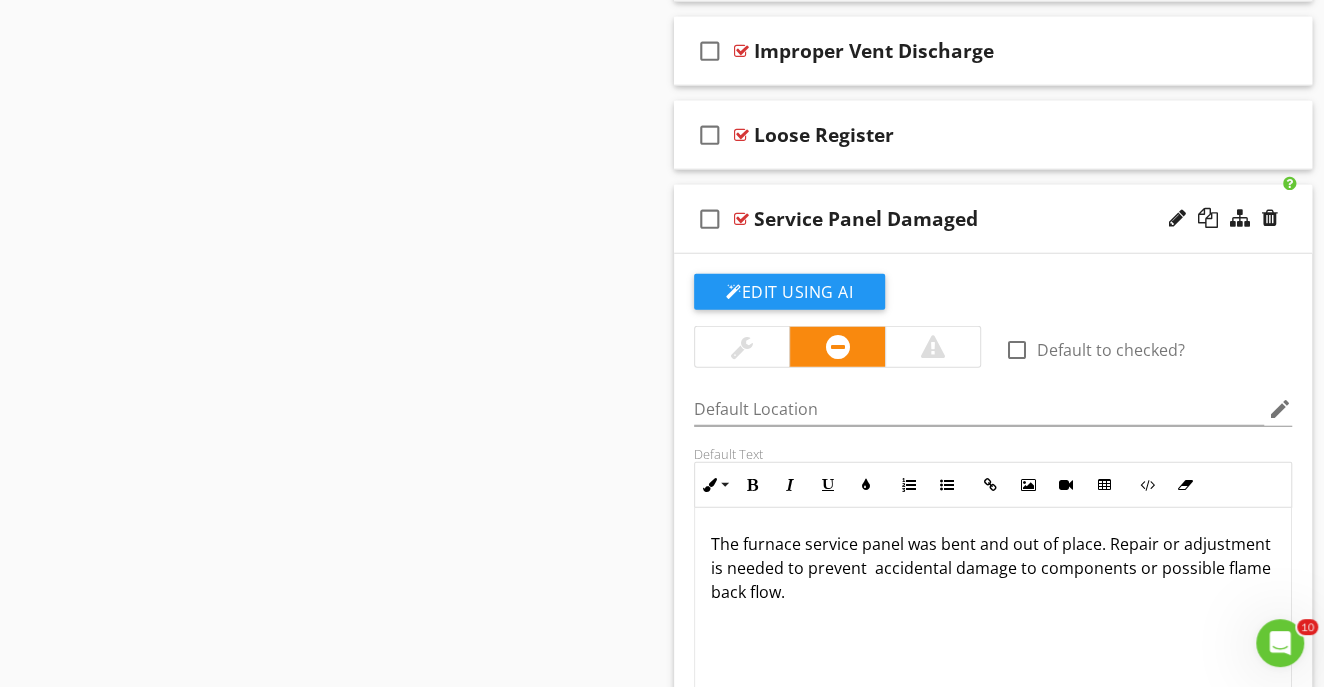 click on "The furnace service panel was bent and out of place. Repair or adjustment is needed to prevent  accidental damage to components or possible flame back flow." at bounding box center [993, 568] 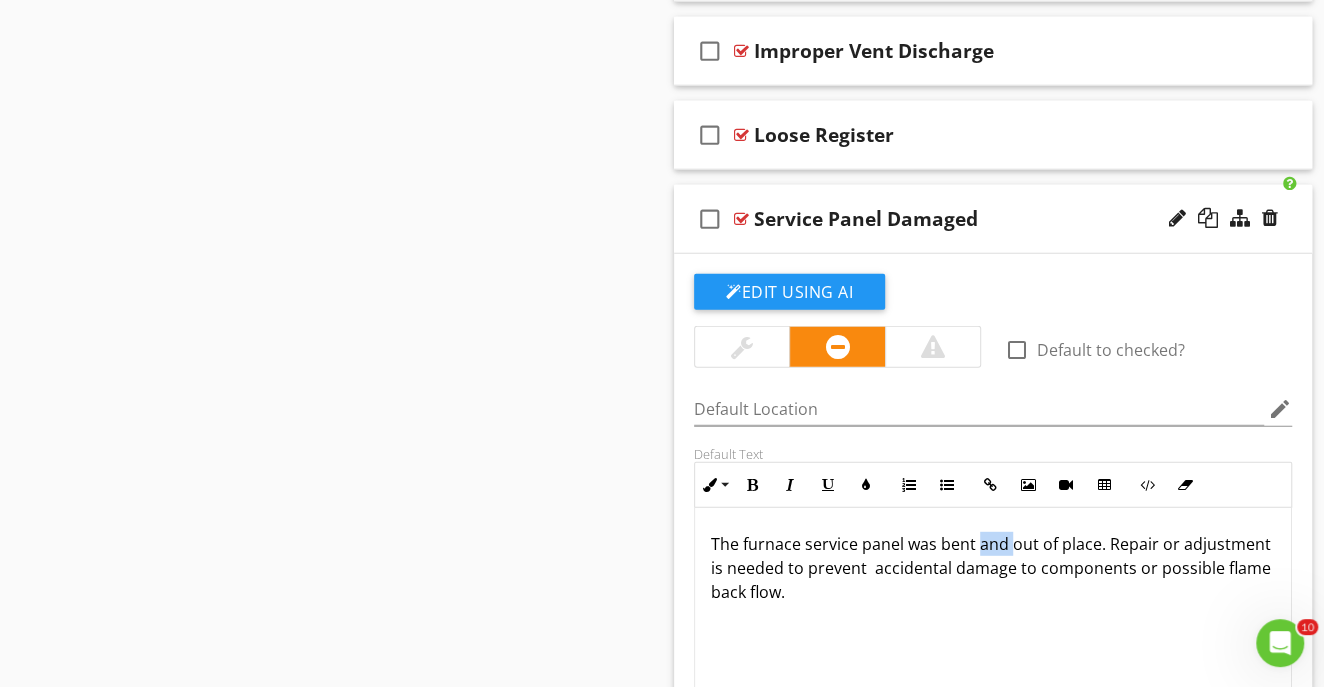 click on "The furnace service panel was bent and out of place. Repair or adjustment is needed to prevent  accidental damage to components or possible flame back flow." at bounding box center [993, 568] 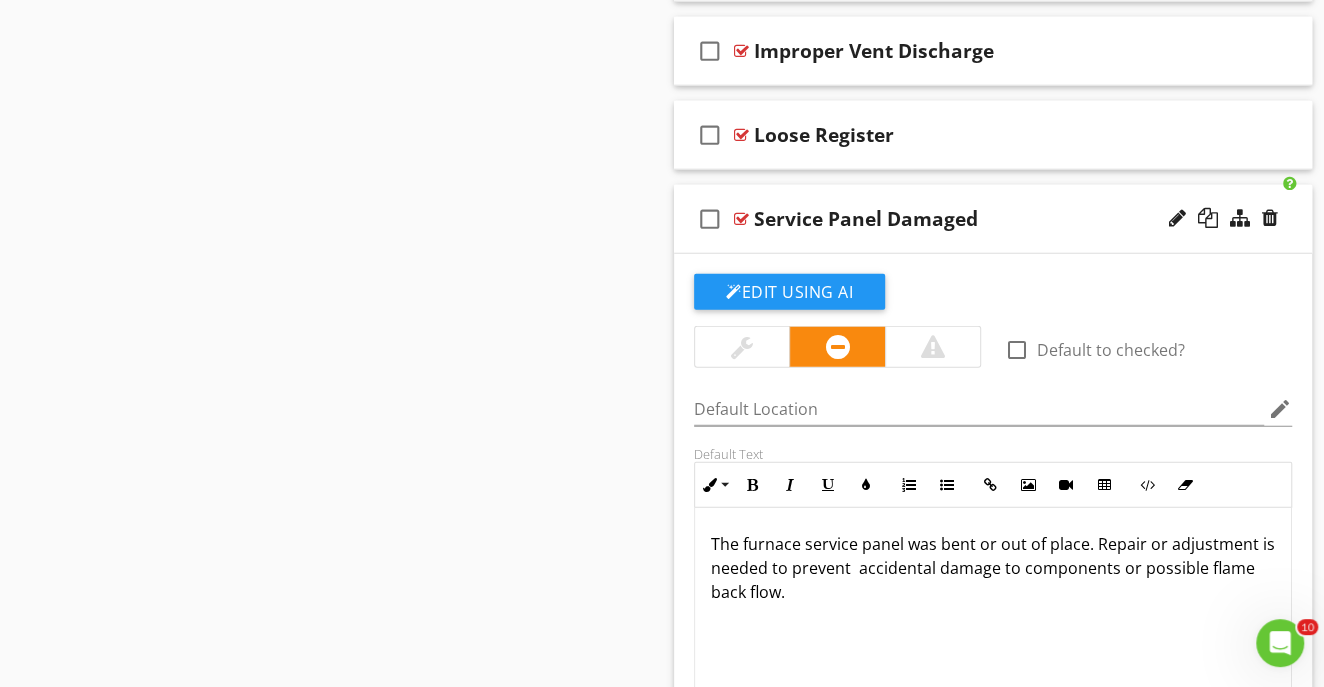 click on "The furnace service panel was bent or out of place. Repair or adjustment is needed to prevent  accidental damage to components or possible flame back flow." at bounding box center (993, 568) 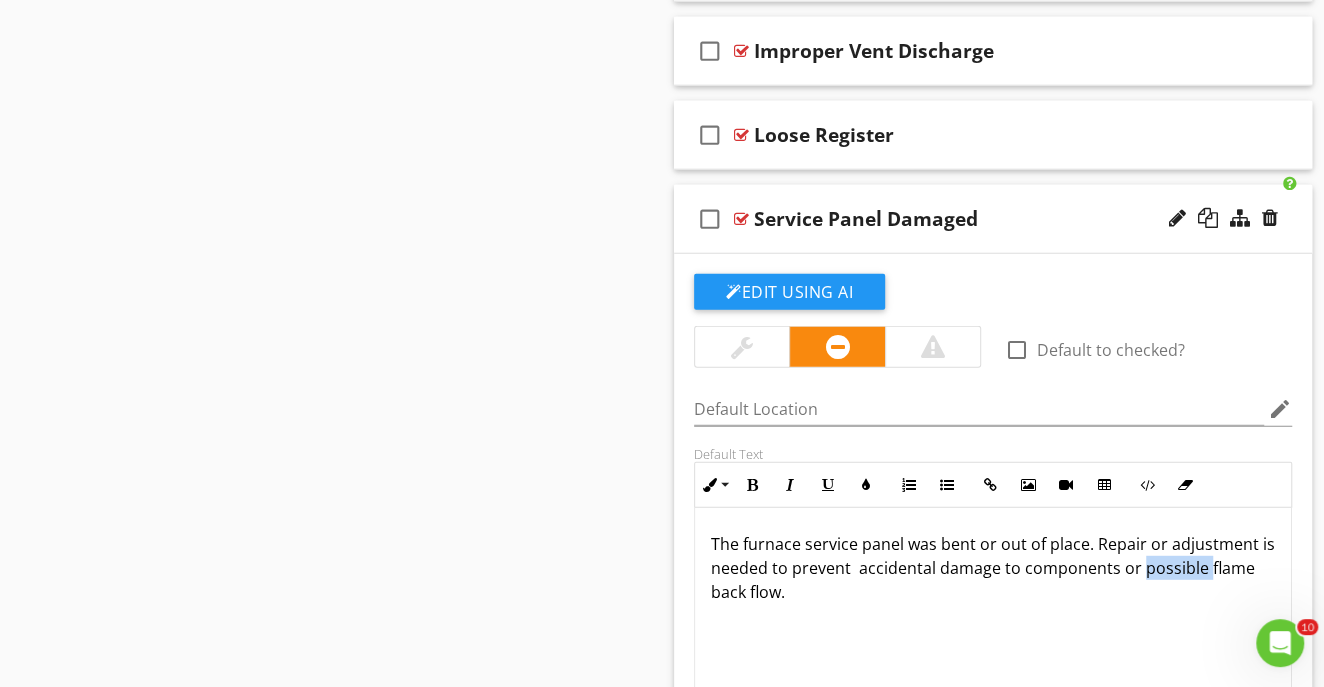 click on "The furnace service panel was bent or out of place. Repair or adjustment is needed to prevent  accidental damage to components or possible flame back flow." at bounding box center [993, 568] 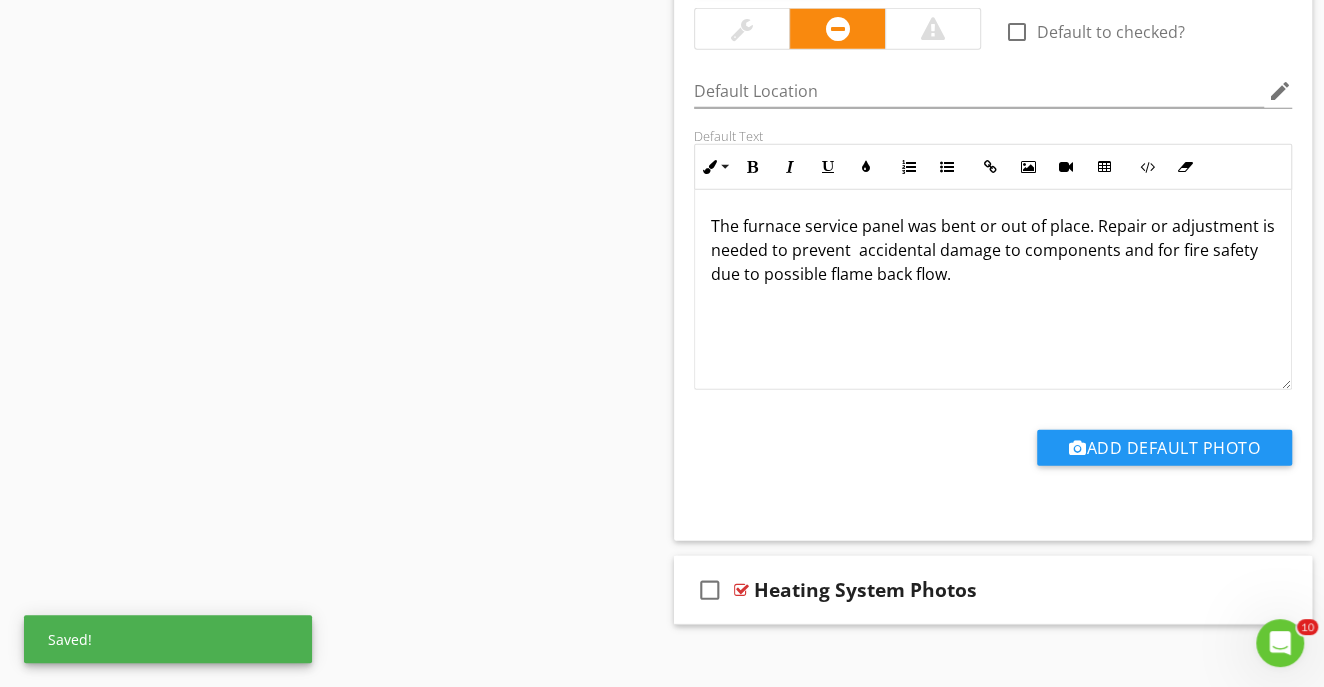 scroll, scrollTop: 7416, scrollLeft: 0, axis: vertical 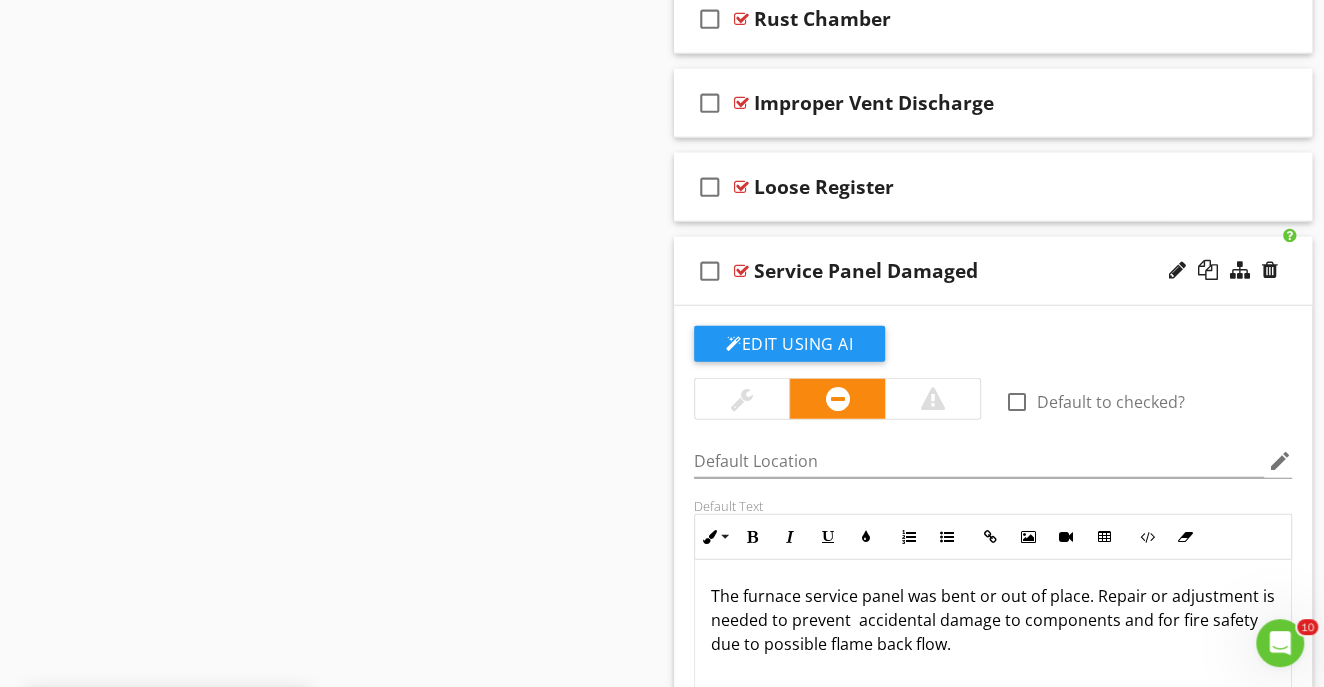 click on "check_box_outline_blank
Service Panel Damaged" at bounding box center [993, 271] 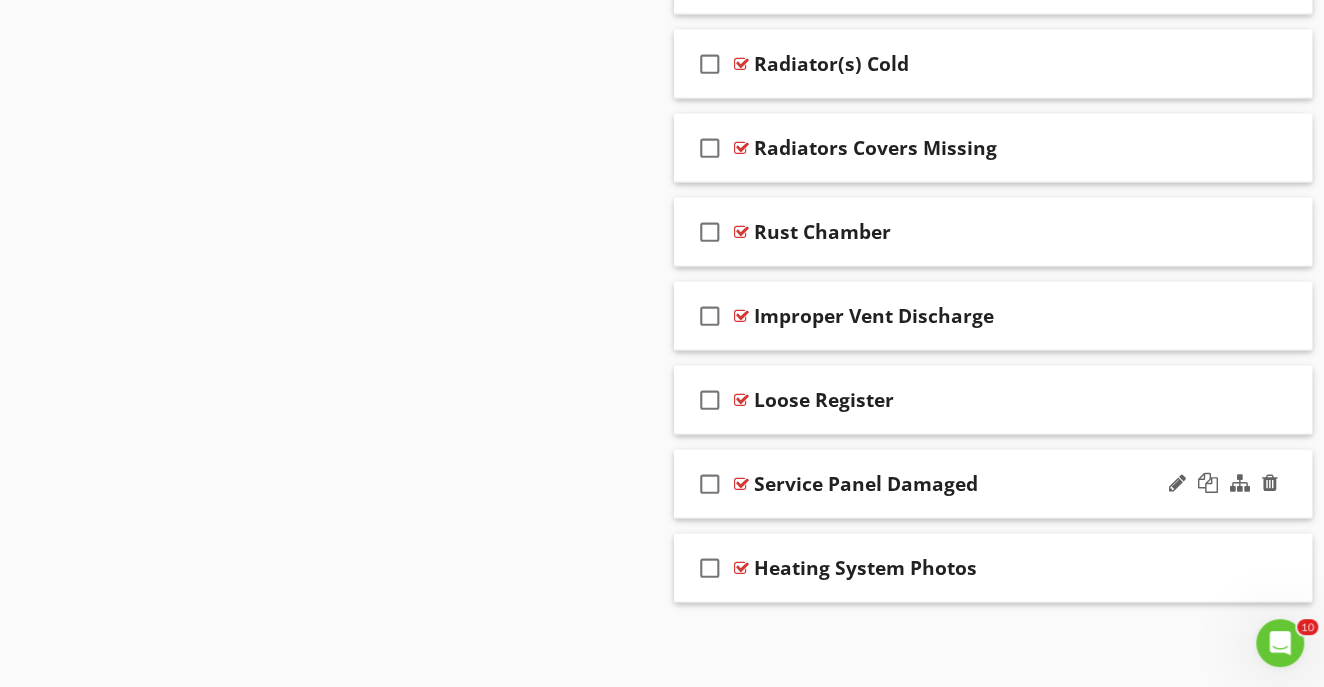 scroll, scrollTop: 7182, scrollLeft: 0, axis: vertical 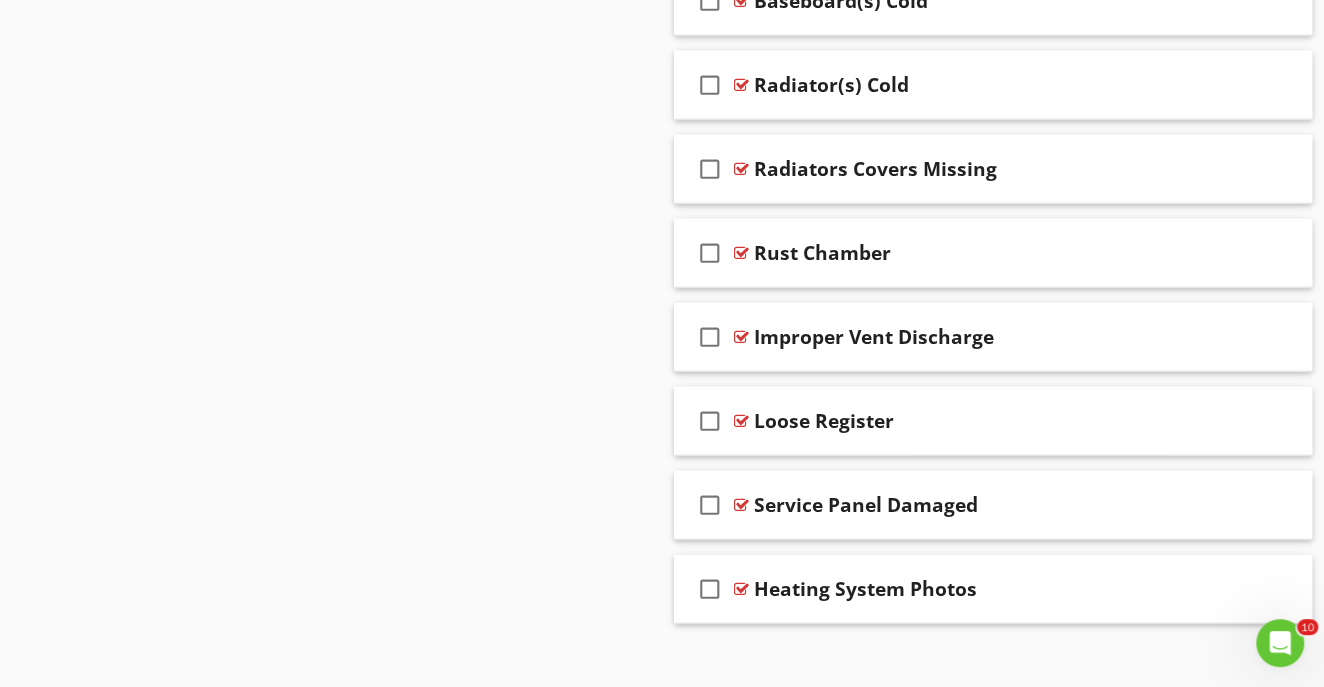 drag, startPoint x: 1335, startPoint y: 631, endPoint x: 26, endPoint y: 3, distance: 1451.8489 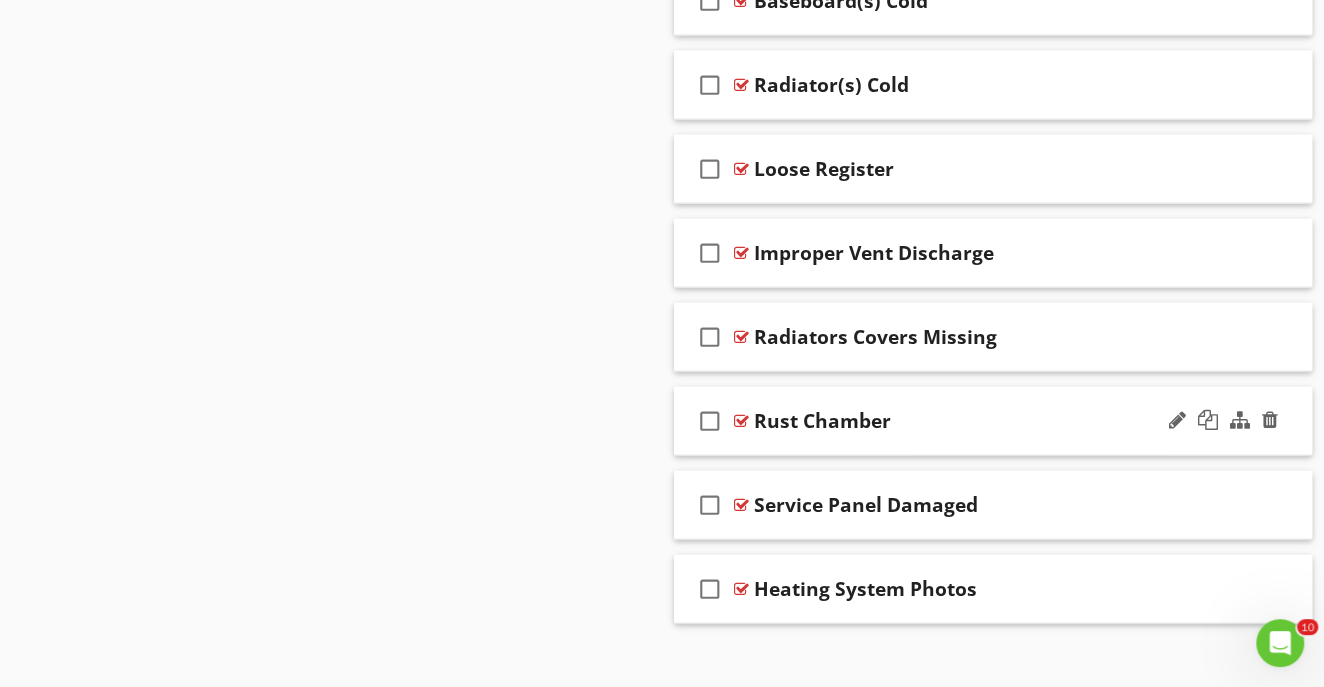 click on "Rust Chamber" at bounding box center (978, 421) 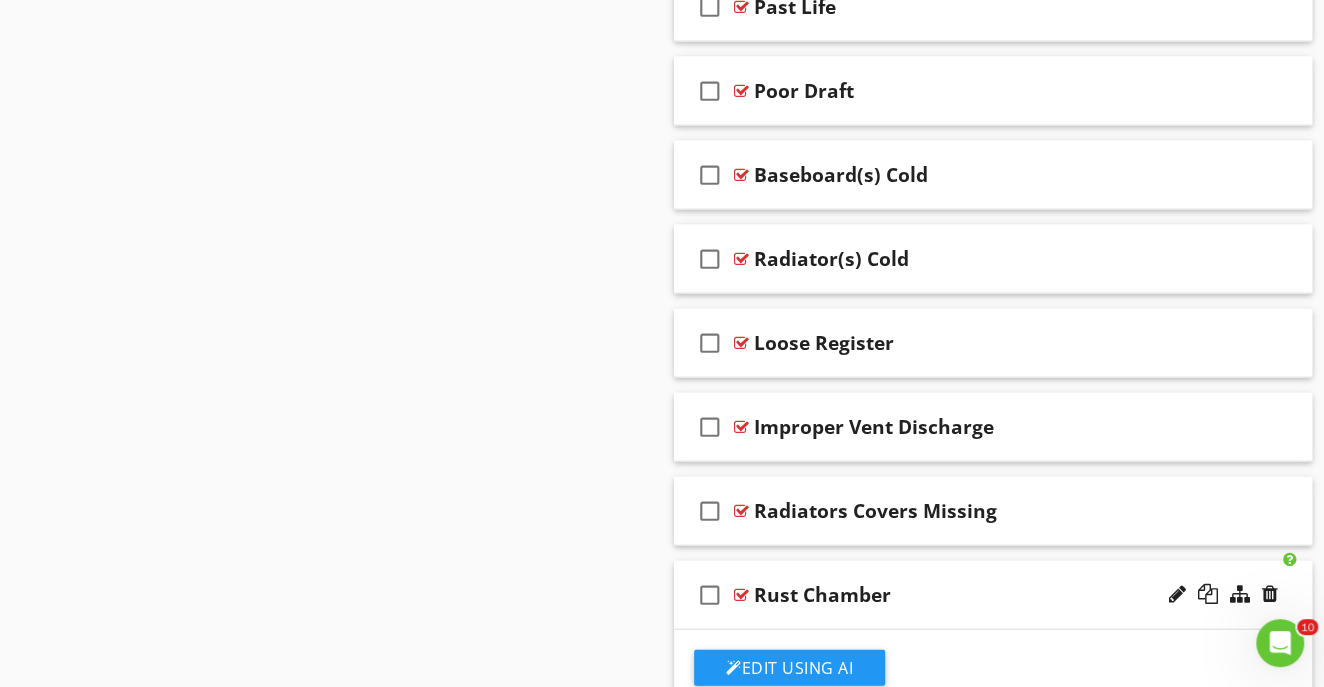 scroll, scrollTop: 7018, scrollLeft: 0, axis: vertical 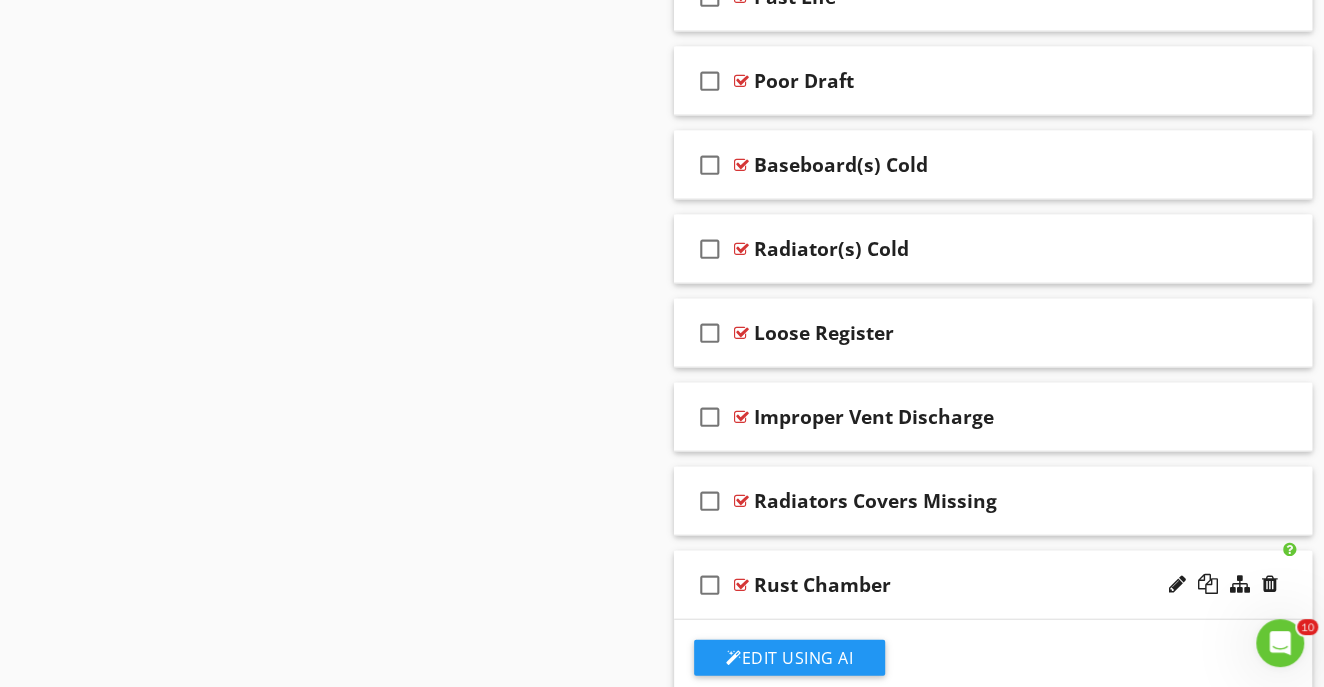 click on "Rust Chamber" at bounding box center (978, 585) 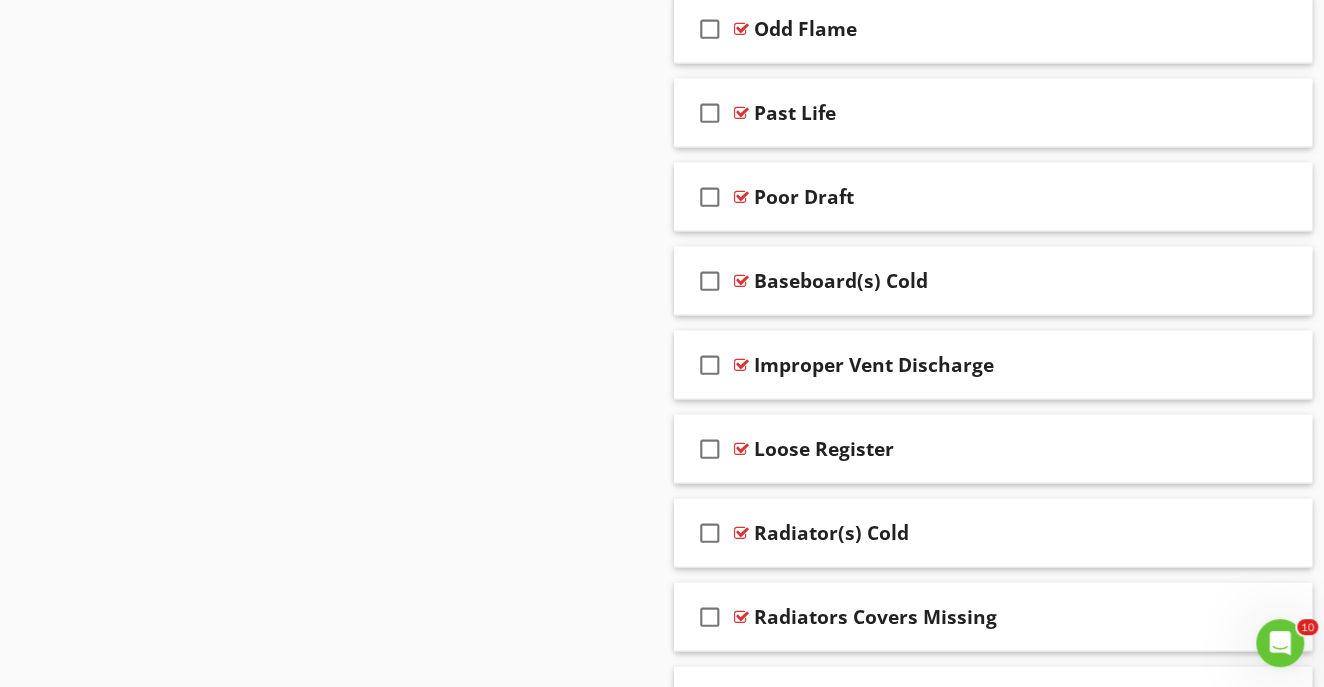 scroll, scrollTop: 6830, scrollLeft: 0, axis: vertical 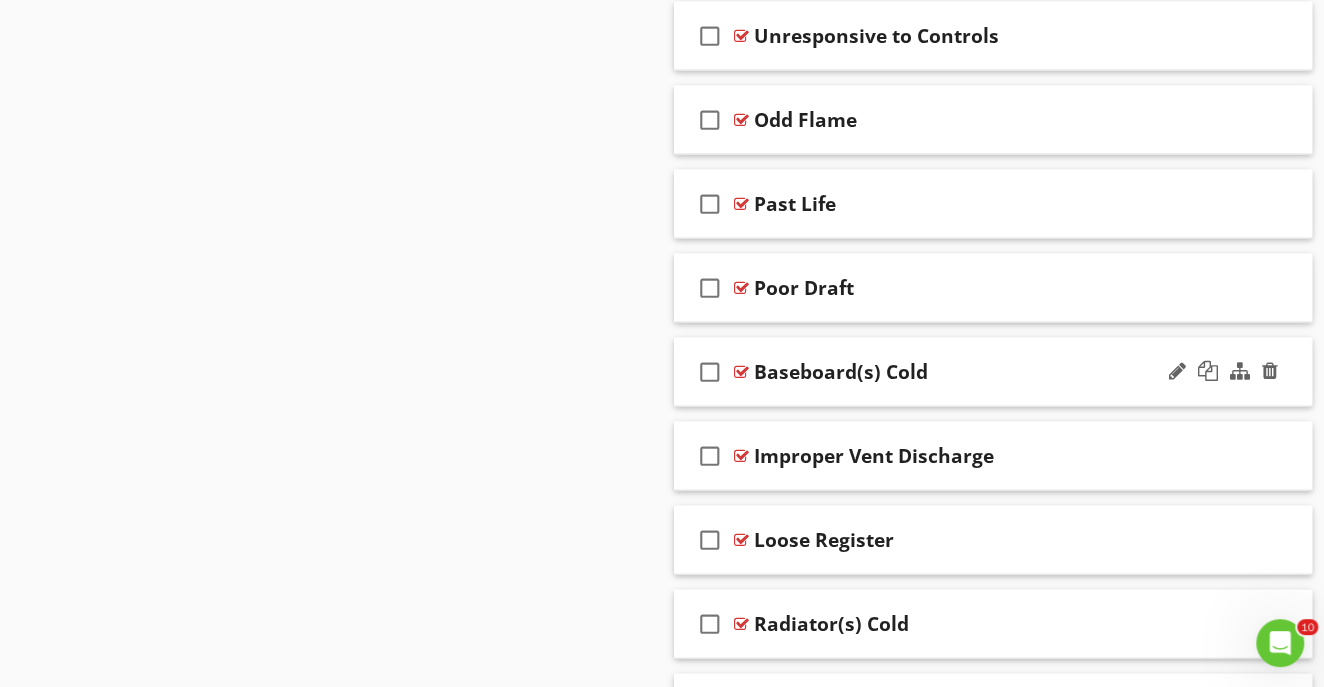 click on "Baseboard(s) Cold" at bounding box center [978, 372] 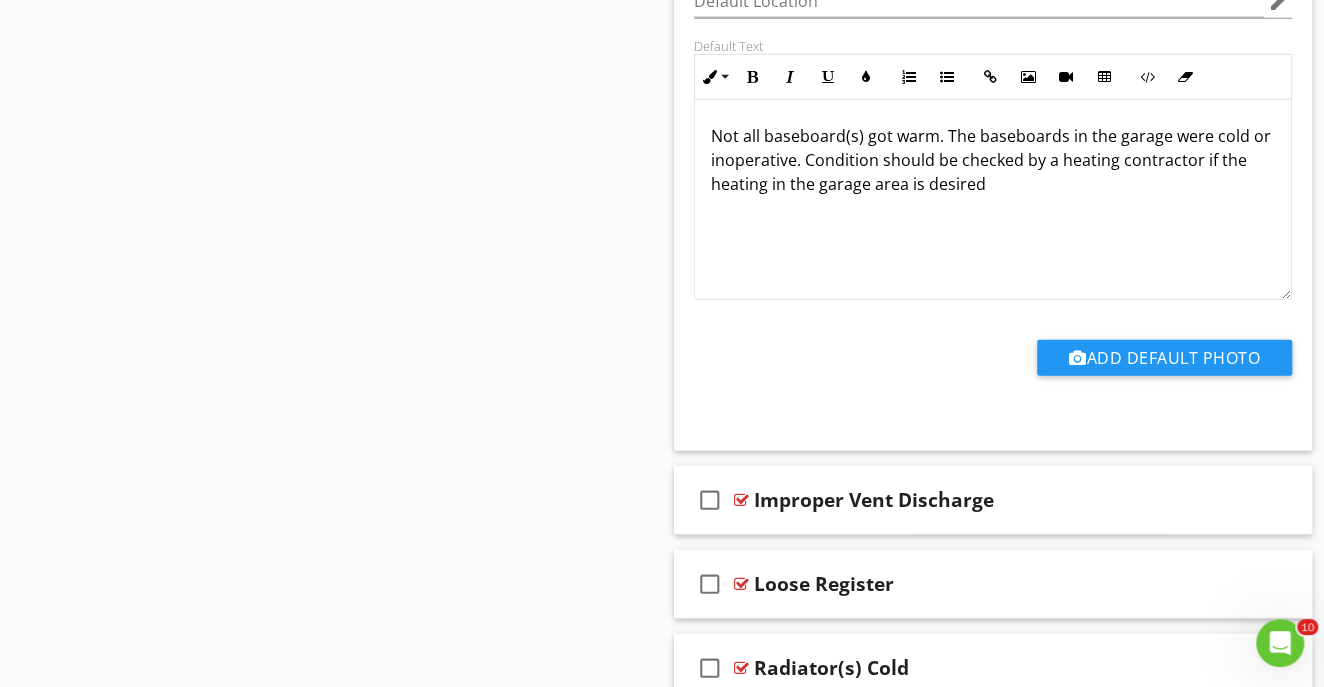 scroll, scrollTop: 7488, scrollLeft: 0, axis: vertical 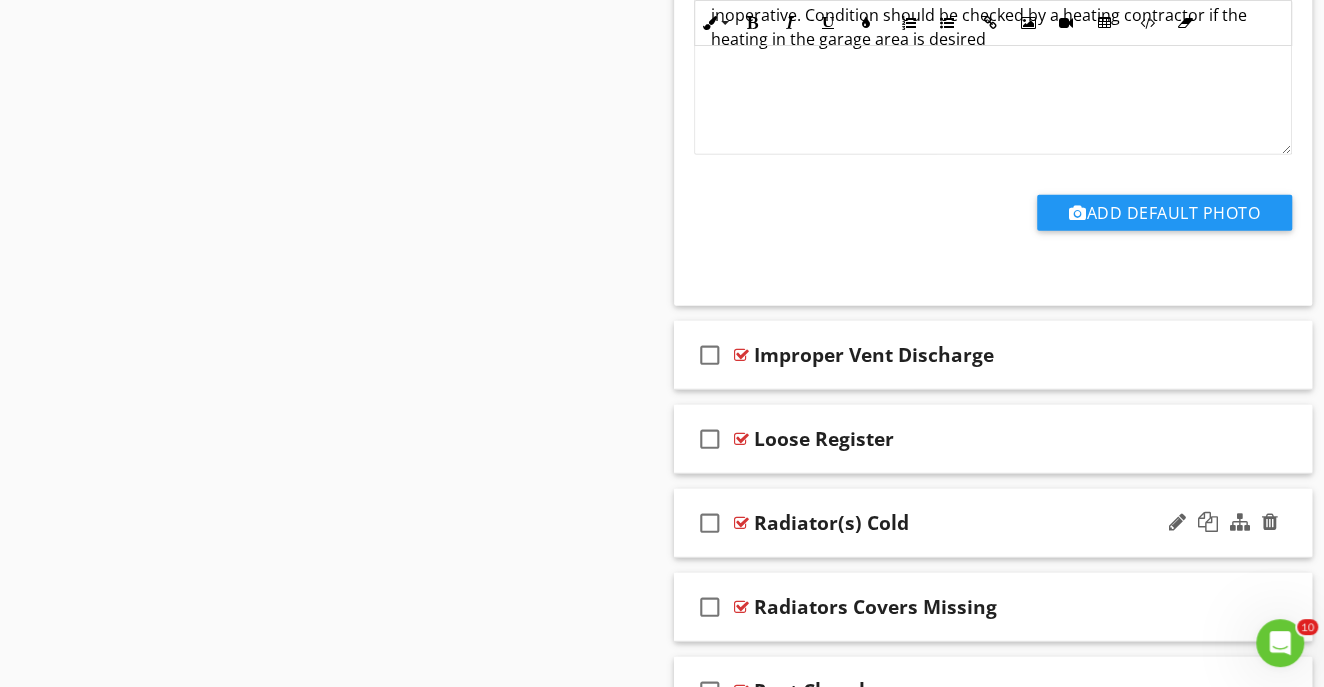 click on "Radiator(s) Cold" at bounding box center (978, 523) 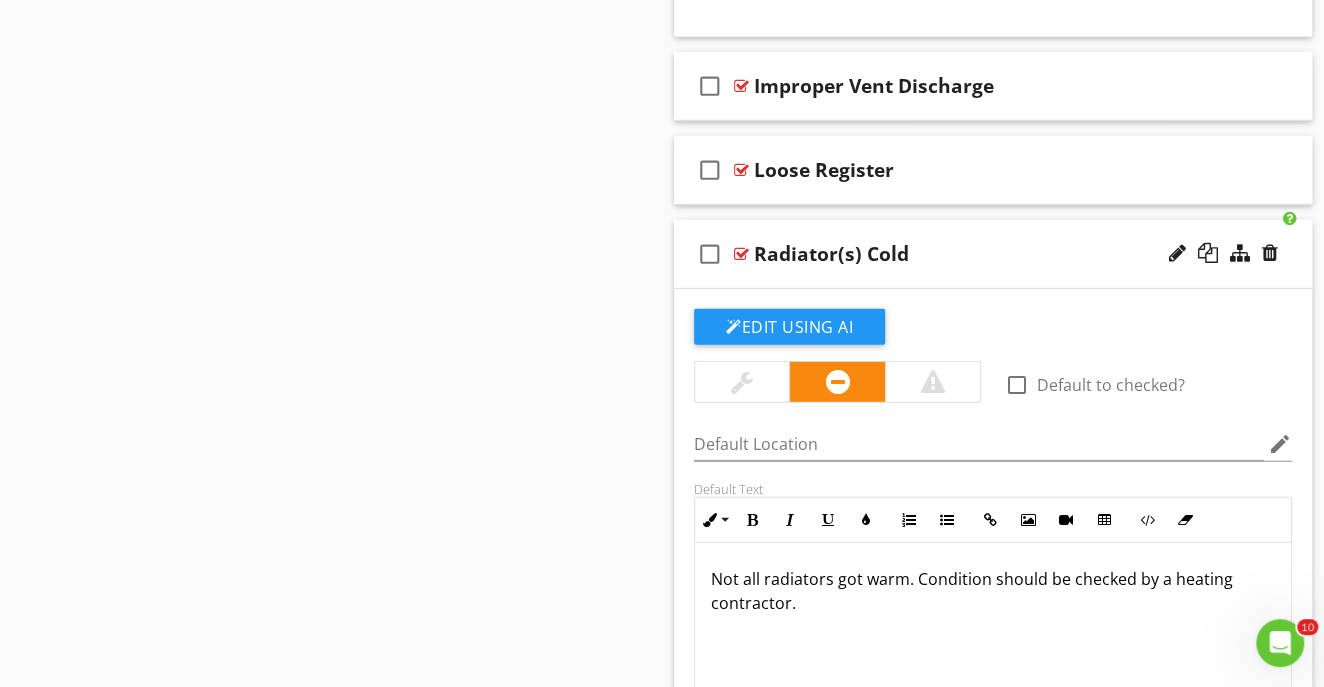 scroll, scrollTop: 7807, scrollLeft: 0, axis: vertical 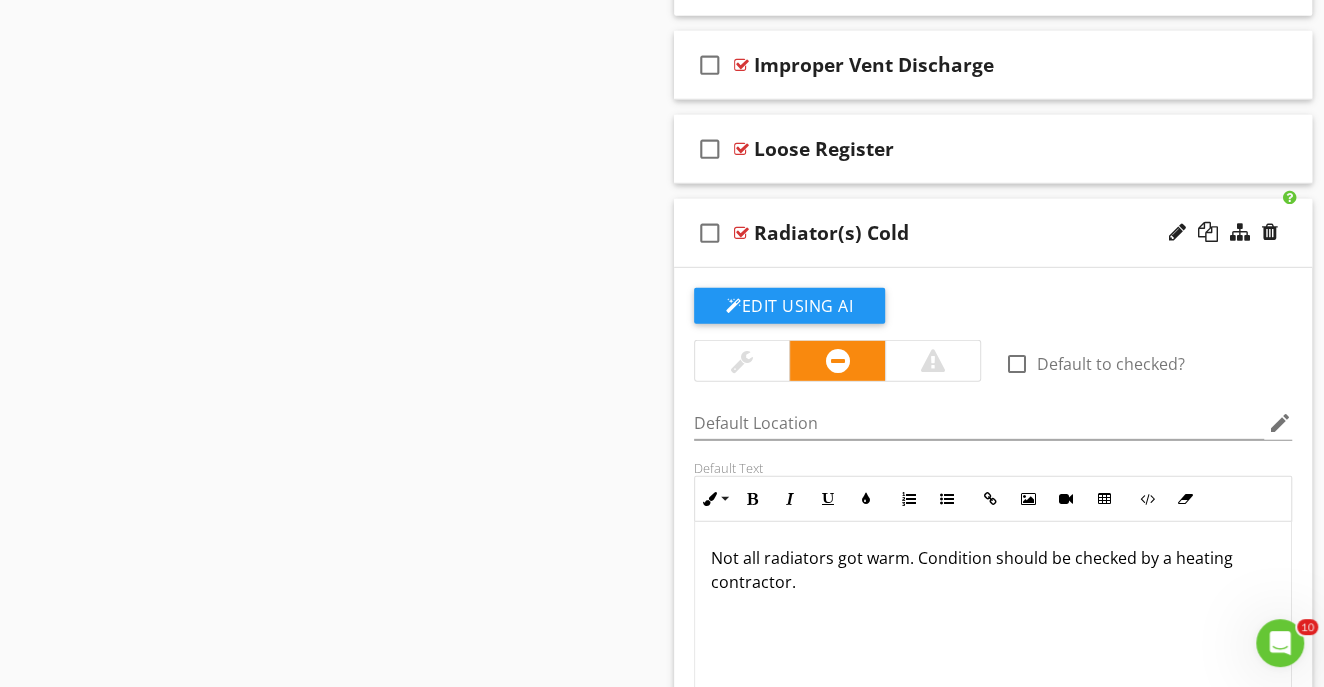 click on "Not all radiators got warm. Condition should be checked by a heating contractor." at bounding box center [993, 570] 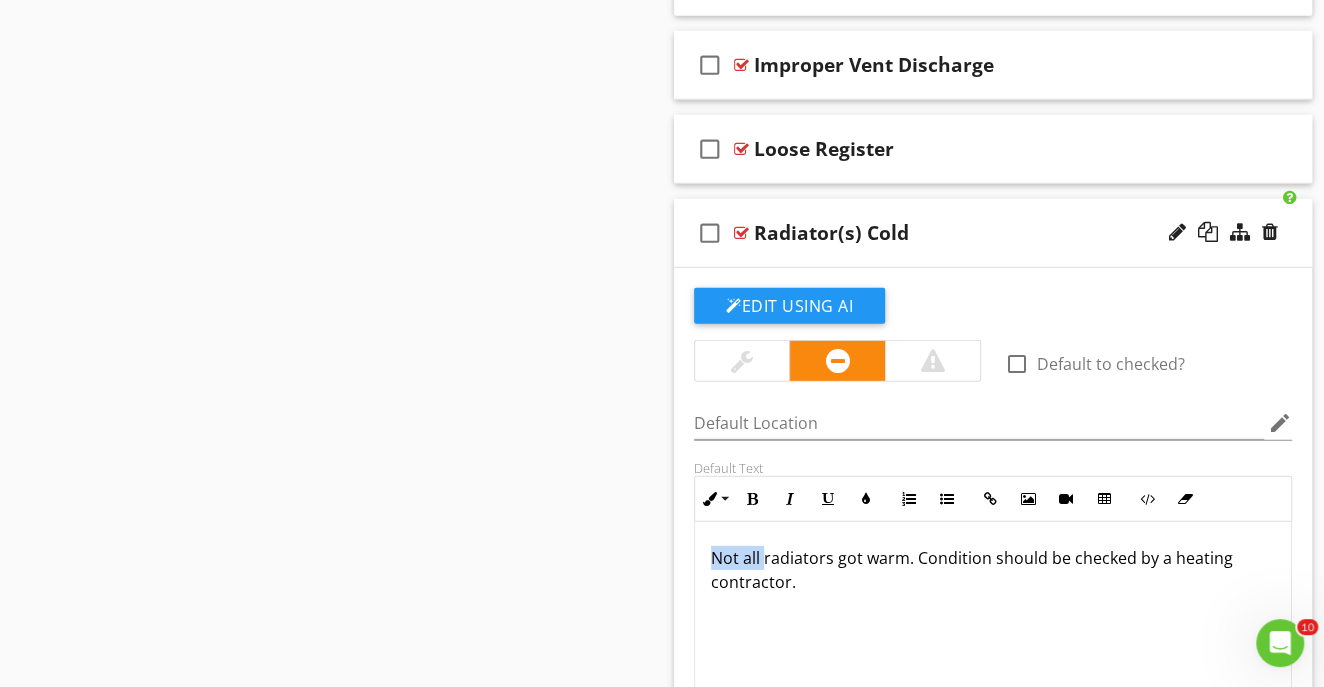 drag, startPoint x: 763, startPoint y: 540, endPoint x: 708, endPoint y: 540, distance: 55 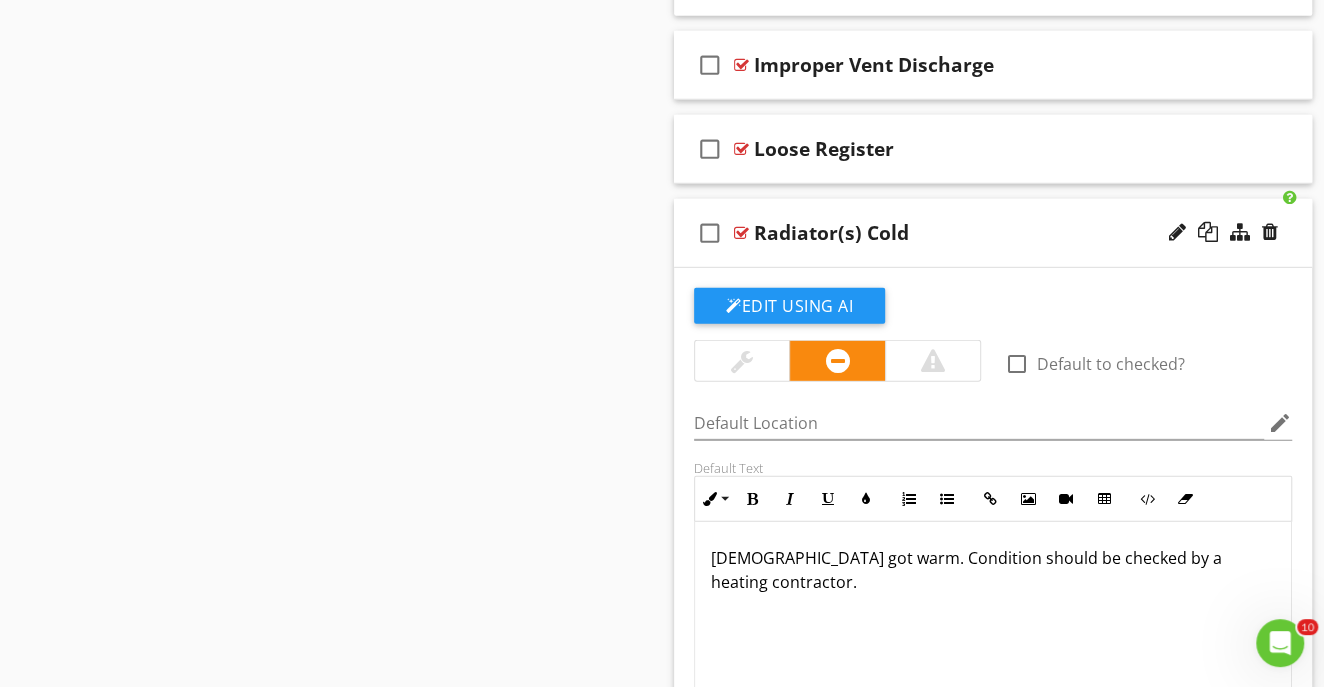 type 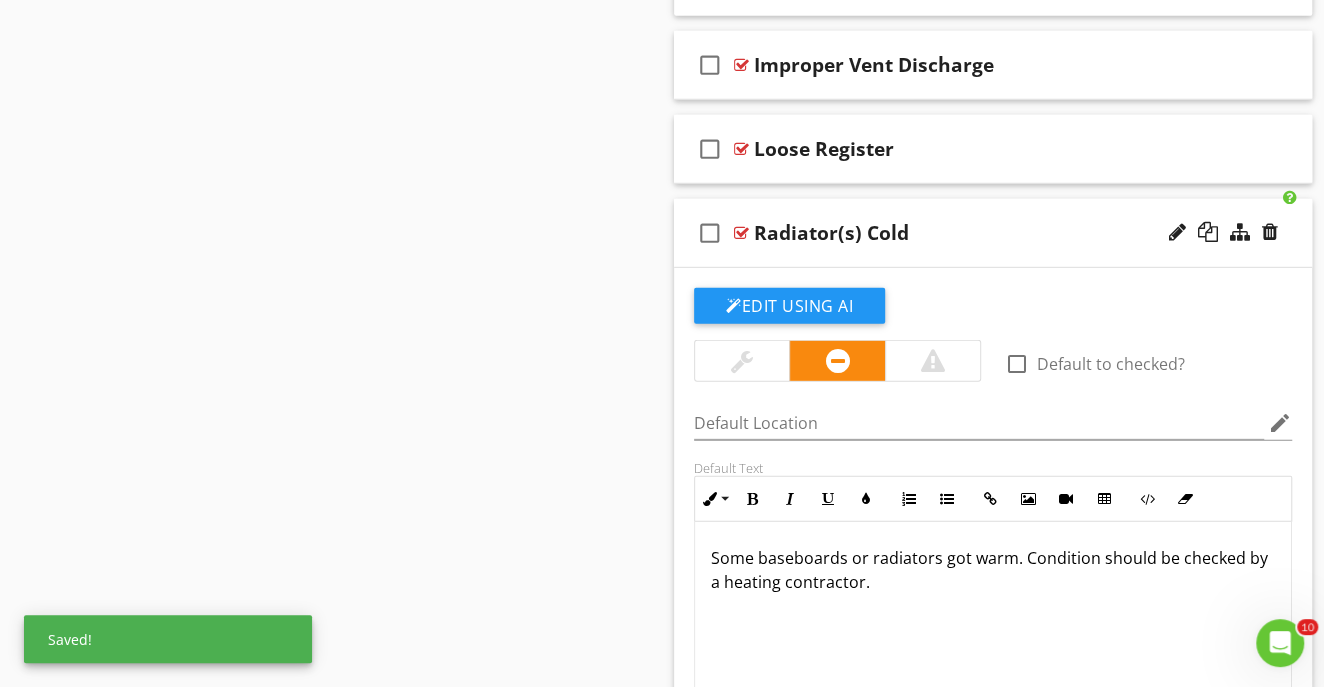 click on "Some baseboards or radiators got warm. Condition should be checked by a heating contractor." at bounding box center (993, 570) 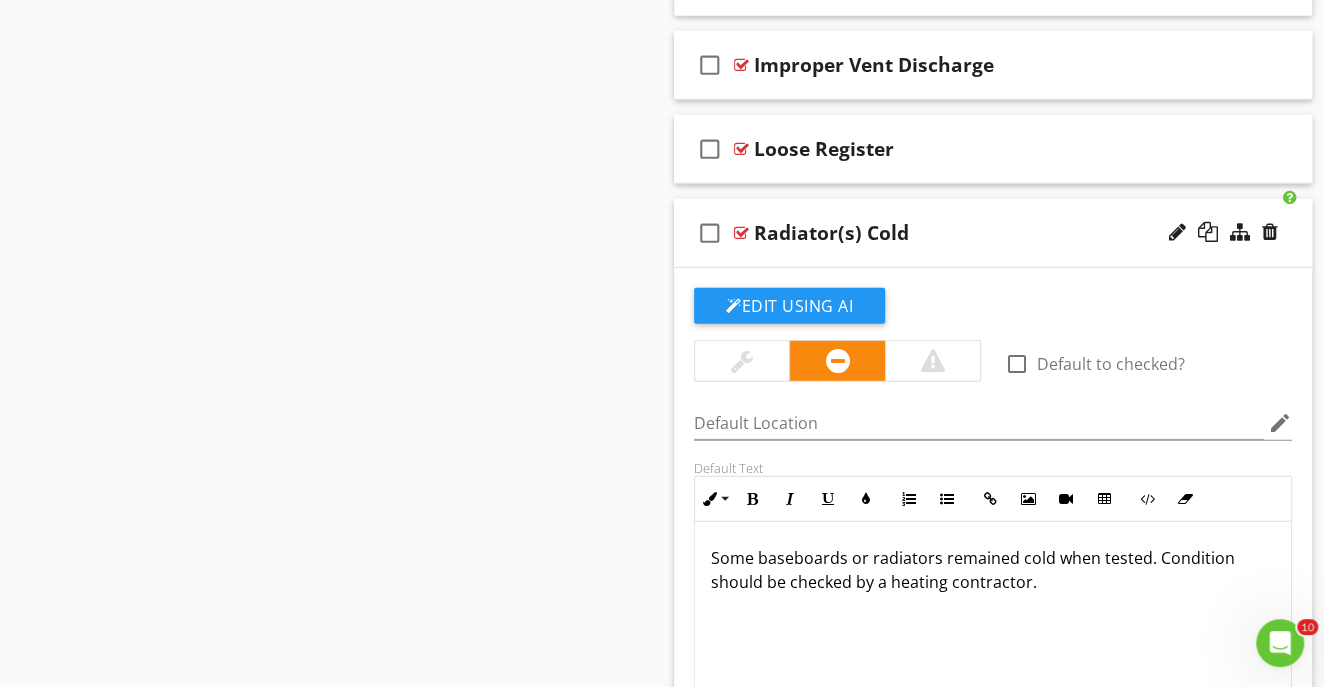 click on "Radiator(s) Cold" at bounding box center (831, 233) 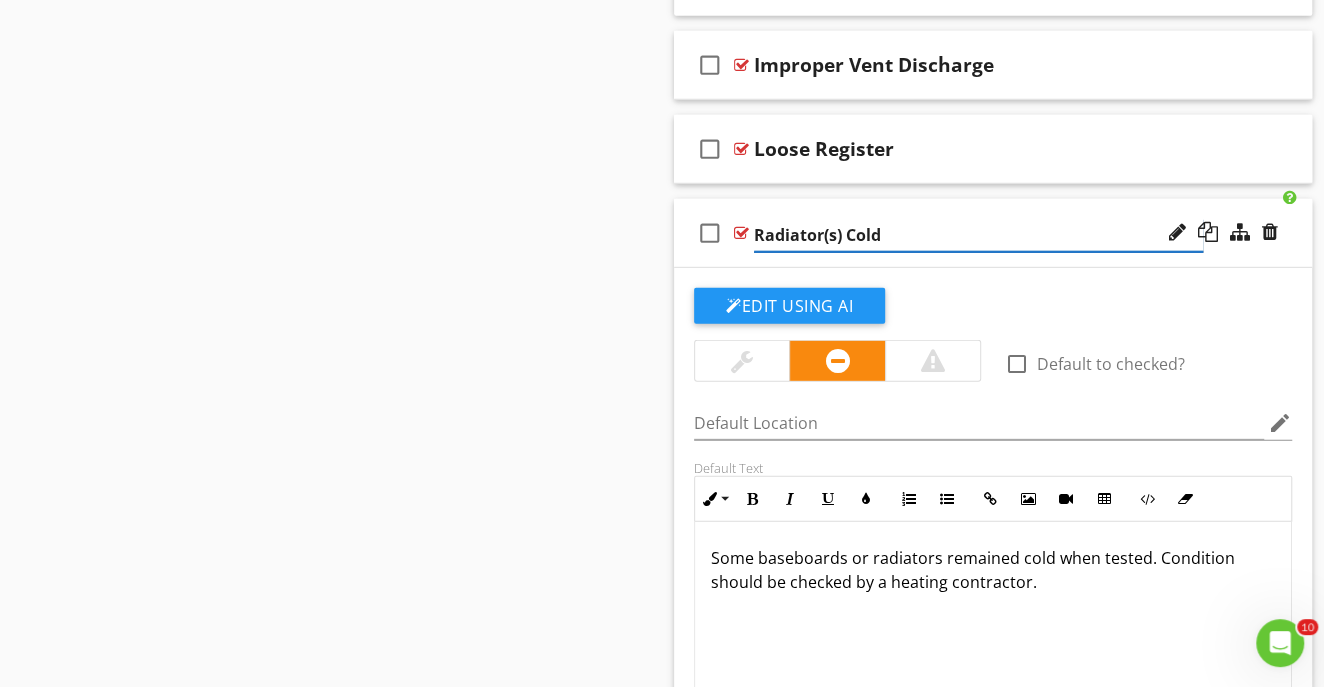 click on "Radiator(s) Cold" at bounding box center [978, 235] 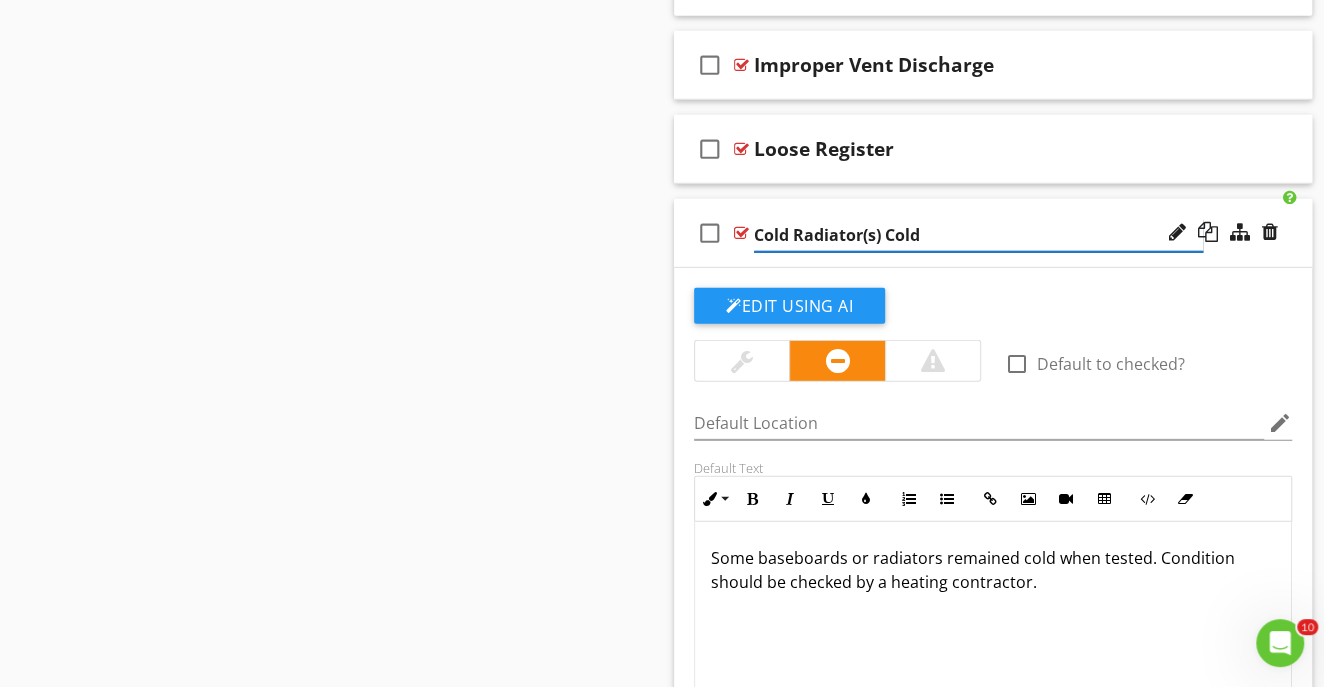 click on "Cold Radiator(s) Cold" at bounding box center (978, 235) 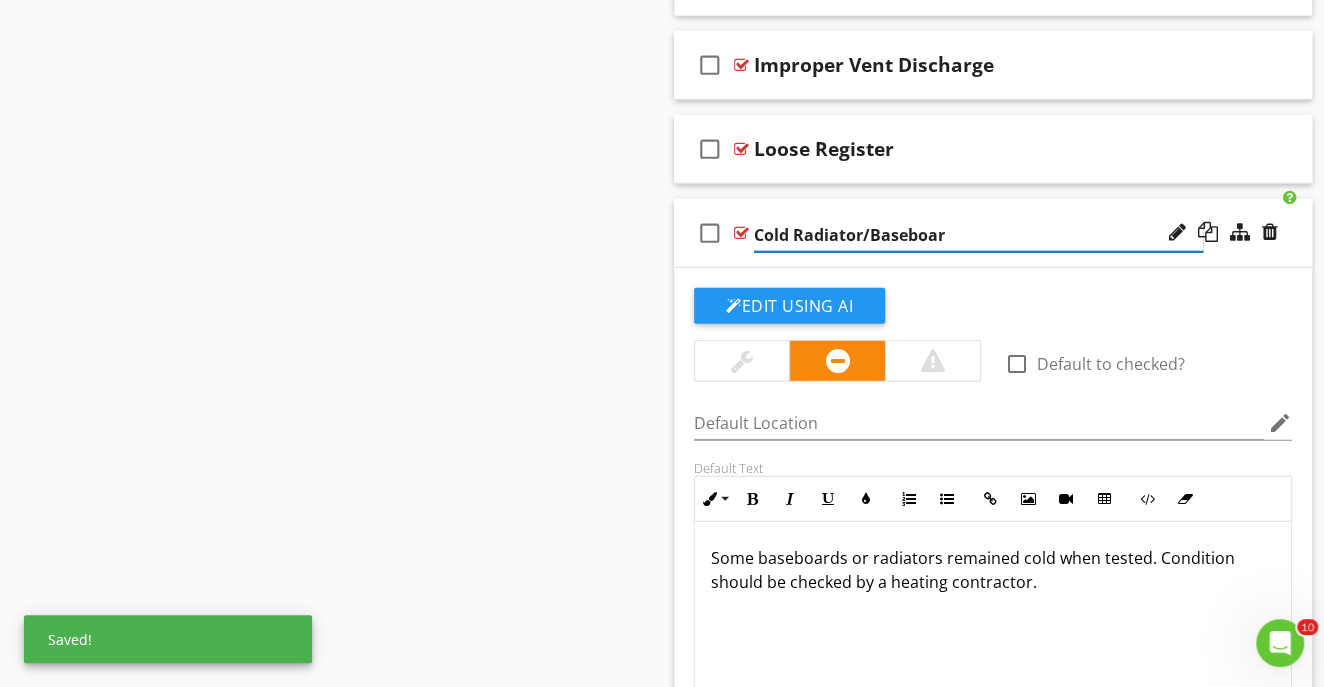 type on "Cold Radiator/Baseboard" 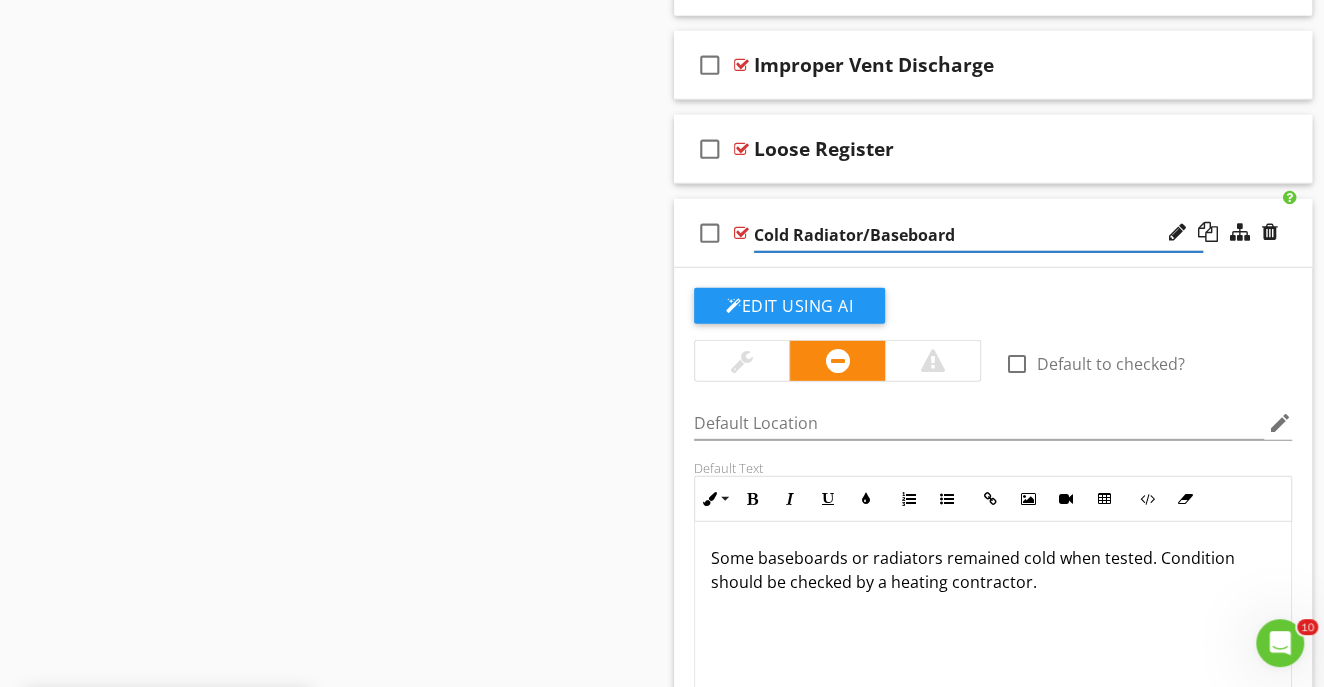 click on "Sections
Inspection Detail           Heating System           Plumbing           Electrical System           Air Conditioning           Structural Components           Insulation           Ventilation           Interior           Fire Safety           Appliances           Grounds           Exterior           Garage           Swimming Pool           Cottage           Outdoor Structure           Boat House           Seawall           Termite  Infestation Inspection Report           Environmental Inspections           MAINTENANCE
Section
Attachments
Attachment
Items
General           Equipment           Supplementary Heating           Oil Tank           Thermostat(s)           Zoning           Humidifier(s)           Filters           Insulation           Ventilation           Fire Safety           System Condition
Item" at bounding box center [662, -3156] 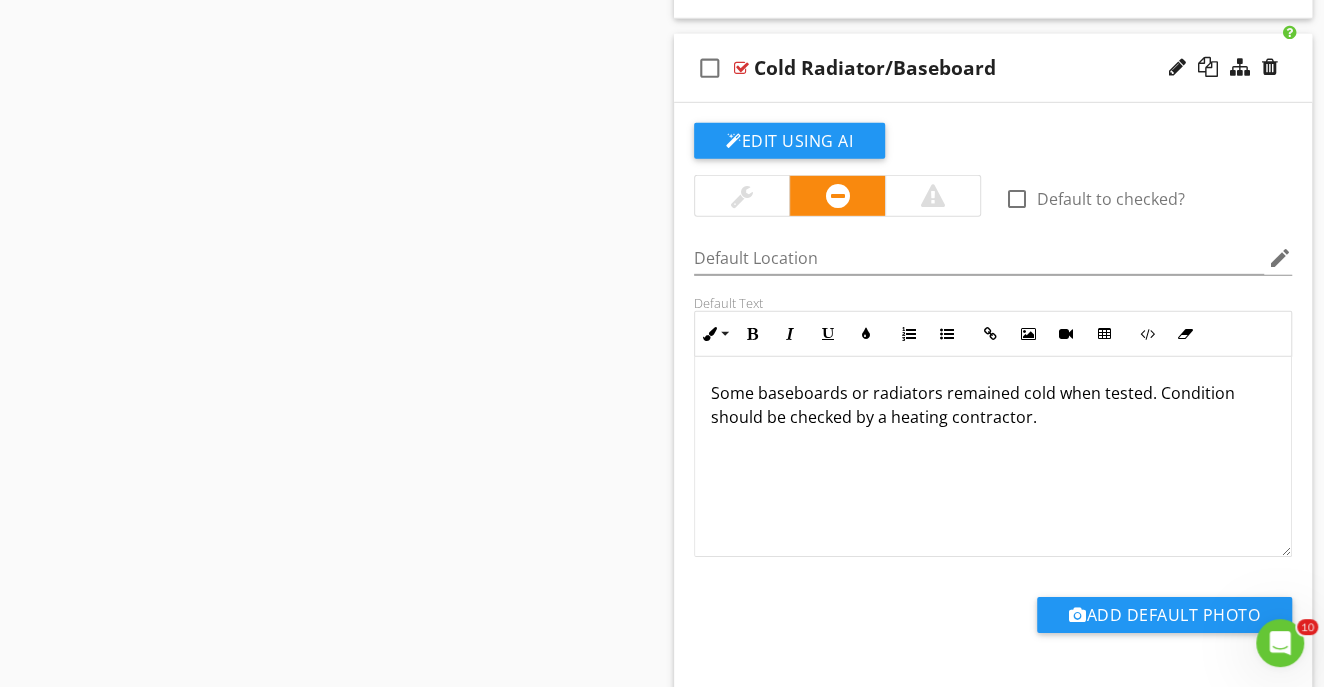 scroll, scrollTop: 7900, scrollLeft: 0, axis: vertical 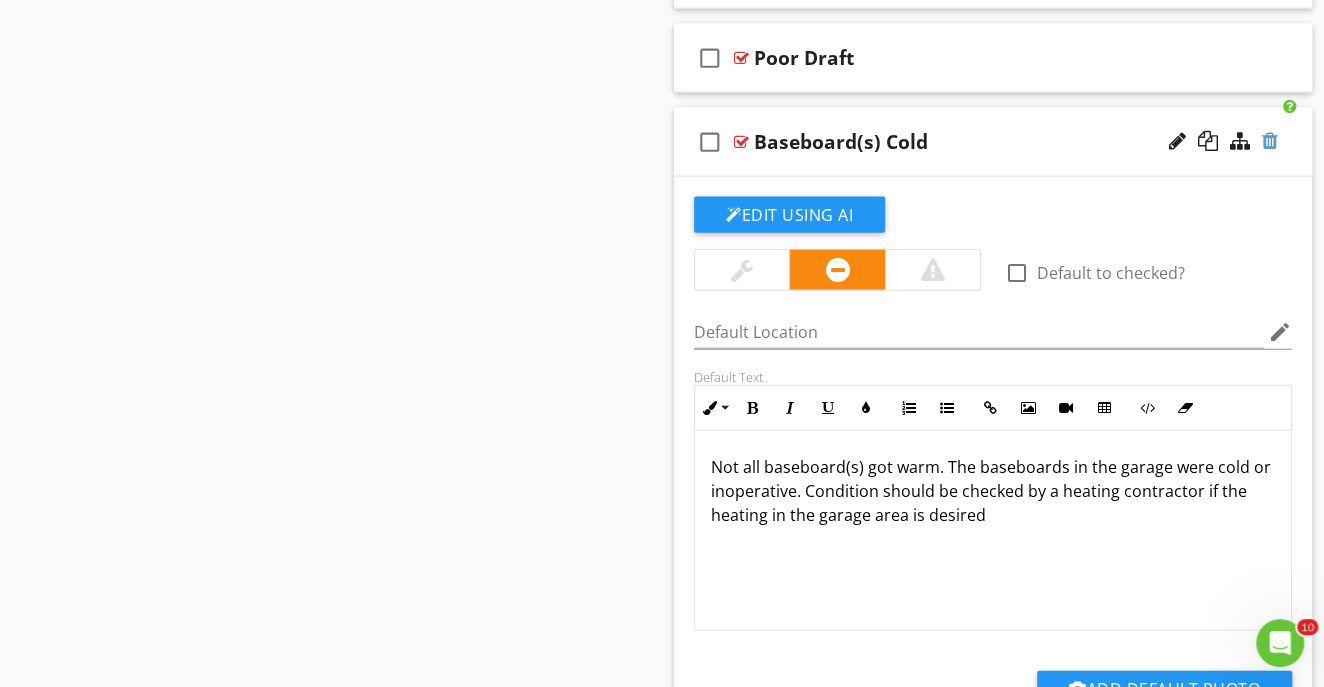 click at bounding box center [1270, 141] 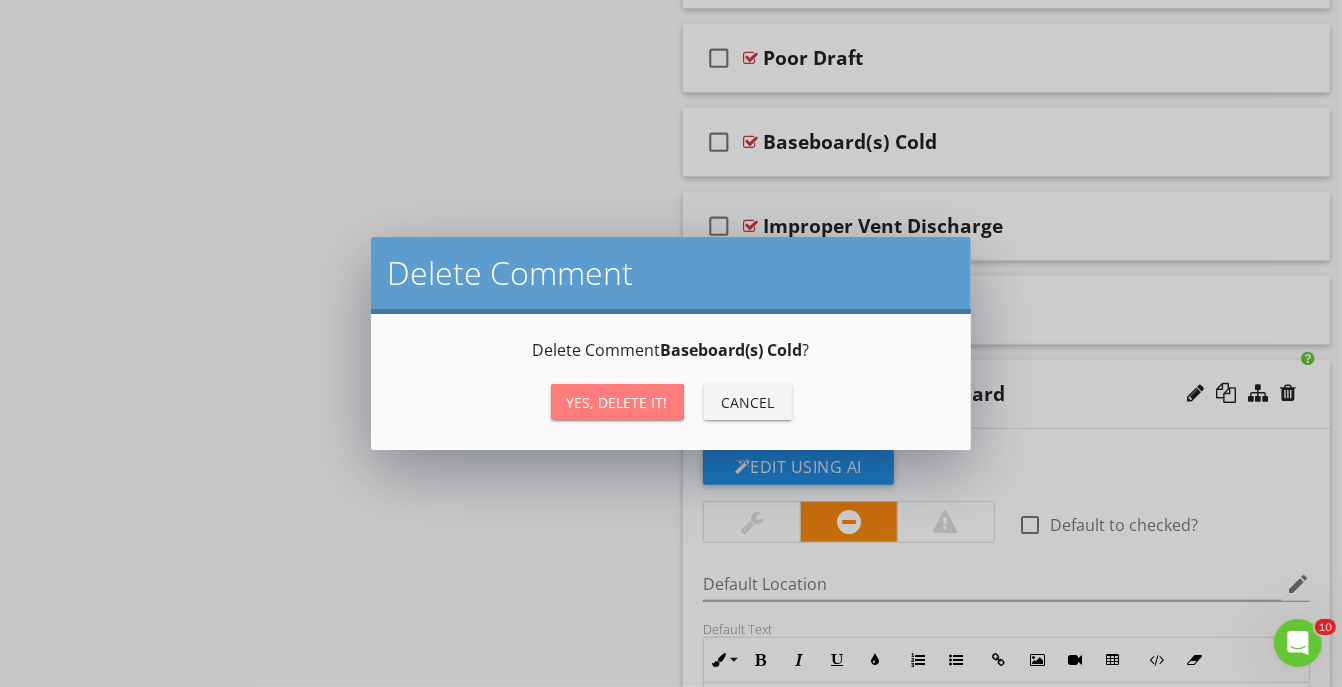click on "Yes, Delete it!" at bounding box center [617, 402] 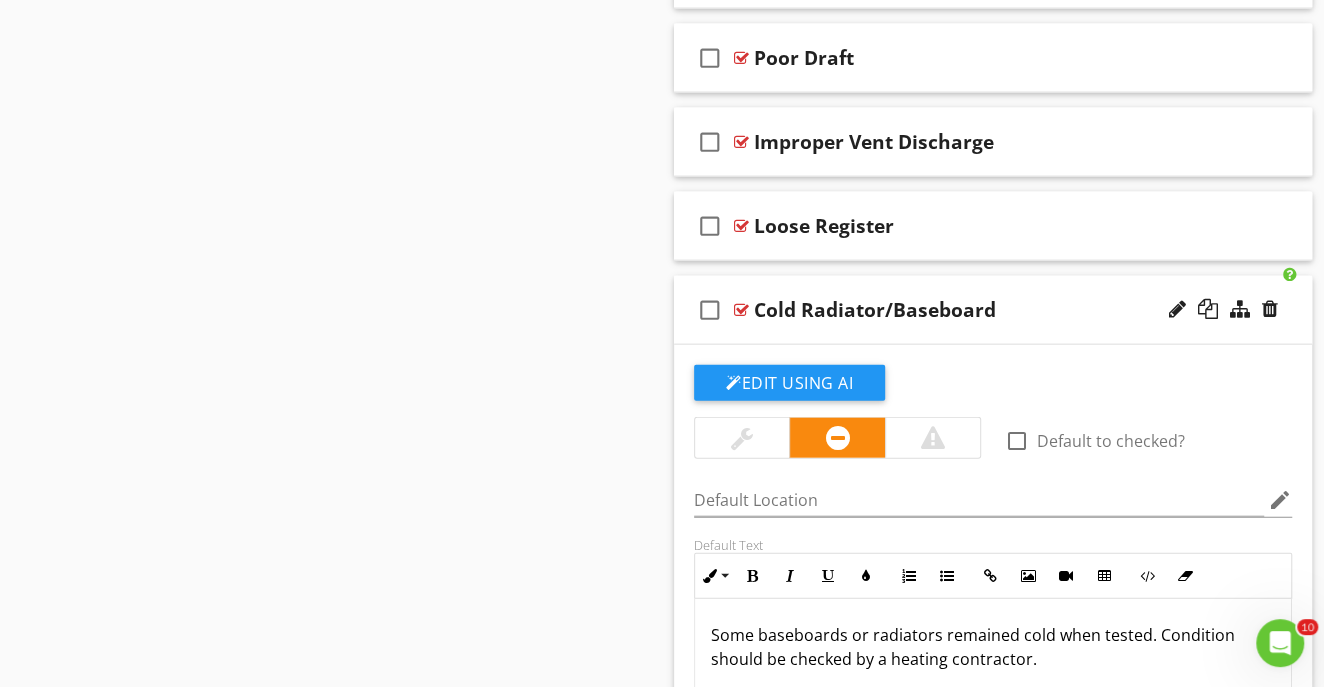 click on "Sections
Inspection Detail           Heating System           Plumbing           Electrical System           Air Conditioning           Structural Components           Insulation           Ventilation           Interior           Fire Safety           Appliances           Grounds           Exterior           Garage           Swimming Pool           Cottage           Outdoor Structure           Boat House           Seawall           Termite  Infestation Inspection Report           Environmental Inspections           MAINTENANCE
Section
Attachments
Attachment
Items
General           Equipment           Supplementary Heating           Oil Tank           Thermostat(s)           Zoning           Humidifier(s)           Filters           Insulation           Ventilation           Fire Safety           System Condition
Item" at bounding box center (662, -2735) 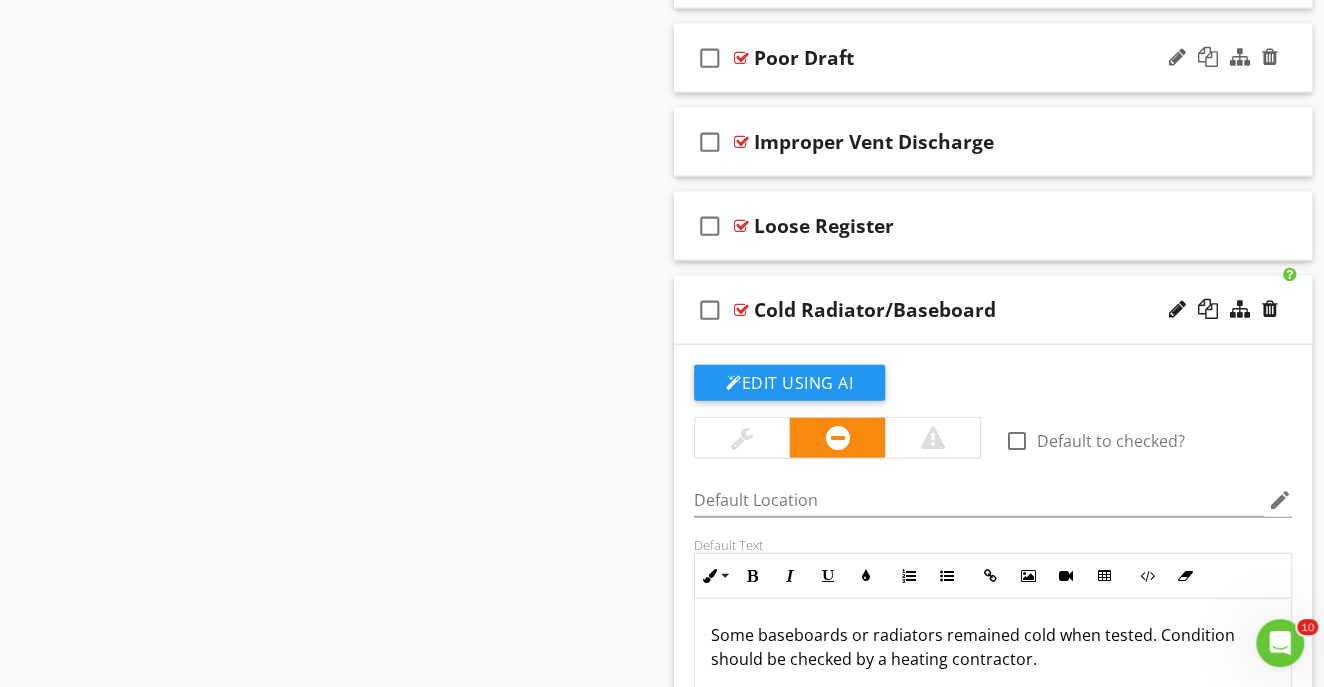 click on "Poor Draft" at bounding box center (978, 58) 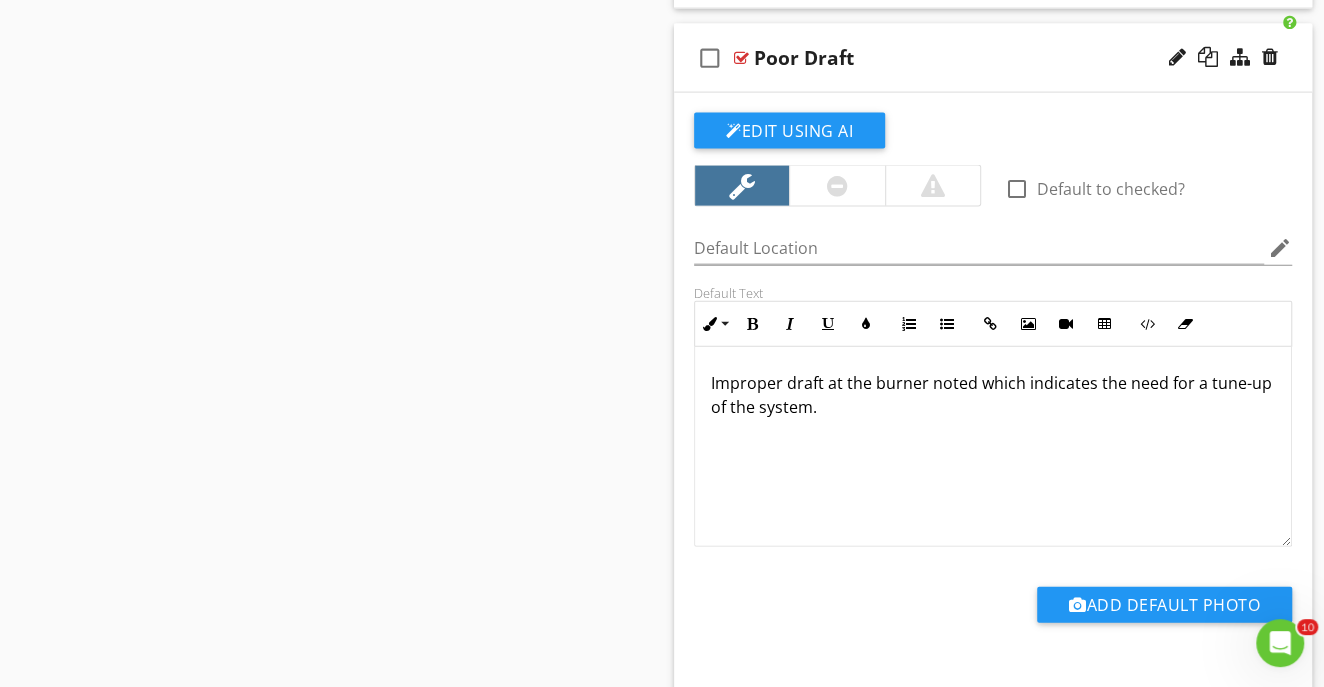 click on "Poor Draft" at bounding box center (978, 58) 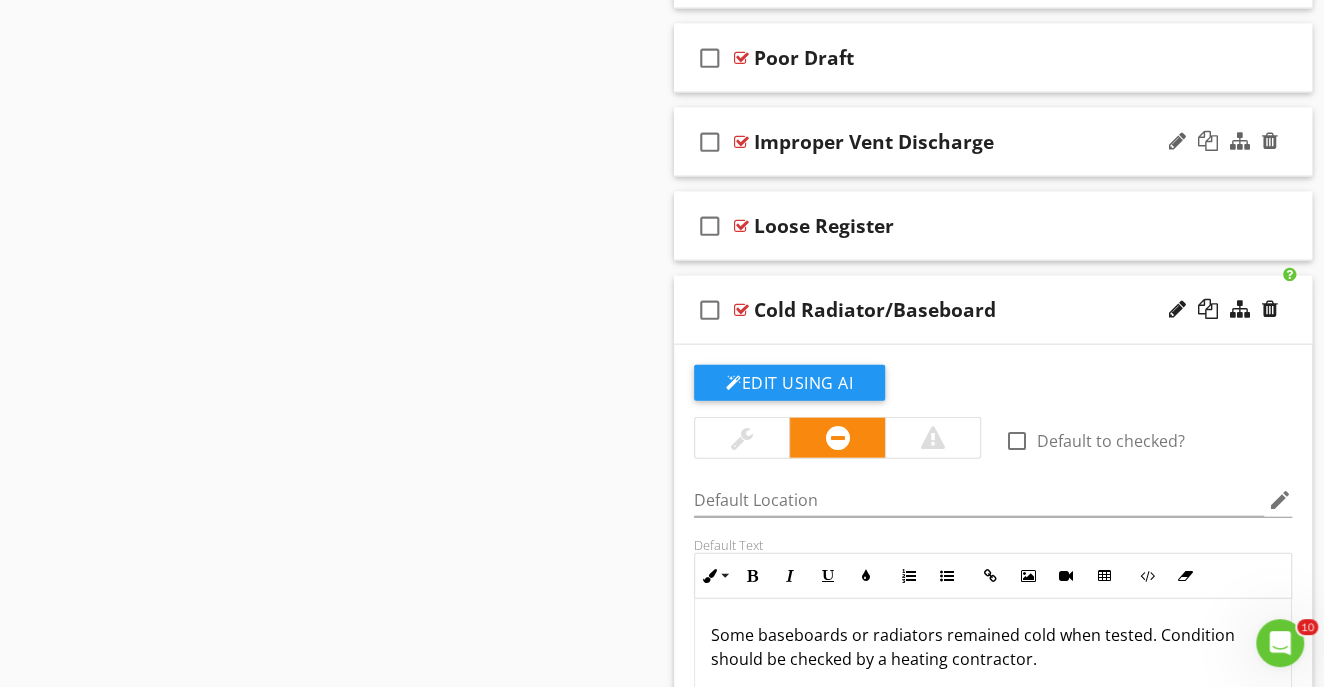 click on "Improper Vent Discharge" at bounding box center (978, 142) 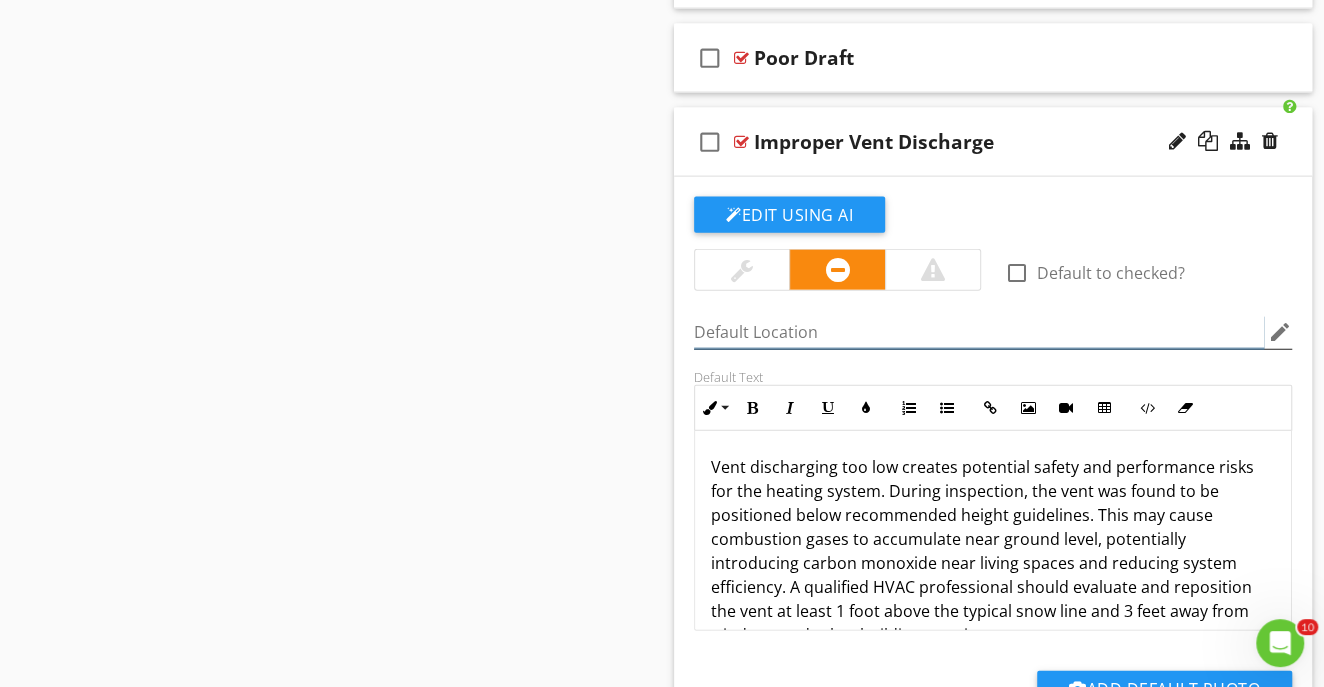 click at bounding box center [979, 332] 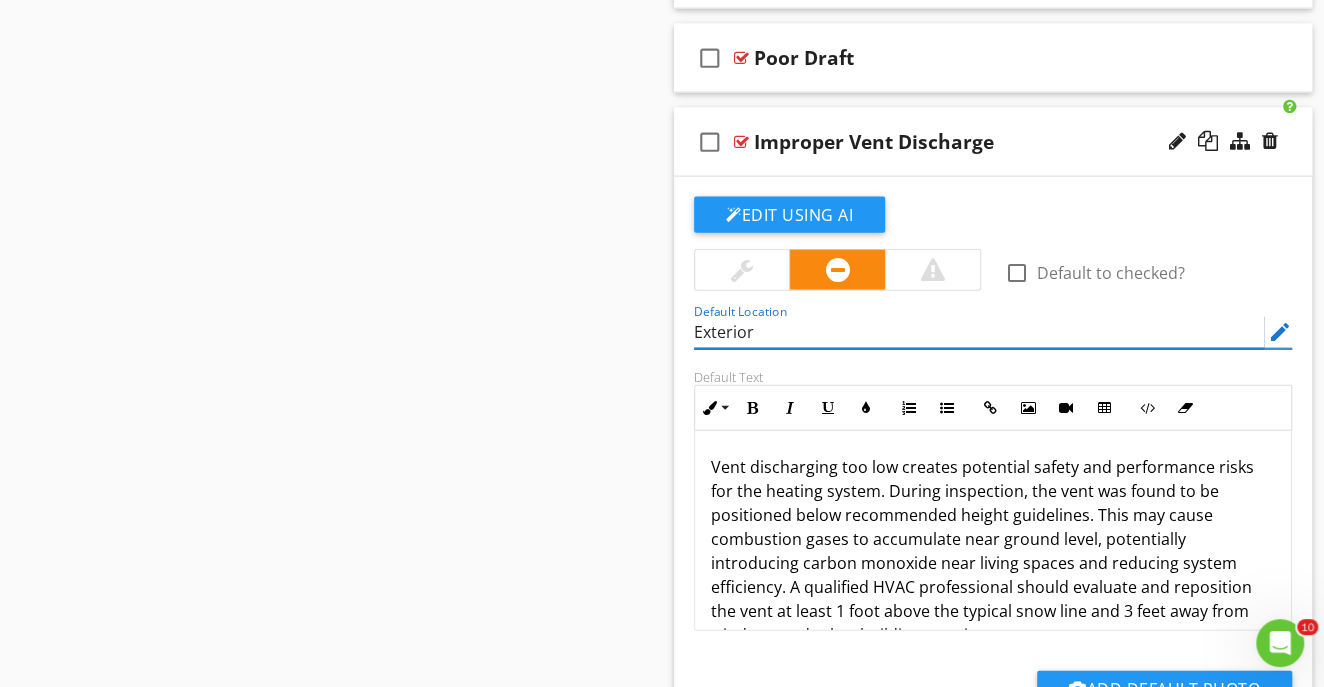 type on "Exterior" 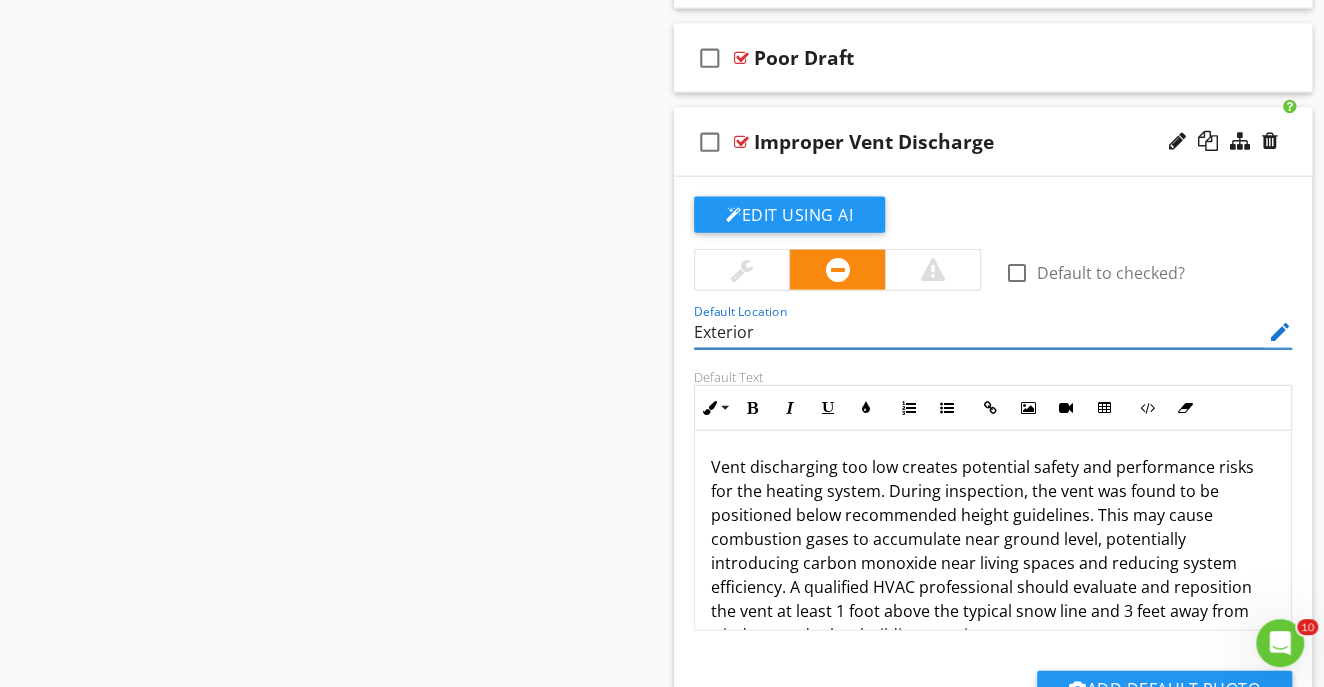 click on "Sections
Inspection Detail           Heating System           Plumbing           Electrical System           Air Conditioning           Structural Components           Insulation           Ventilation           Interior           Fire Safety           Appliances           Grounds           Exterior           Garage           Swimming Pool           Cottage           Outdoor Structure           Boat House           Seawall           Termite  Infestation Inspection Report           Environmental Inspections           MAINTENANCE
Section
Attachments
Attachment
Items
General           Equipment           Supplementary Heating           Oil Tank           Thermostat(s)           Zoning           Humidifier(s)           Filters           Insulation           Ventilation           Fire Safety           System Condition
Item" at bounding box center [662, -2432] 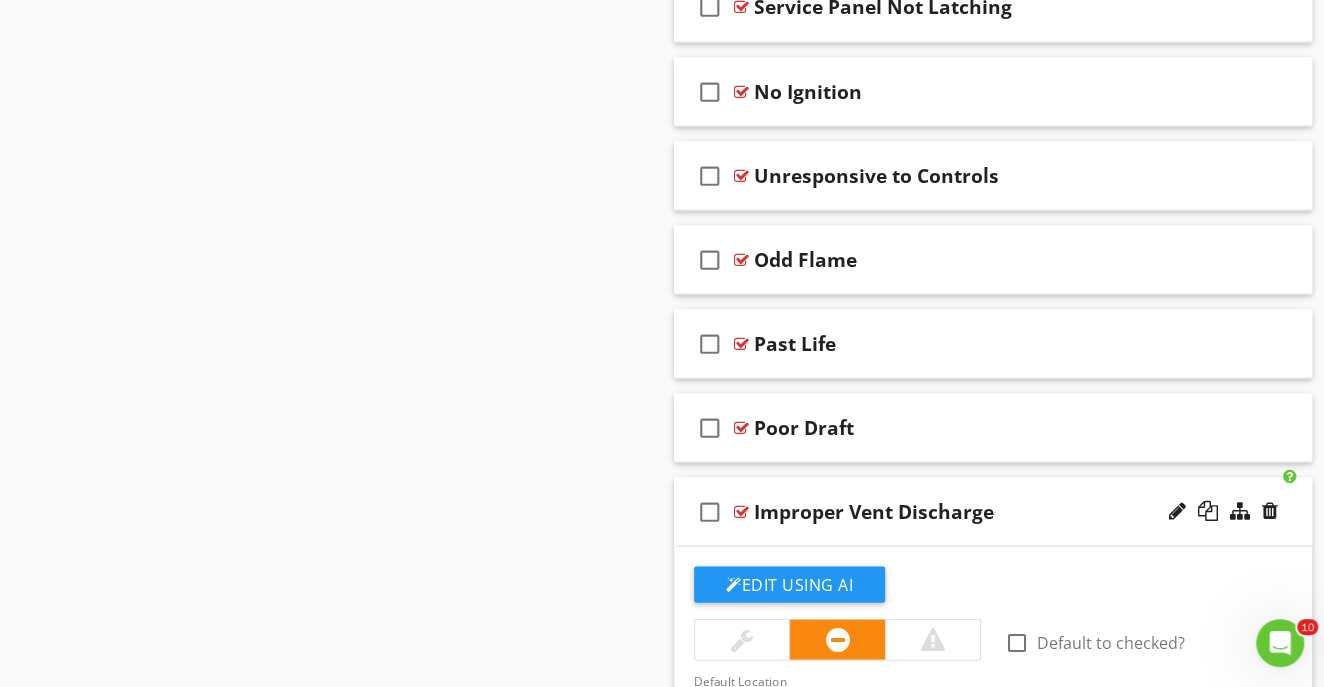 scroll, scrollTop: 6344, scrollLeft: 0, axis: vertical 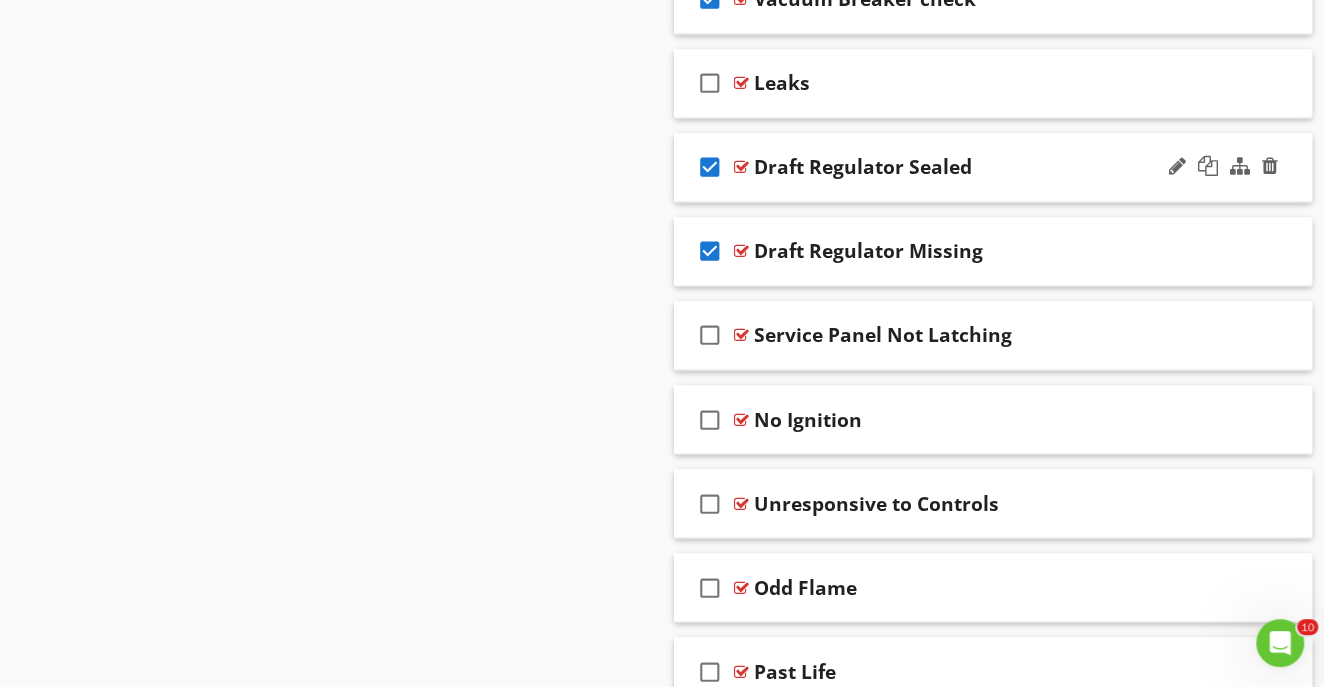 click on "check_box" at bounding box center [710, 167] 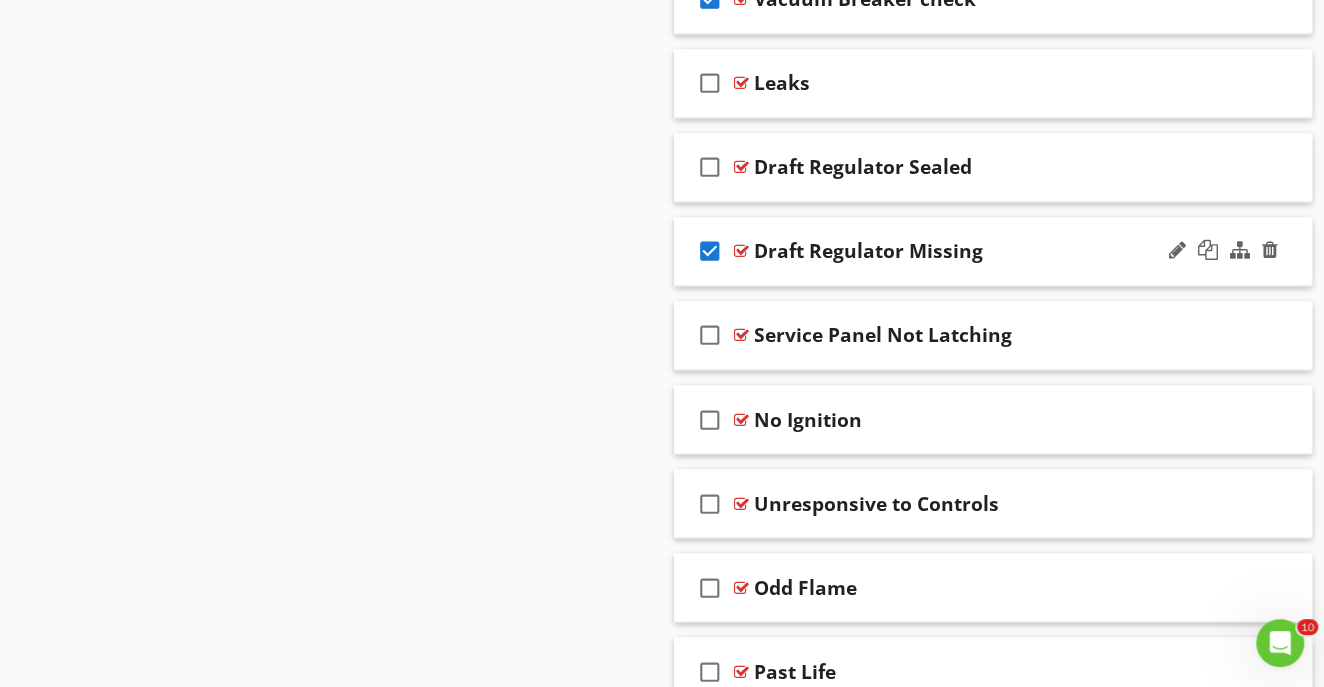 click on "check_box" at bounding box center [710, 251] 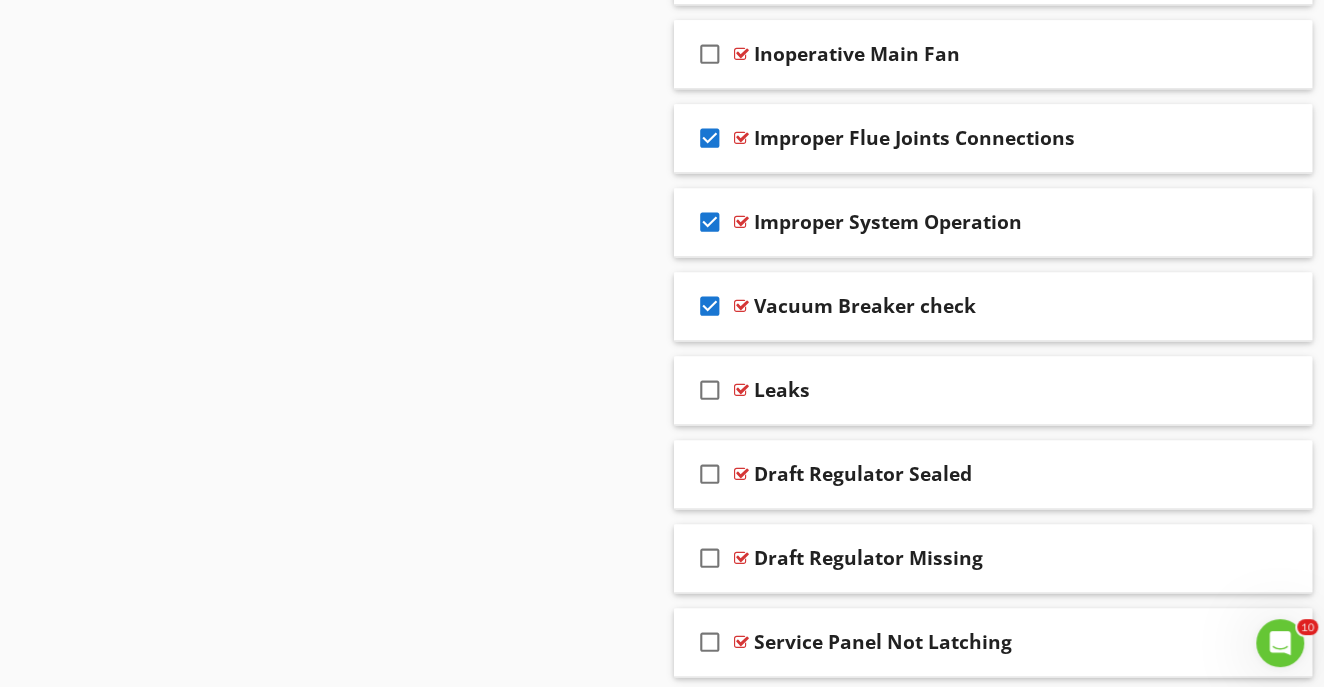 scroll, scrollTop: 5944, scrollLeft: 0, axis: vertical 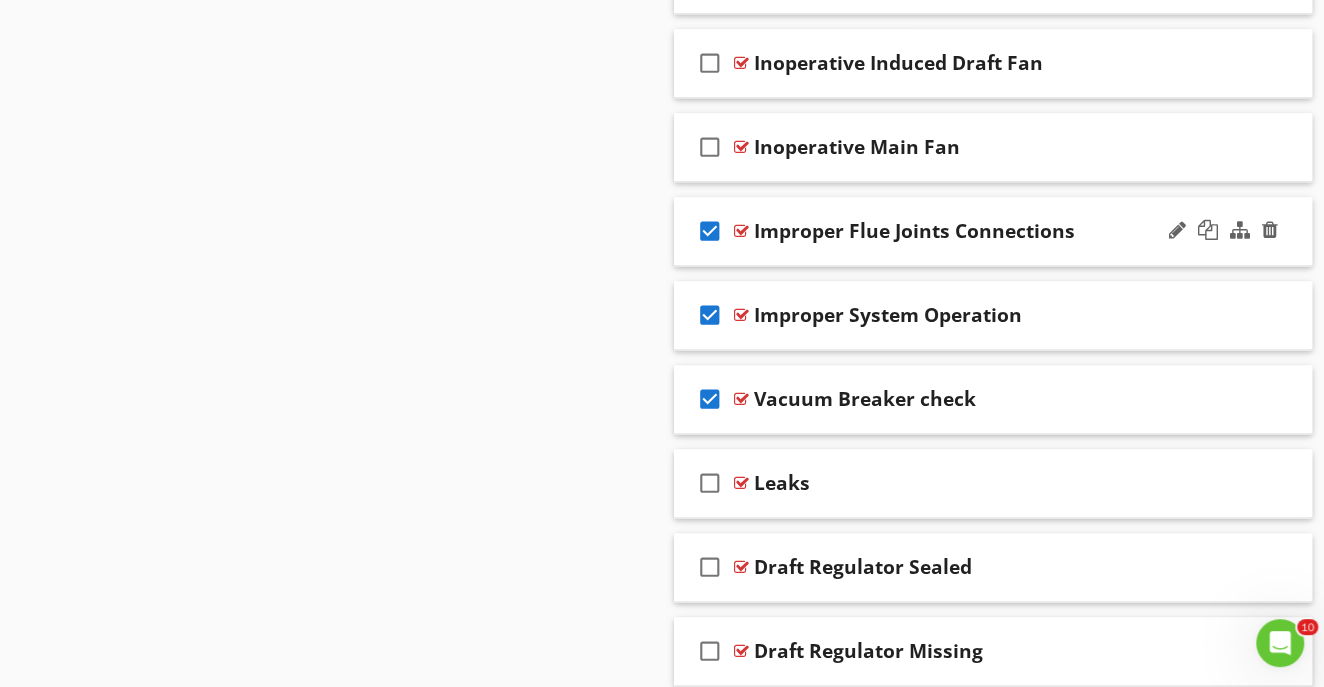 click on "check_box" at bounding box center (710, 231) 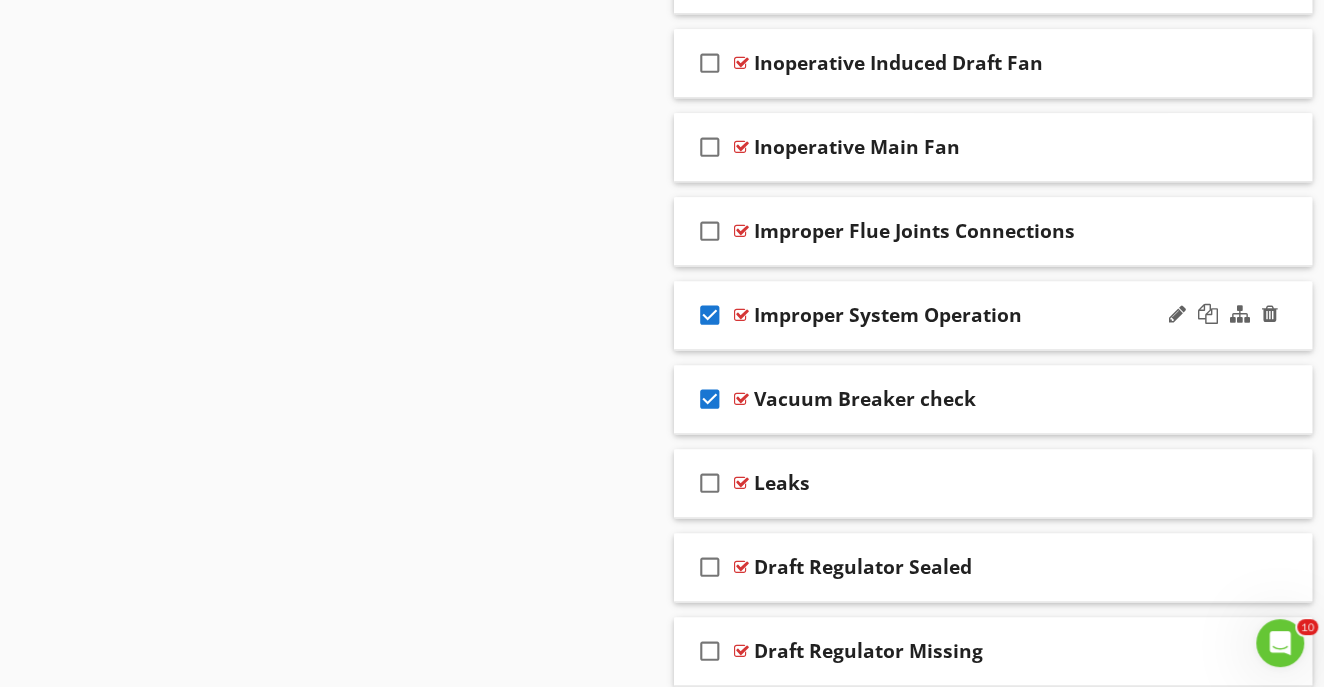 click on "check_box" at bounding box center (710, 315) 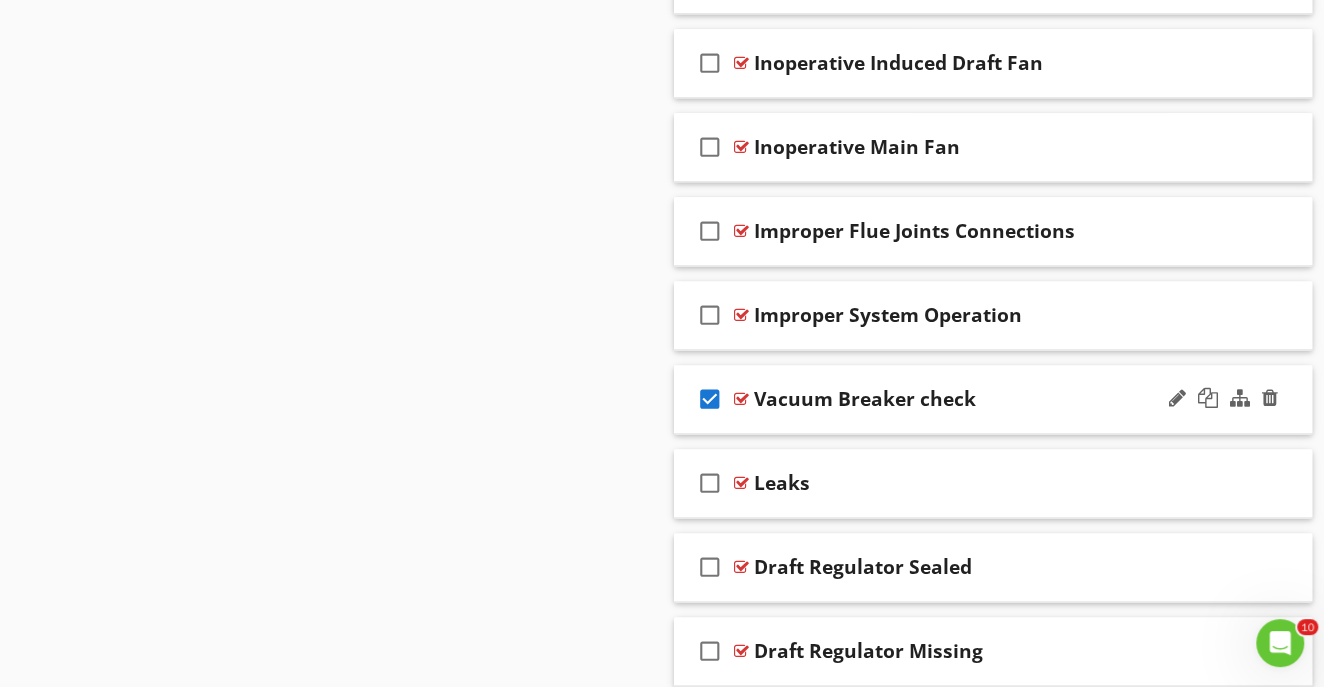 click on "check_box" at bounding box center [710, 399] 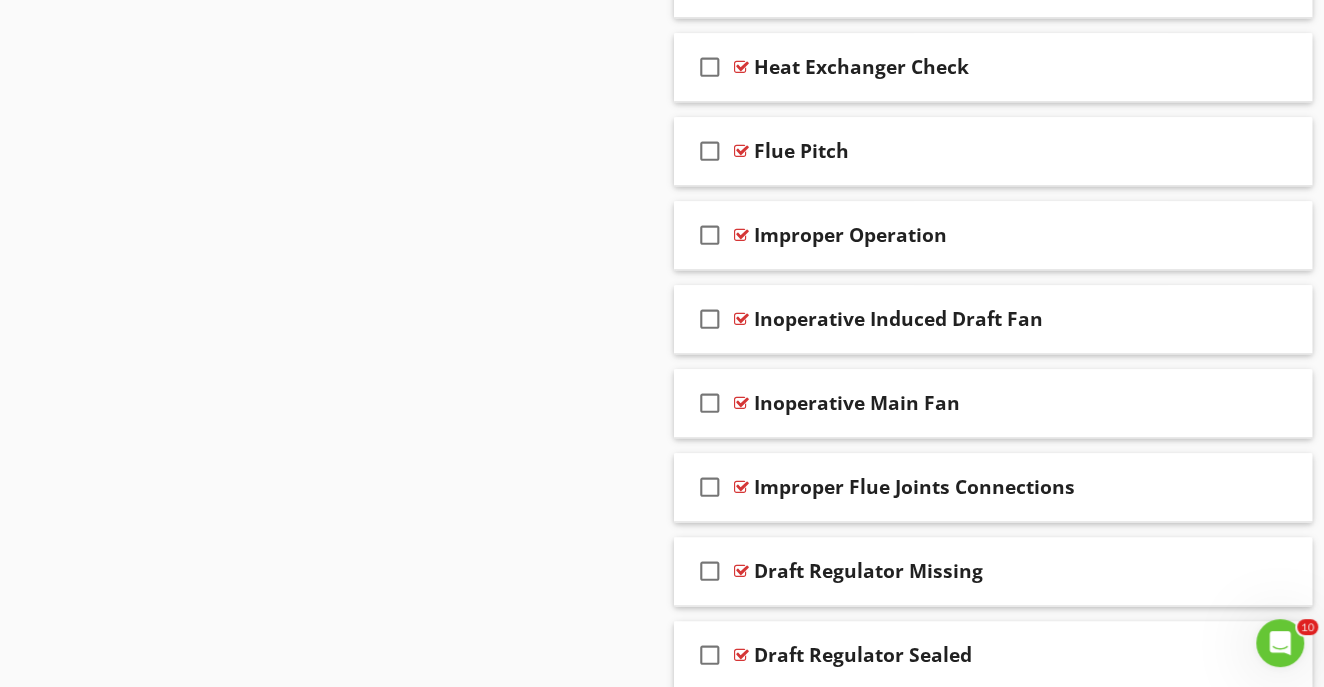 scroll, scrollTop: 5637, scrollLeft: 0, axis: vertical 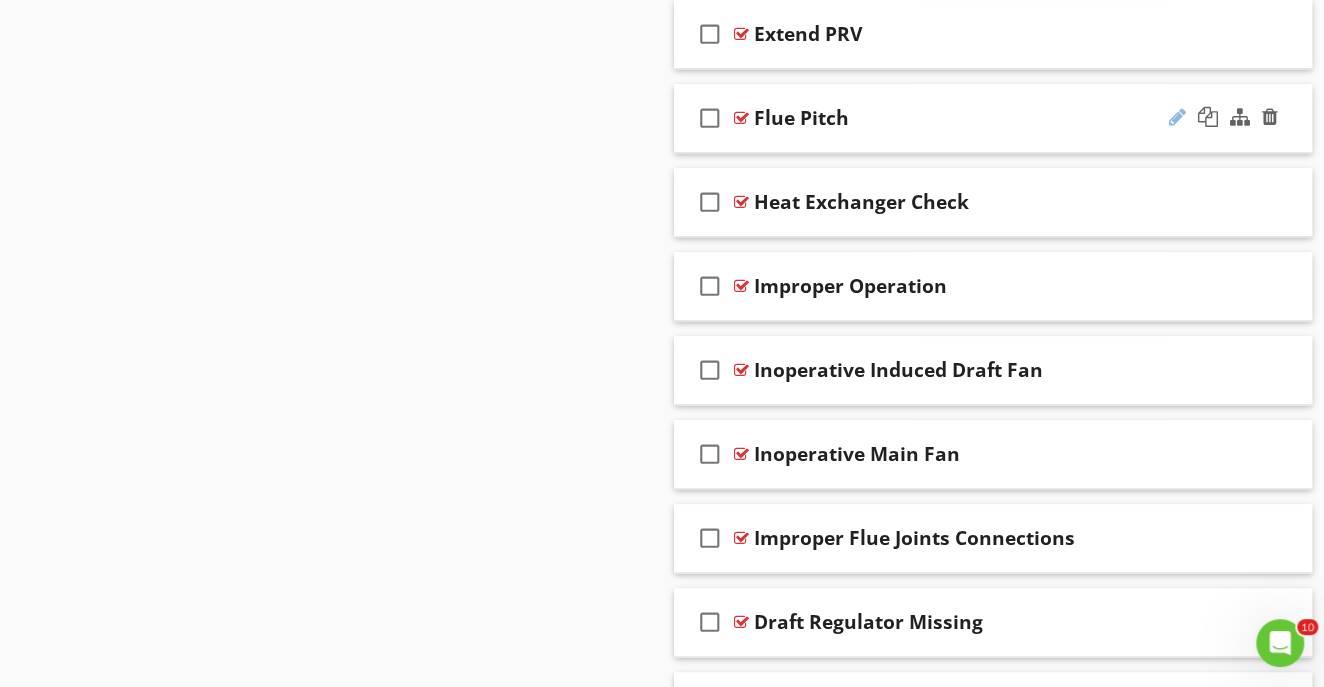 click at bounding box center [1177, 117] 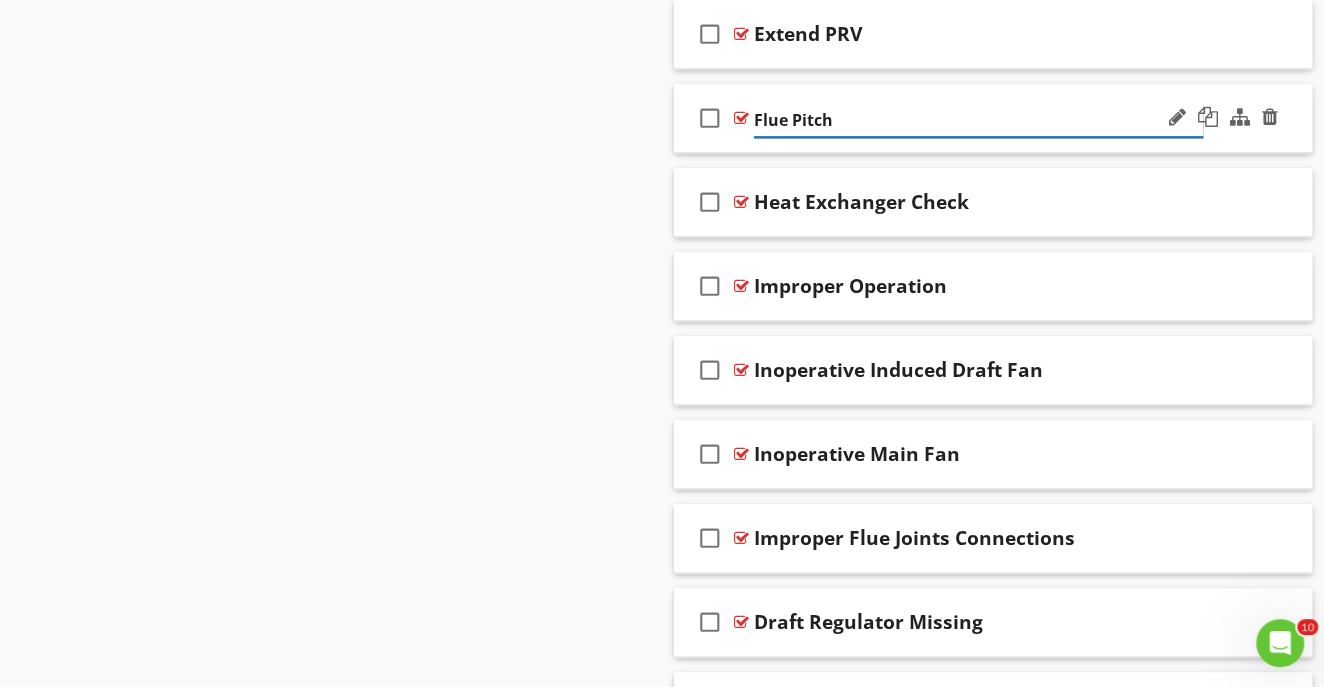 click on "Flue Pitch" at bounding box center (978, 120) 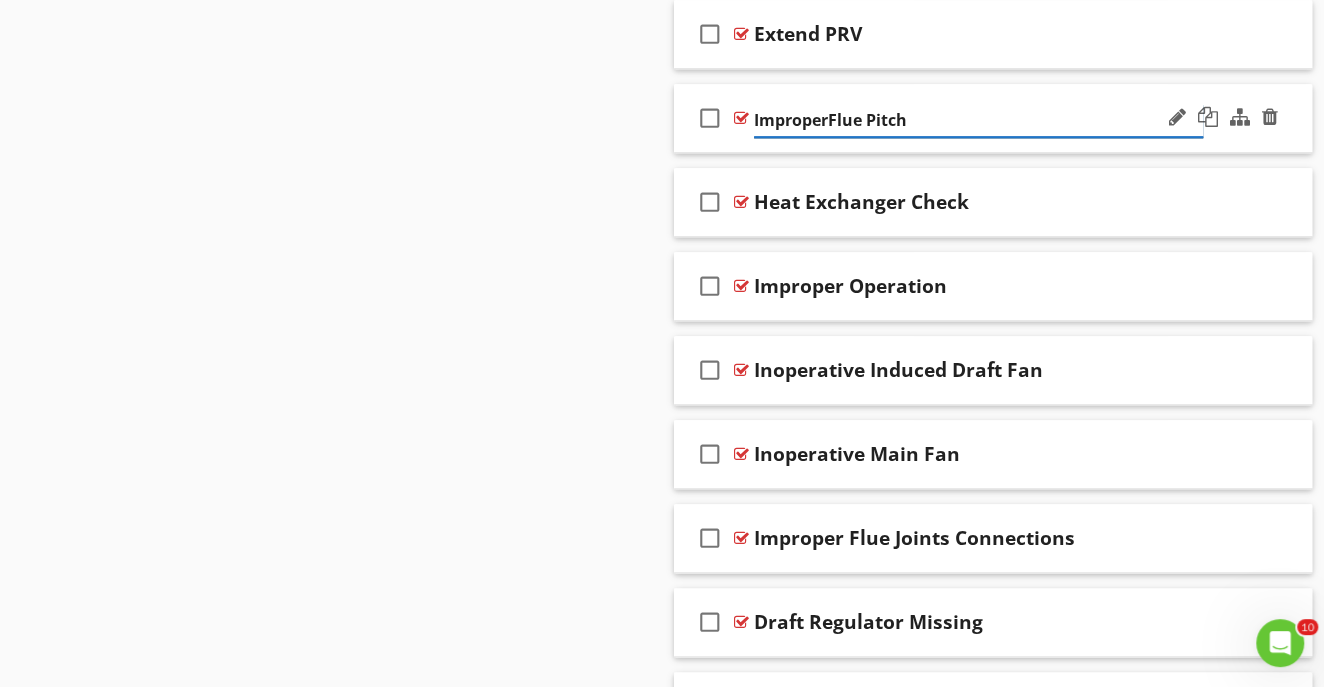 type on "Improper Flue Pitch" 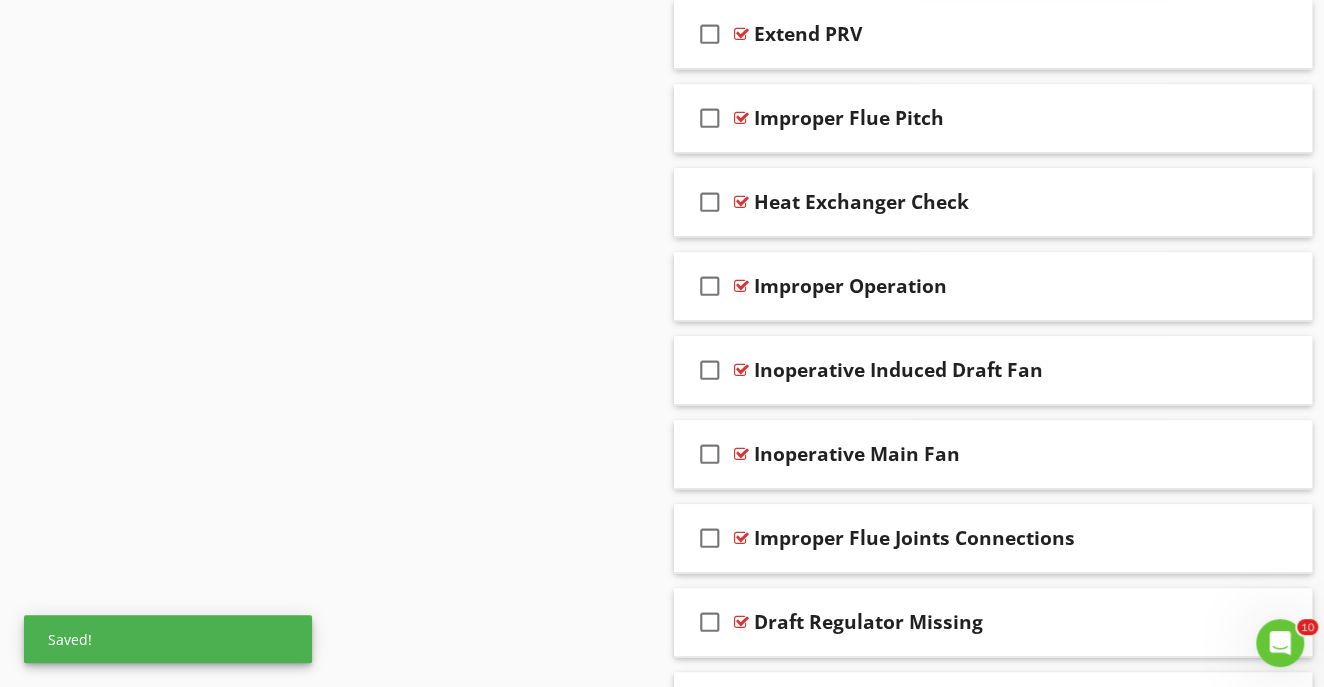 click on "Sections
Inspection Detail           Heating System           Plumbing           Electrical System           Air Conditioning           Structural Components           Insulation           Ventilation           Interior           Fire Safety           Appliances           Grounds           Exterior           Garage           Swimming Pool           Cottage           Outdoor Structure           Boat House           Seawall           Termite  Infestation Inspection Report           Environmental Inspections           MAINTENANCE
Section
Attachments
Attachment
Items
General           Equipment           Supplementary Heating           Oil Tank           Thermostat(s)           Zoning           Humidifier(s)           Filters           Insulation           Ventilation           Fire Safety           System Condition
Item" at bounding box center (662, -1028) 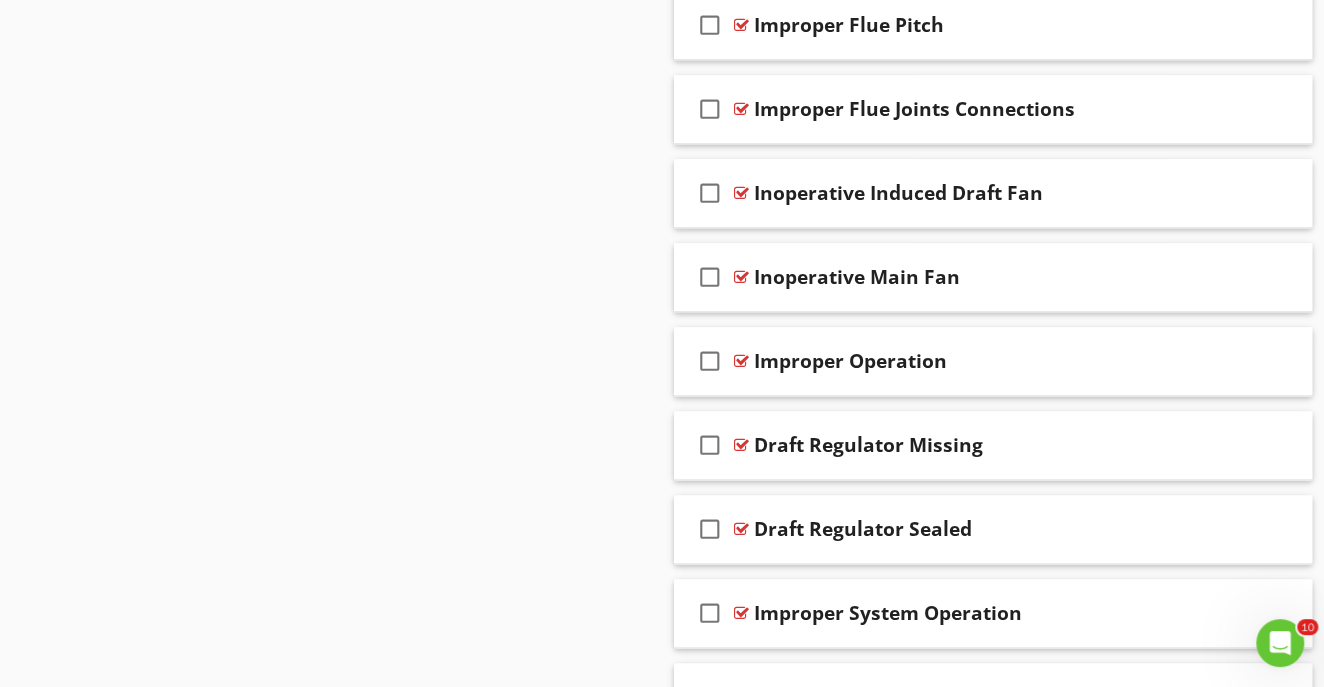 scroll, scrollTop: 5859, scrollLeft: 0, axis: vertical 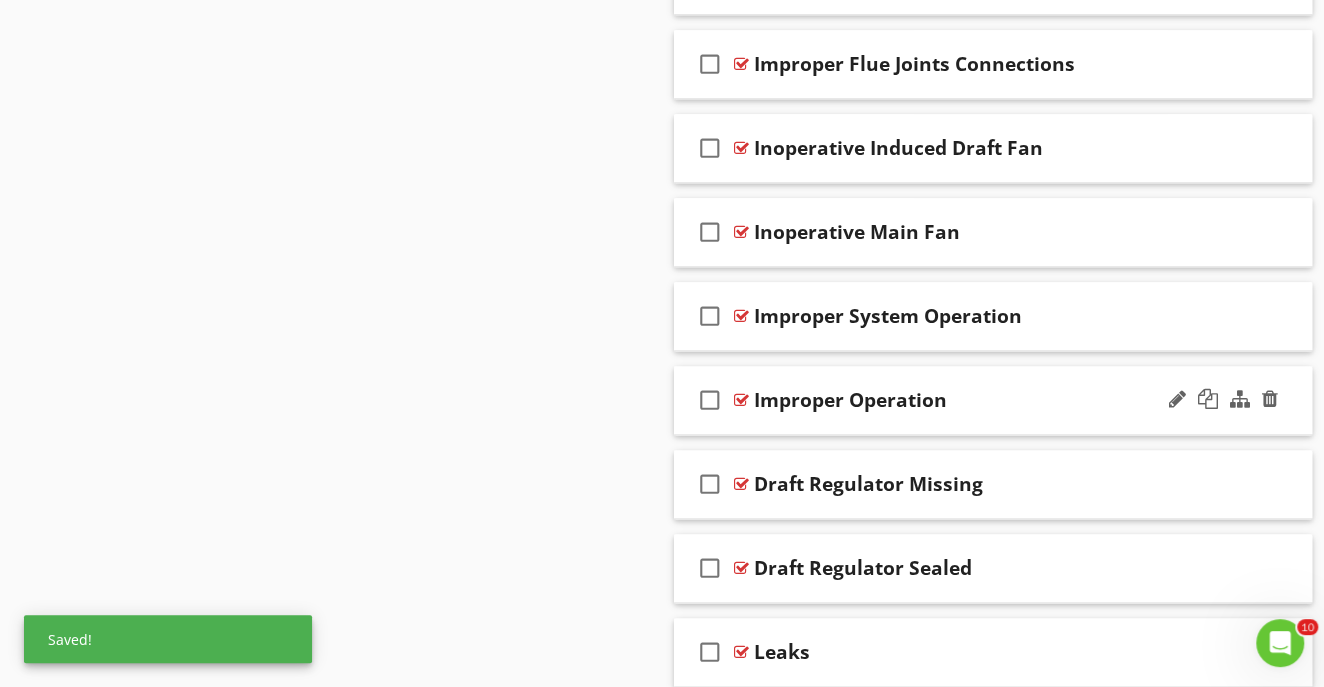 click on "Improper Operation" at bounding box center (850, 400) 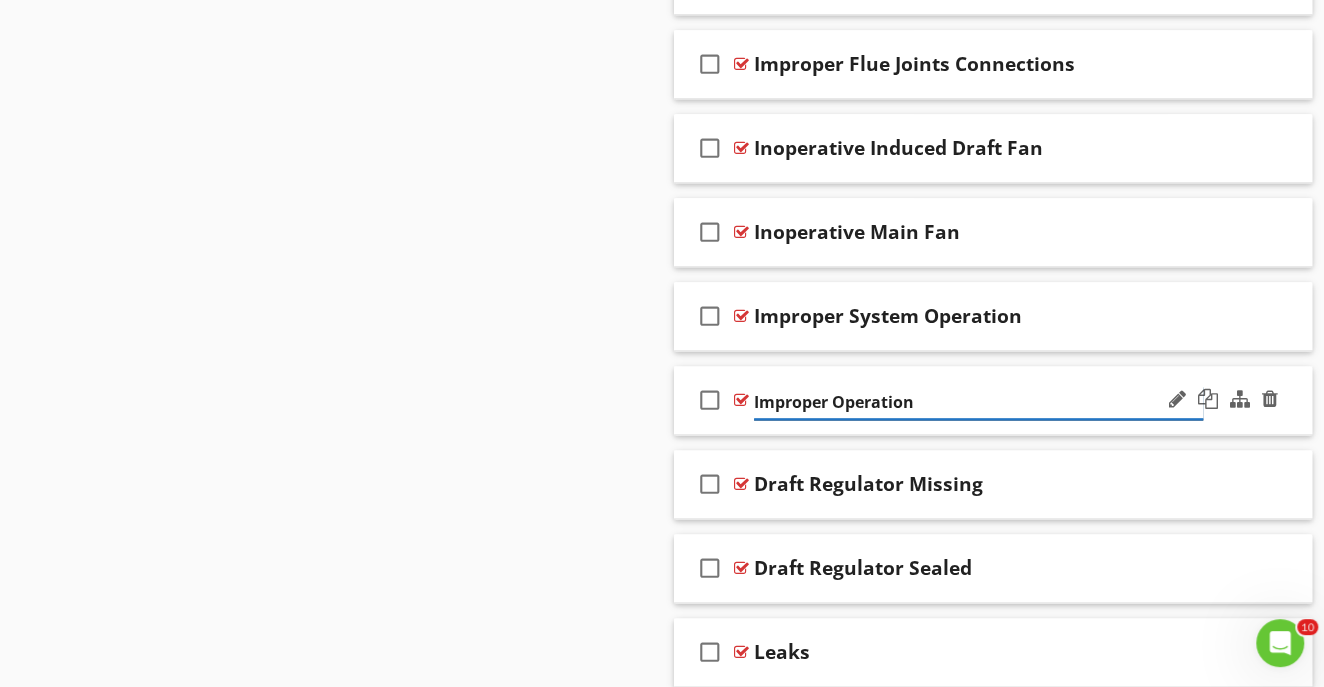 click on "Improper Operation" at bounding box center (978, 402) 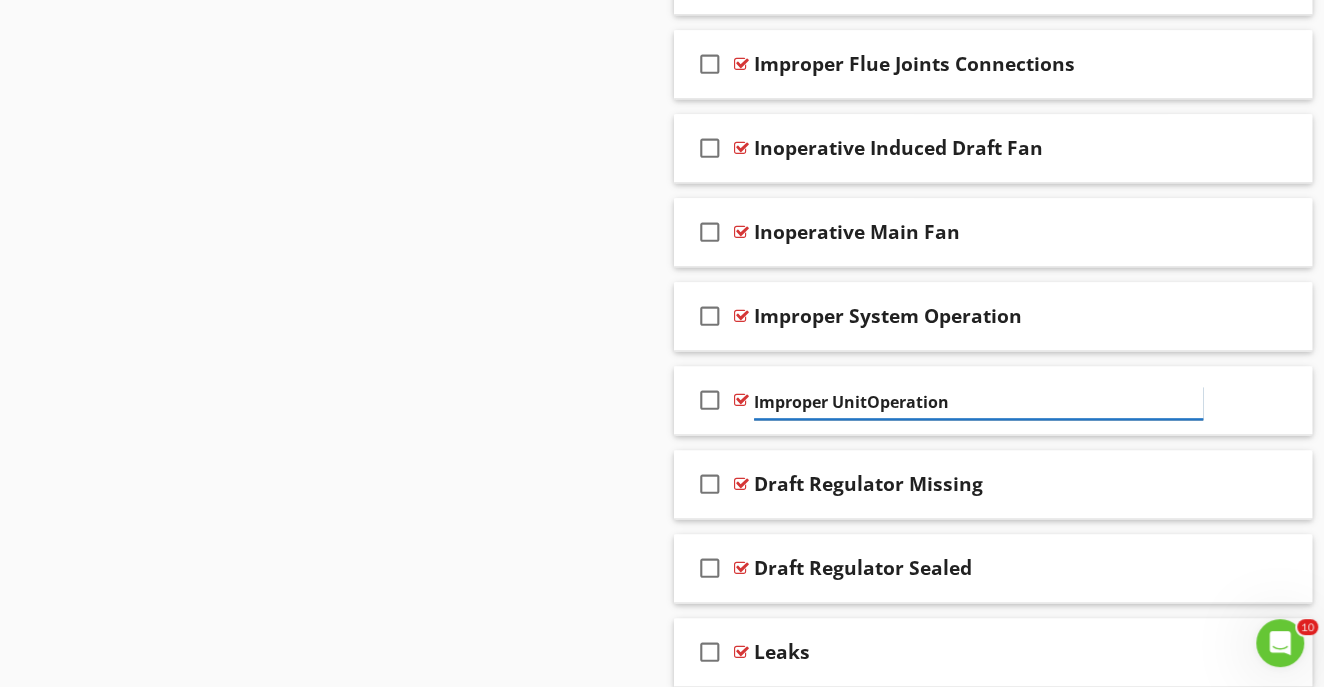 type on "Improper Unit Operation" 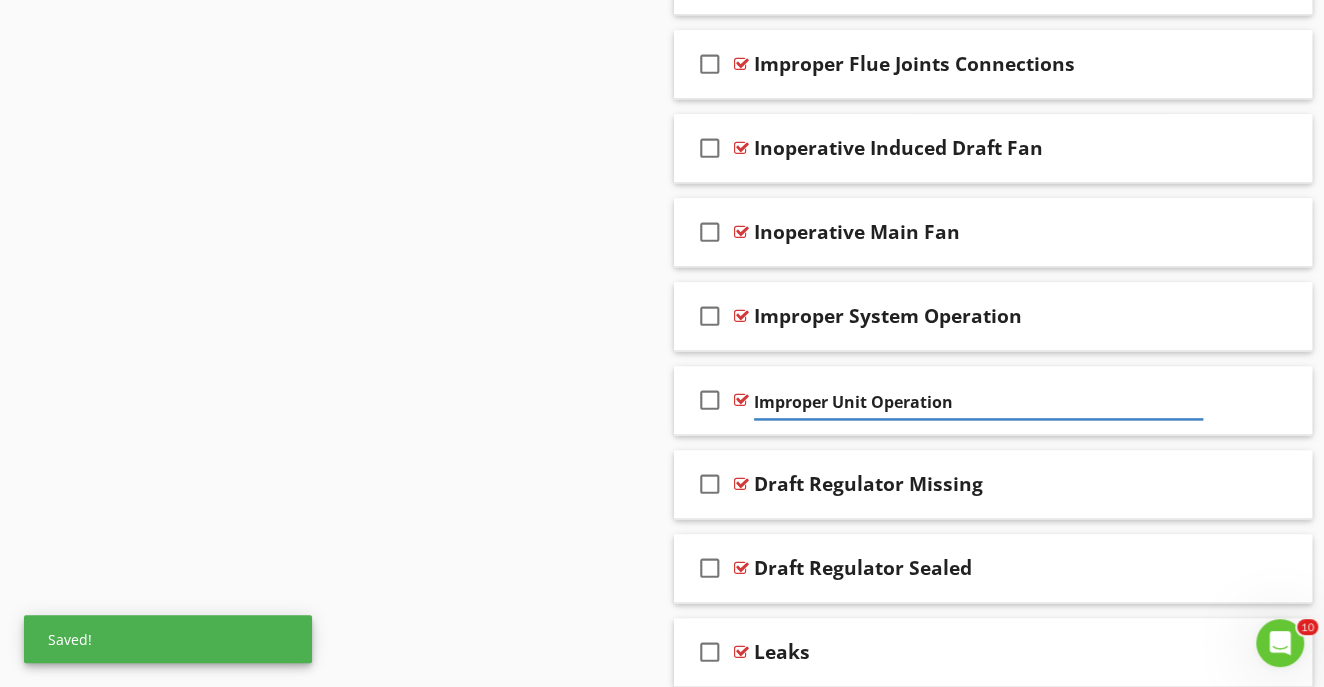 click on "Sections
Inspection Detail           Heating System           Plumbing           Electrical System           Air Conditioning           Structural Components           Insulation           Ventilation           Interior           Fire Safety           Appliances           Grounds           Exterior           Garage           Swimming Pool           Cottage           Outdoor Structure           Boat House           Seawall           Termite  Infestation Inspection Report           Environmental Inspections           MAINTENANCE
Section
Attachments
Attachment
Items
General           Equipment           Supplementary Heating           Oil Tank           Thermostat(s)           Zoning           Humidifier(s)           Filters           Insulation           Ventilation           Fire Safety           System Condition
Item" at bounding box center (662, -1250) 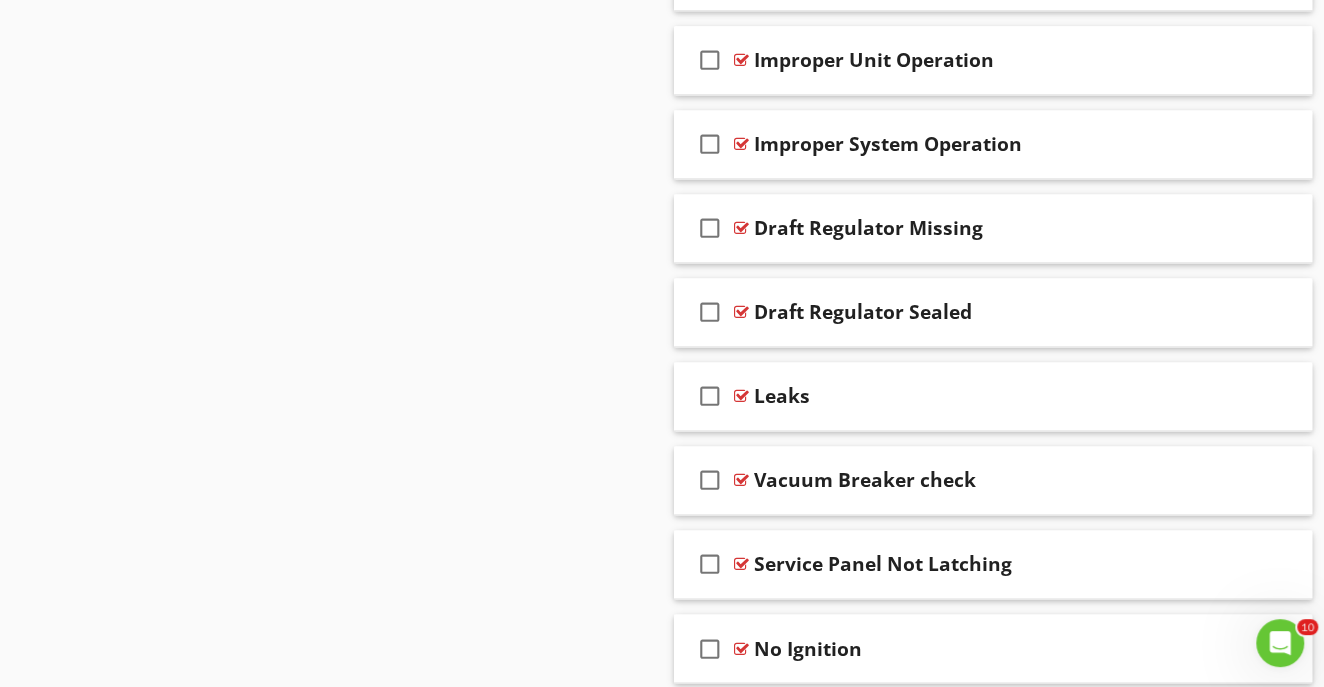 scroll, scrollTop: 6187, scrollLeft: 0, axis: vertical 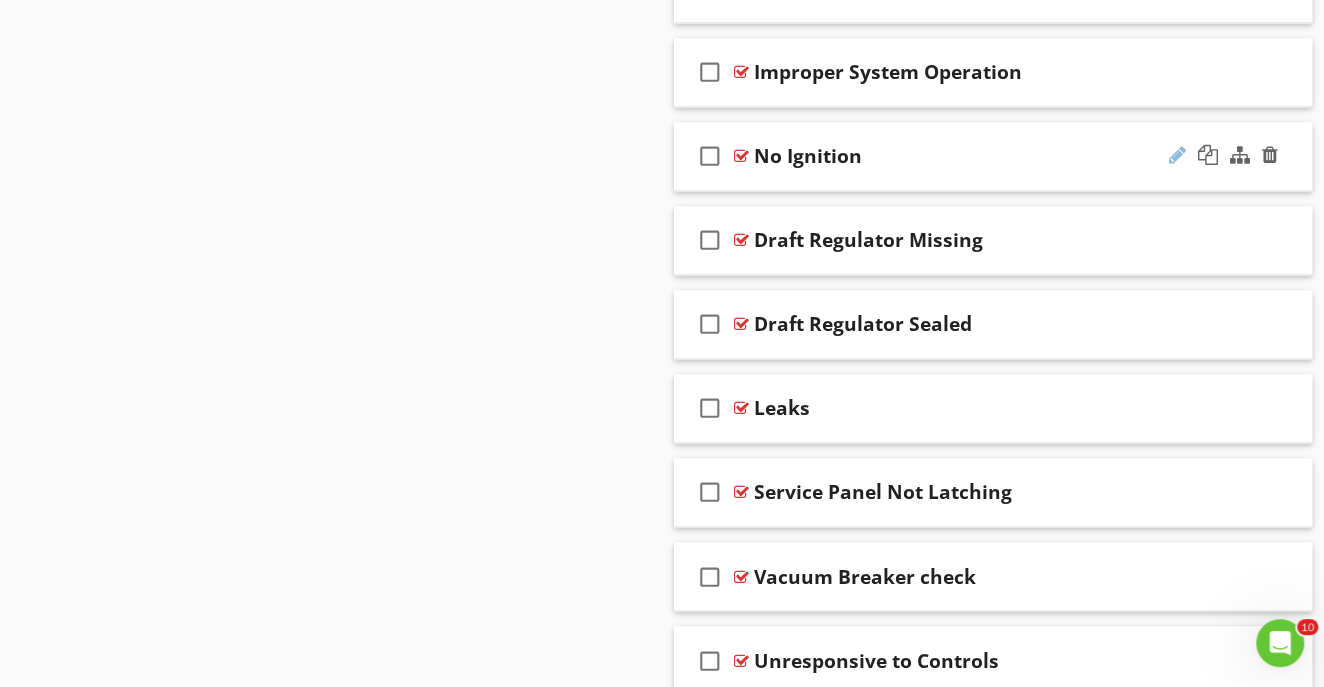 click at bounding box center [1177, 155] 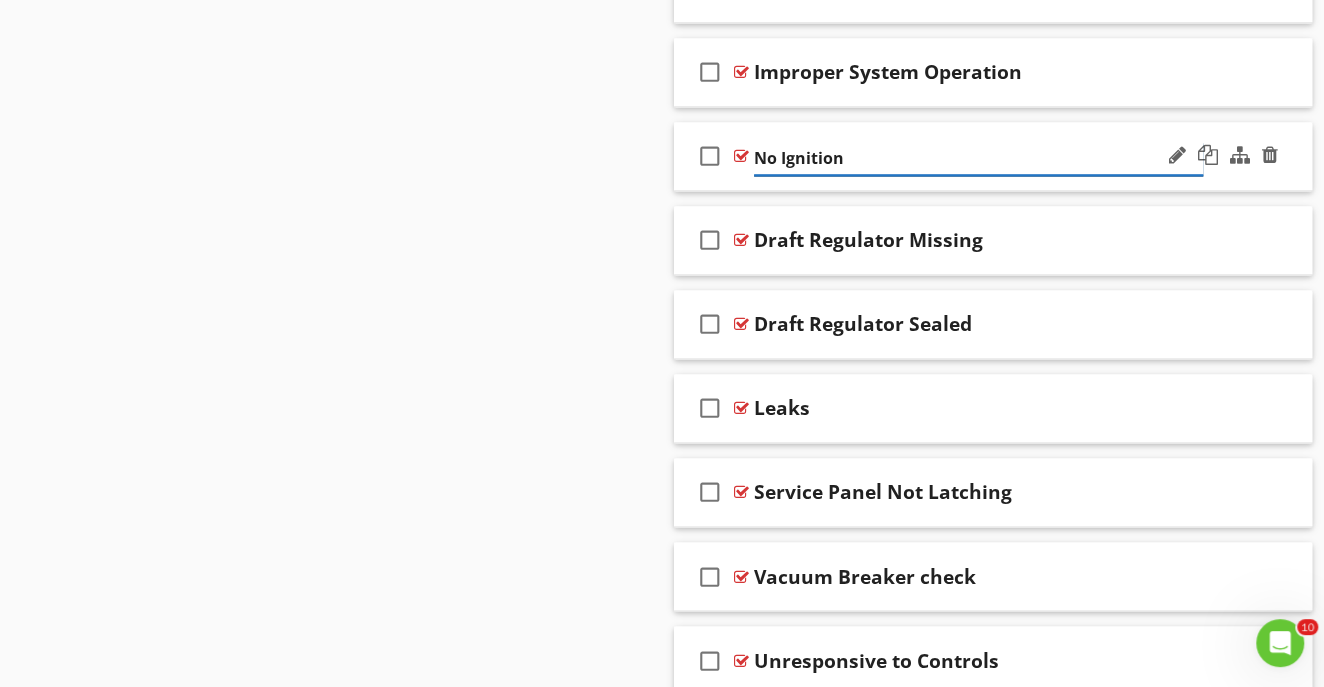 click on "No Ignition" at bounding box center (978, 158) 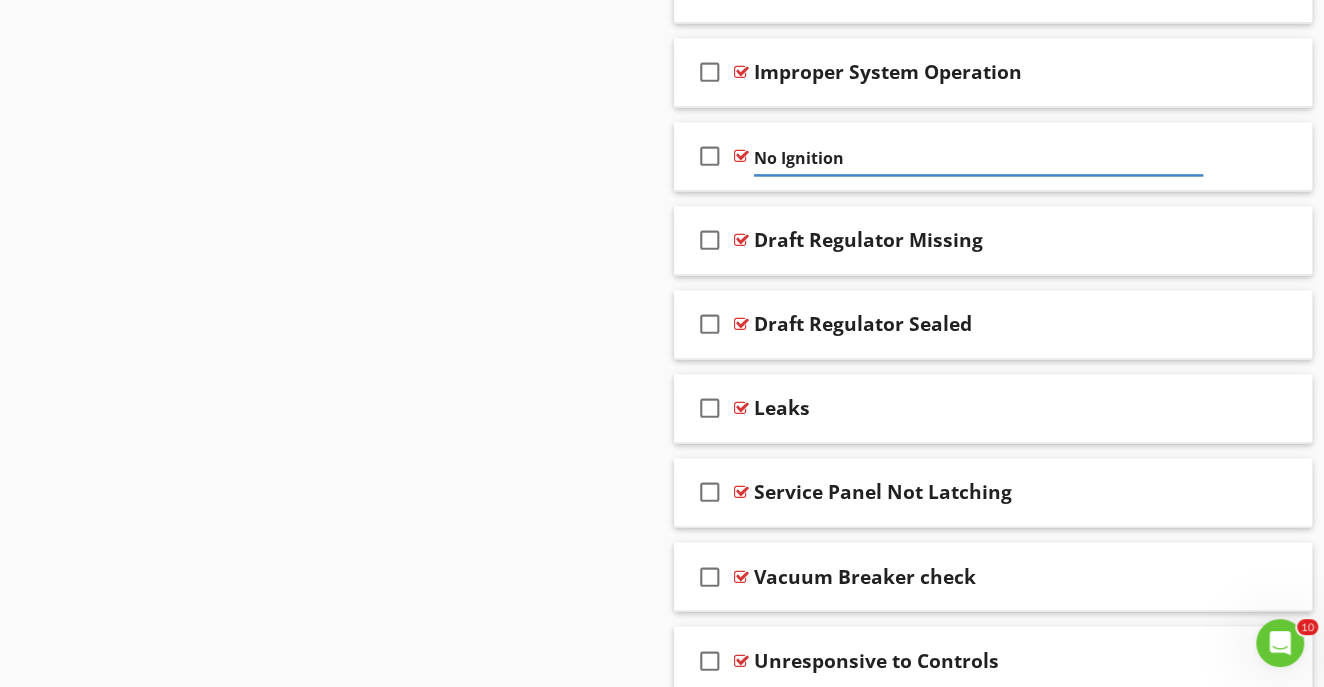 click on "check_box_outline_blank
Auto Damper Inoperative
check_box_outline_blank
Backvent
check_box_outline_blank
Blower Dirty
check_box_outline_blank
Blower Noisy
check_box
Boiler Overpressure
check_box_outline_blank
Chimney Connection
check_box_outline_blank
Corrosion at Fittings
check_box_outline_blank
Corrosion at Flue
check_box_outline_blank
Corrosion at Heating Unit
check_box_outline_blank
Deteriorated Fire Box
check_box_outline_blank
Damaged Baseboards
check_box_outline_blank
Drip PRV
check_box_outline_blank" at bounding box center (993, 509) 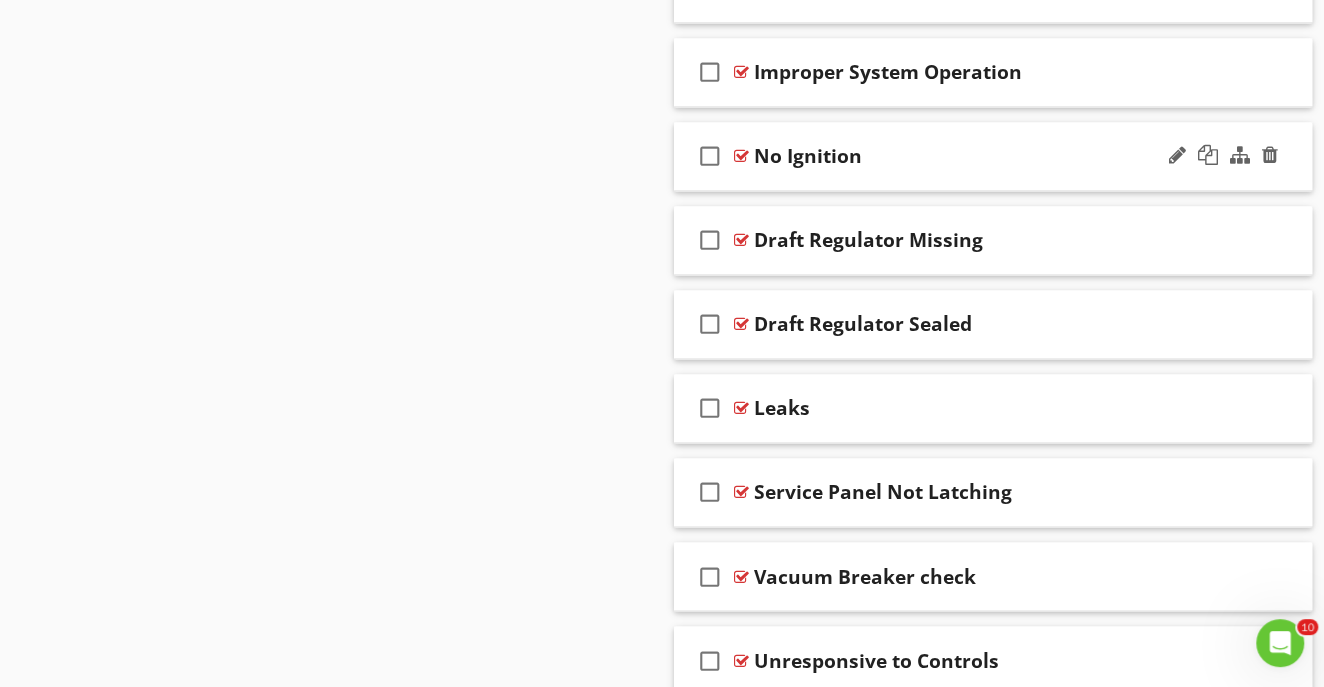 click on "No Ignition" at bounding box center [978, 156] 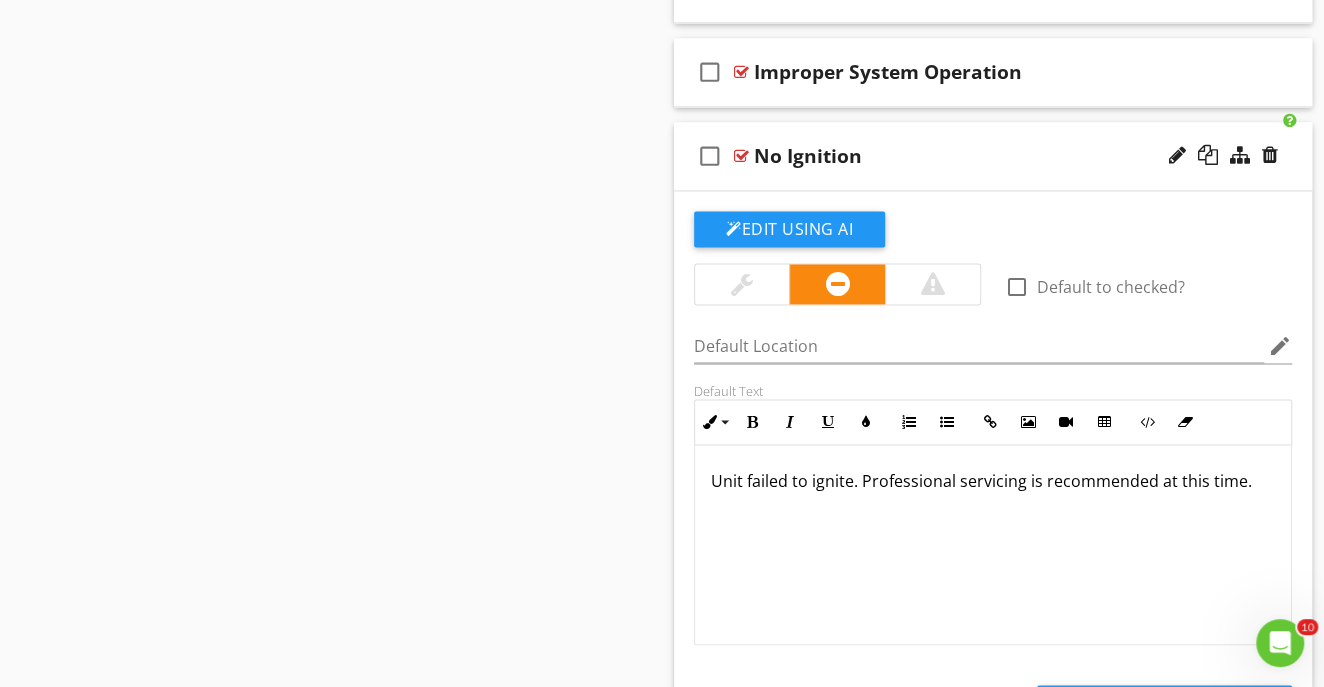 click on "Sections
Inspection Detail           Heating System           Plumbing           Electrical System           Air Conditioning           Structural Components           Insulation           Ventilation           Interior           Fire Safety           Appliances           Grounds           Exterior           Garage           Swimming Pool           Cottage           Outdoor Structure           Boat House           Seawall           Termite  Infestation Inspection Report           Environmental Inspections           MAINTENANCE
Section
Attachments
Attachment
Items
General           Equipment           Supplementary Heating           Oil Tank           Thermostat(s)           Zoning           Humidifier(s)           Filters           Insulation           Ventilation           Fire Safety           System Condition
Item" at bounding box center [662, -1276] 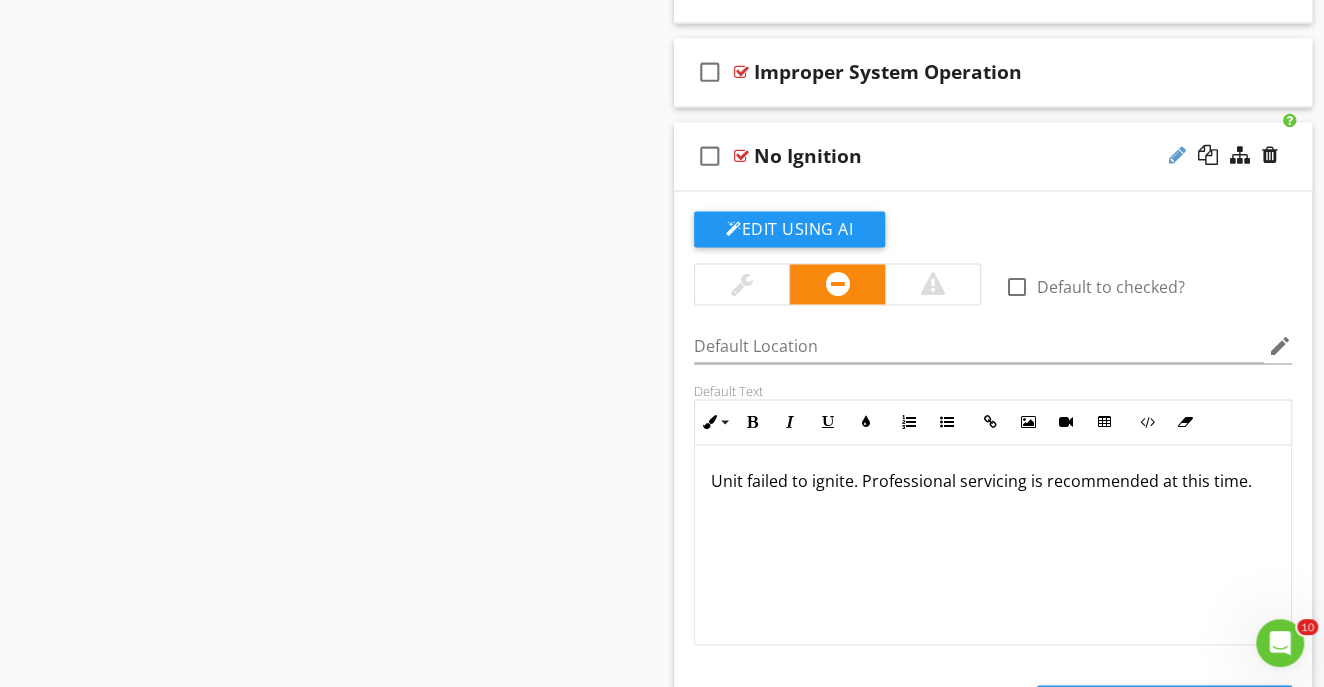 click at bounding box center (1177, 155) 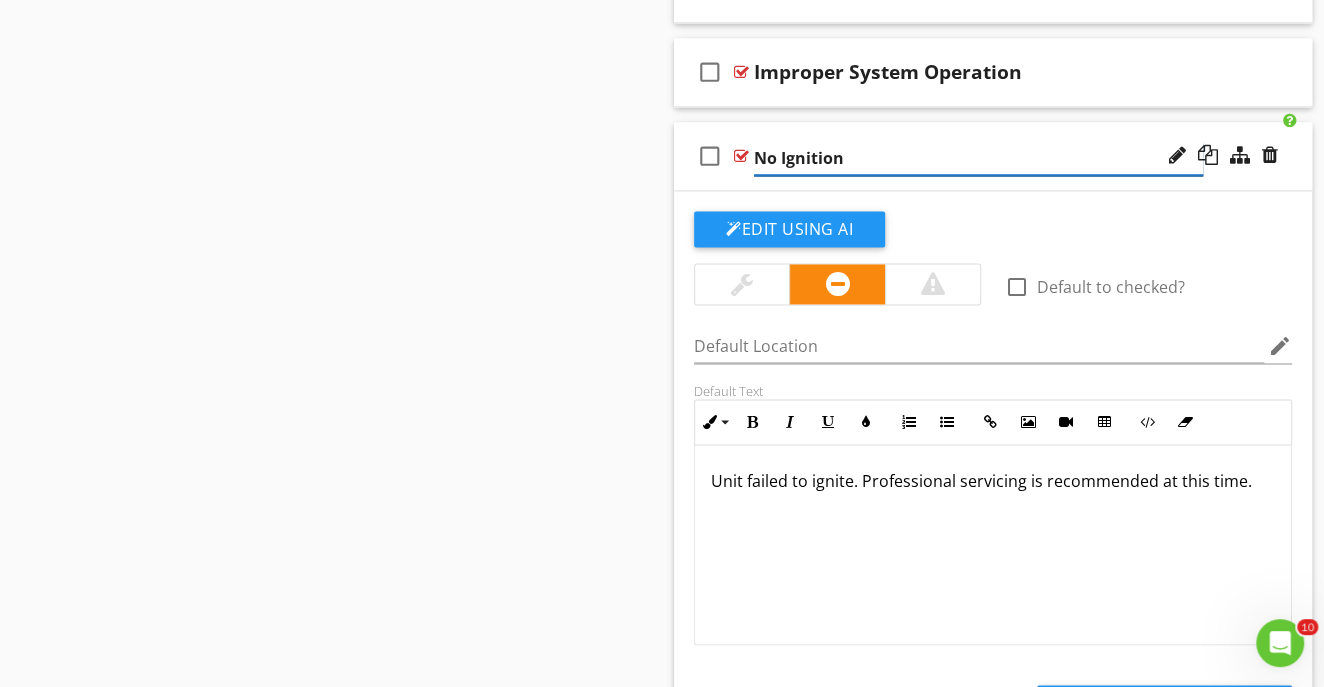 click on "No Ignition" at bounding box center (978, 158) 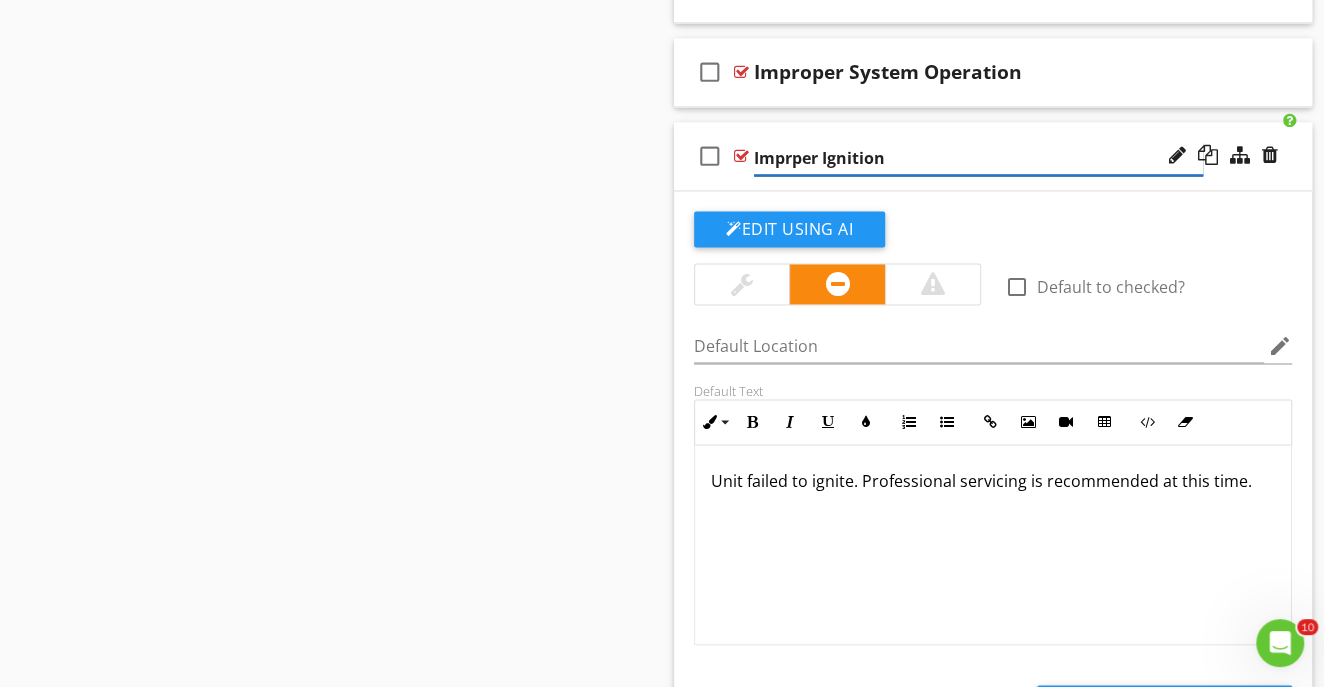 type on "Improper Ignition" 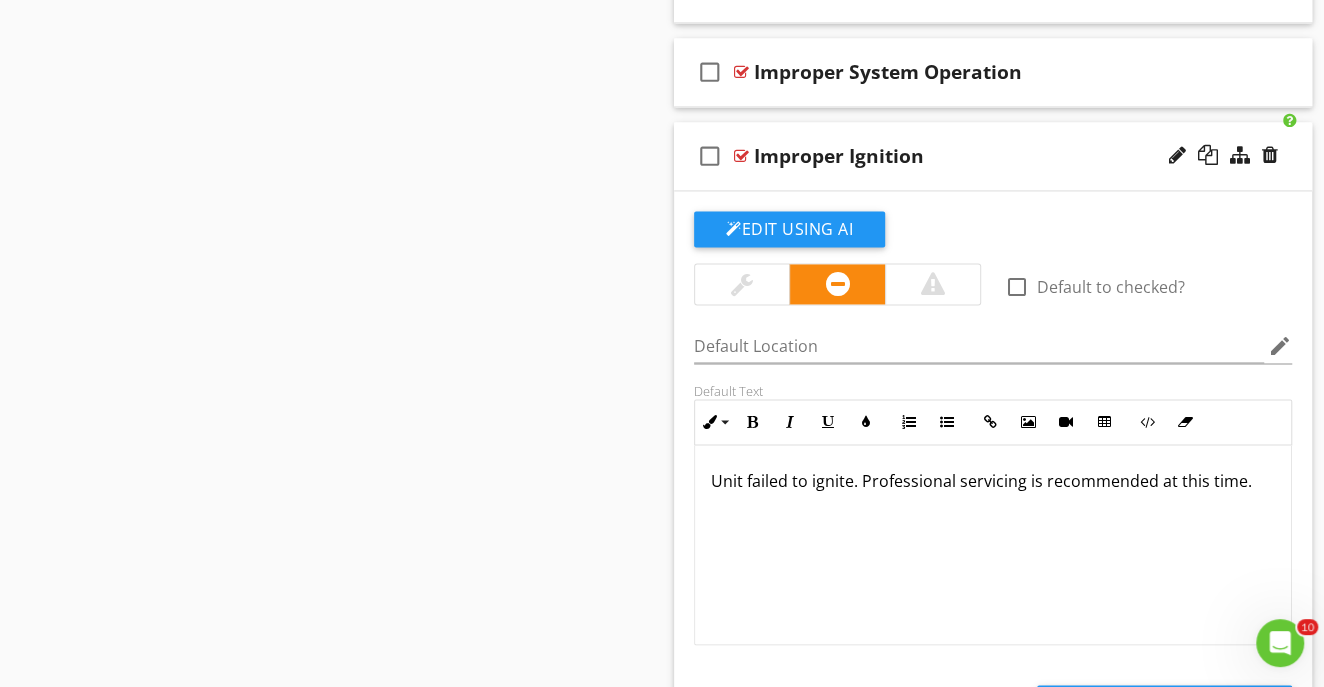 click on "Sections
Inspection Detail           Heating System           Plumbing           Electrical System           Air Conditioning           Structural Components           Insulation           Ventilation           Interior           Fire Safety           Appliances           Grounds           Exterior           Garage           Swimming Pool           Cottage           Outdoor Structure           Boat House           Seawall           Termite  Infestation Inspection Report           Environmental Inspections           MAINTENANCE
Section
Attachments
Attachment
Items
General           Equipment           Supplementary Heating           Oil Tank           Thermostat(s)           Zoning           Humidifier(s)           Filters           Insulation           Ventilation           Fire Safety           System Condition
Item" at bounding box center (662, -1276) 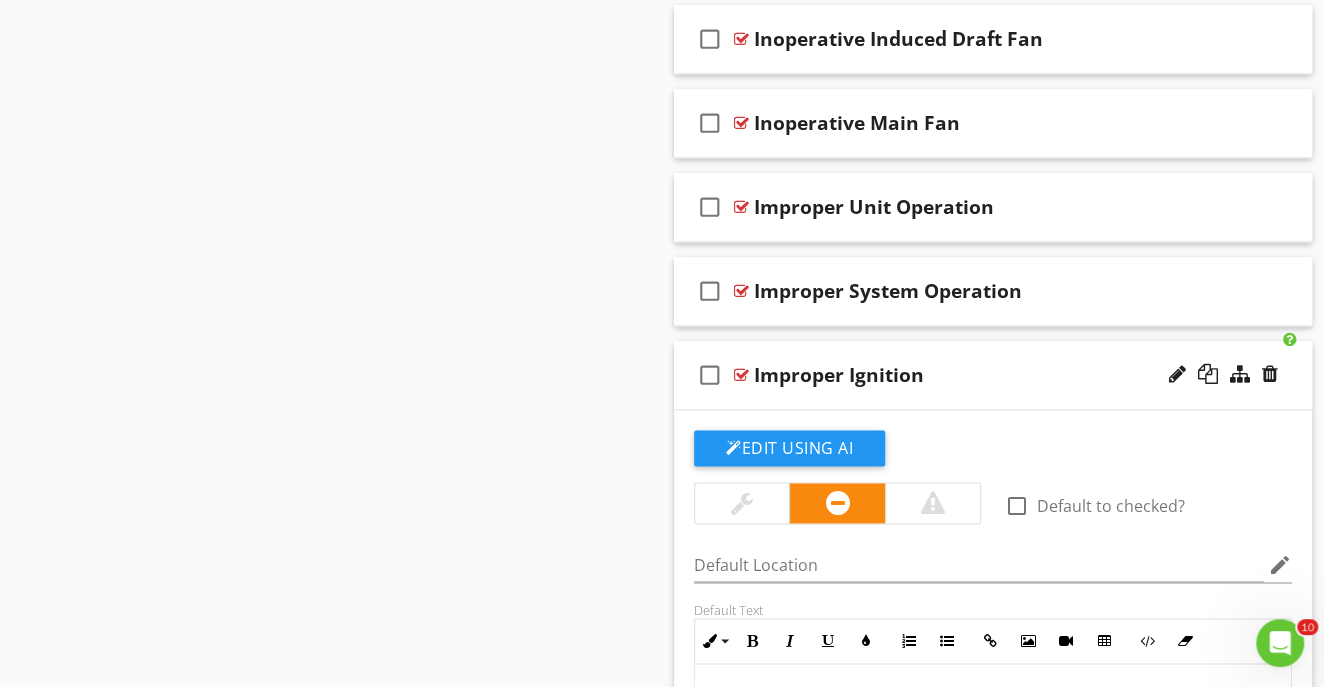 scroll, scrollTop: 5880, scrollLeft: 0, axis: vertical 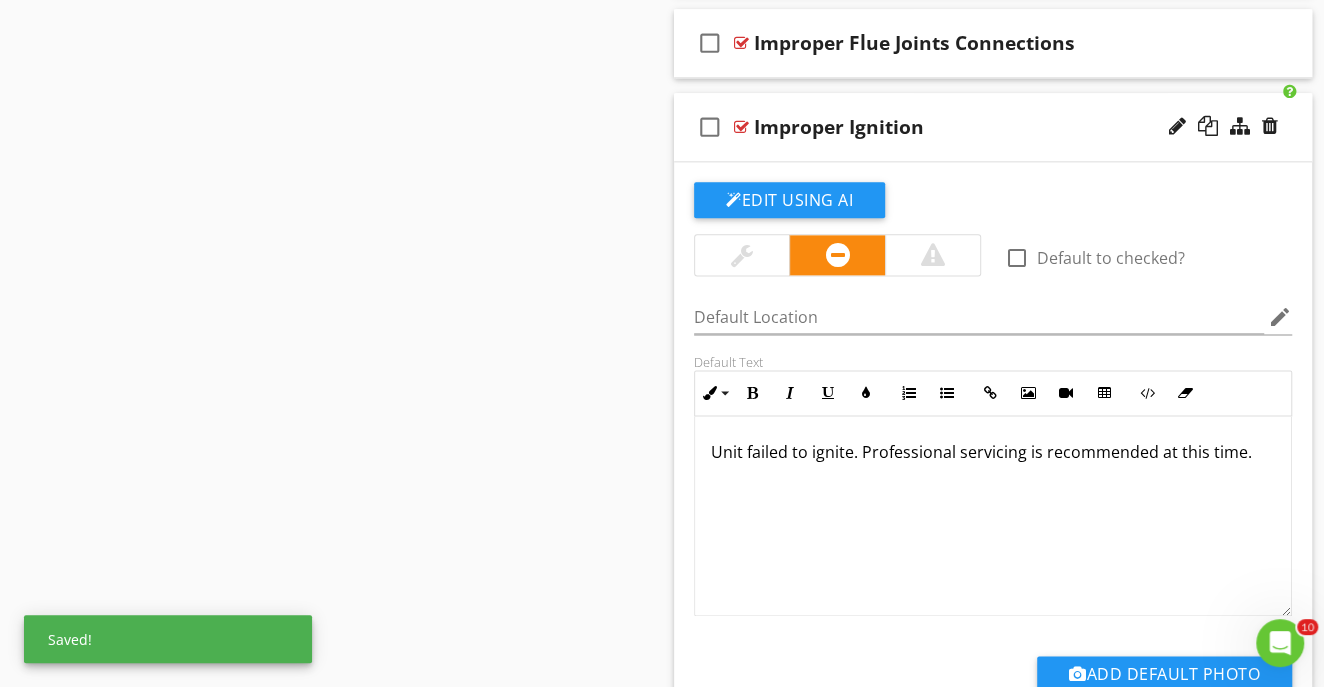 click on "Improper Ignition" at bounding box center [978, 127] 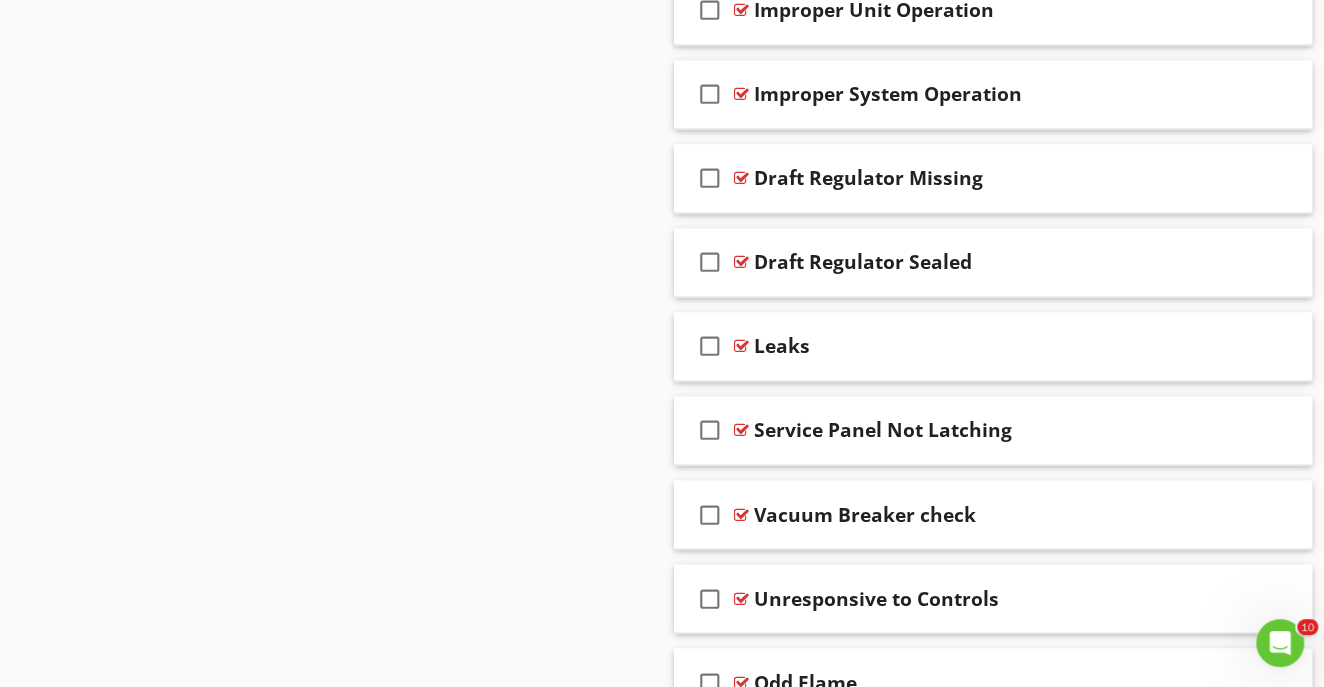 scroll, scrollTop: 6444, scrollLeft: 0, axis: vertical 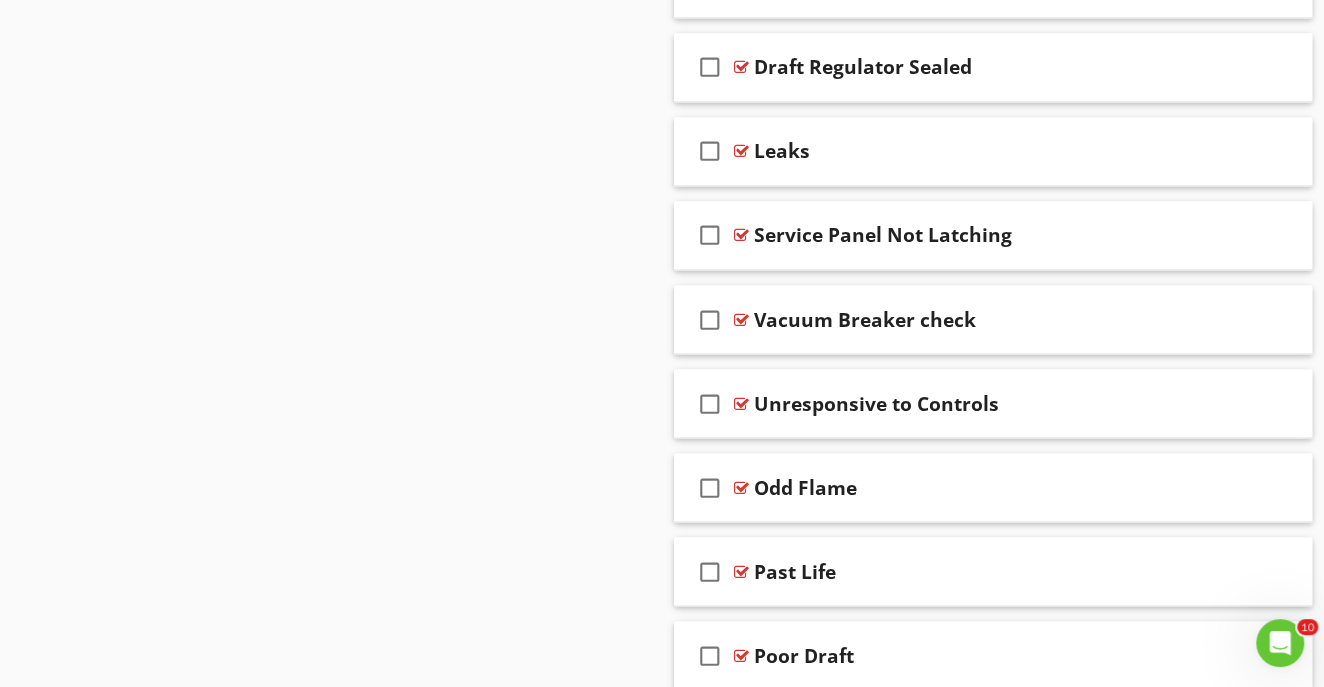click on "Sections
Inspection Detail           Heating System           Plumbing           Electrical System           Air Conditioning           Structural Components           Insulation           Ventilation           Interior           Fire Safety           Appliances           Grounds           Exterior           Garage           Swimming Pool           Cottage           Outdoor Structure           Boat House           Seawall           Termite  Infestation Inspection Report           Environmental Inspections           MAINTENANCE
Section
Attachments
Attachment
Items
General           Equipment           Supplementary Heating           Oil Tank           Thermostat(s)           Zoning           Humidifier(s)           Filters           Insulation           Ventilation           Fire Safety           System Condition
Item" at bounding box center [662, -1835] 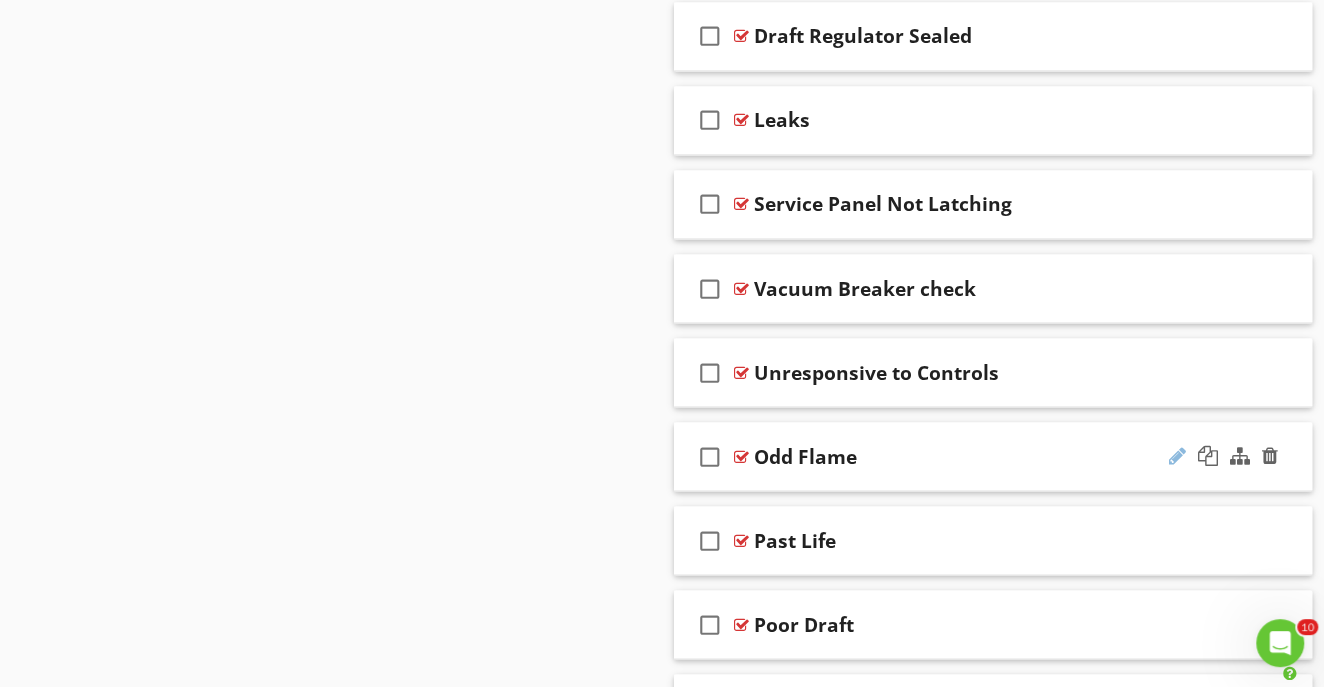 click at bounding box center (1177, 455) 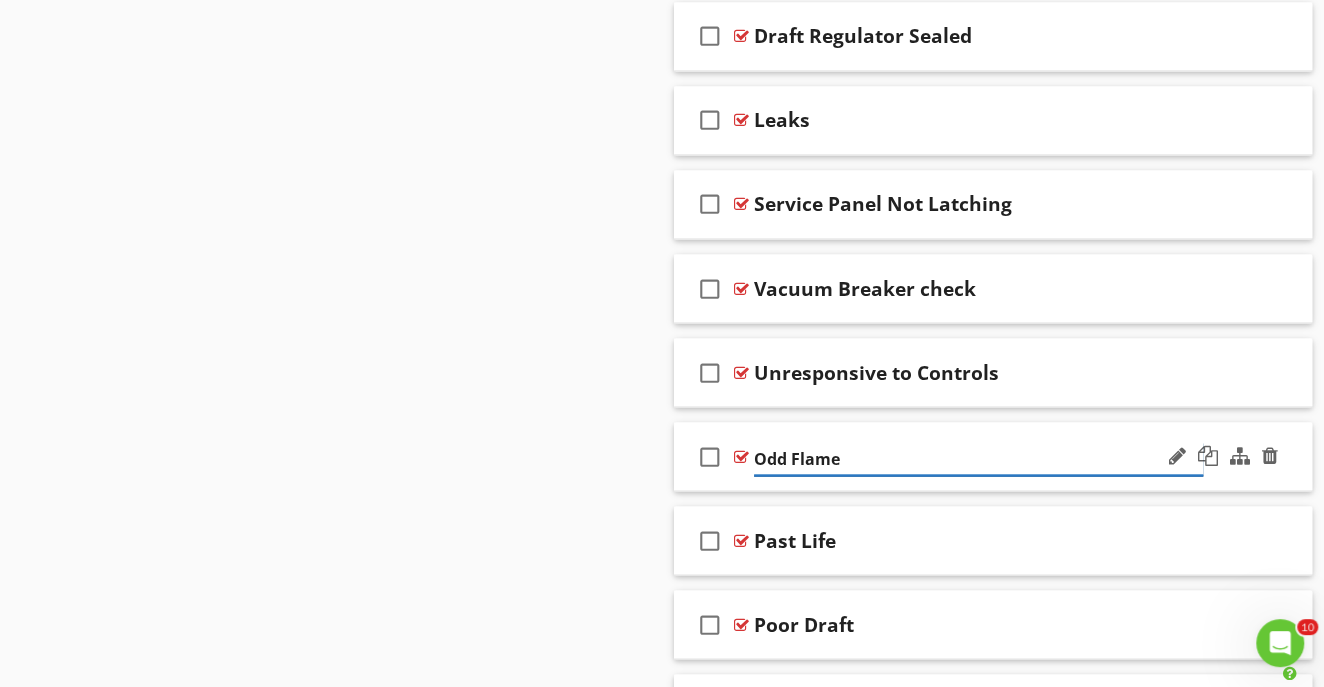 click on "Odd Flame" at bounding box center (978, 458) 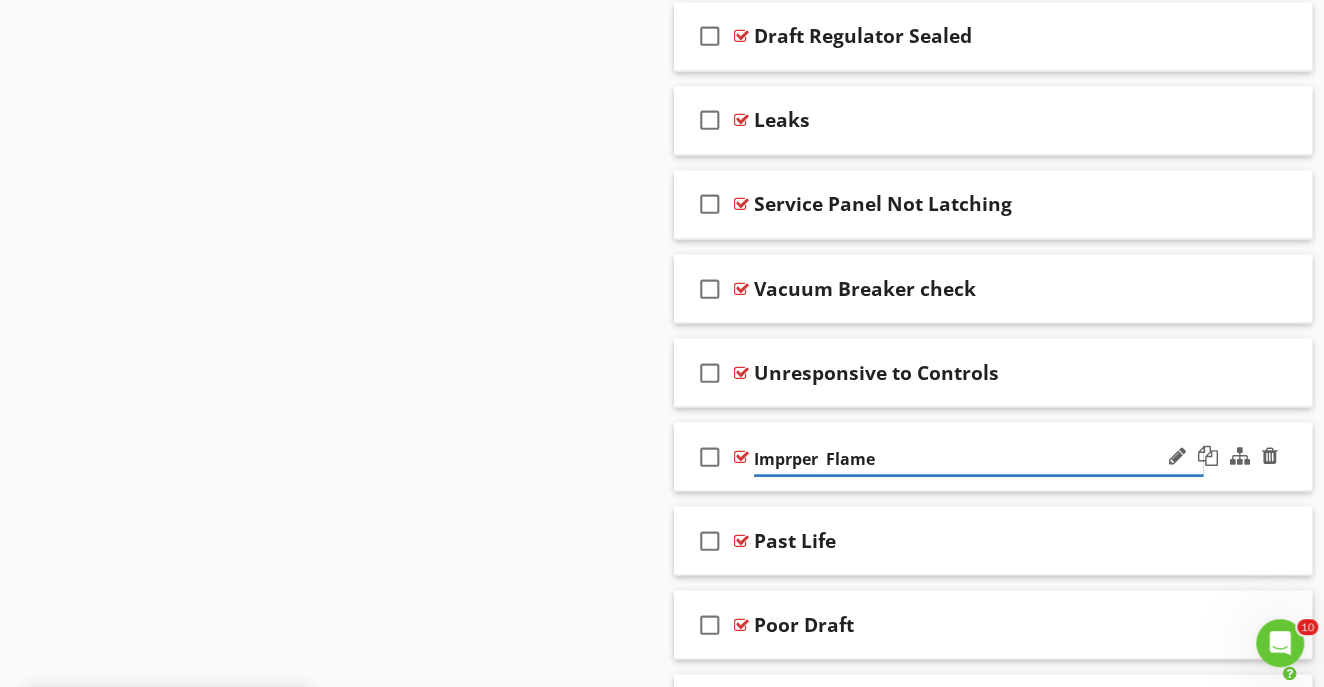 type on "Improper  Flame" 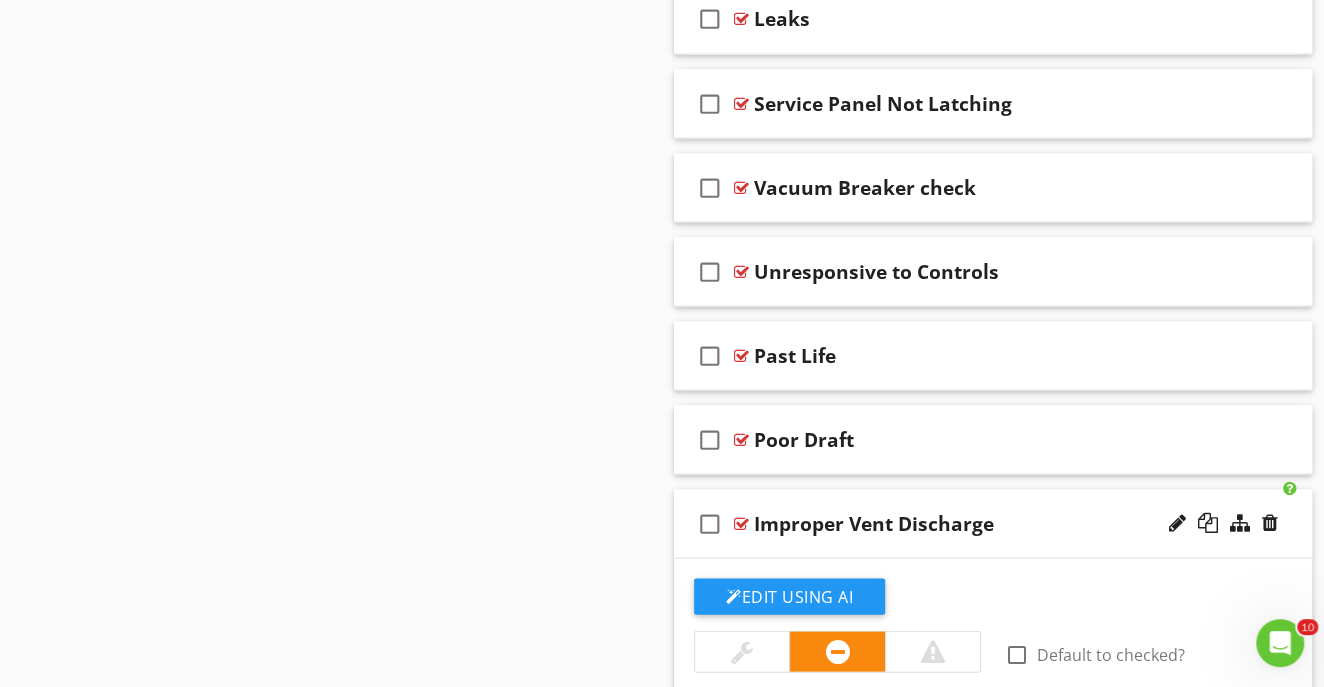 scroll, scrollTop: 6680, scrollLeft: 0, axis: vertical 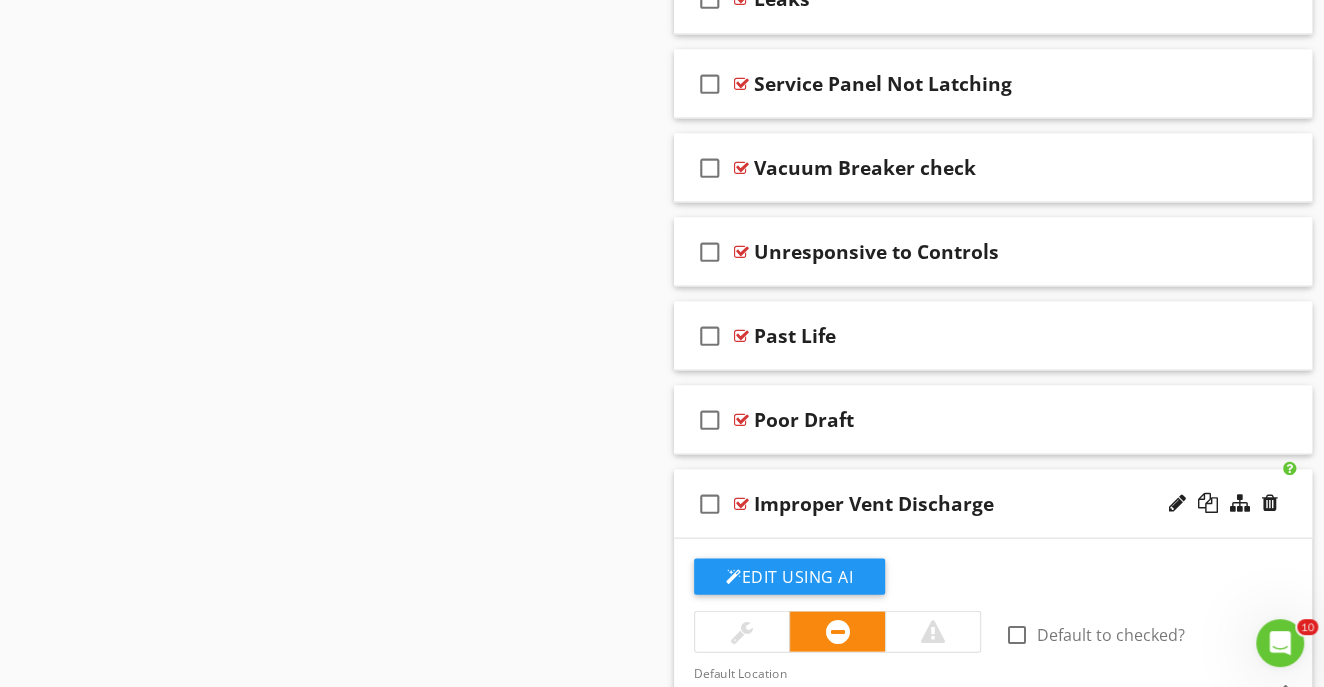 click on "check_box_outline_blank
Improper Vent Discharge" at bounding box center (993, 503) 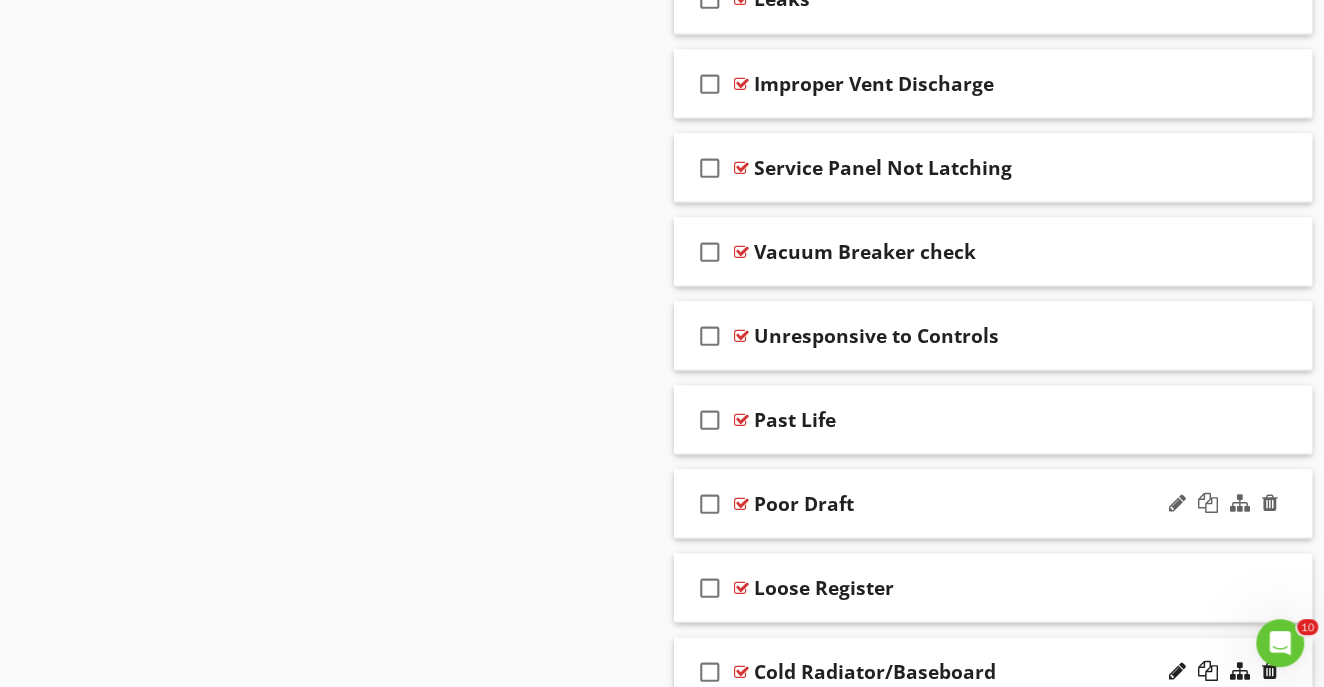 click on "Poor Draft" at bounding box center (978, 503) 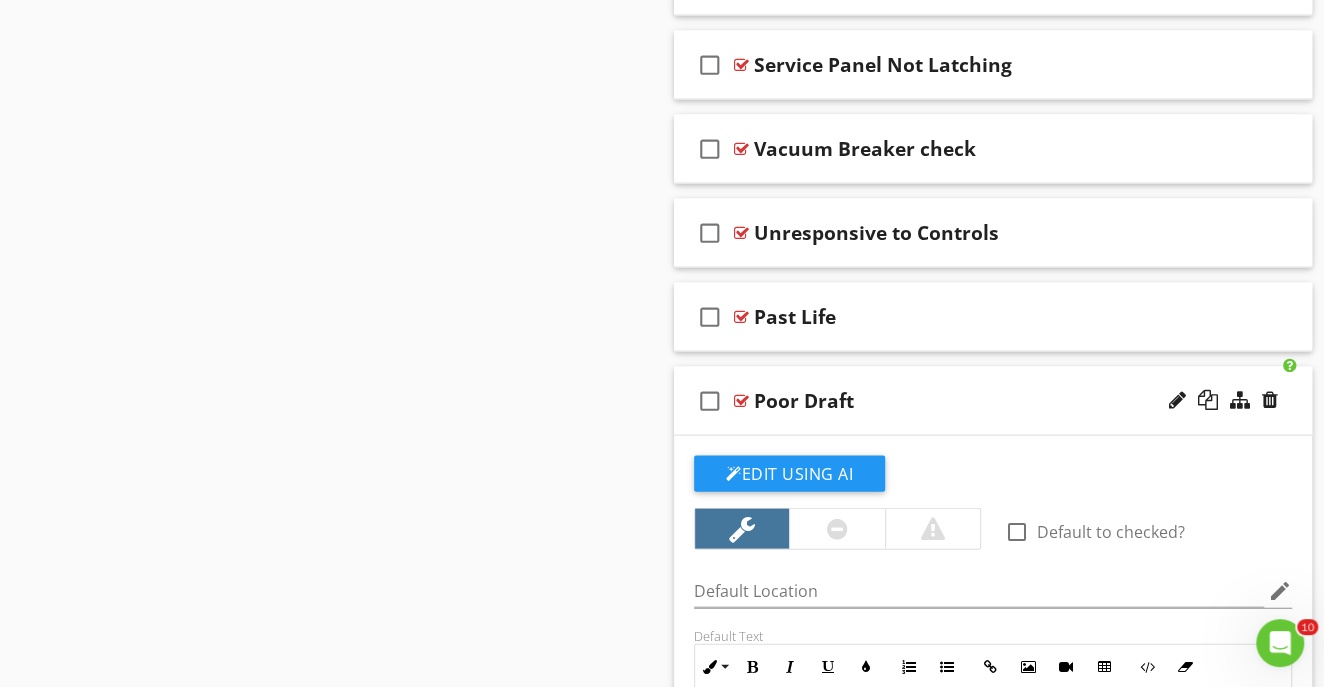 scroll, scrollTop: 6793, scrollLeft: 0, axis: vertical 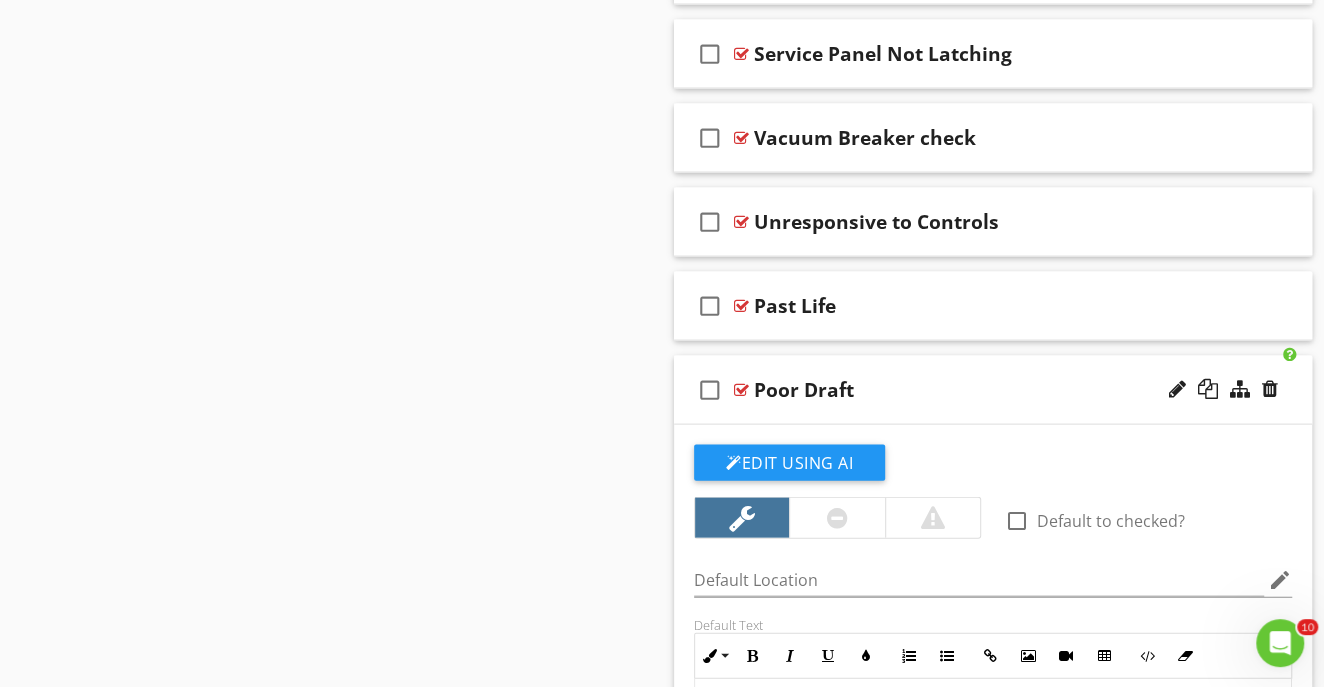 click on "Sections
Inspection Detail           Heating System           Plumbing           Electrical System           Air Conditioning           Structural Components           Insulation           Ventilation           Interior           Fire Safety           Appliances           Grounds           Exterior           Garage           Swimming Pool           Cottage           Outdoor Structure           Boat House           Seawall           Termite  Infestation Inspection Report           Environmental Inspections           MAINTENANCE
Section
Attachments
Attachment
Items
General           Equipment           Supplementary Heating           Oil Tank           Thermostat(s)           Zoning           Humidifier(s)           Filters           Insulation           Ventilation           Fire Safety           System Condition
Item" at bounding box center [662, -2184] 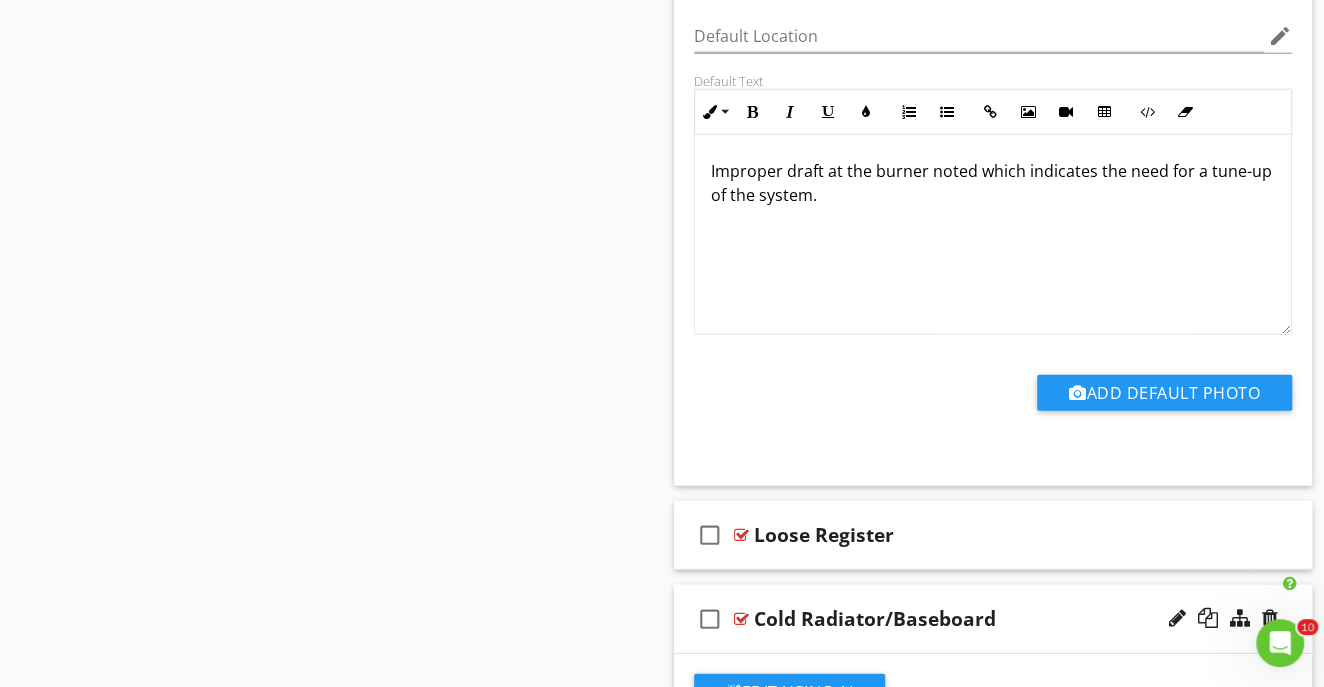 scroll, scrollTop: 7634, scrollLeft: 0, axis: vertical 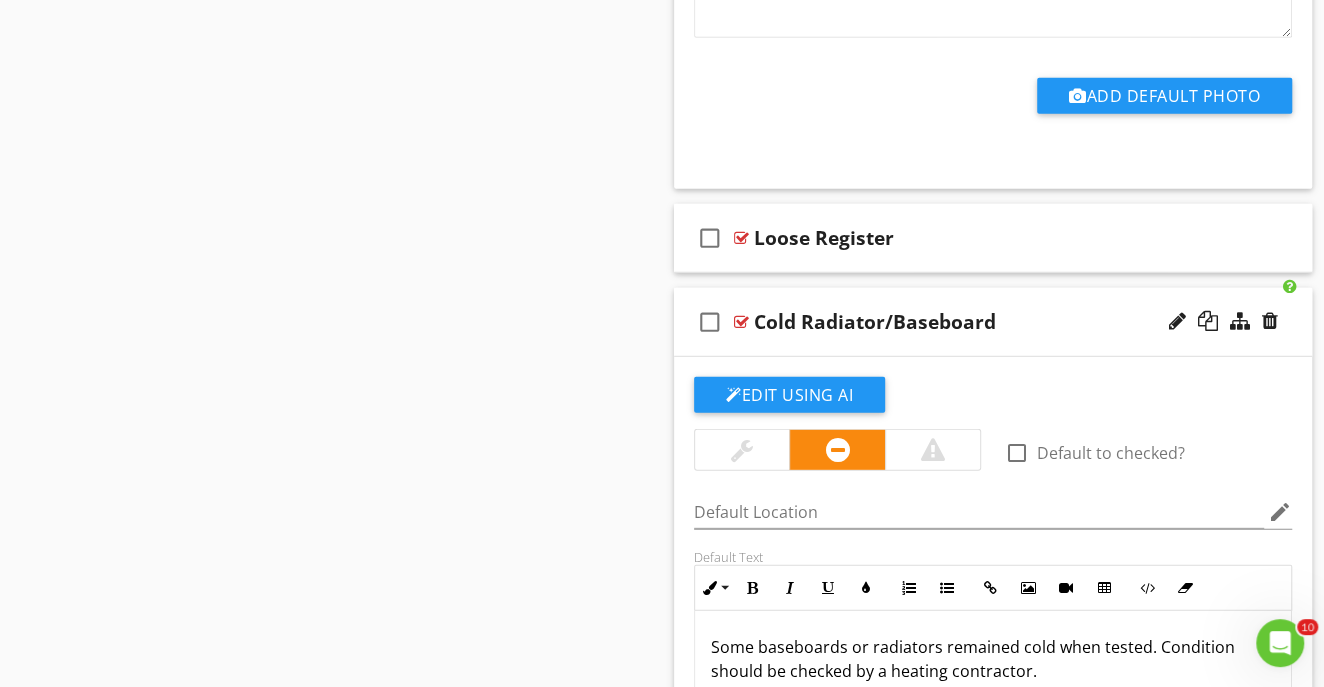click on "Cold Radiator/Baseboard" at bounding box center (978, 322) 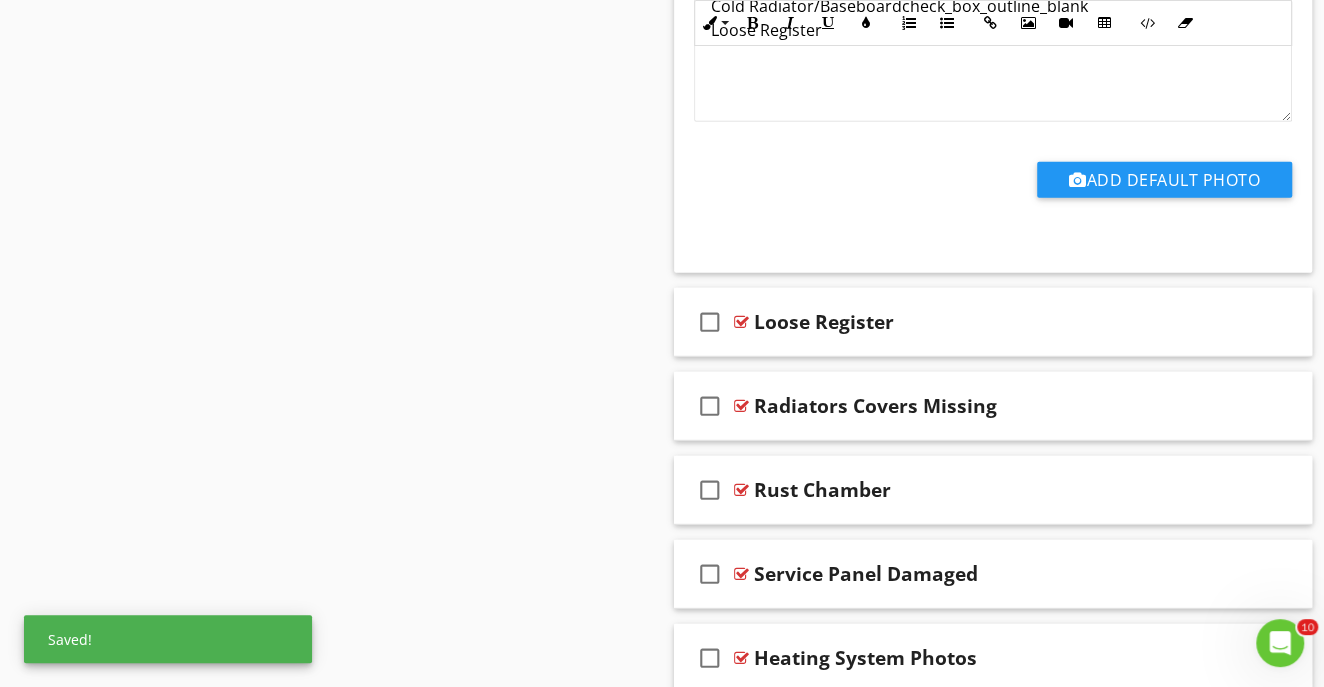 scroll, scrollTop: 7550, scrollLeft: 0, axis: vertical 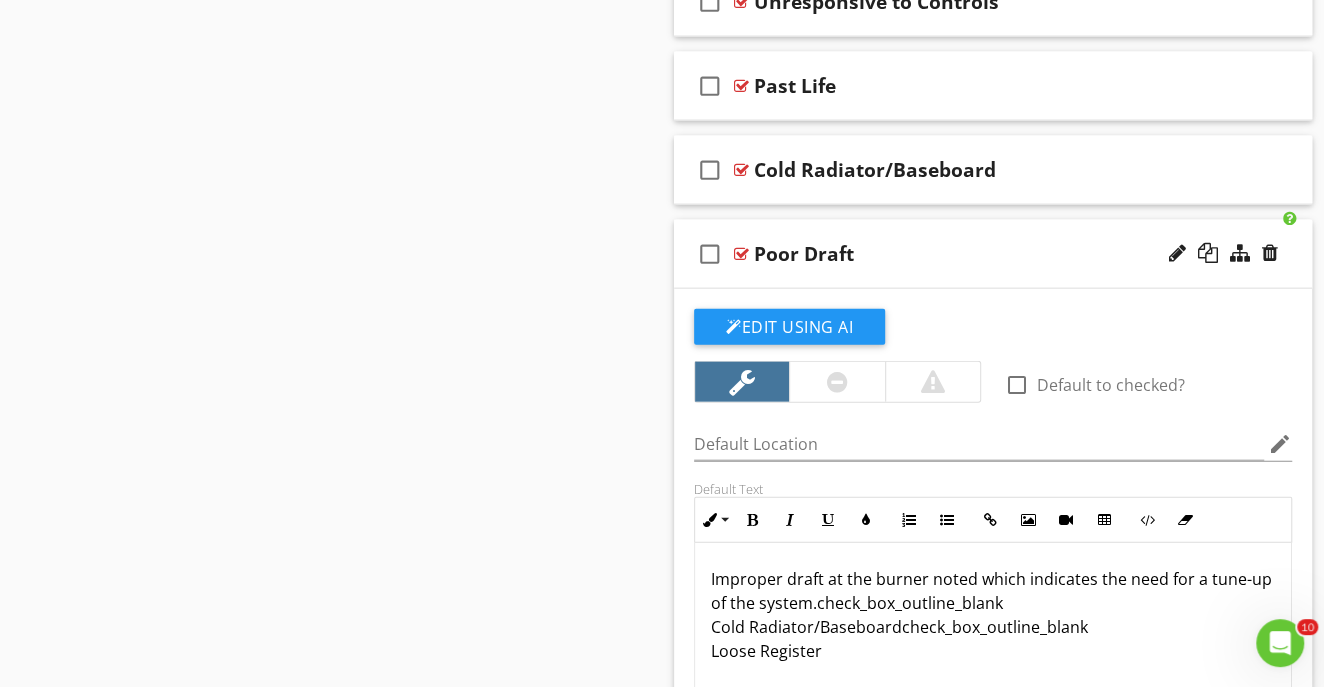 click on "Poor Draft" at bounding box center [978, 254] 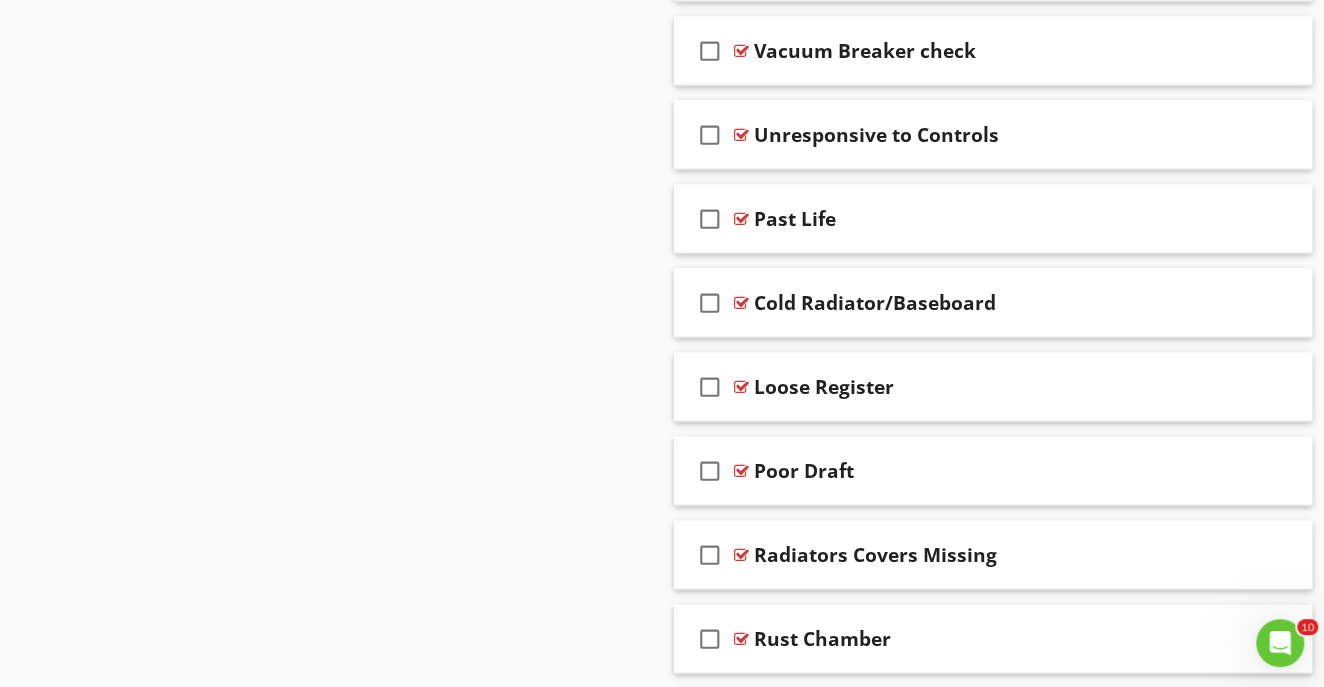 scroll, scrollTop: 6835, scrollLeft: 0, axis: vertical 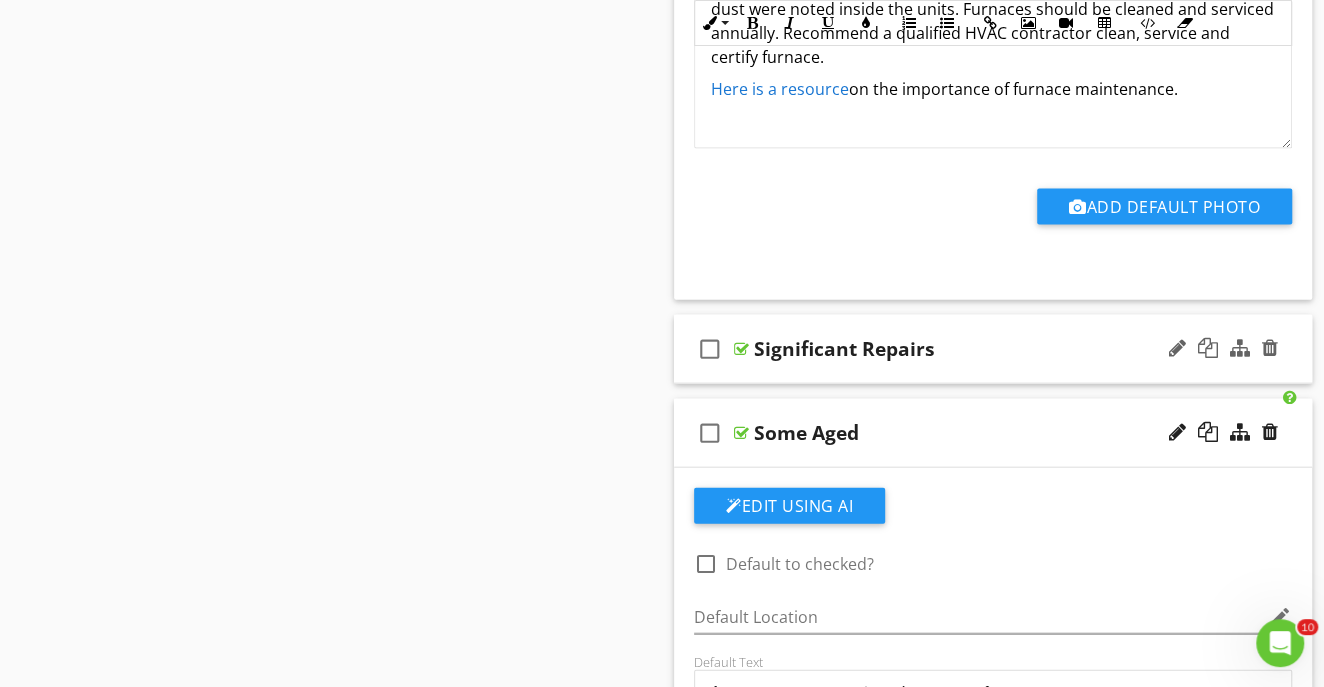 click on "Significant Repairs" at bounding box center [978, 349] 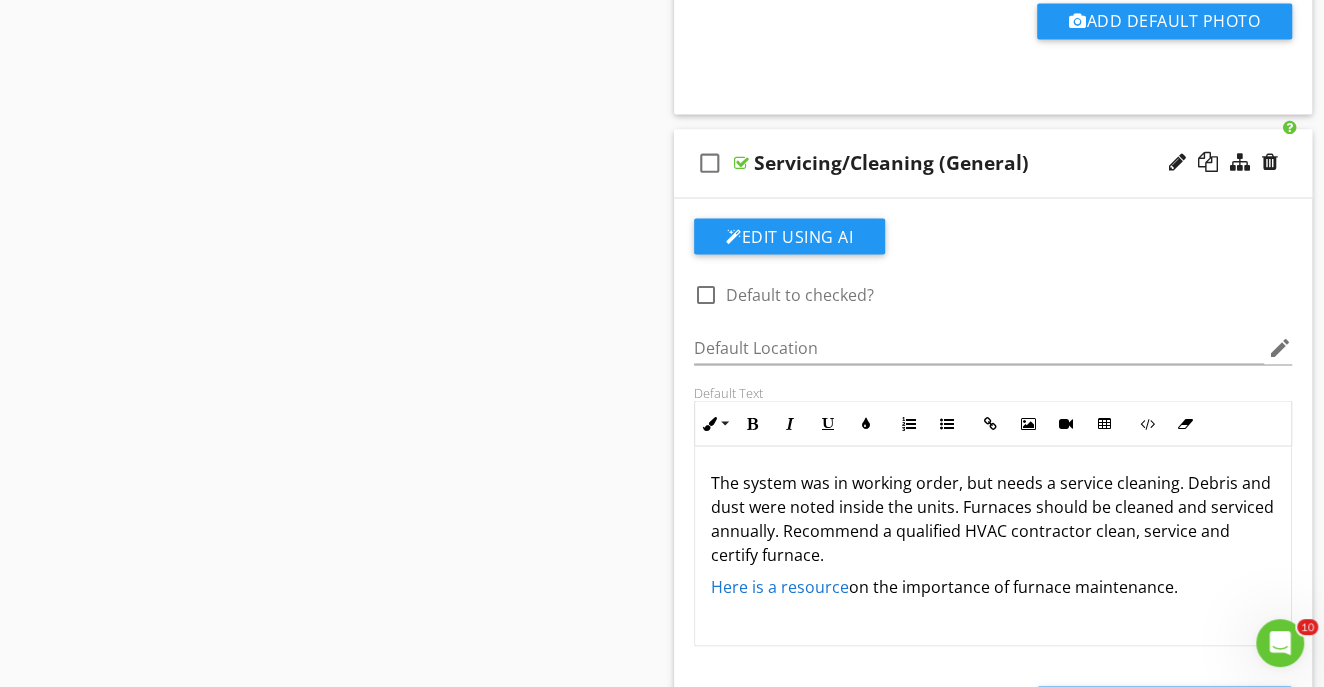 scroll, scrollTop: 1988, scrollLeft: 0, axis: vertical 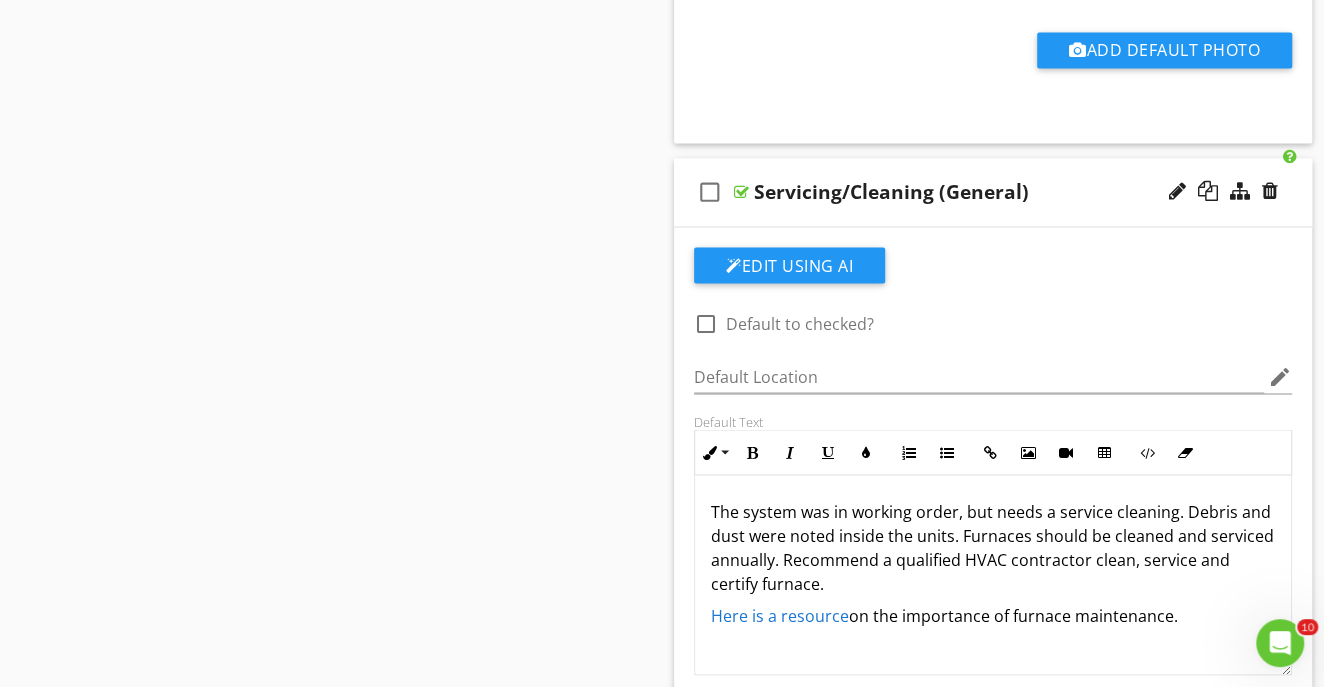 click on "Servicing/Cleaning (General)" at bounding box center [978, 192] 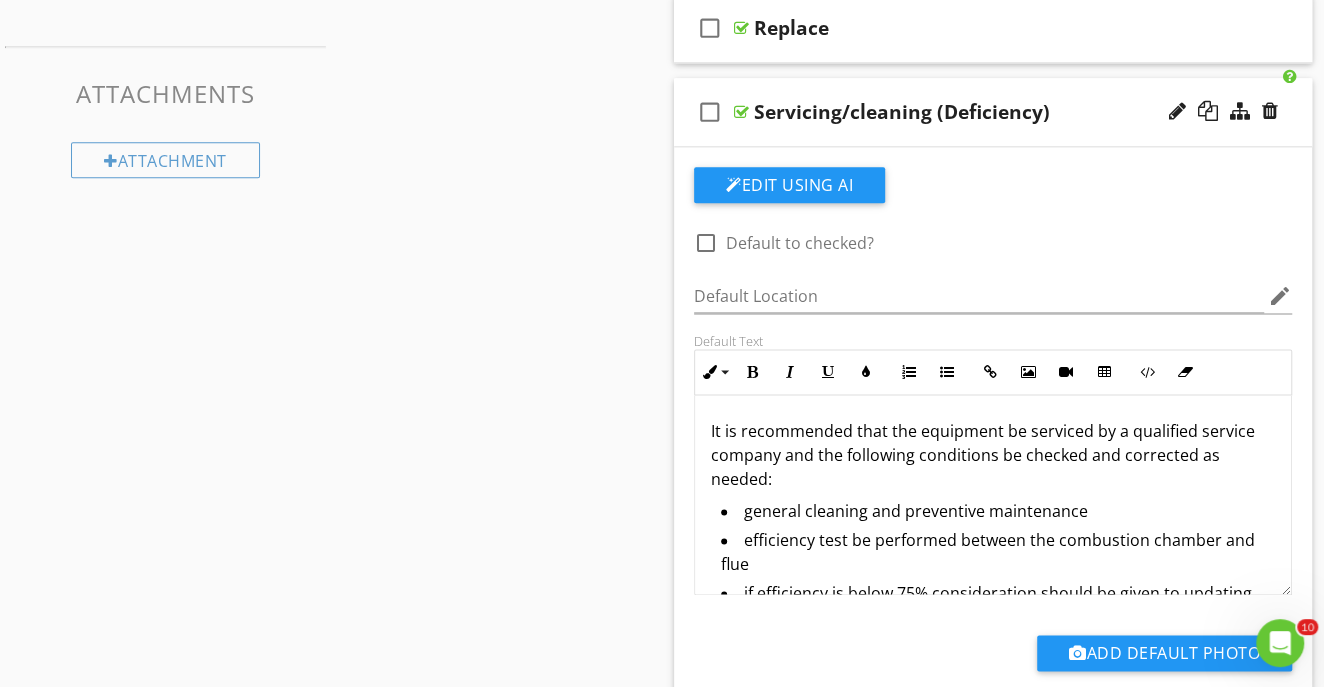 scroll, scrollTop: 1322, scrollLeft: 0, axis: vertical 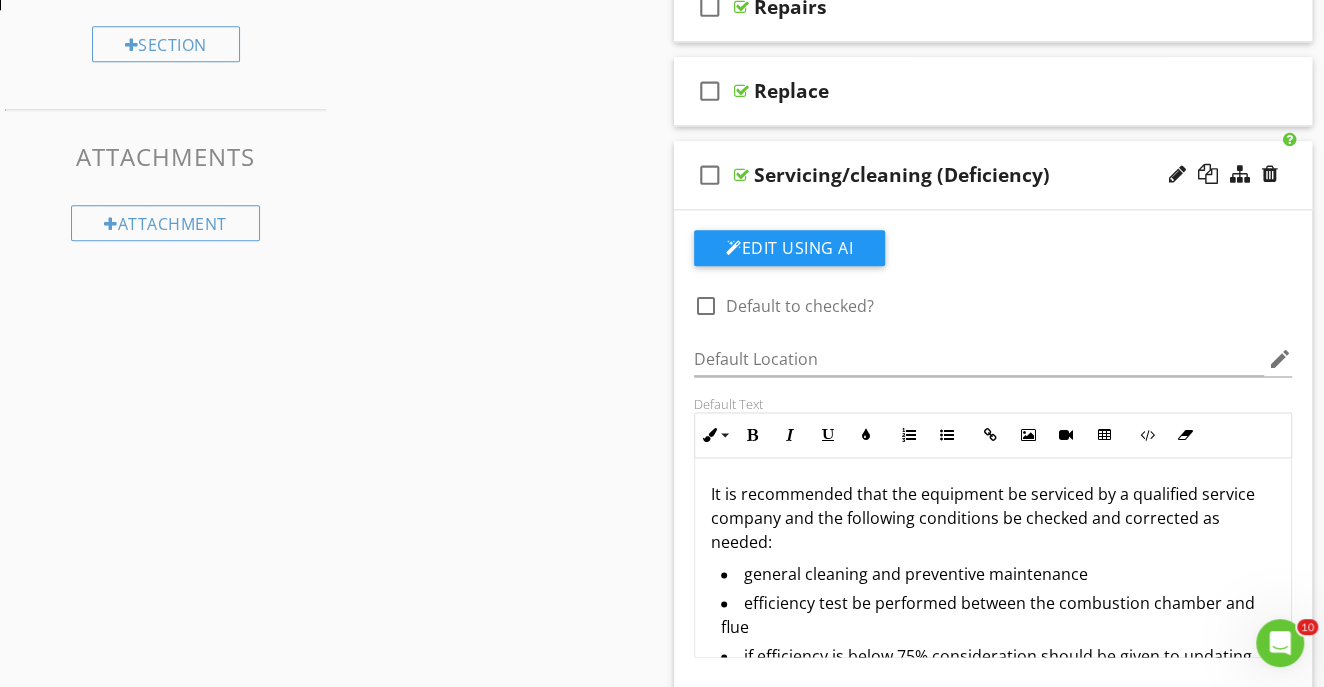 click on "check_box_outline_blank
Servicing/cleaning (Deficiency)" at bounding box center [993, 175] 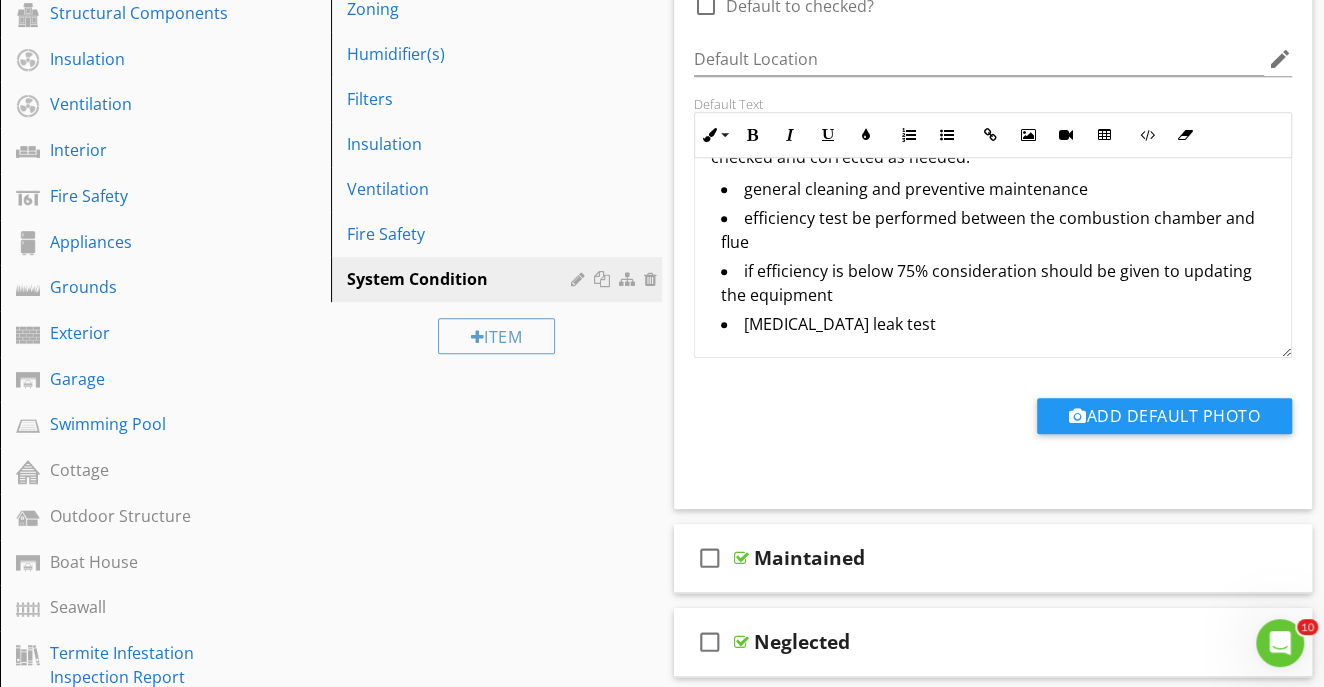 scroll, scrollTop: 0, scrollLeft: 0, axis: both 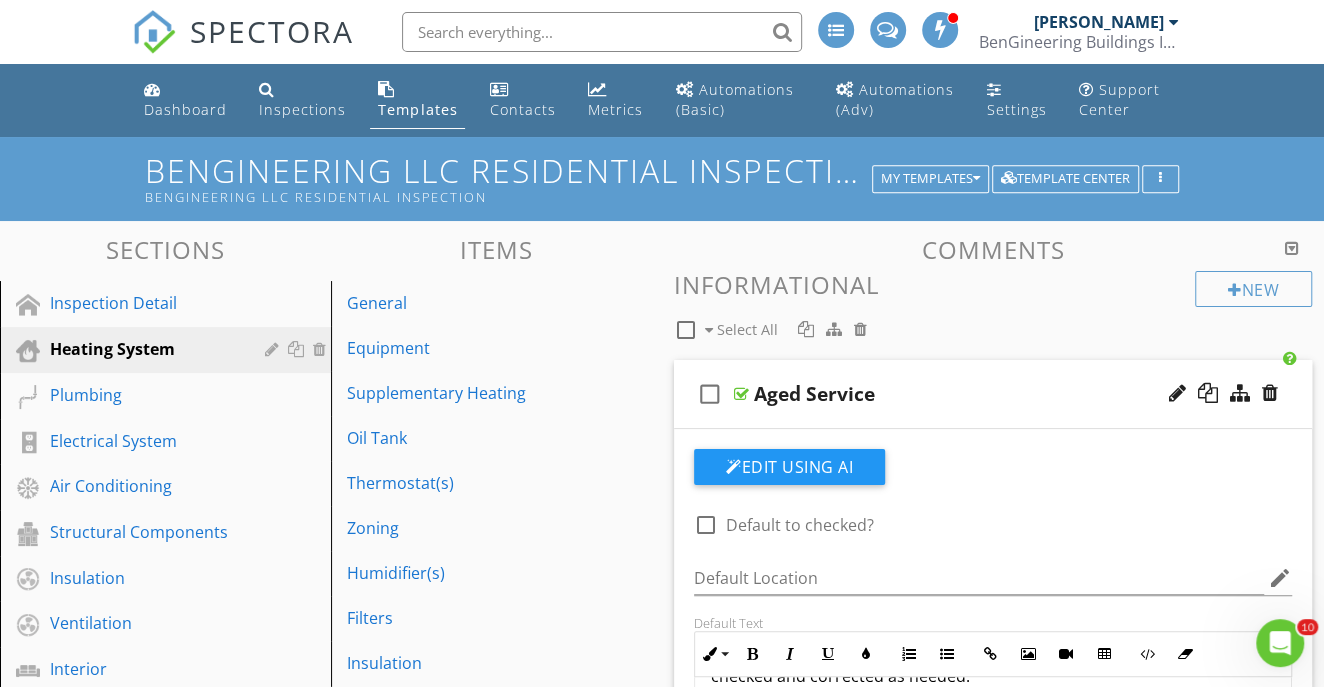 click at bounding box center [1292, 248] 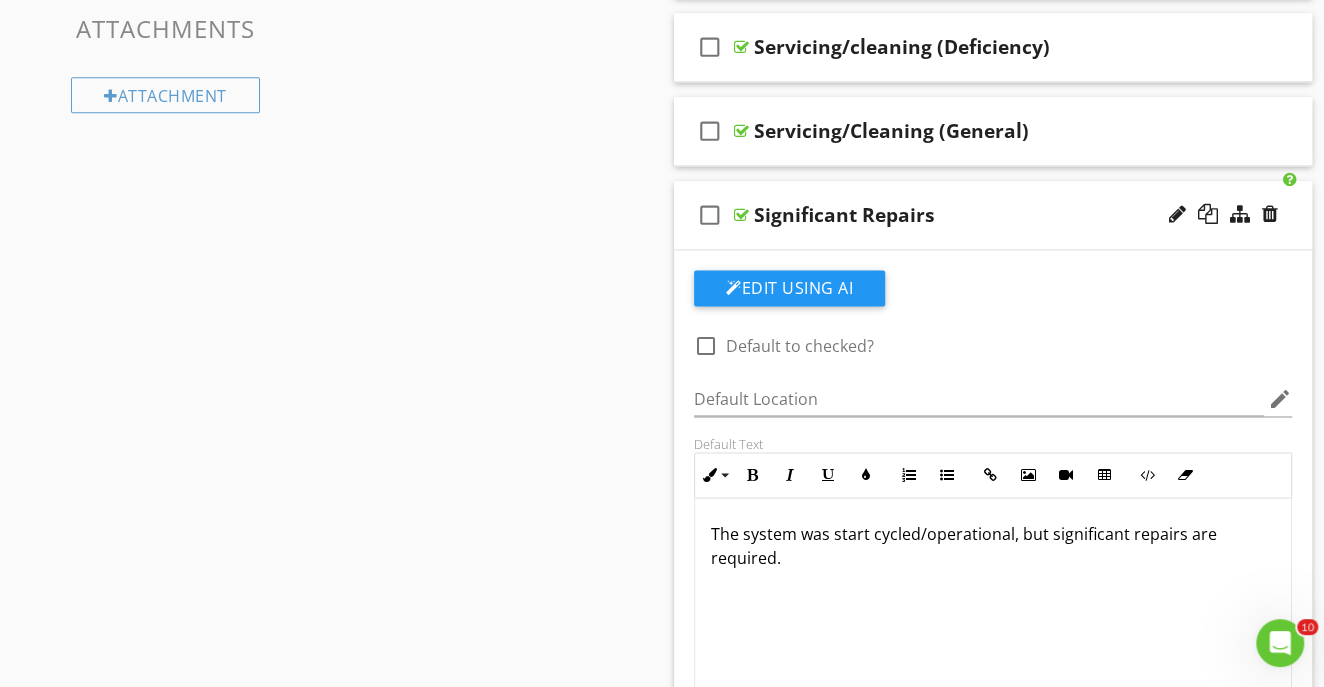 scroll, scrollTop: 1820, scrollLeft: 0, axis: vertical 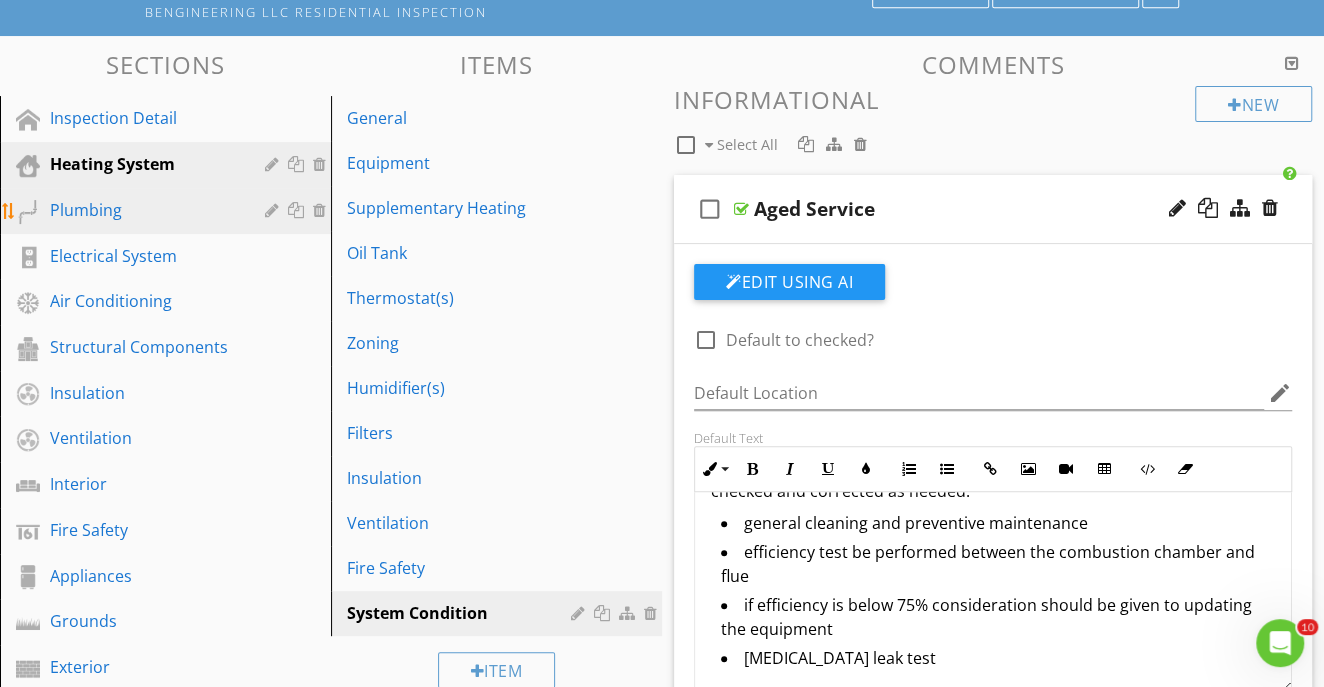 click on "Plumbing" at bounding box center (143, 210) 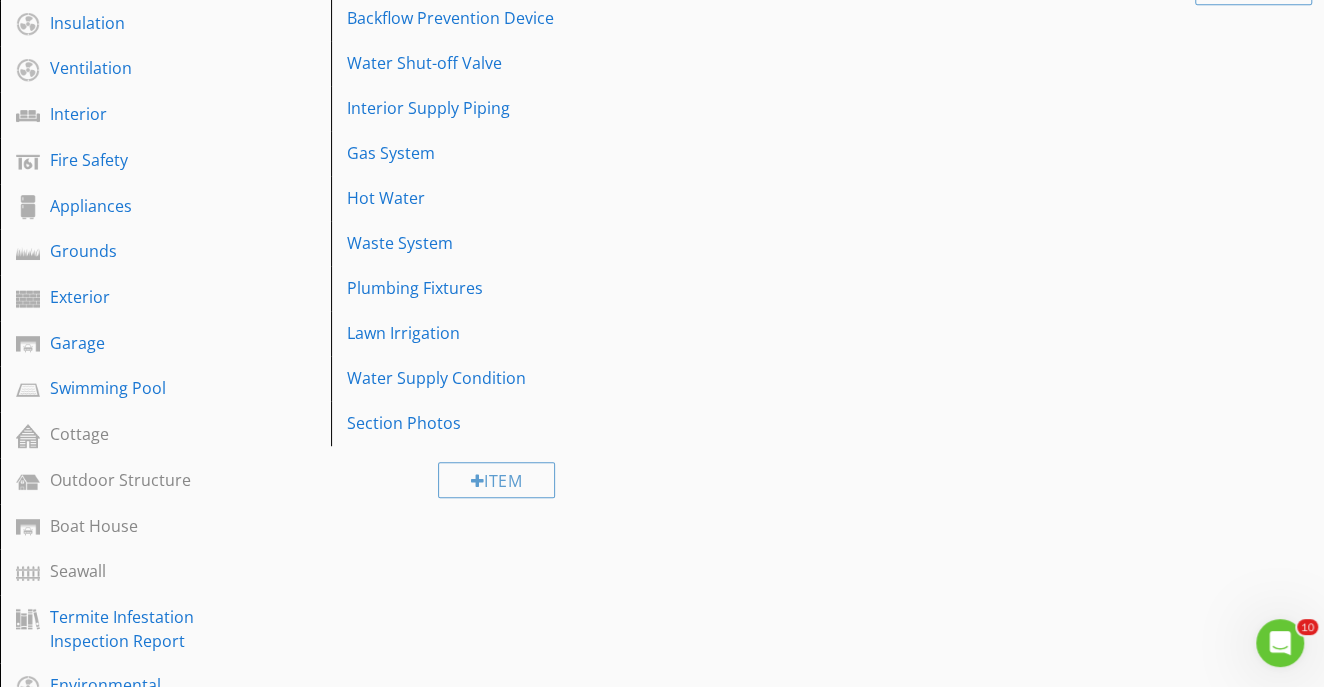 scroll, scrollTop: 370, scrollLeft: 0, axis: vertical 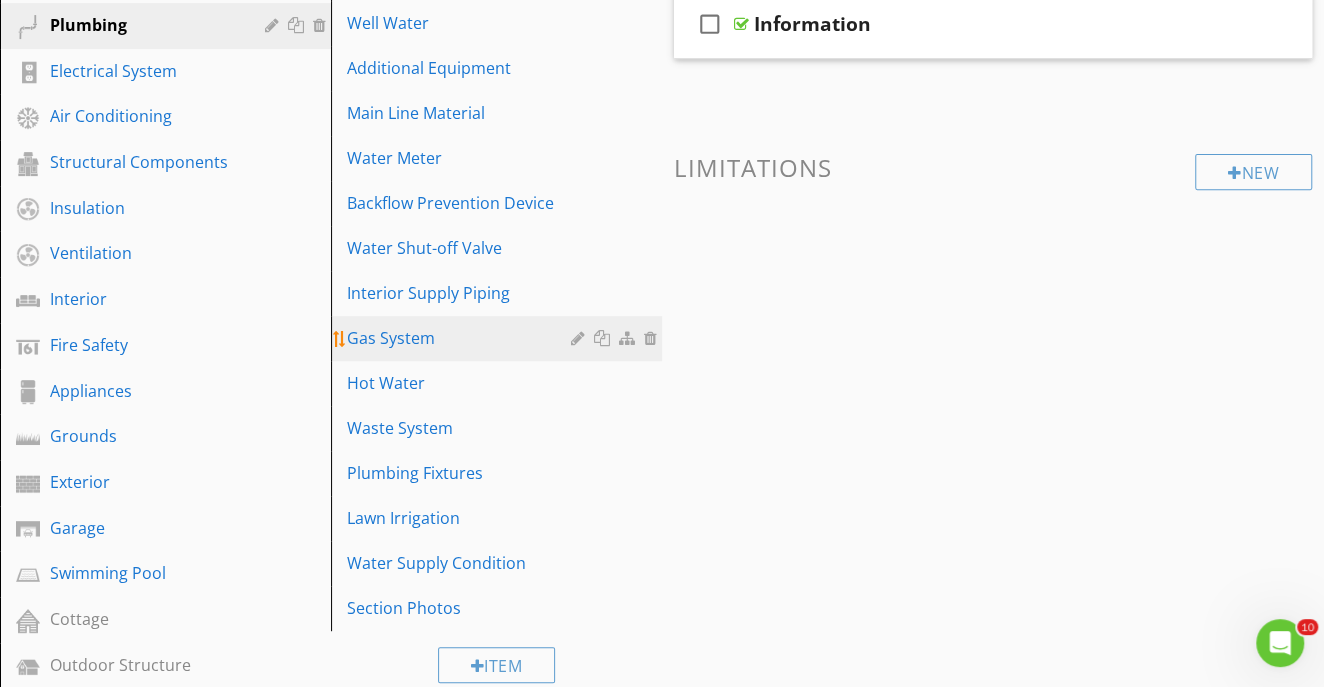 click on "Gas System" at bounding box center (462, 338) 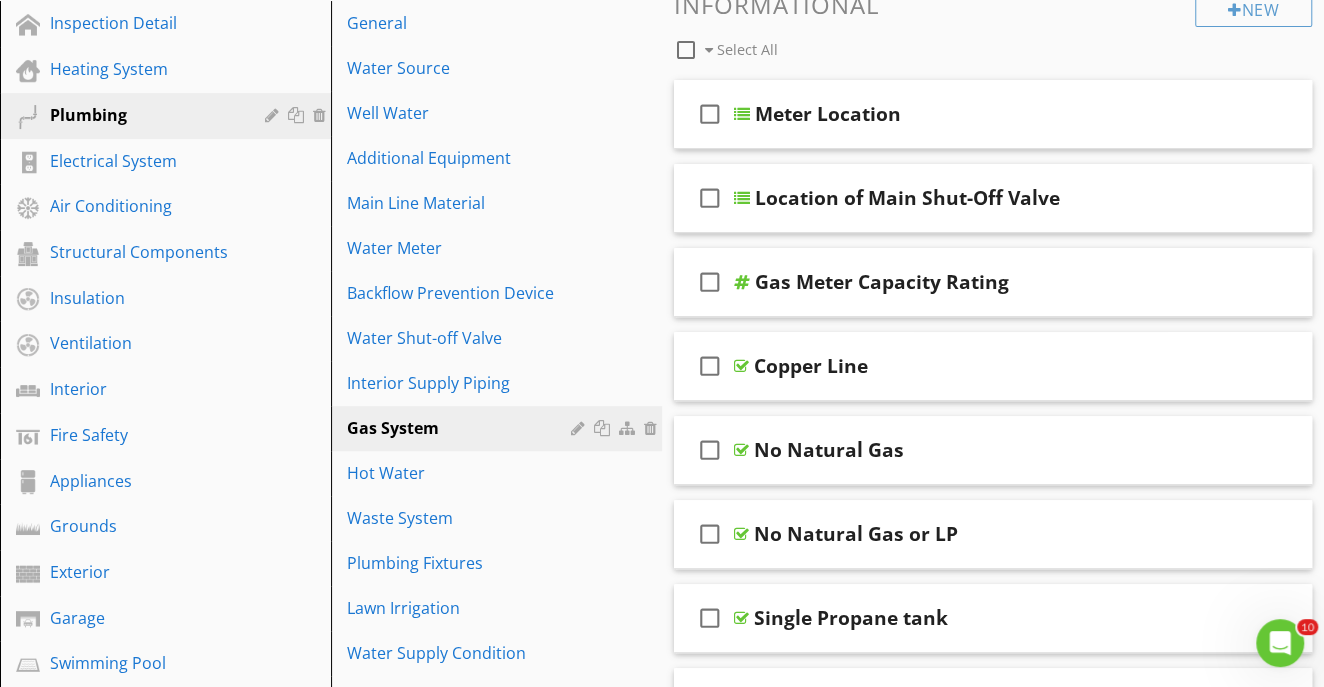 scroll, scrollTop: 297, scrollLeft: 0, axis: vertical 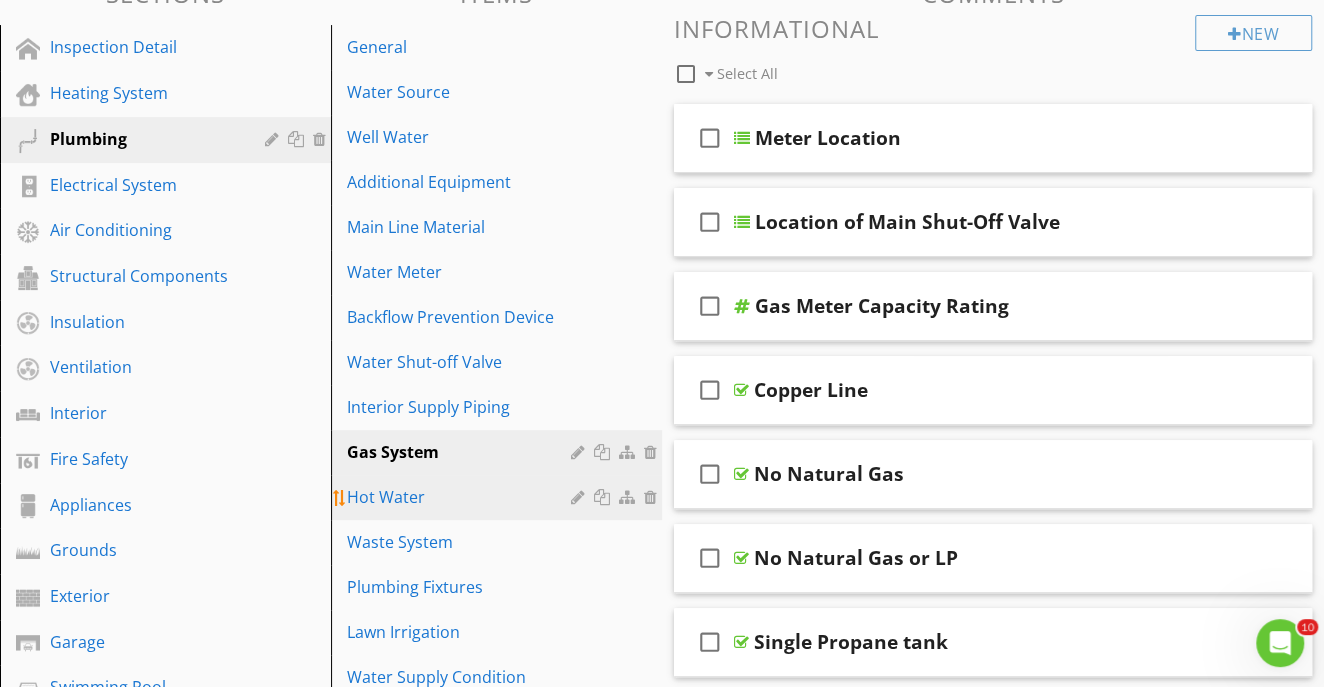 click on "Hot Water" at bounding box center [462, 497] 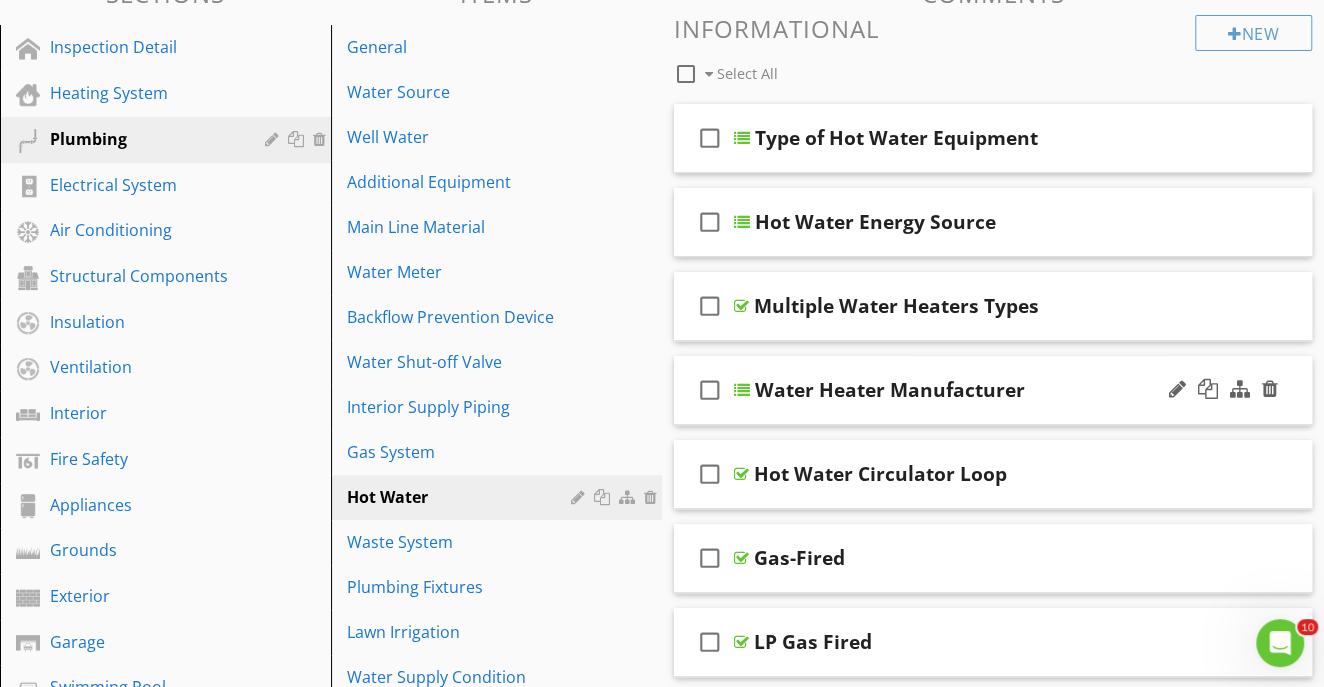 type 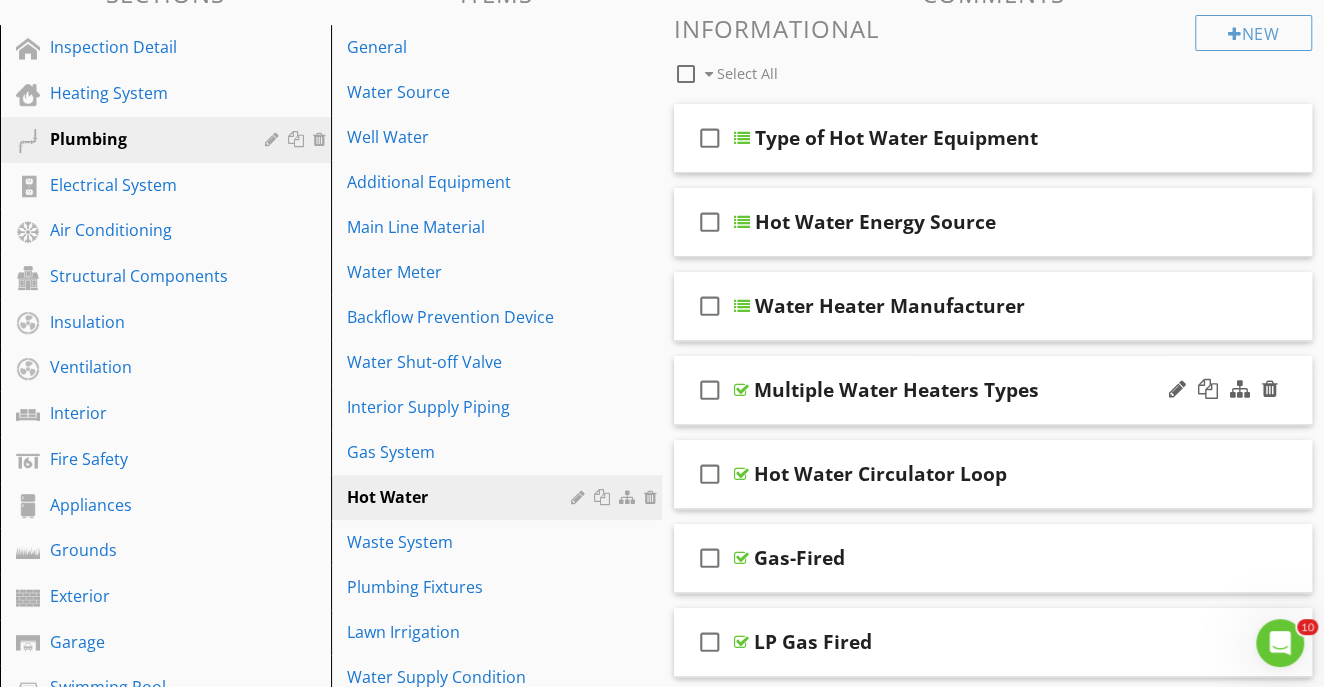 click on "Multiple Water Heaters Types" at bounding box center [978, 390] 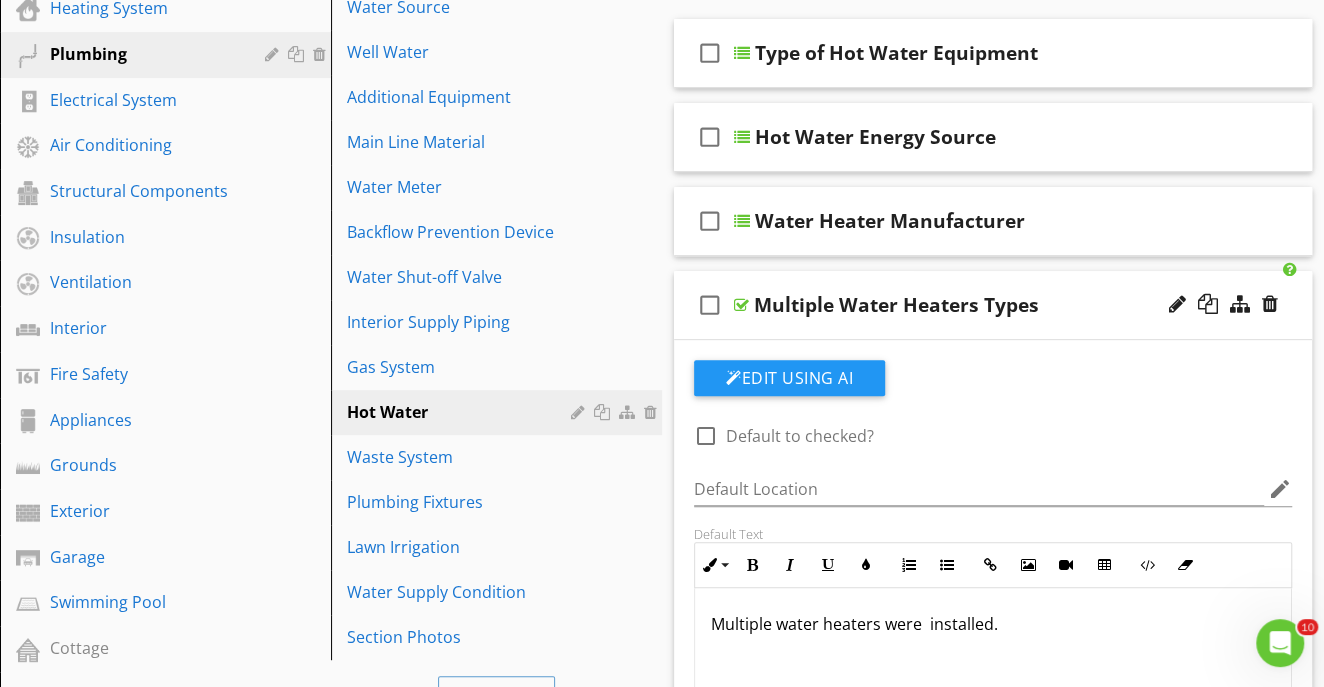 scroll, scrollTop: 421, scrollLeft: 0, axis: vertical 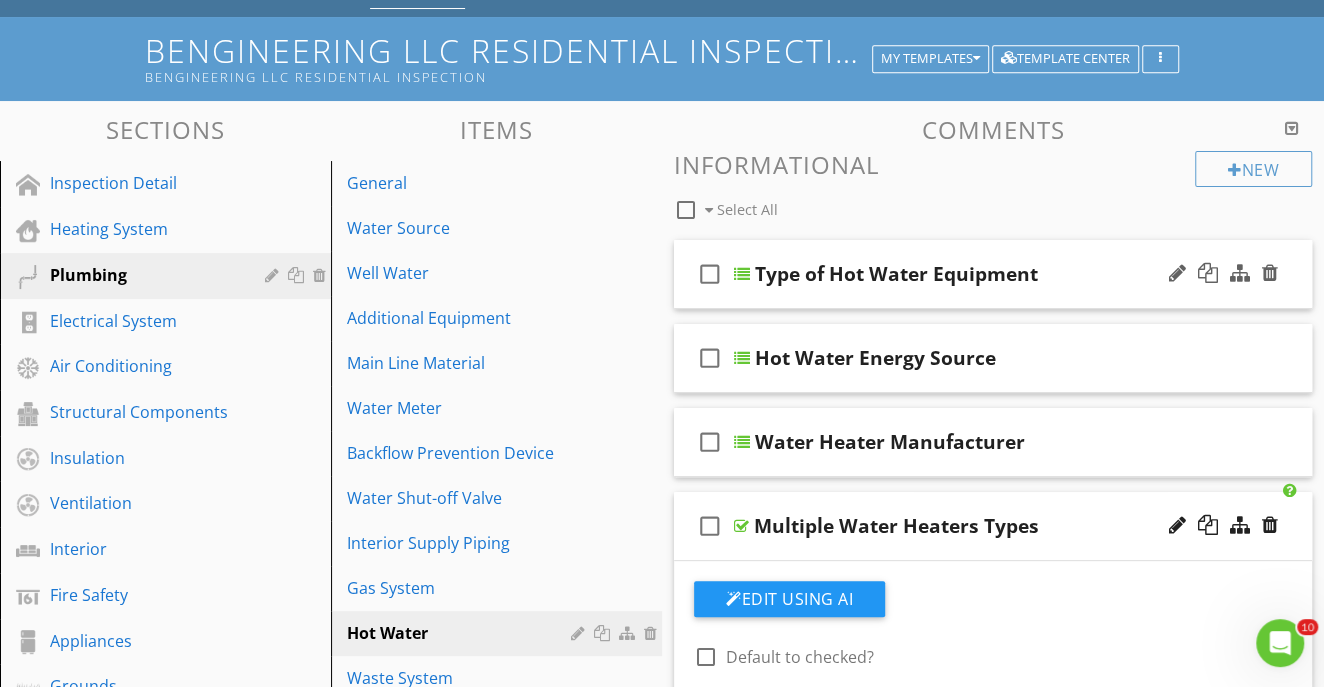 click on "Type of Hot Water Equipment" at bounding box center (979, 274) 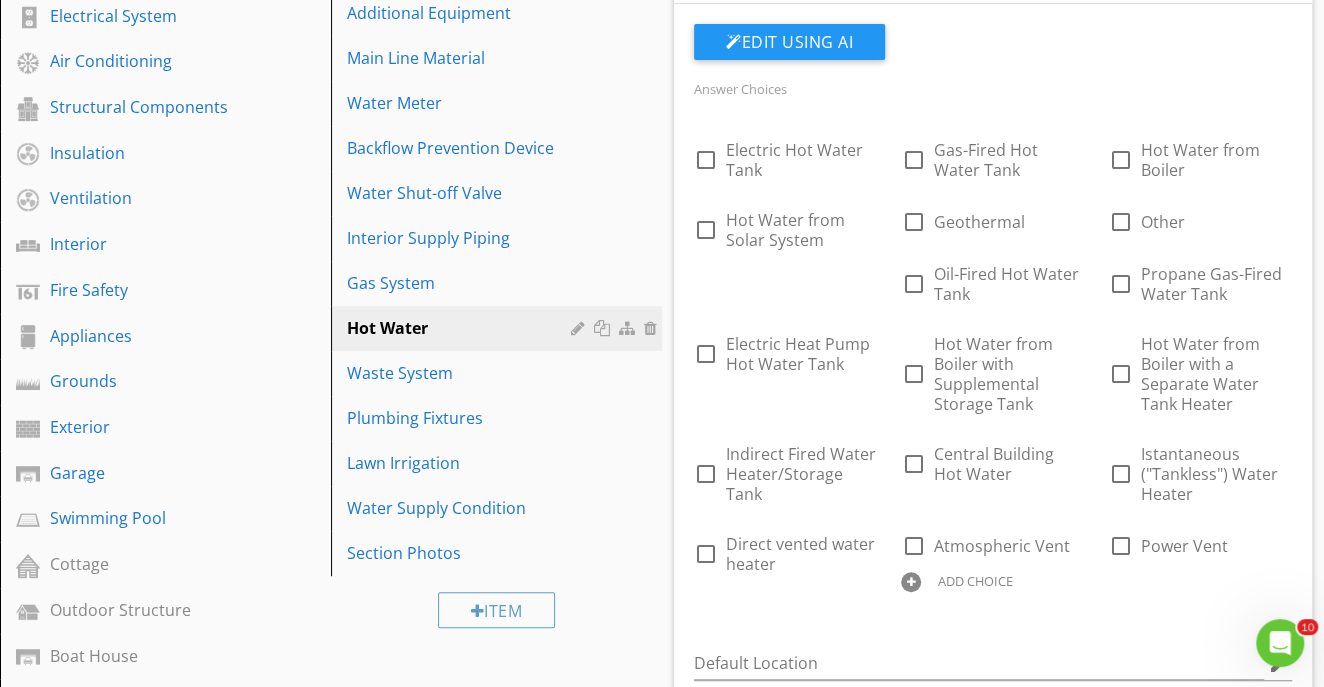 scroll, scrollTop: 411, scrollLeft: 0, axis: vertical 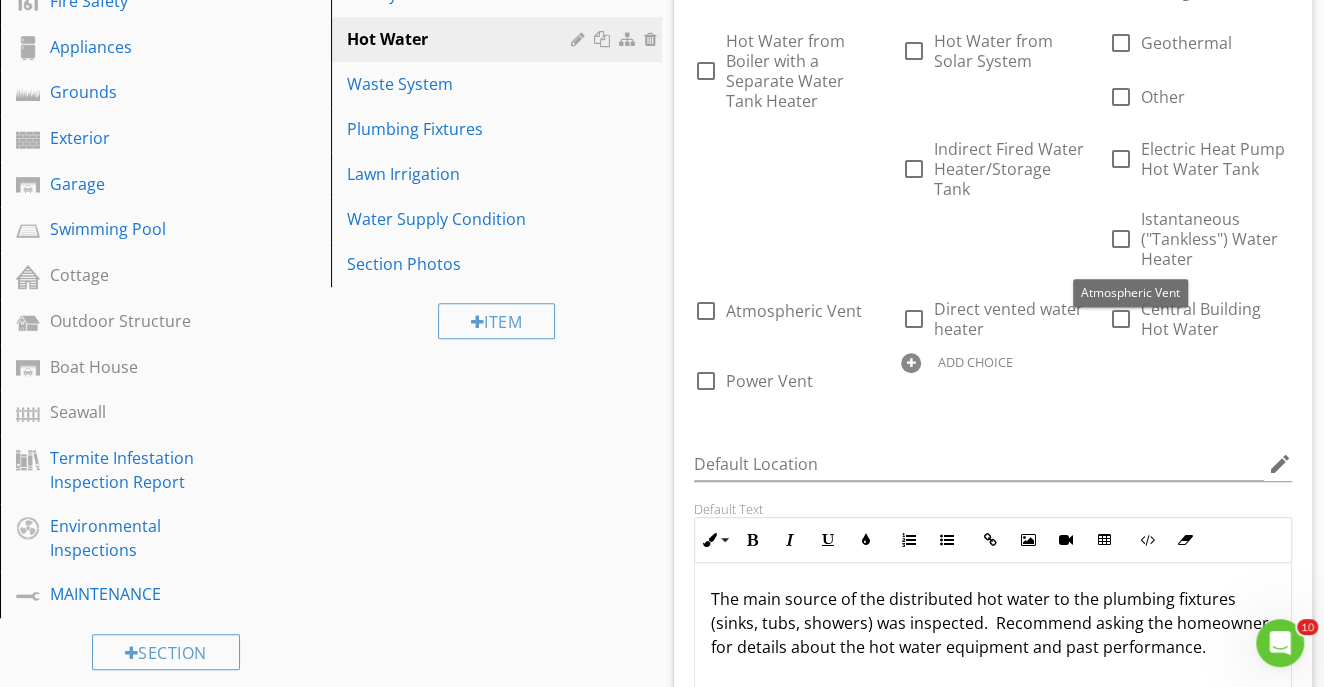 click on "Answer Choices   check_box_outline_blank Electric Hot Water Tank   check_box_outline_blank Gas-Fired Hot Water Tank   check_box_outline_blank Oil-Fired Hot Water Tank   check_box_outline_blank Propane Gas-Fired Water Tank   check_box_outline_blank Hot Water from Boiler   check_box_outline_blank Hot Water from Boiler with Supplemental Storage Tank   check_box_outline_blank Hot Water from Boiler with a Separate Water Tank Heater   check_box_outline_blank Hot Water from Solar System   check_box_outline_blank Geothermal   check_box_outline_blank Other   check_box_outline_blank Indirect Fired Water Heater/Storage Tank   check_box_outline_blank Electric Heat Pump Hot Water Tank   check_box_outline_blank Istantaneous ("Tankless") Water Heater   check_box_outline_blank Atmospheric Vent   check_box_outline_blank Direct vented water heater   check_box_outline_blank Central Building Hot Water   check_box_outline_blank Power Vent         ADD CHOICE" at bounding box center [993, 105] 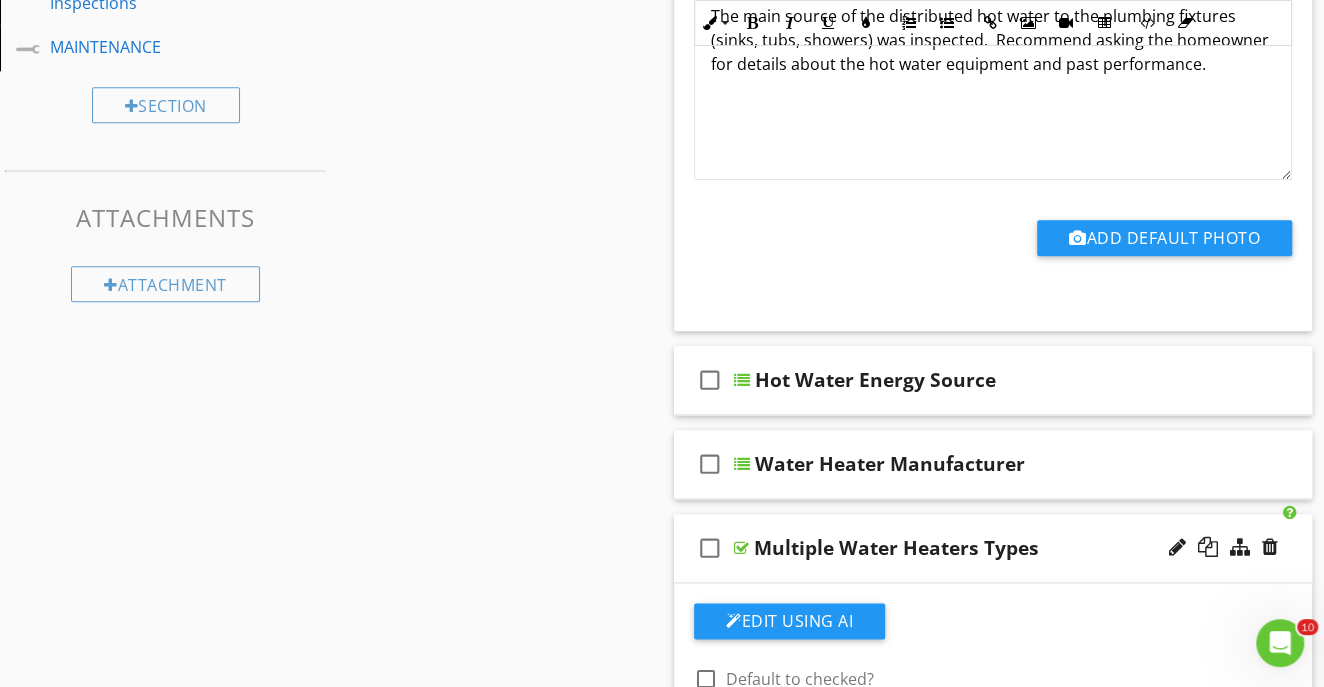 scroll, scrollTop: 1325, scrollLeft: 0, axis: vertical 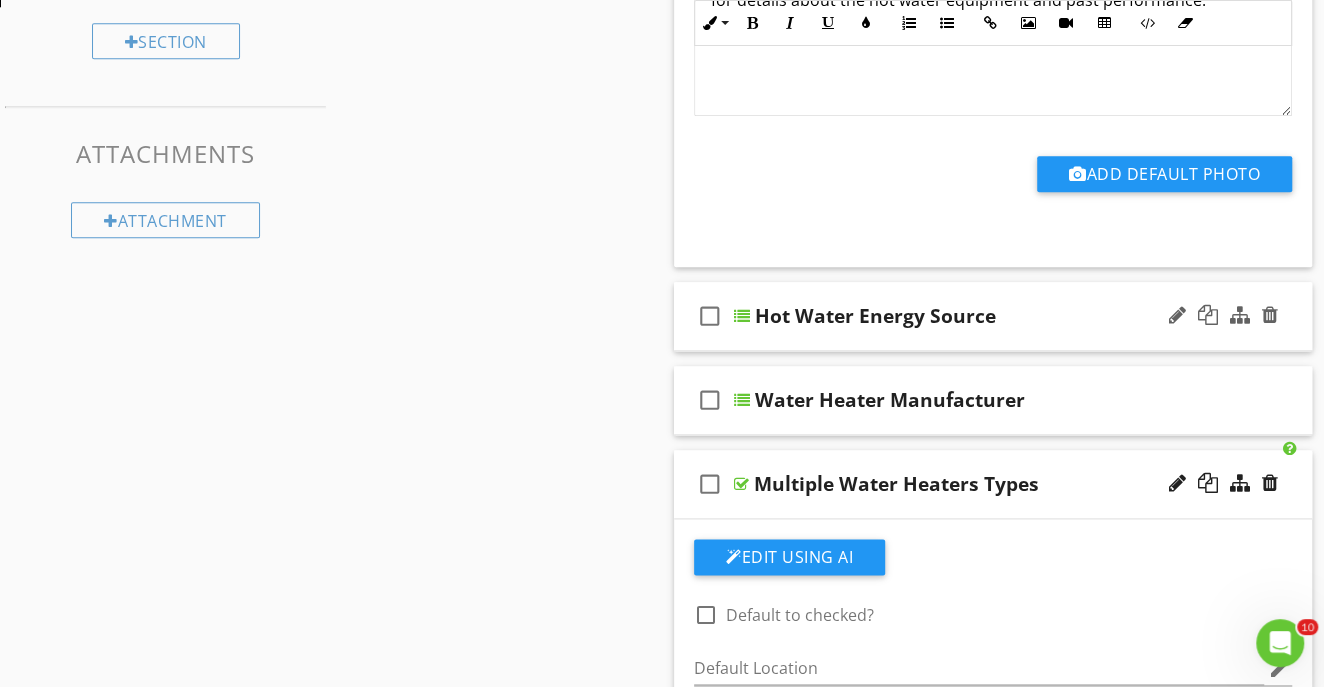 click on "Hot Water Energy Source" at bounding box center (979, 316) 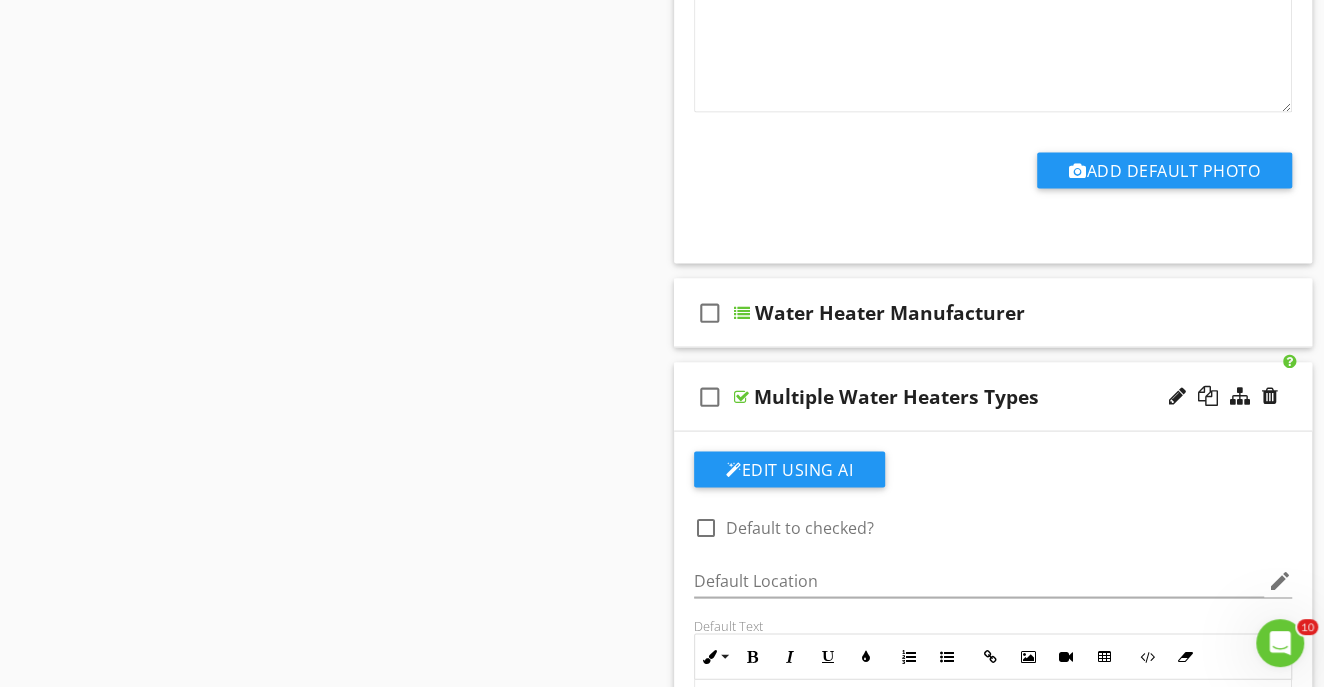 scroll, scrollTop: 2242, scrollLeft: 0, axis: vertical 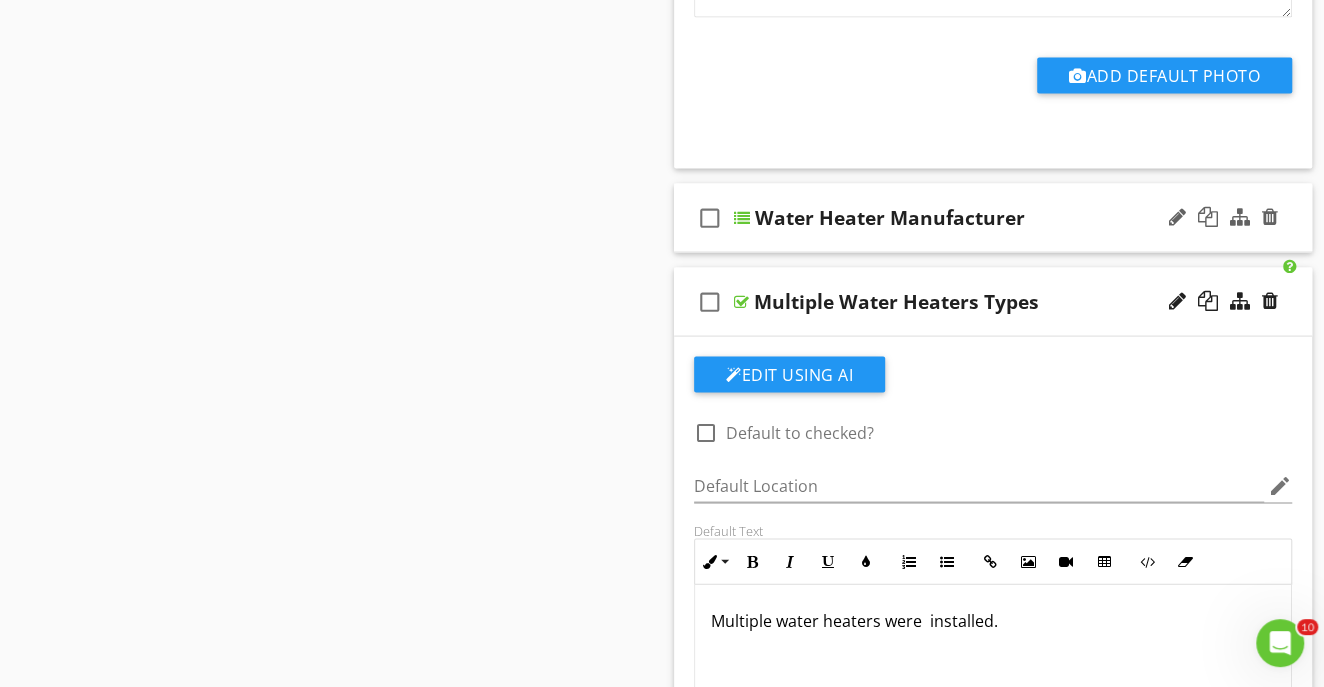 click on "check_box_outline_blank
Water Heater Manufacturer" at bounding box center (993, 218) 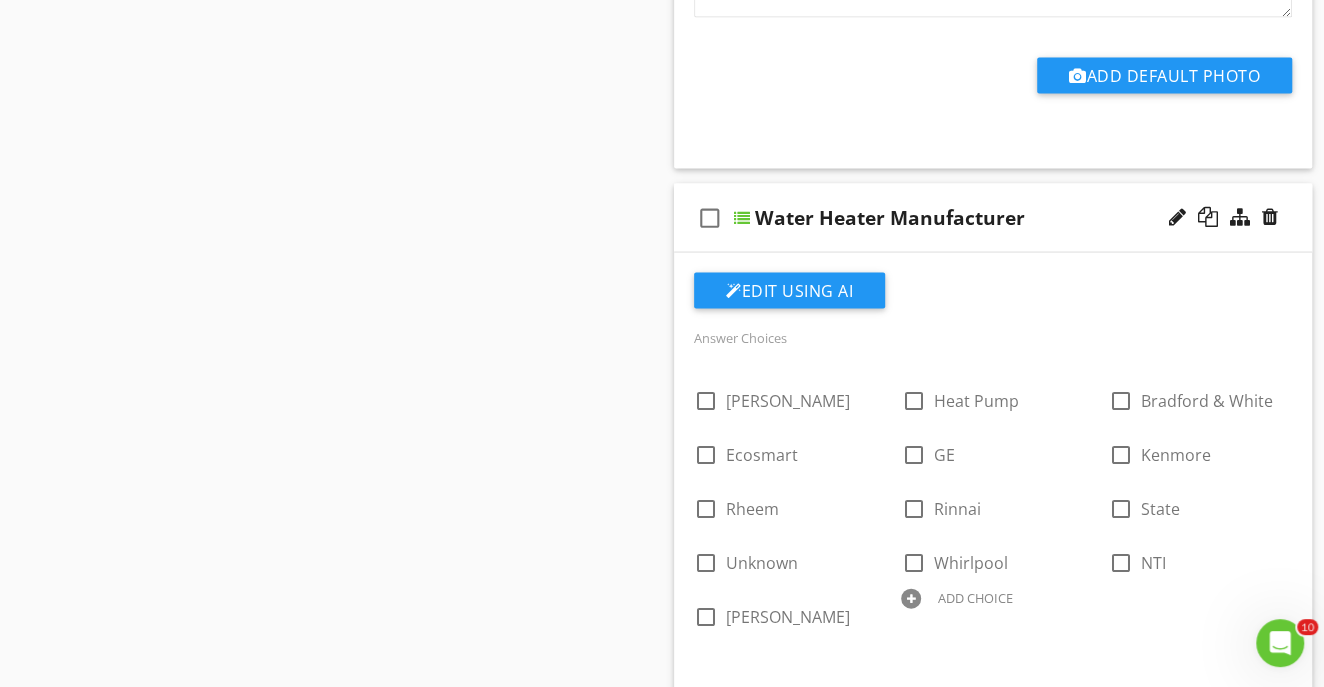 click on "Water Heater Manufacturer" at bounding box center [979, 218] 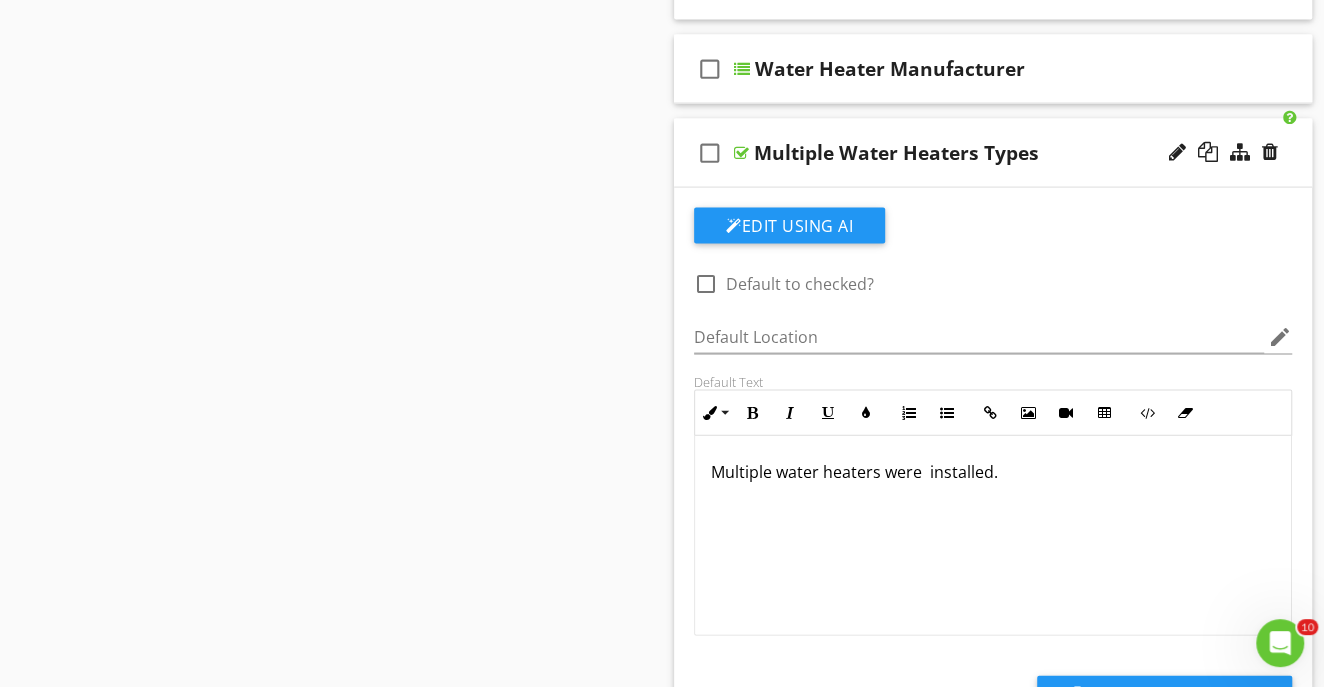 scroll, scrollTop: 2211, scrollLeft: 0, axis: vertical 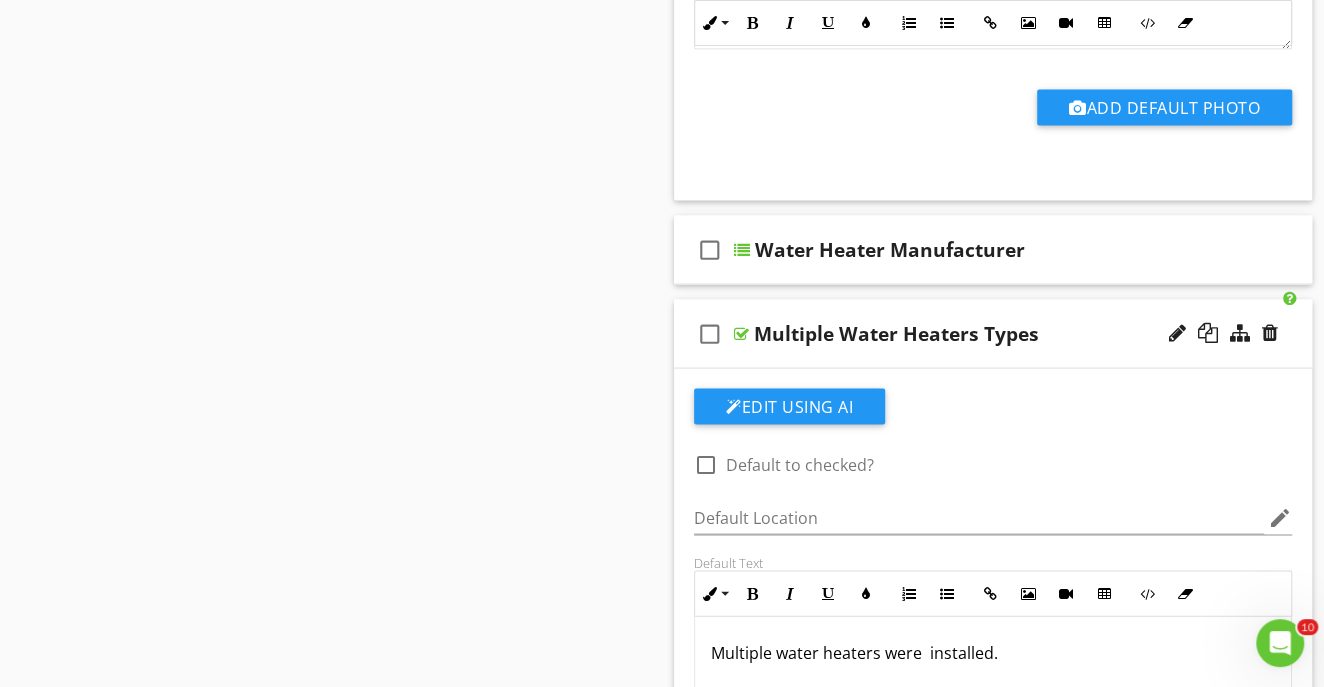 click on "Multiple Water Heaters Types" at bounding box center (978, 333) 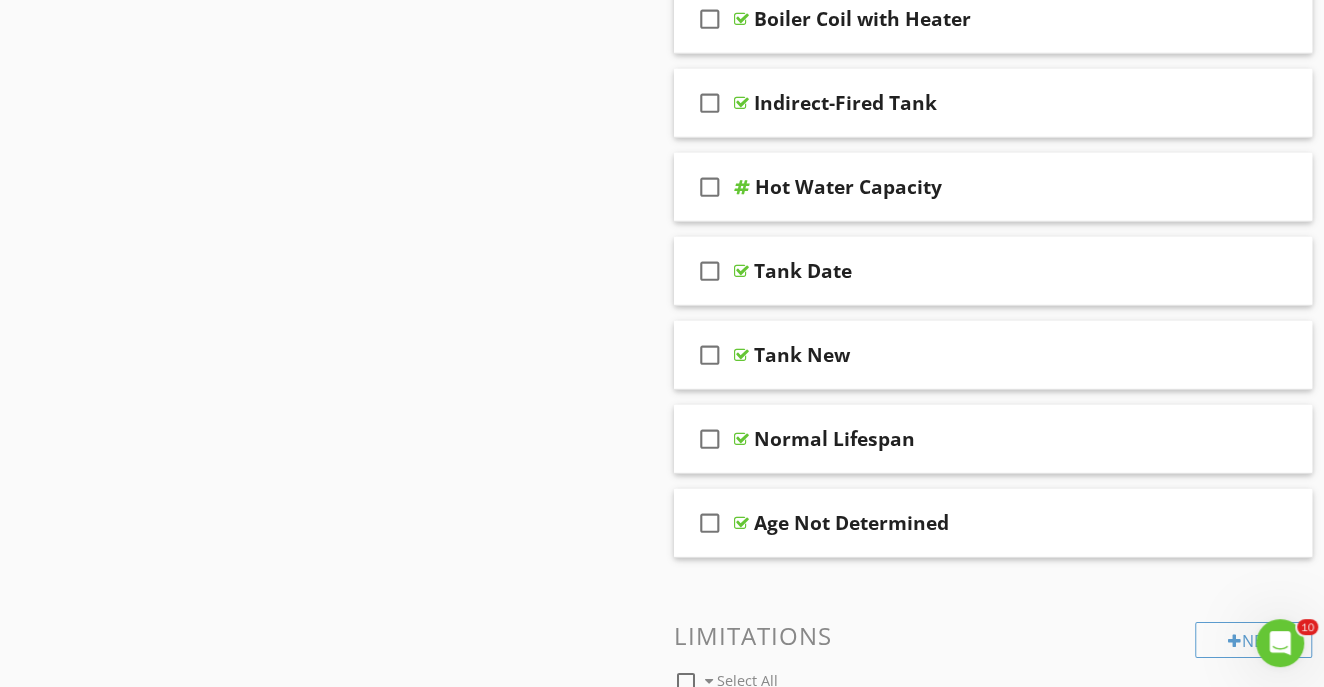 scroll, scrollTop: 3494, scrollLeft: 0, axis: vertical 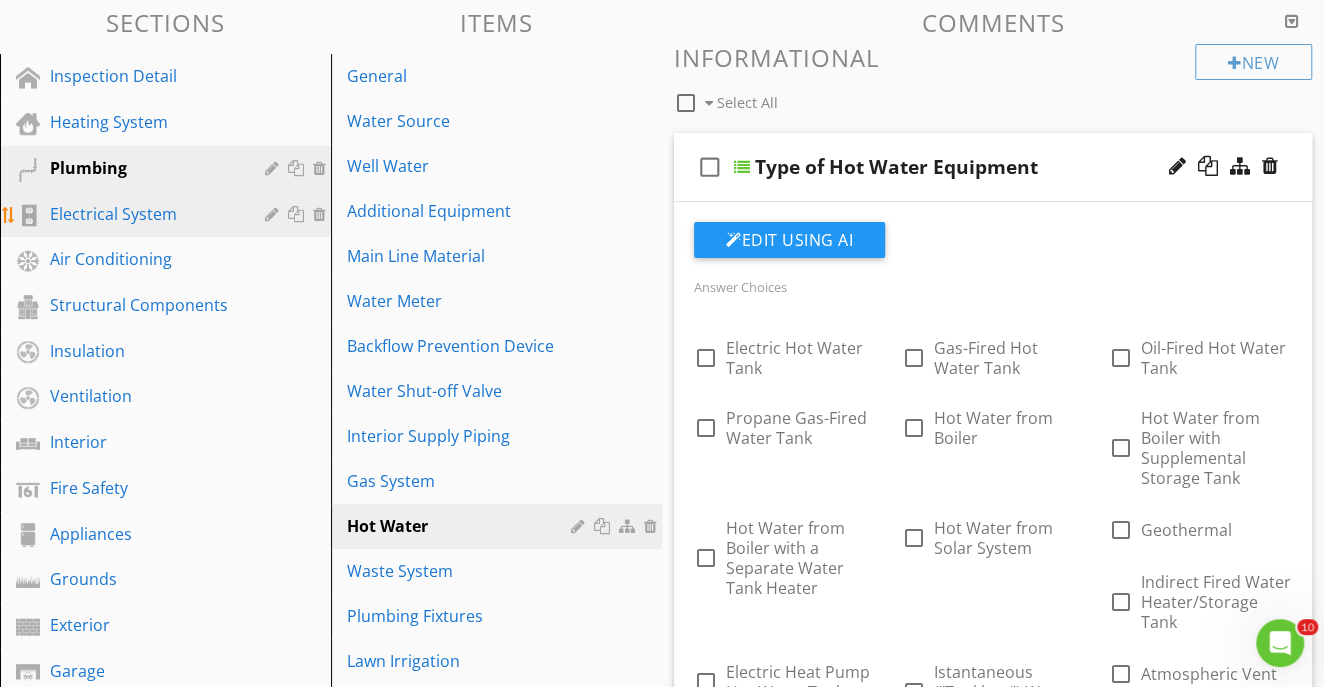 click on "Electrical System" at bounding box center [168, 215] 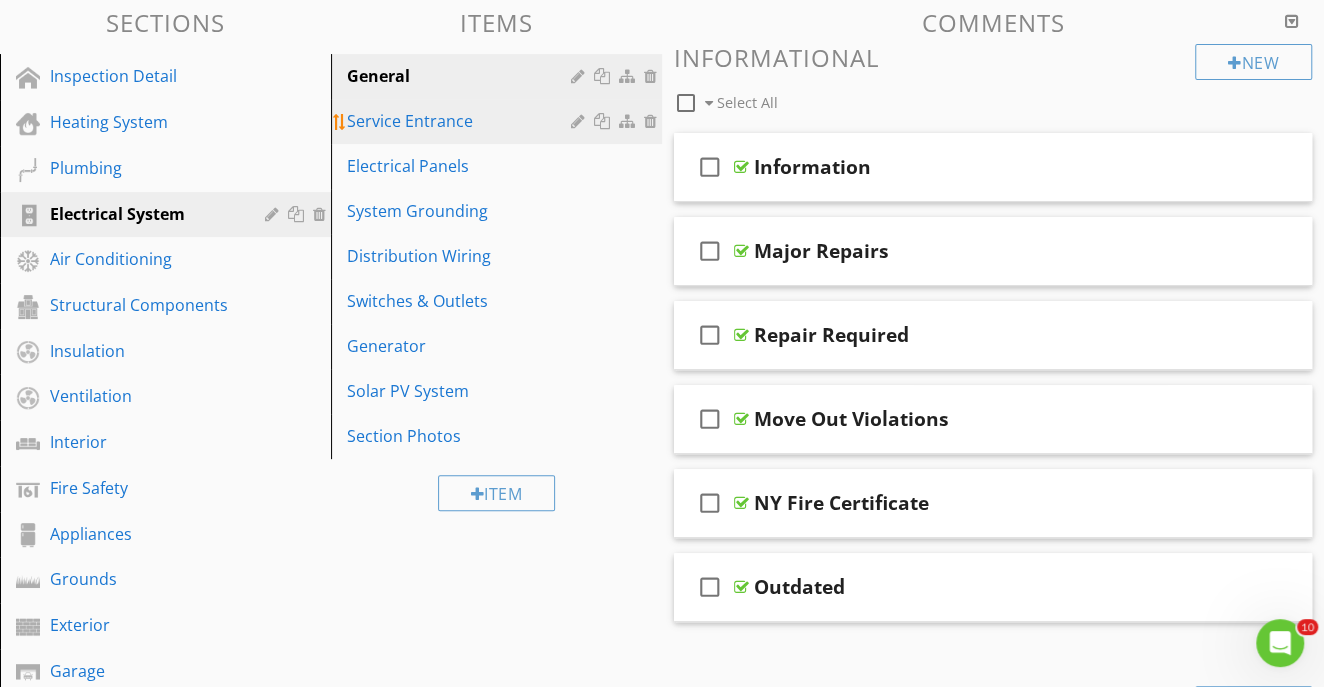 click on "Service Entrance" at bounding box center [462, 121] 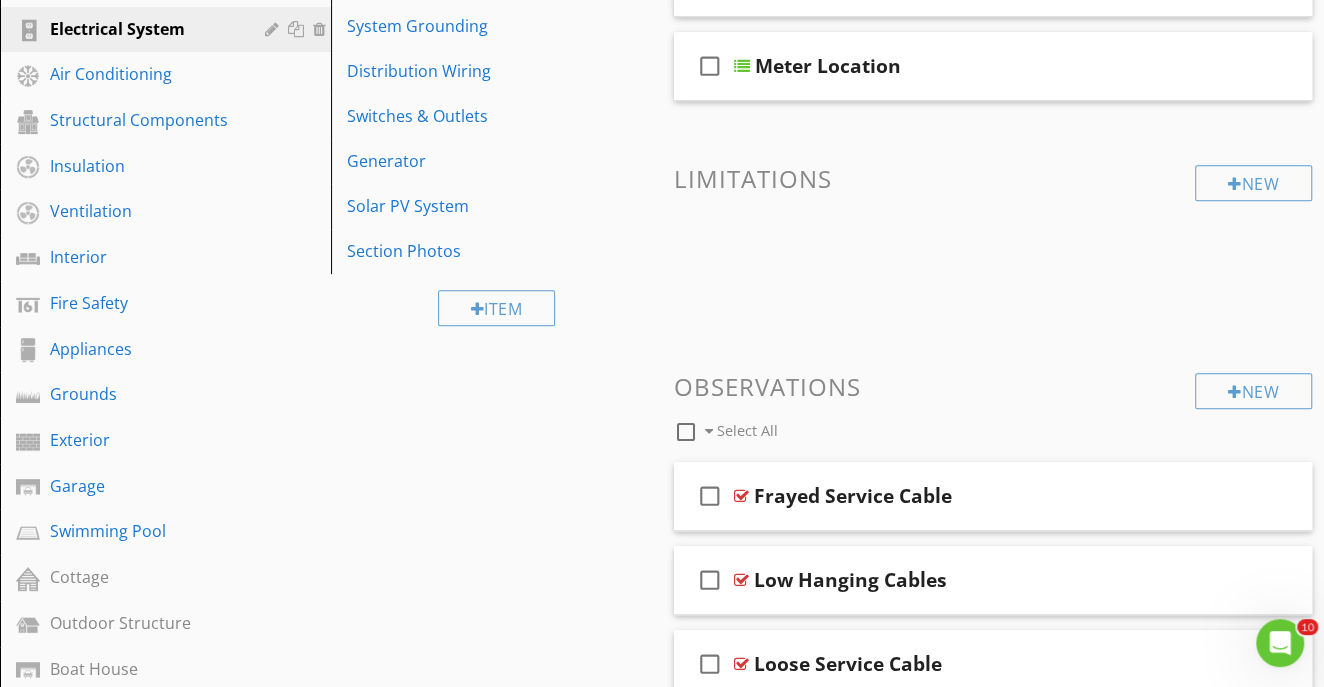 scroll, scrollTop: 227, scrollLeft: 0, axis: vertical 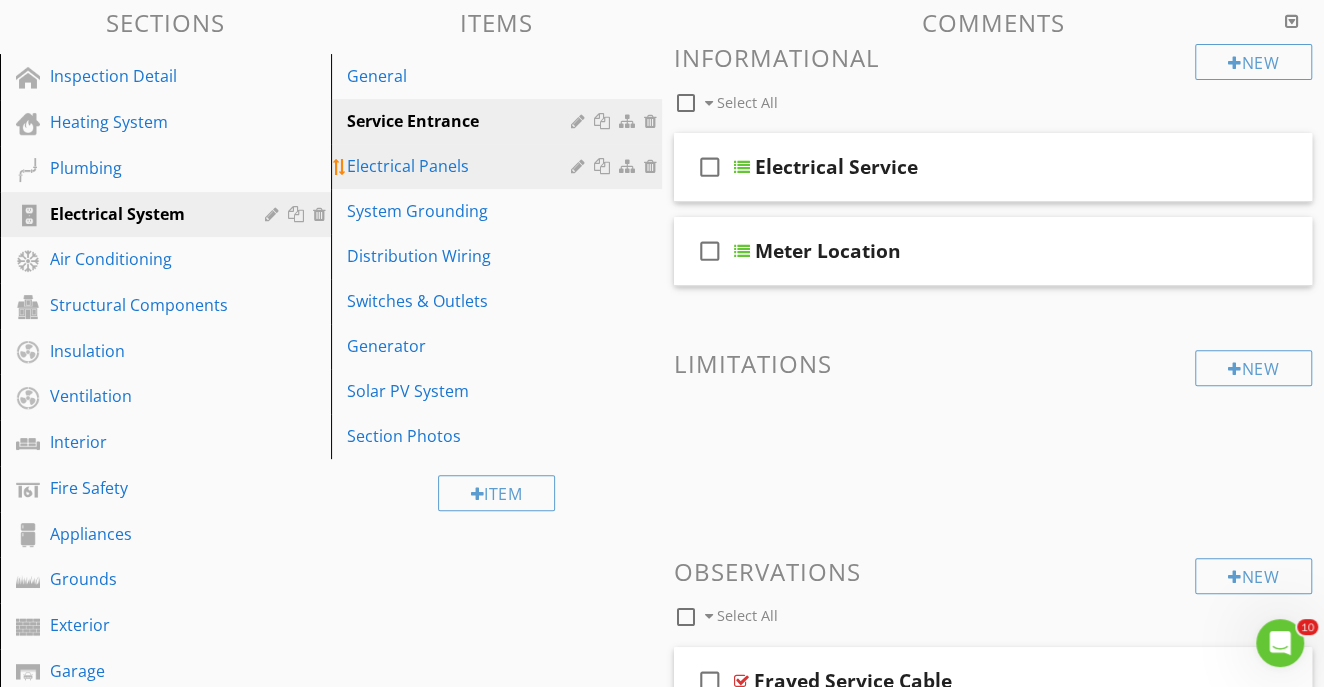 click on "Electrical Panels" at bounding box center (462, 166) 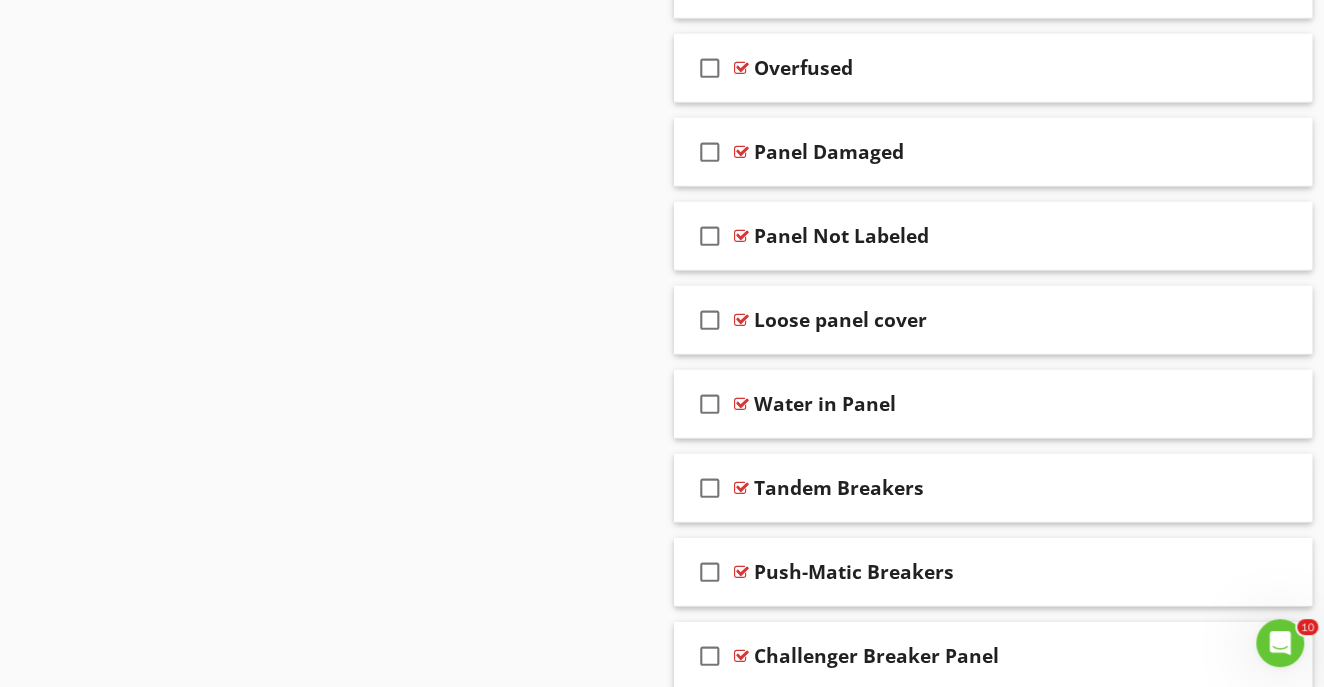 scroll, scrollTop: 3560, scrollLeft: 0, axis: vertical 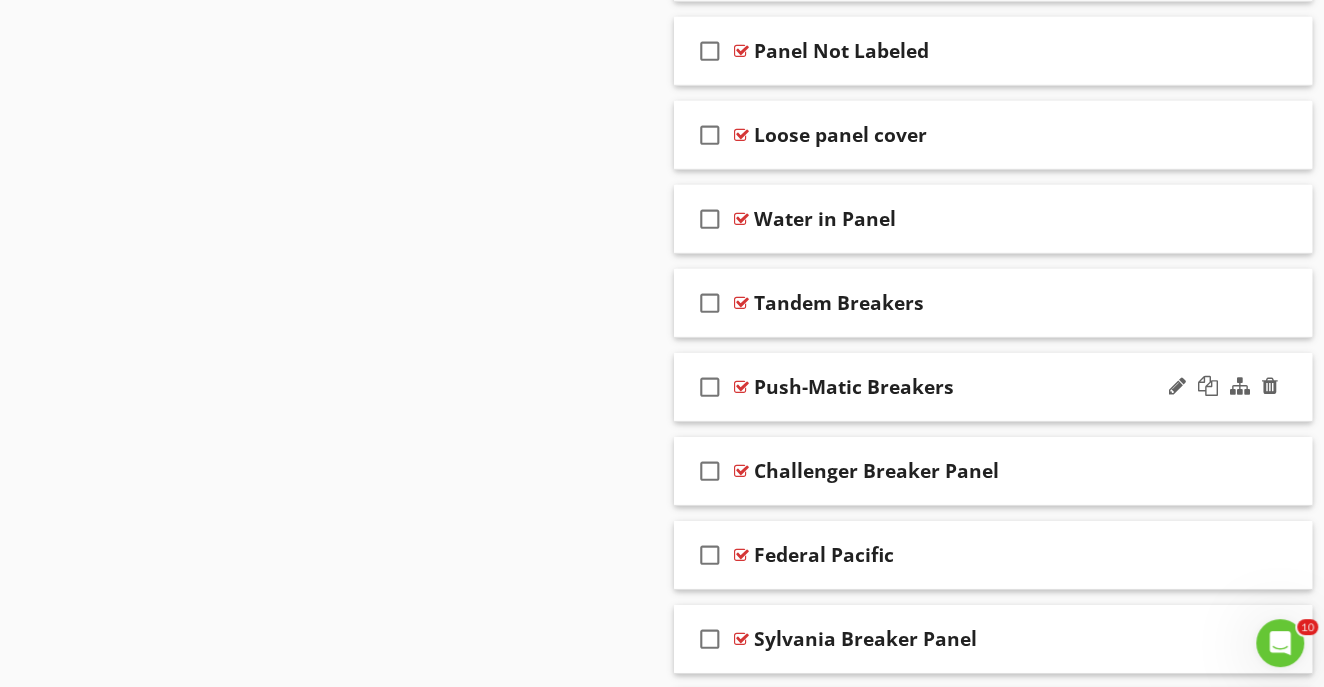 type 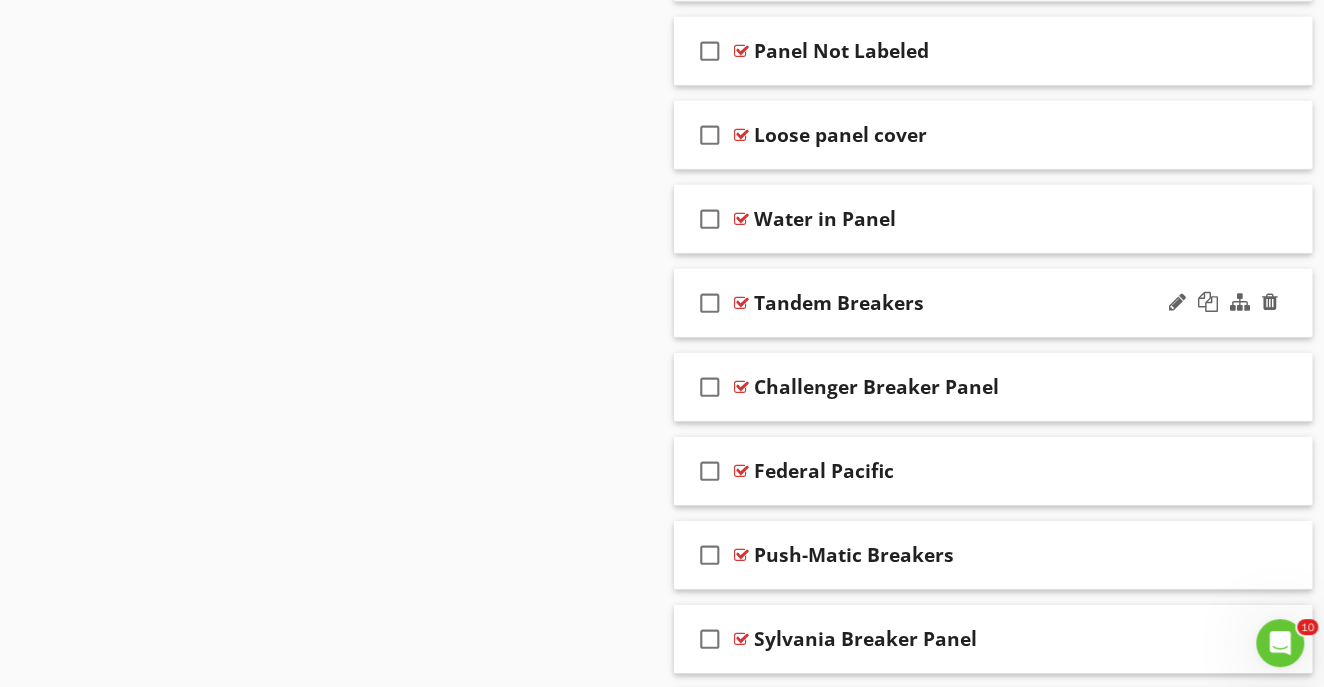 click on "check_box_outline_blank
Tandem Breakers" at bounding box center [993, 303] 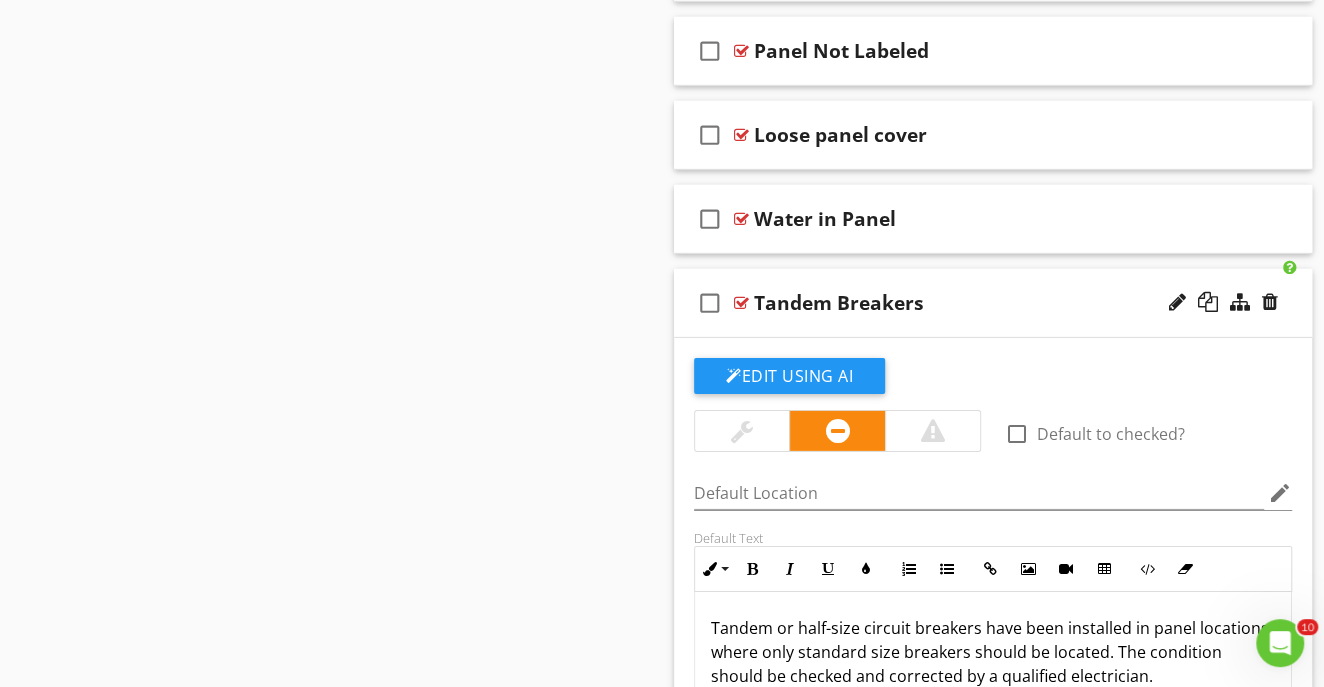 click on "check_box_outline_blank
Tandem Breakers" at bounding box center [993, 303] 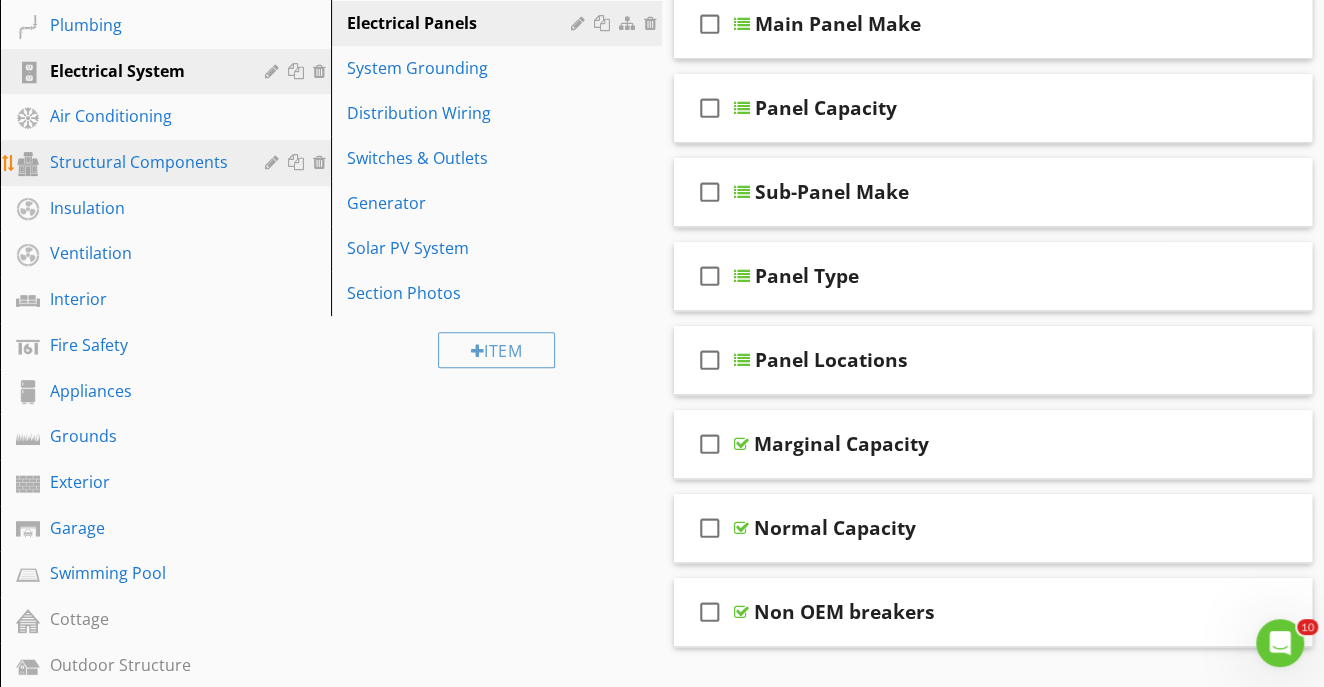 scroll, scrollTop: 185, scrollLeft: 0, axis: vertical 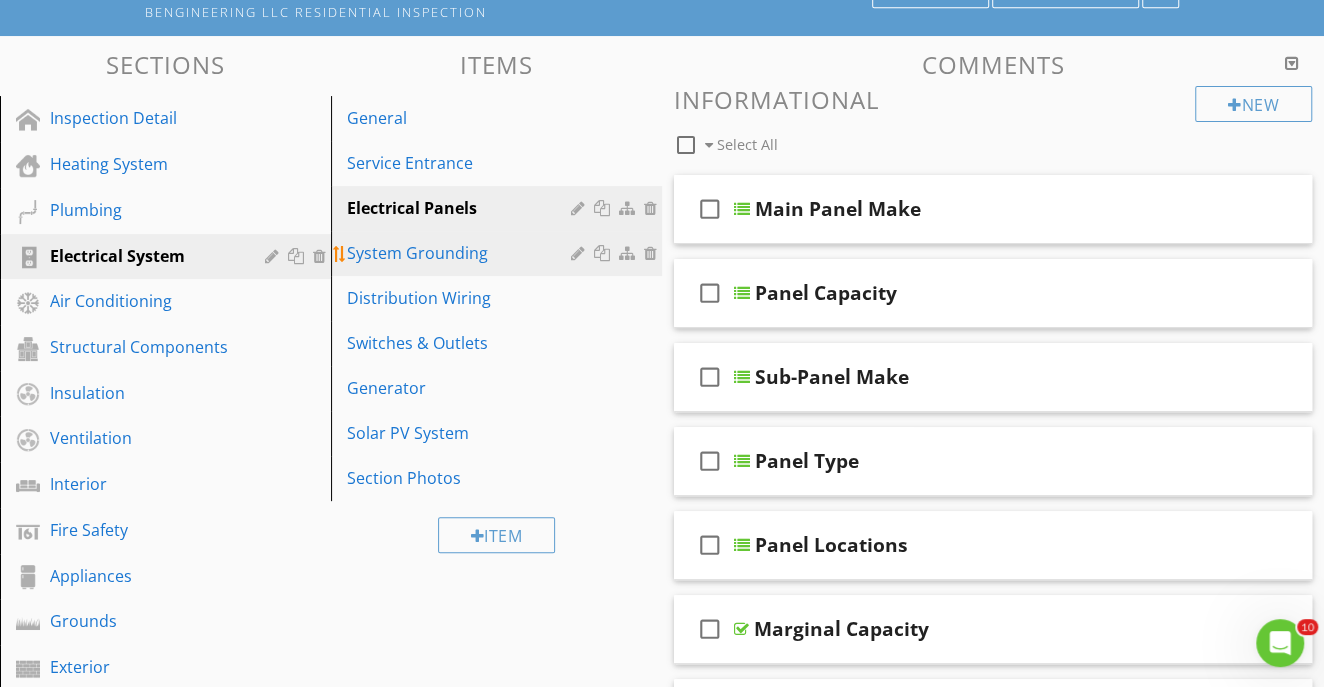 click on "System Grounding" at bounding box center [462, 253] 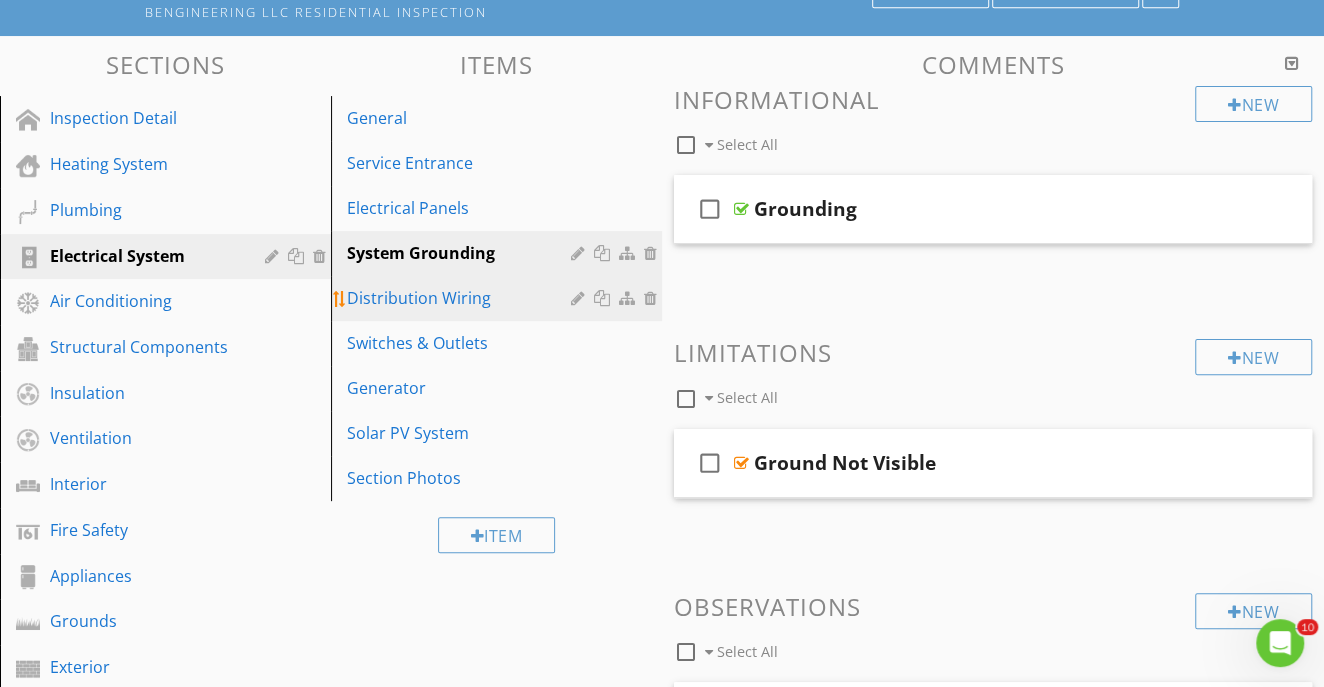 click on "Distribution Wiring" at bounding box center (462, 298) 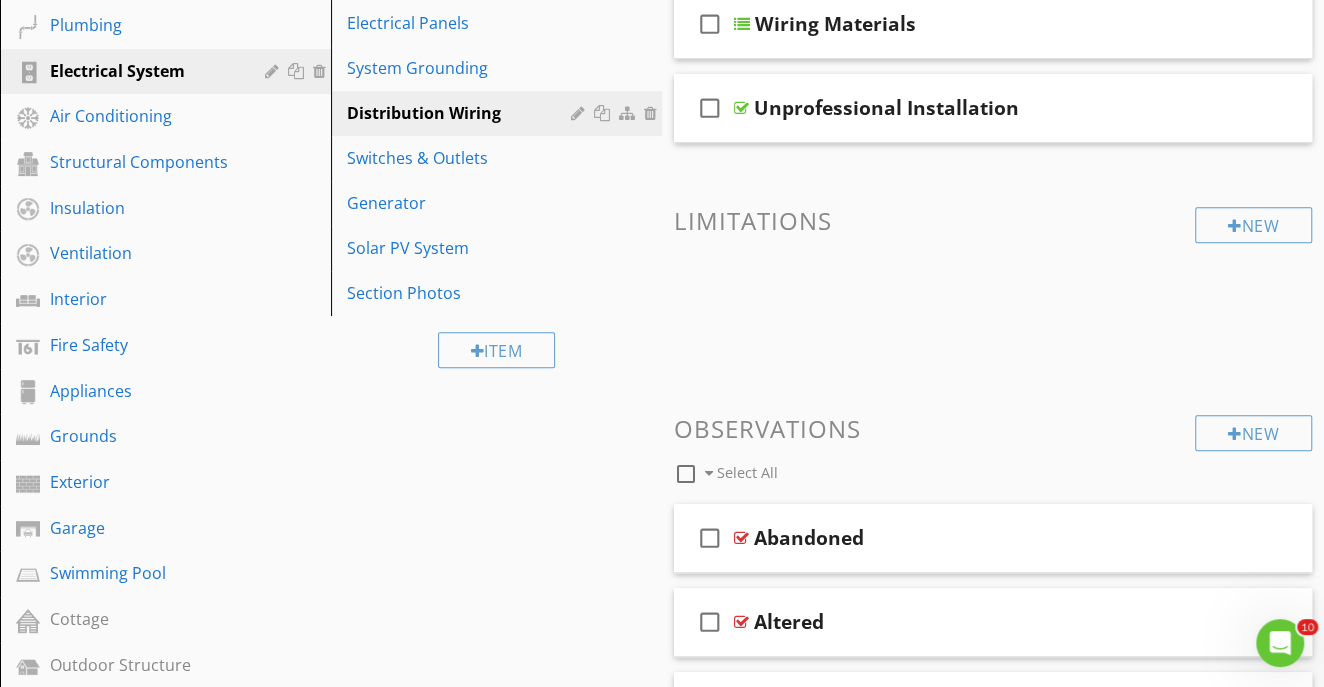 scroll, scrollTop: 185, scrollLeft: 0, axis: vertical 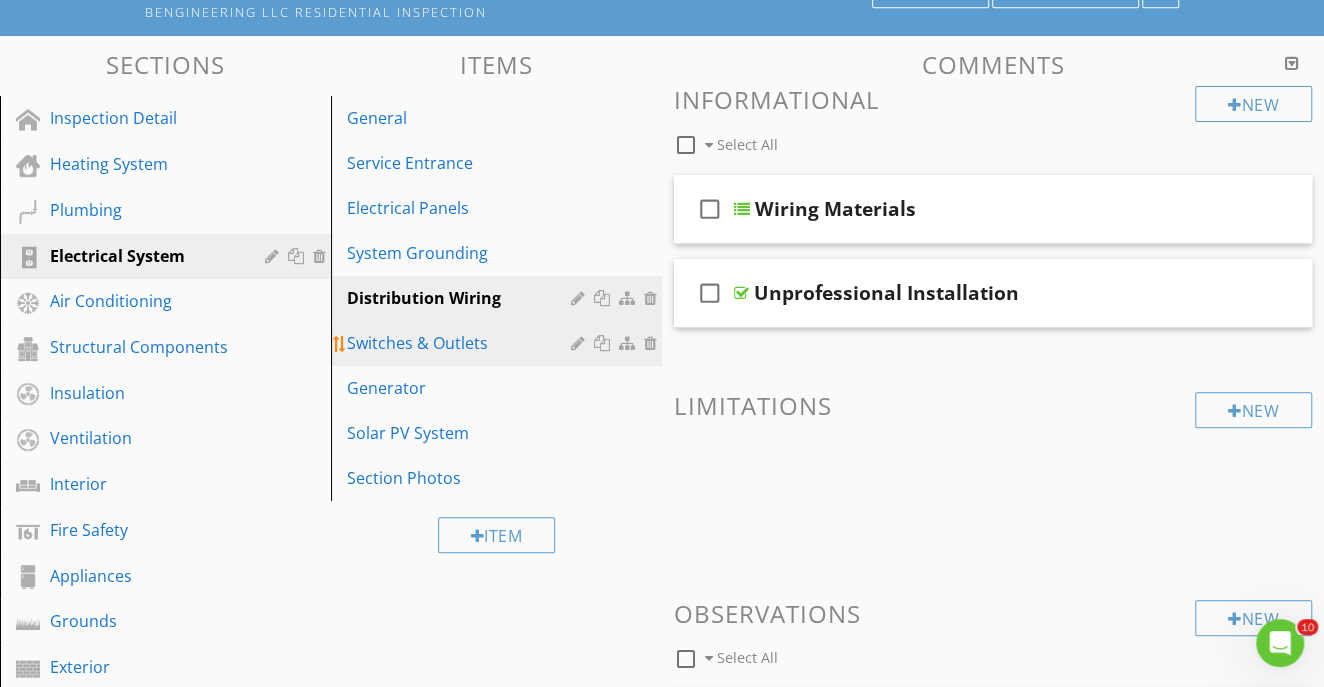 click on "Switches & Outlets" at bounding box center (462, 343) 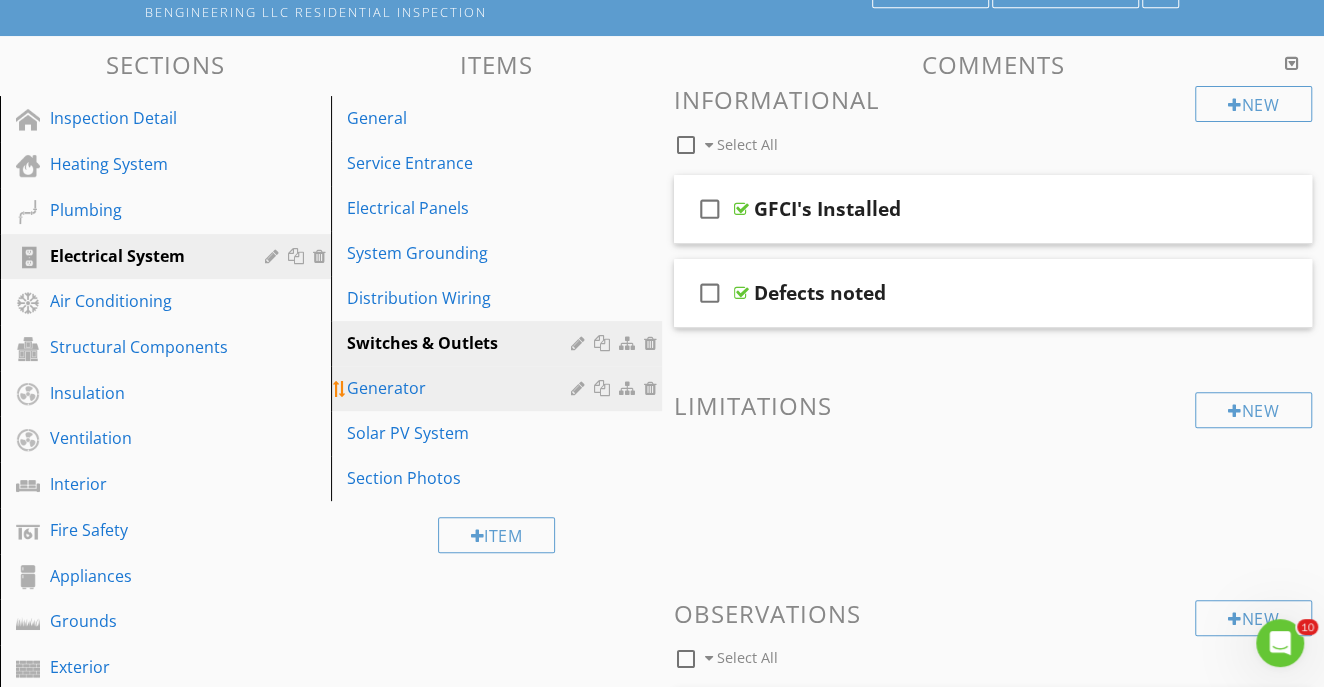 click on "Generator" at bounding box center [462, 388] 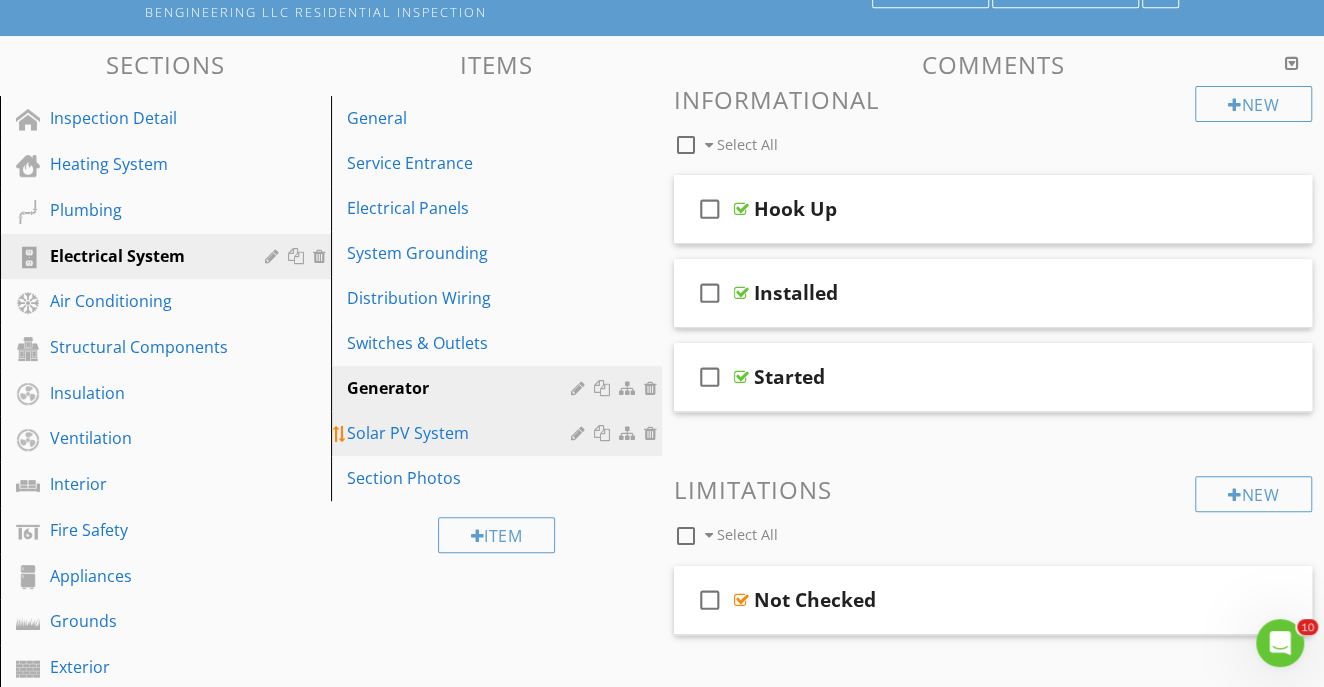 click on "Solar PV System" at bounding box center [462, 433] 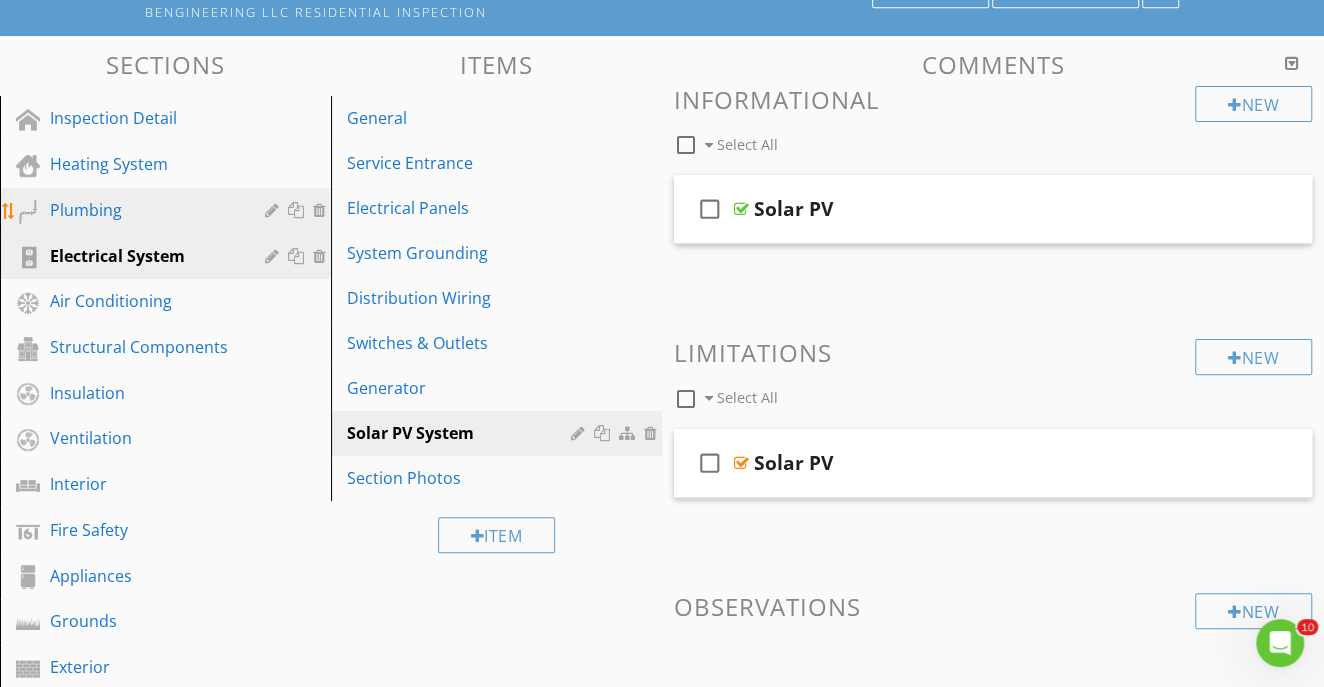 click on "Plumbing" at bounding box center [143, 210] 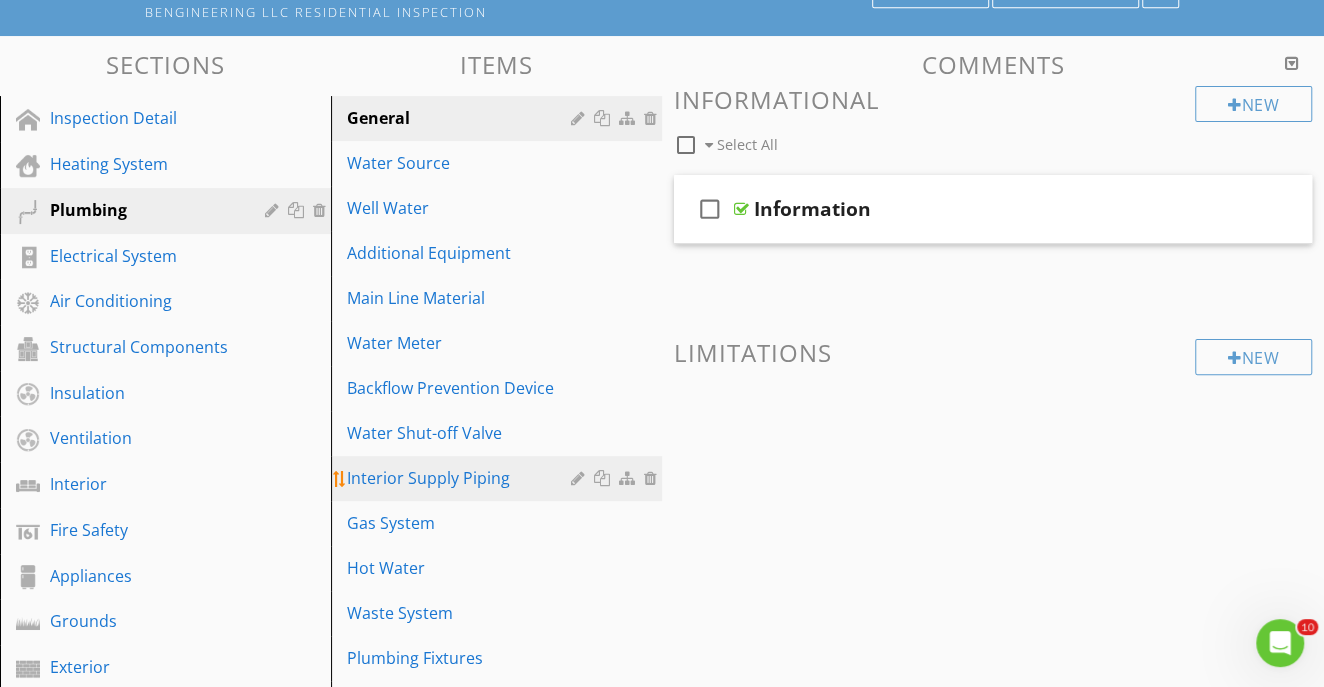 click on "Interior Supply Piping" at bounding box center [462, 478] 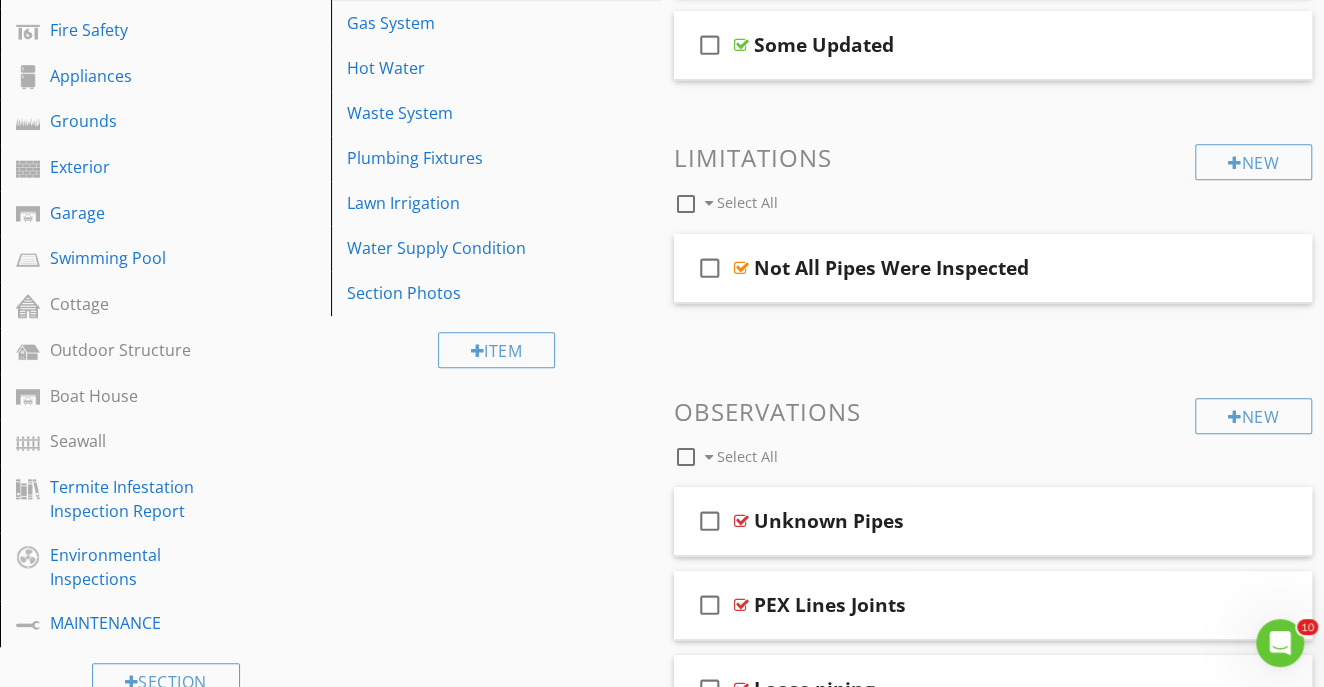 scroll, scrollTop: 314, scrollLeft: 0, axis: vertical 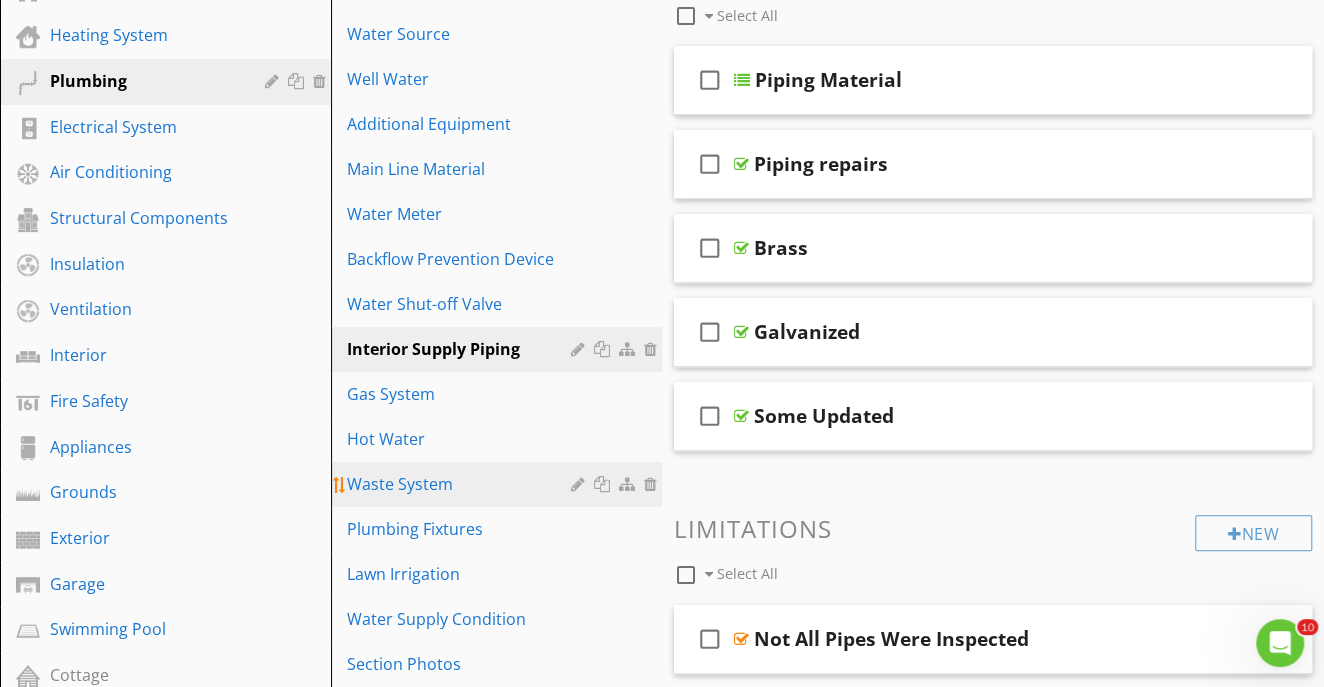 click on "Waste System" at bounding box center (462, 484) 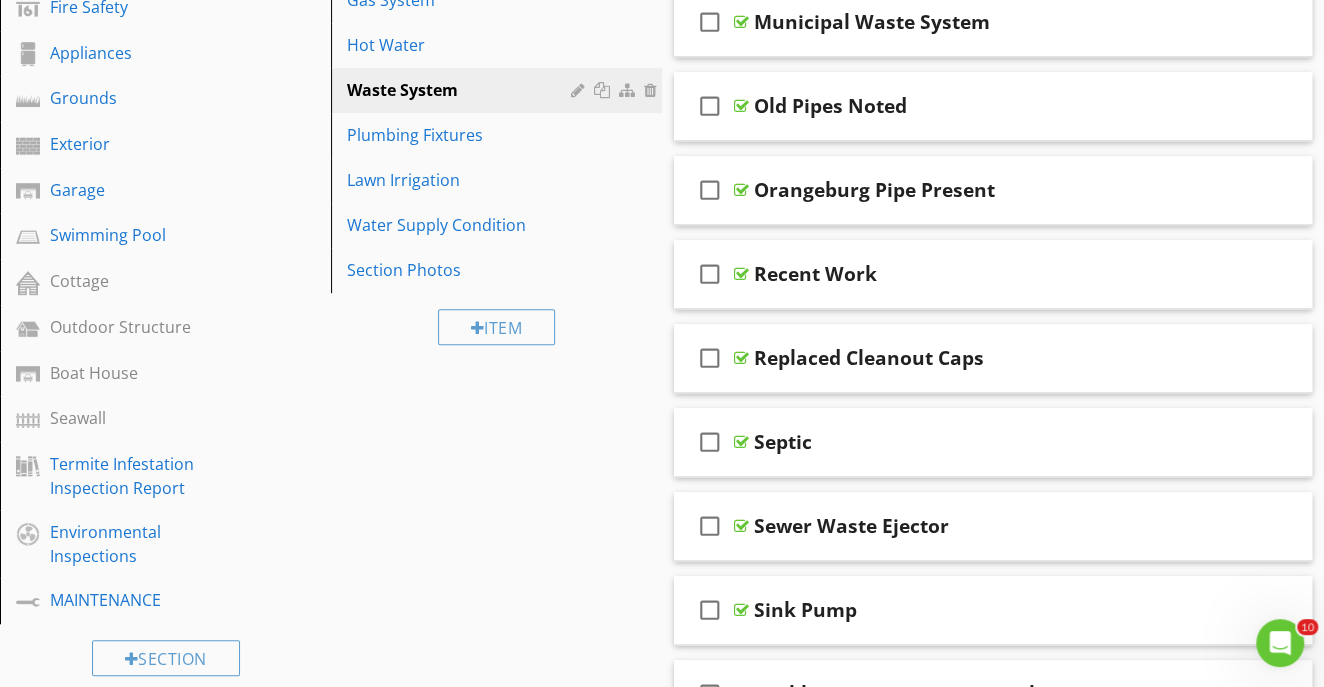 scroll, scrollTop: 0, scrollLeft: 0, axis: both 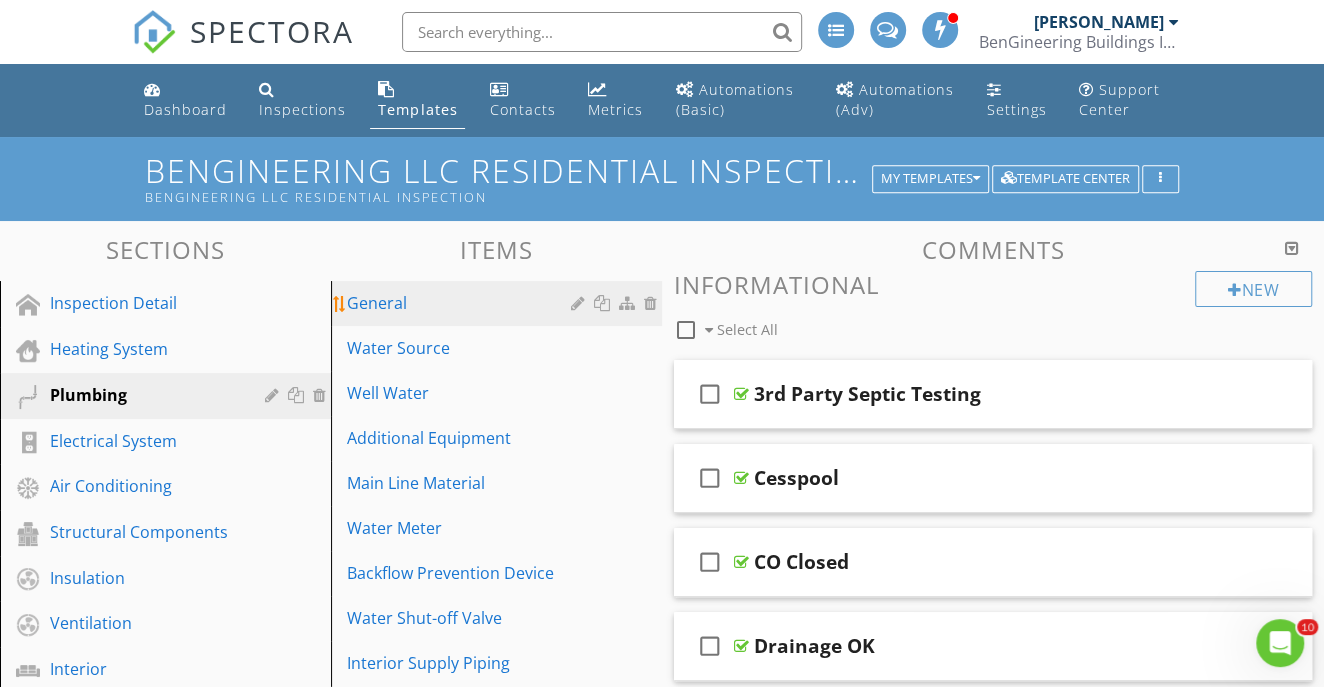 click on "General" at bounding box center (499, 303) 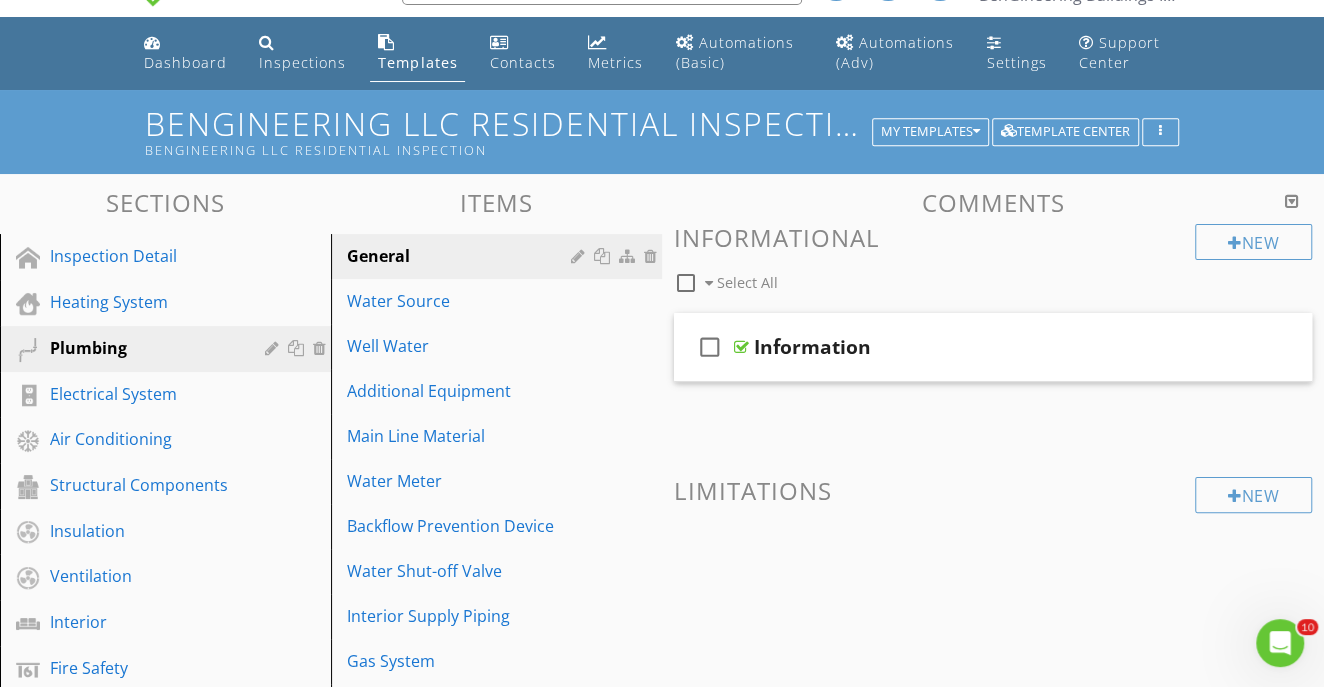 scroll, scrollTop: 8, scrollLeft: 0, axis: vertical 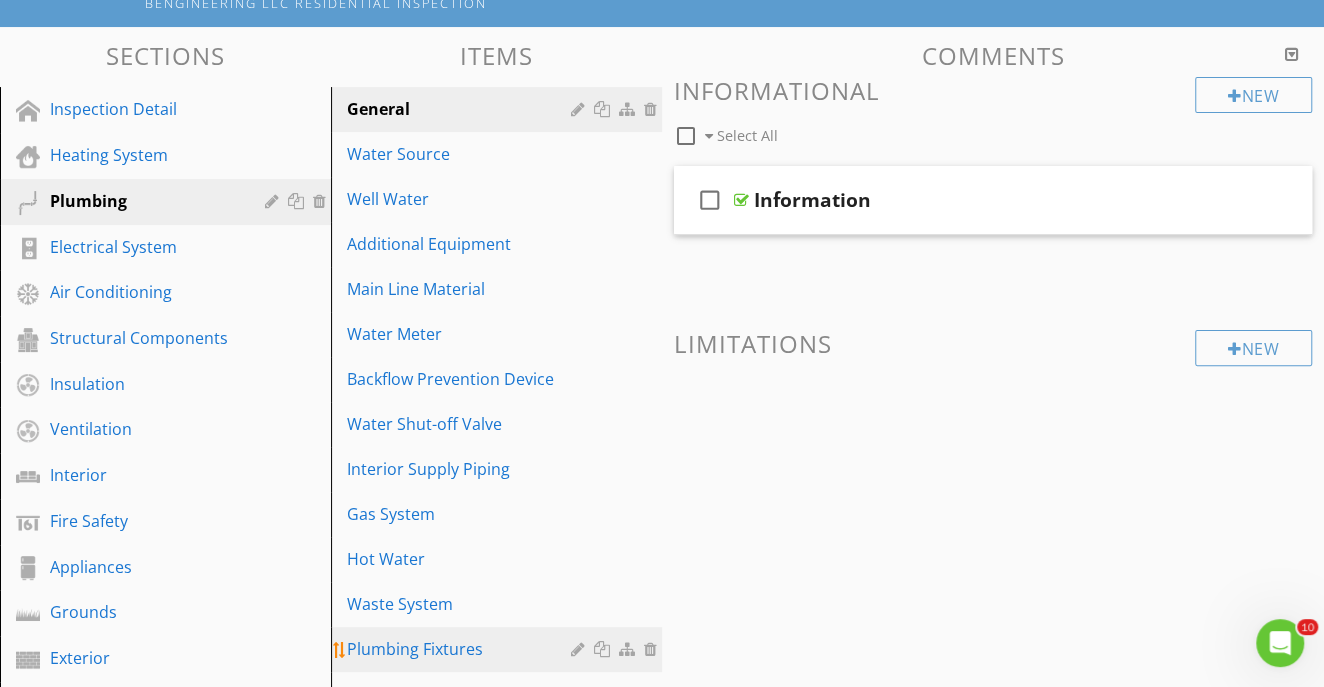 click on "Plumbing Fixtures" at bounding box center [462, 649] 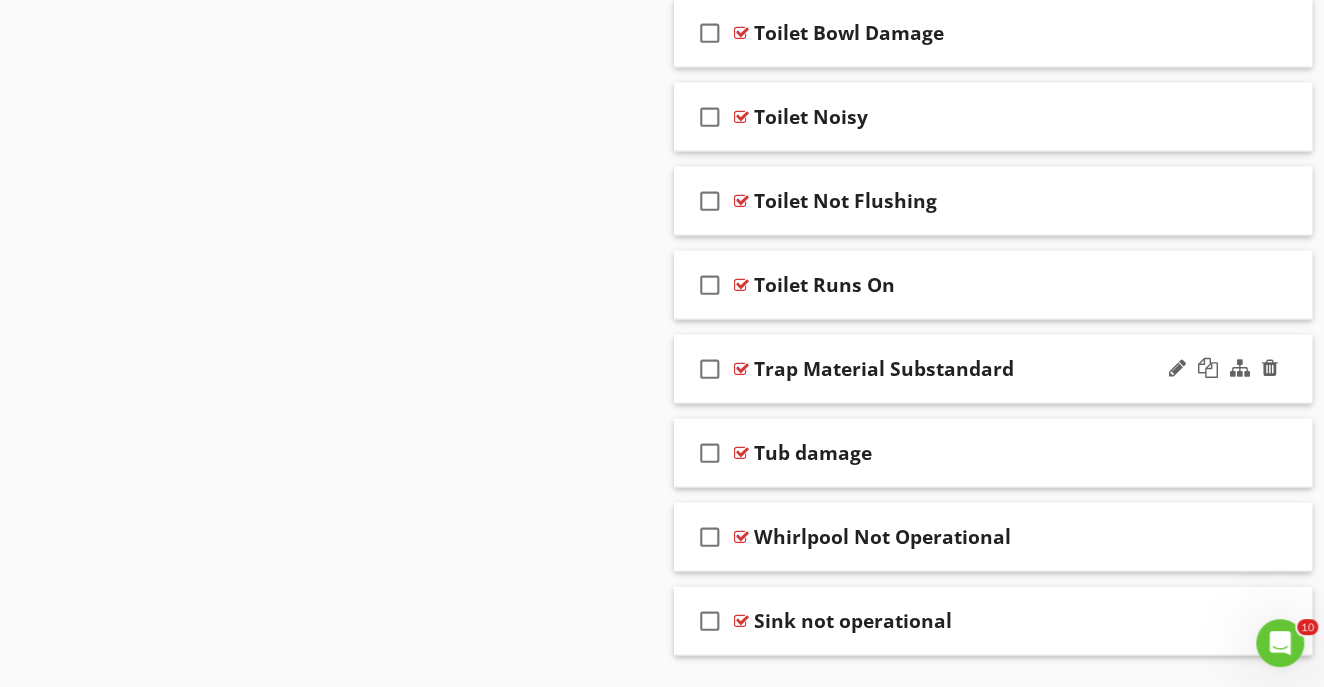 scroll, scrollTop: 2645, scrollLeft: 0, axis: vertical 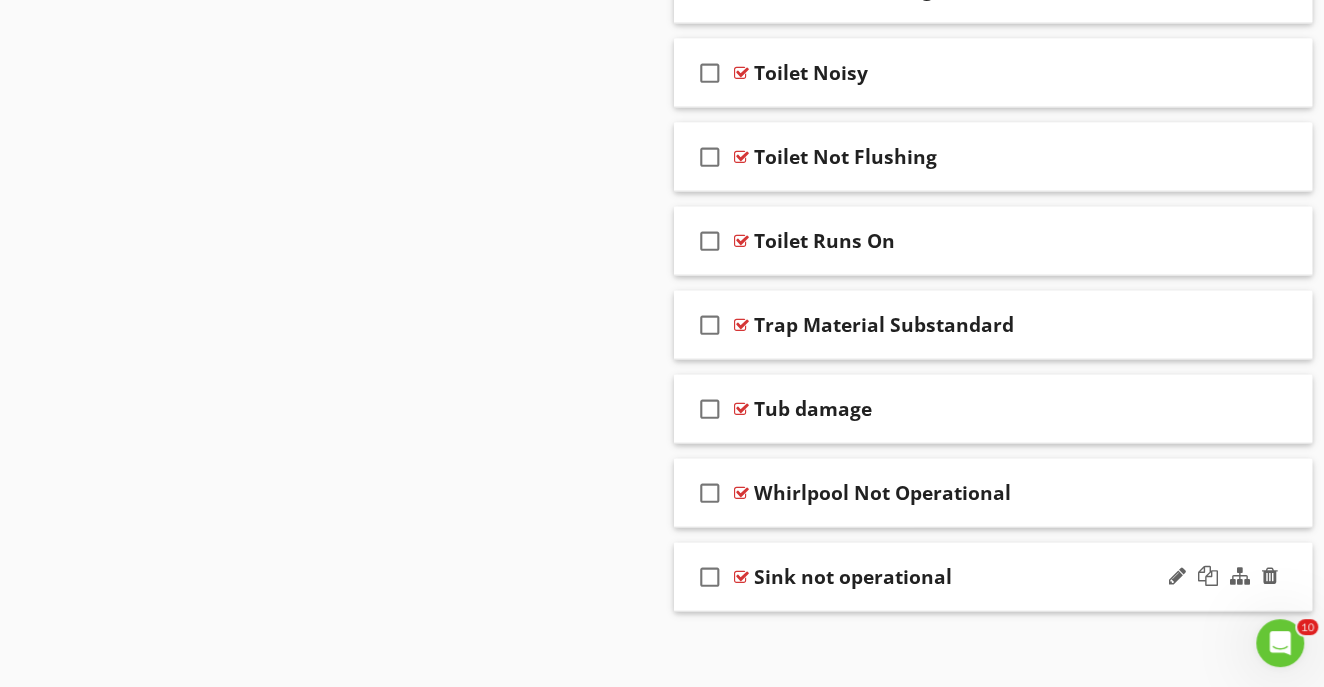 type 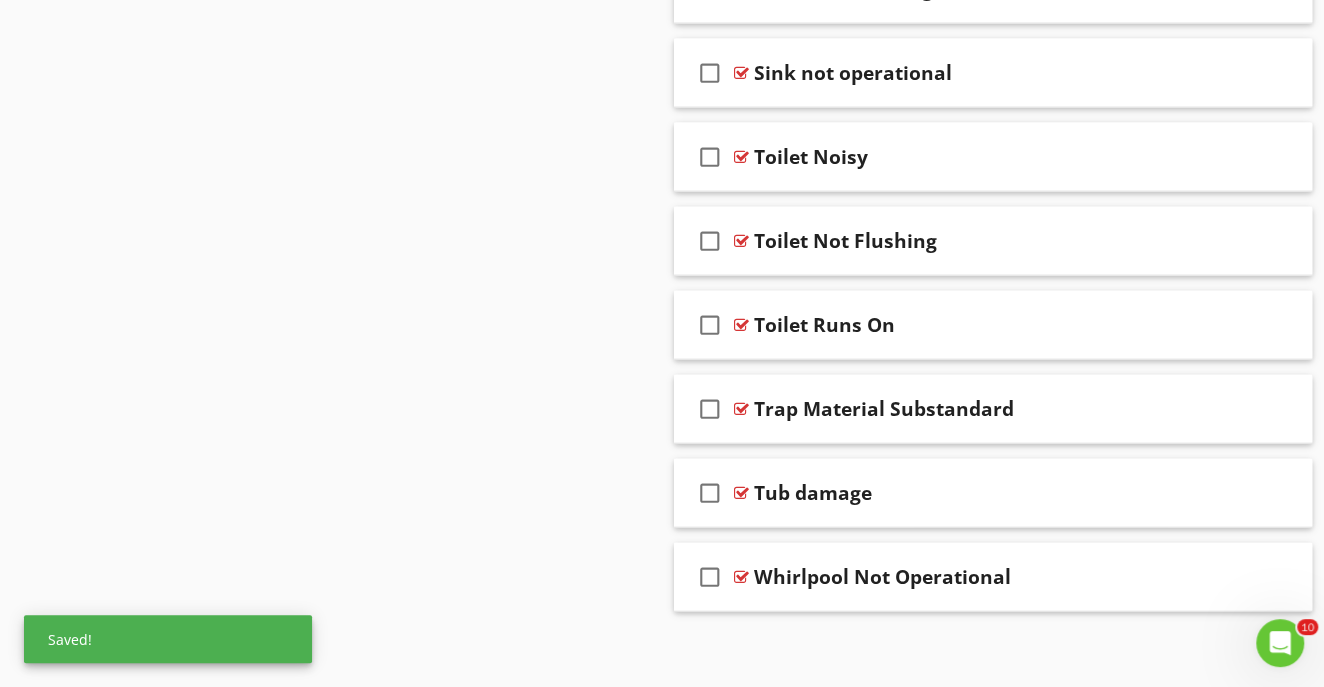 scroll, scrollTop: 2275, scrollLeft: 0, axis: vertical 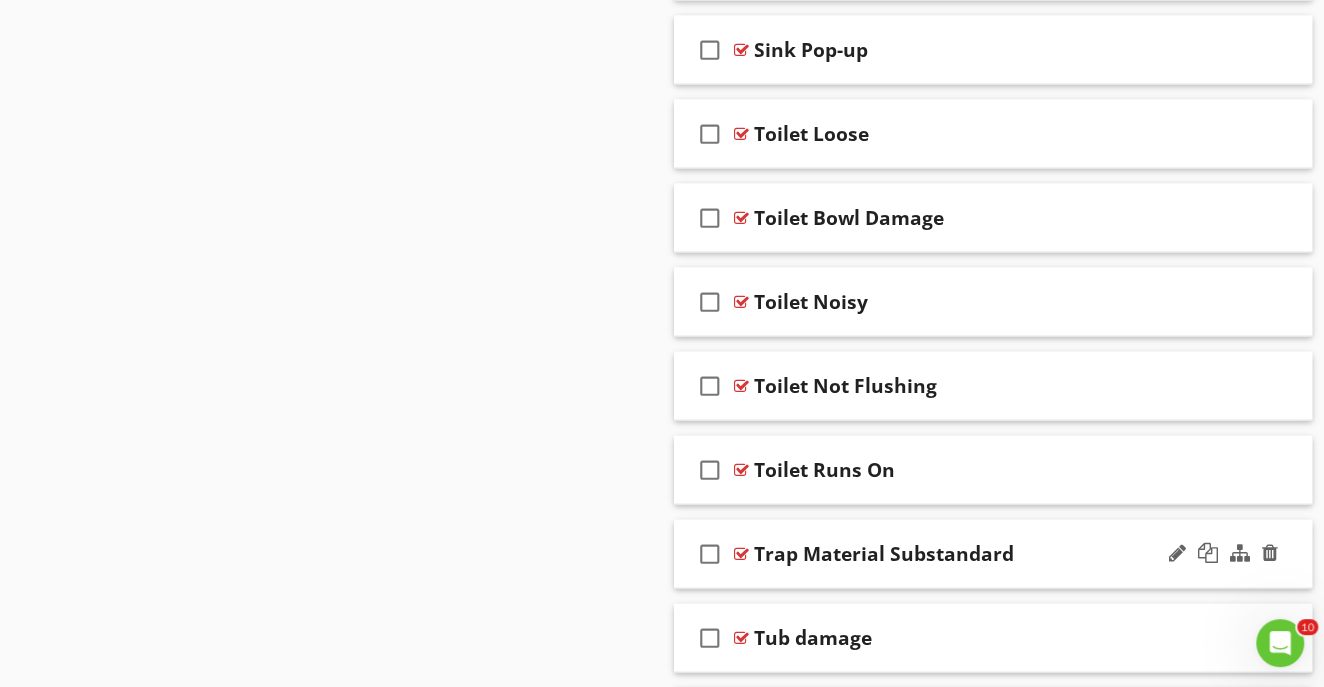 click on "check_box_outline_blank
Trap Material Substandard" at bounding box center [993, 554] 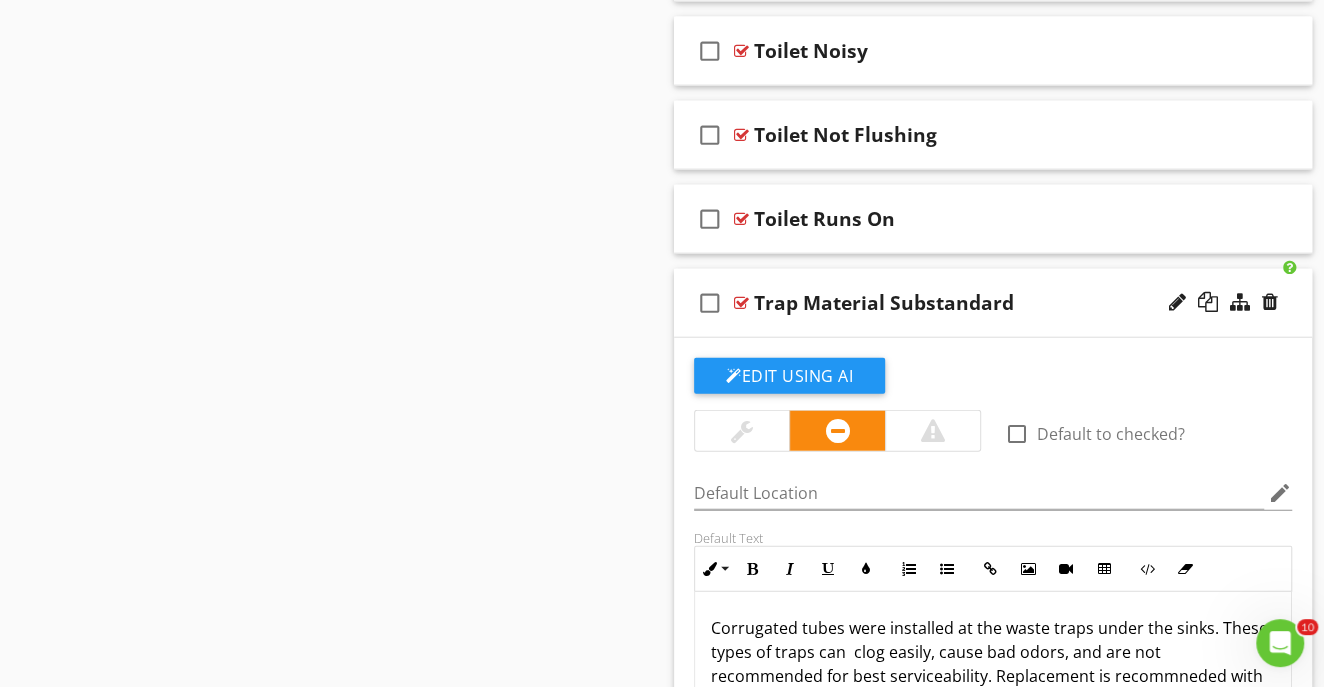 scroll, scrollTop: 2805, scrollLeft: 0, axis: vertical 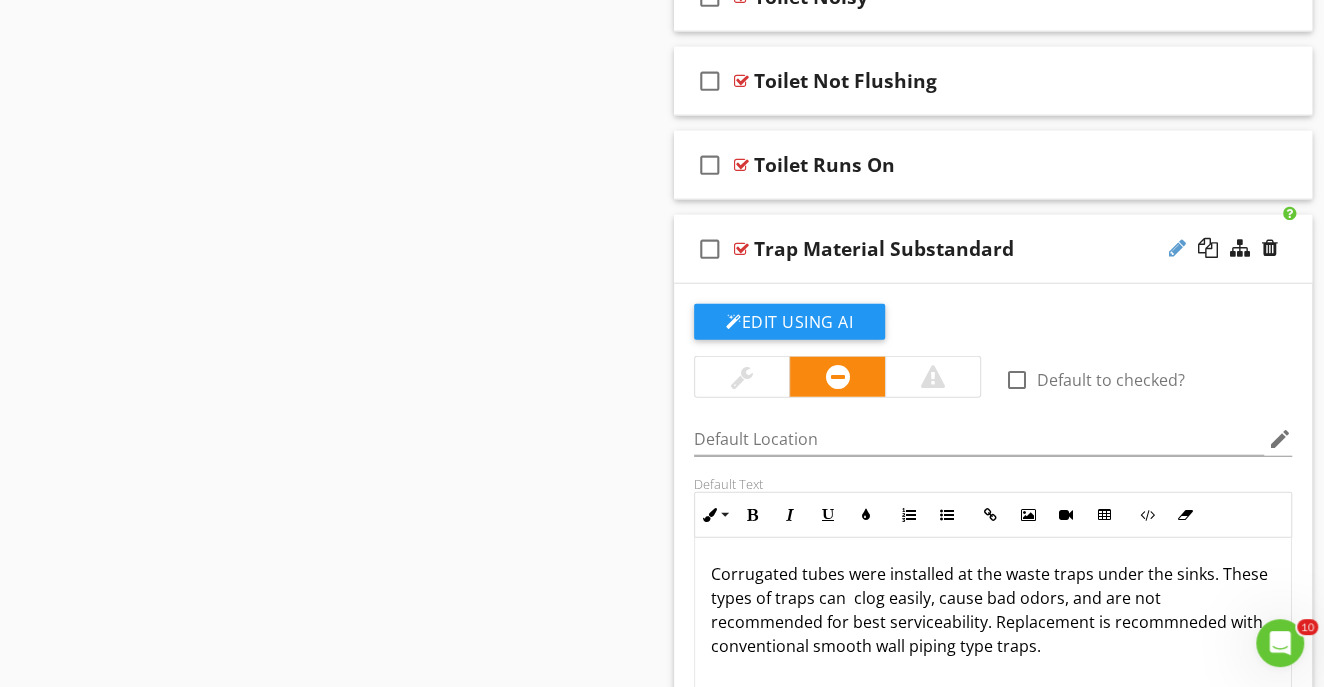 click at bounding box center (1177, 248) 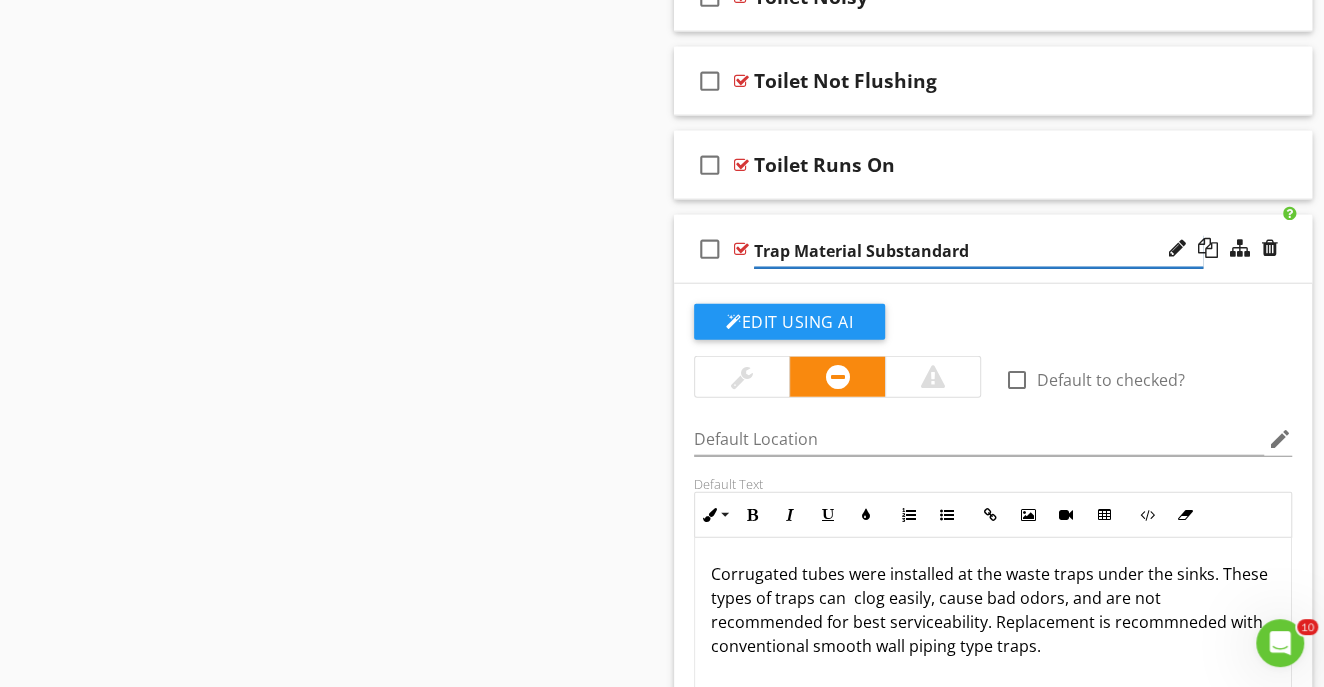 click on "Trap Material Substandard" at bounding box center (978, 251) 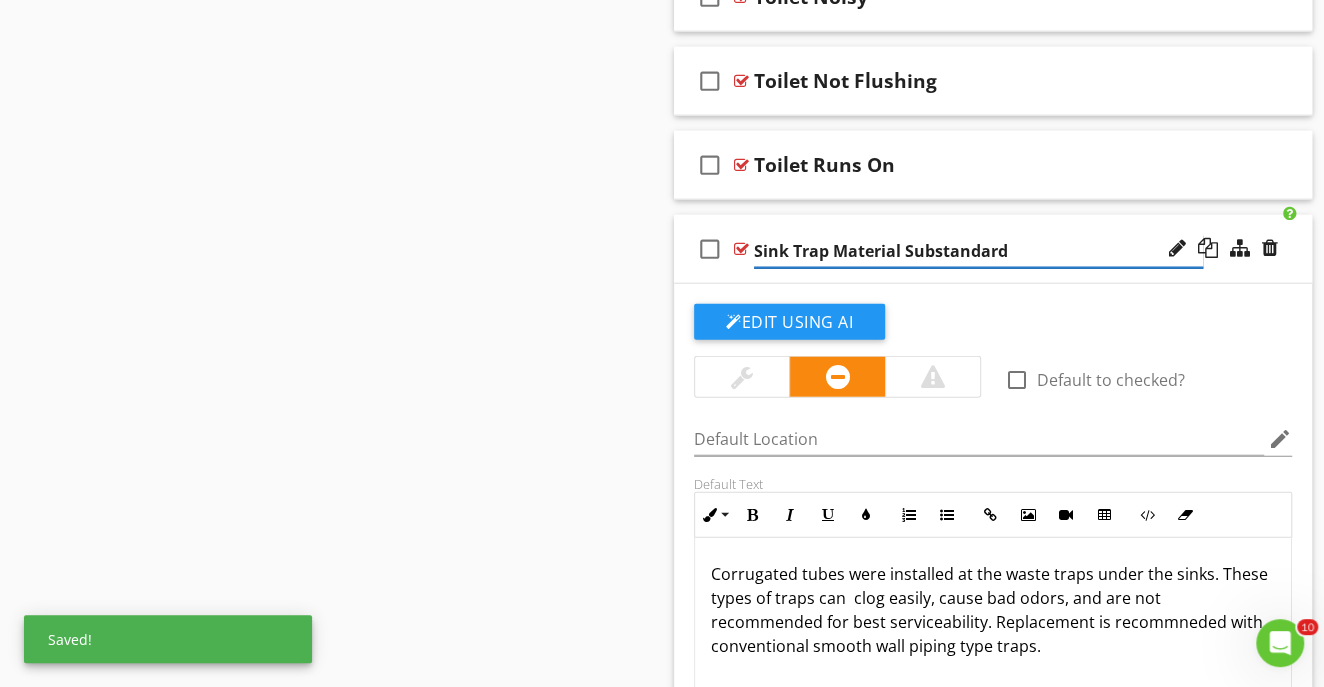 click on "Sink Trap Material Substandard" at bounding box center (978, 251) 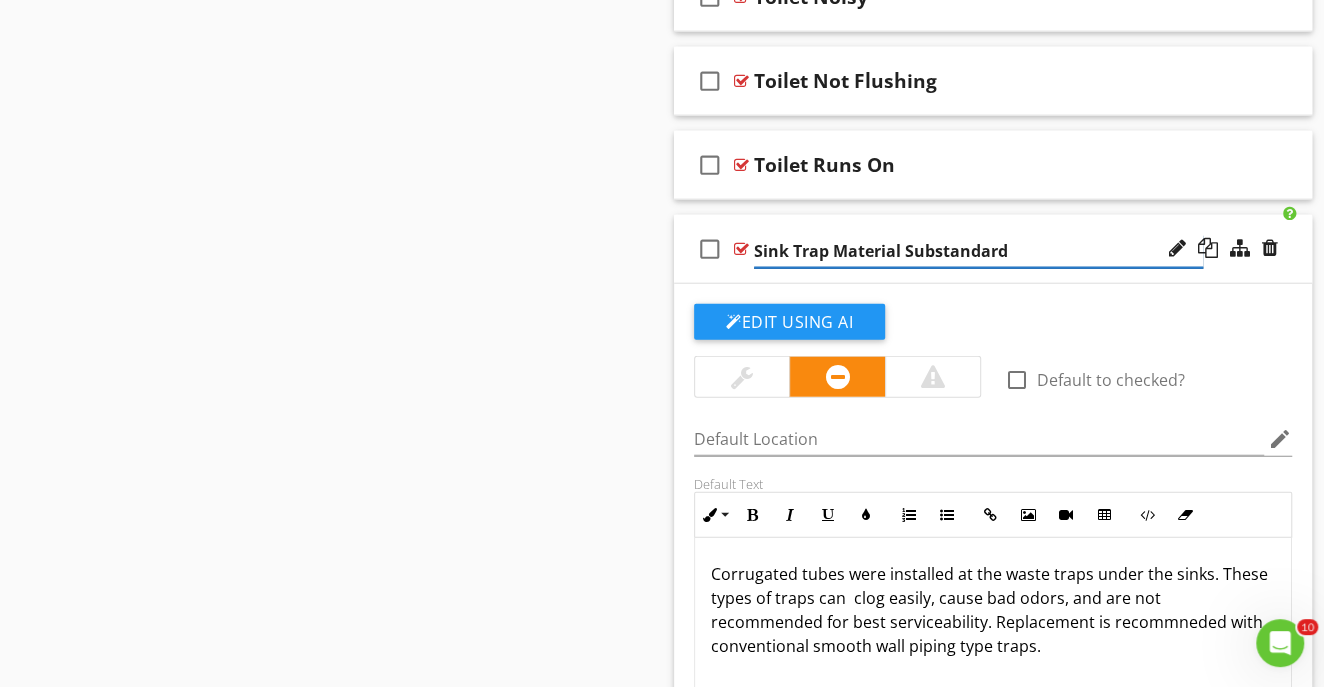 type on "Sink Trap Substandard" 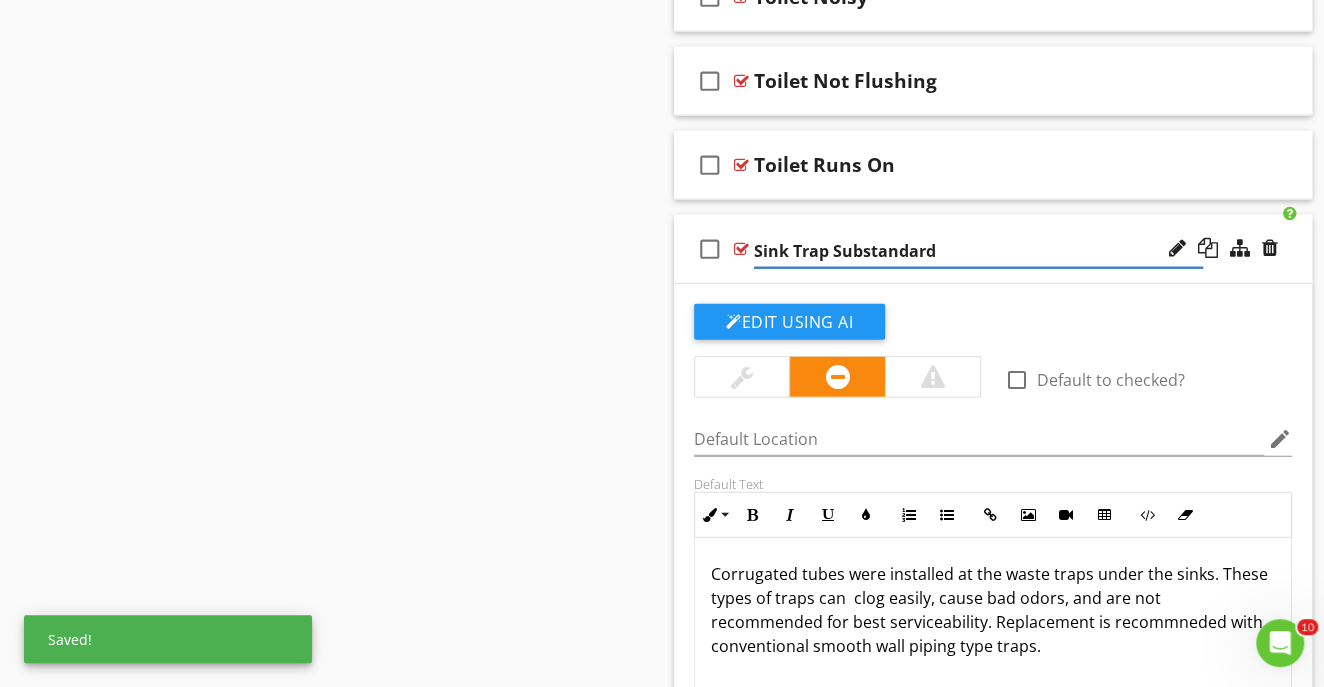 click on "Sections
Inspection Detail           Heating System           Plumbing           Electrical System           Air Conditioning           Structural Components           Insulation           Ventilation           Interior           Fire Safety           Appliances           Grounds           Exterior           Garage           Swimming Pool           Cottage           Outdoor Structure           Boat House           Seawall           Termite  Infestation Inspection Report           Environmental Inspections           MAINTENANCE
Section
Attachments
Attachment
Items
General           Water Source           Well Water            Additional Equipment           Main Line Material           Water Meter           Backflow Prevention Device           Water Shut-off Valve           Interior Supply Piping           Gas System           Hot Water            Waste System" at bounding box center [662, -731] 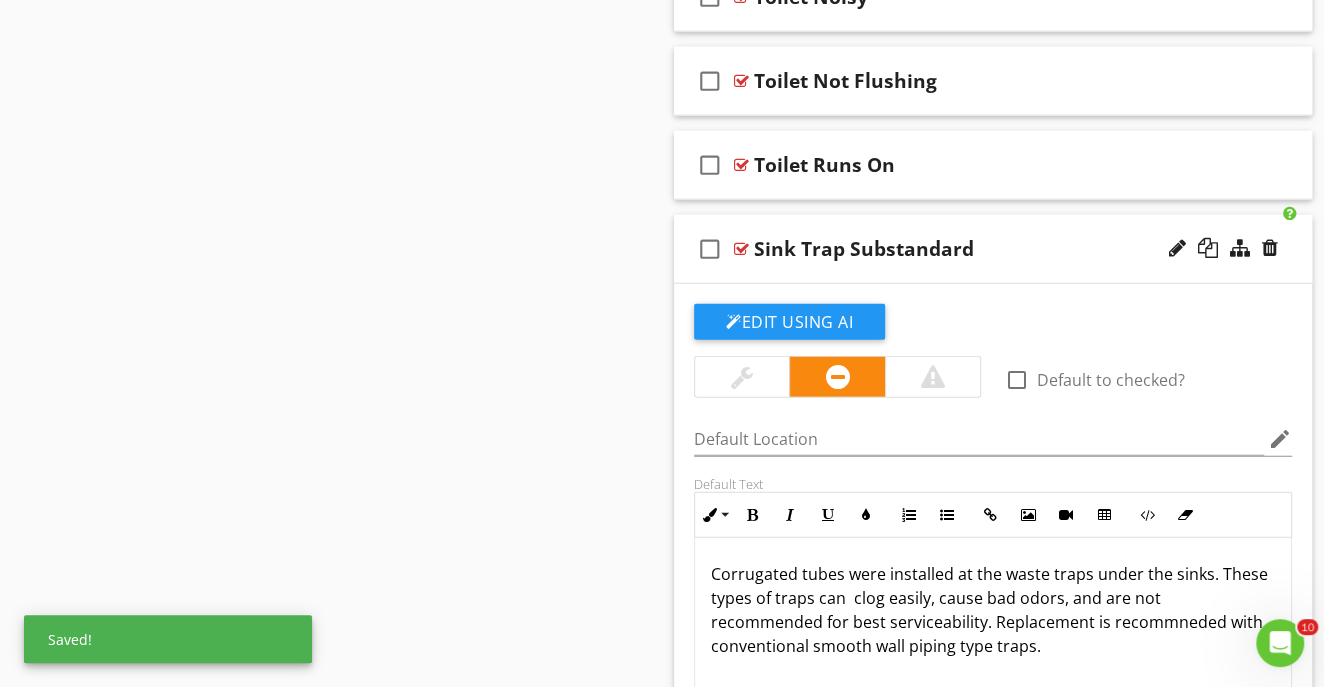 click on "check_box_outline_blank
Sink Trap Substandard" at bounding box center [993, 249] 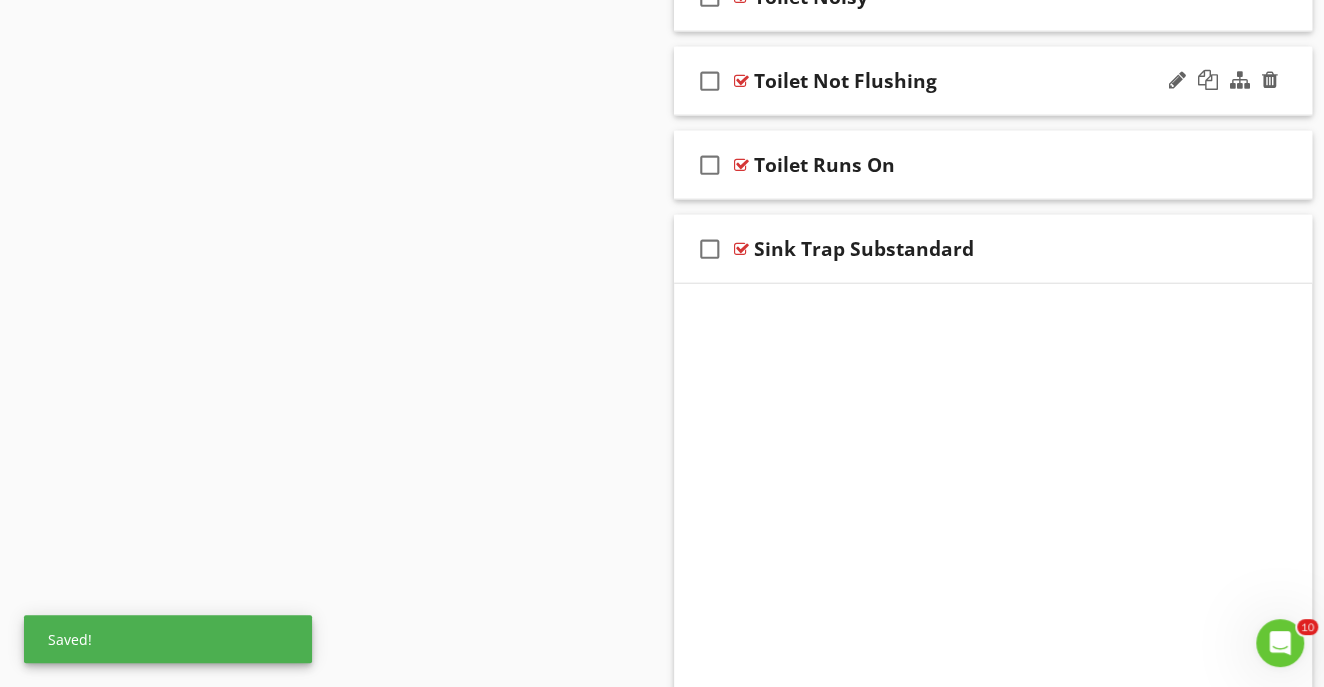 scroll, scrollTop: 2645, scrollLeft: 0, axis: vertical 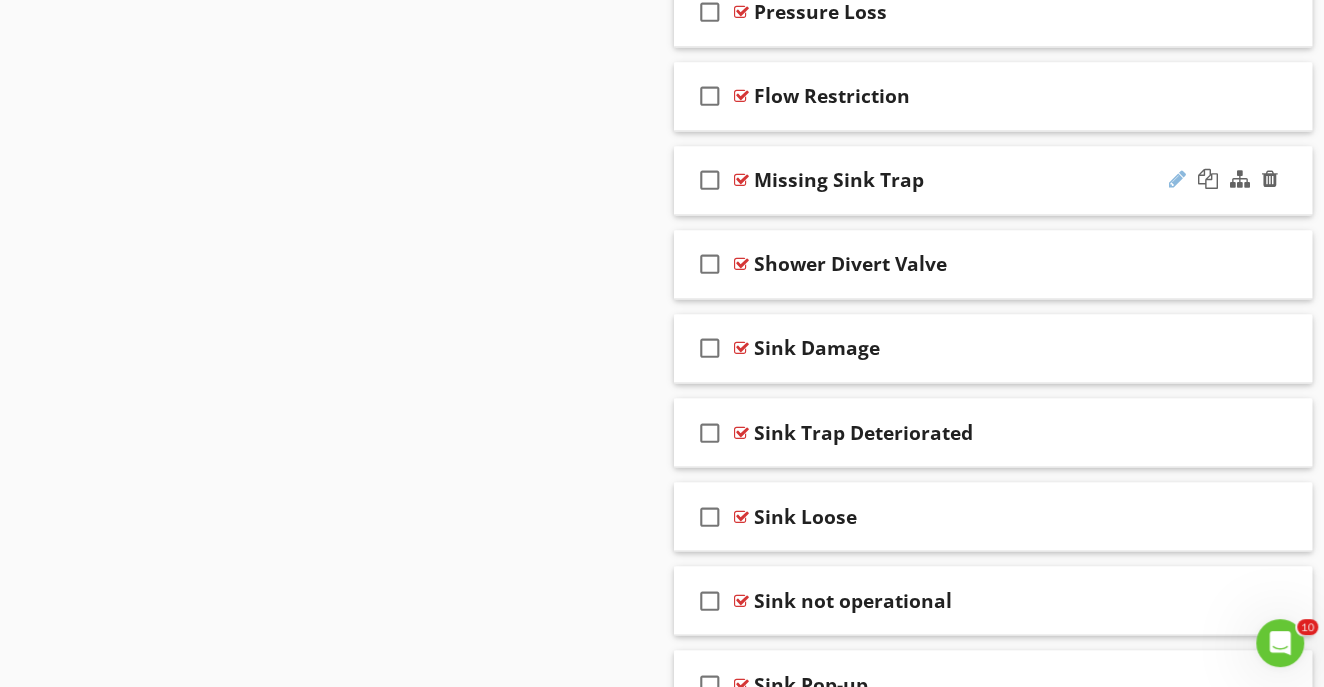 click at bounding box center (1177, 179) 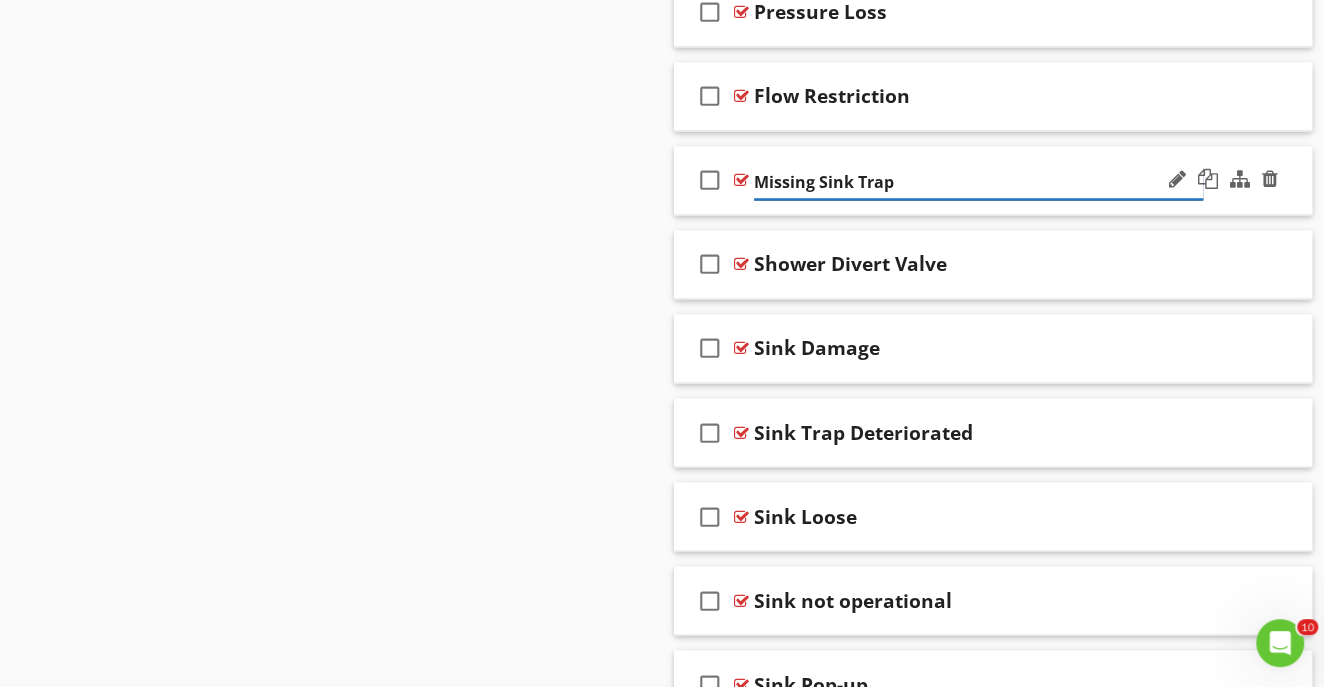 click on "Missing Sink Trap" at bounding box center (978, 182) 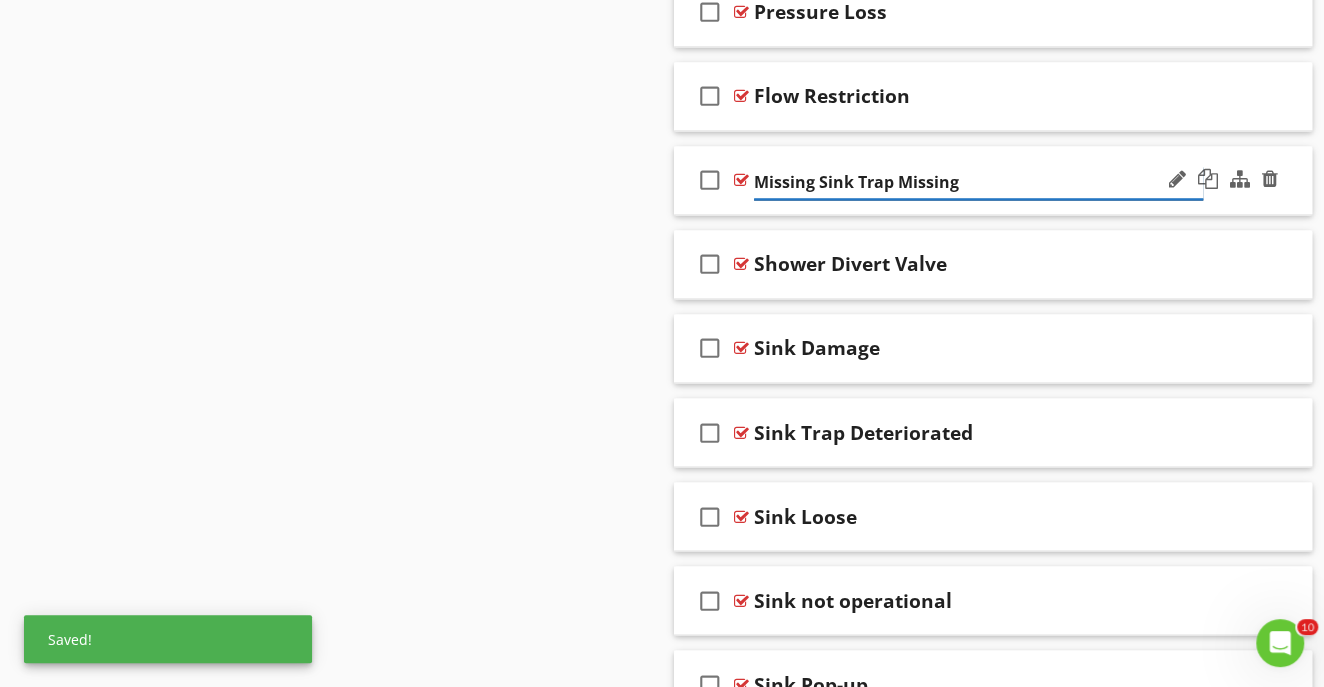 click on "Missing Sink Trap Missing" at bounding box center (978, 182) 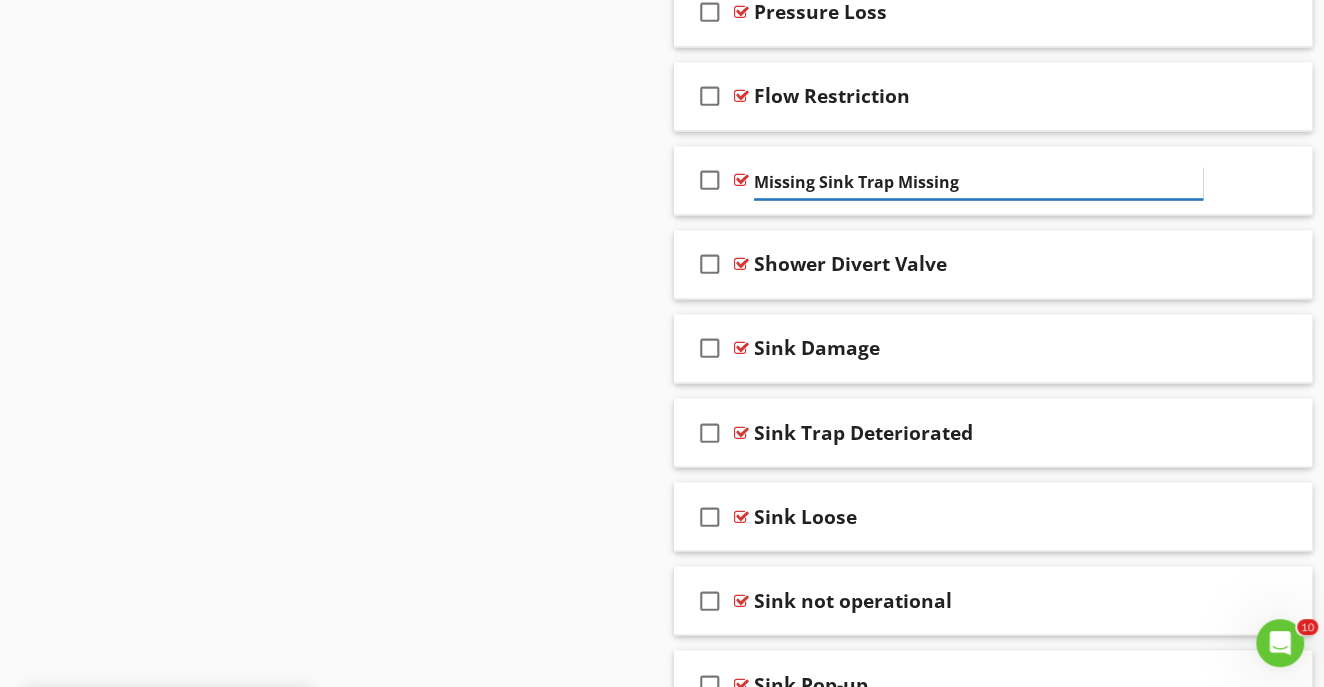 type on "Sink Trap Missing" 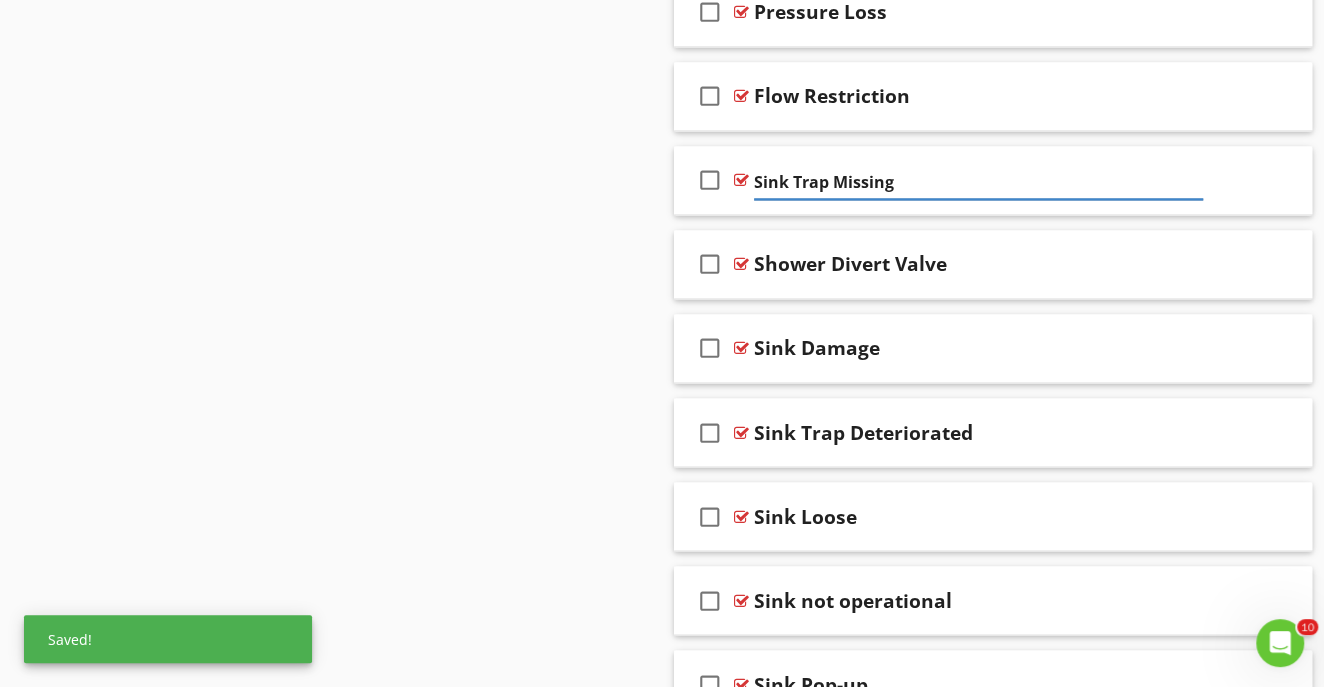 click on "Sections
Inspection Detail           Heating System           Plumbing           Electrical System           Air Conditioning           Structural Components           Insulation           Ventilation           Interior           Fire Safety           Appliances           Grounds           Exterior           Garage           Swimming Pool           Cottage           Outdoor Structure           Boat House           Seawall           Termite  Infestation Inspection Report           Environmental Inspections           MAINTENANCE
Section
Attachments
Attachment
Items
General           Water Source           Well Water            Additional Equipment           Main Line Material           Water Meter           Backflow Prevention Device           Water Shut-off Valve           Interior Supply Piping           Gas System           Hot Water            Waste System" at bounding box center (662, -95) 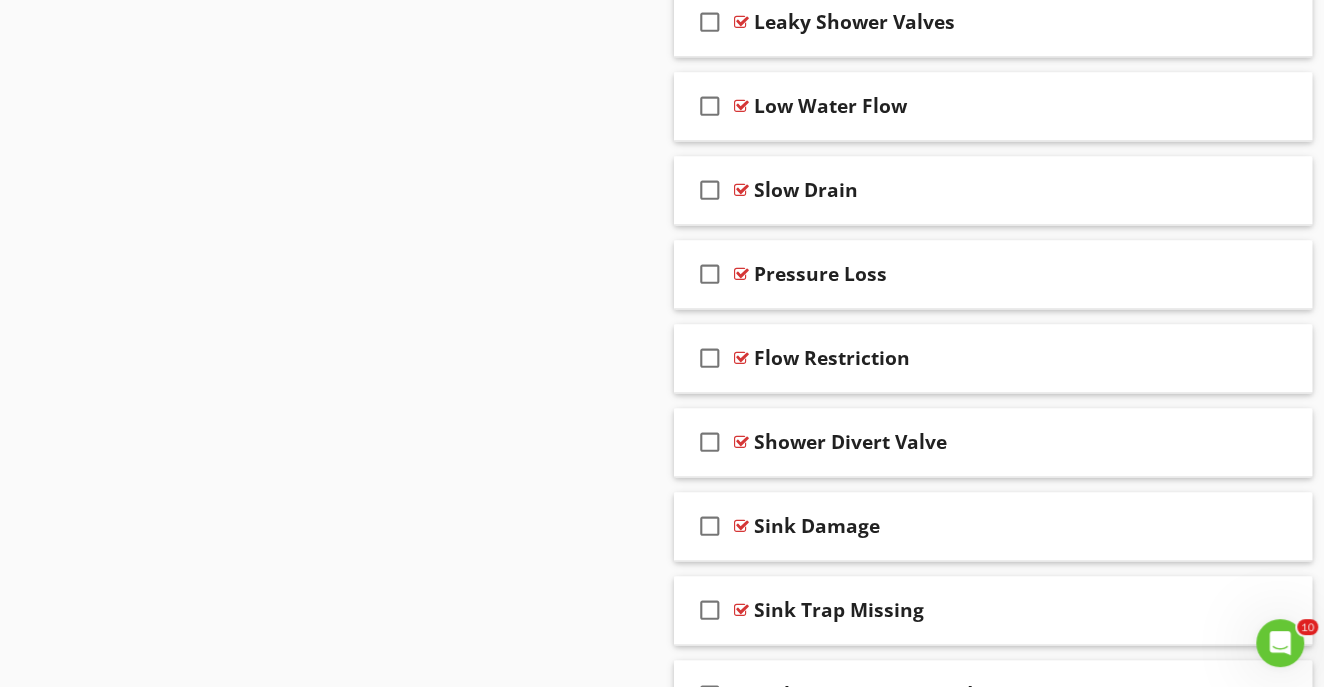 scroll, scrollTop: 1611, scrollLeft: 0, axis: vertical 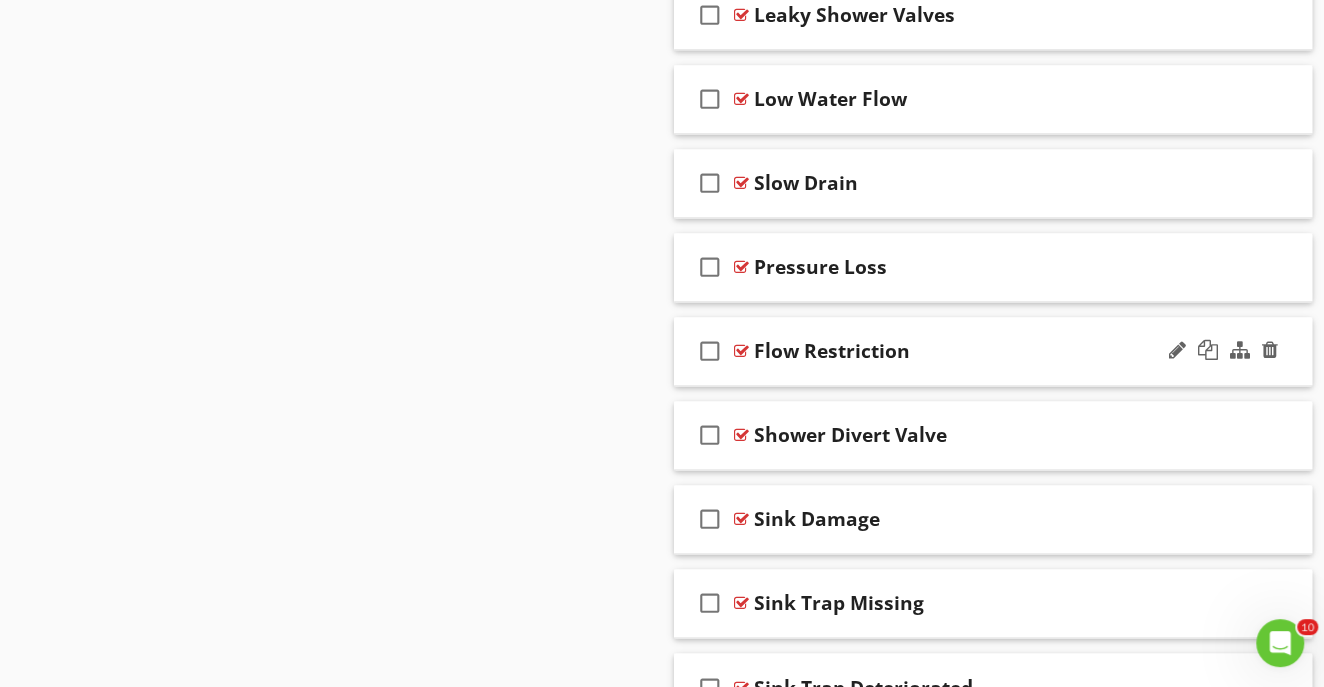 click on "Flow Restriction" at bounding box center (978, 351) 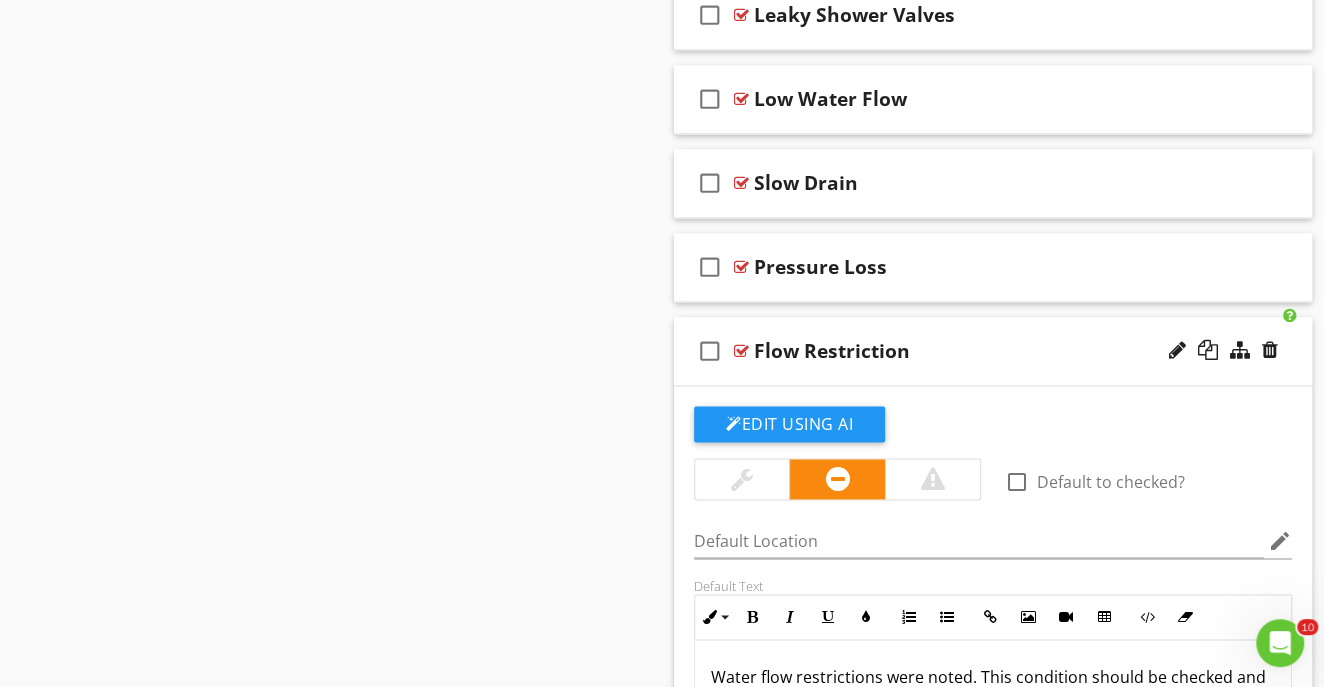 click on "Flow Restriction" at bounding box center (978, 351) 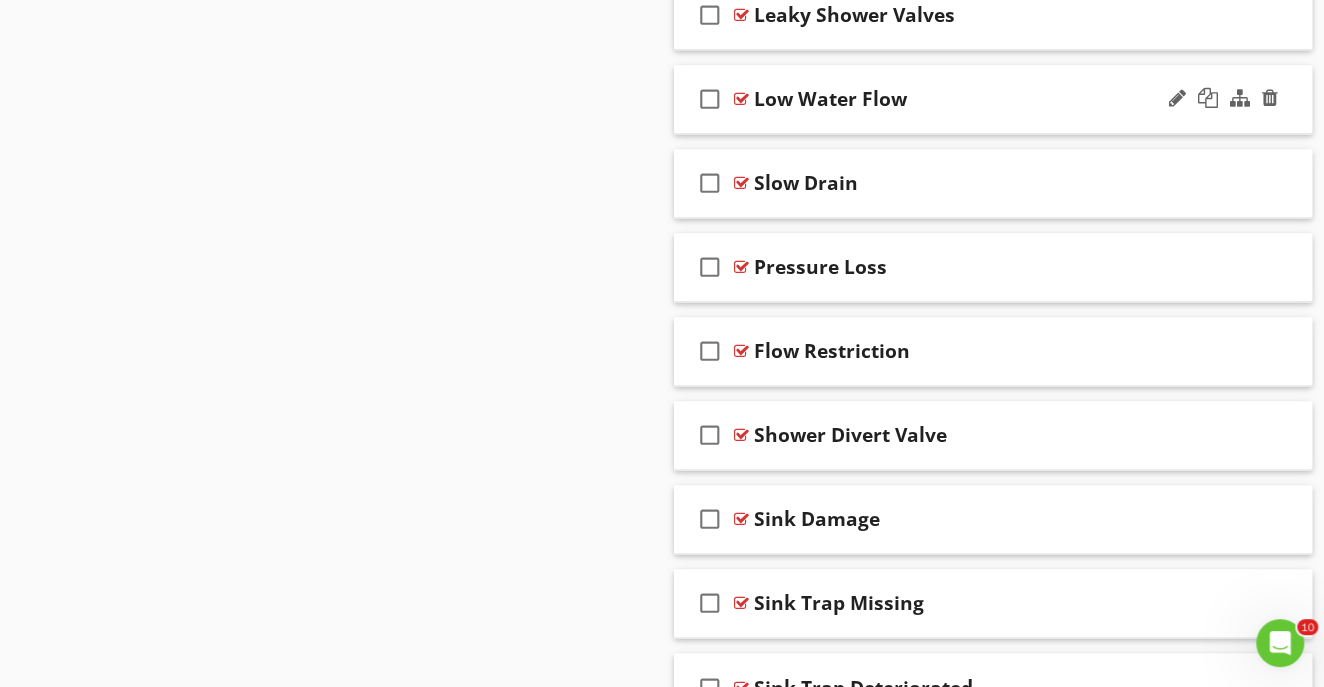 click on "Low Water Flow" at bounding box center [978, 99] 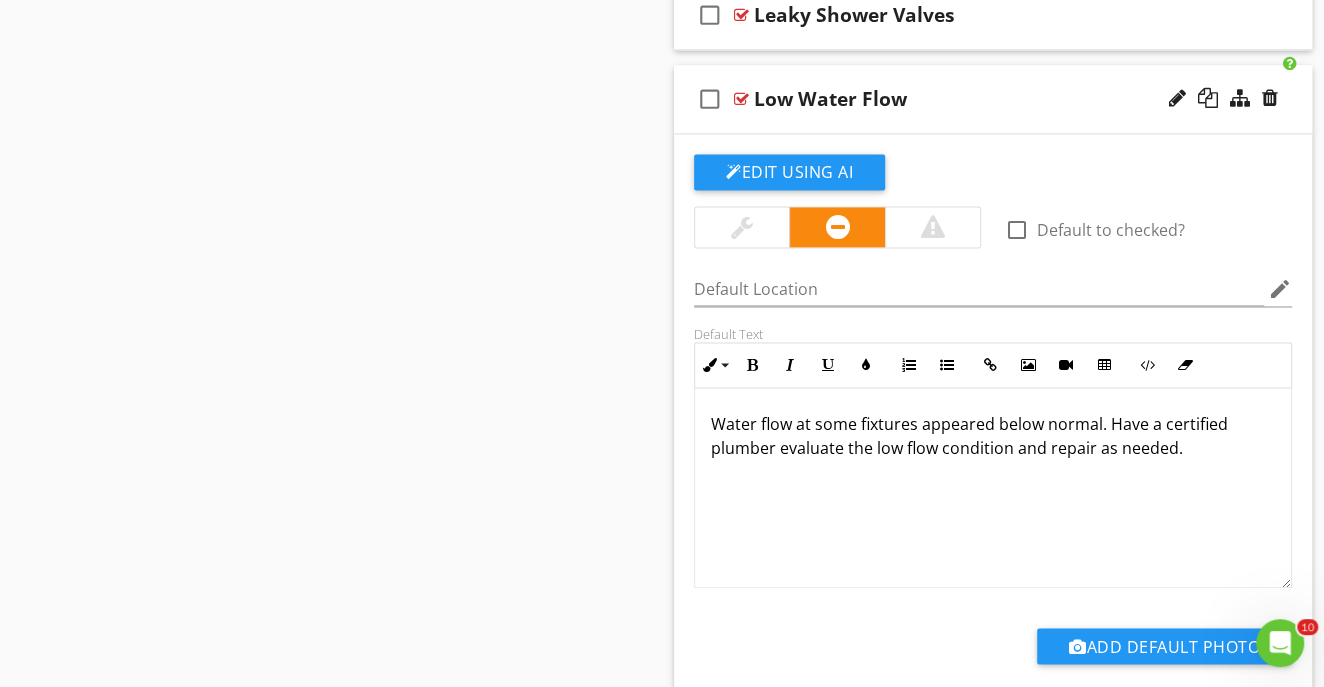 click on "Low Water Flow" at bounding box center [978, 99] 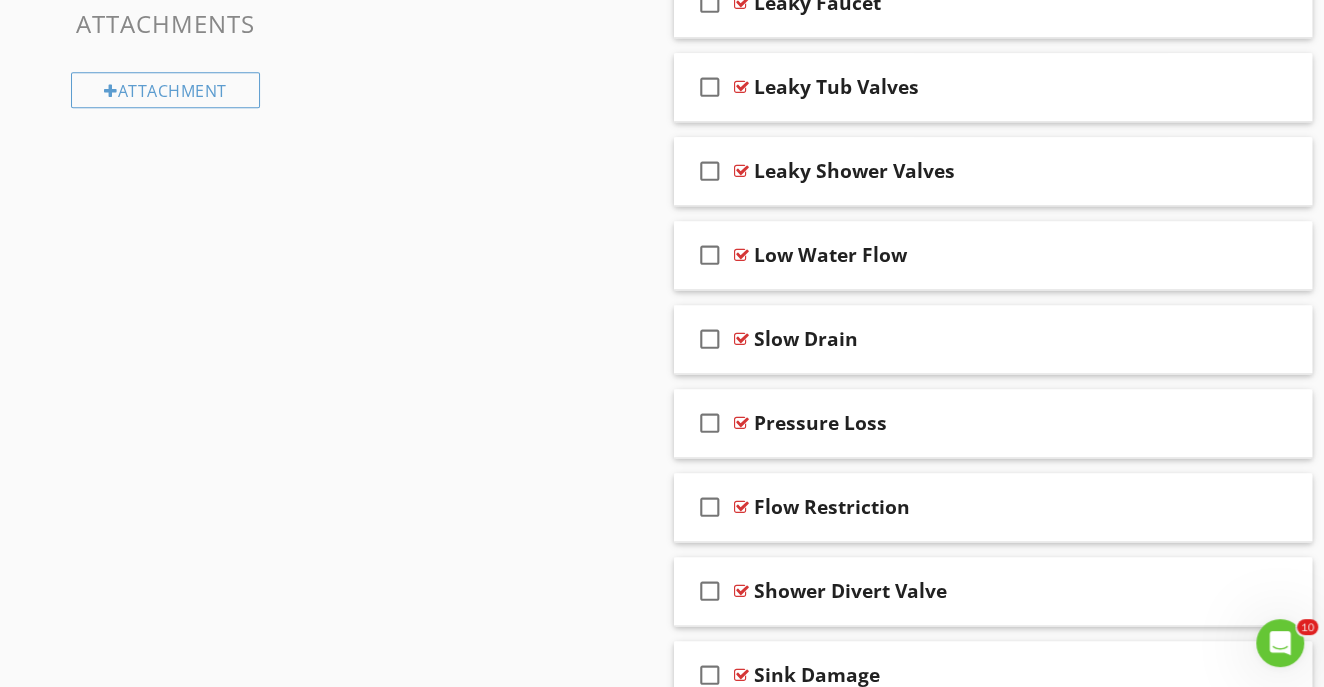scroll, scrollTop: 1467, scrollLeft: 0, axis: vertical 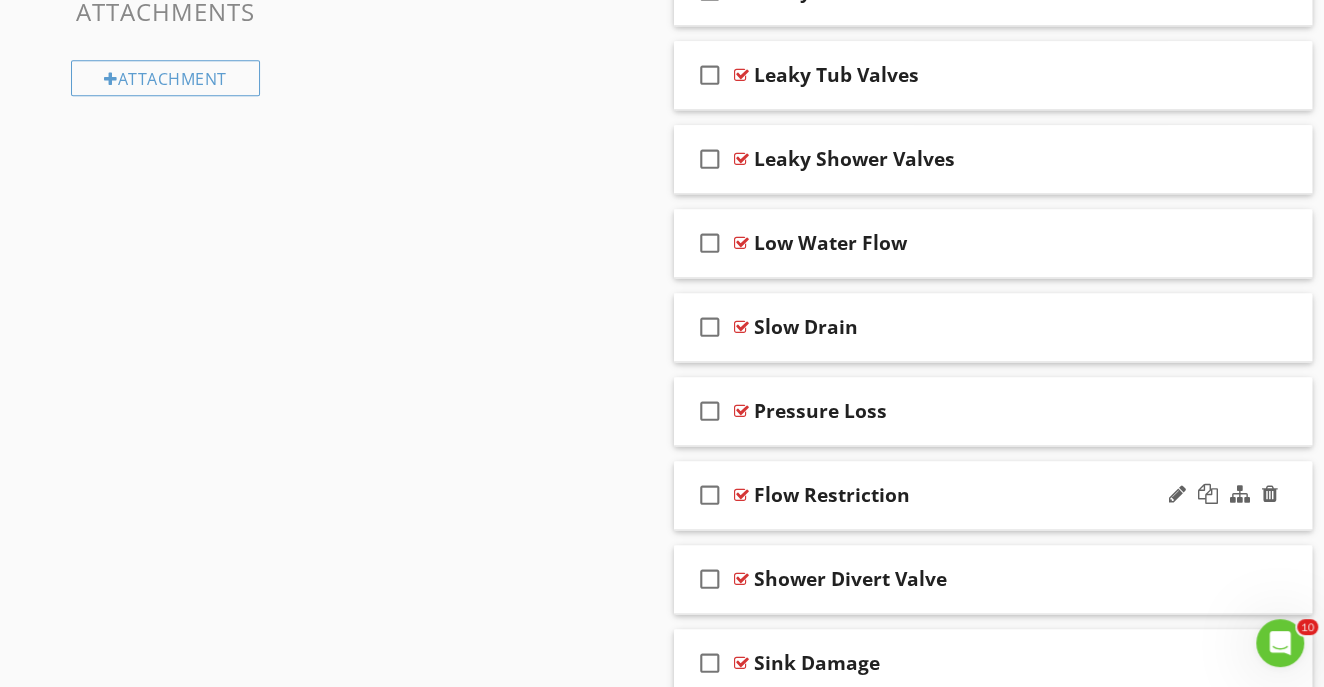 click on "Flow Restriction" at bounding box center (978, 495) 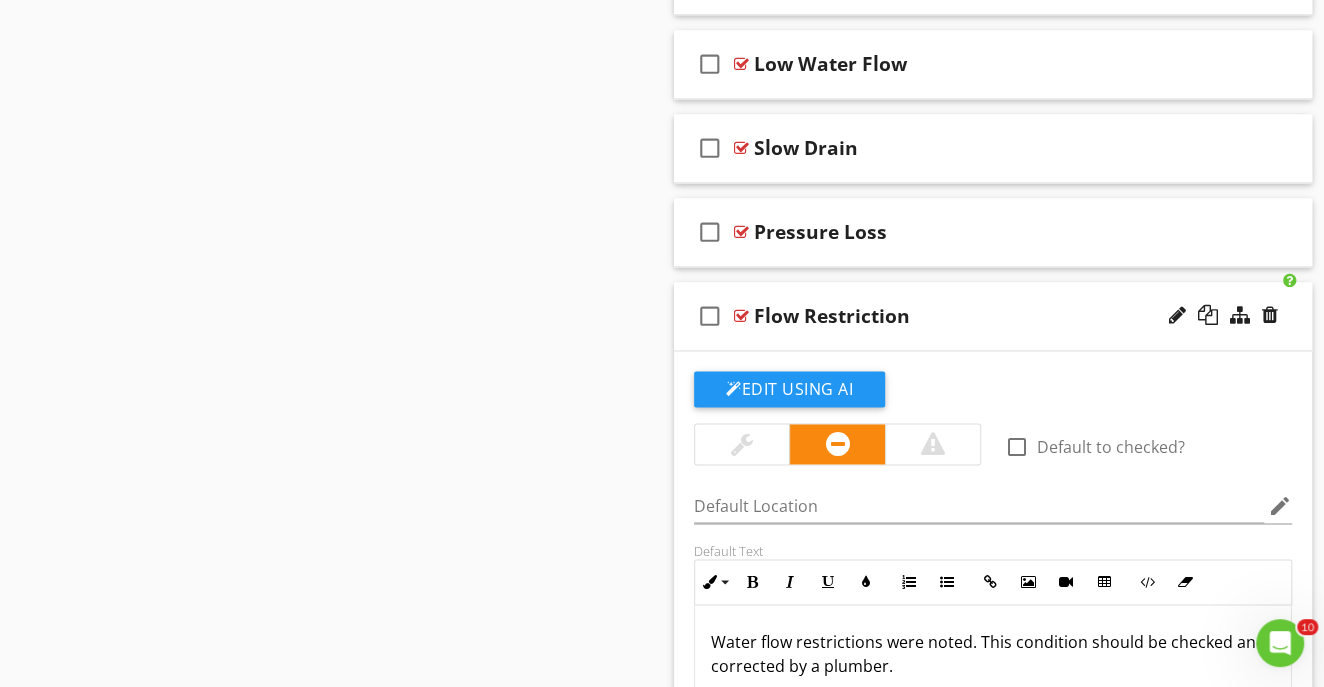 scroll, scrollTop: 1727, scrollLeft: 0, axis: vertical 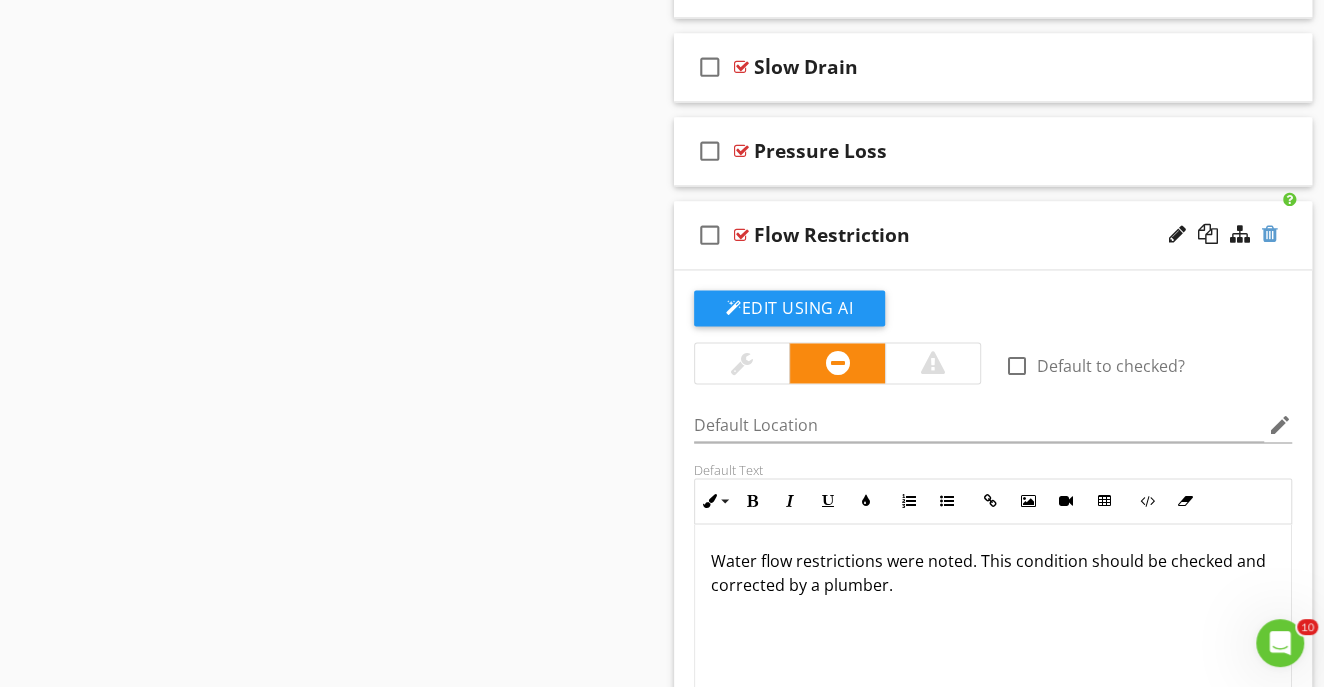 click at bounding box center (1270, 234) 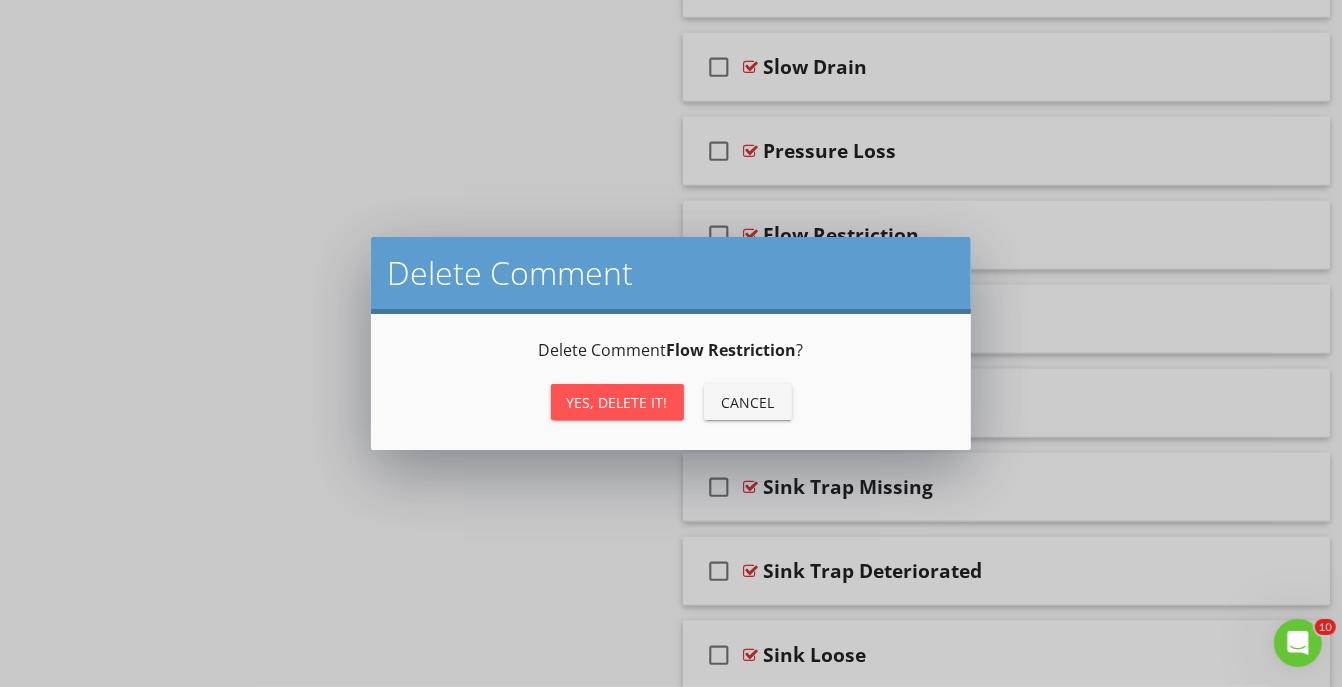 click on "Yes, Delete it!" at bounding box center (617, 402) 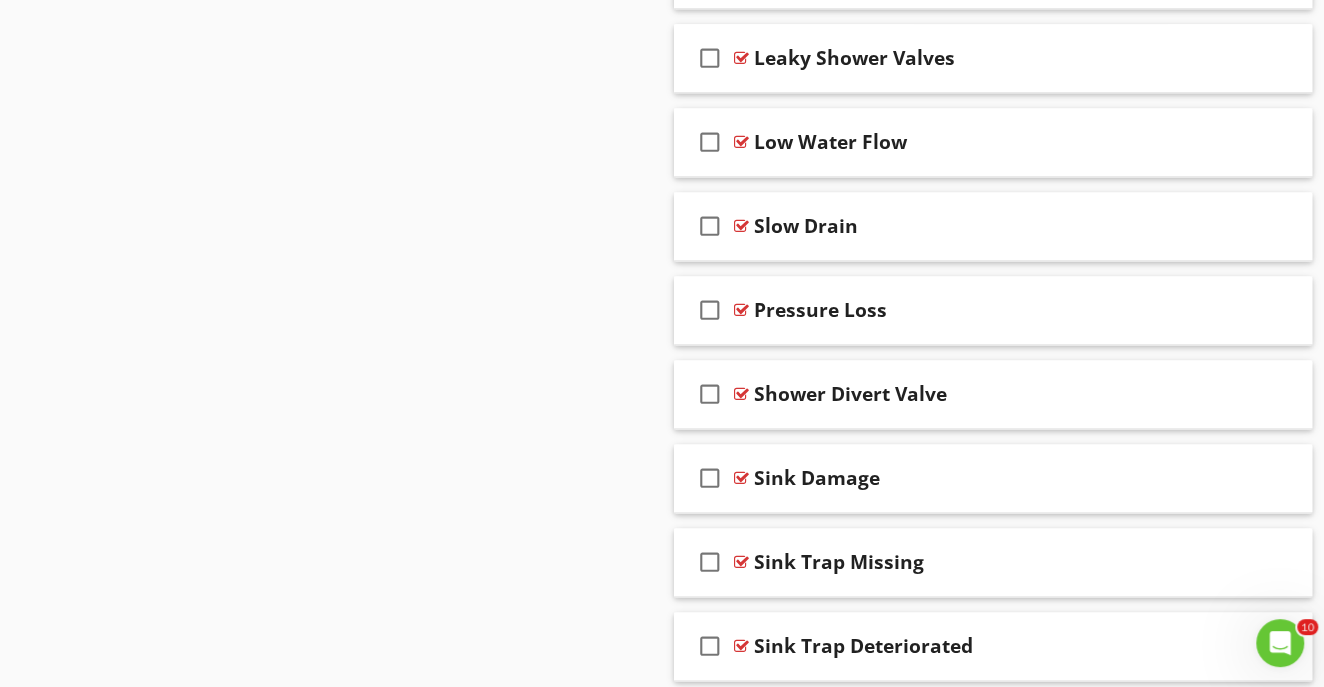 scroll, scrollTop: 1538, scrollLeft: 0, axis: vertical 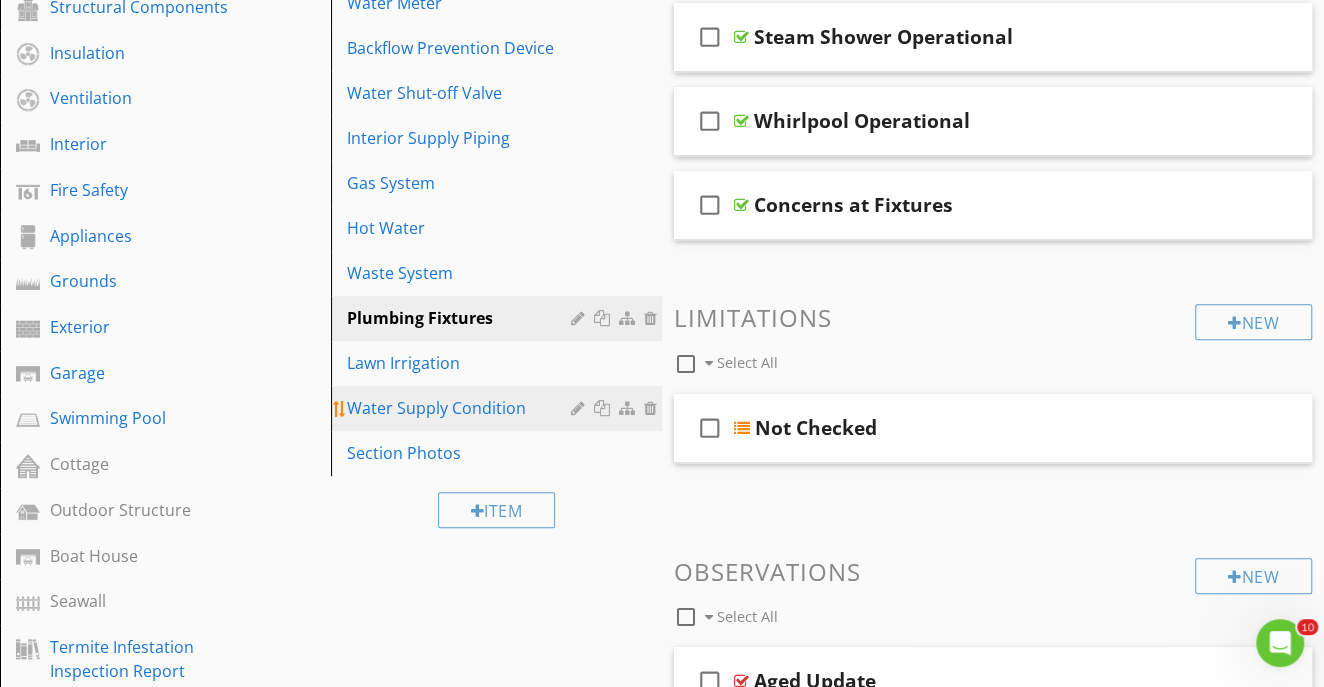 click on "Water Supply Condition" at bounding box center (462, 408) 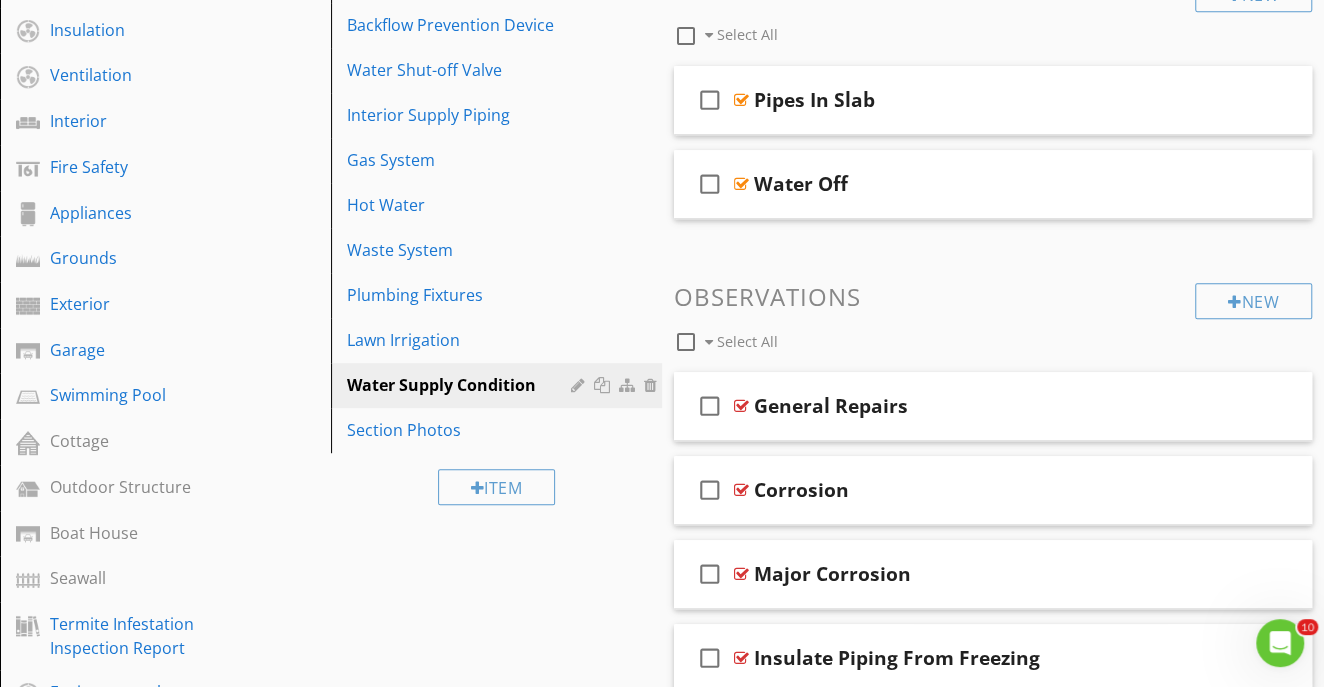 scroll, scrollTop: 177, scrollLeft: 0, axis: vertical 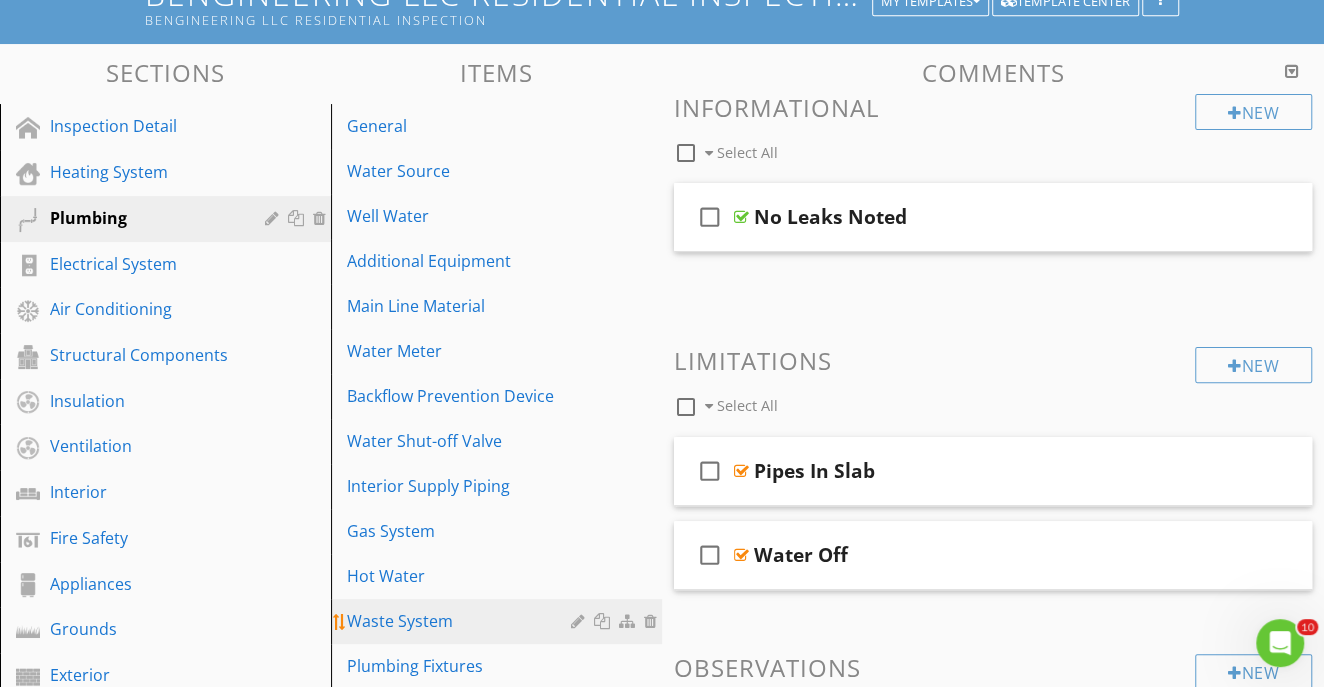 click on "Waste System" at bounding box center [462, 621] 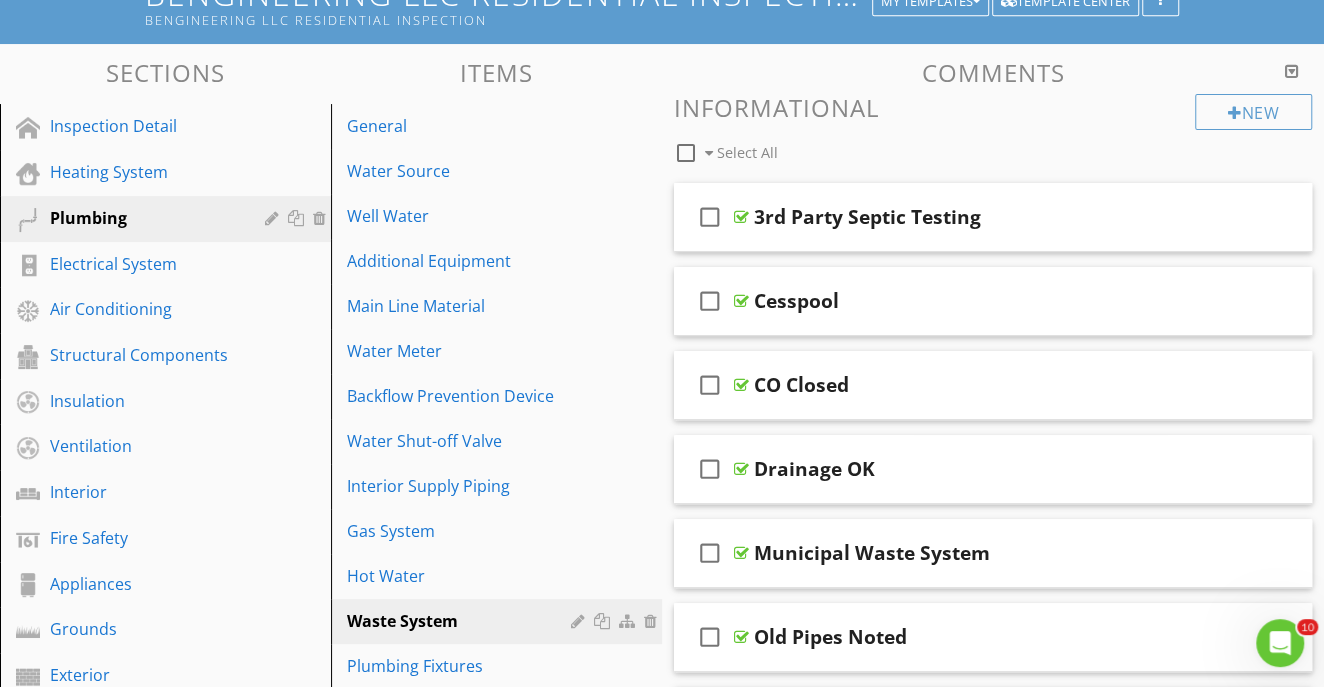 scroll, scrollTop: 362, scrollLeft: 0, axis: vertical 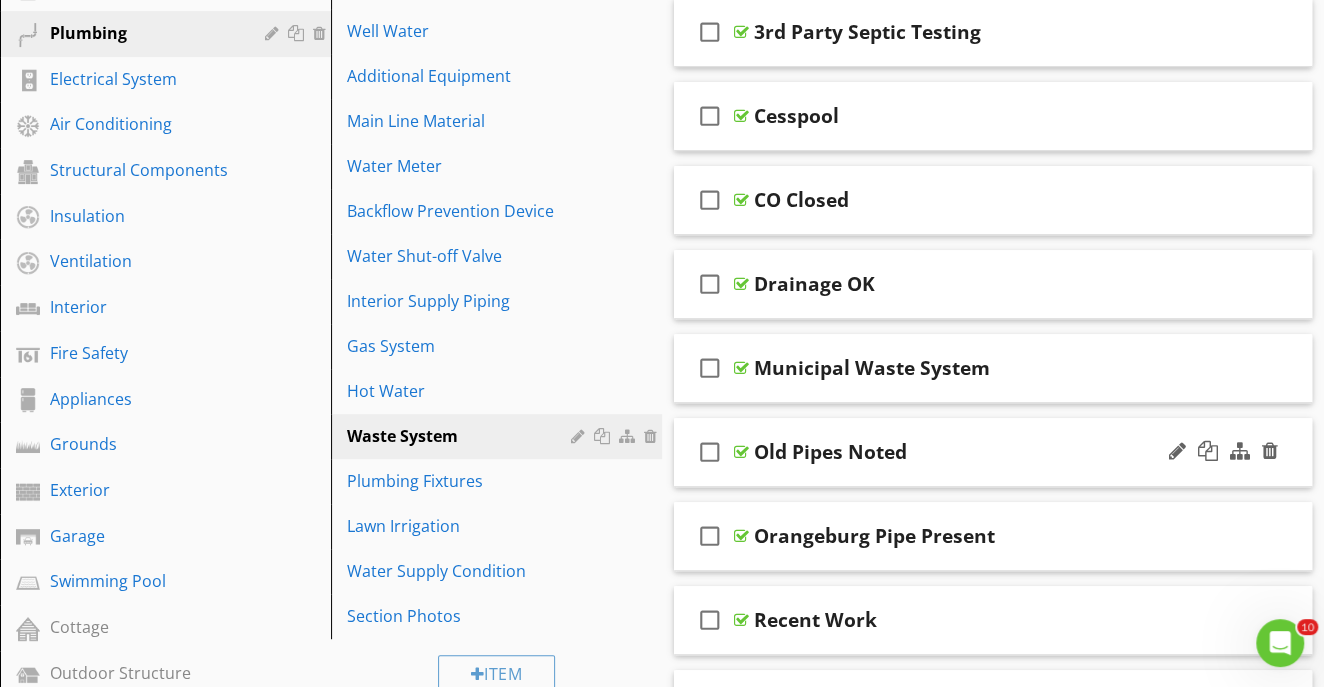click on "Old Pipes Noted" at bounding box center [978, 452] 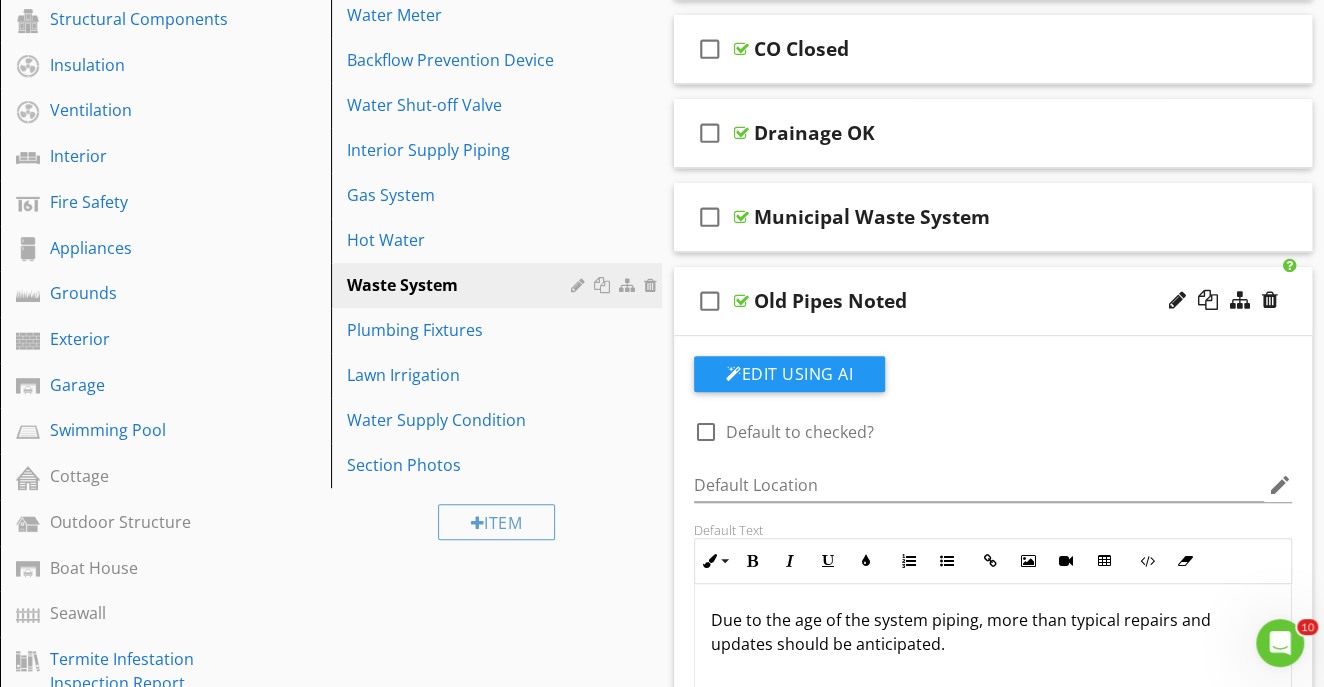 scroll, scrollTop: 518, scrollLeft: 0, axis: vertical 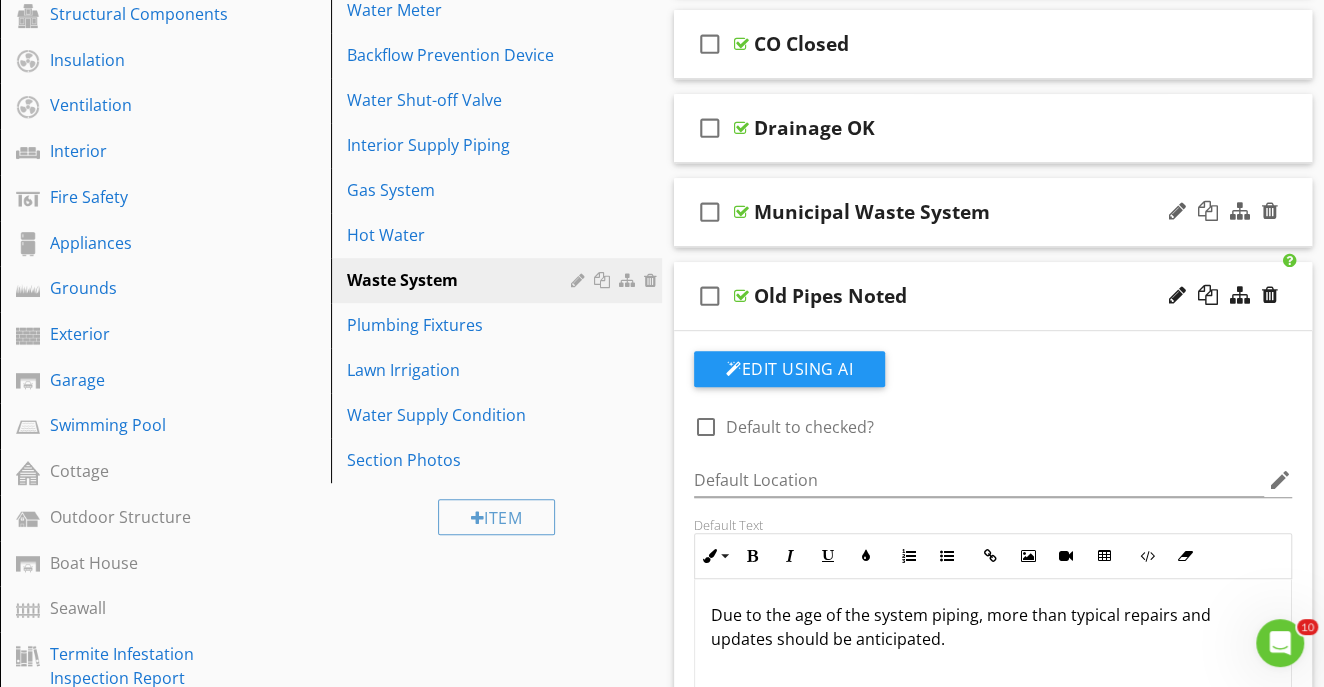 click on "Municipal Waste  System" at bounding box center [978, 212] 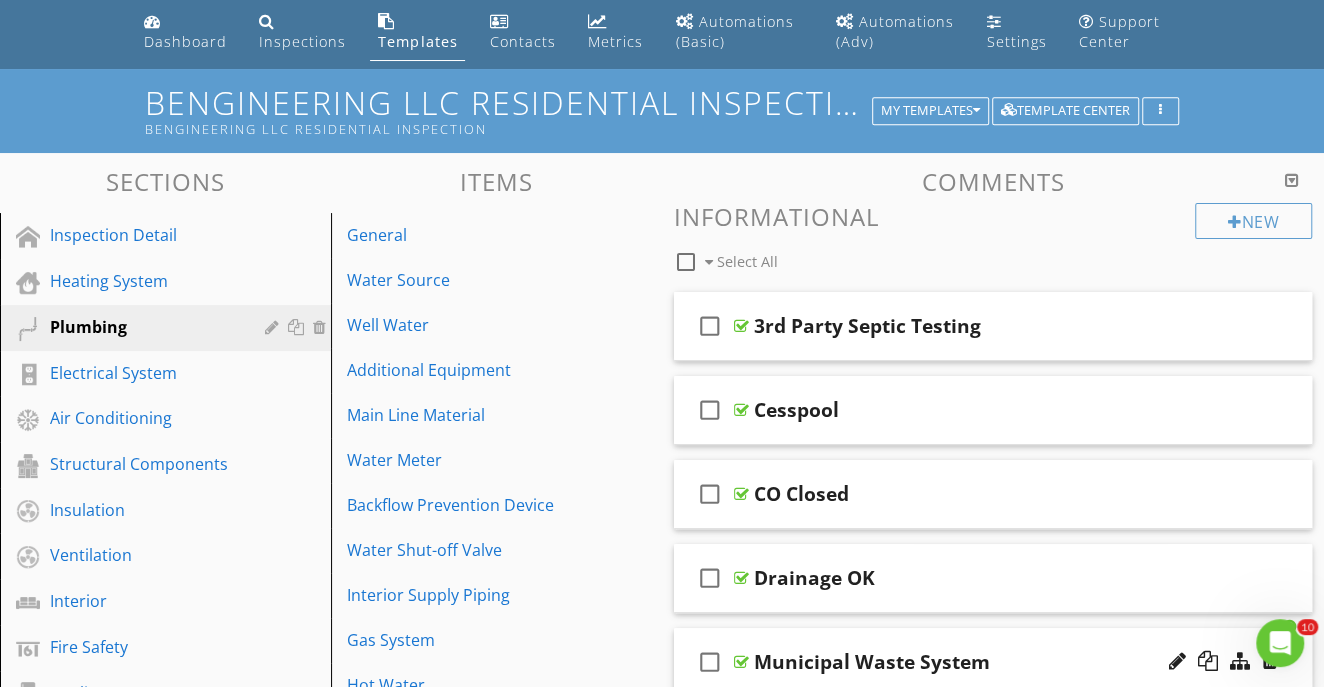 scroll, scrollTop: 74, scrollLeft: 0, axis: vertical 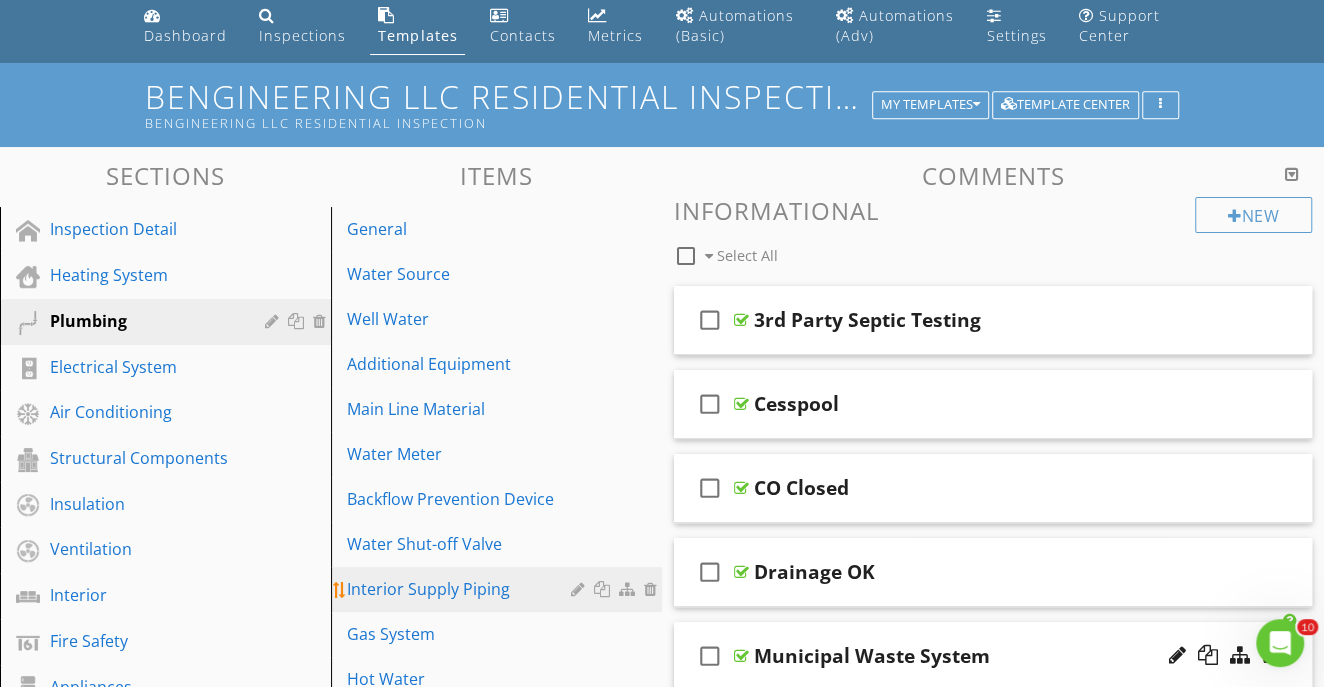 click on "Interior Supply Piping" at bounding box center [462, 589] 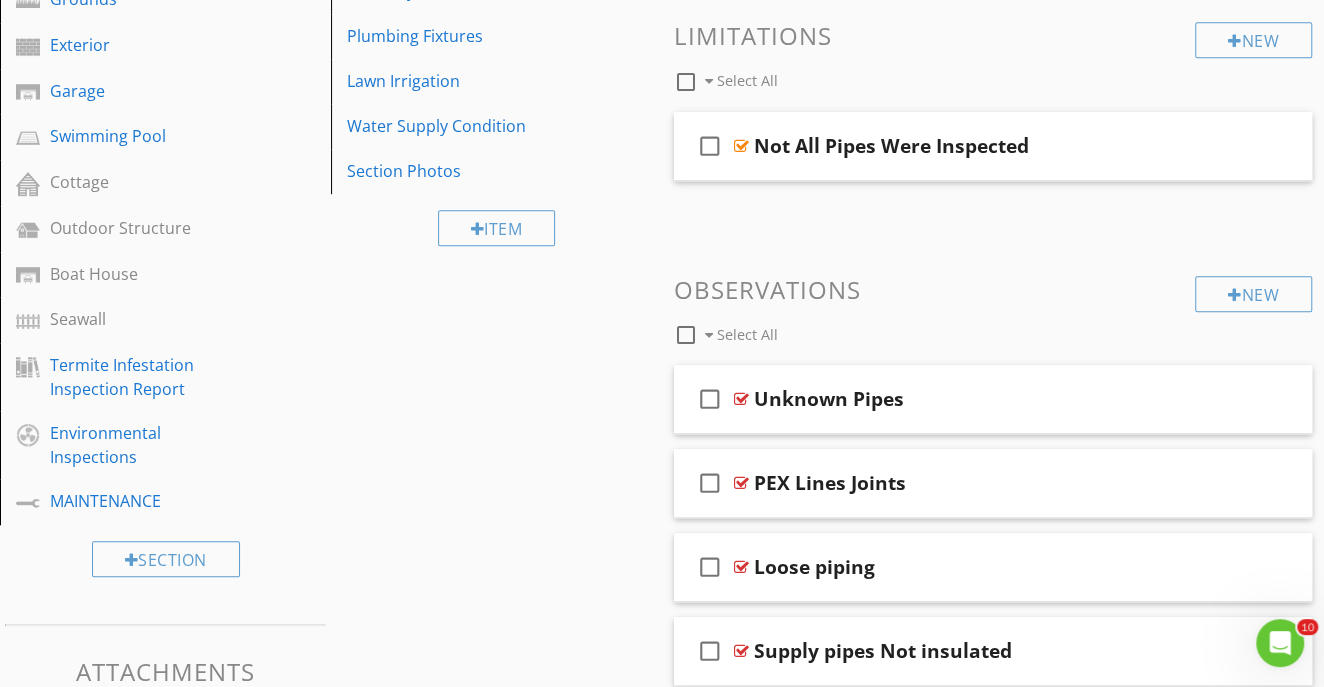 scroll, scrollTop: 809, scrollLeft: 0, axis: vertical 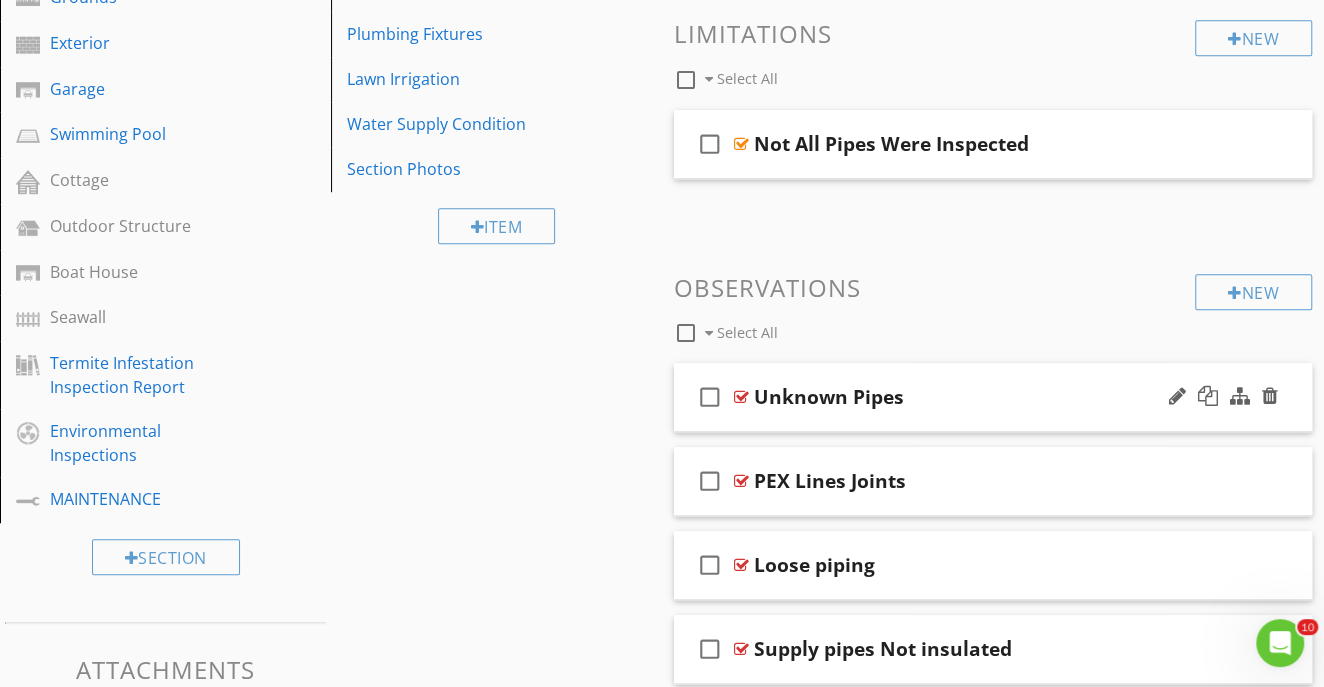 click on "Unknown Pipes" at bounding box center [978, 397] 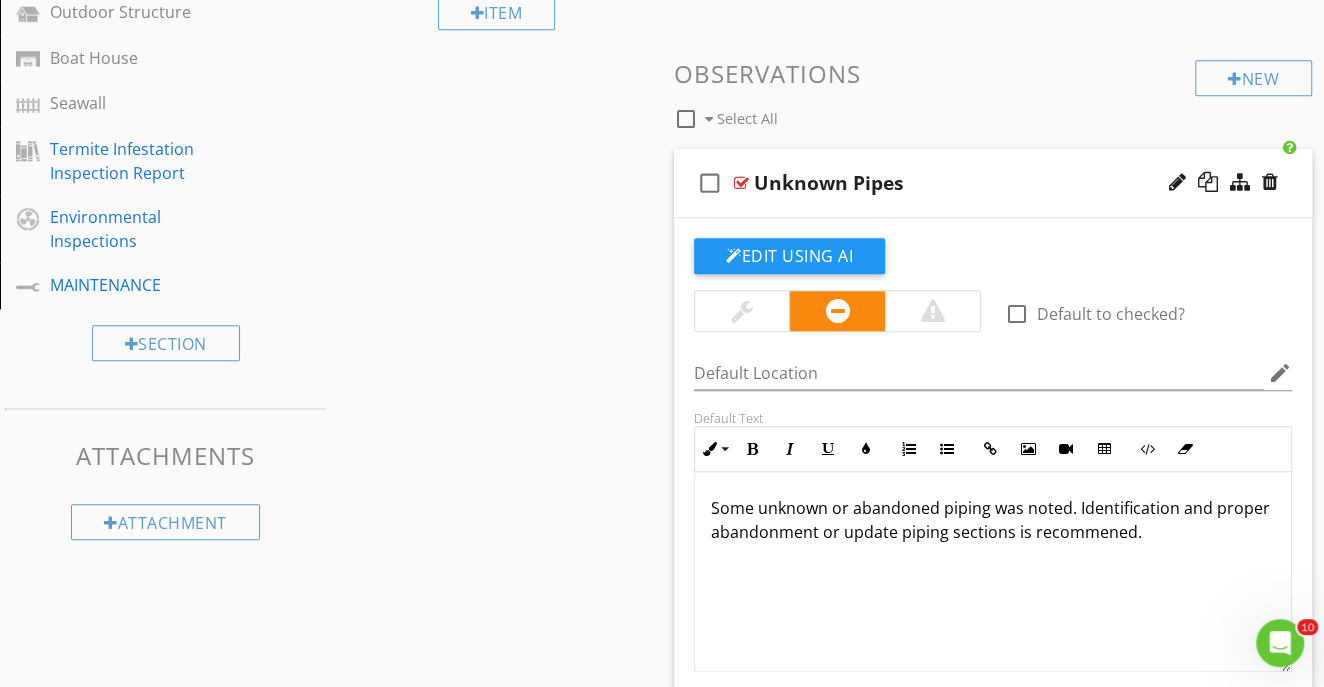 scroll, scrollTop: 1028, scrollLeft: 0, axis: vertical 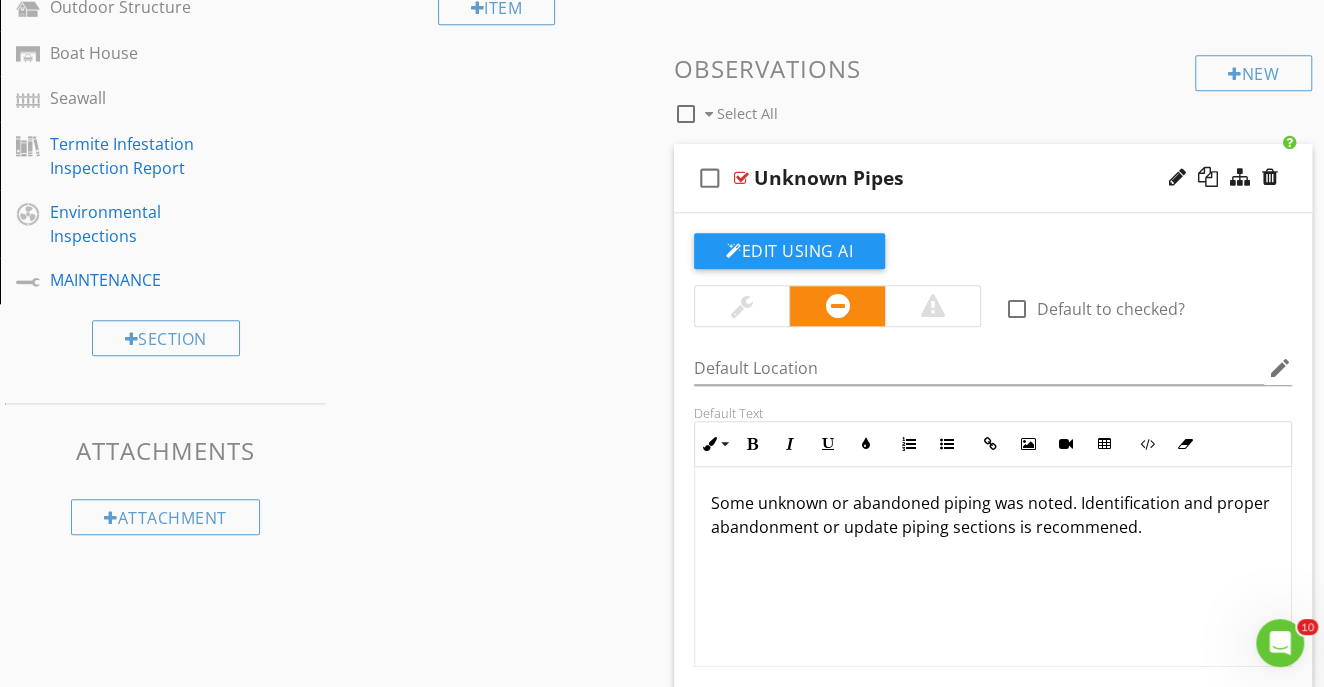 click on "Some unknown or abandoned piping was noted. Identification and proper abandonment or update piping sections is recommened." at bounding box center [993, 515] 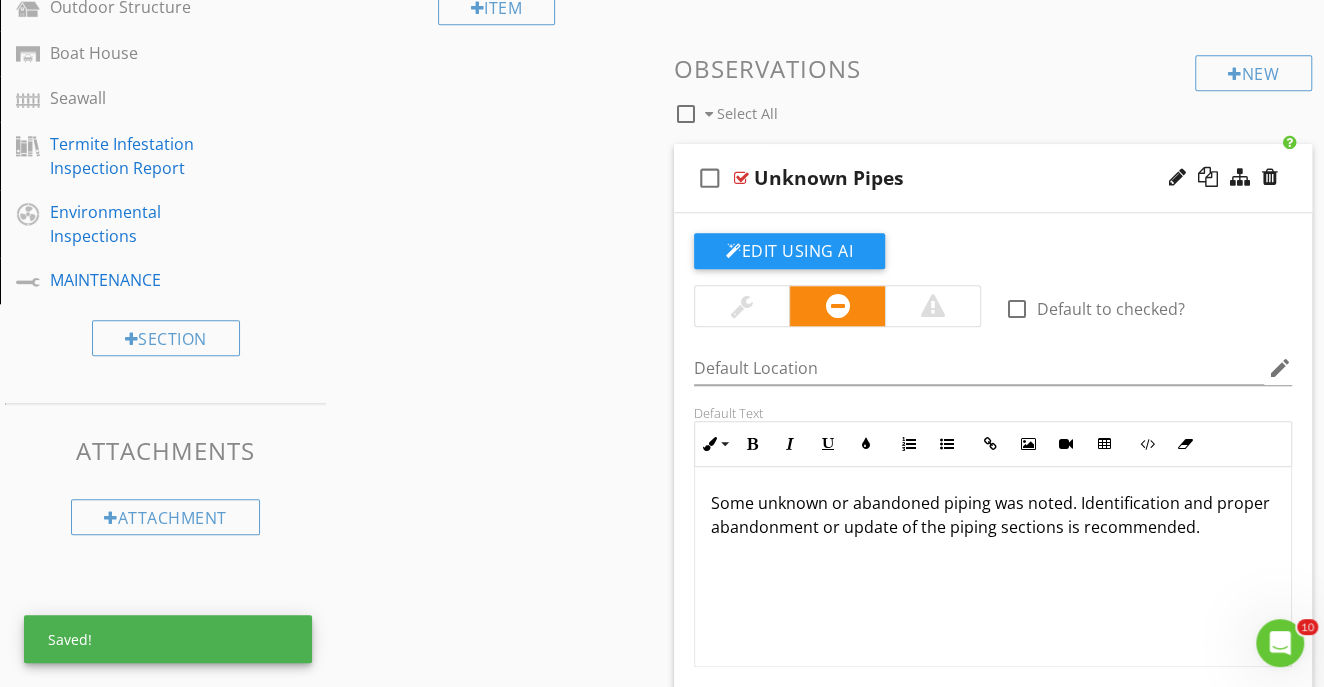 click on "Some unknown or abandoned piping was noted. Identification and proper abandonment or update of the piping sections is recommended." at bounding box center (993, 567) 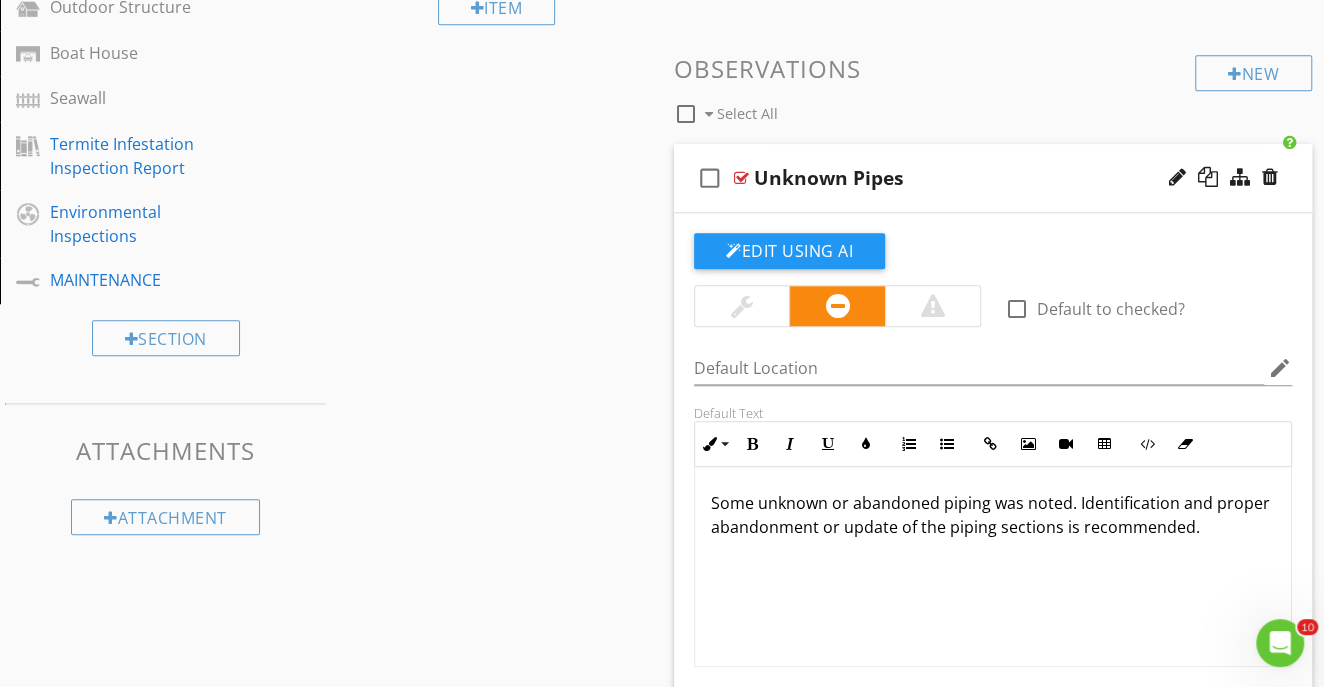 click on "Sections
Inspection Detail           Heating System           Plumbing           Electrical System           Air Conditioning           Structural Components           Insulation           Ventilation           Interior           Fire Safety           Appliances           Grounds           Exterior           Garage           Swimming Pool           Cottage           Outdoor Structure           Boat House           Seawall           Termite  Infestation Inspection Report           Environmental Inspections           MAINTENANCE
Section
Attachments
Attachment
Items
General           Water Source           Well Water            Additional Equipment           Main Line Material           Water Meter           Backflow Prevention Device           Water Shut-off Valve           Interior Supply Piping           Gas System           Hot Water            Waste System" at bounding box center [662, 248] 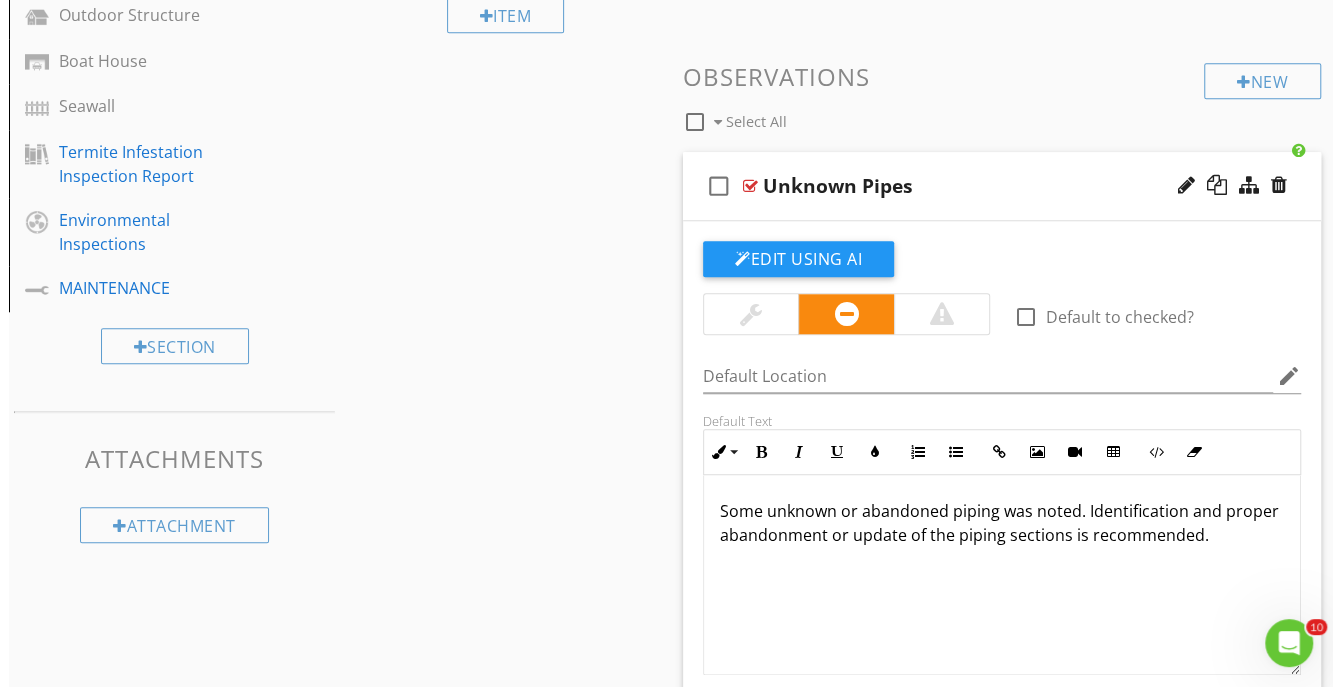 scroll, scrollTop: 1042, scrollLeft: 0, axis: vertical 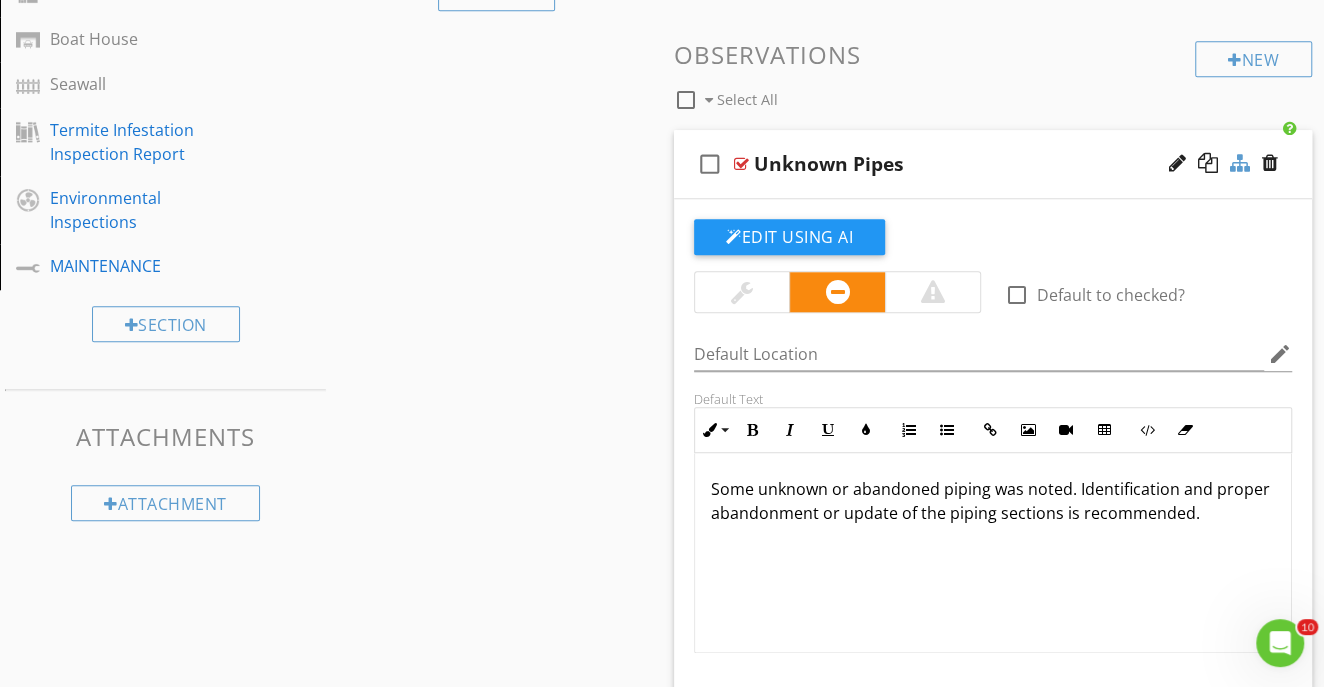 click at bounding box center (1240, 163) 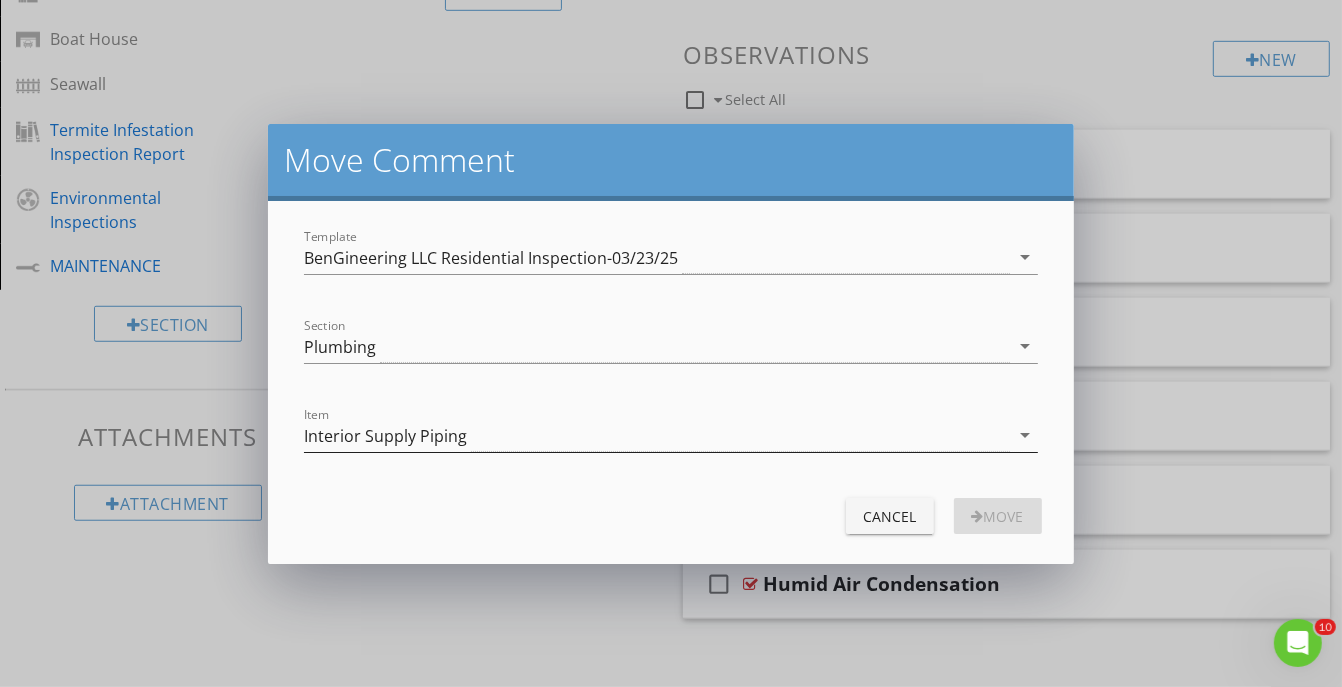 click on "Interior Supply Piping" at bounding box center (385, 436) 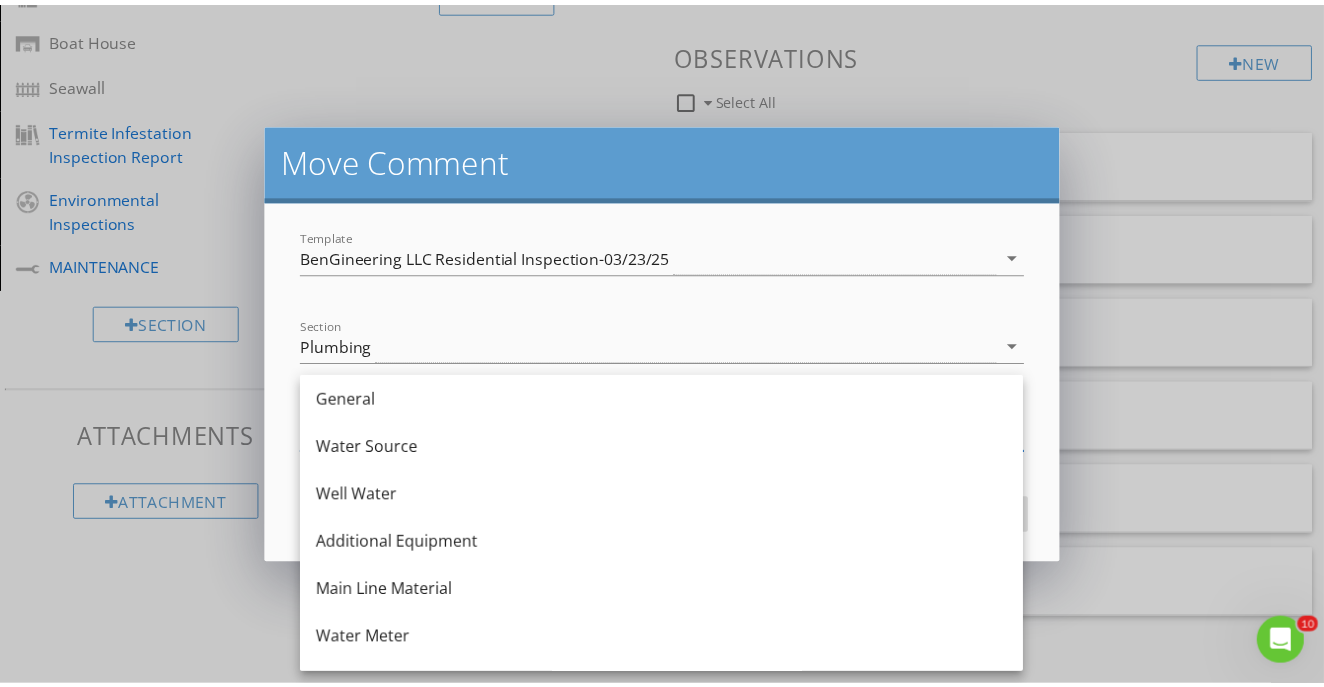 scroll, scrollTop: 468, scrollLeft: 0, axis: vertical 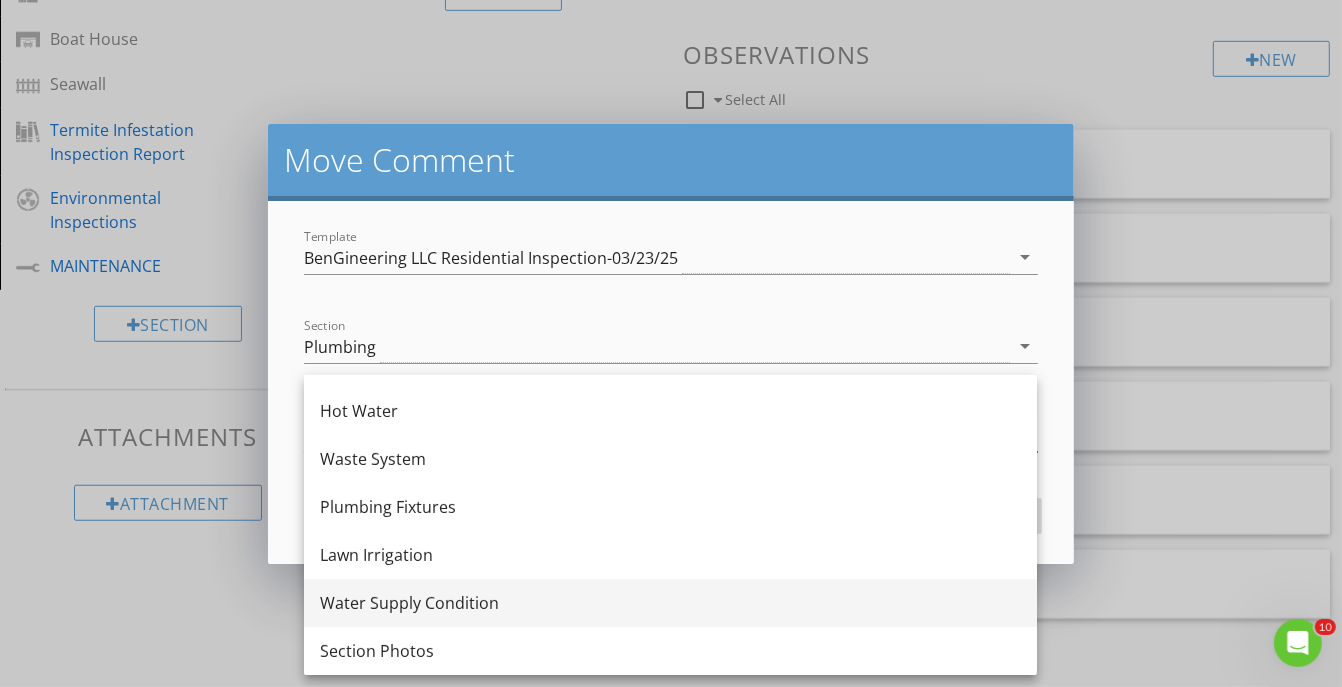 click on "Water Supply Condition" at bounding box center [670, 603] 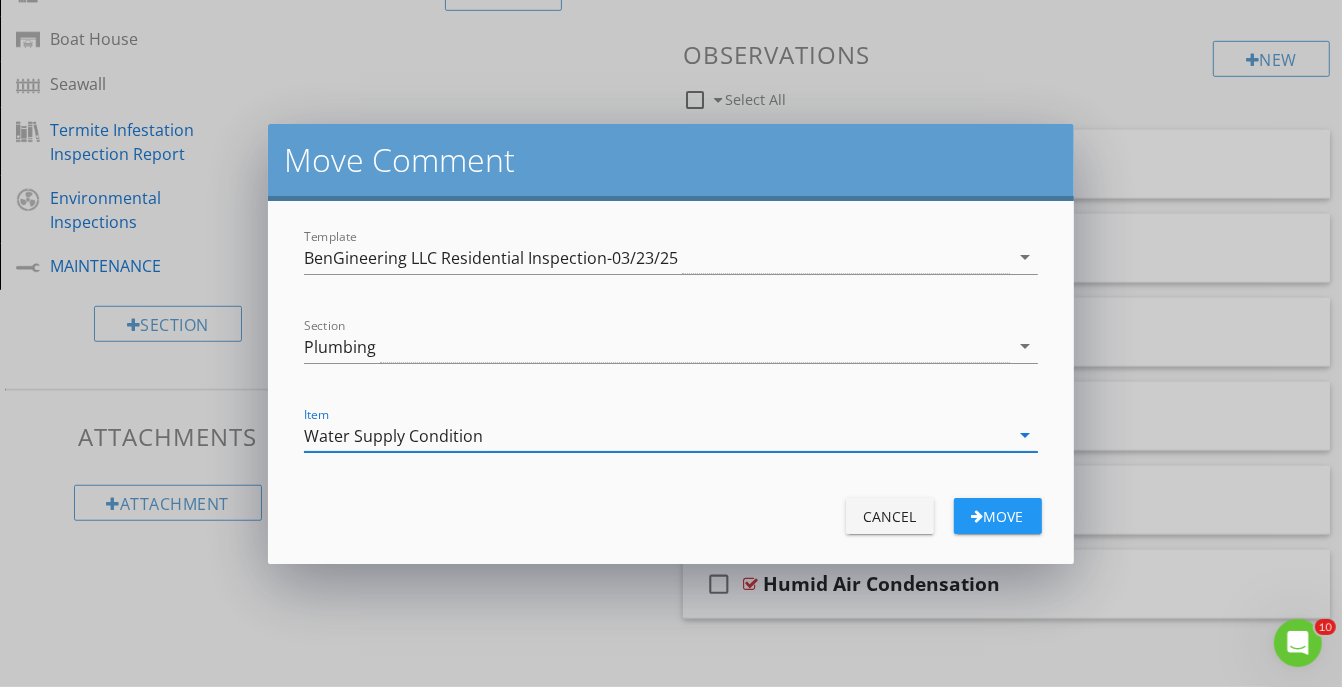 click on "Move" at bounding box center (998, 516) 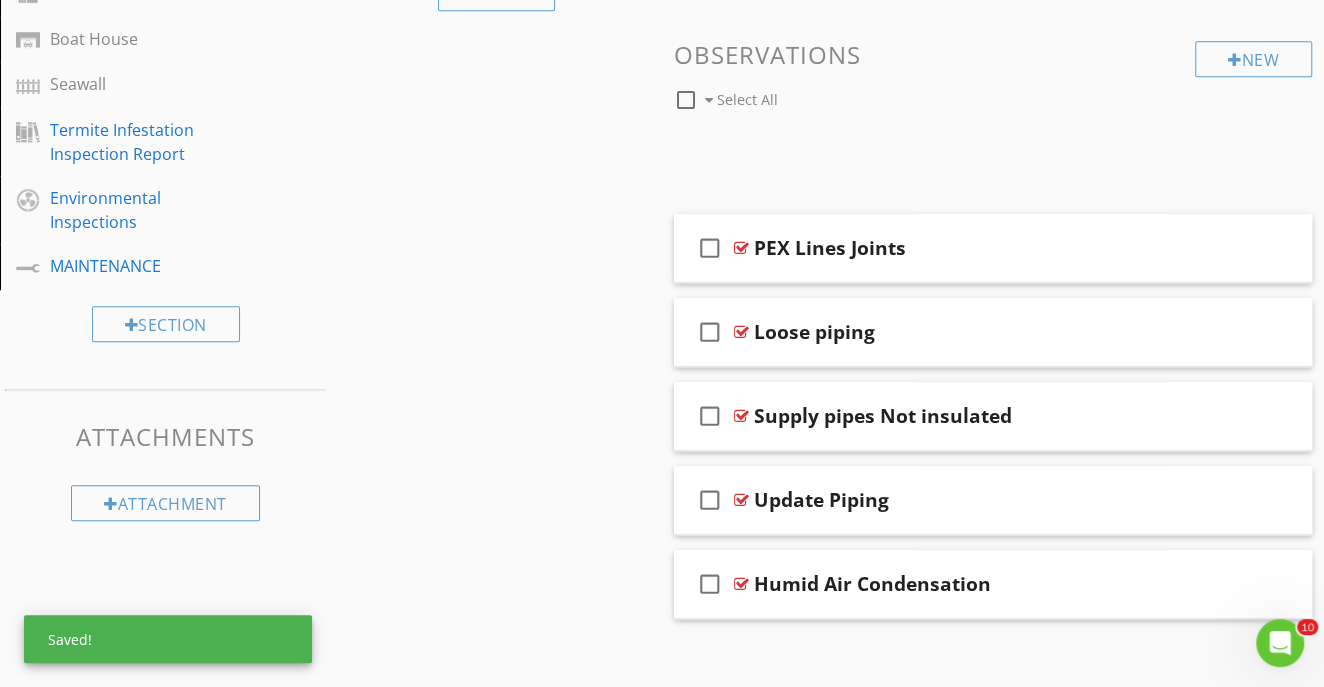 scroll, scrollTop: 971, scrollLeft: 0, axis: vertical 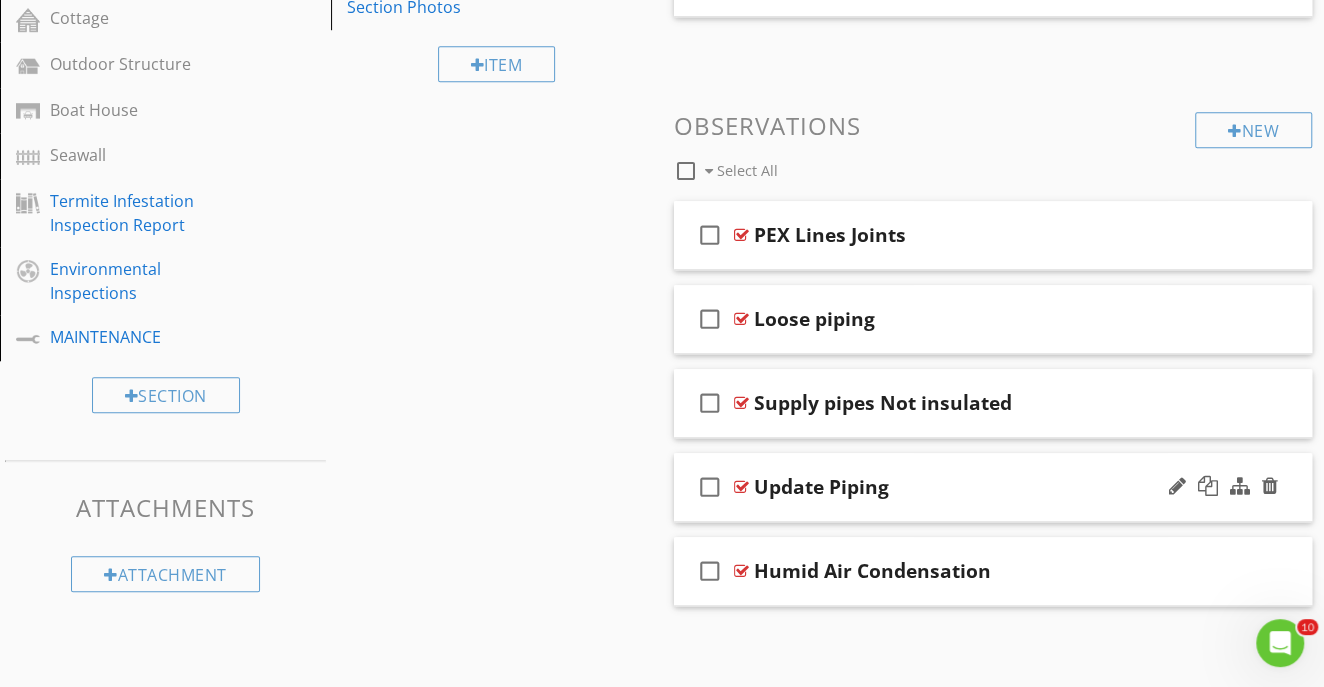 click on "Update Piping" at bounding box center [978, 487] 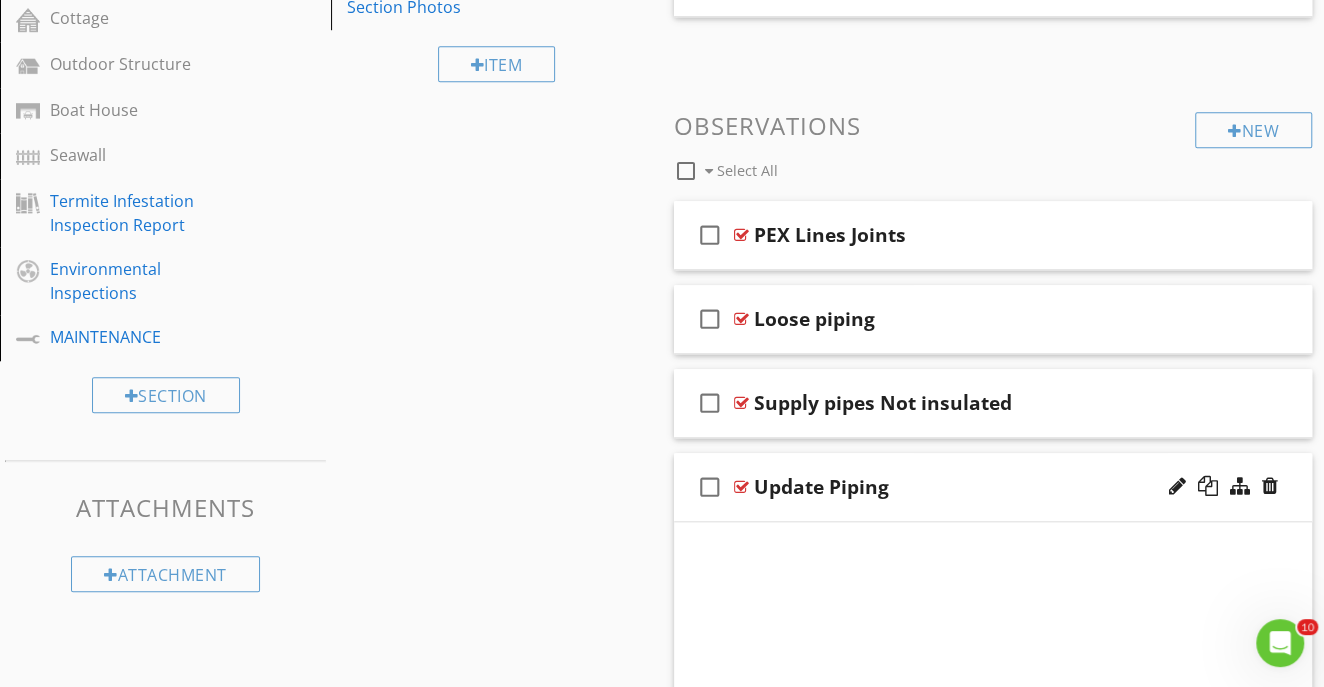 scroll, scrollTop: 1042, scrollLeft: 0, axis: vertical 